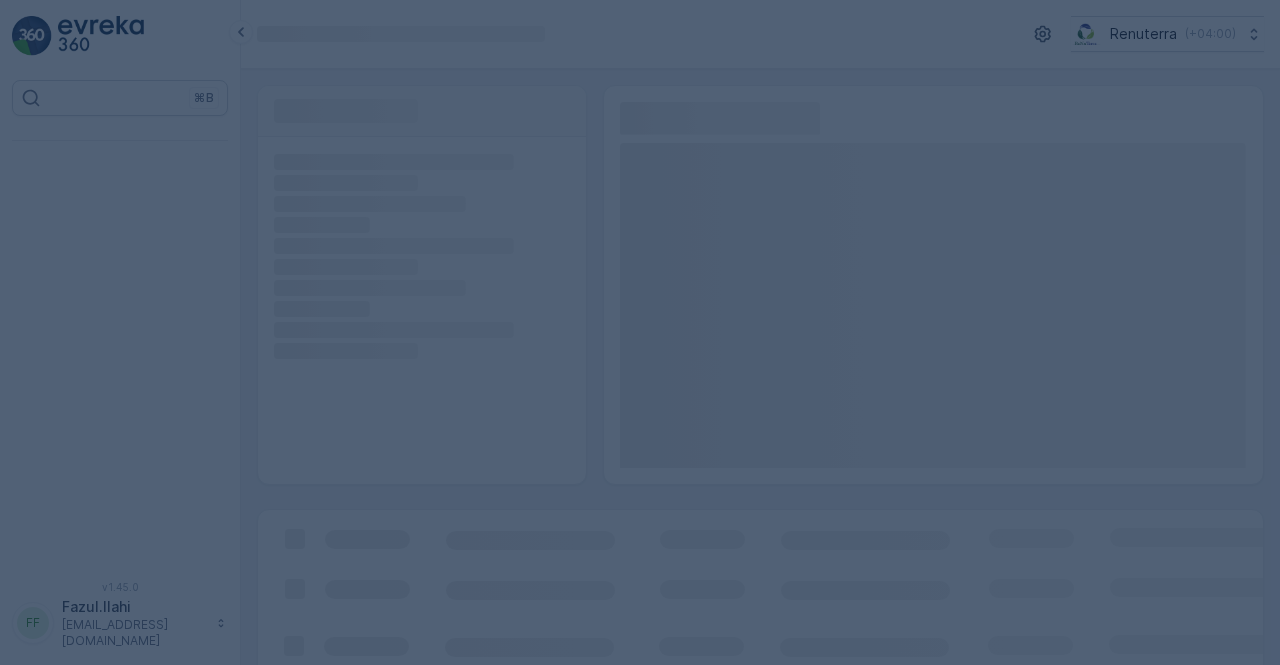 scroll, scrollTop: 0, scrollLeft: 0, axis: both 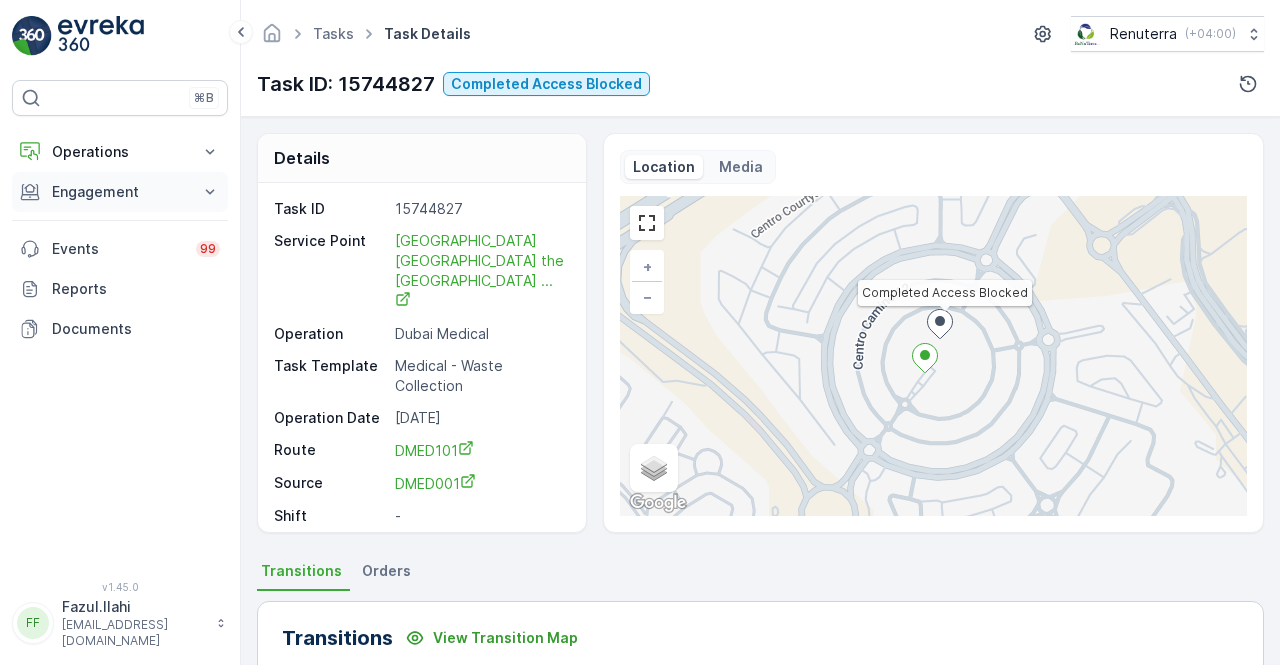 click on "Engagement" at bounding box center (120, 192) 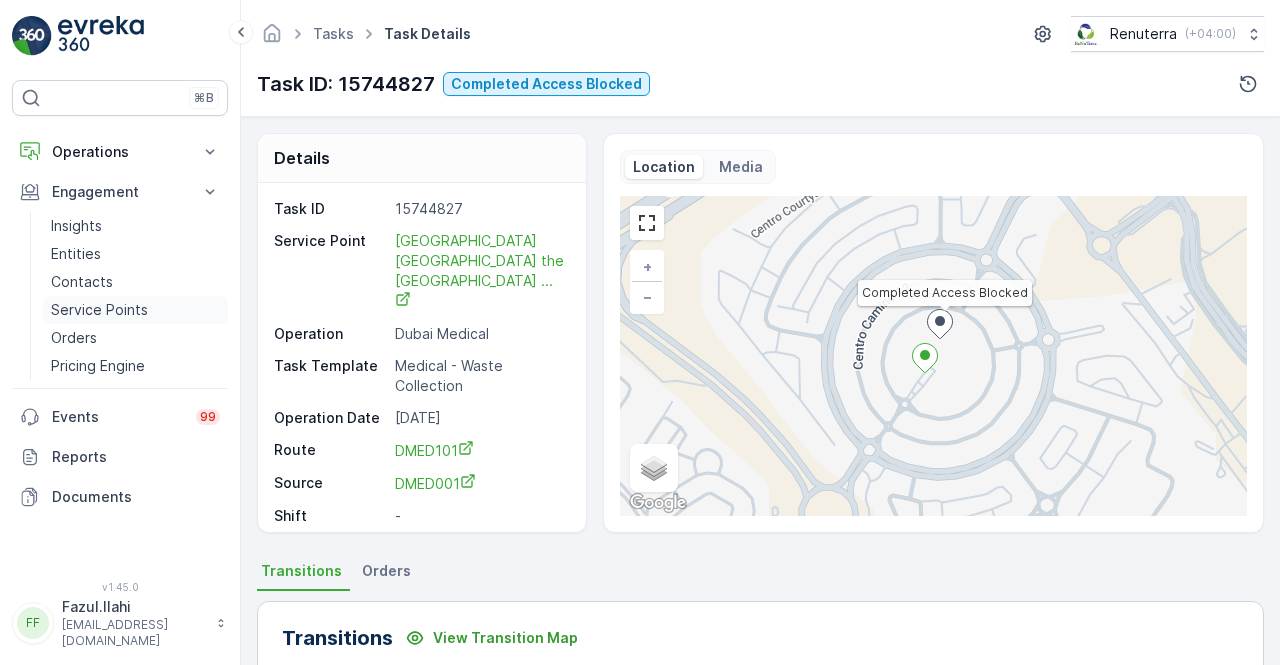 click on "Service Points" at bounding box center [135, 310] 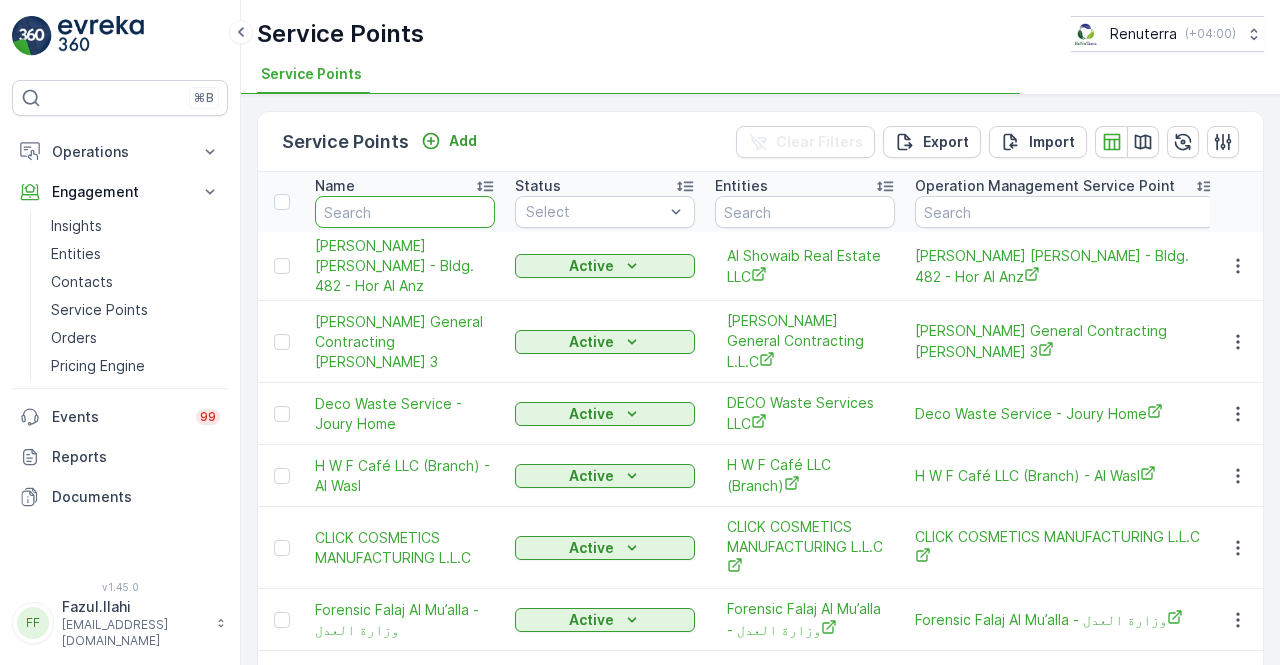 click at bounding box center [405, 212] 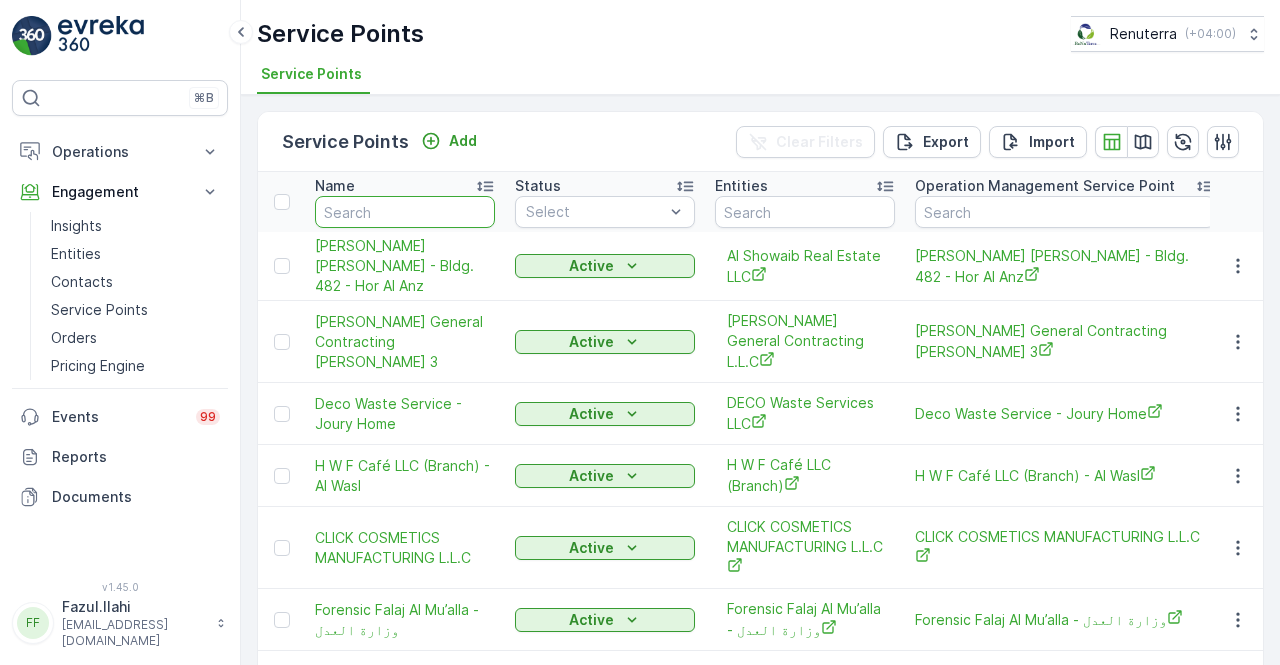 click at bounding box center (405, 212) 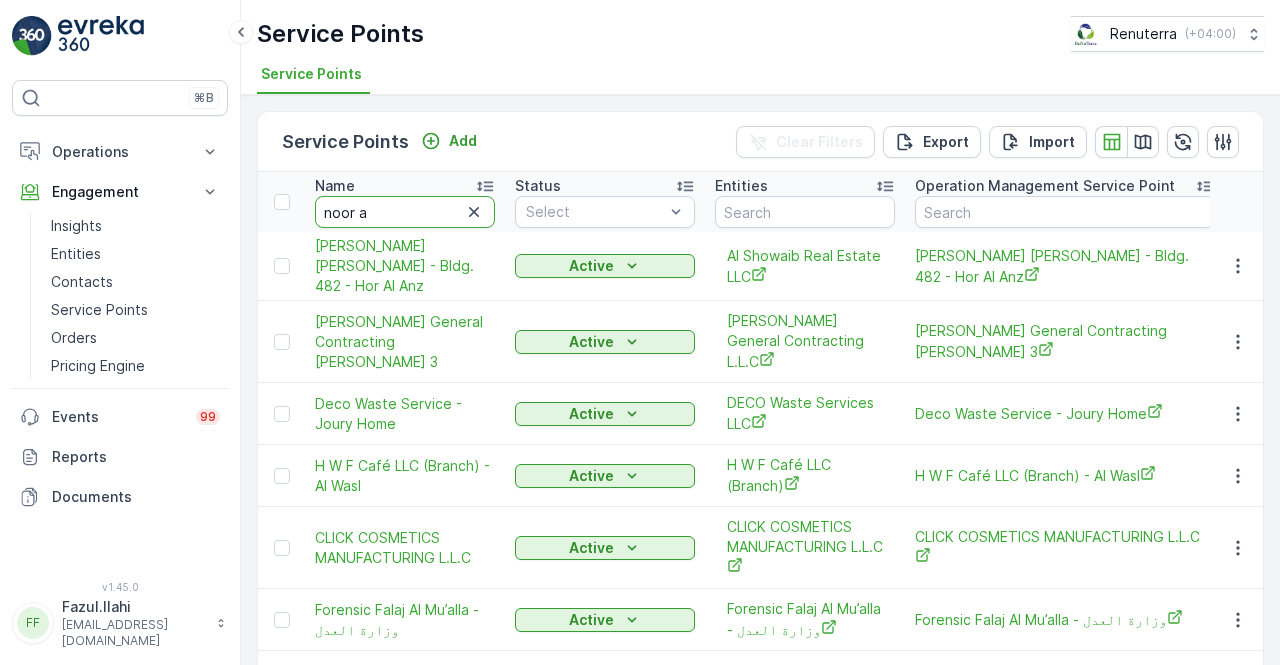 type on "noor al" 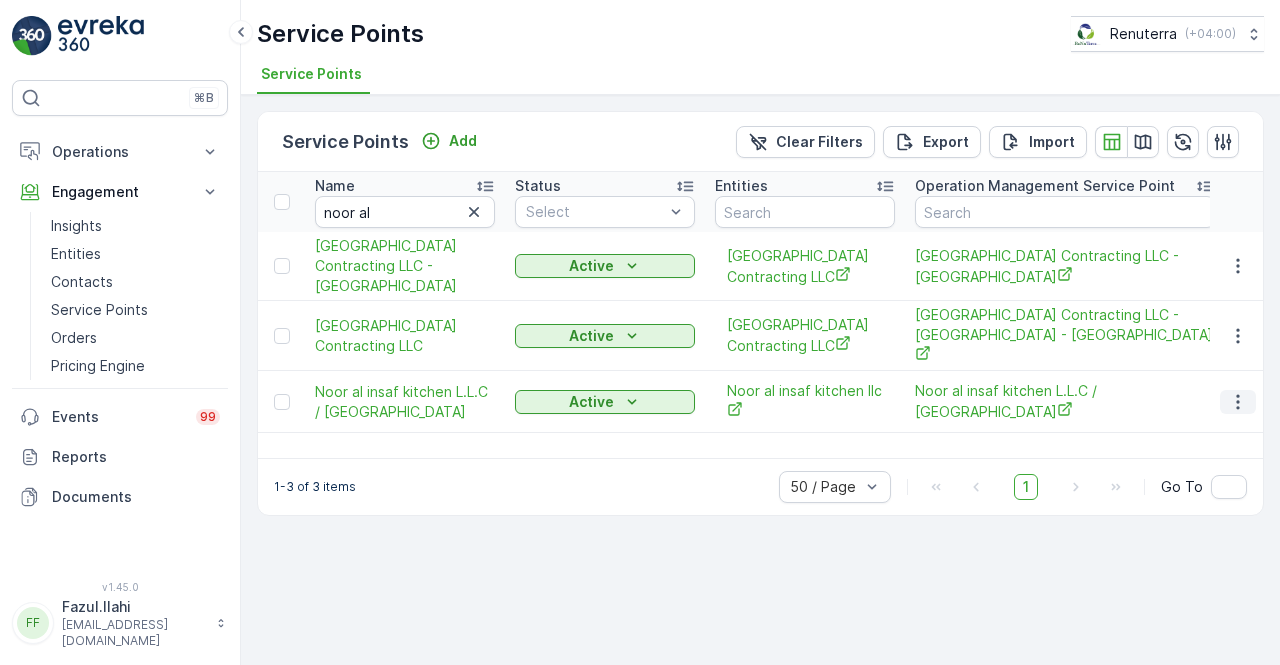 click 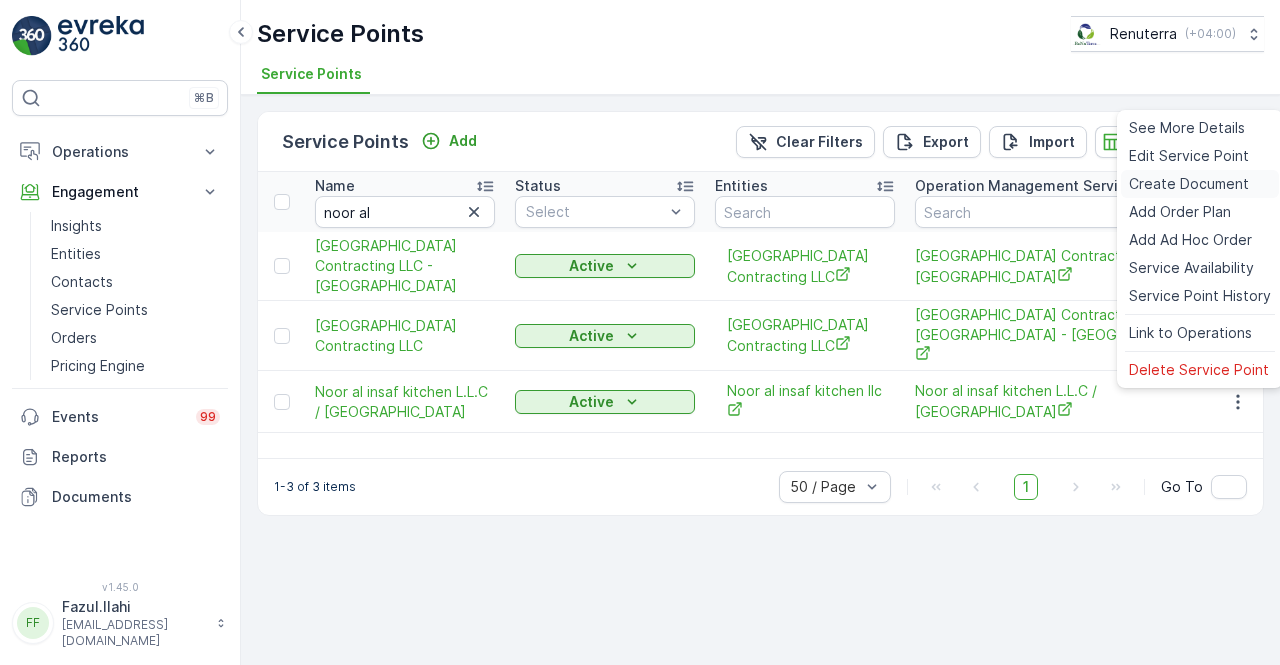click on "Create Document" at bounding box center (1189, 184) 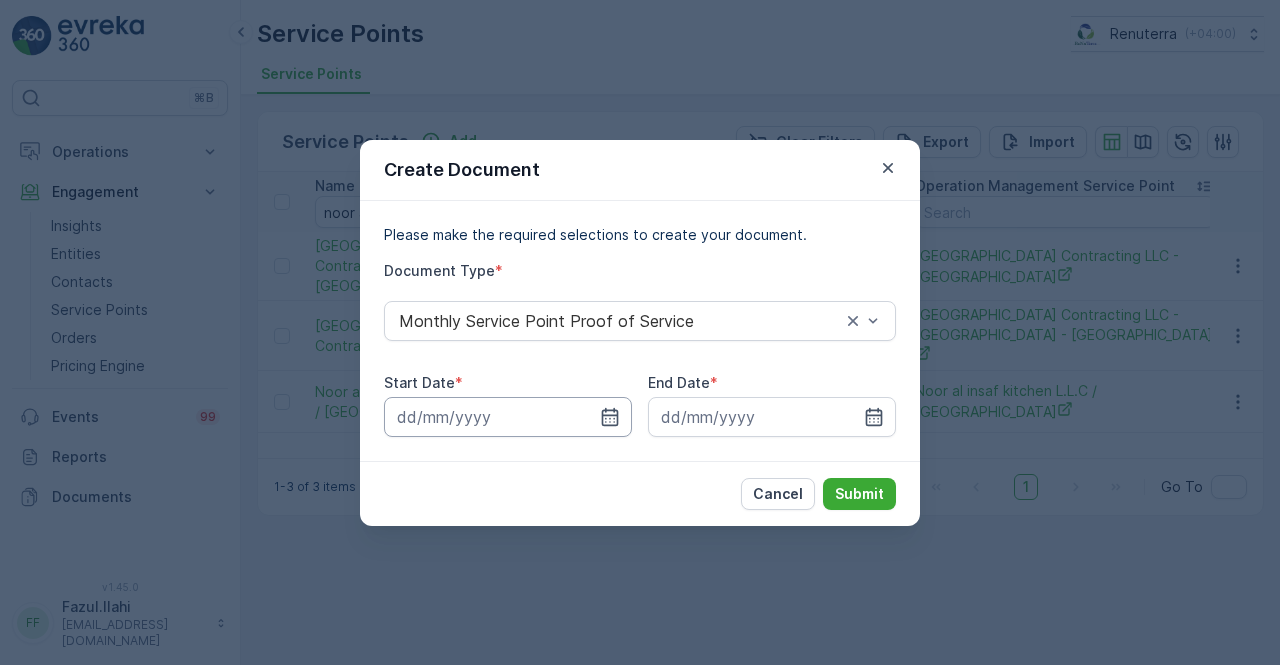 click at bounding box center [508, 417] 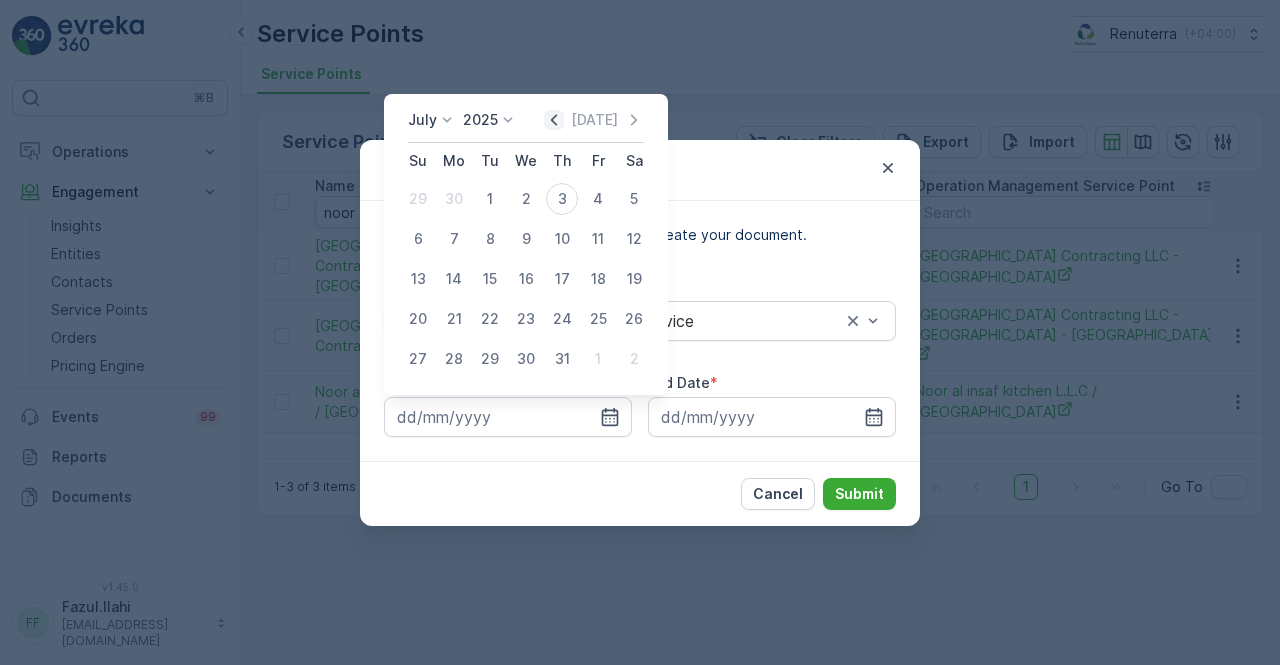 click 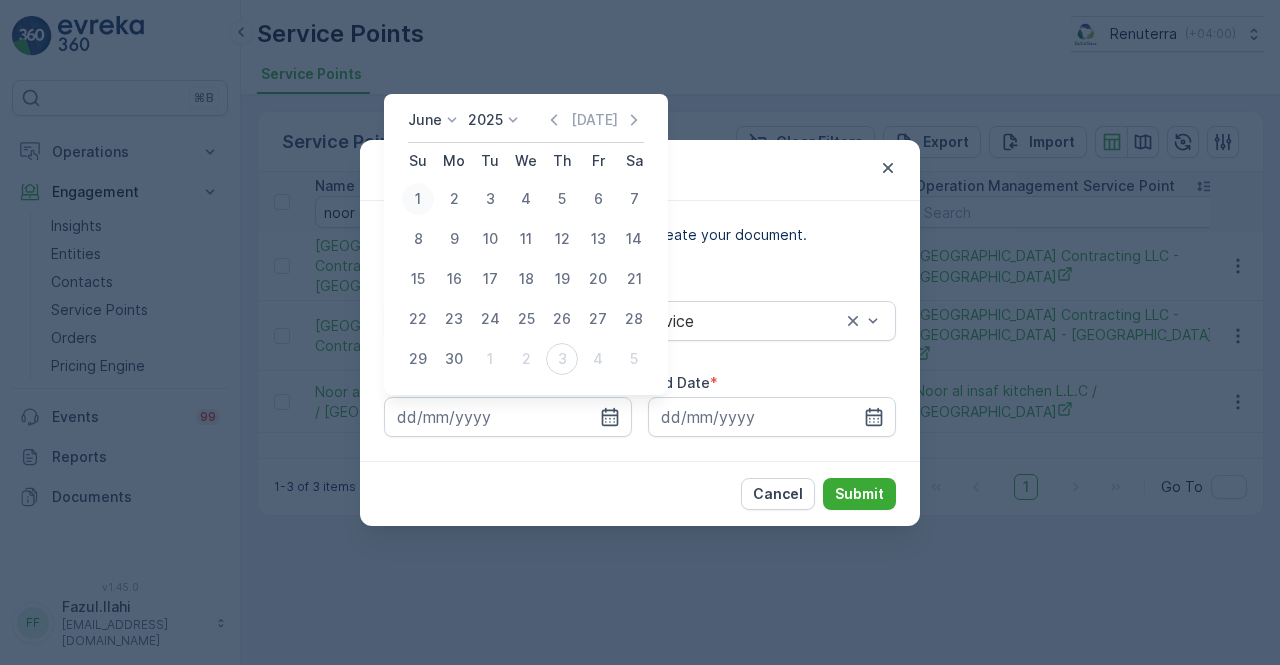 click on "1" at bounding box center [418, 199] 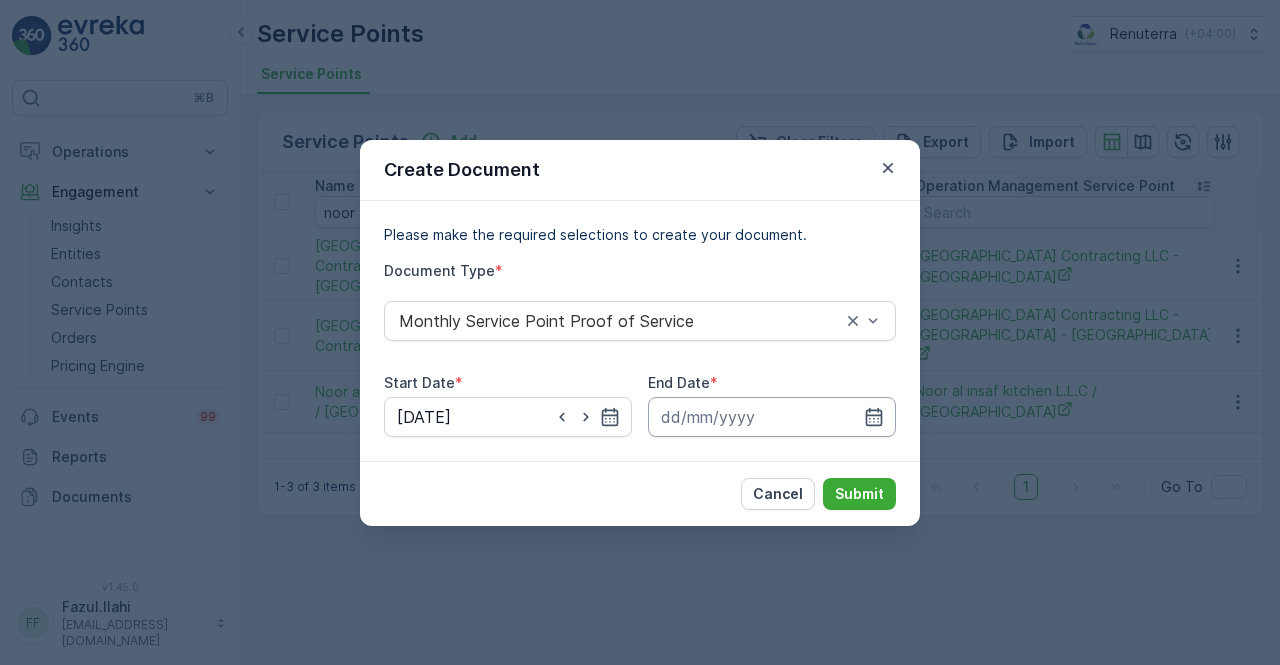 click at bounding box center (772, 417) 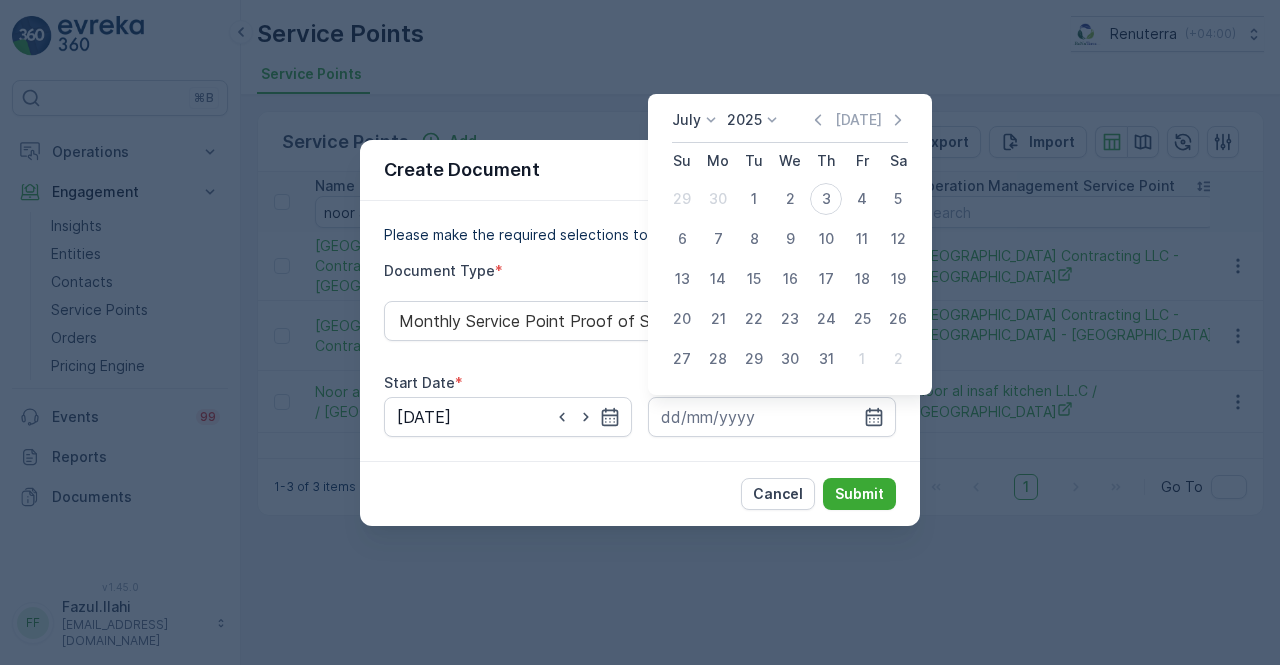 click on "July 2025 Today Su Mo Tu We Th Fr Sa 29 30 1 2 3 4 5 6 7 8 9 10 11 12 13 14 15 16 17 18 19 20 21 22 23 24 25 26 27 28 29 30 31 1 2" at bounding box center [790, 244] 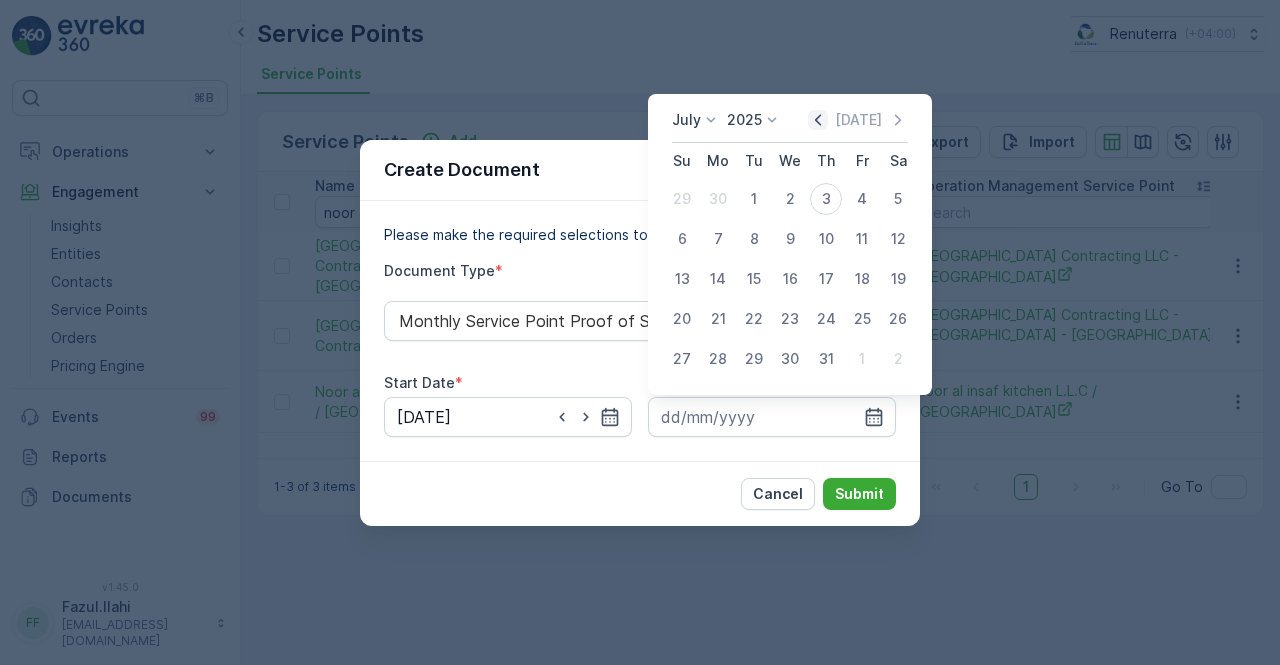 click 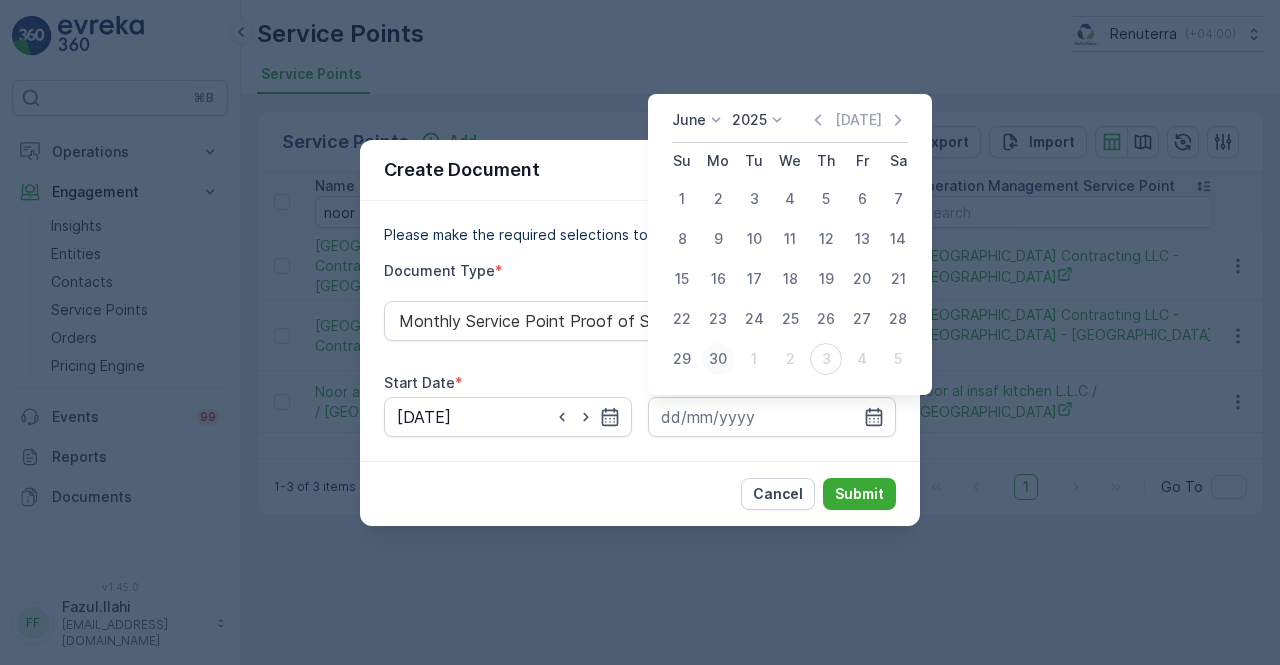 click on "30" at bounding box center [718, 359] 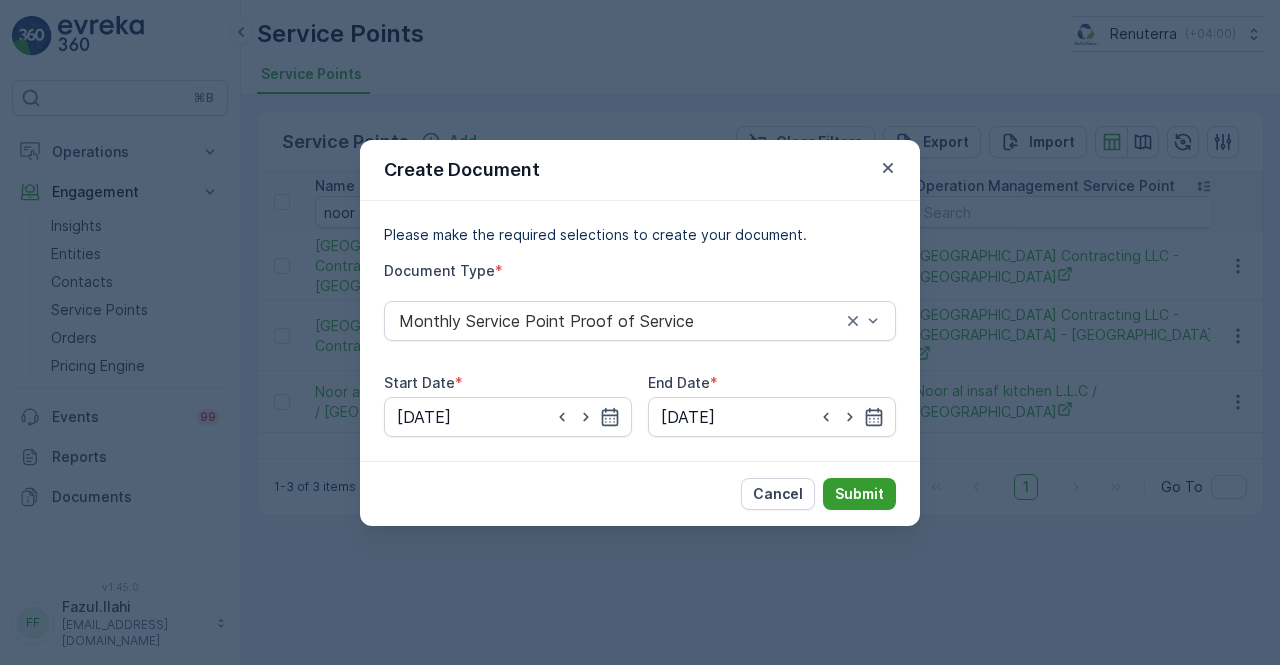click on "Submit" at bounding box center [859, 494] 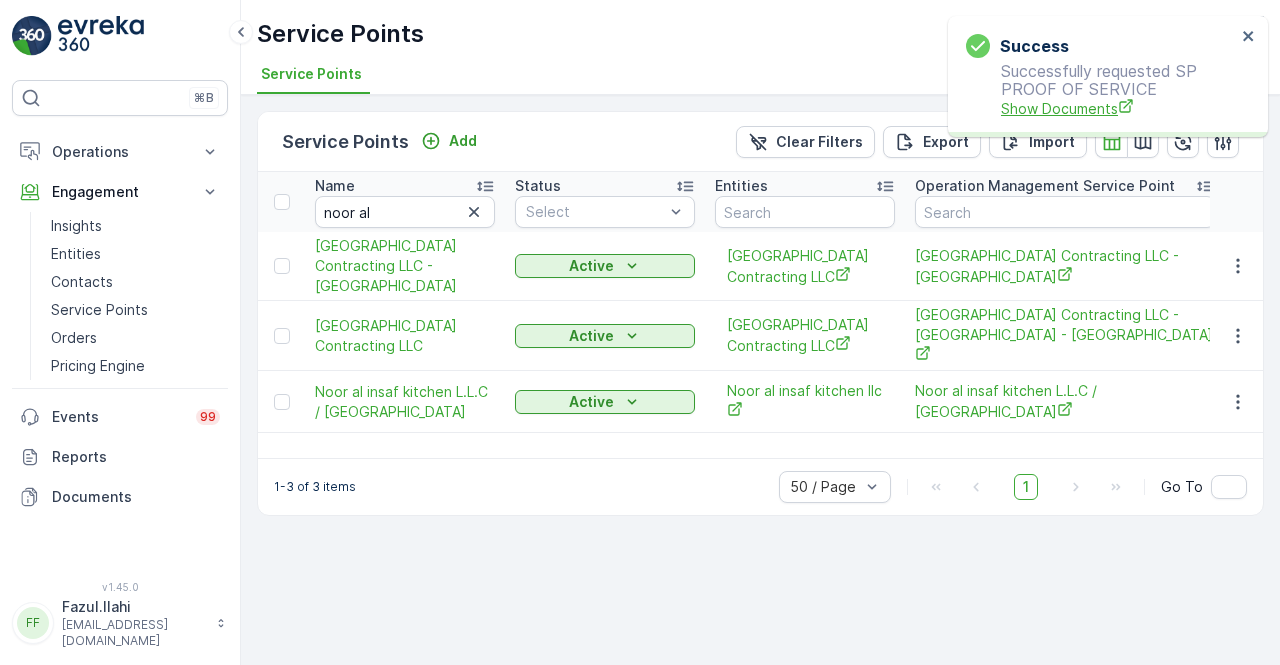 click on "Show Documents" at bounding box center [1118, 108] 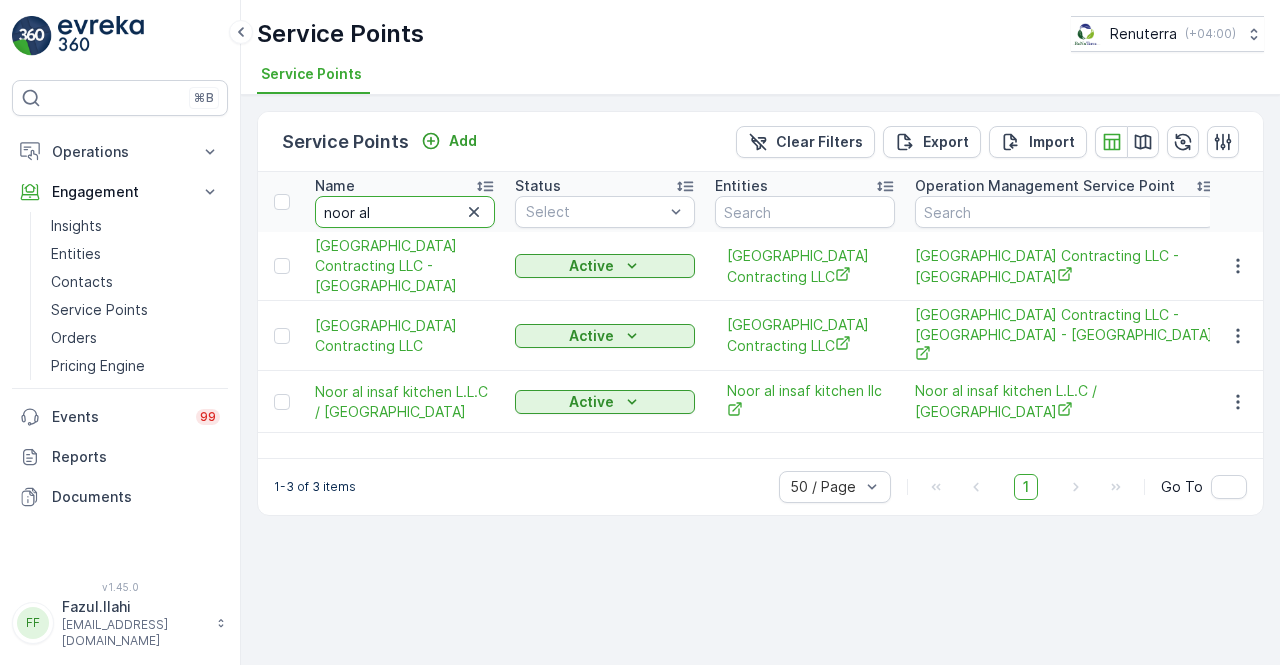 click on "noor al" at bounding box center [405, 212] 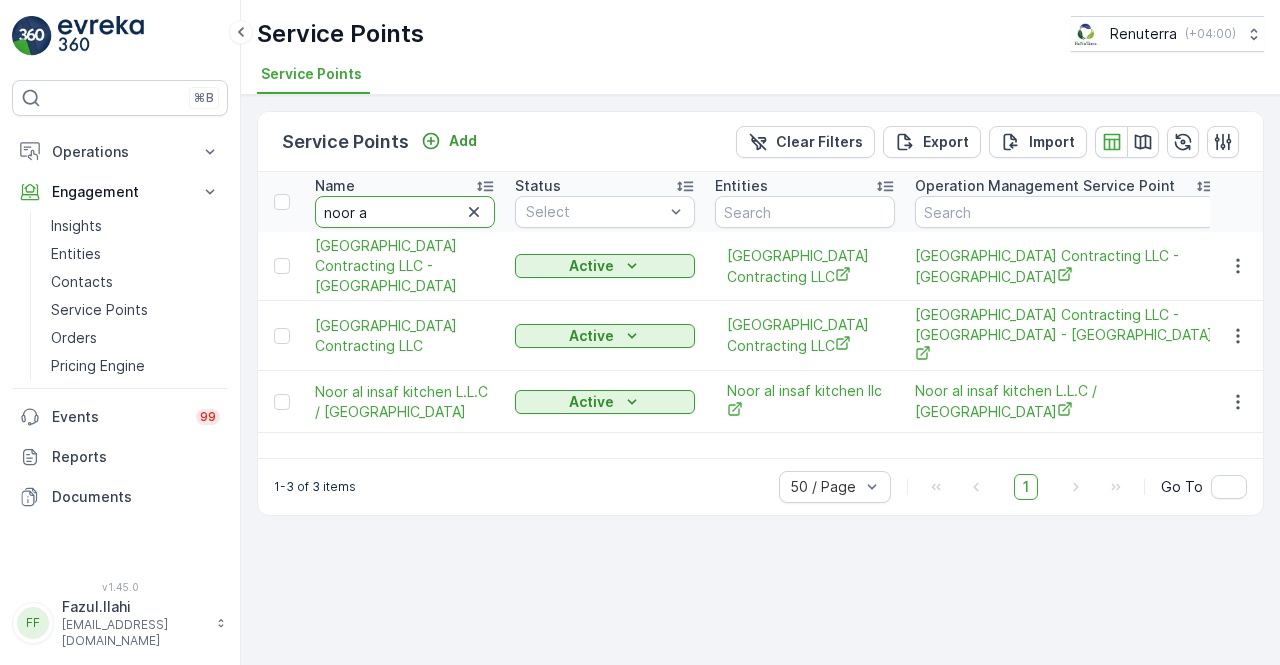 type on "noor" 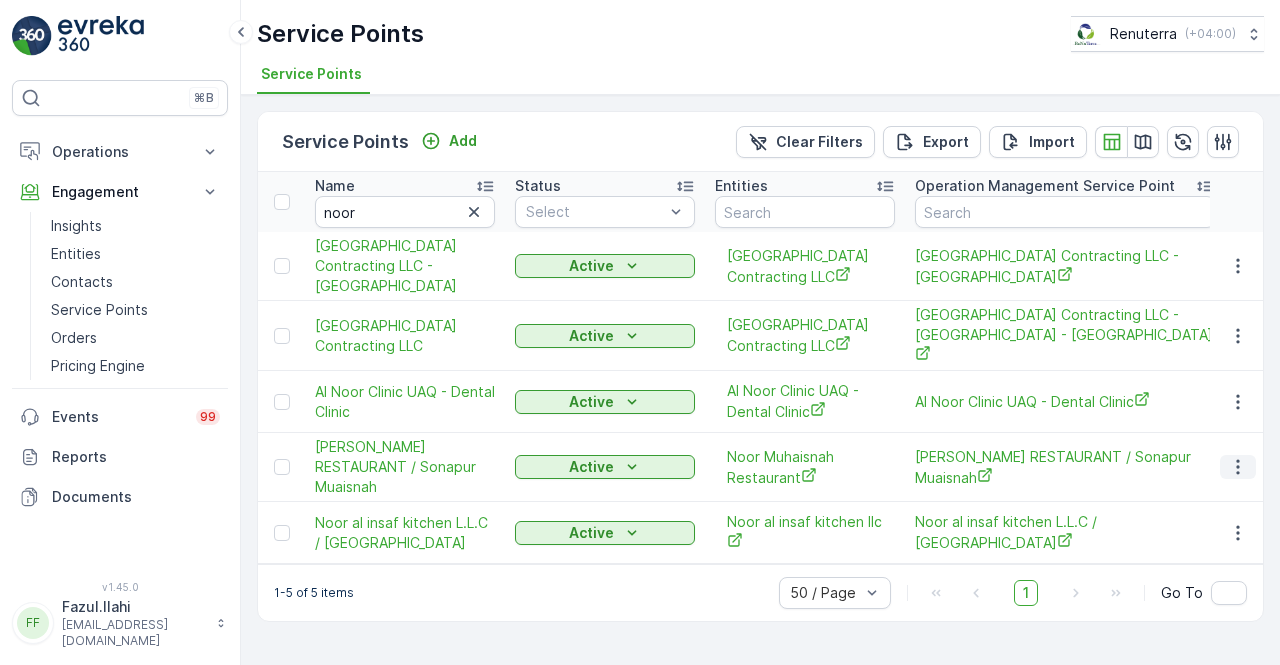click 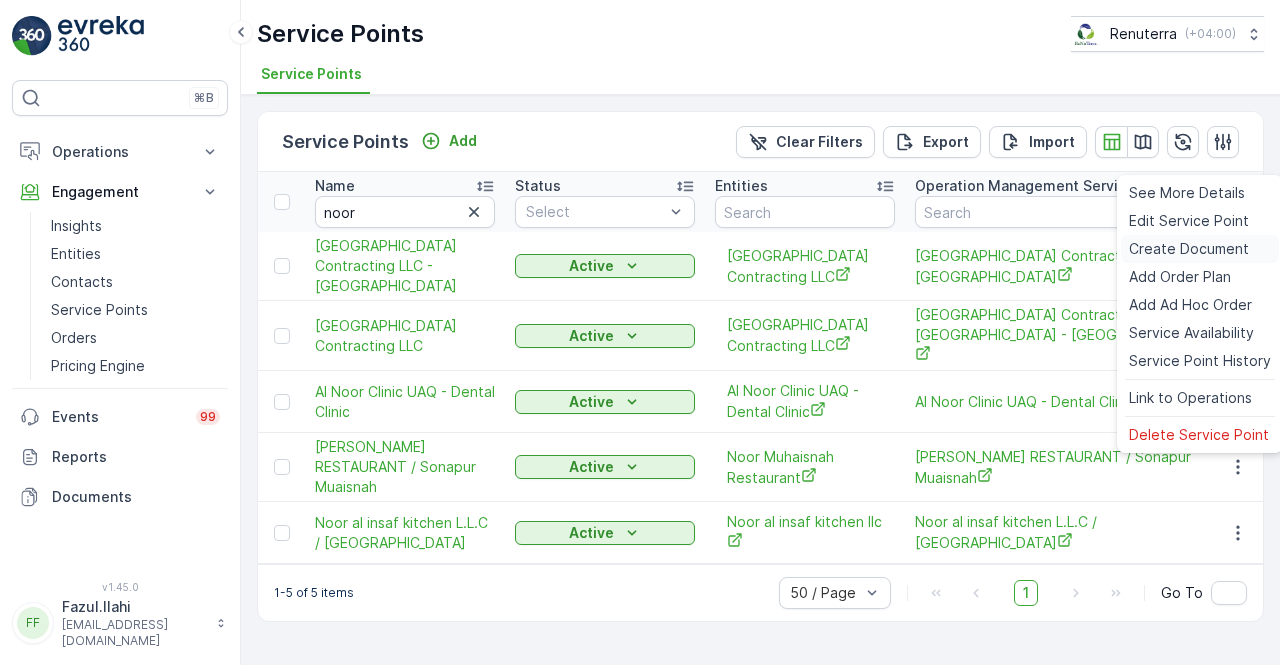 click on "Create Document" at bounding box center (1189, 249) 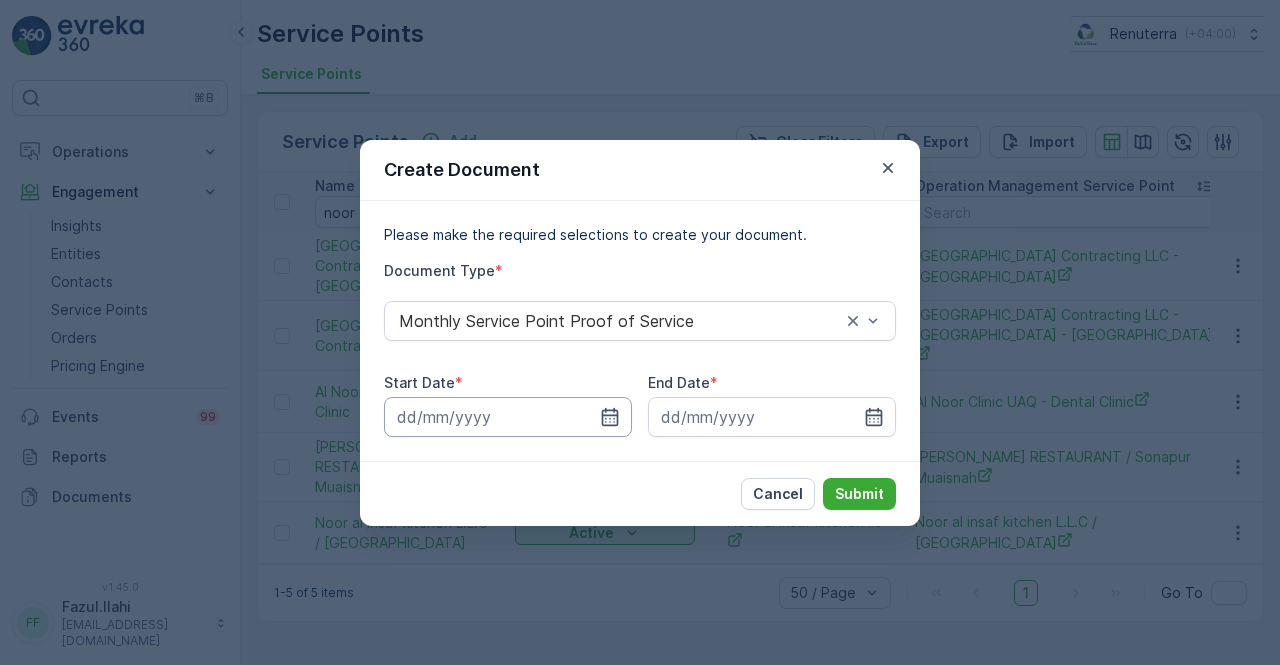 click at bounding box center [508, 417] 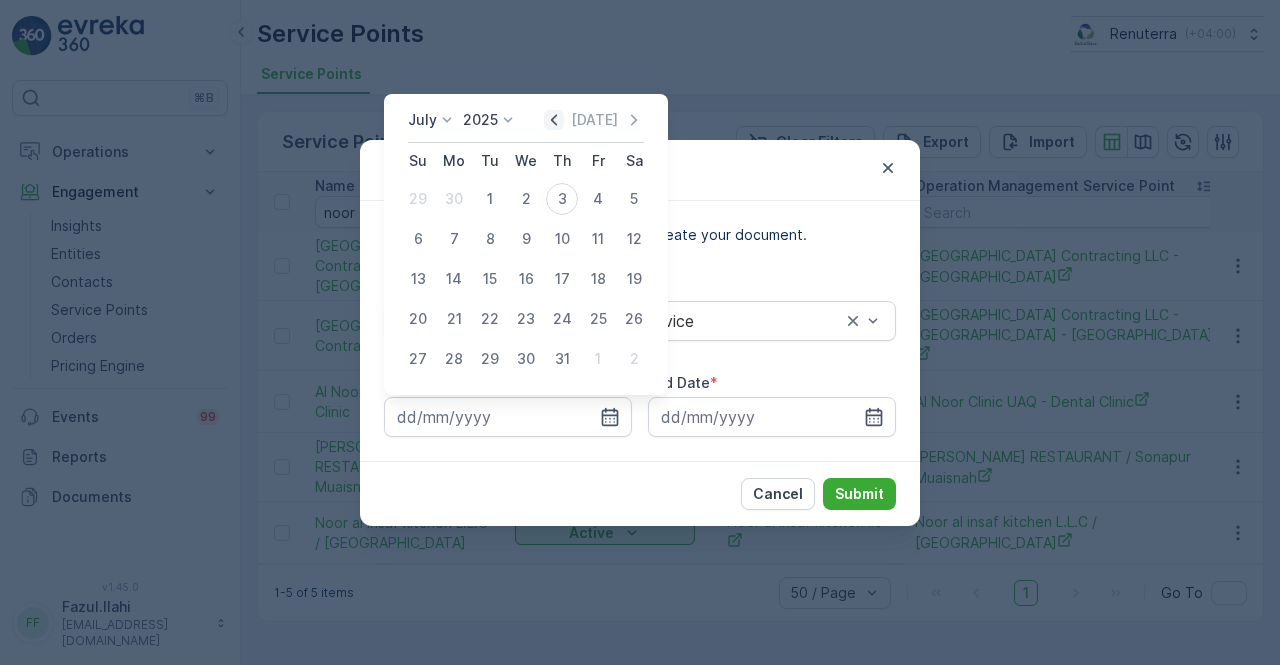click 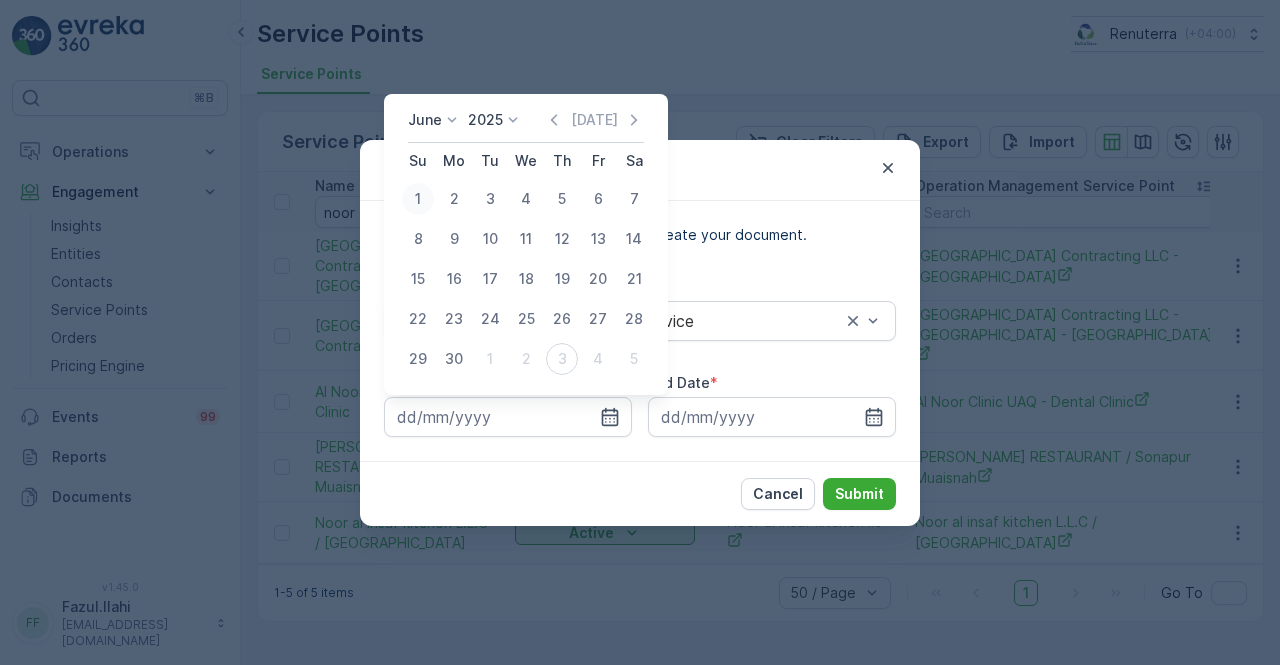 click on "1" at bounding box center [418, 199] 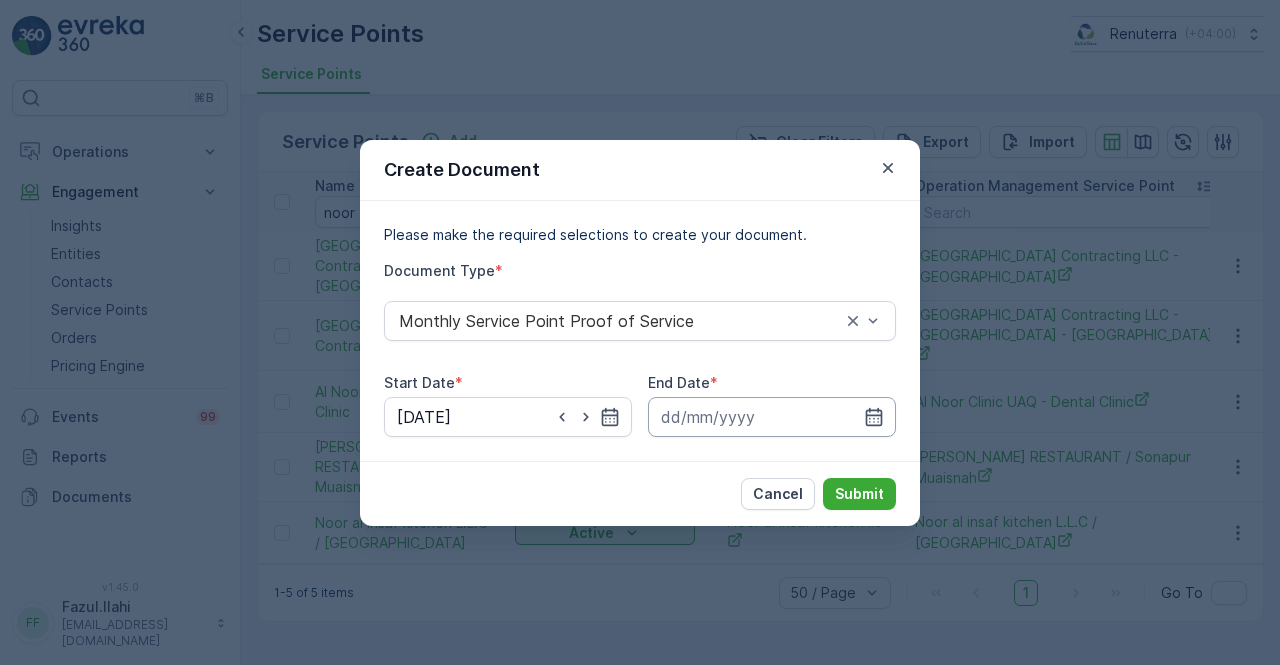 click at bounding box center [772, 417] 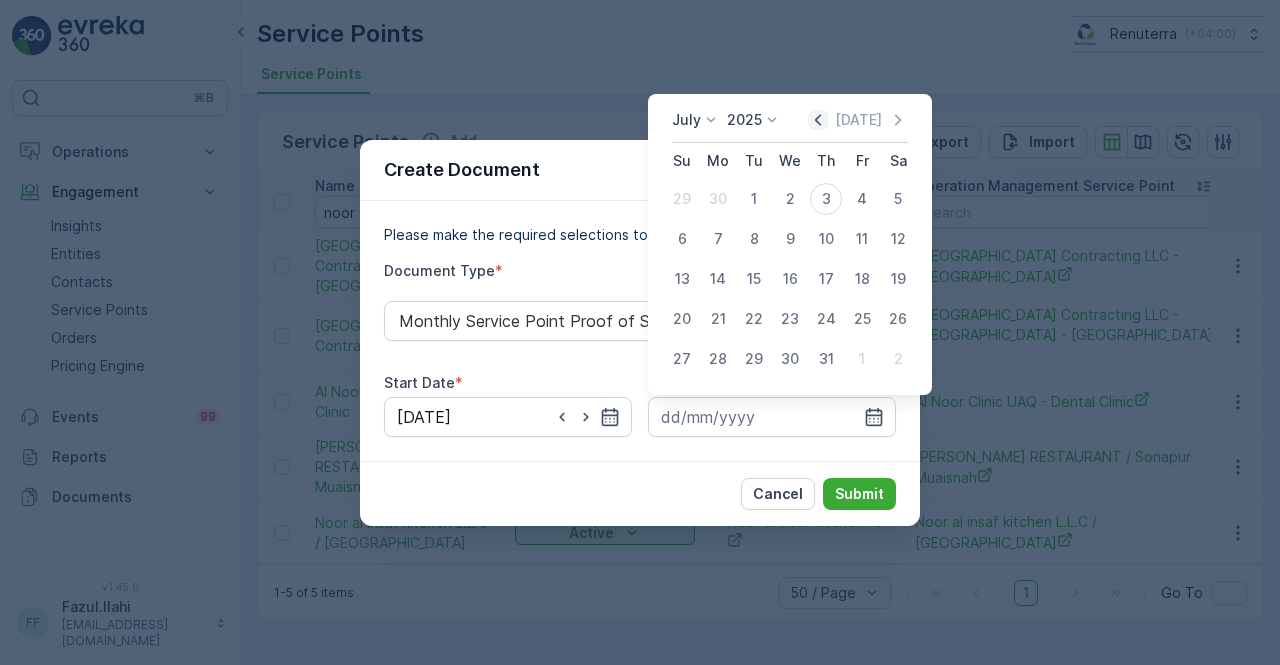 click 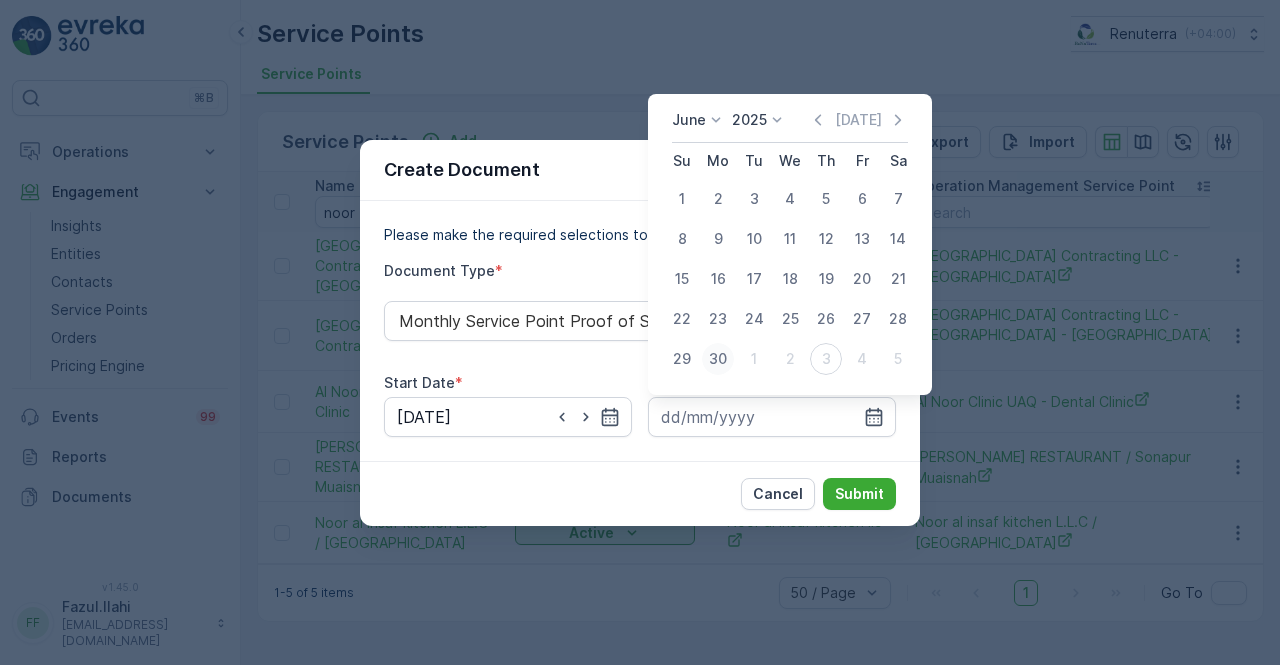 click on "30" at bounding box center (718, 359) 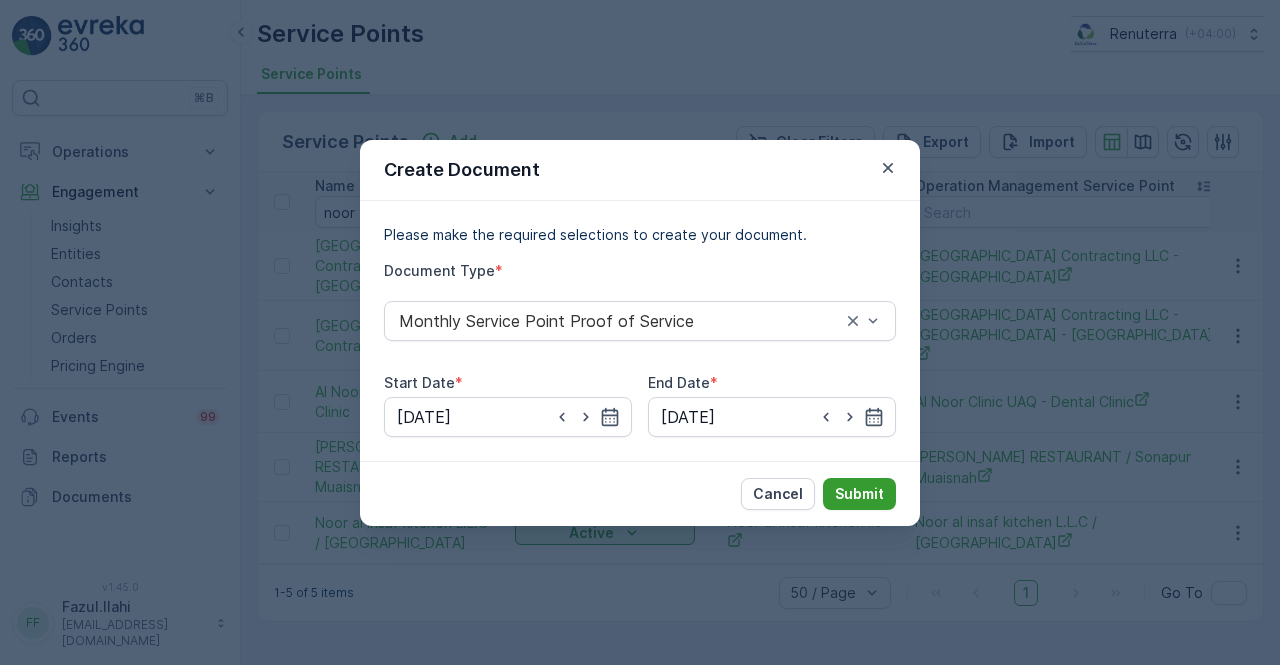 click on "Submit" at bounding box center (859, 494) 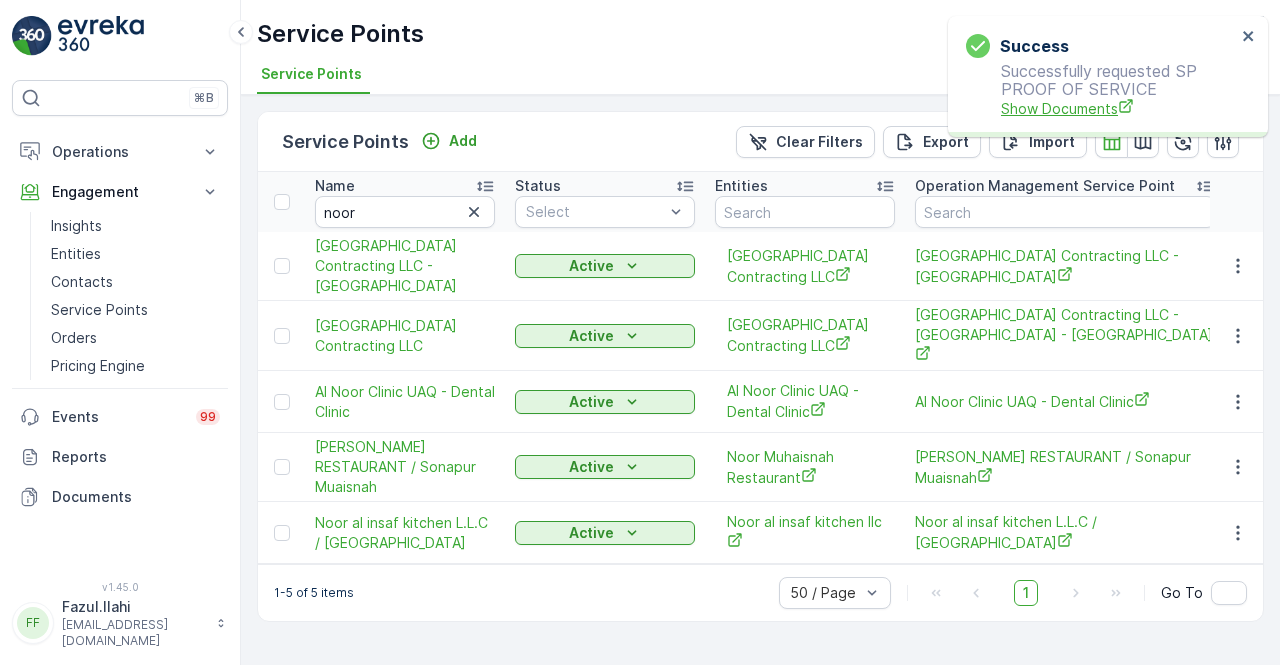 click on "Show Documents" at bounding box center [1118, 108] 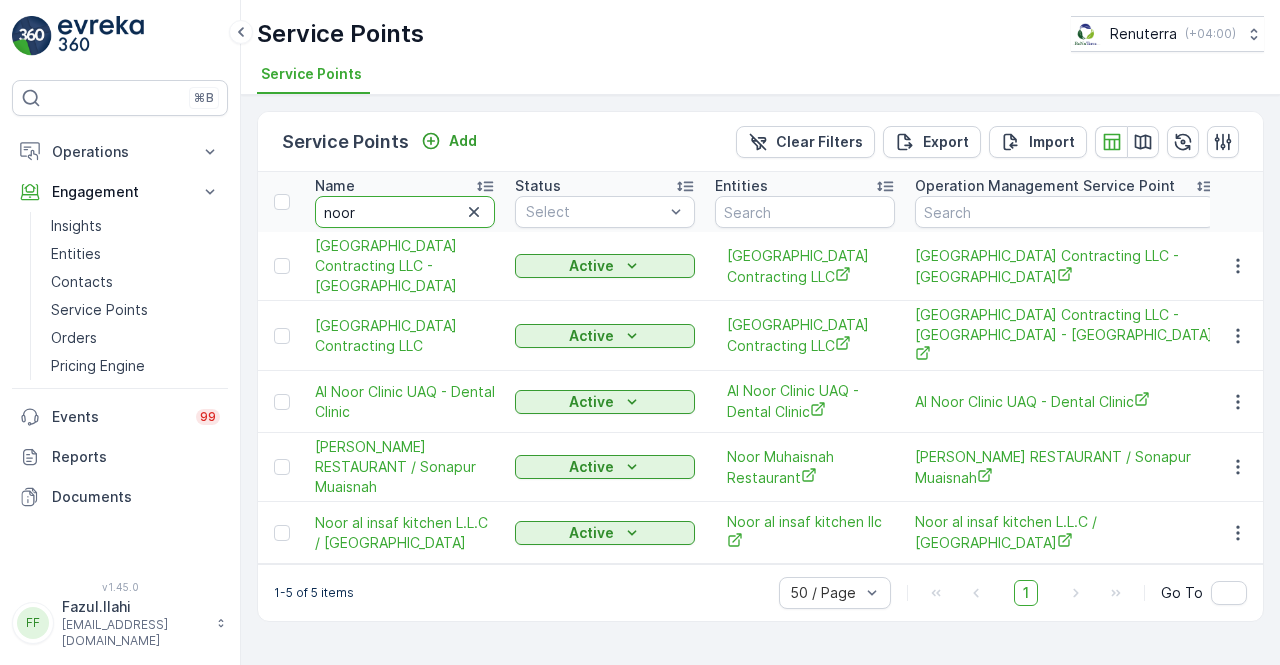 click on "noor" at bounding box center [405, 212] 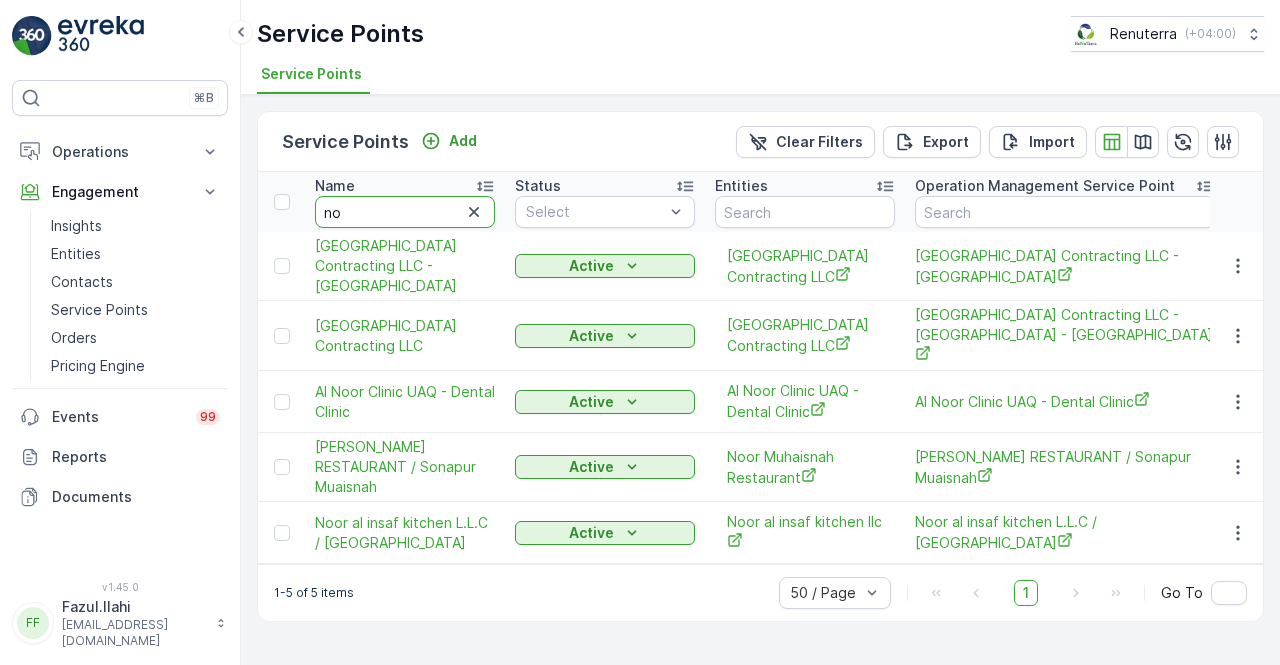 type on "n" 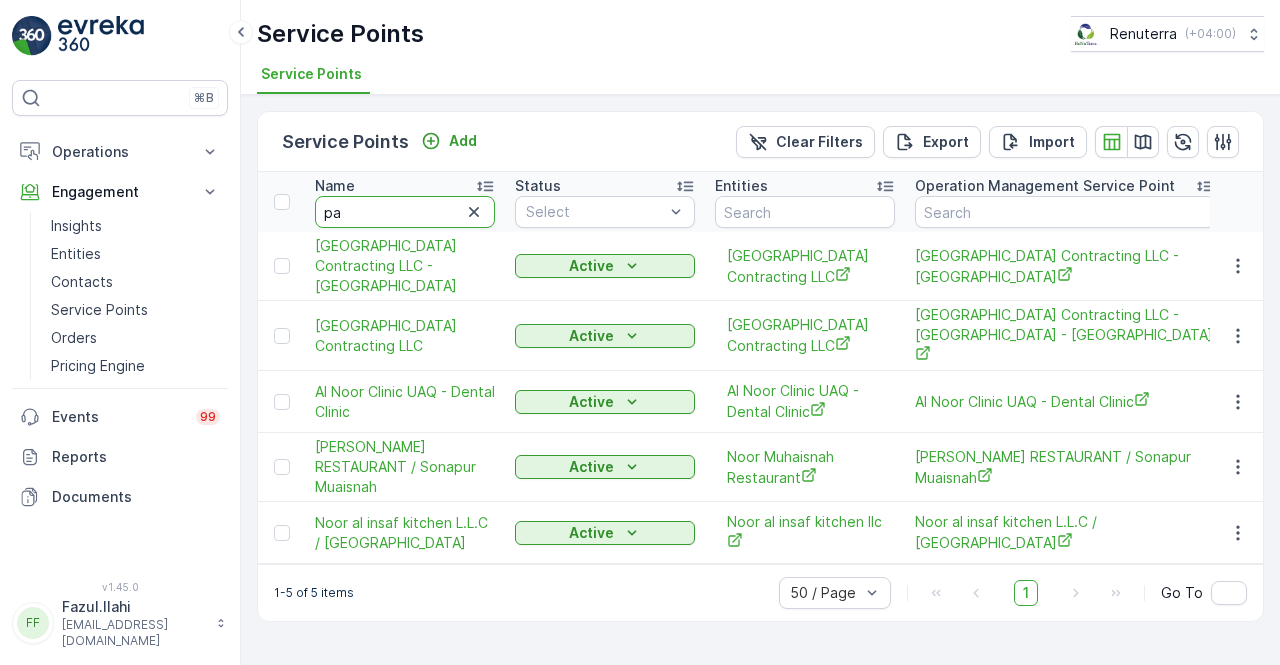 type on "pak" 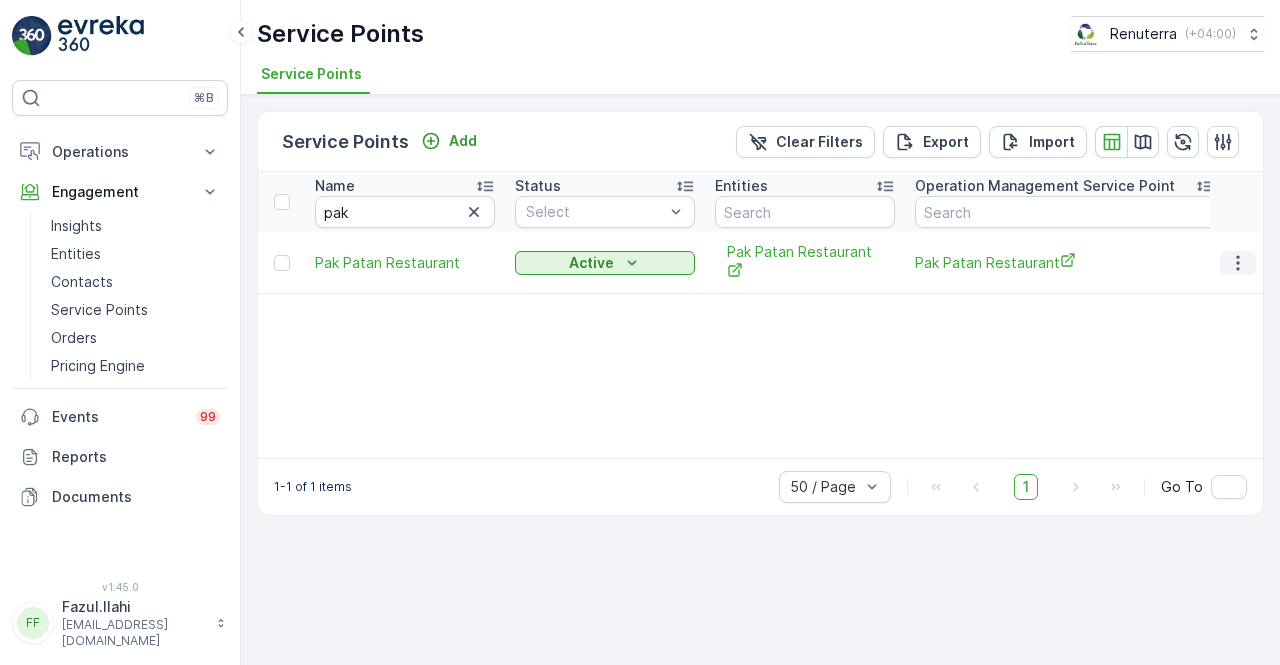 click at bounding box center (1238, 263) 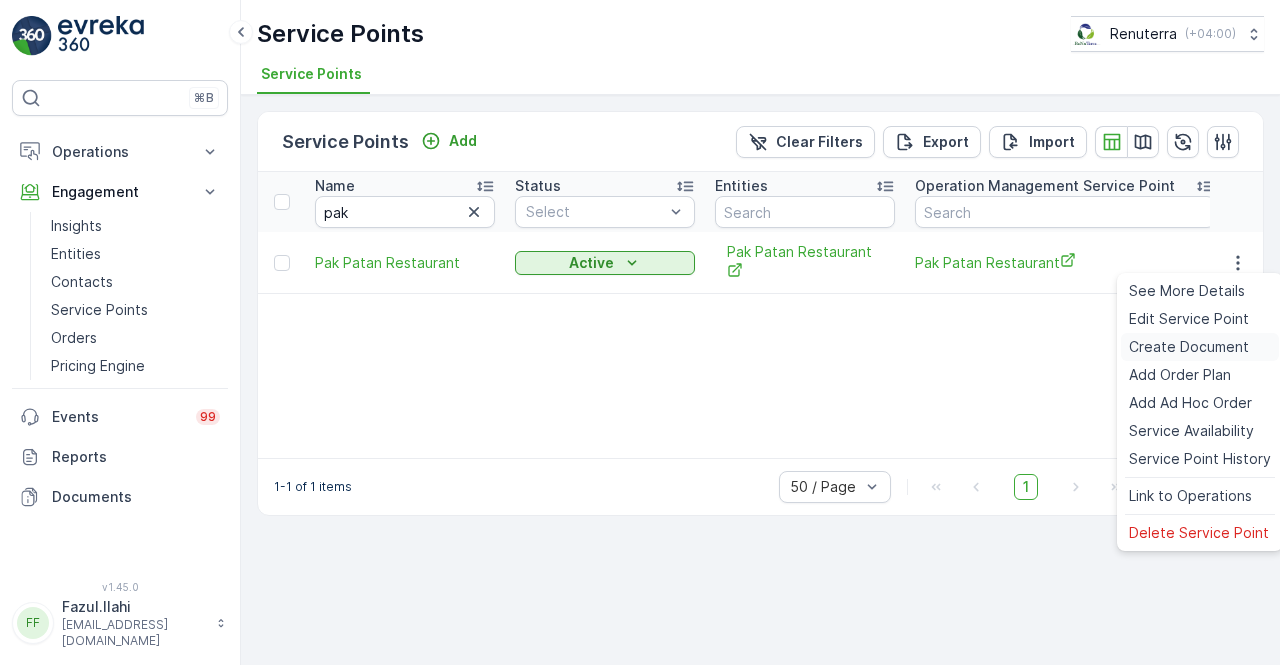 click on "Create Document" at bounding box center (1189, 347) 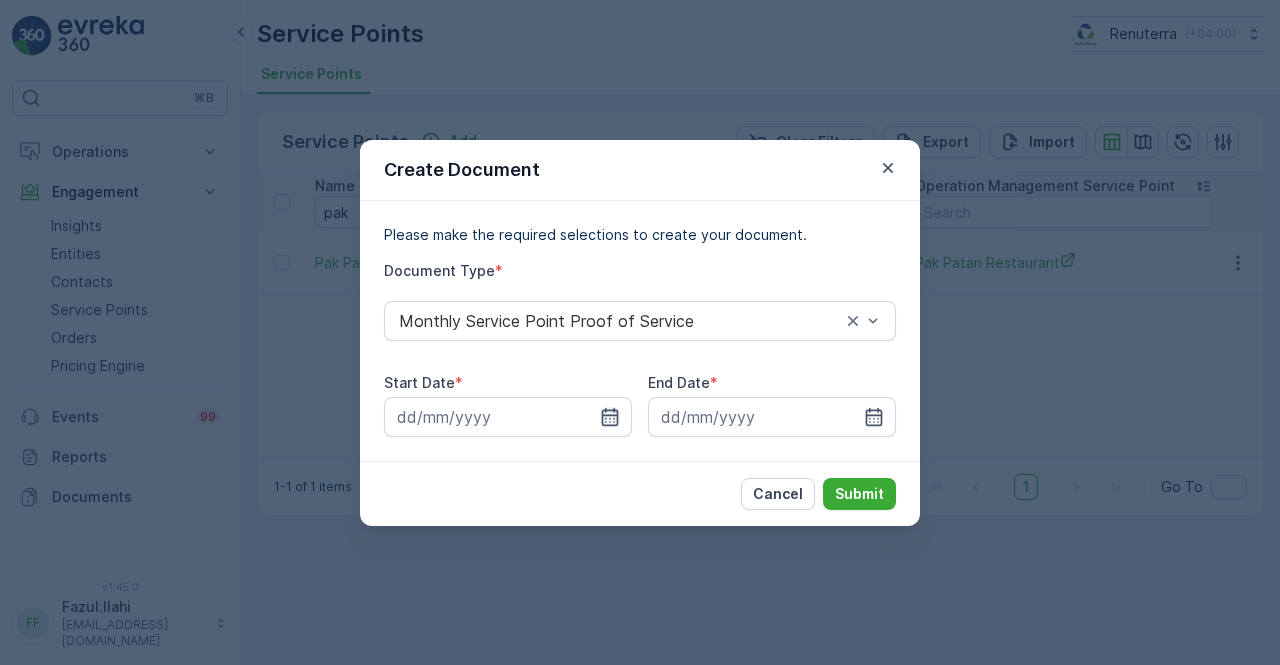 click 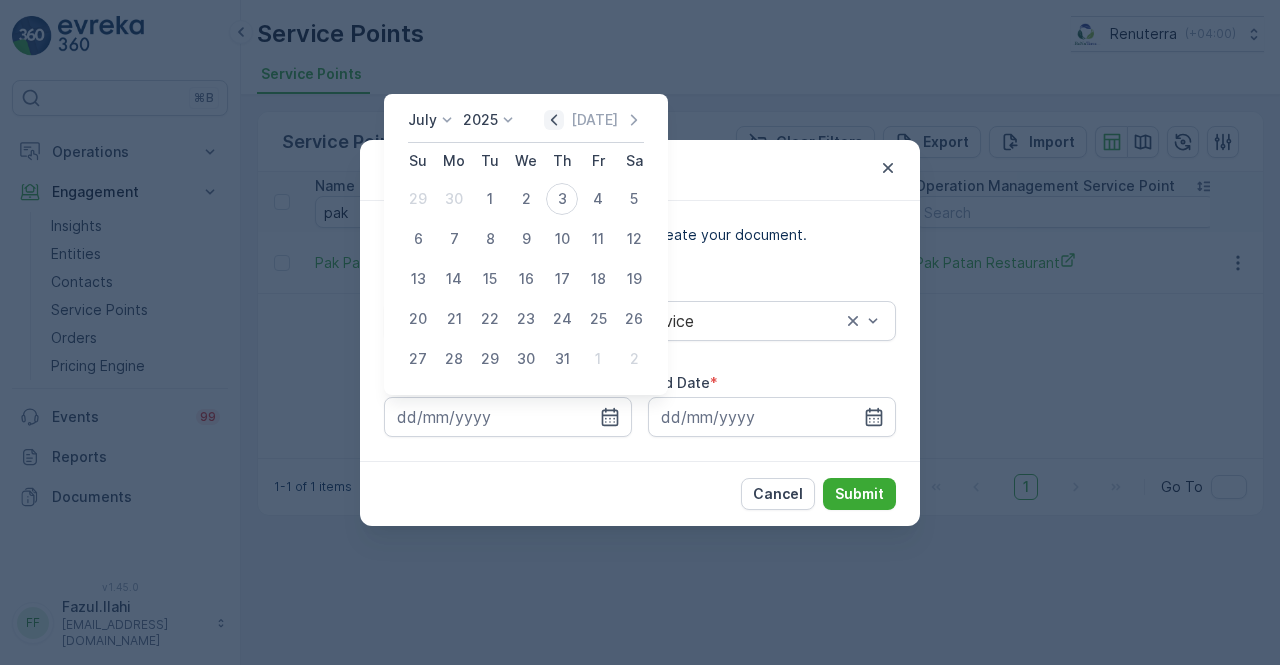 click 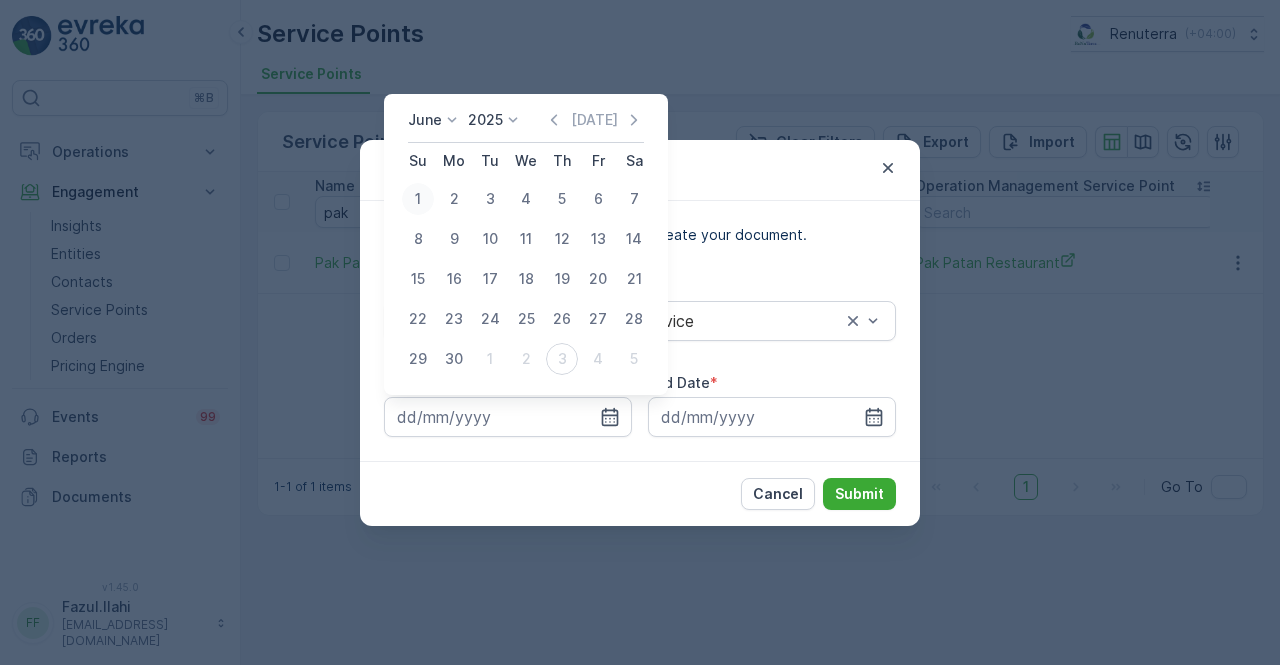 click on "1" at bounding box center [418, 199] 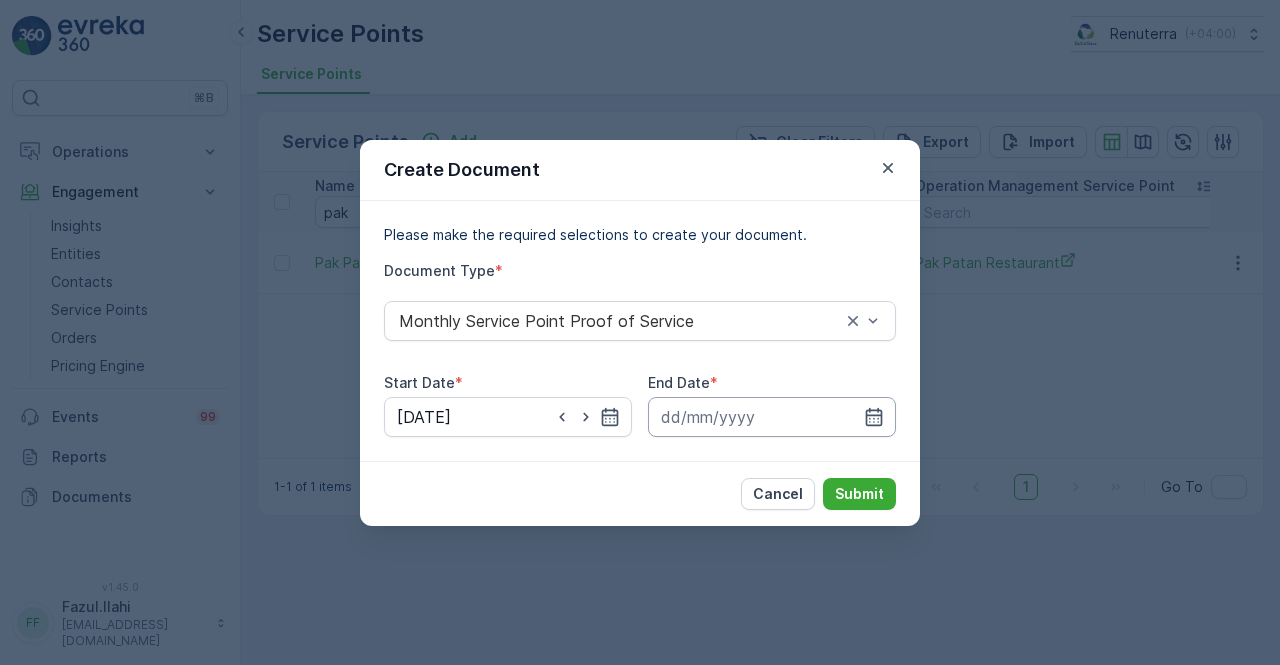 click at bounding box center [772, 417] 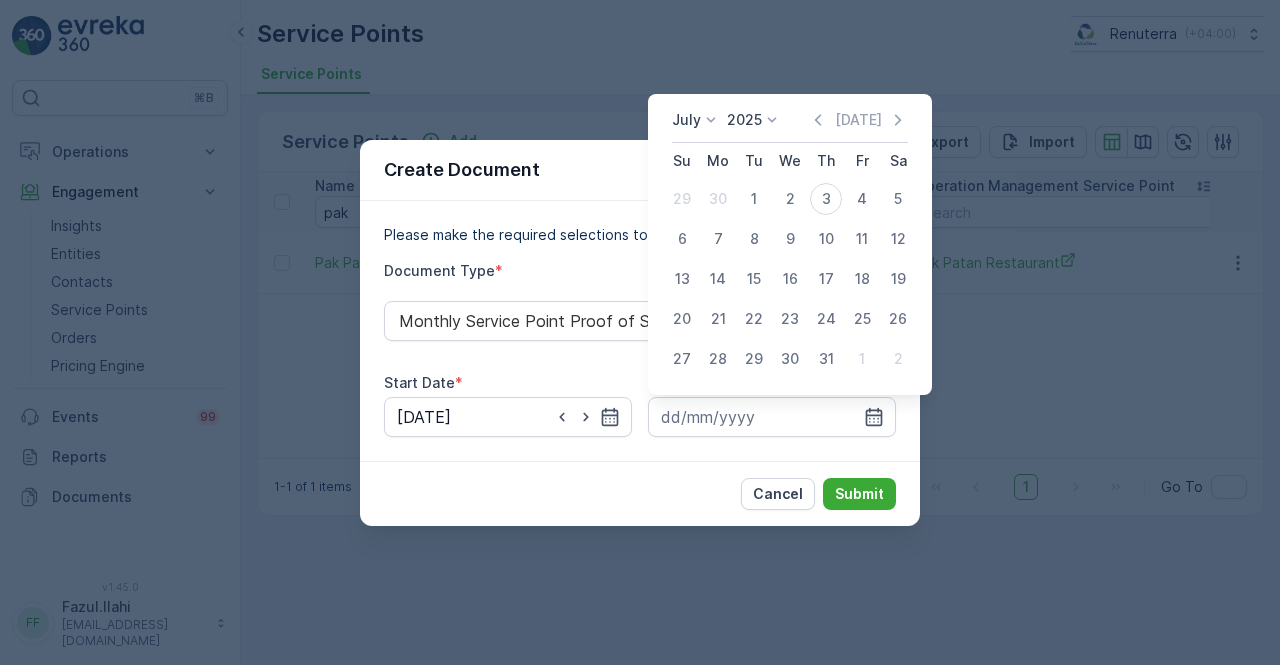 click on "July 2025 Today" at bounding box center (790, 126) 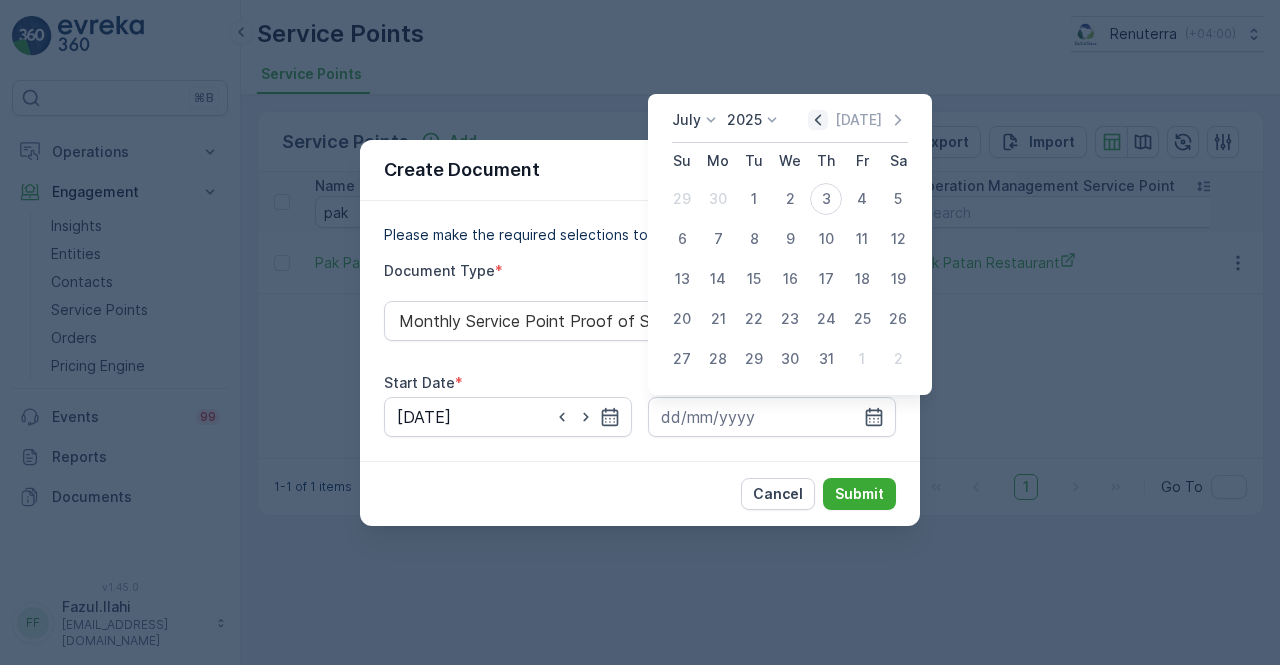 click 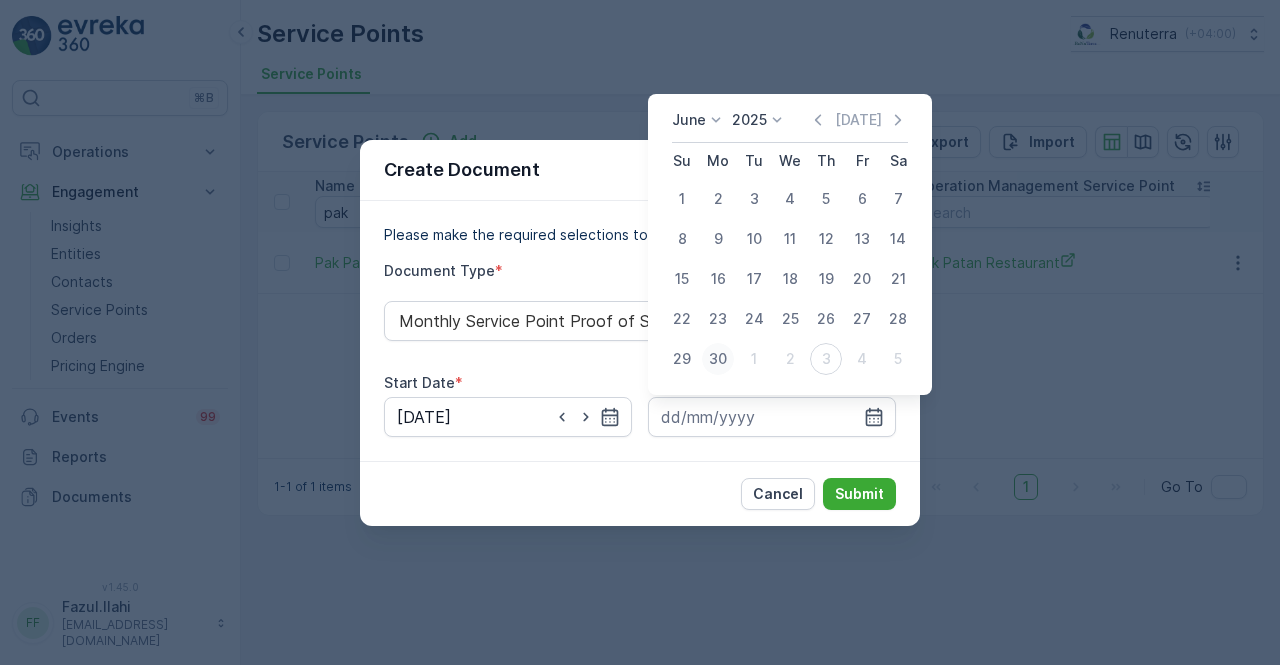 click on "30" at bounding box center (718, 359) 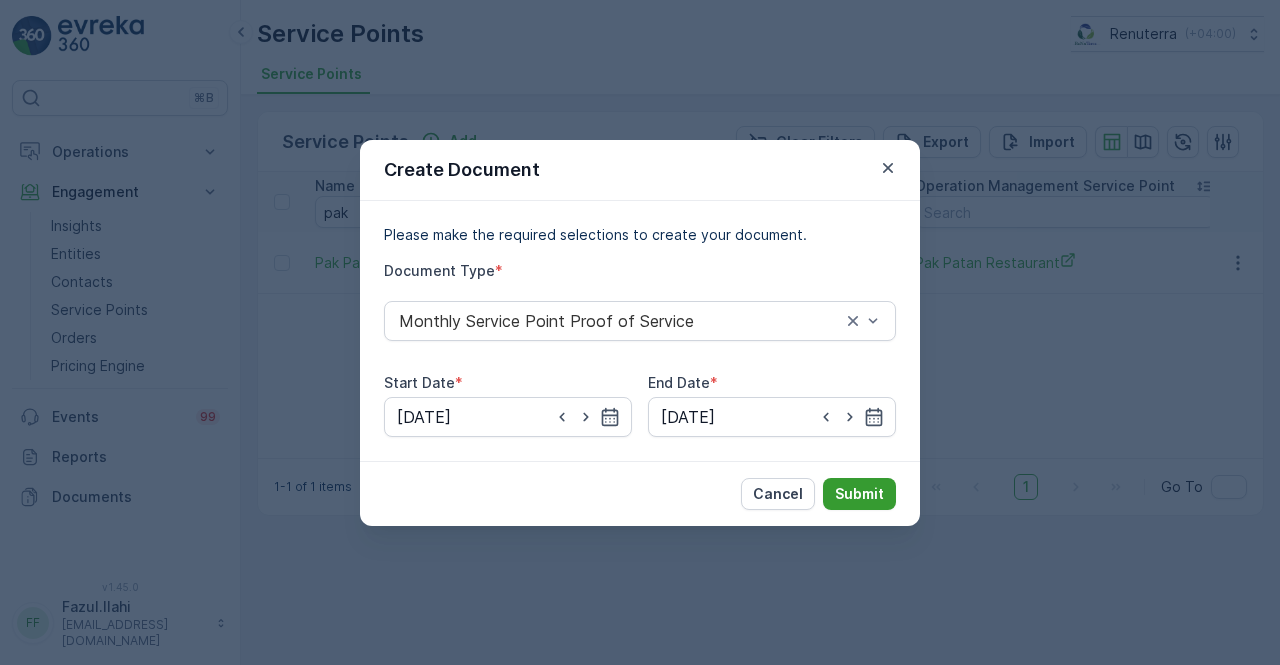 click on "Submit" at bounding box center [859, 494] 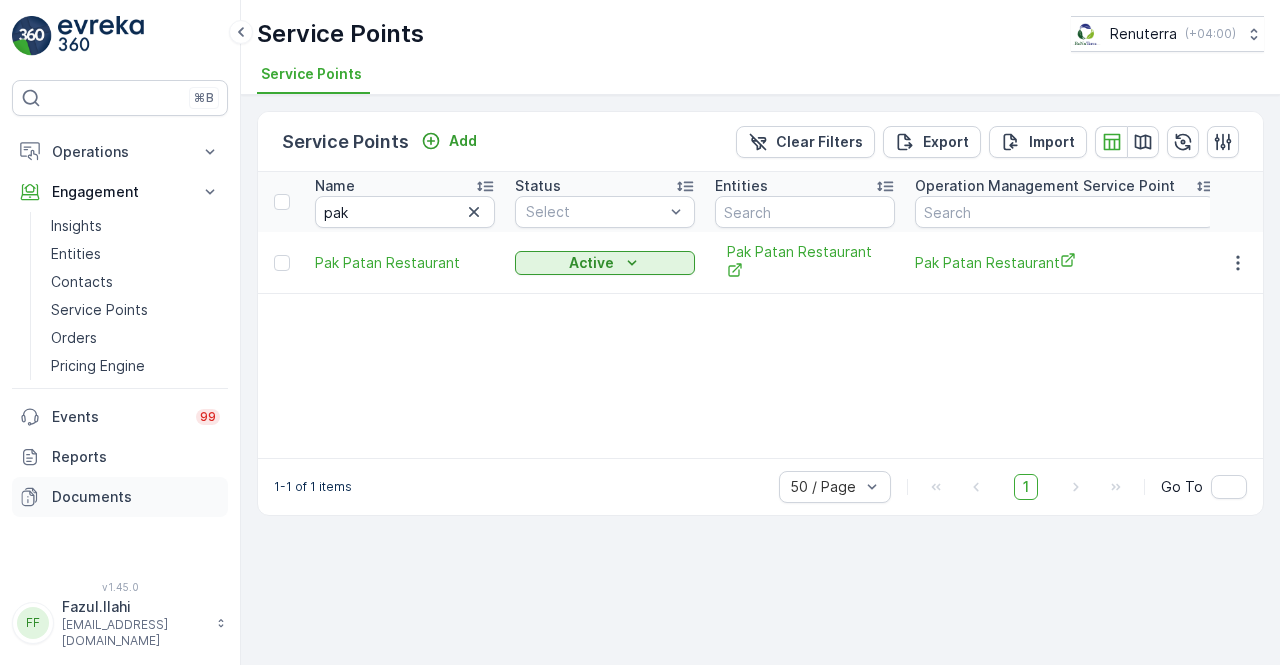 click on "Documents" at bounding box center [136, 497] 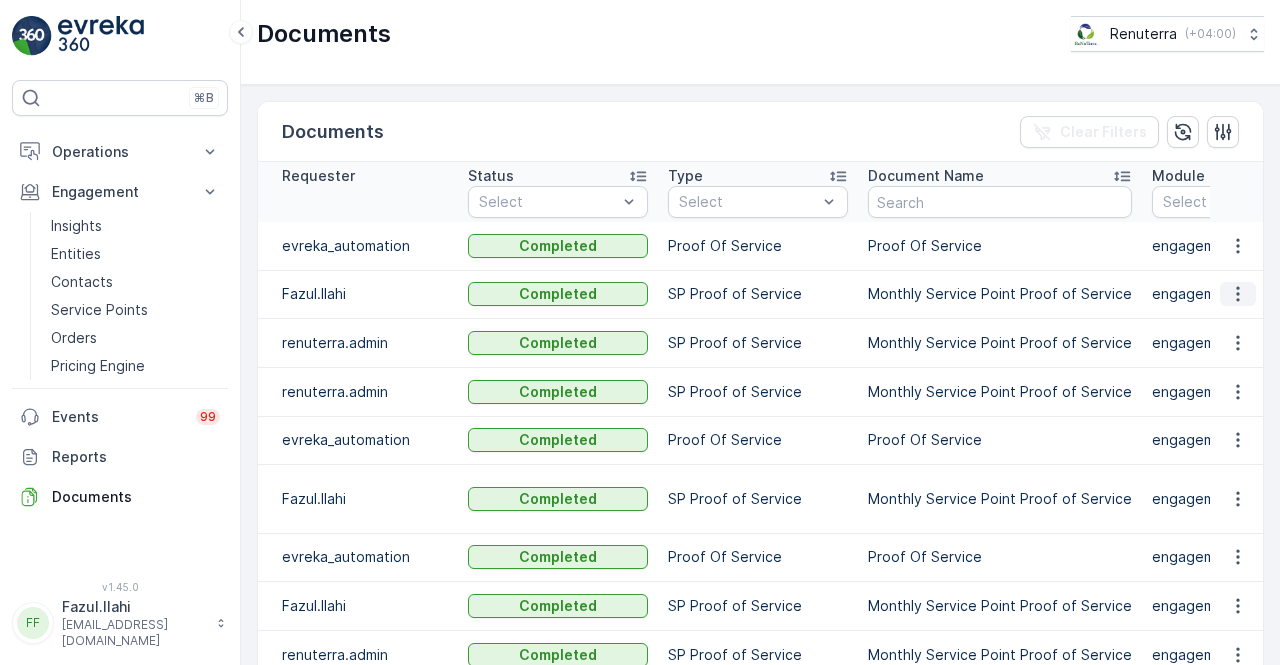 click at bounding box center [1238, 294] 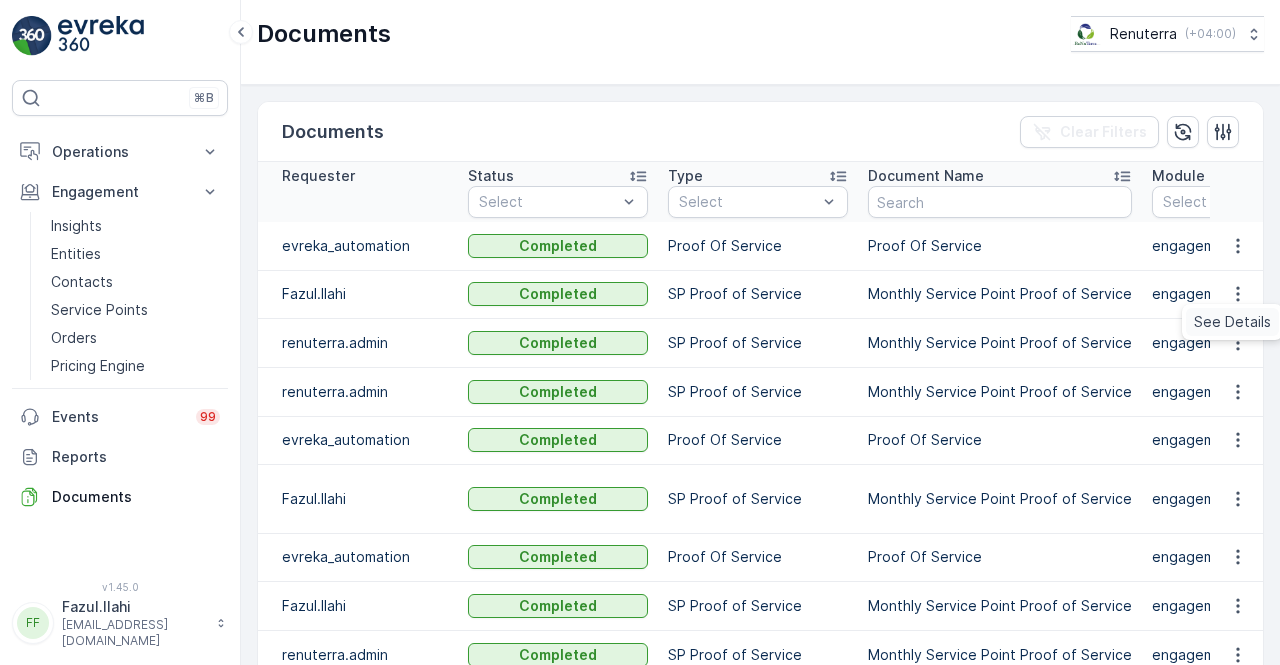click on "See Details" at bounding box center [1232, 322] 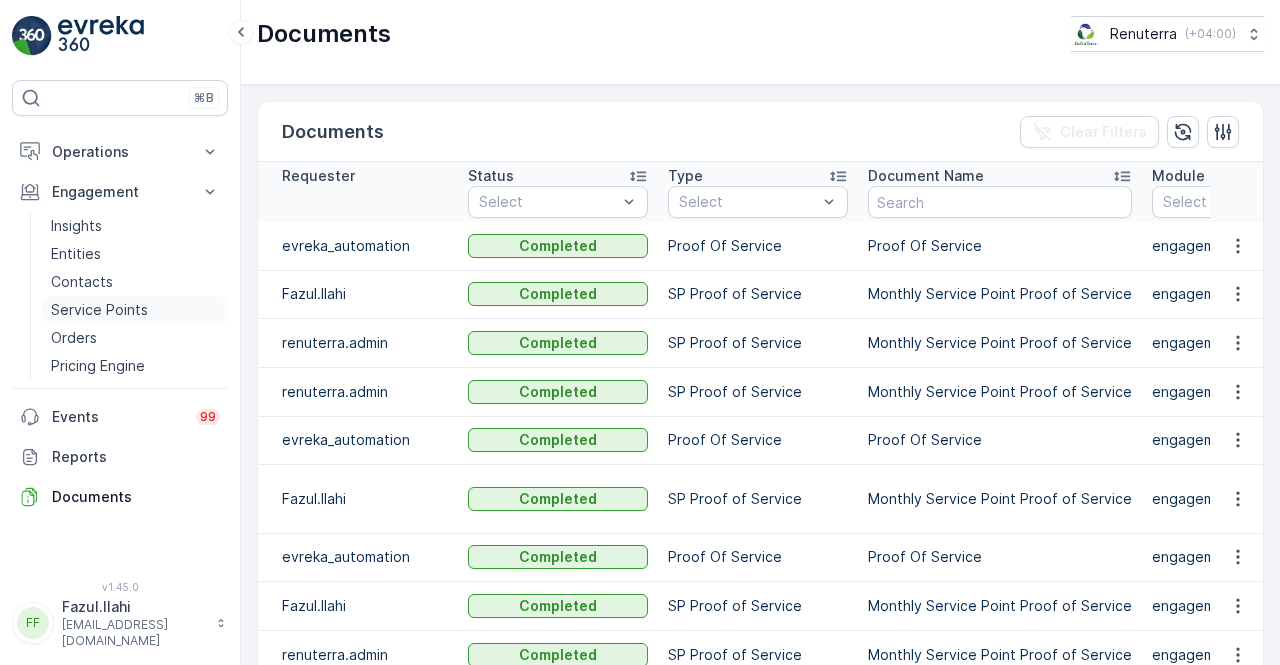 click on "Service Points" at bounding box center (99, 310) 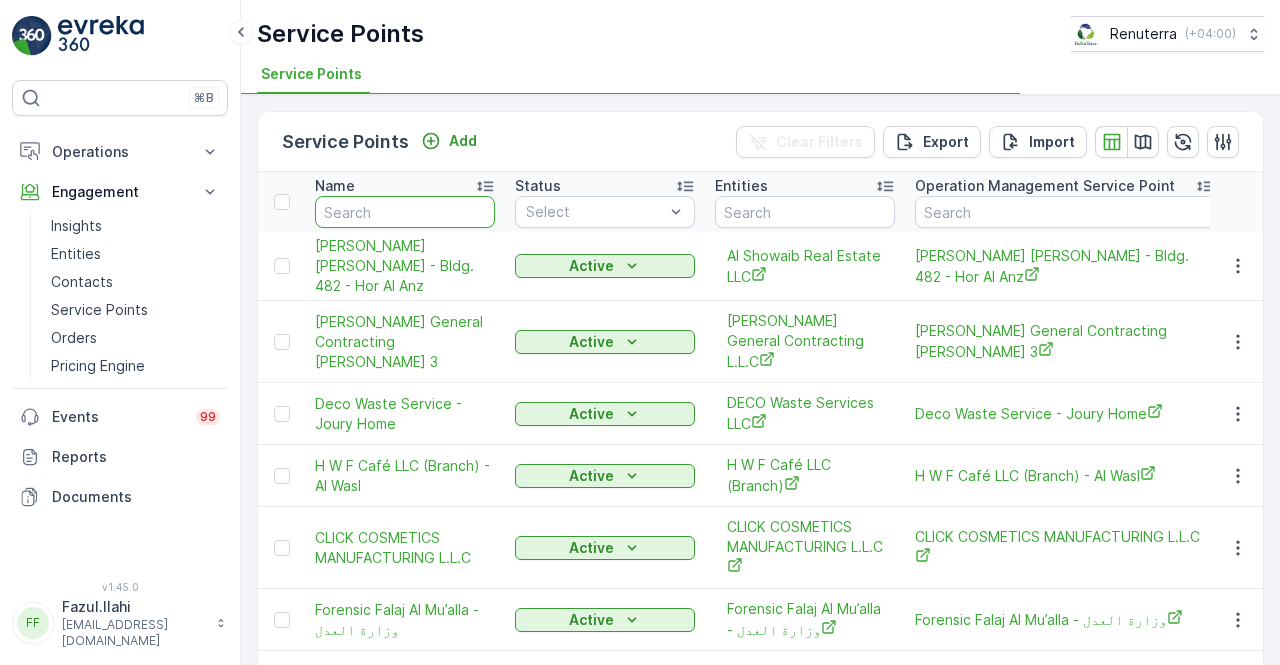 click at bounding box center [405, 212] 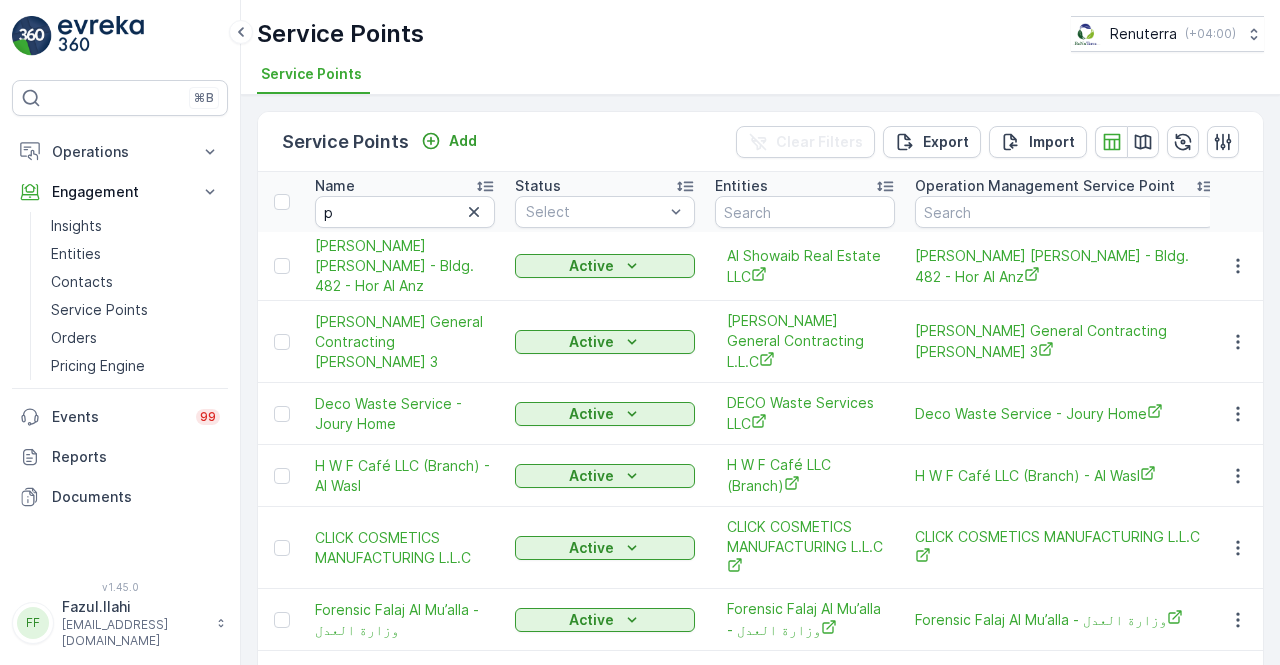 type 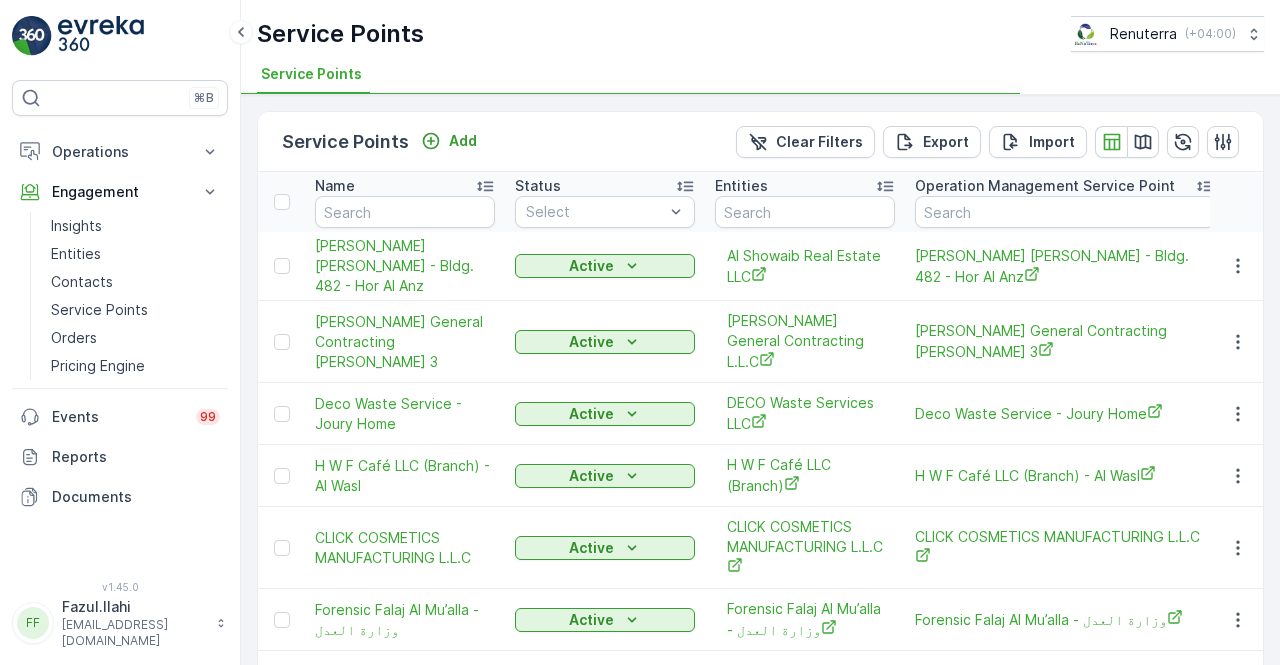 type on "p" 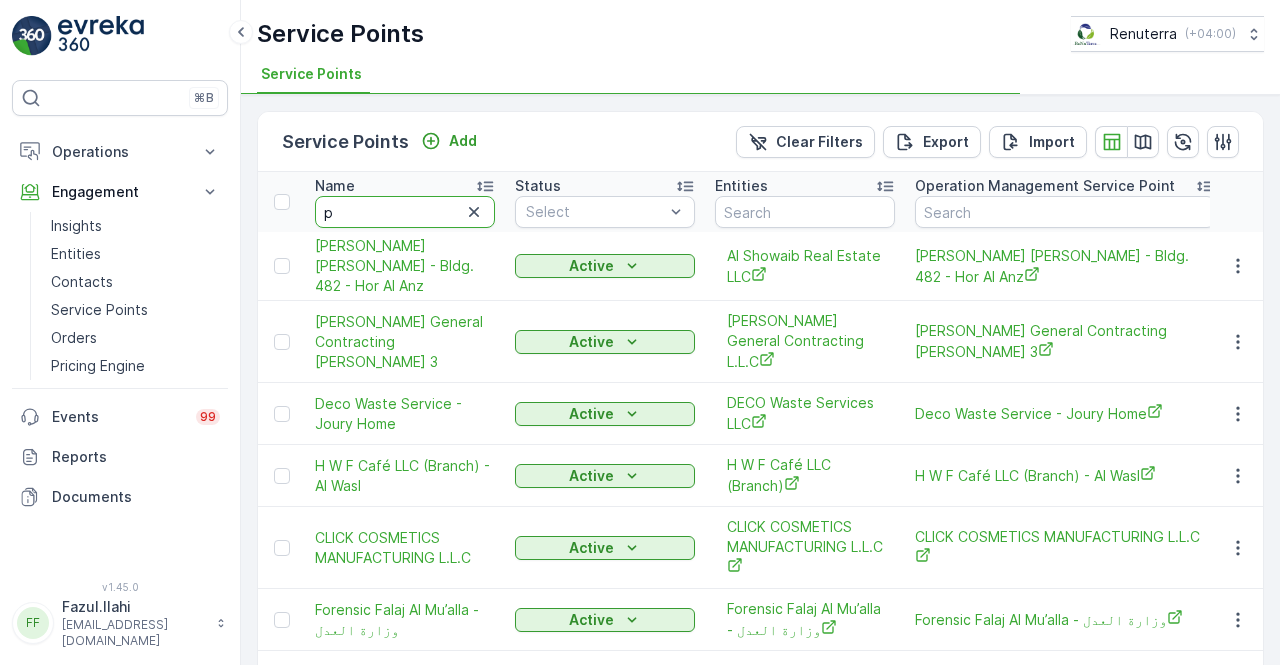 click on "p" at bounding box center [405, 212] 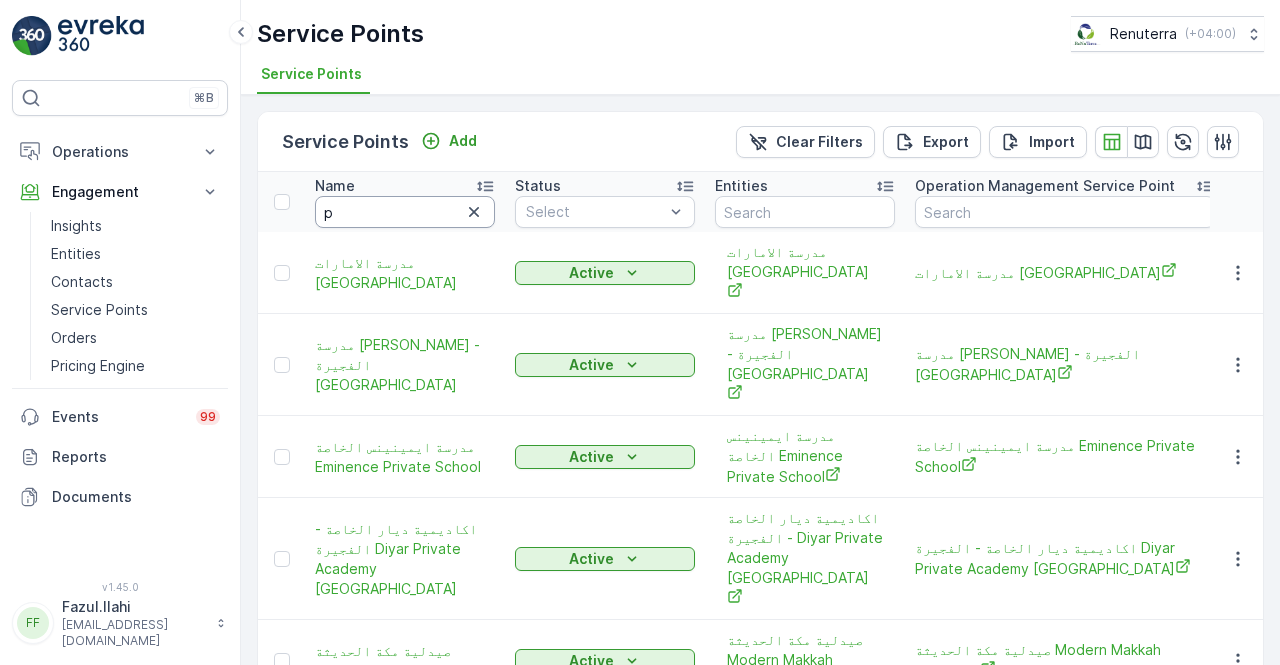 click on "p" at bounding box center [405, 212] 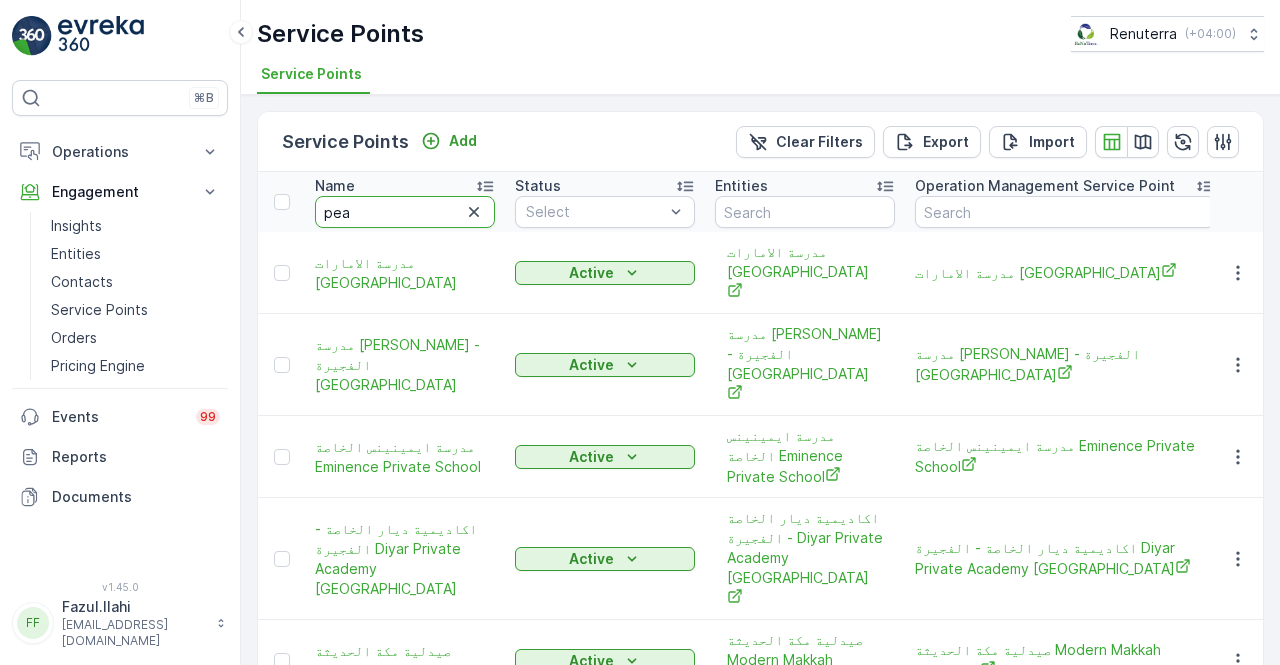 type on "peak" 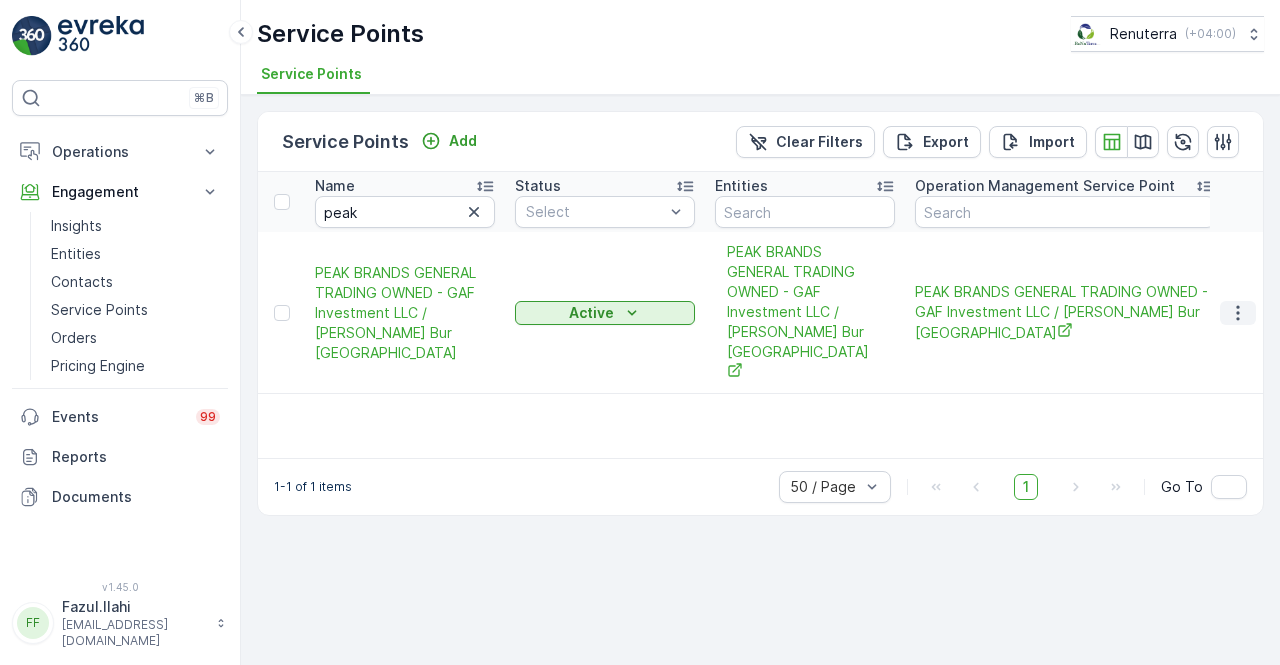 click 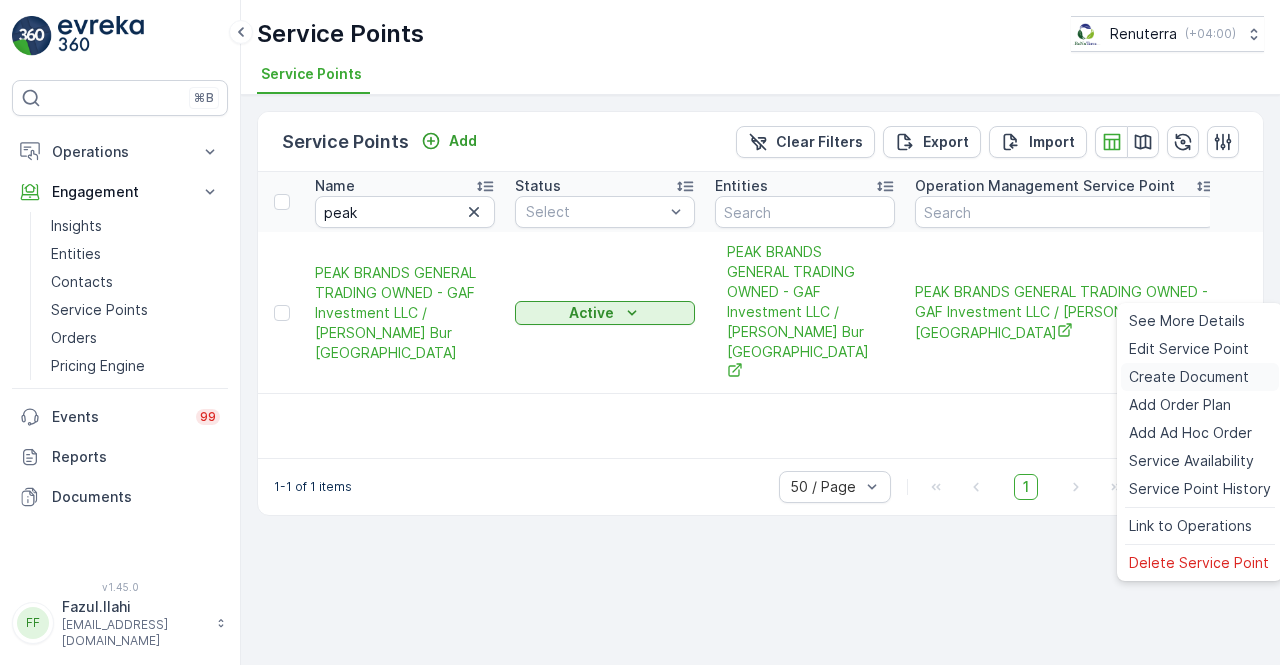 click on "Create Document" at bounding box center (1189, 377) 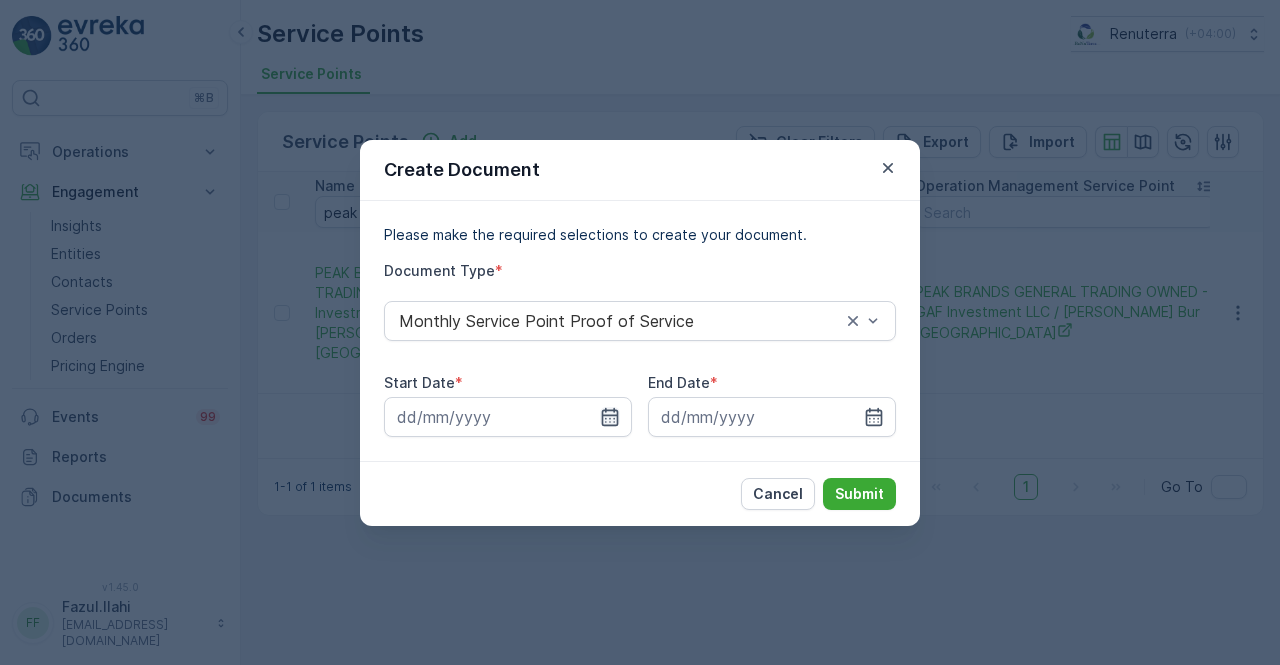 click 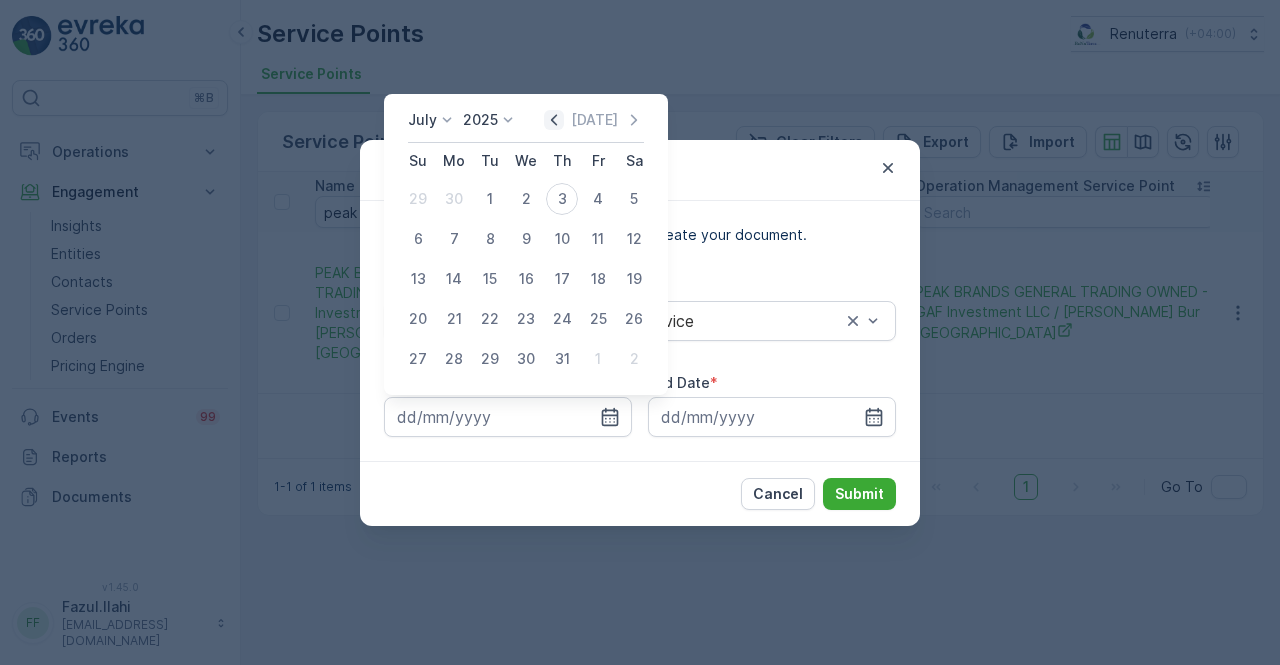 click 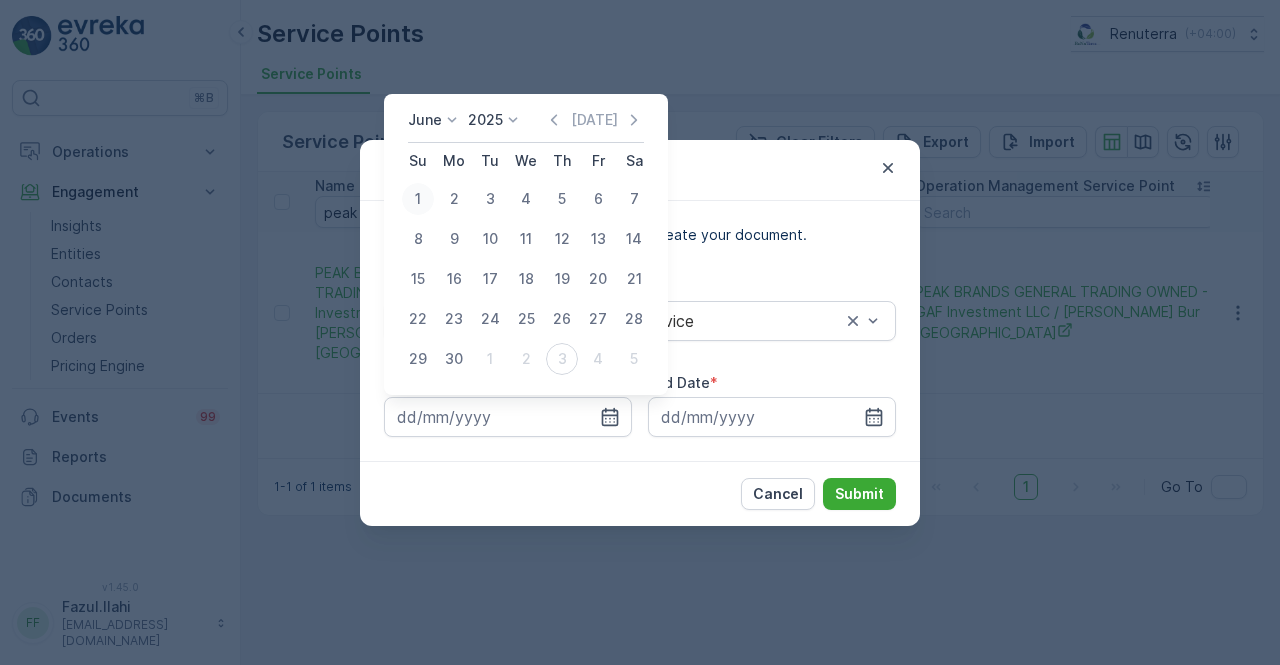 click on "1" at bounding box center [418, 199] 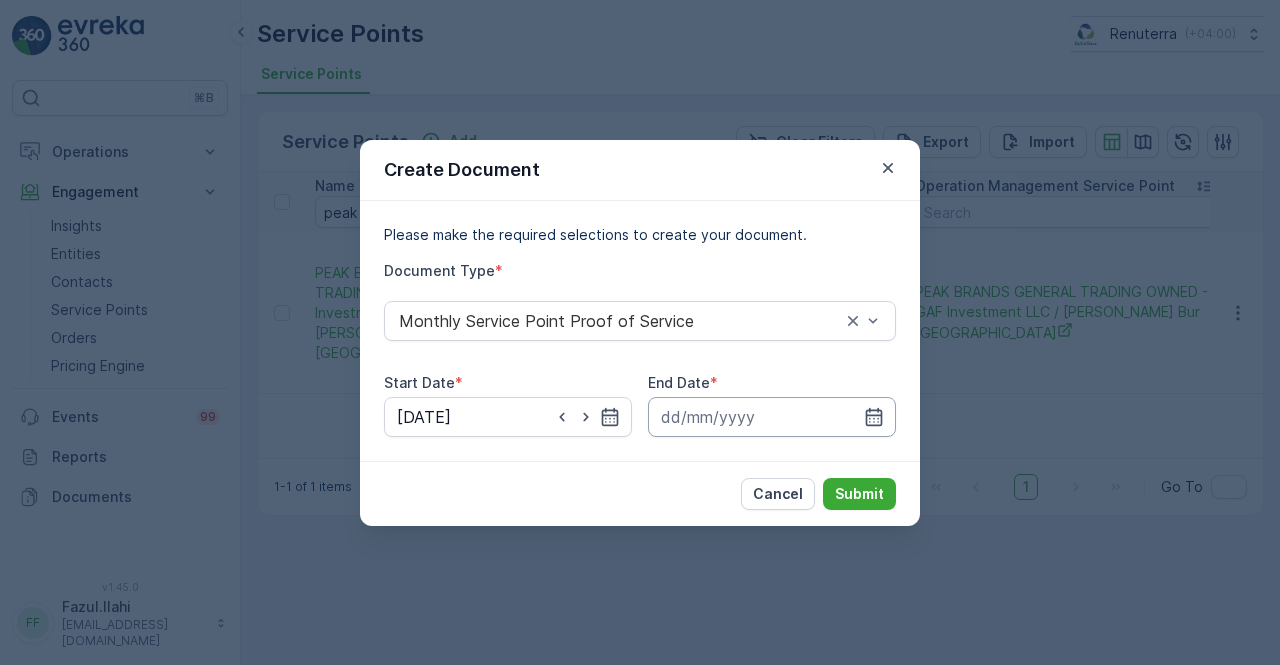 click at bounding box center [772, 417] 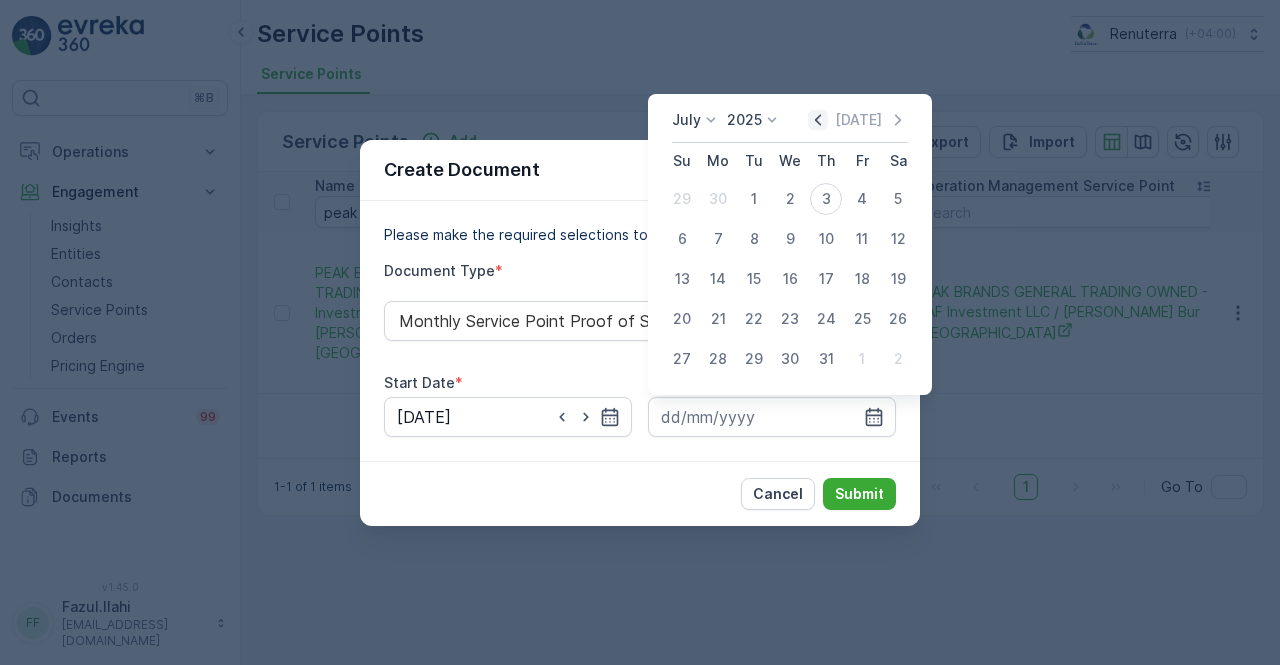 click 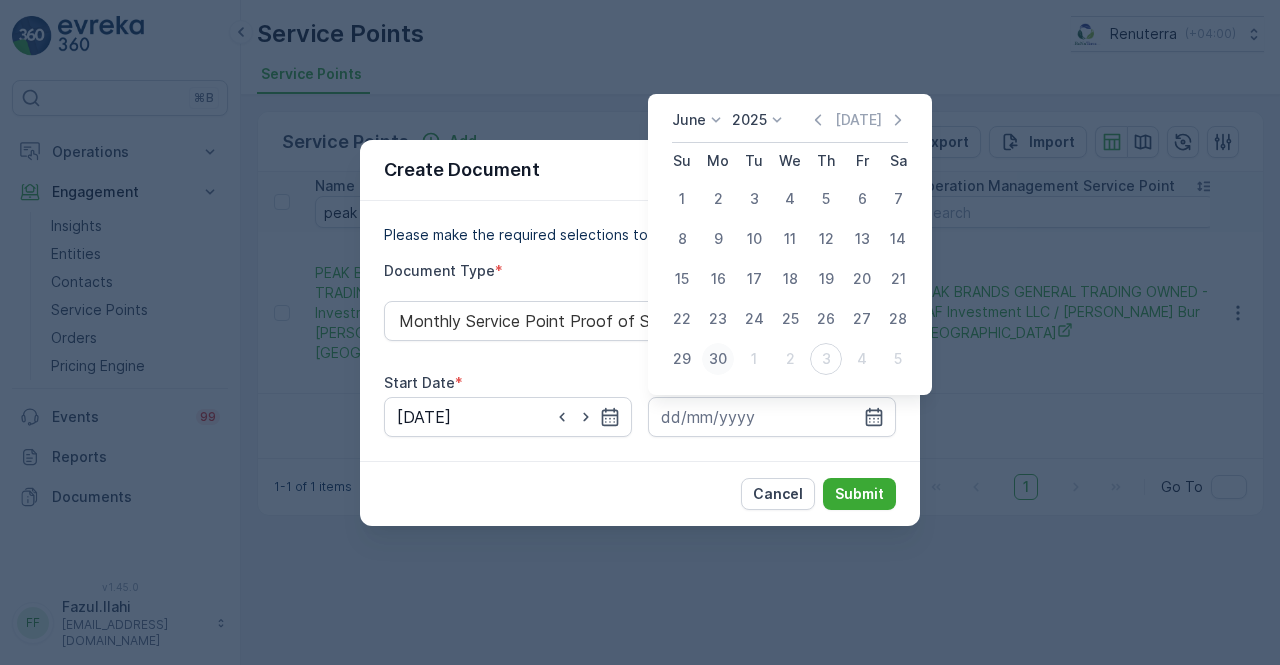 click on "30" at bounding box center (718, 359) 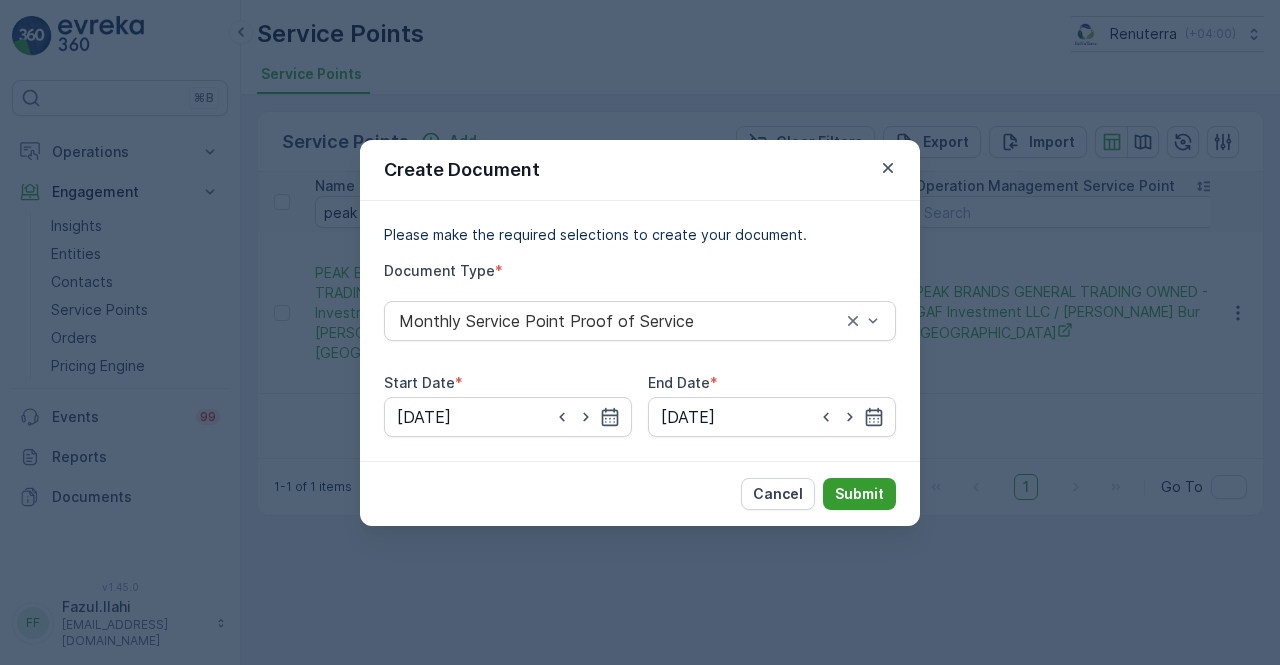 click on "Submit" at bounding box center (859, 494) 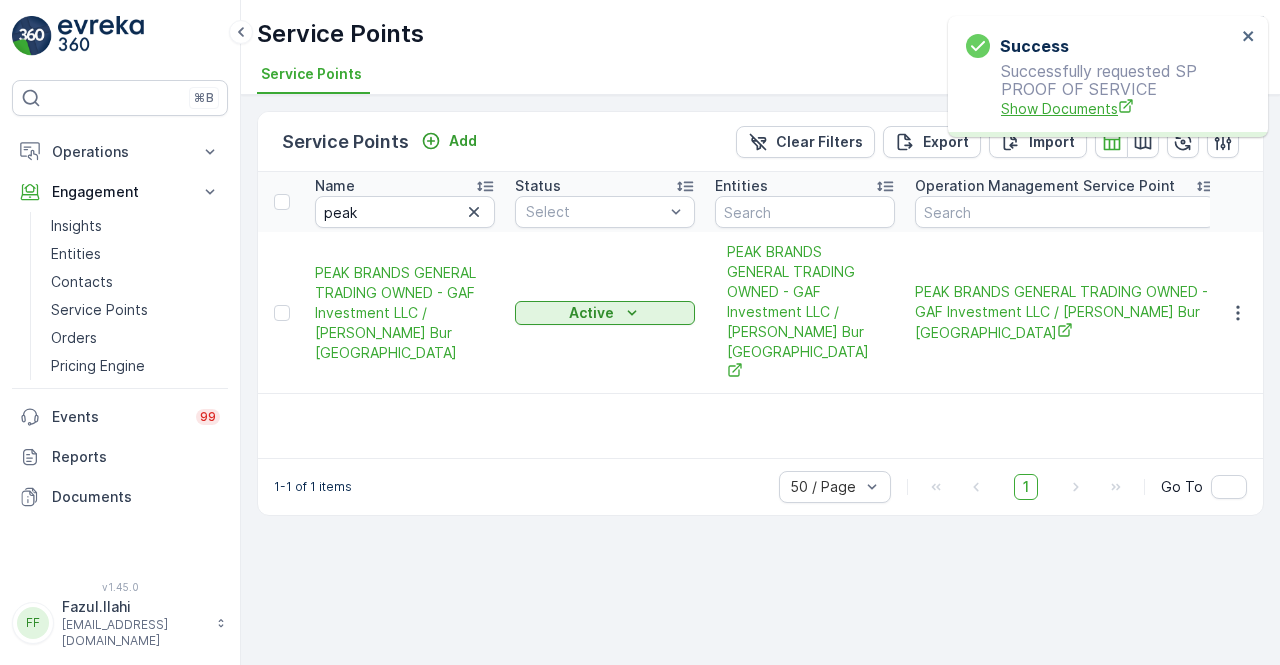 click on "Show Documents" at bounding box center (1118, 108) 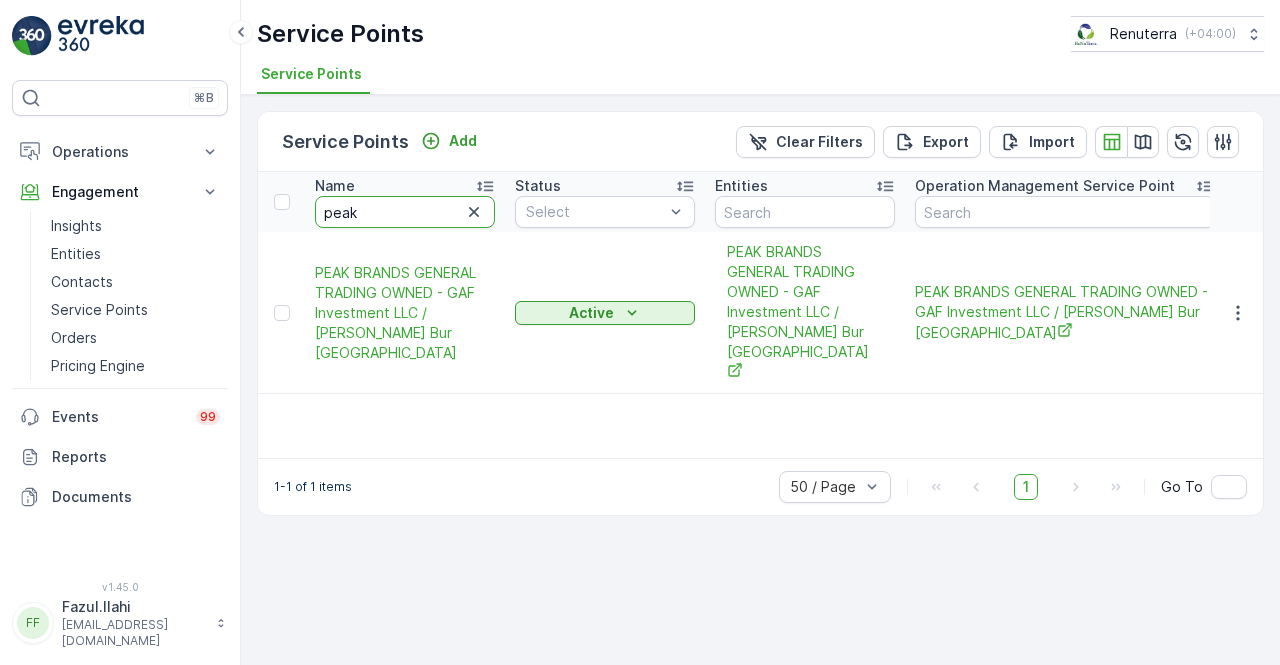 click on "peak" at bounding box center [405, 212] 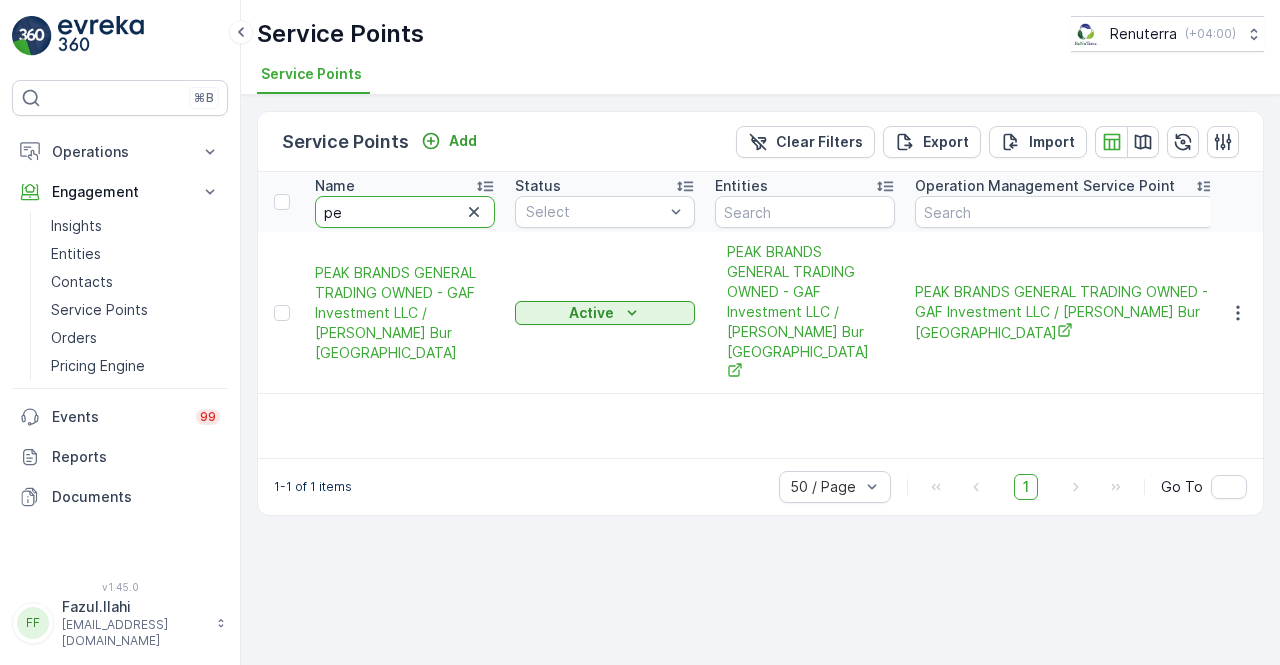 type on "p" 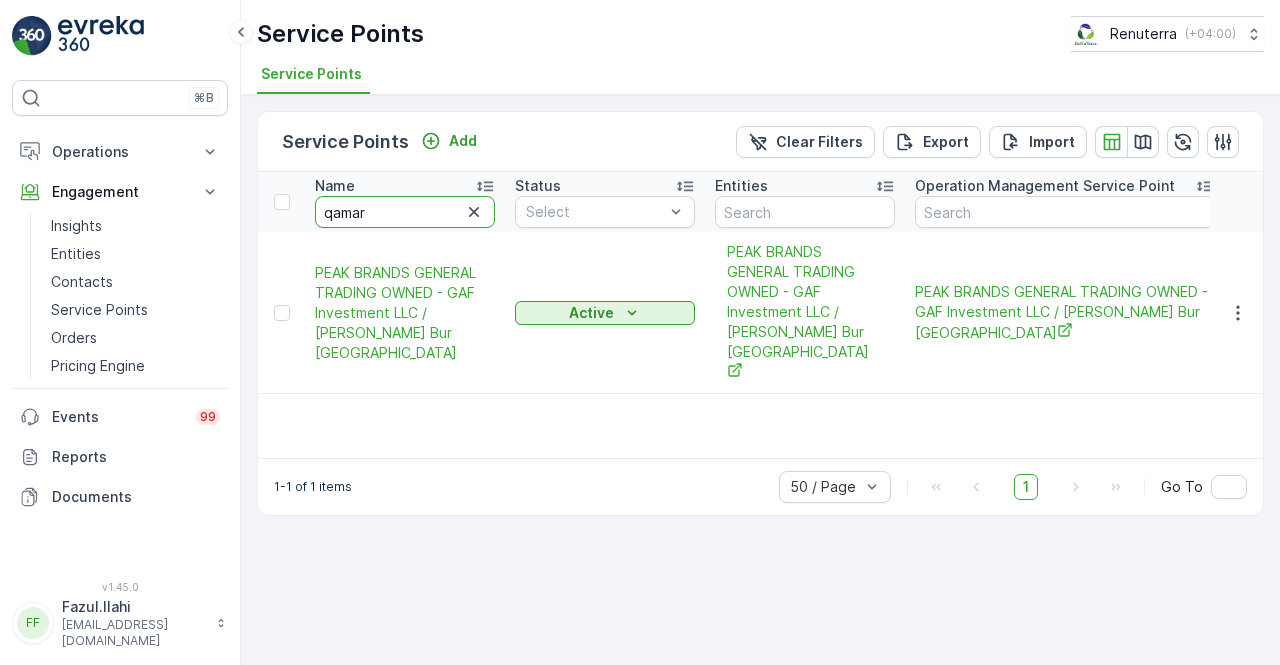 type on "qamar" 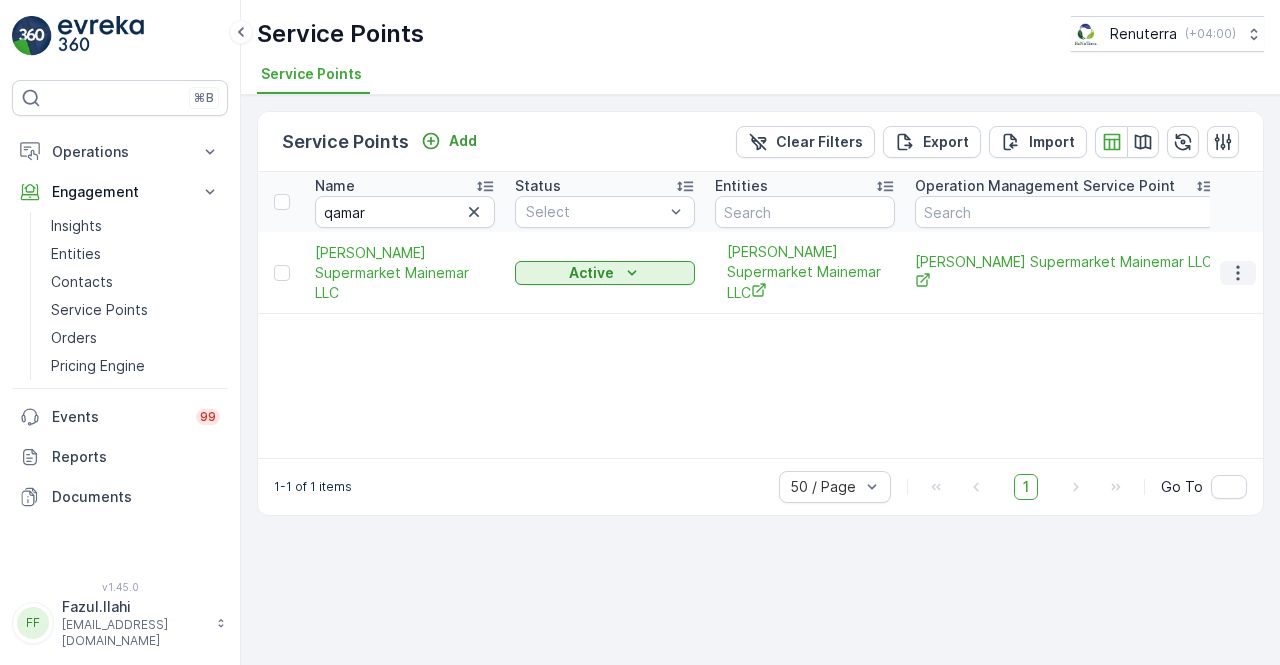click 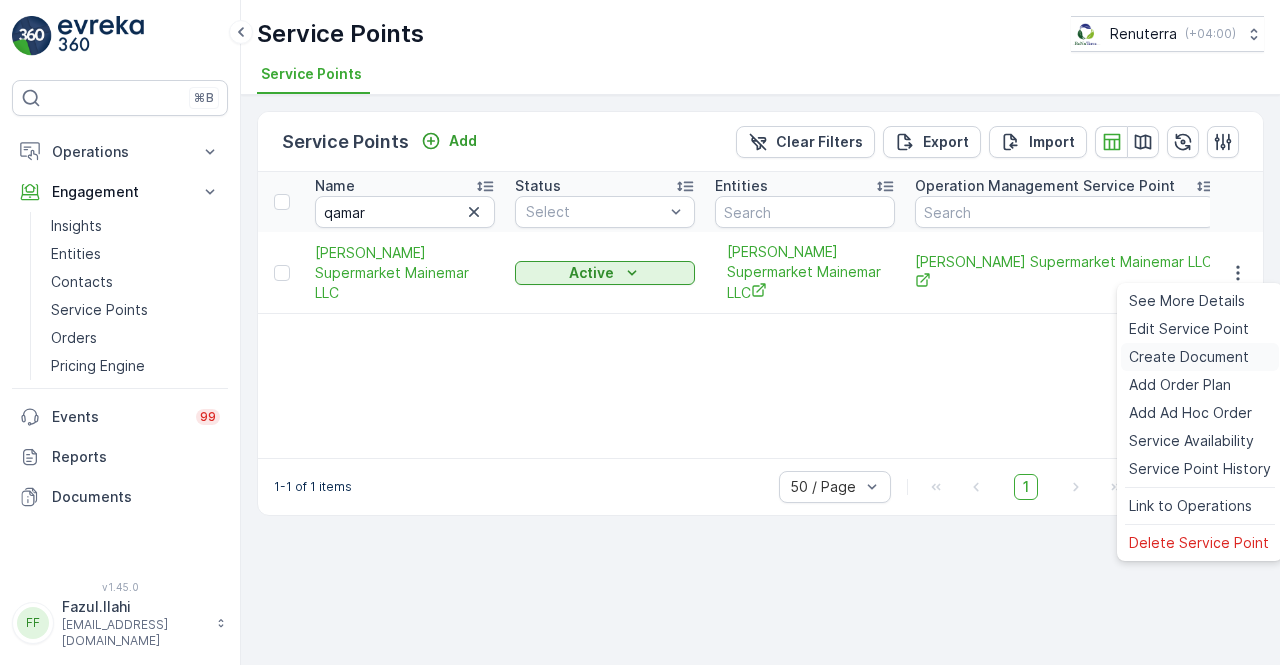 click on "Create Document" at bounding box center [1189, 357] 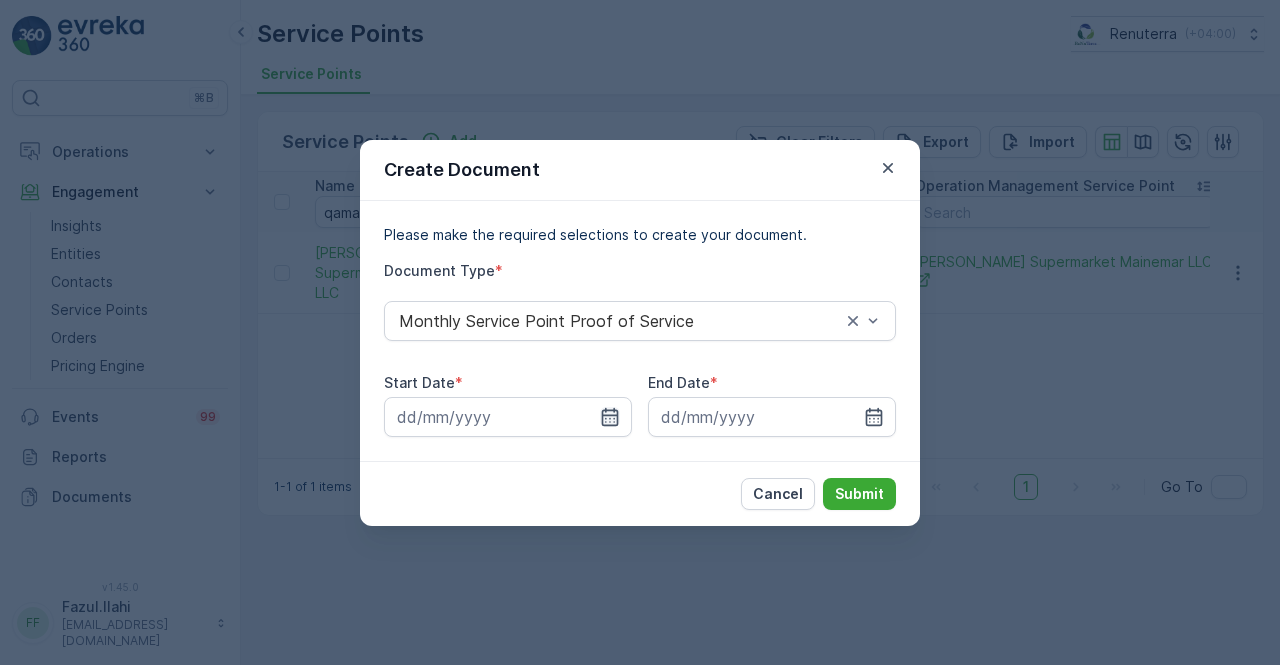 click 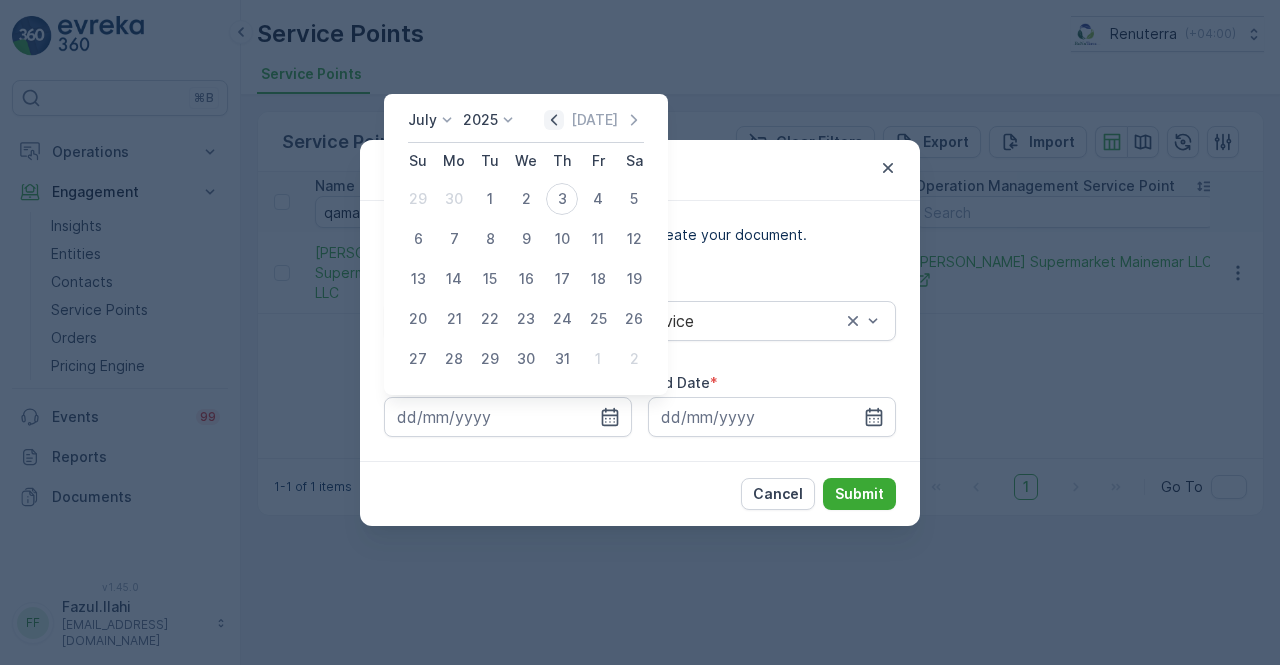 click 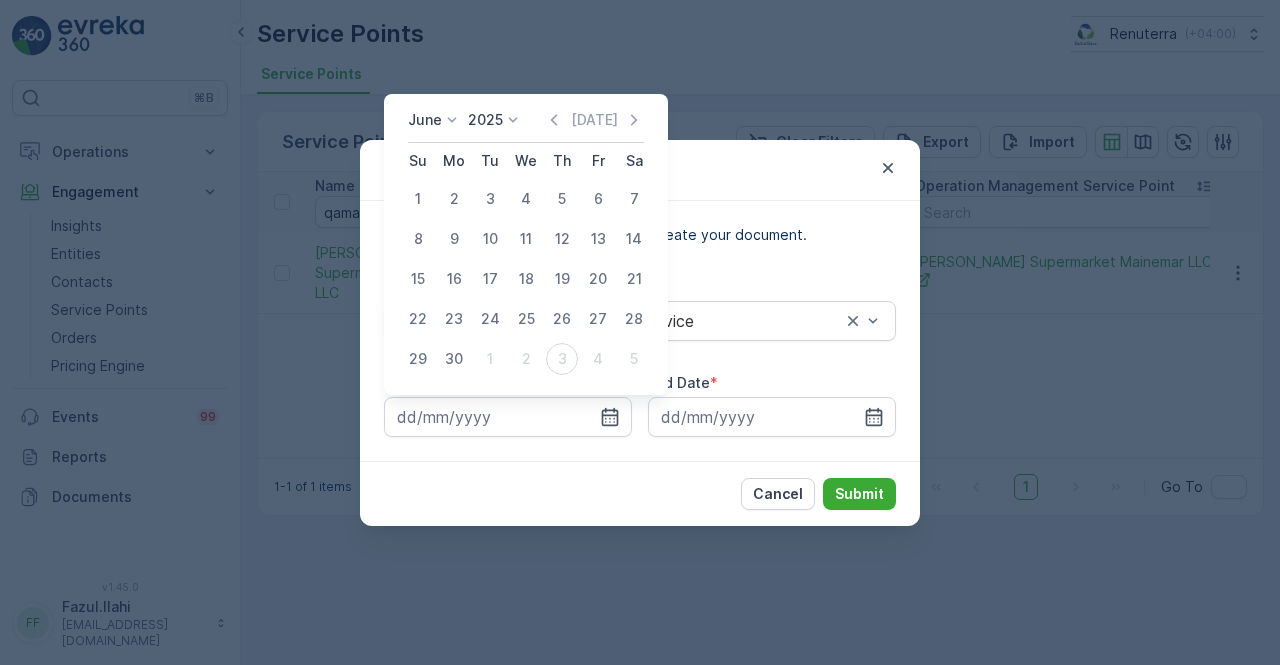 click on "1" at bounding box center [418, 199] 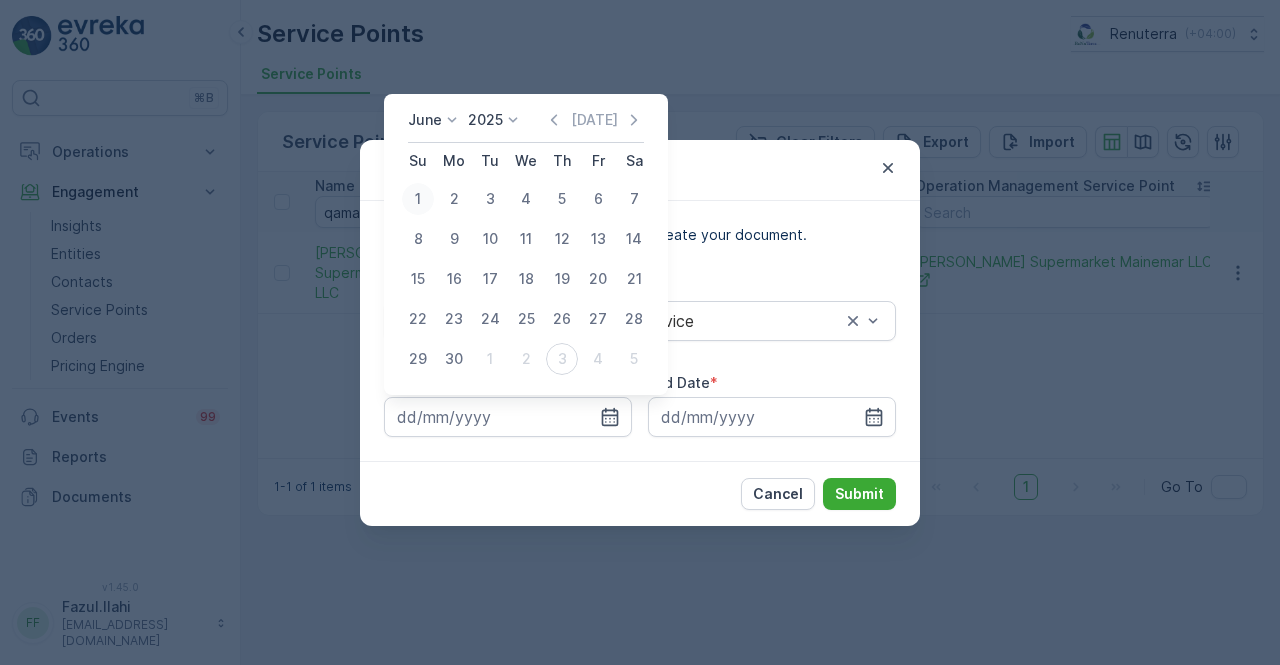 click on "1" at bounding box center (418, 199) 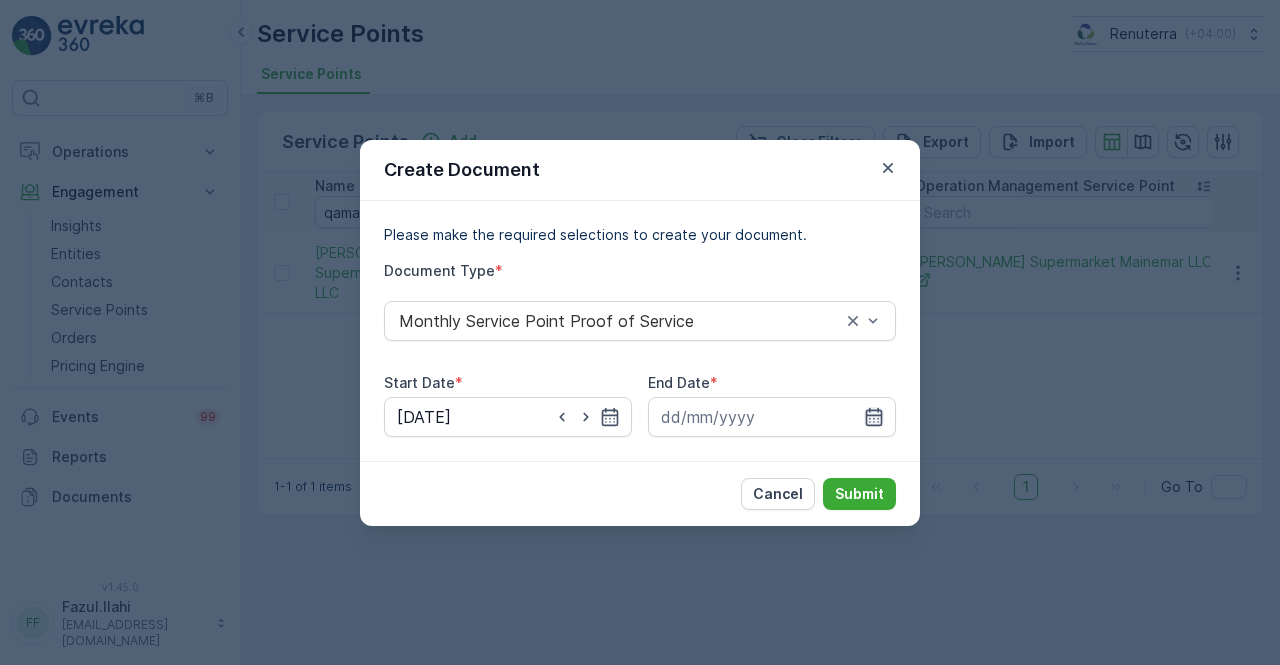 click 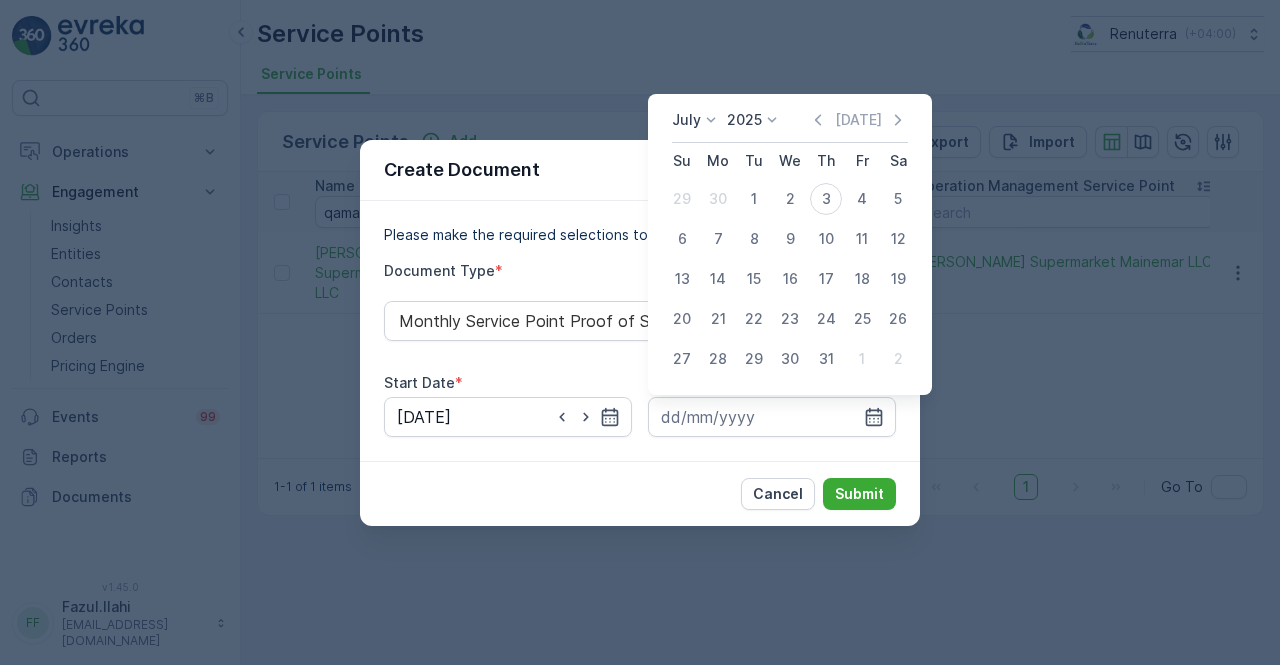 drag, startPoint x: 829, startPoint y: 115, endPoint x: 820, endPoint y: 165, distance: 50.803543 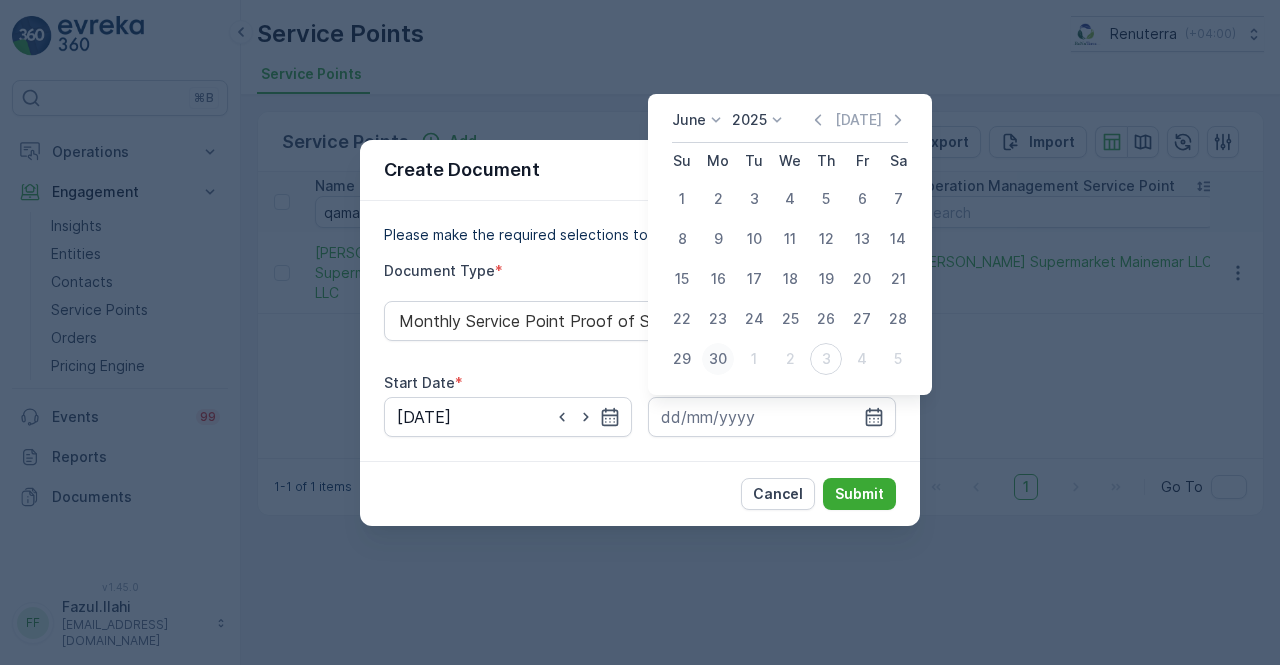 click on "30" at bounding box center [718, 359] 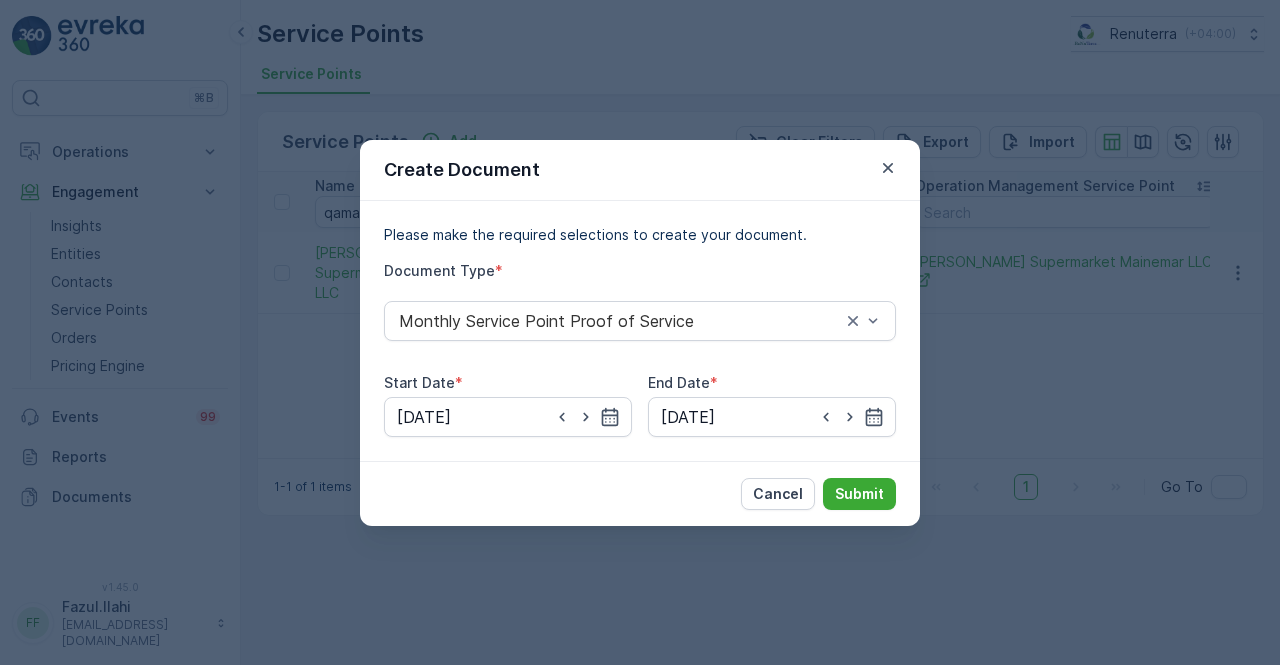 type on "30.06.2025" 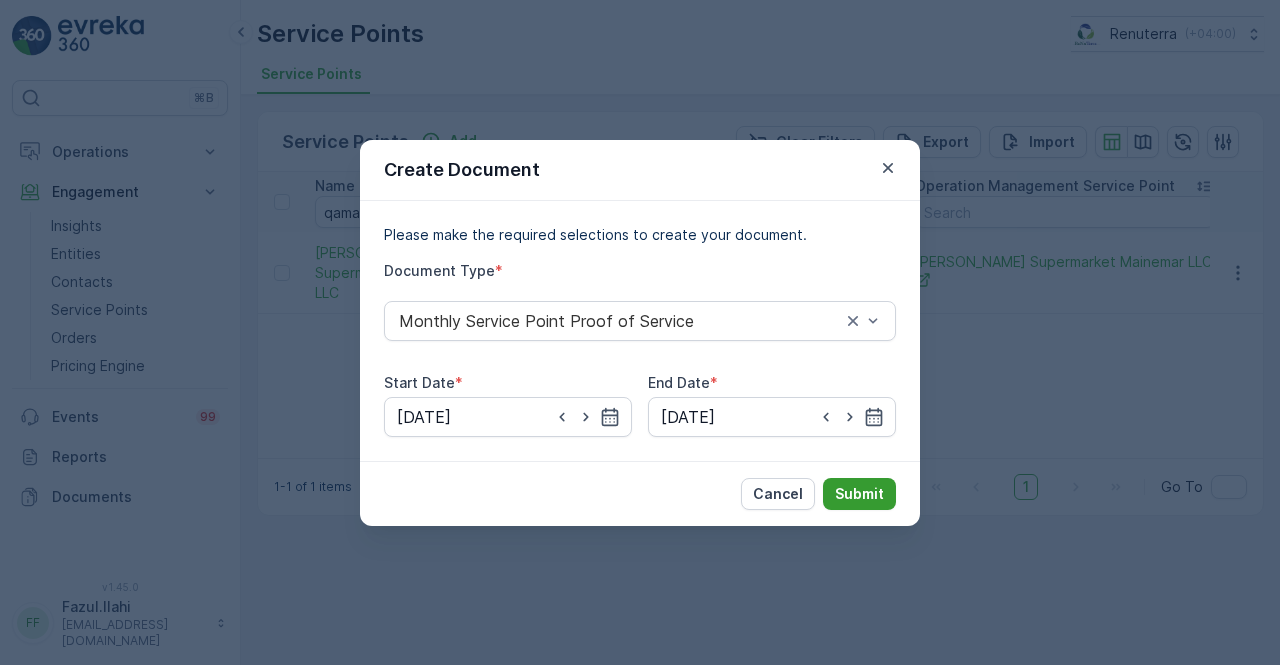 click on "Submit" at bounding box center [859, 494] 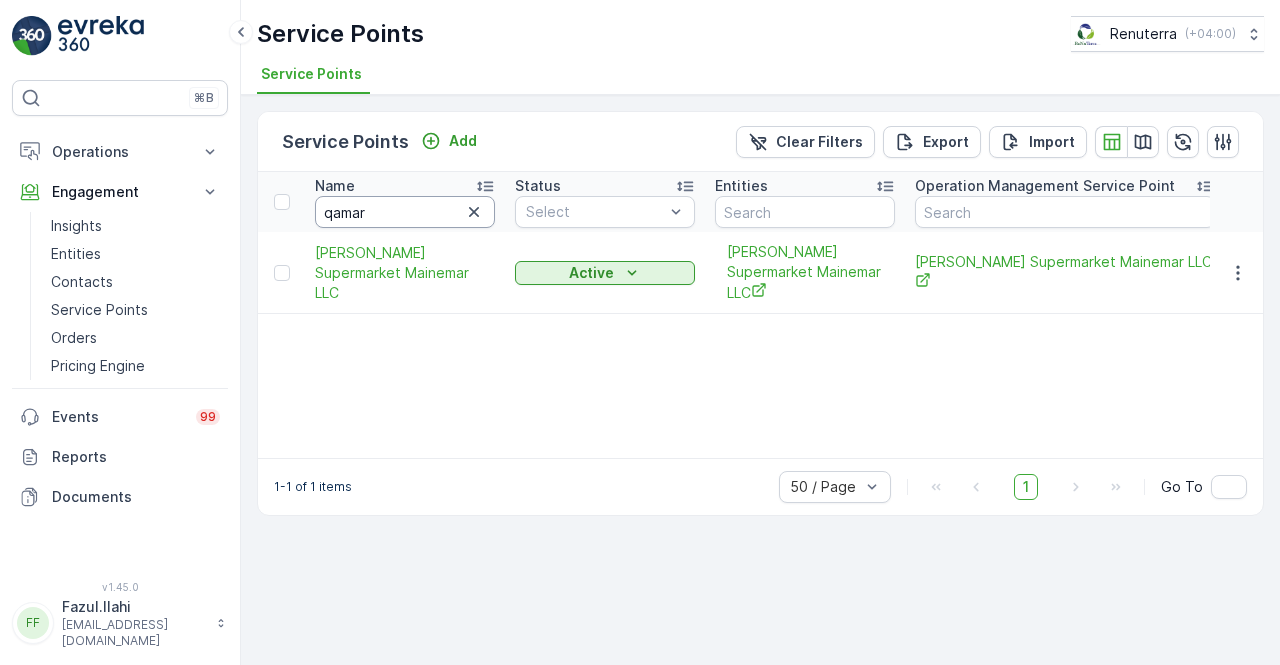click on "qamar" at bounding box center (405, 212) 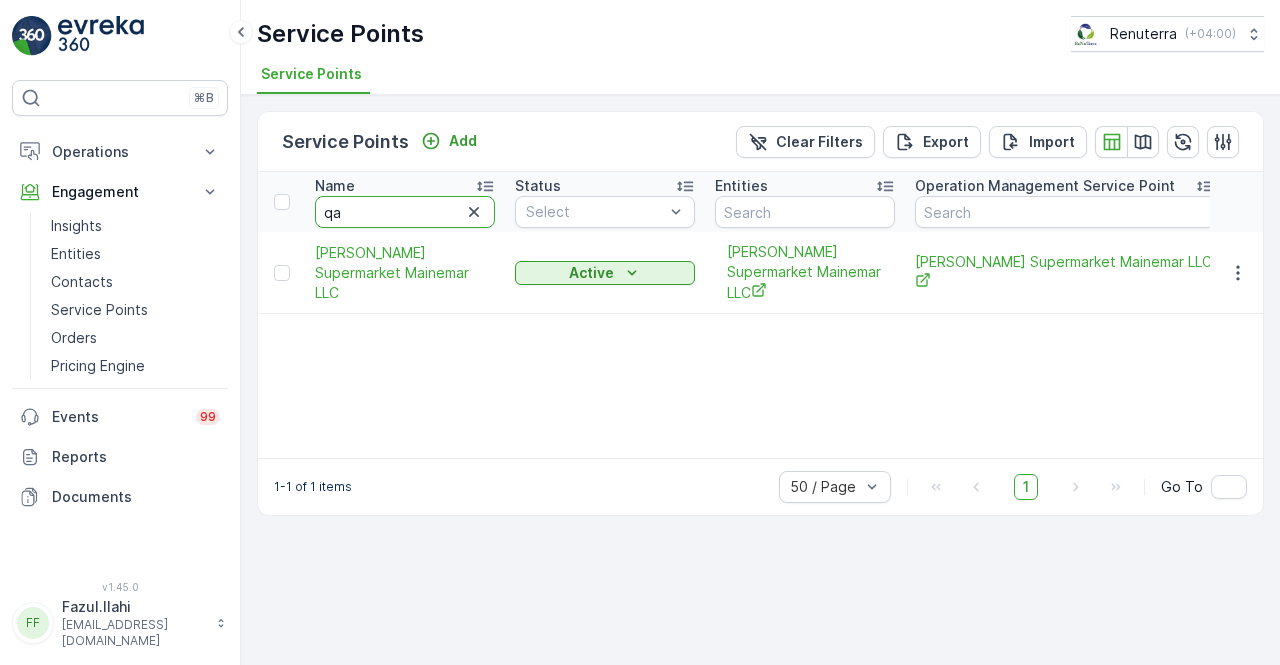 type on "q" 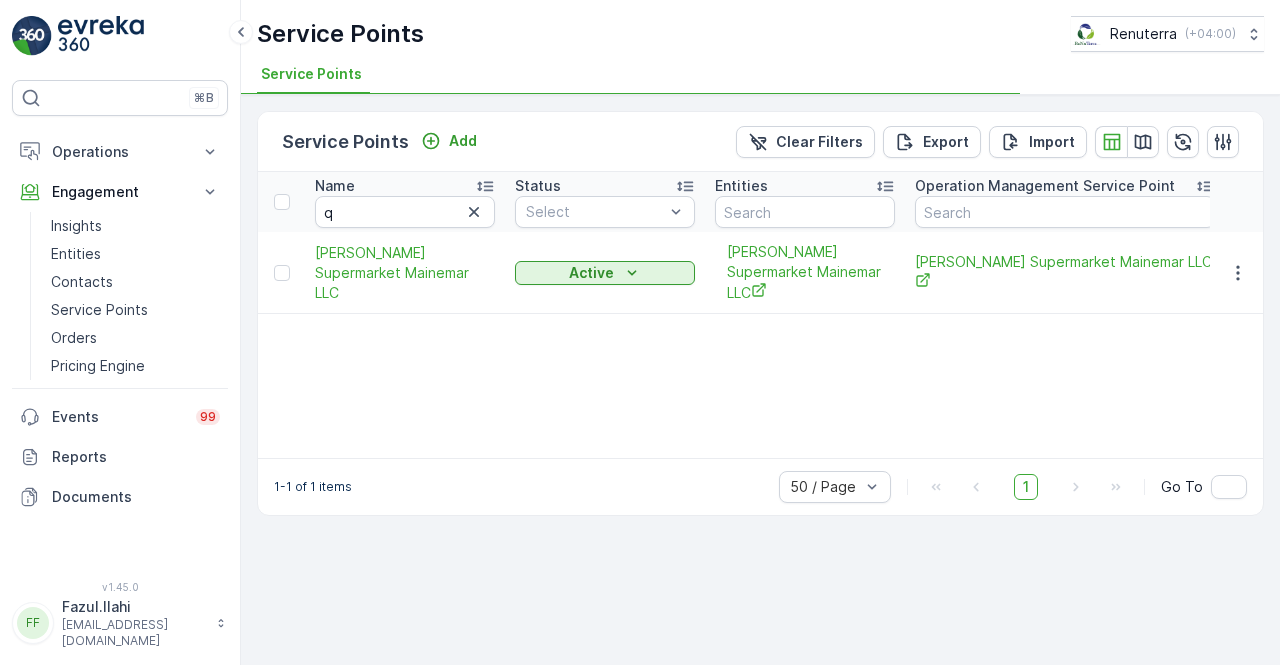 click on "q" at bounding box center [405, 212] 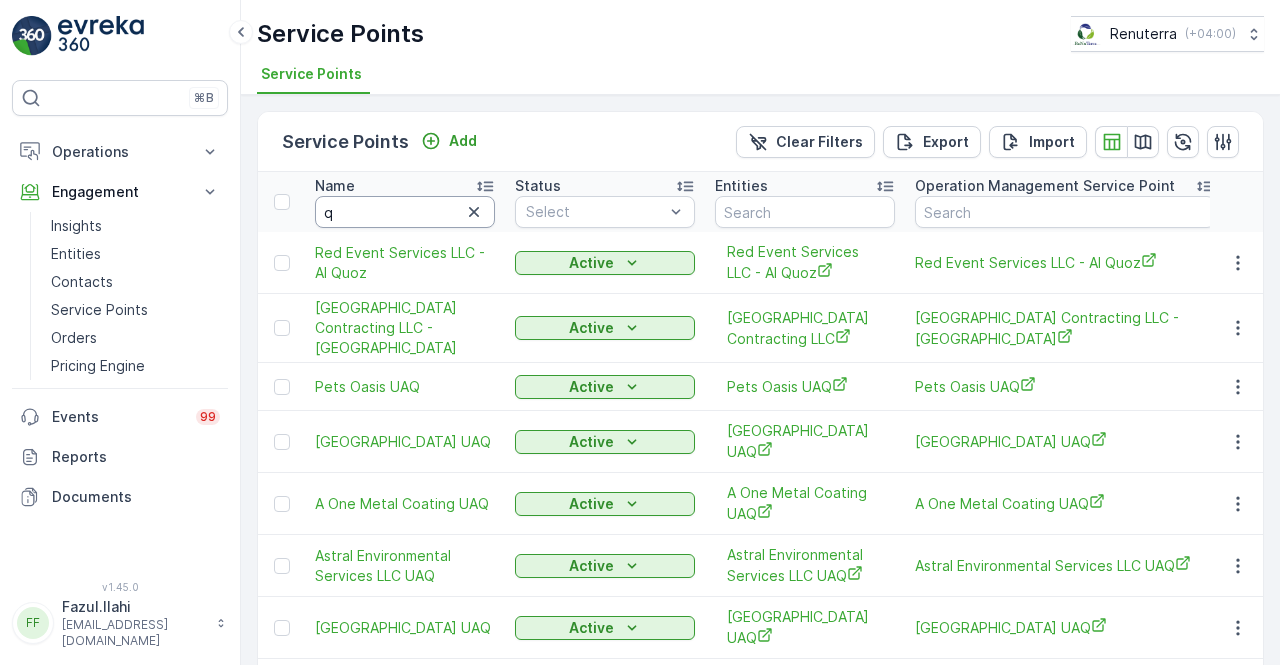 click on "q" at bounding box center (405, 212) 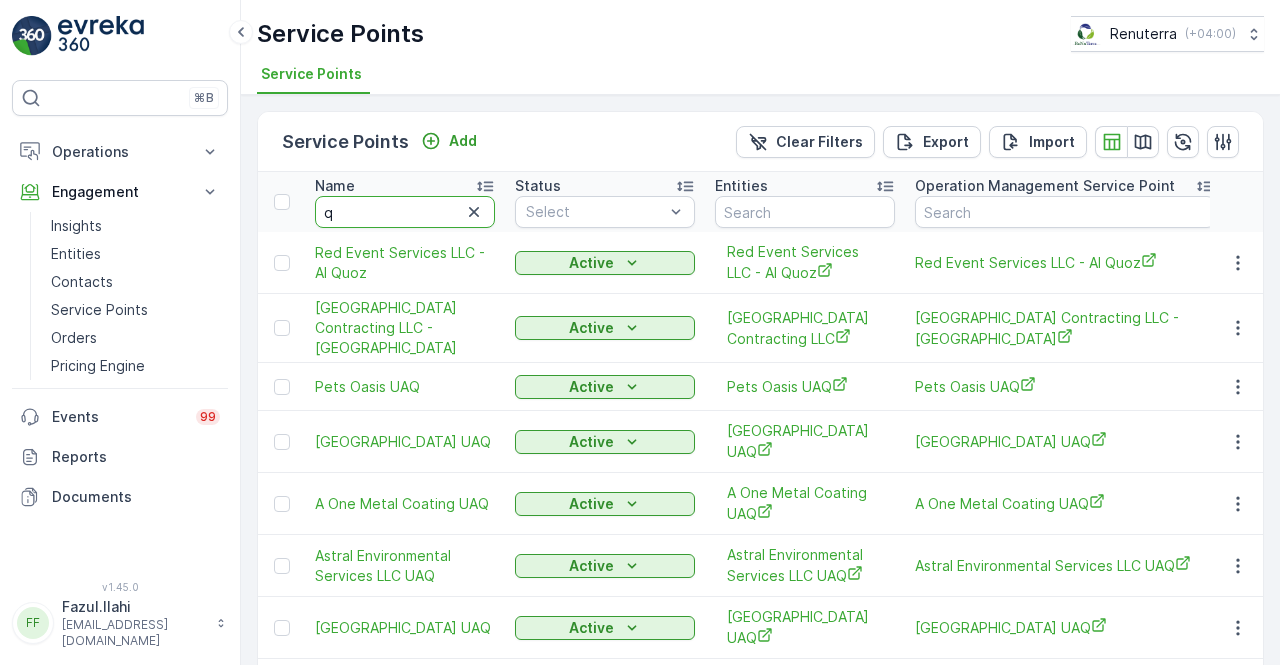 type on "qu" 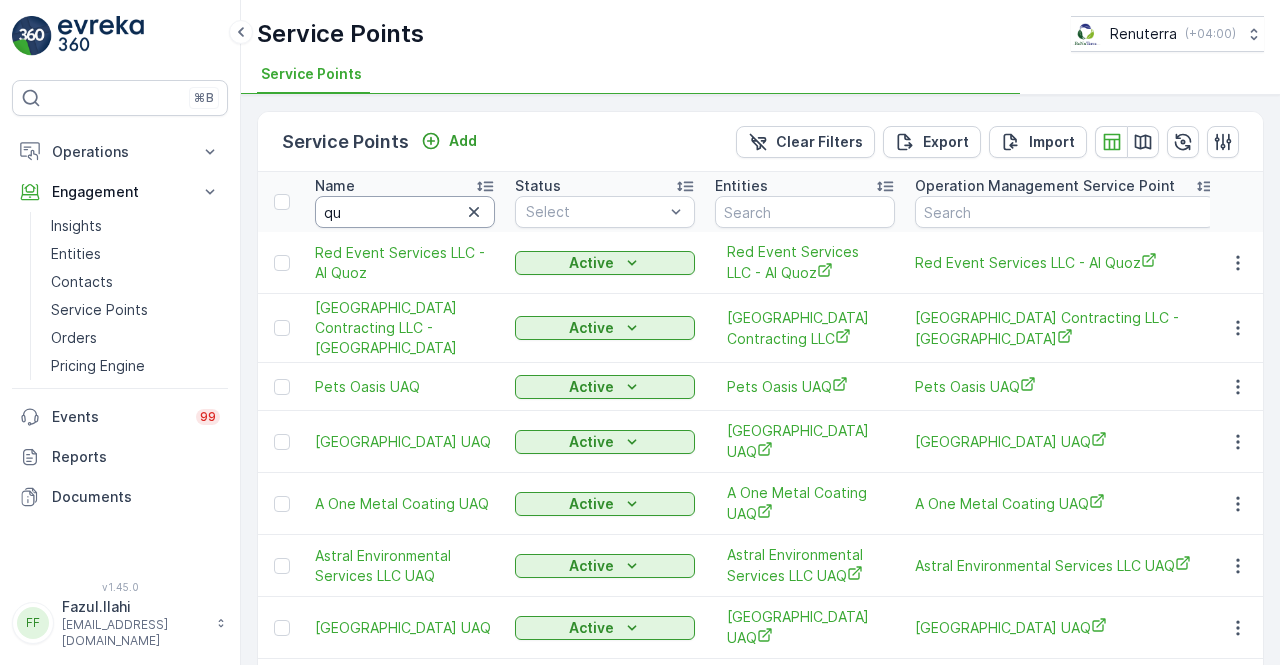 click on "qu" at bounding box center [405, 212] 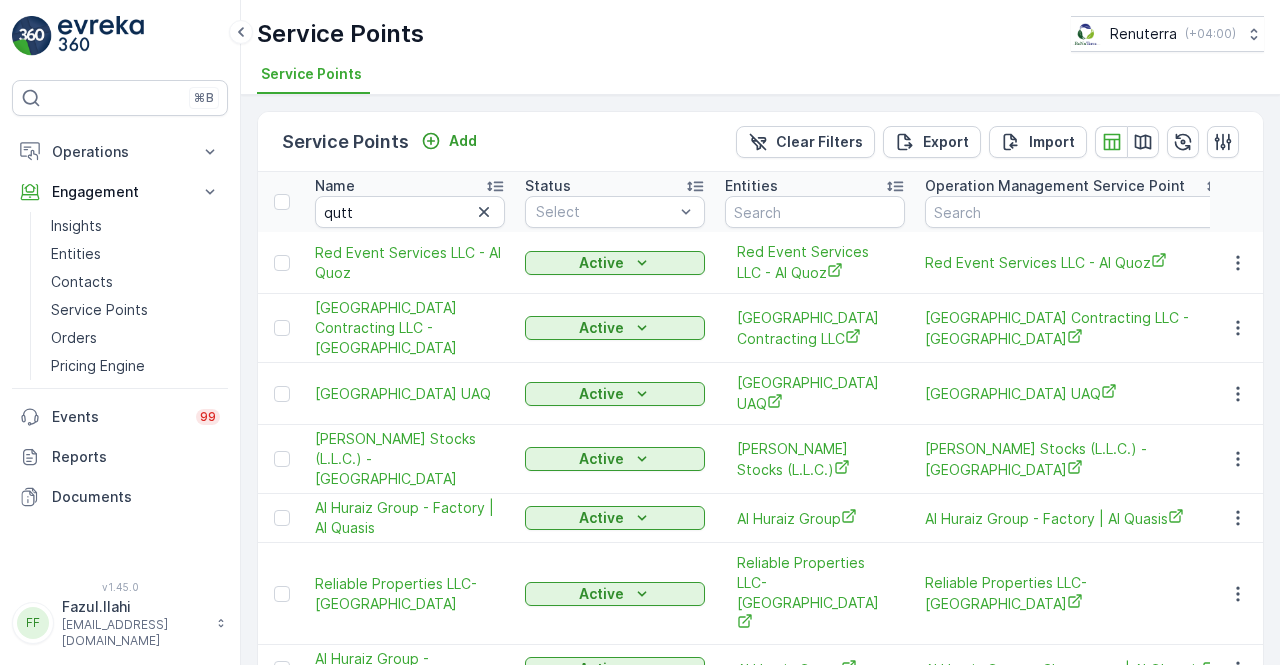 type on "qu" 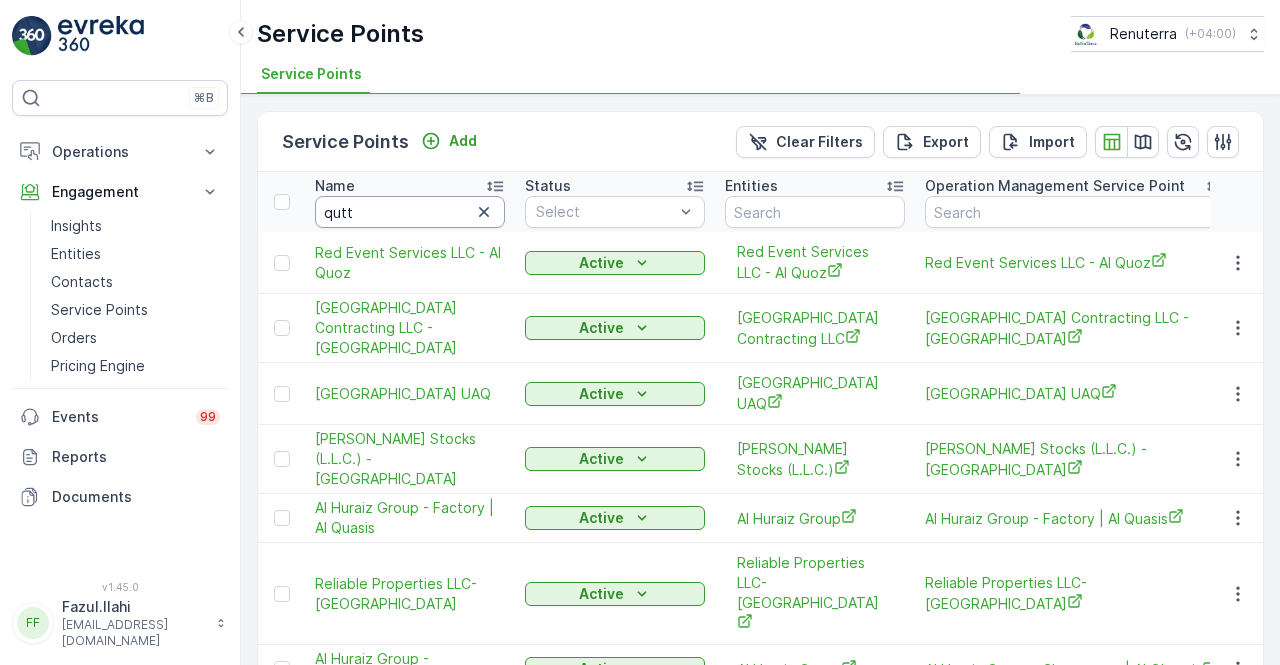 click on "qutt" at bounding box center (410, 212) 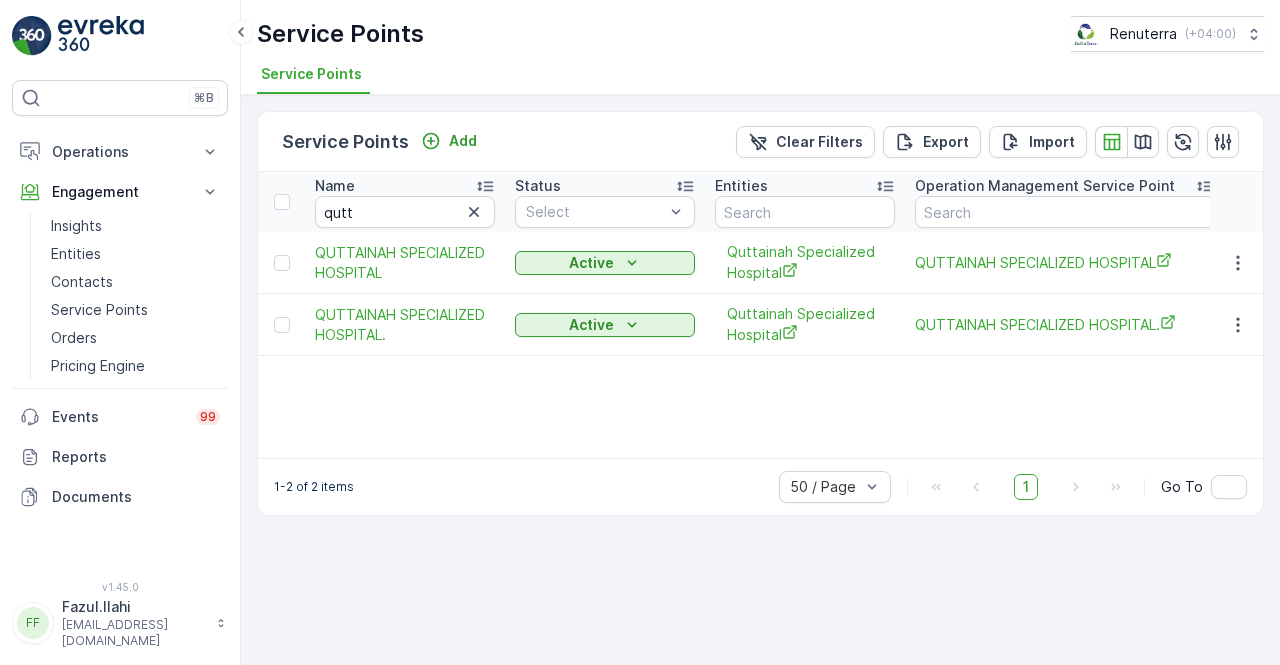 click on "Name qutt Status Select Entities Operation Management Service Point Address Order Settings Select Dynamics SP ID Trade License Number VAT Number Creation Time - Last Update Time - QUTTAINAH SPECIALIZED HOSPITAL Active Quttainah Specialized Hospital QUTTAINAH SPECIALIZED HOSPITAL All Types Selected - - - 19.09.2024 10:26 19.09.2024 10:26 QUTTAINAH SPECIALIZED HOSPITAL. Active Quttainah Specialized Hospital QUTTAINAH SPECIALIZED HOSPITAL. All Types Selected - - - 19.09.2024 10:25 19.09.2024 10:25" at bounding box center (760, 315) 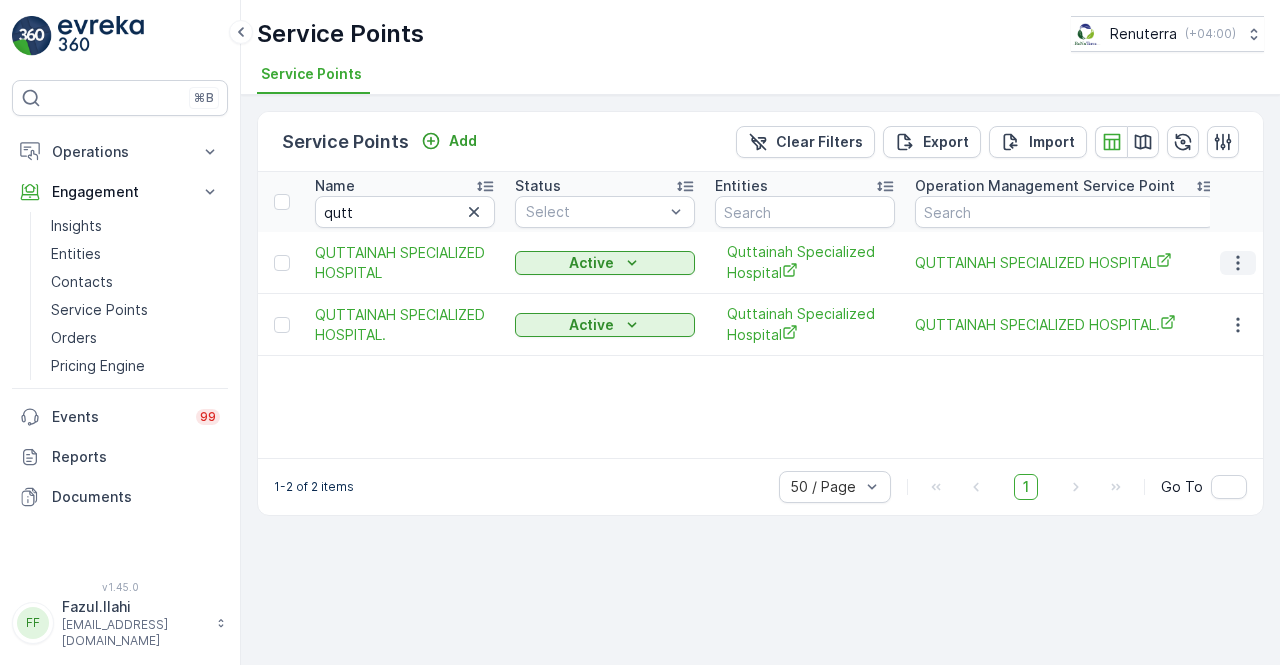click at bounding box center [1238, 263] 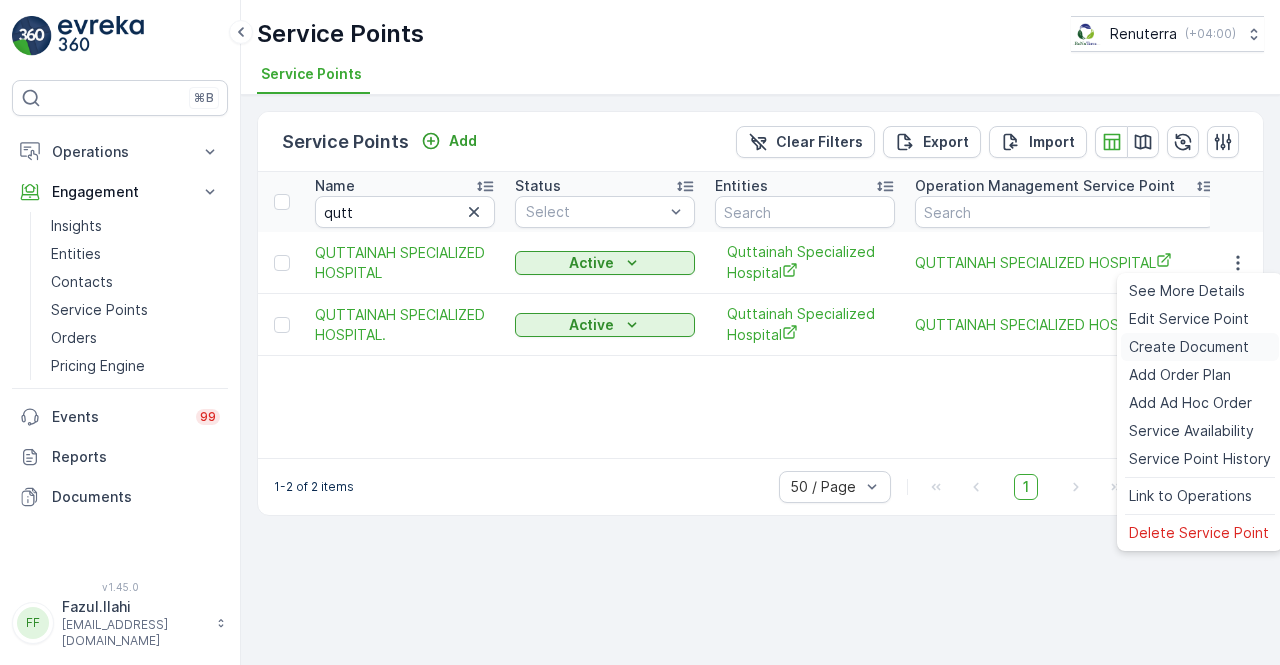 click on "Create Document" at bounding box center (1189, 347) 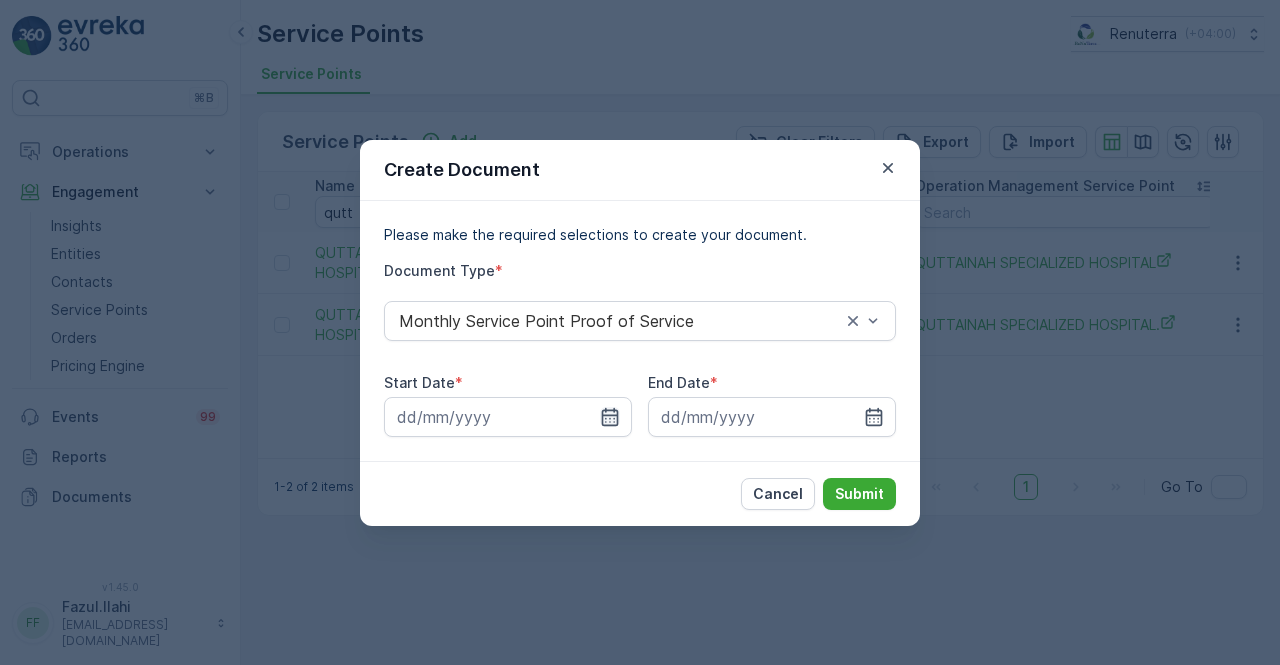 click 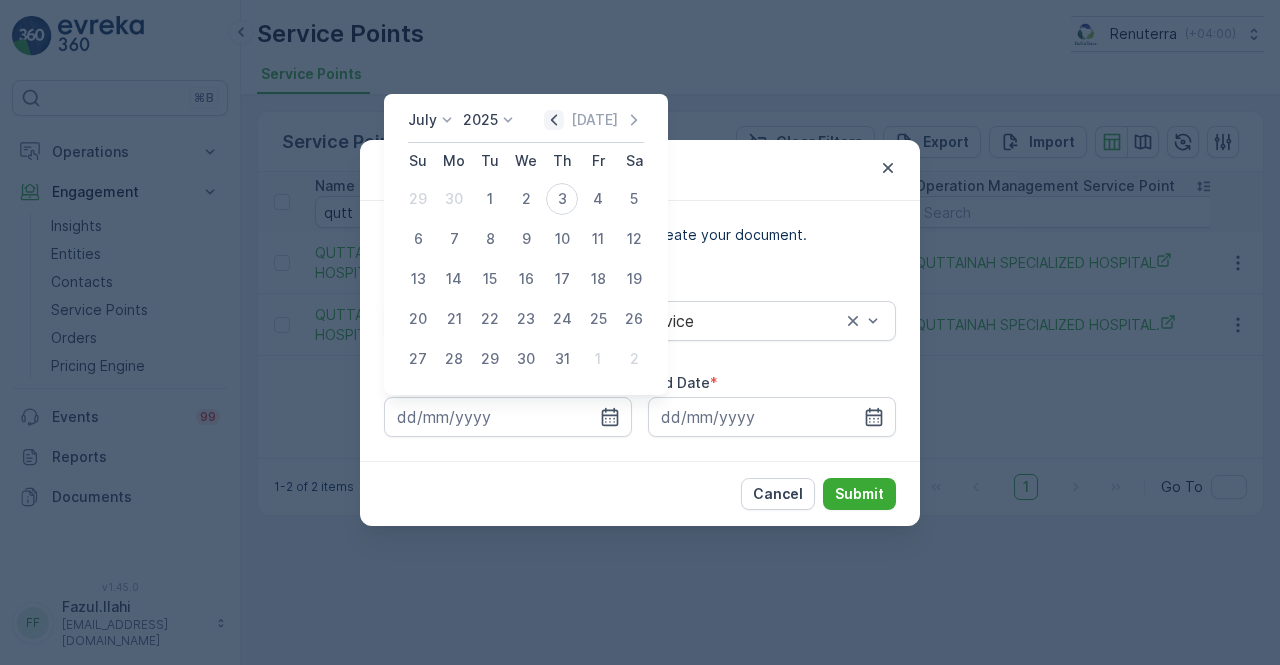 click 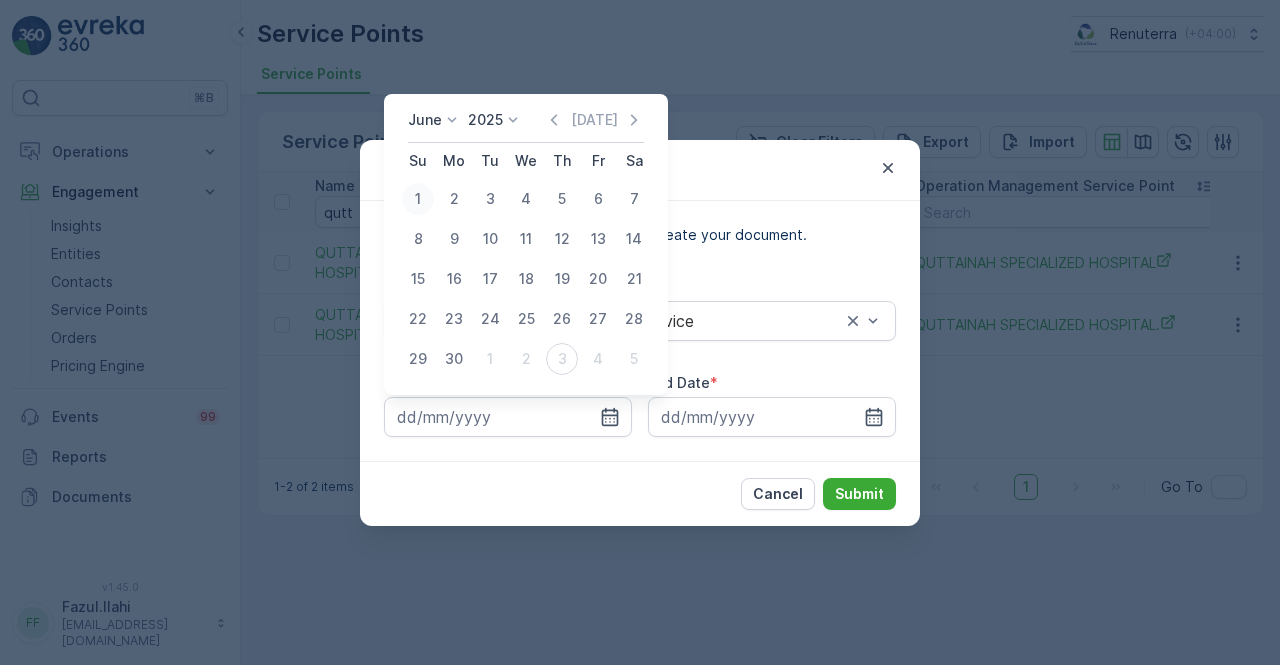 click on "1" at bounding box center [418, 199] 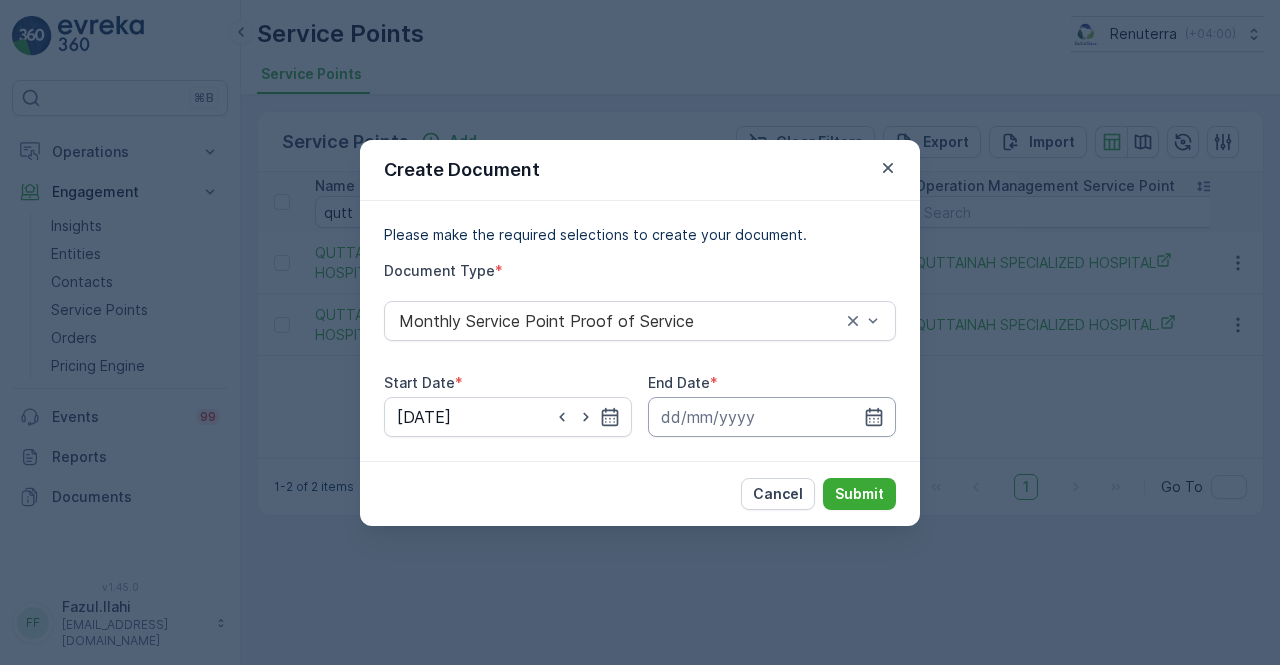 click at bounding box center (772, 417) 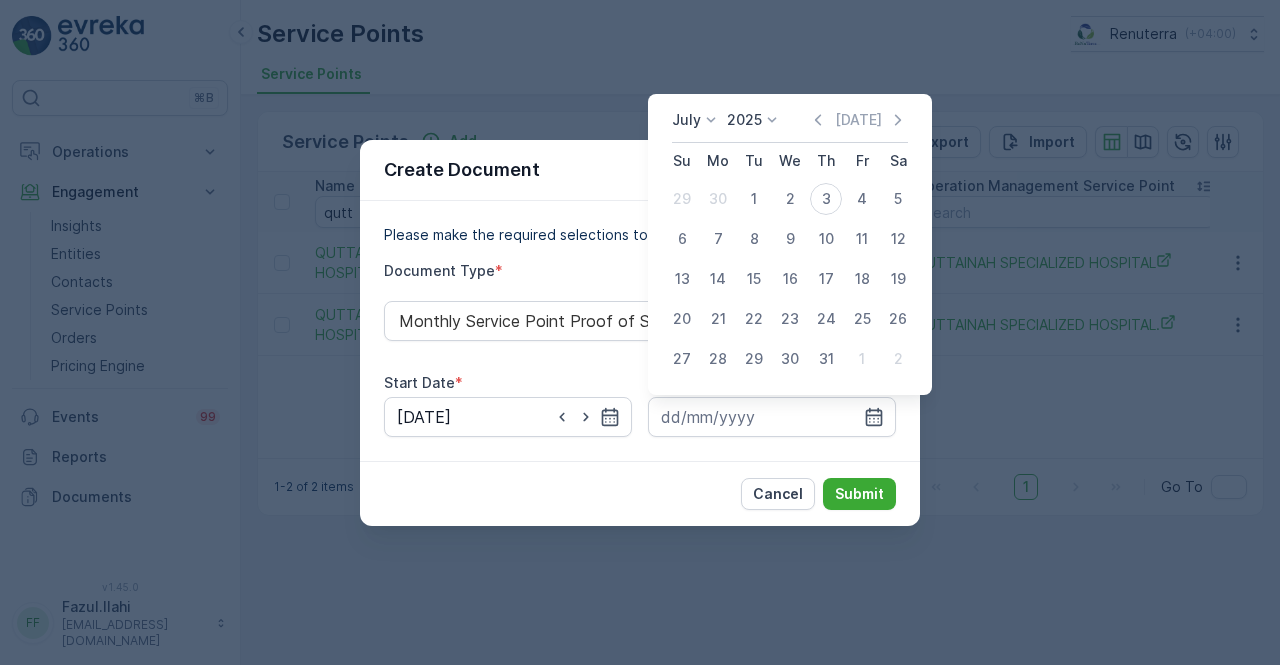 click on "Today" at bounding box center [858, 120] 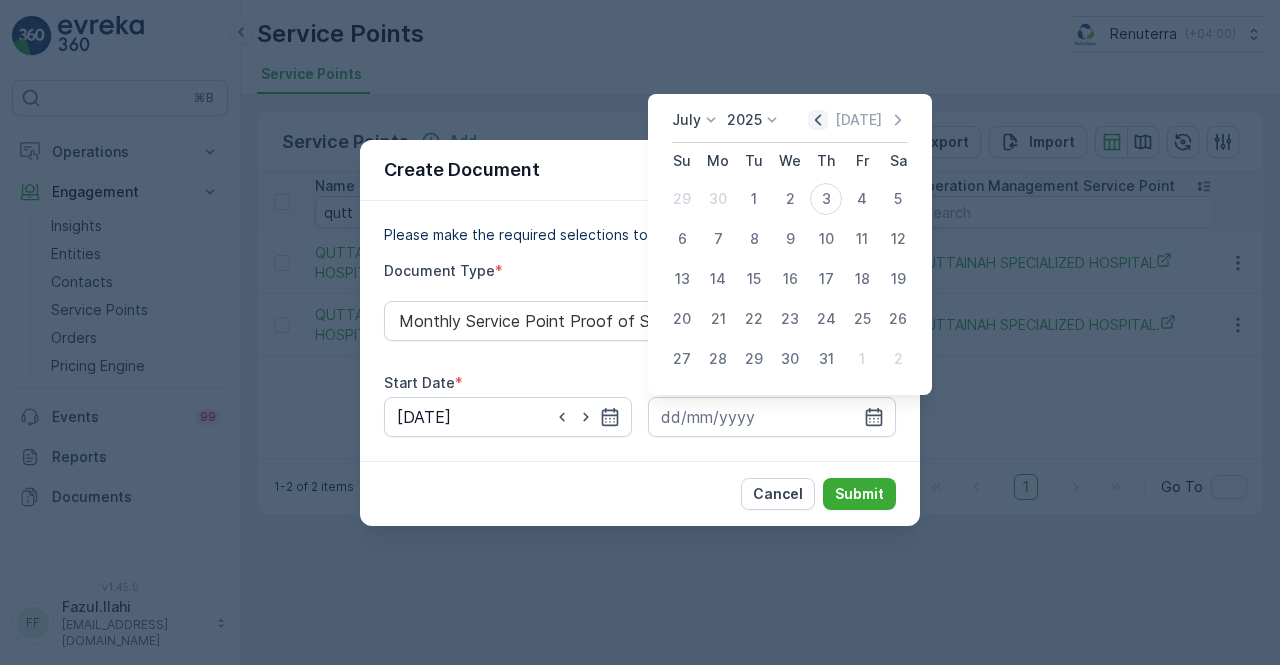 click 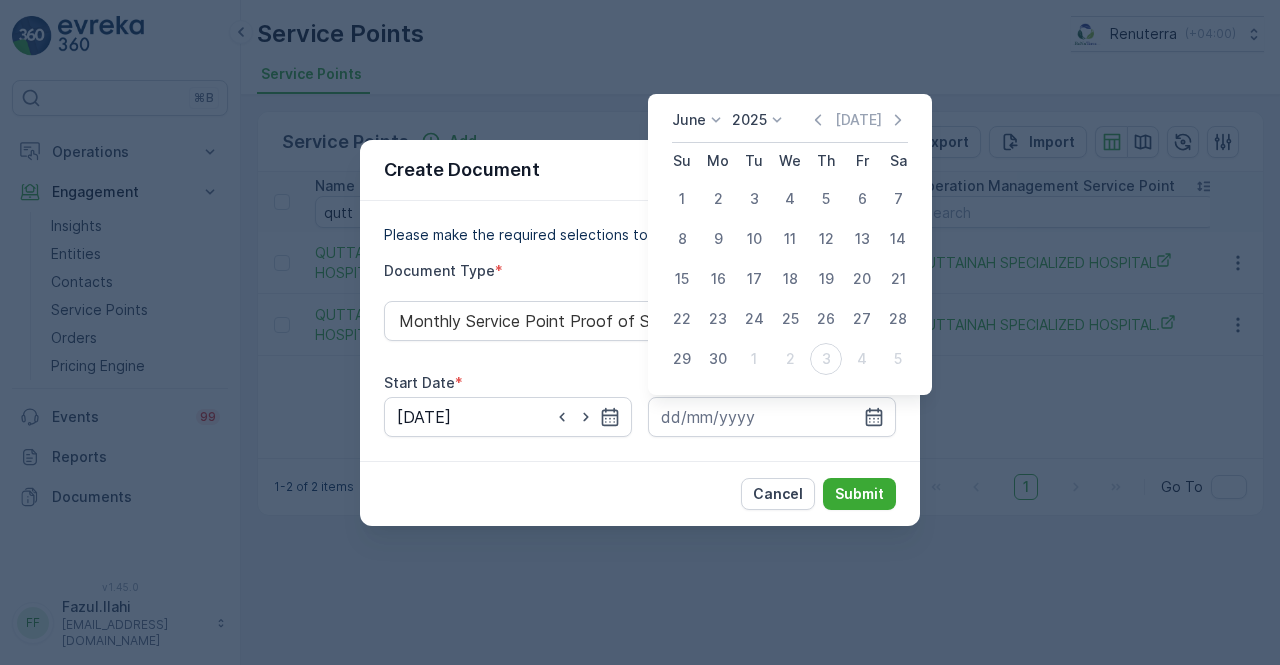 click on "30" at bounding box center (718, 359) 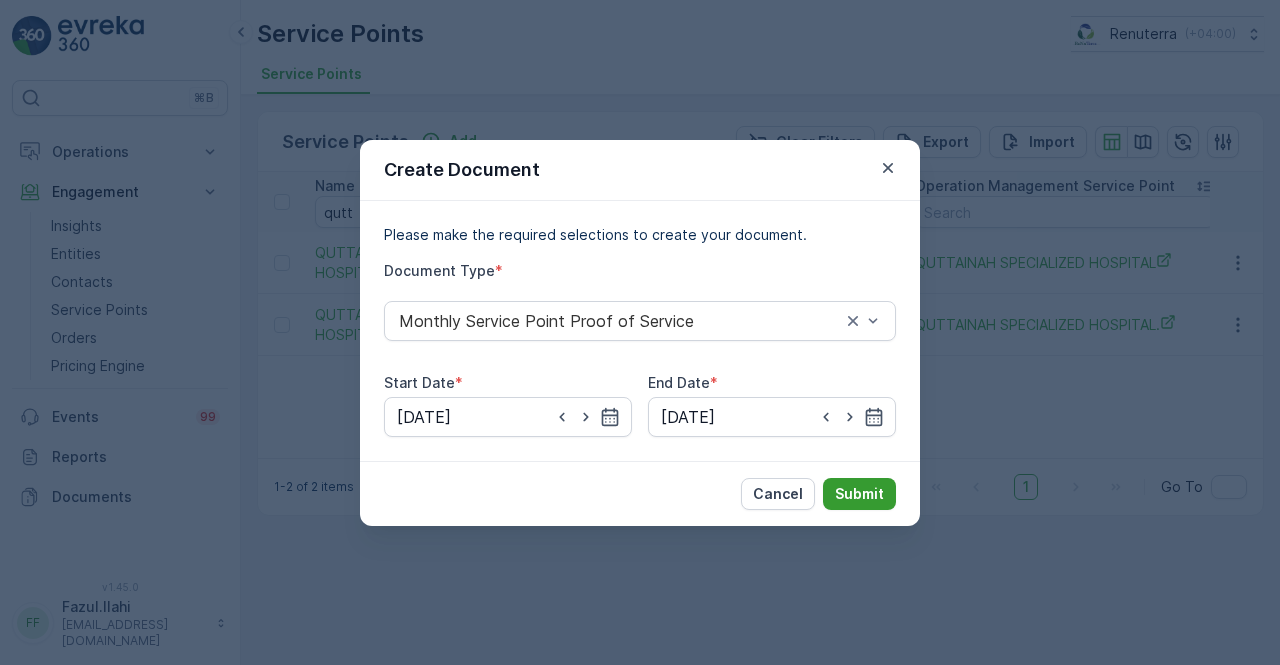 click on "Submit" at bounding box center (859, 494) 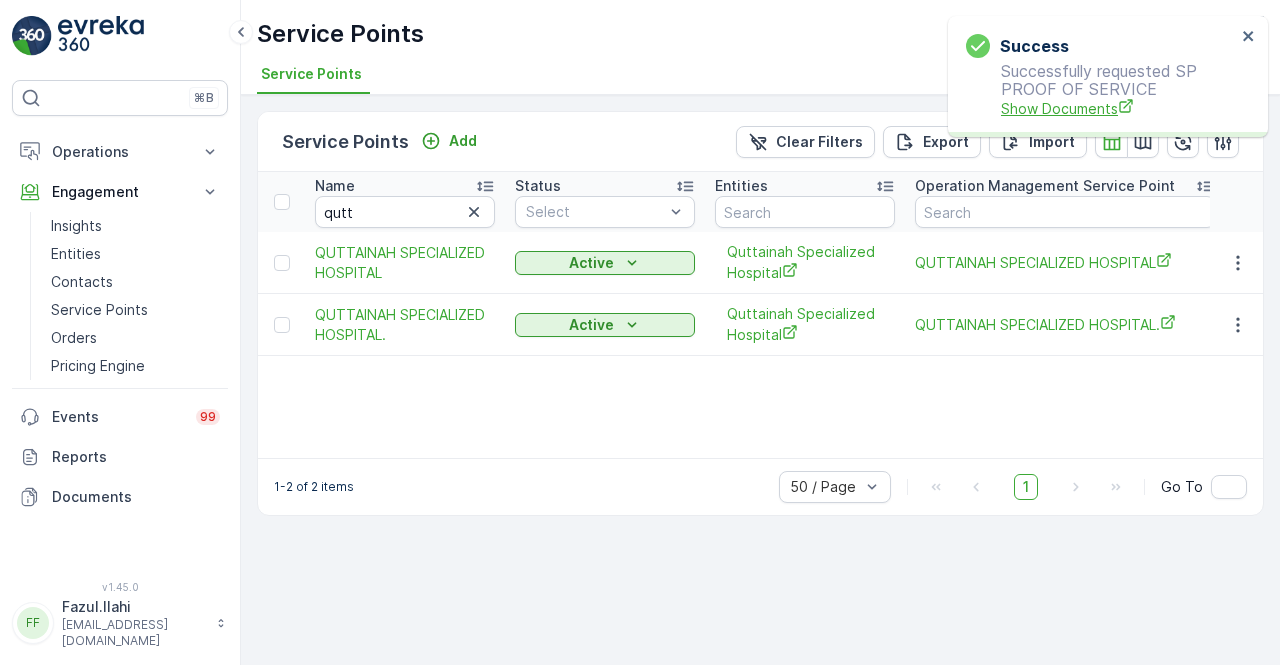 click on "Show Documents" at bounding box center [1118, 108] 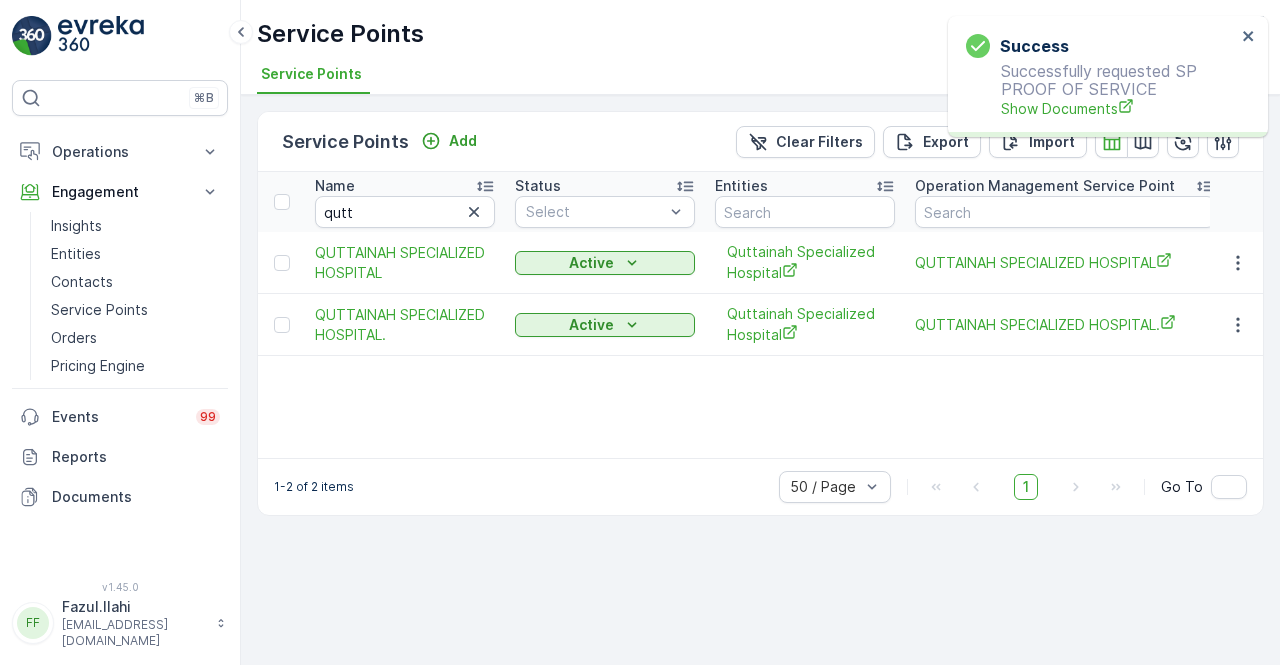 click at bounding box center [1237, 325] 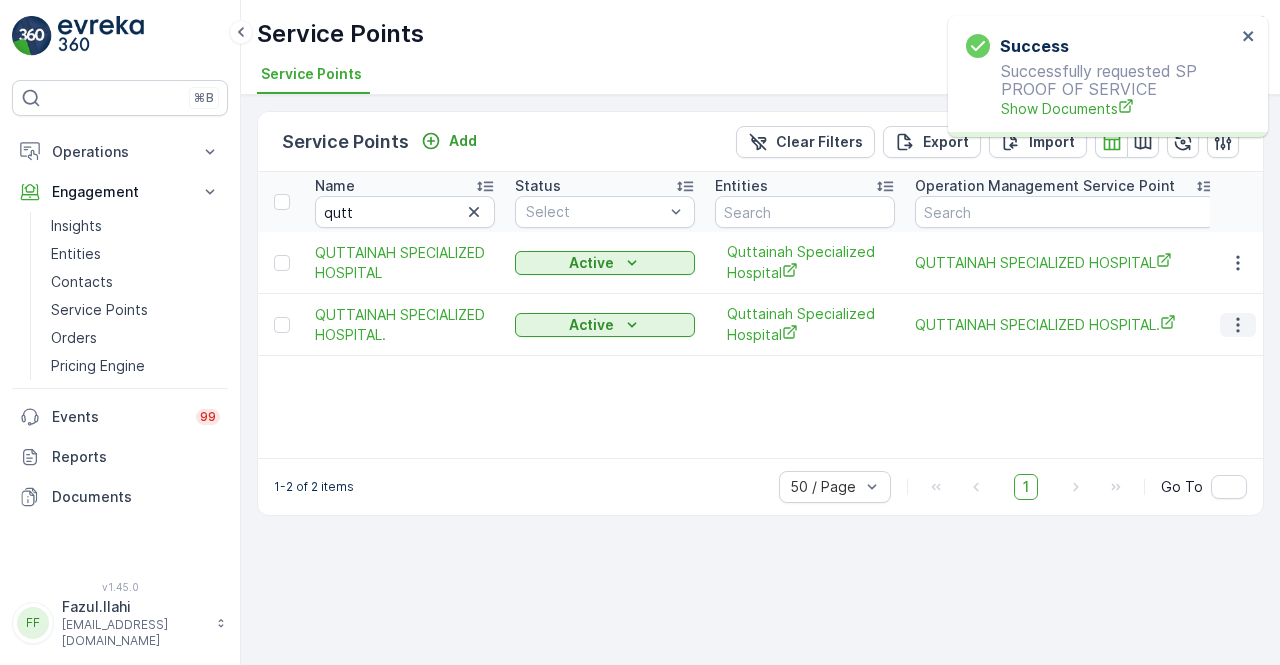 click at bounding box center [1238, 325] 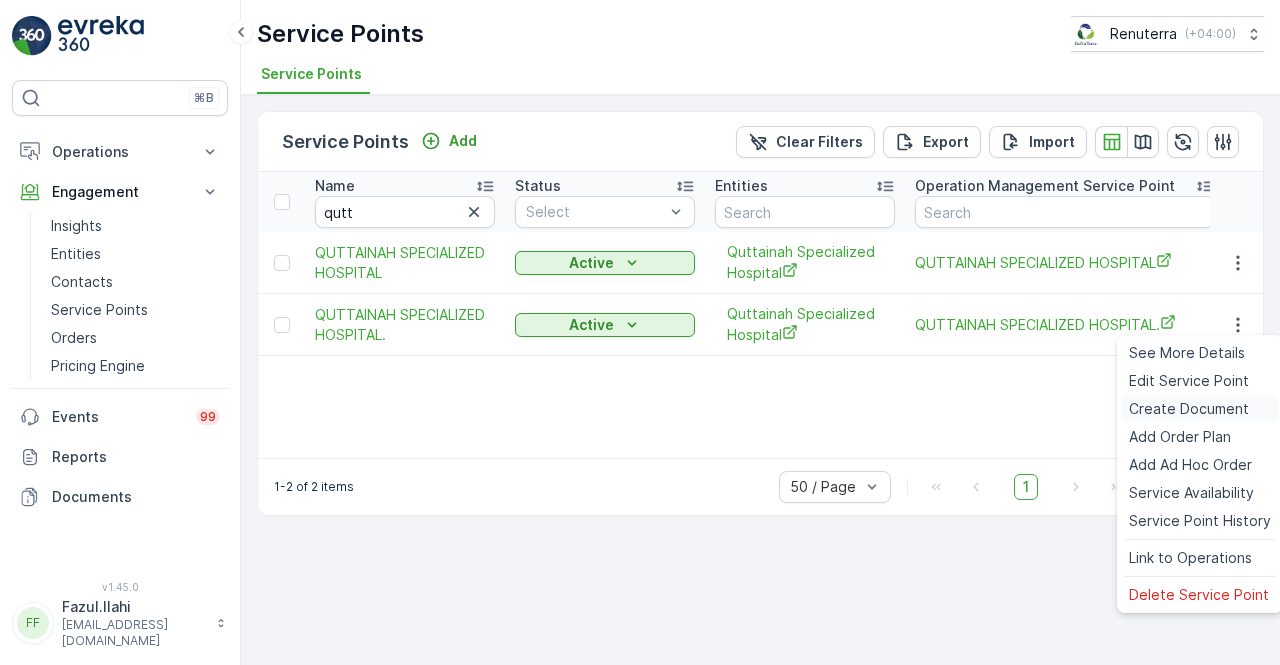 click on "Create Document" at bounding box center (1189, 409) 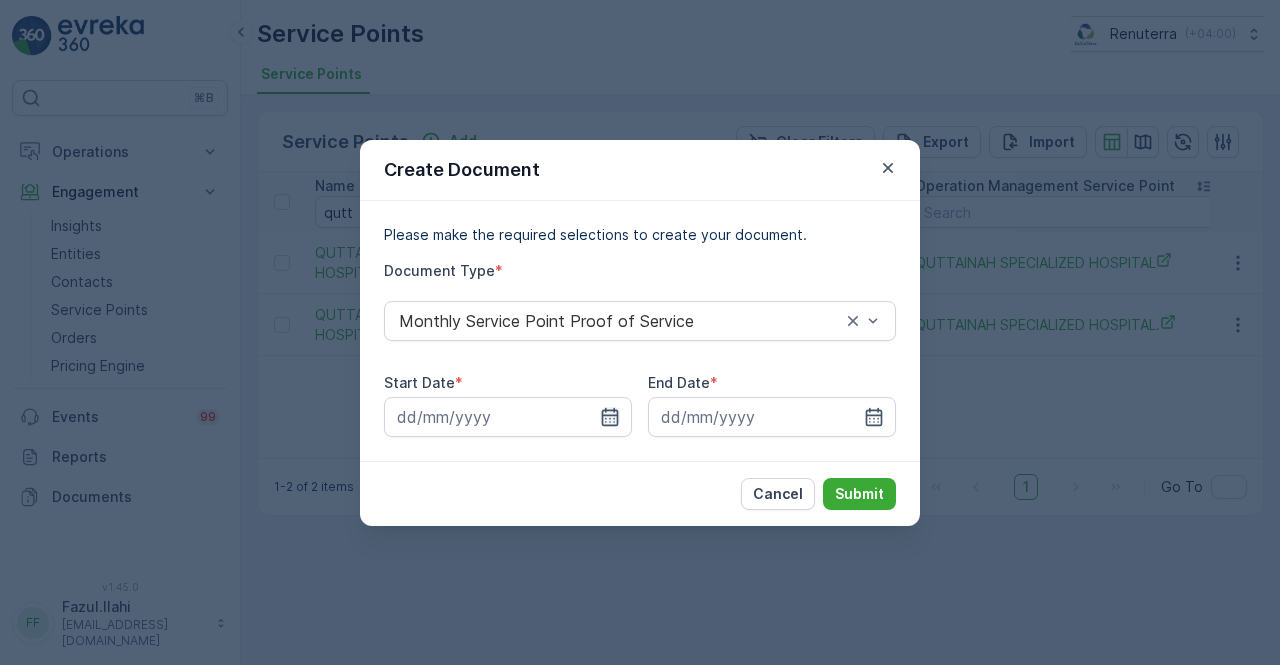 click 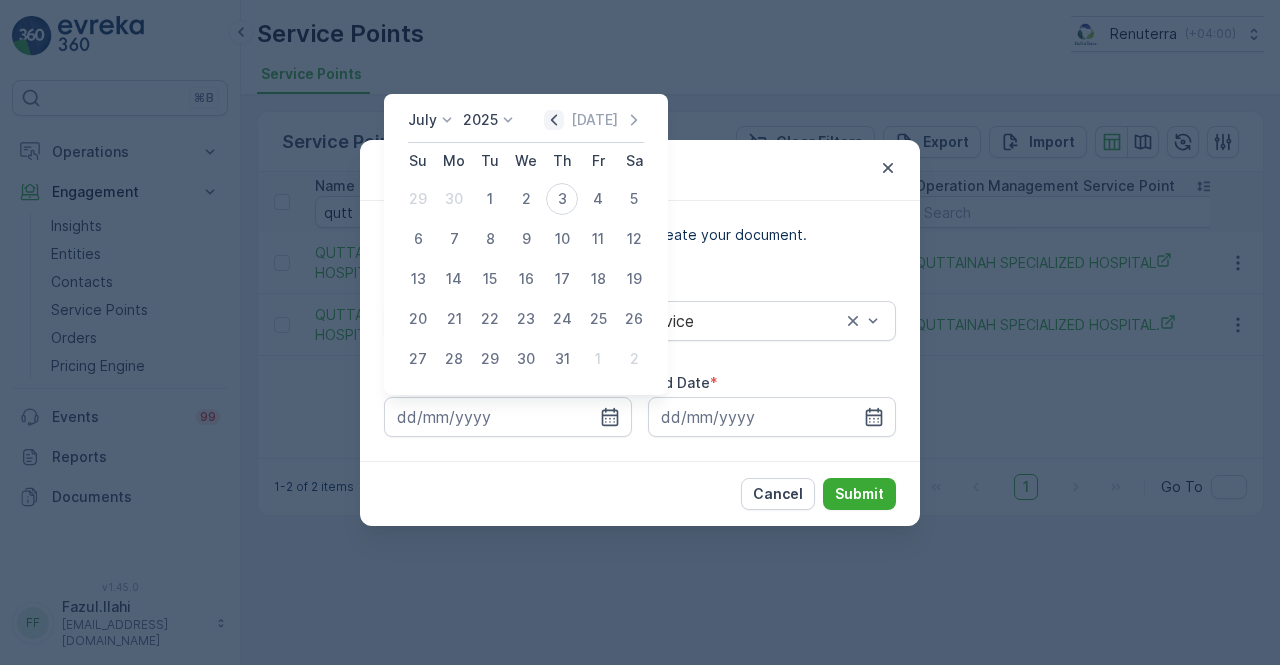 click 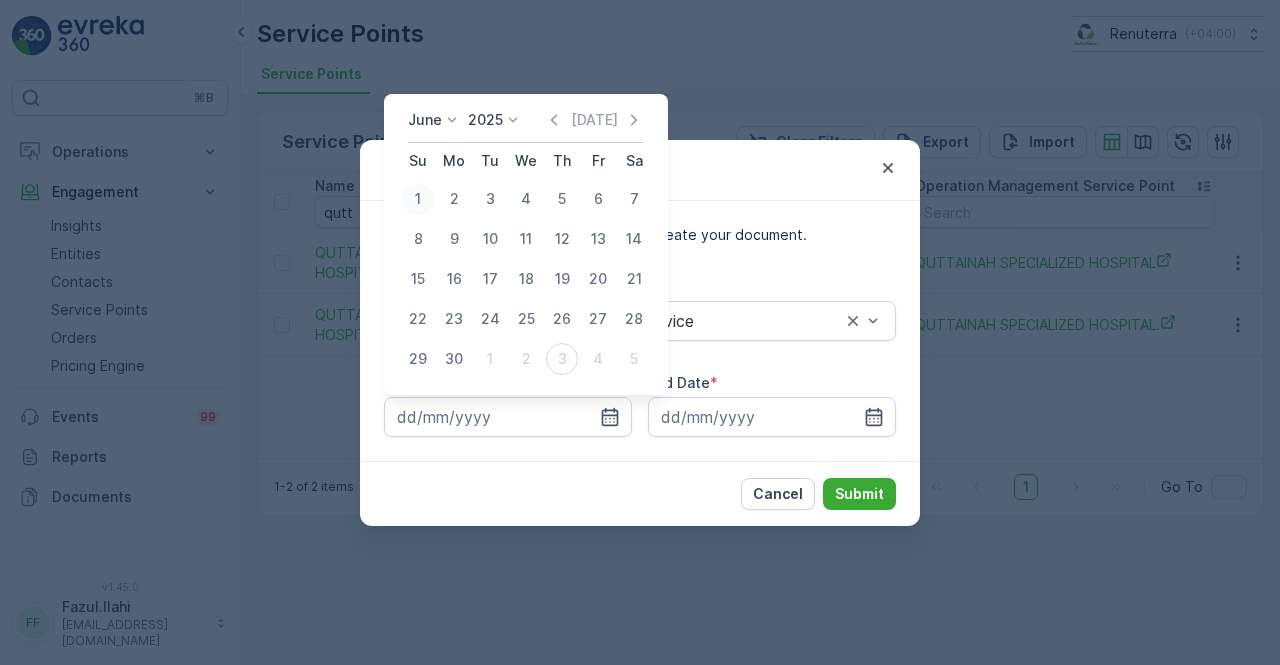 click on "1" at bounding box center (418, 199) 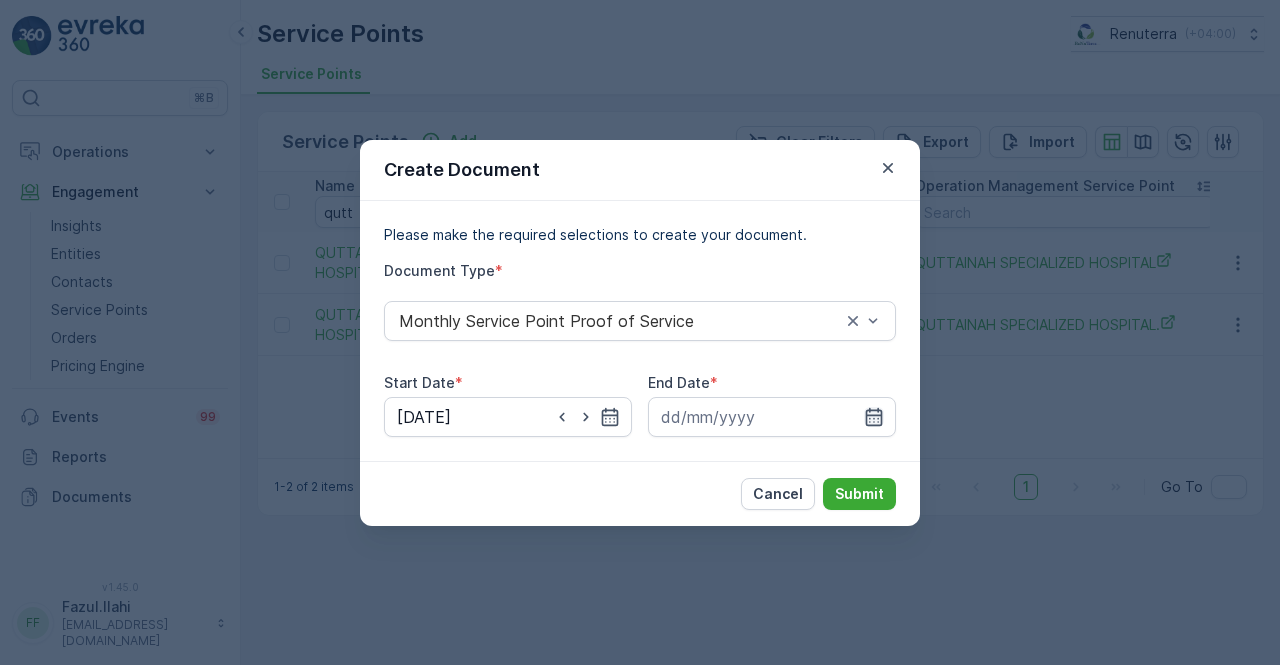 click 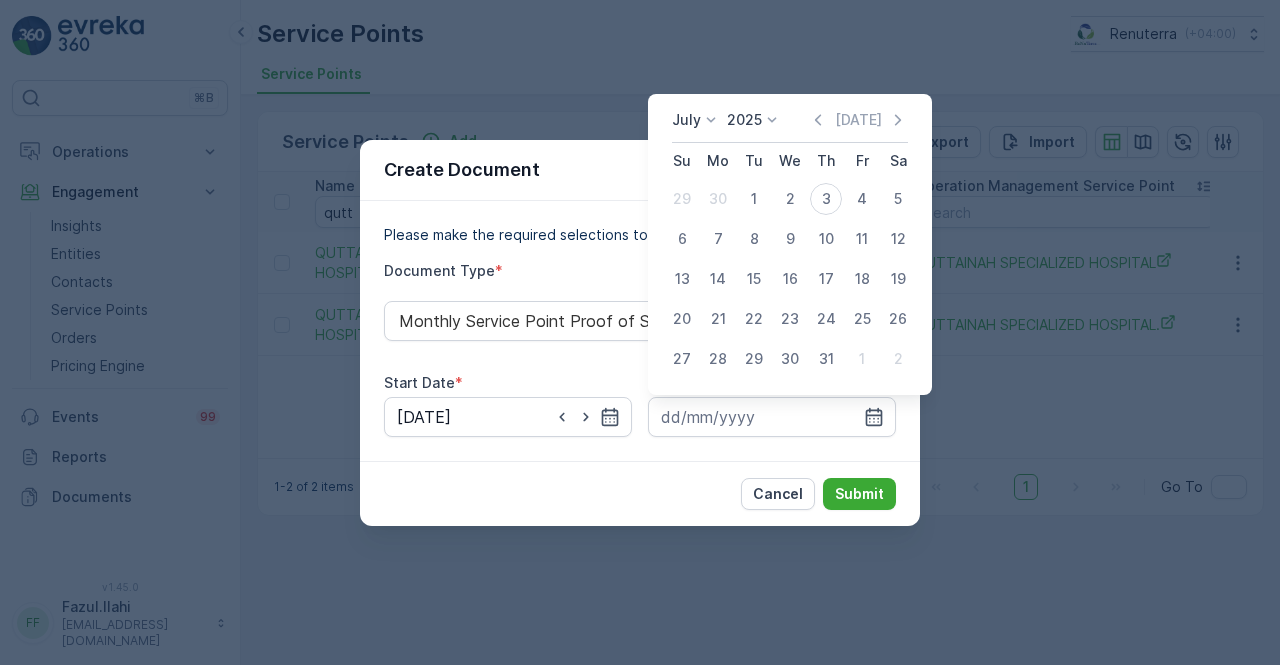 drag, startPoint x: 828, startPoint y: 125, endPoint x: 826, endPoint y: 157, distance: 32.06244 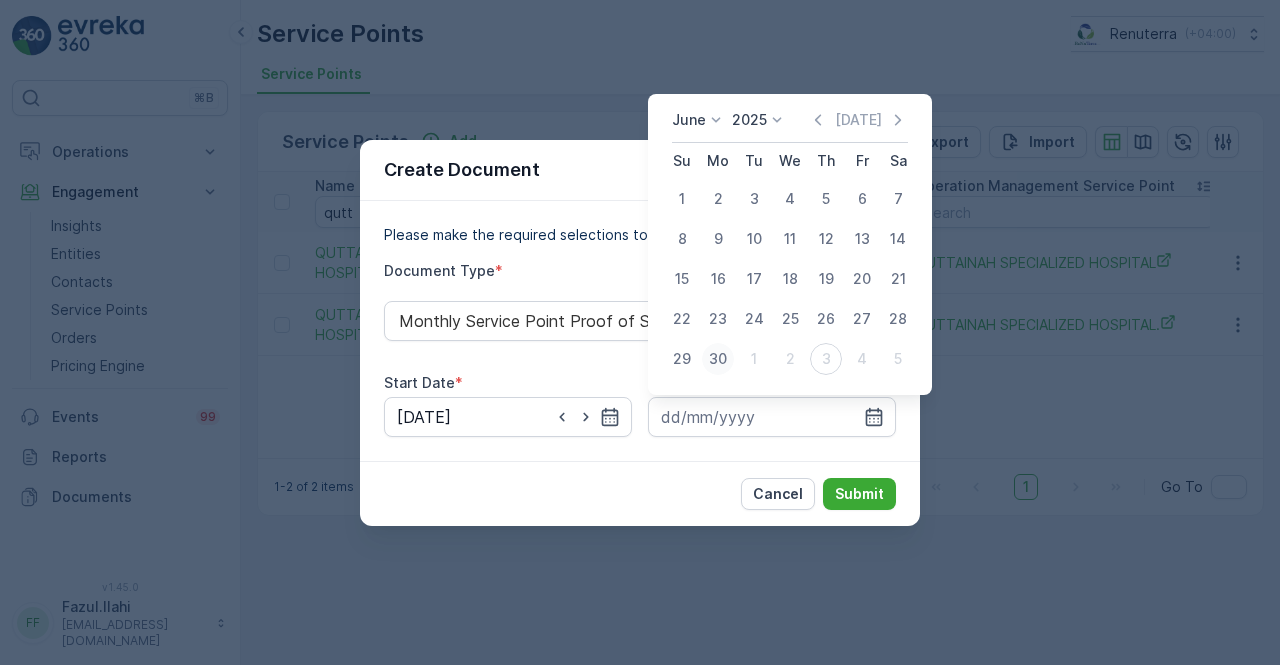 click on "30" at bounding box center (718, 359) 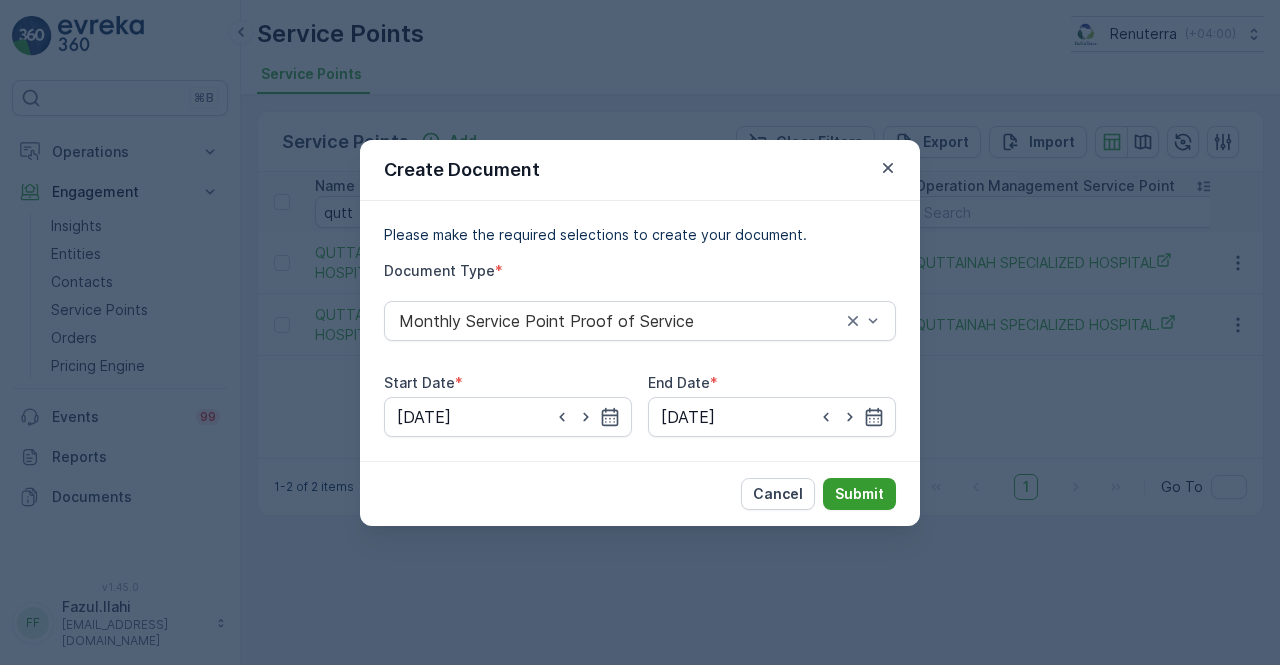 click on "Submit" at bounding box center [859, 494] 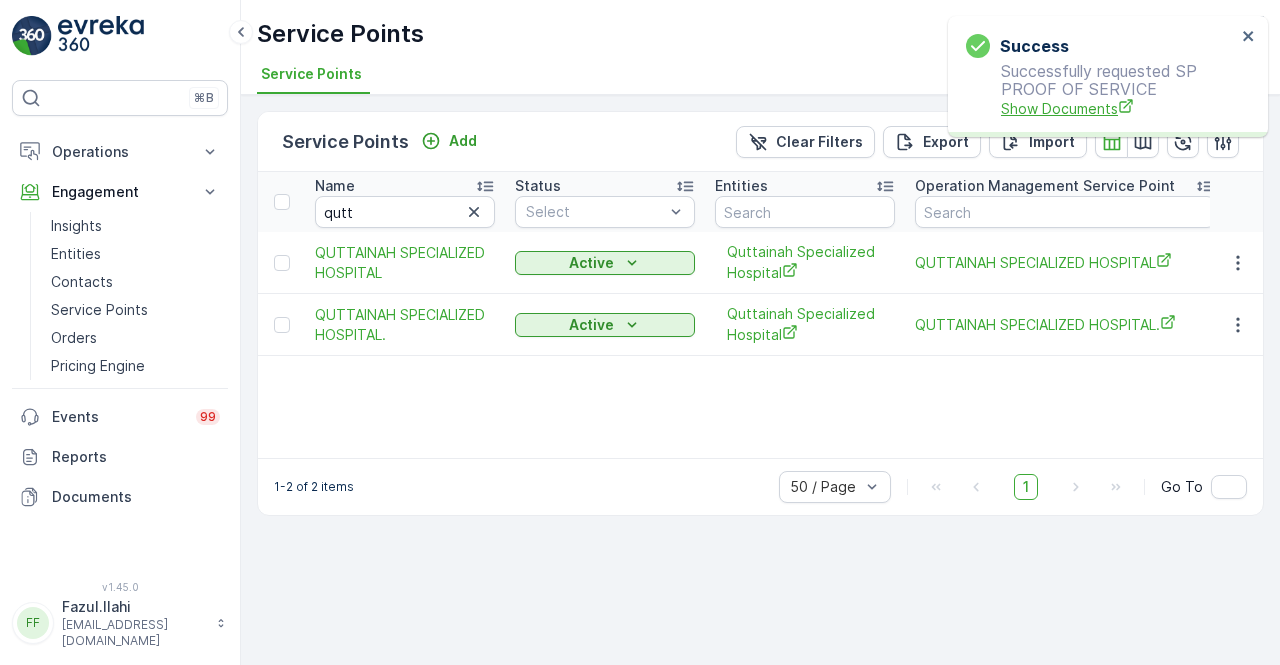 click on "Show Documents" at bounding box center [1118, 108] 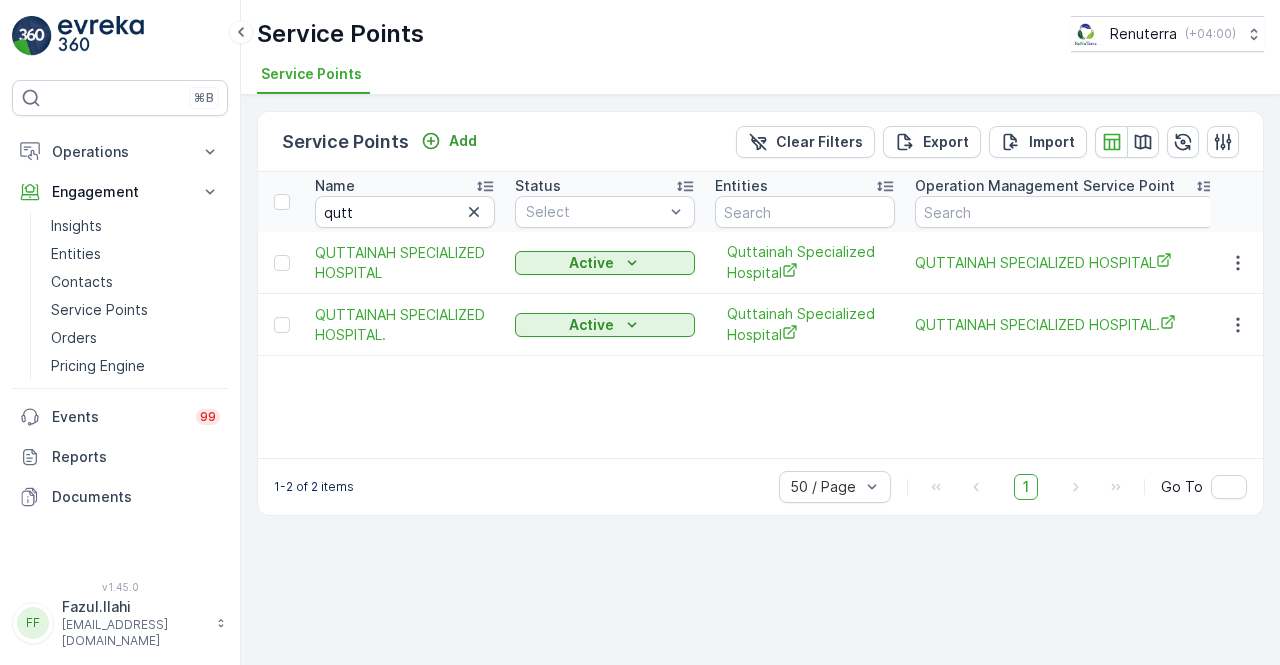 click on "Name qutt Status Select Entities Operation Management Service Point Address Order Settings Select Dynamics SP ID Trade License Number VAT Number Creation Time - Last Update Time - QUTTAINAH SPECIALIZED HOSPITAL Active Quttainah Specialized Hospital QUTTAINAH SPECIALIZED HOSPITAL All Types Selected - - - 19.09.2024 10:26 19.09.2024 10:26 QUTTAINAH SPECIALIZED HOSPITAL. Active Quttainah Specialized Hospital QUTTAINAH SPECIALIZED HOSPITAL. All Types Selected - - - 19.09.2024 10:25 19.09.2024 10:25" at bounding box center [760, 315] 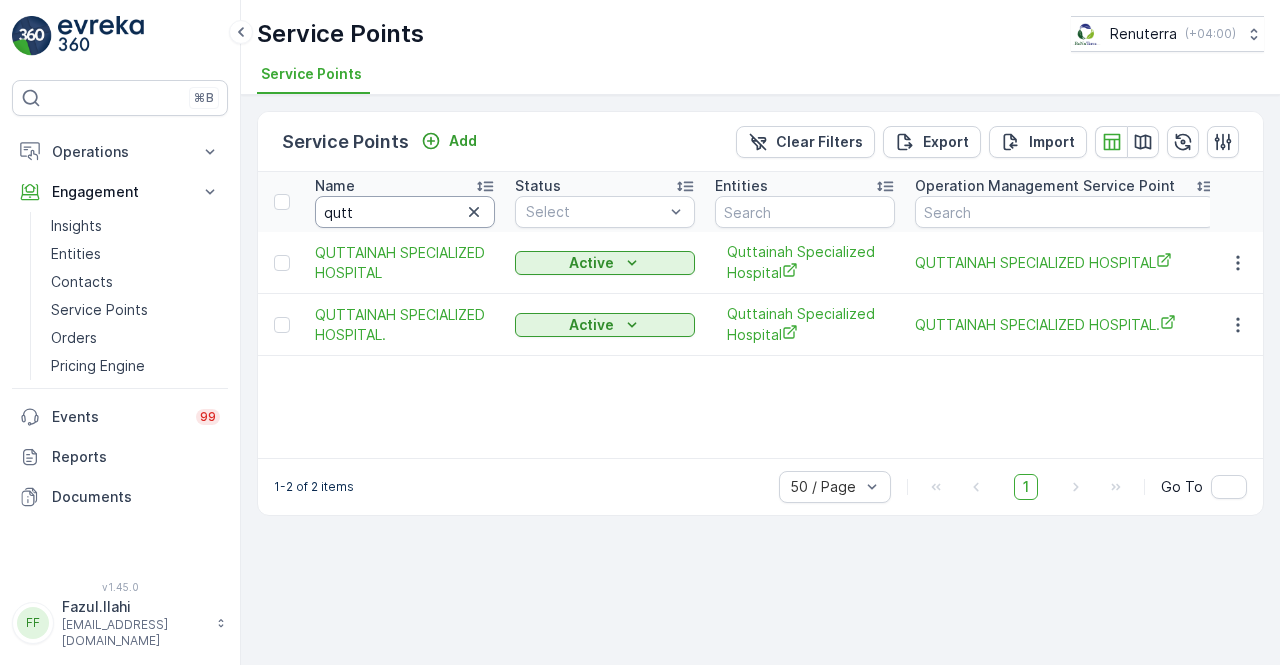 click on "qutt" at bounding box center [405, 212] 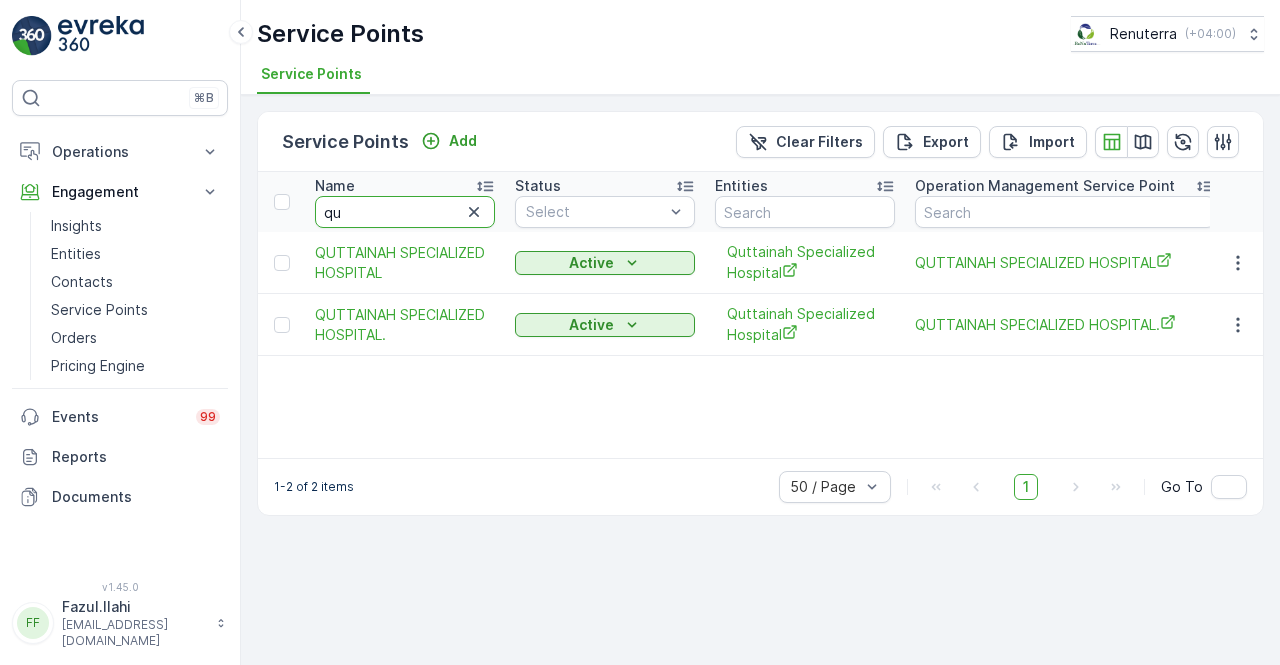 type on "q" 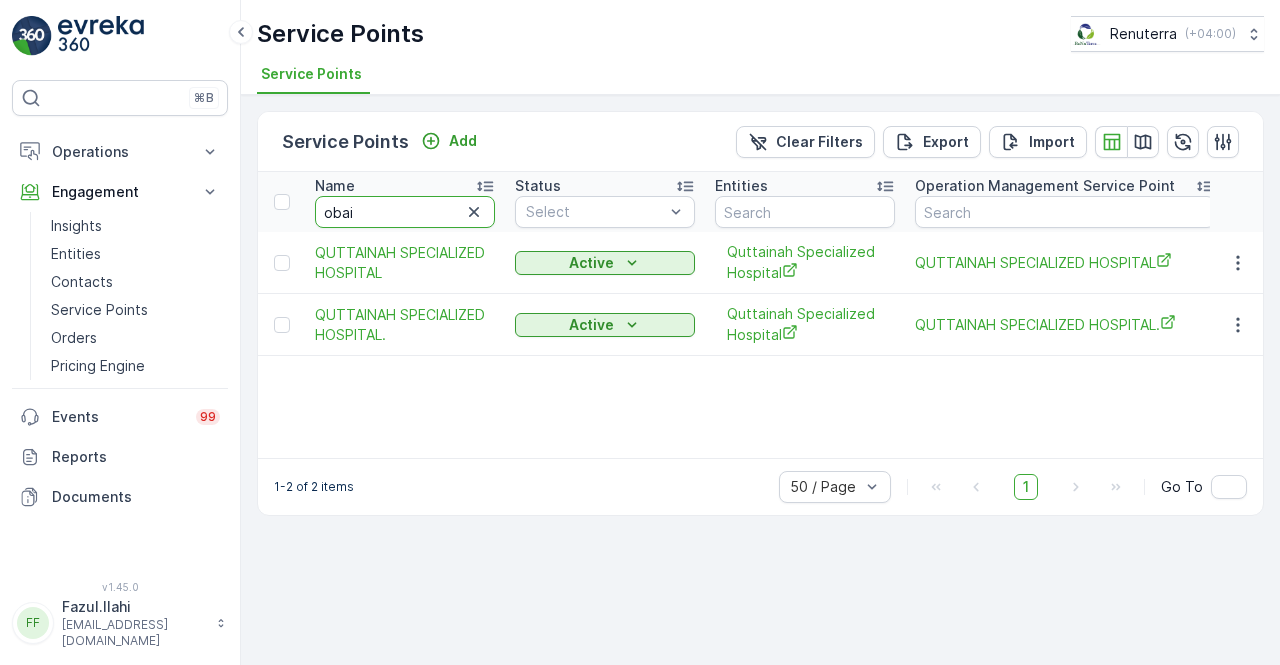 type on "obaid" 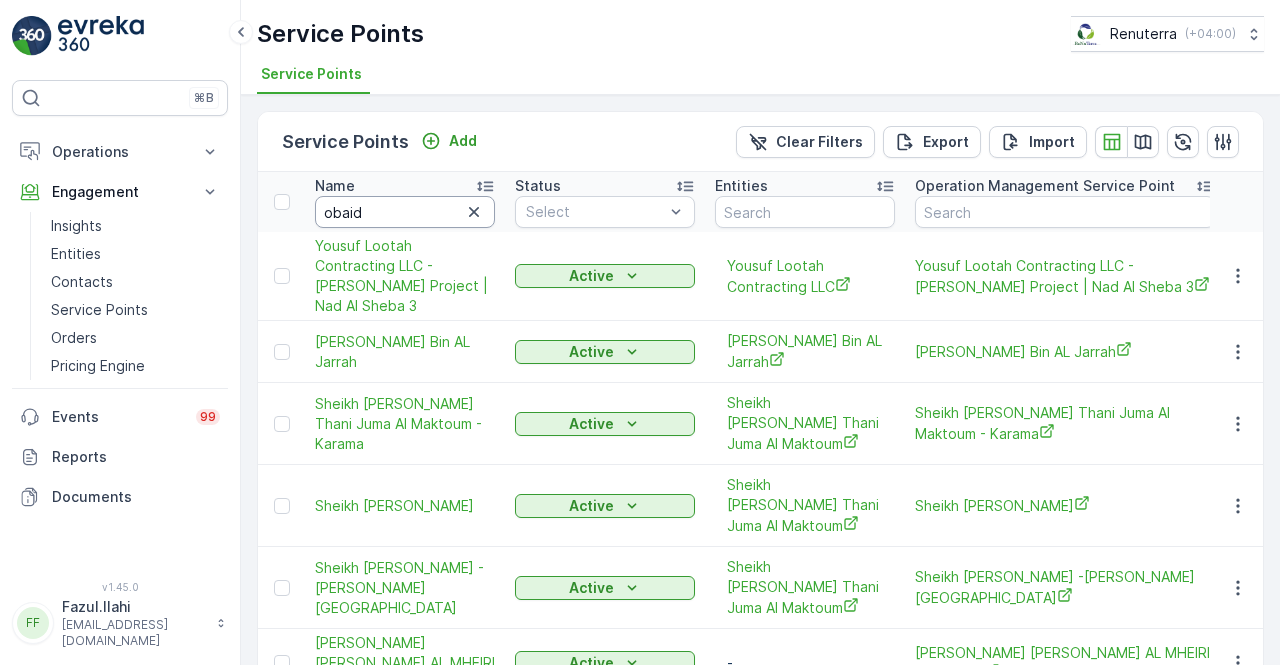 click on "obaid" at bounding box center (405, 212) 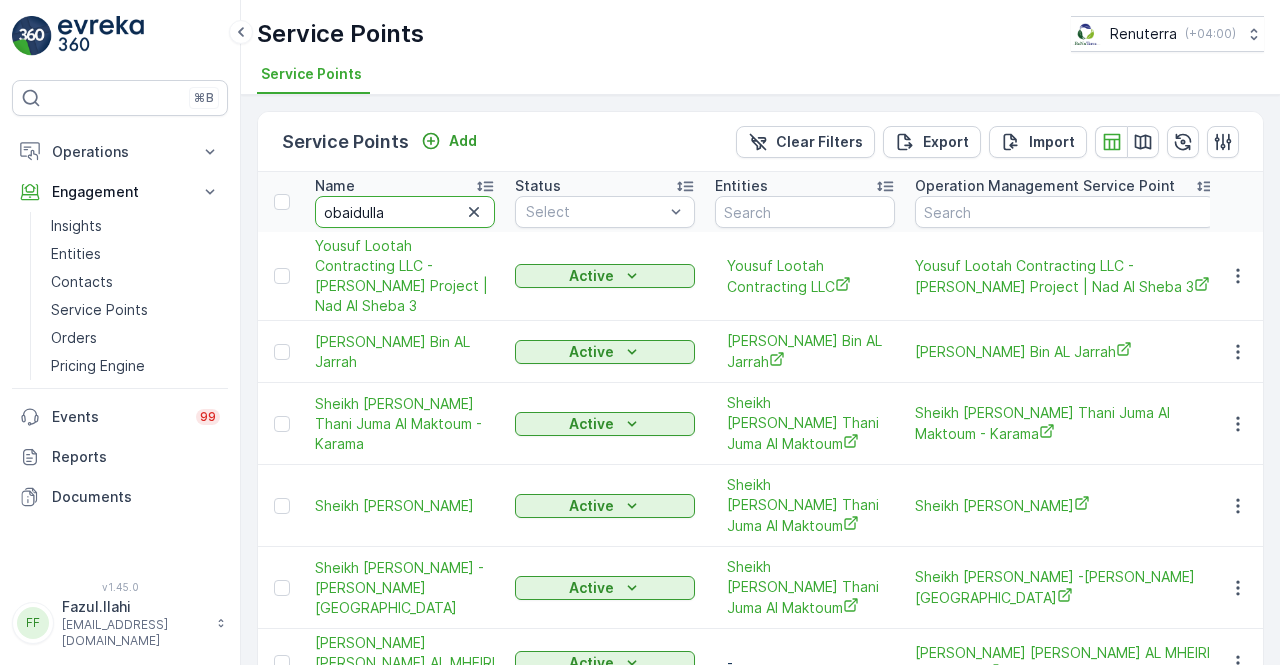 type on "obaidullah" 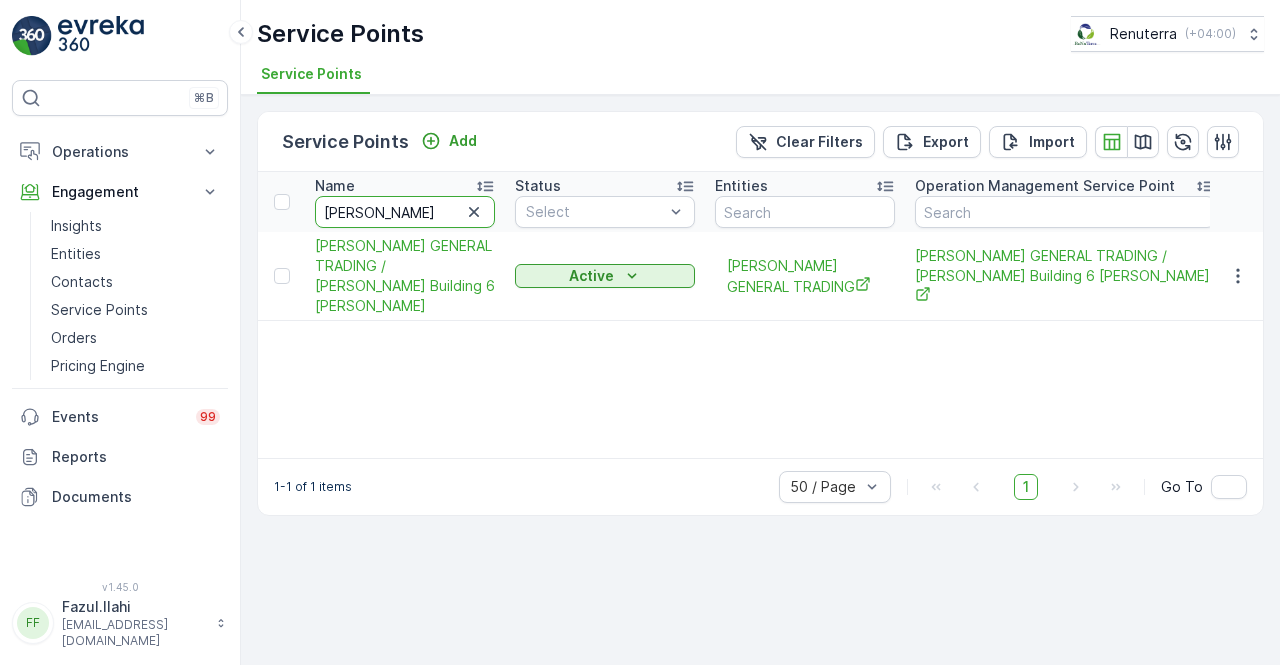 click on "obaidullah" at bounding box center [405, 212] 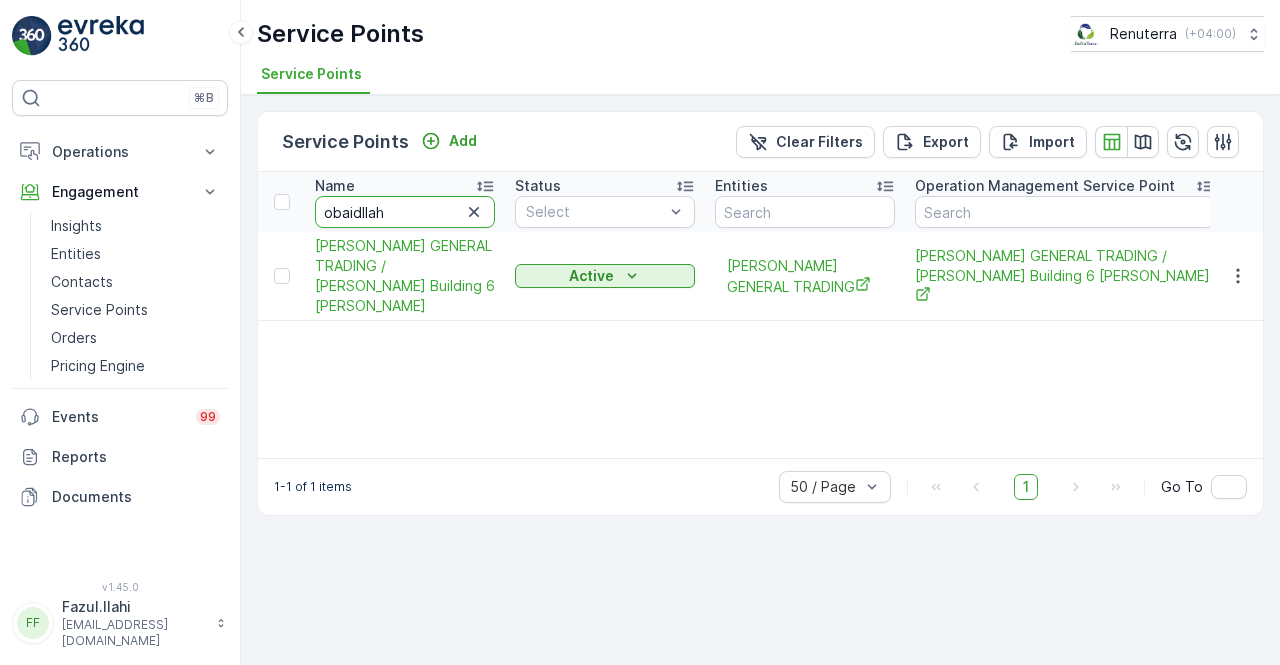 type on "obaidallah" 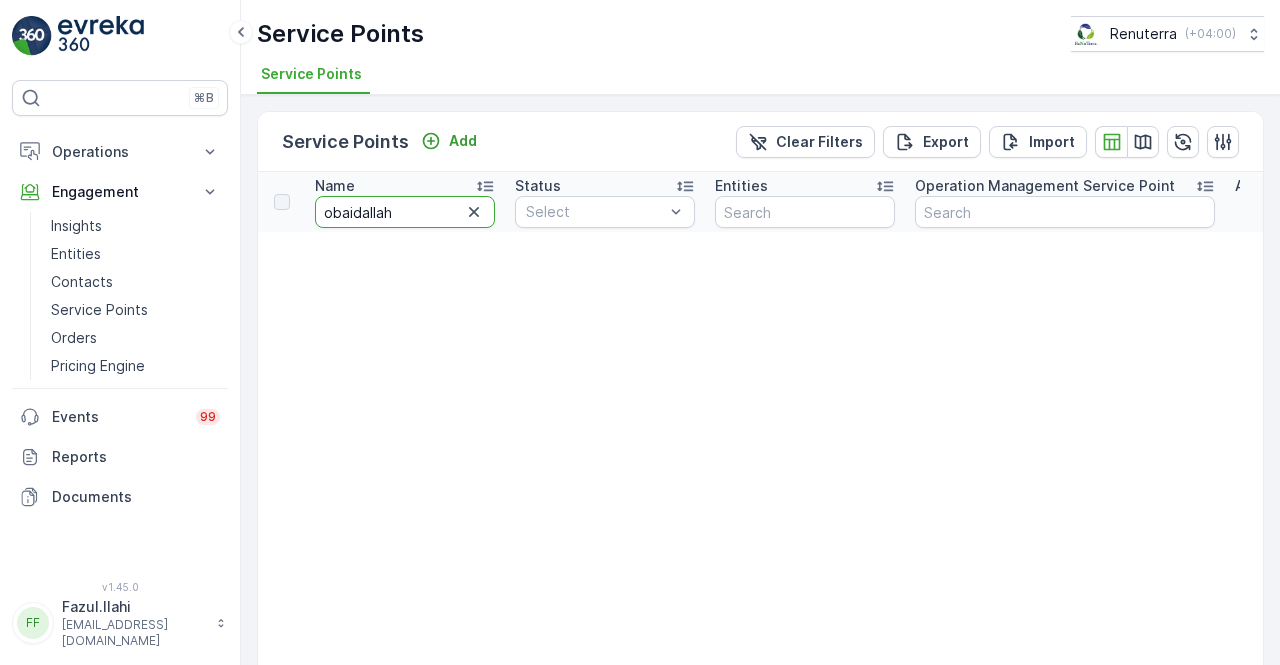 click on "obaidallah" at bounding box center (405, 212) 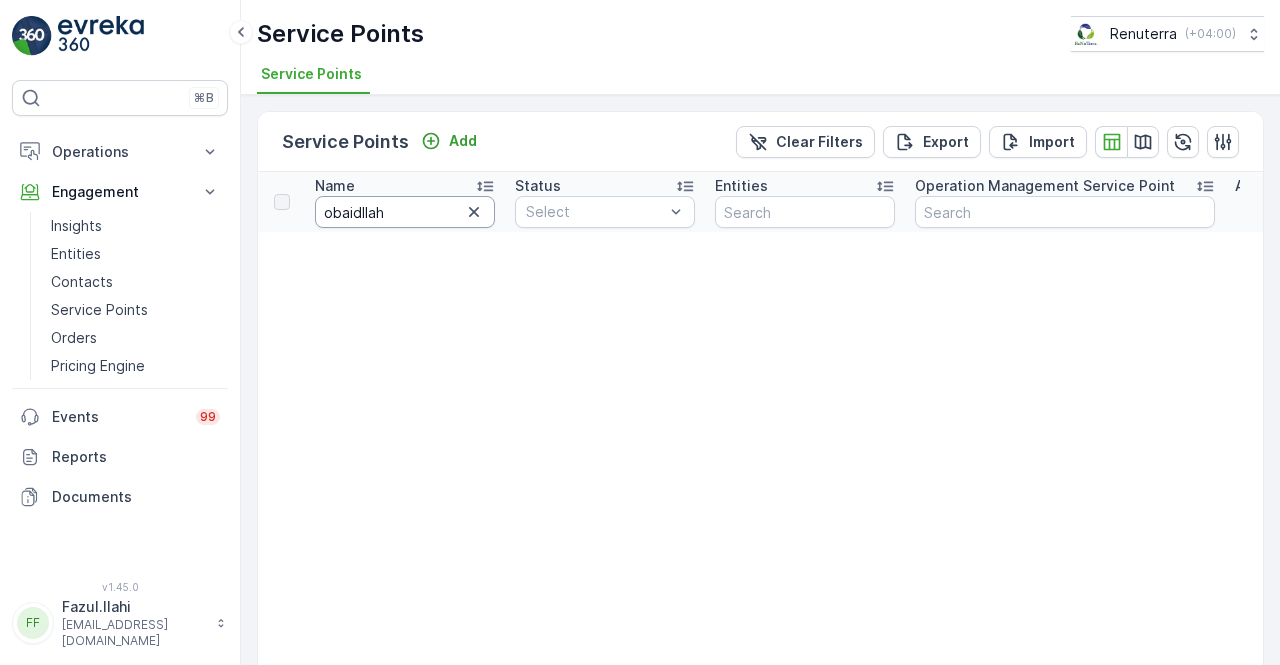 click on "obaidllah" at bounding box center [405, 212] 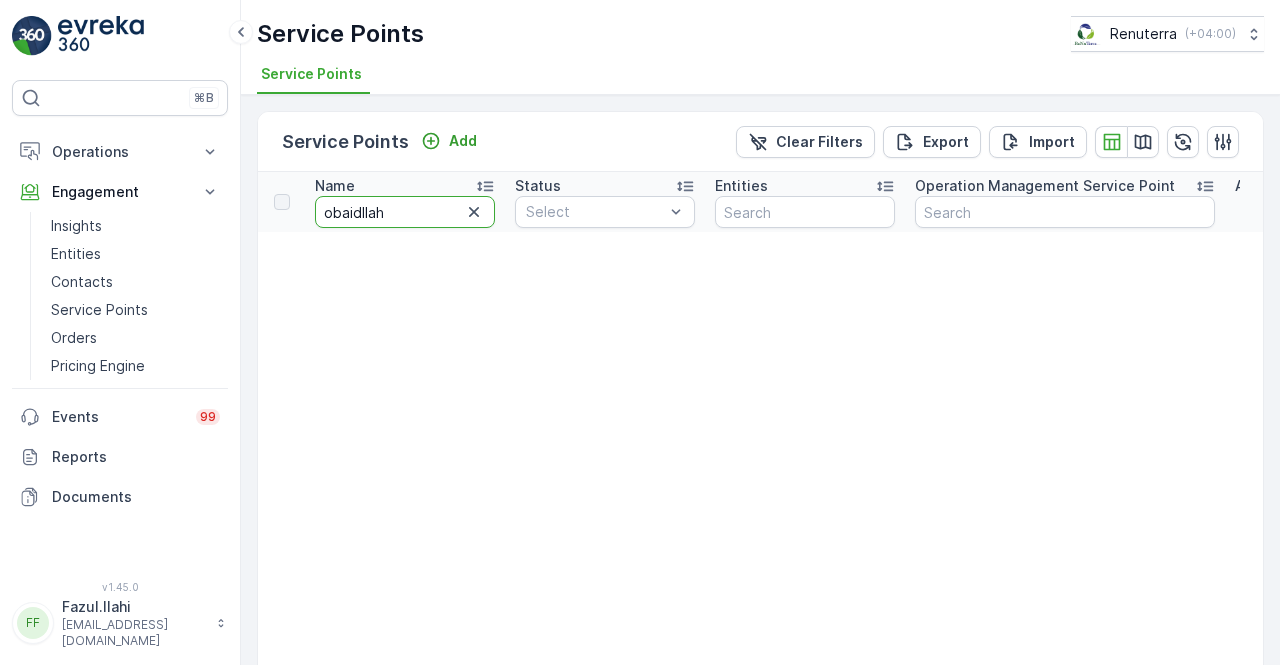type on "obaidullah" 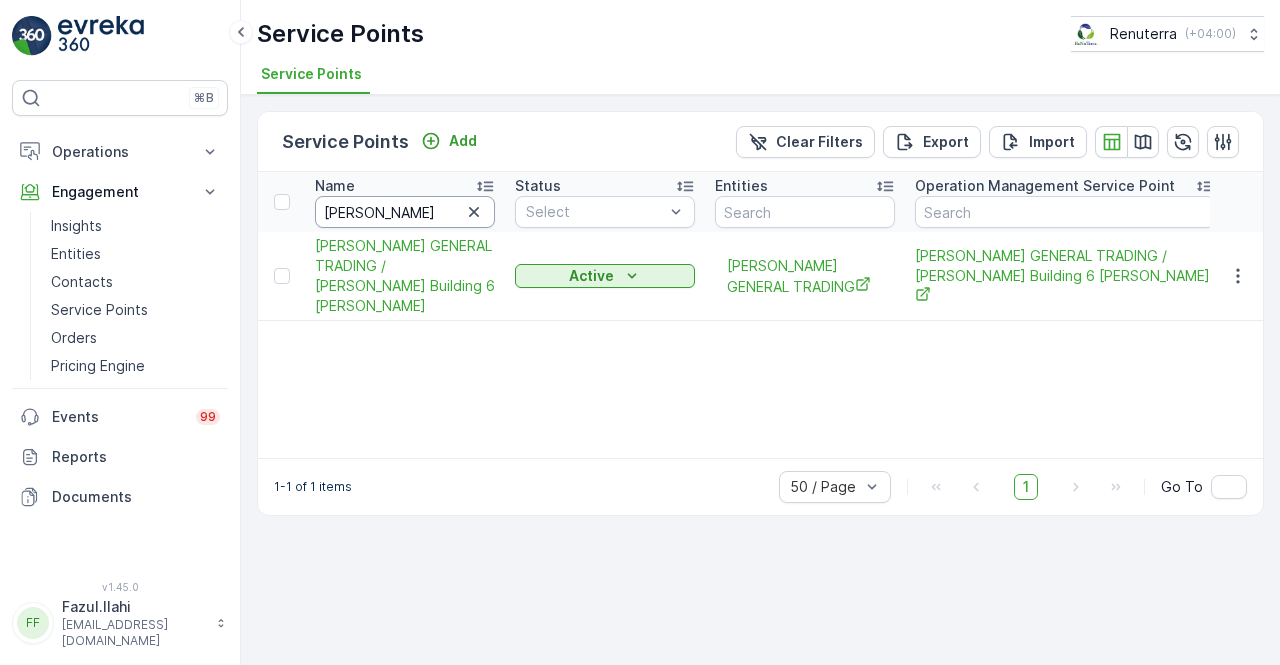 click on "obaidullah" at bounding box center (405, 212) 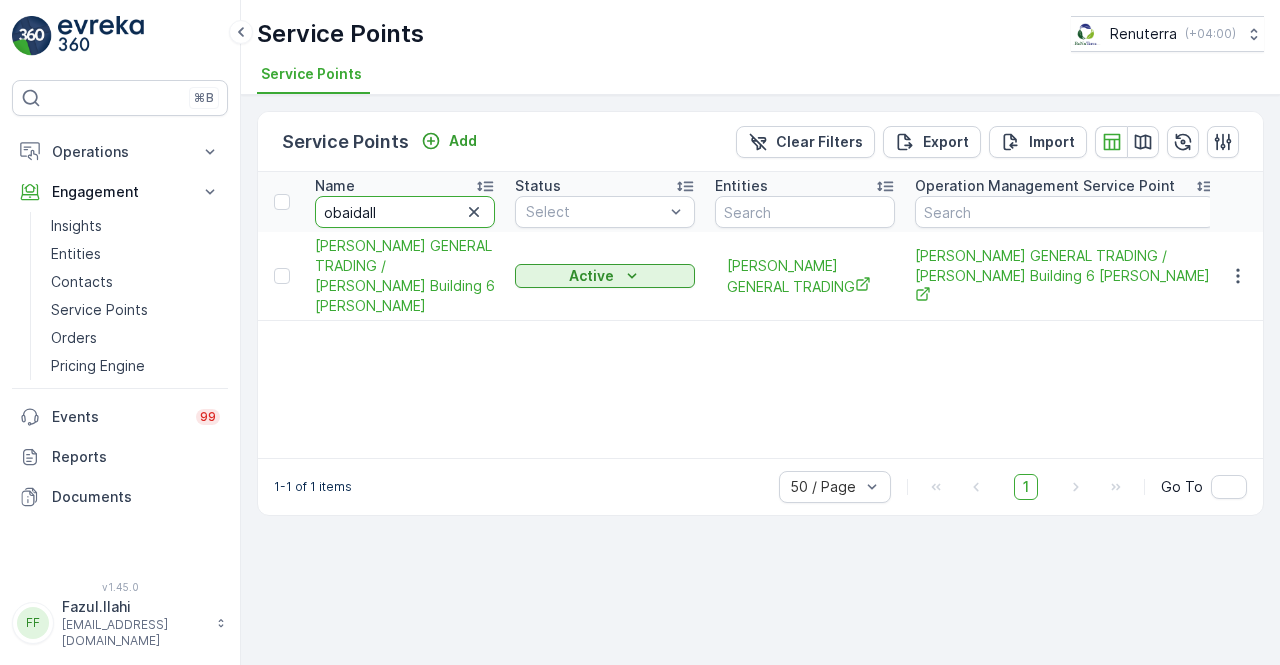 type on "obaidalla" 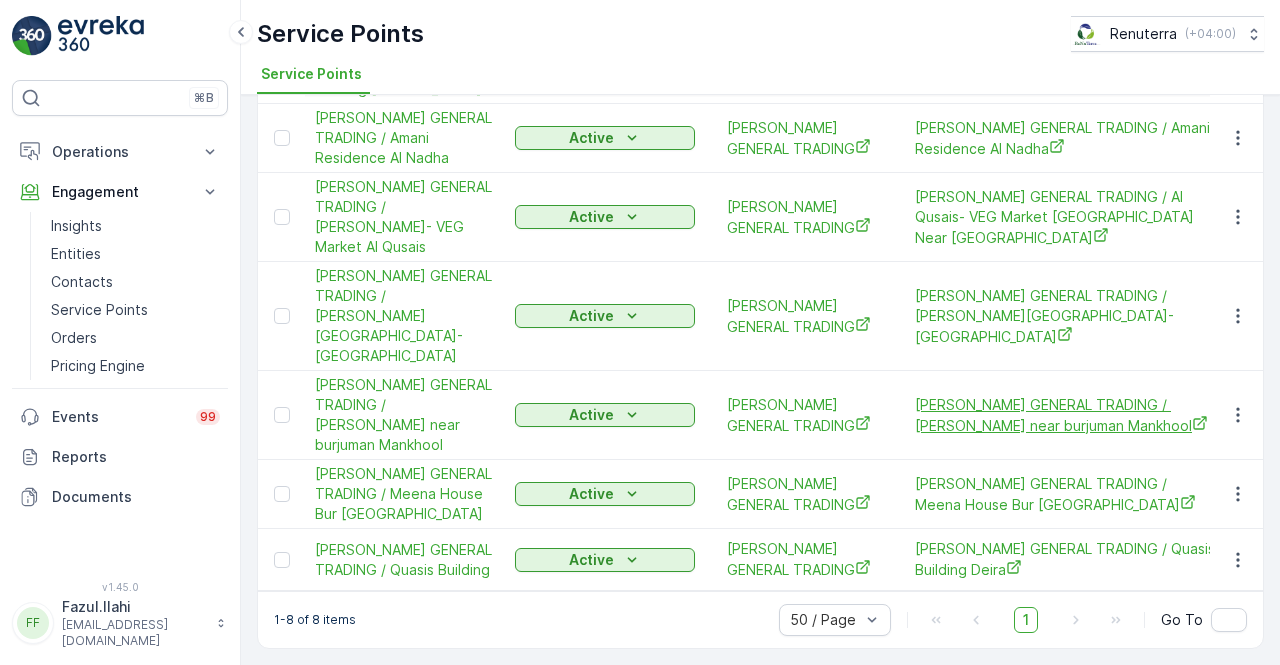 scroll, scrollTop: 351, scrollLeft: 0, axis: vertical 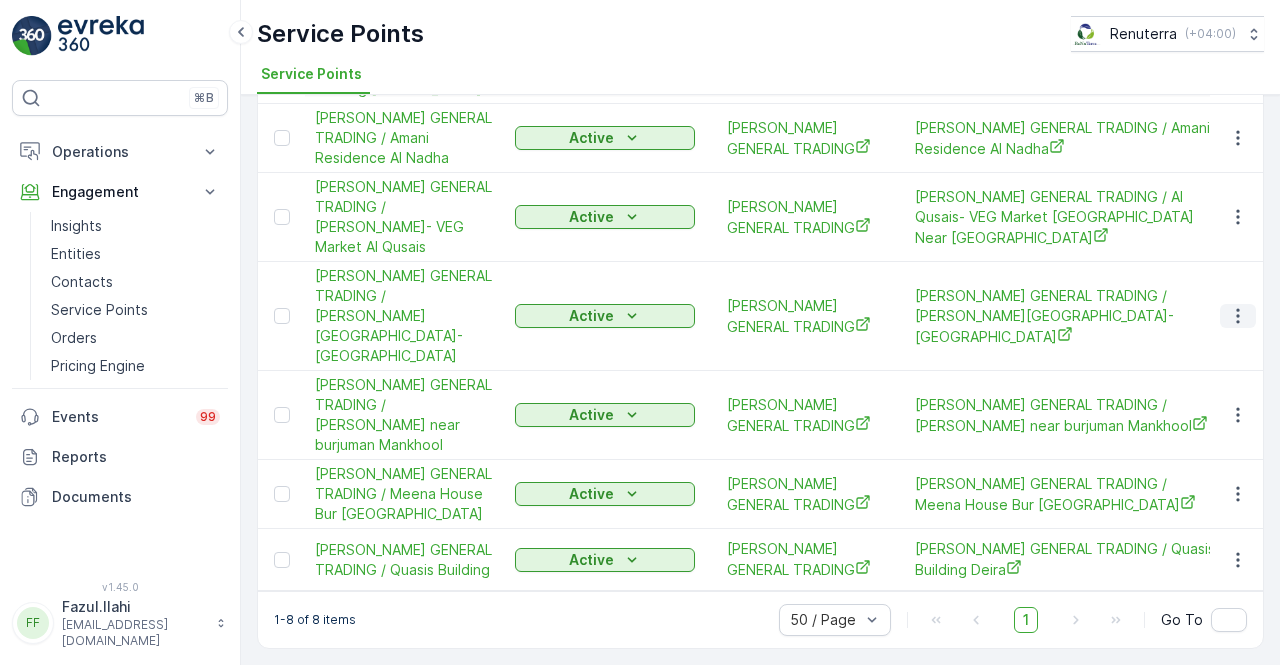 click 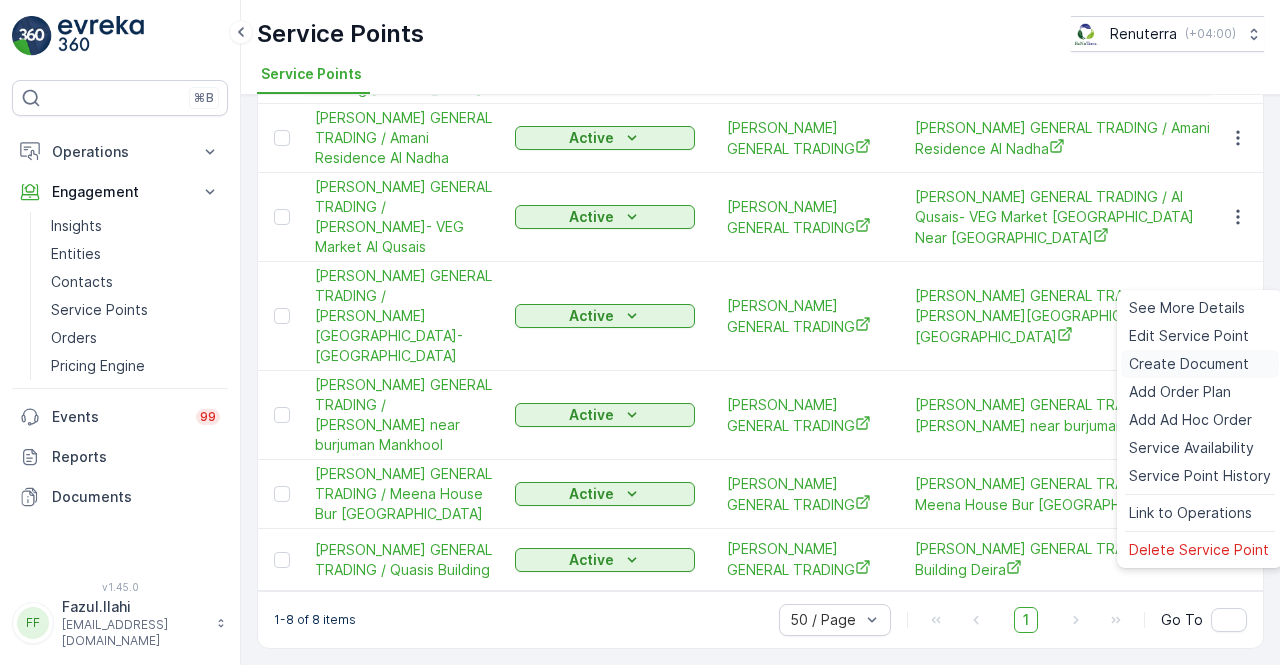 click on "Create Document" at bounding box center [1189, 364] 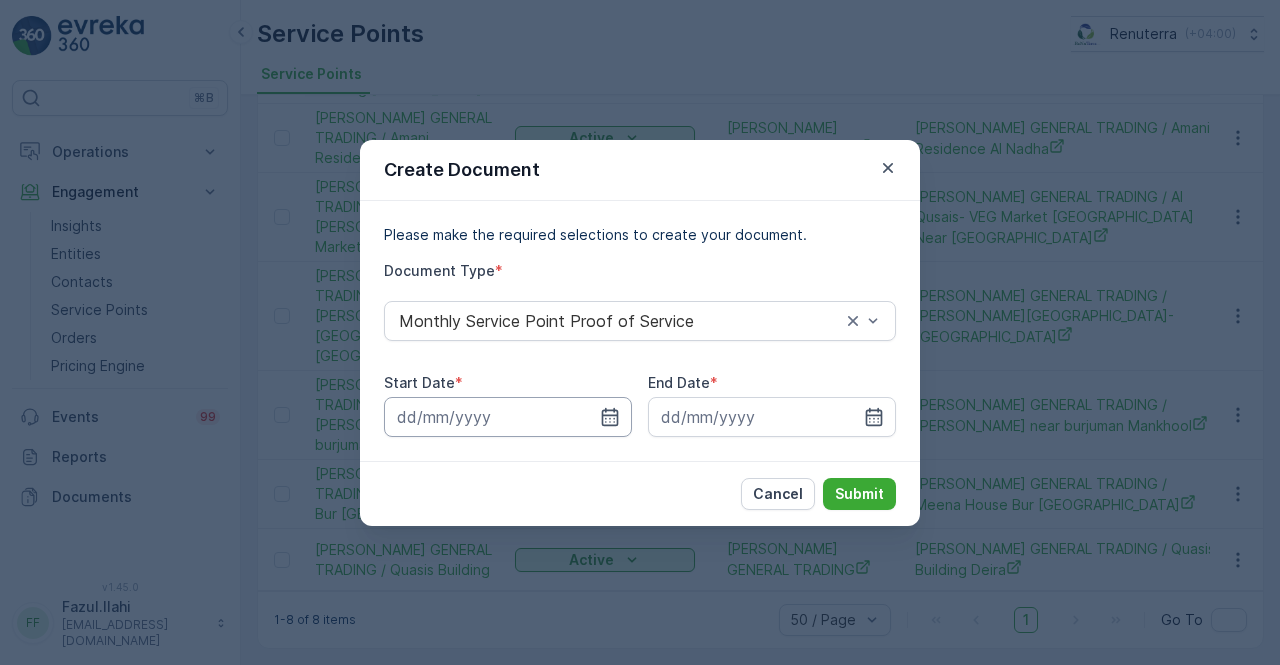 click at bounding box center (508, 417) 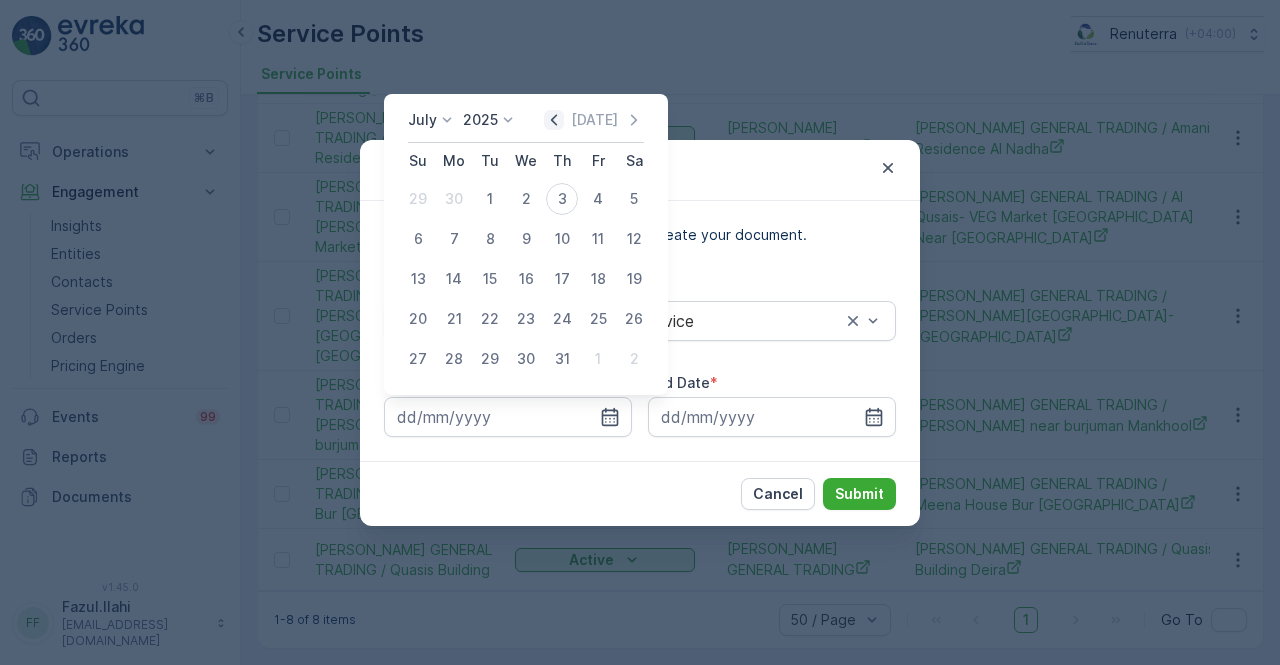 click 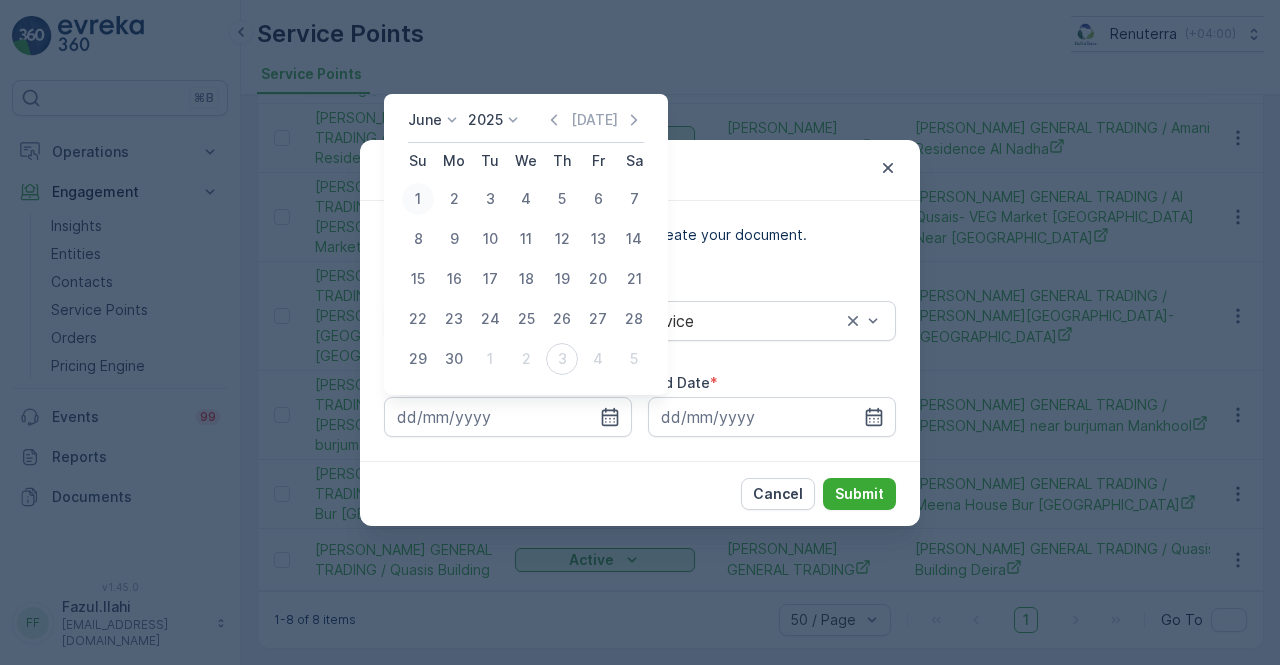 click on "1" at bounding box center [418, 199] 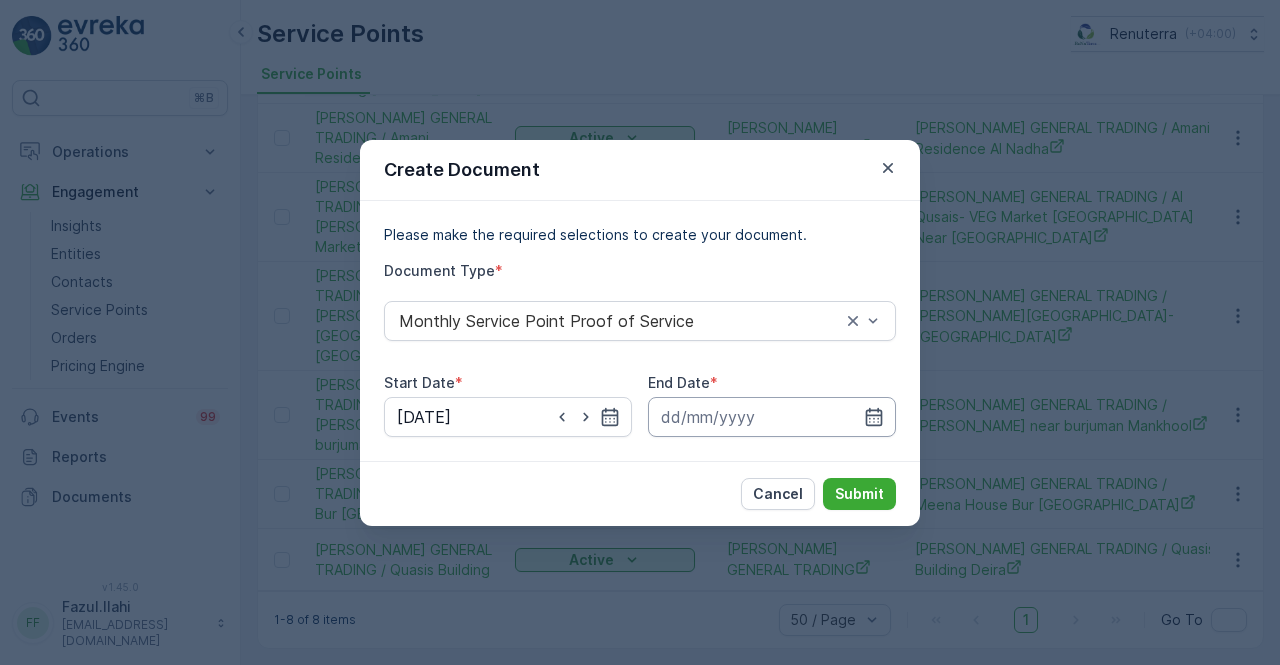 click at bounding box center [772, 417] 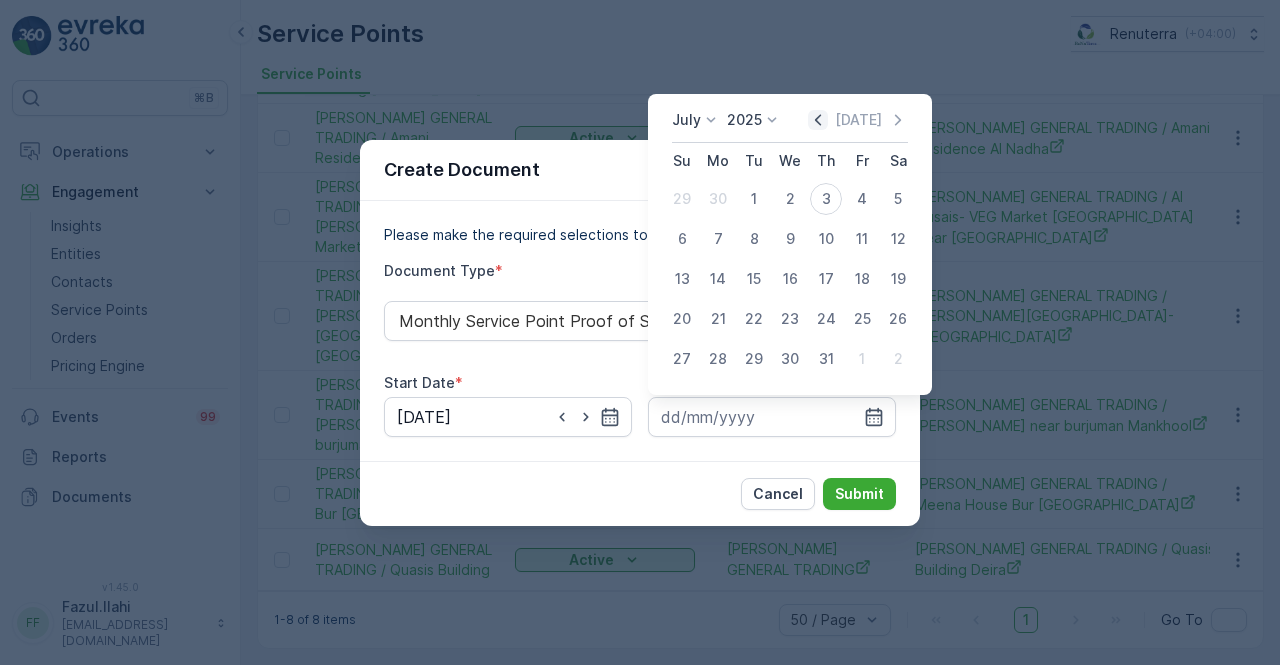 click 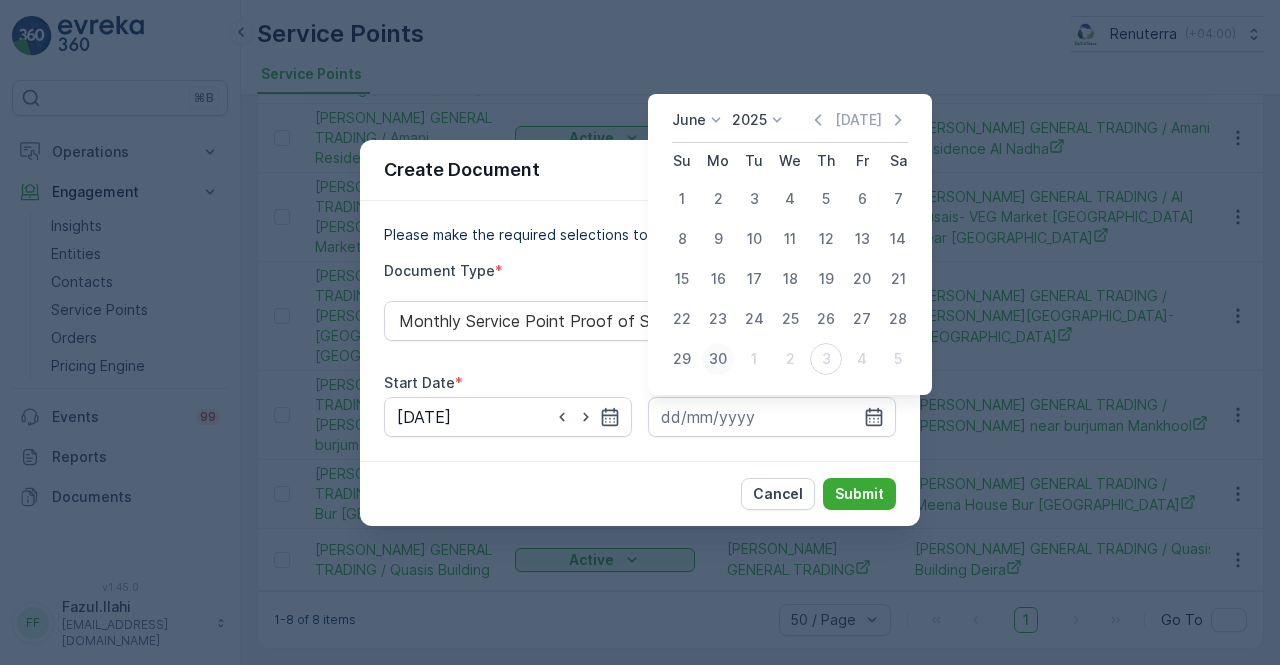click on "30" at bounding box center (718, 359) 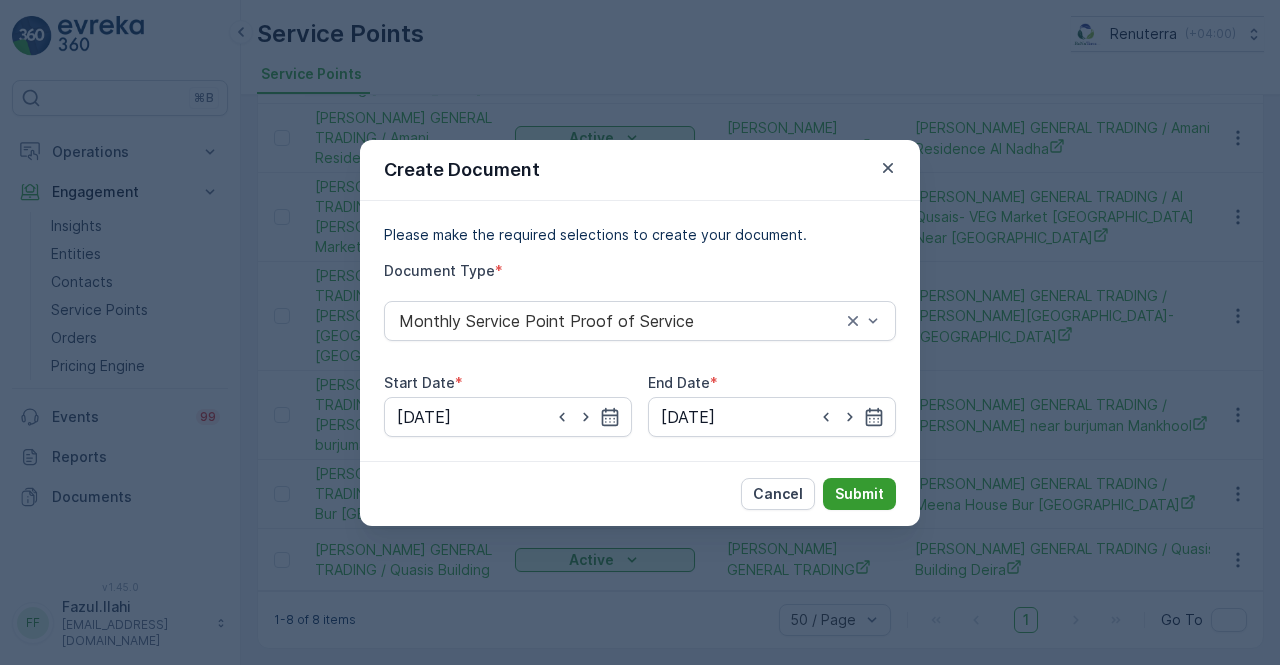 click on "Submit" at bounding box center [859, 494] 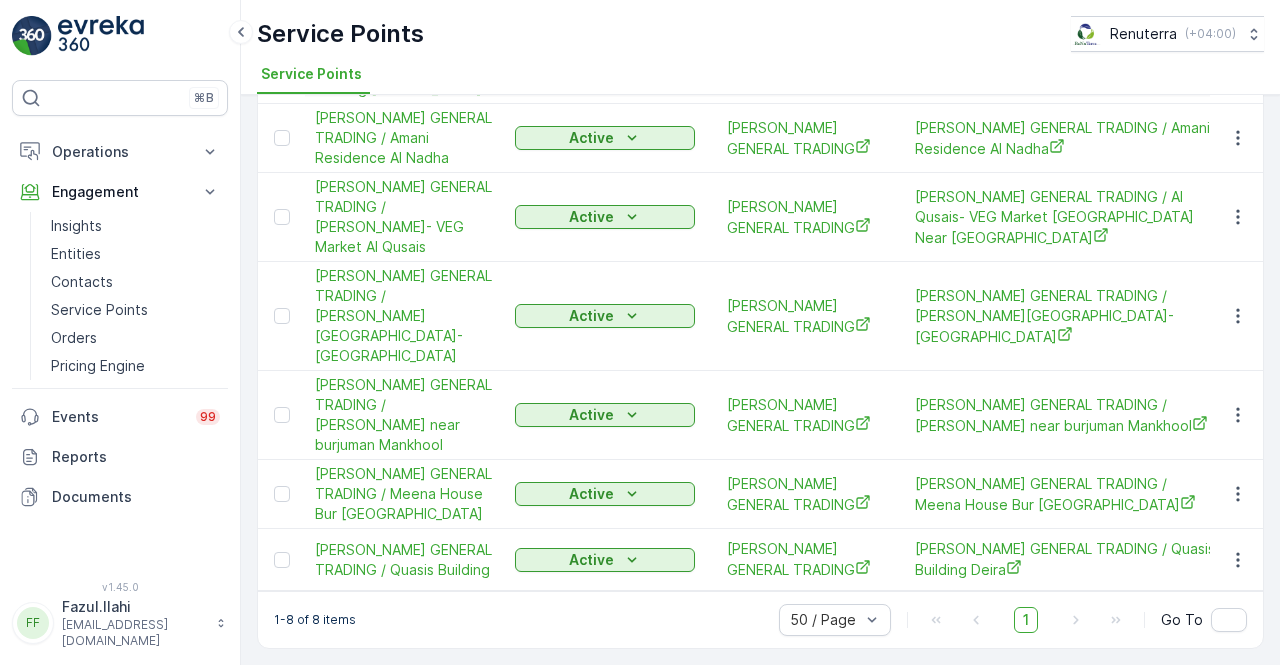 scroll, scrollTop: 351, scrollLeft: 0, axis: vertical 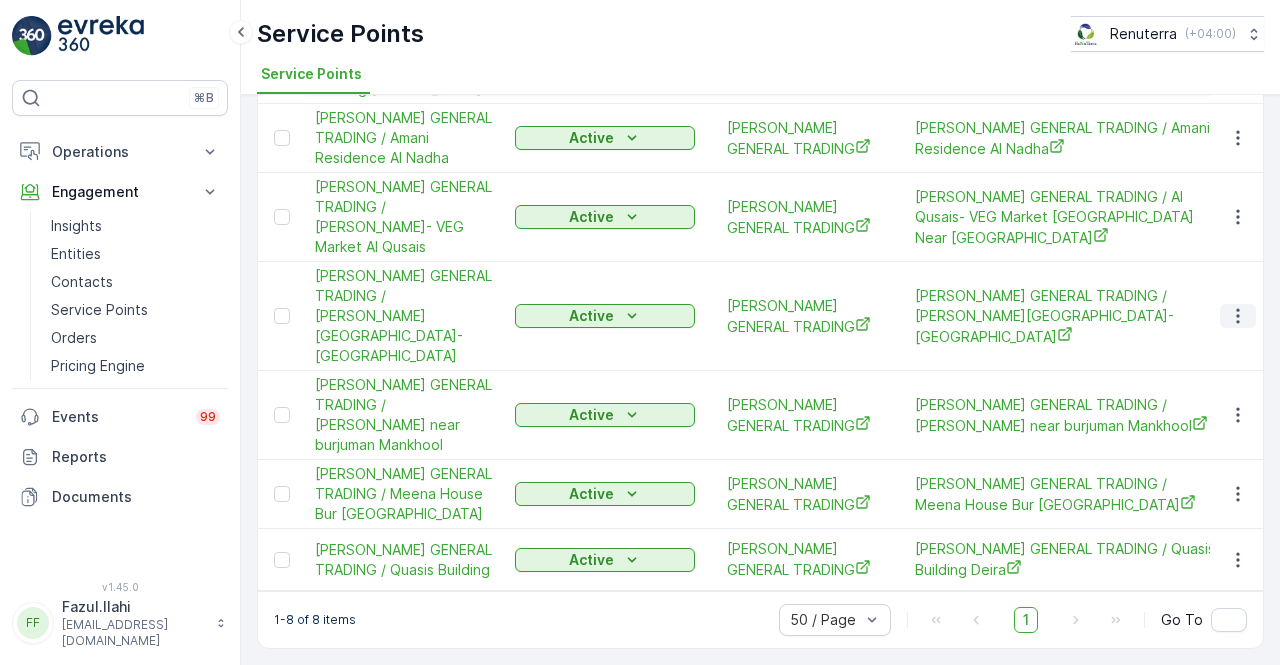 click 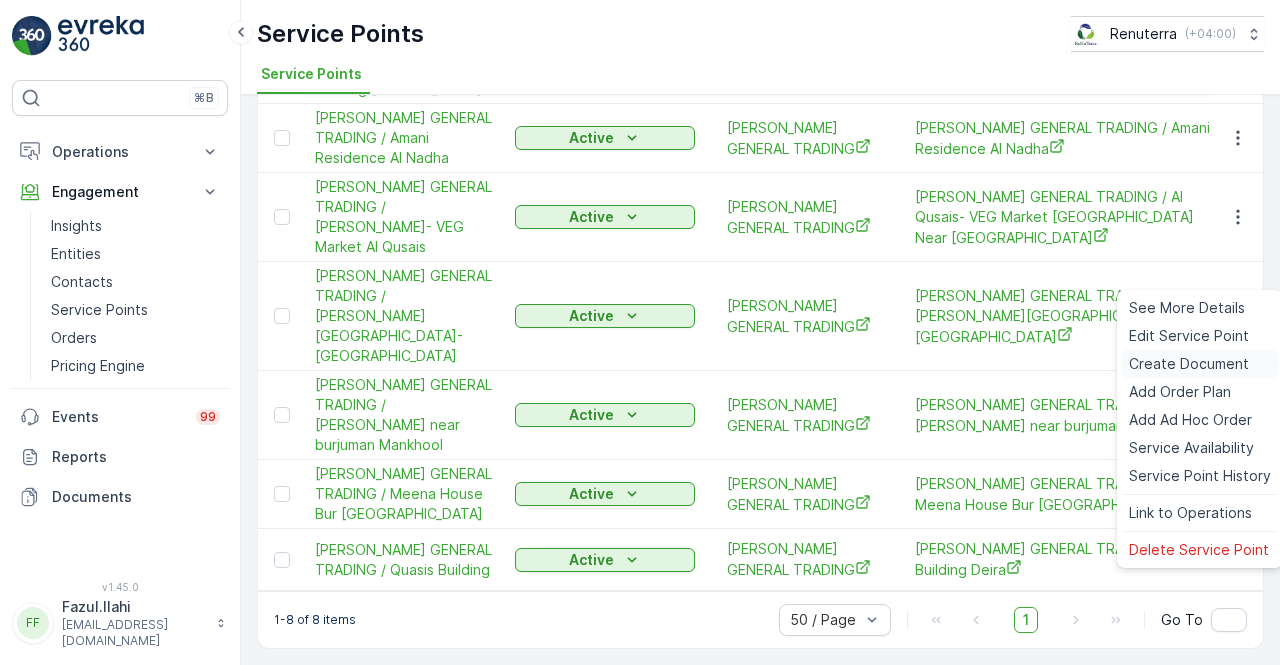 click on "Create Document" at bounding box center (1189, 364) 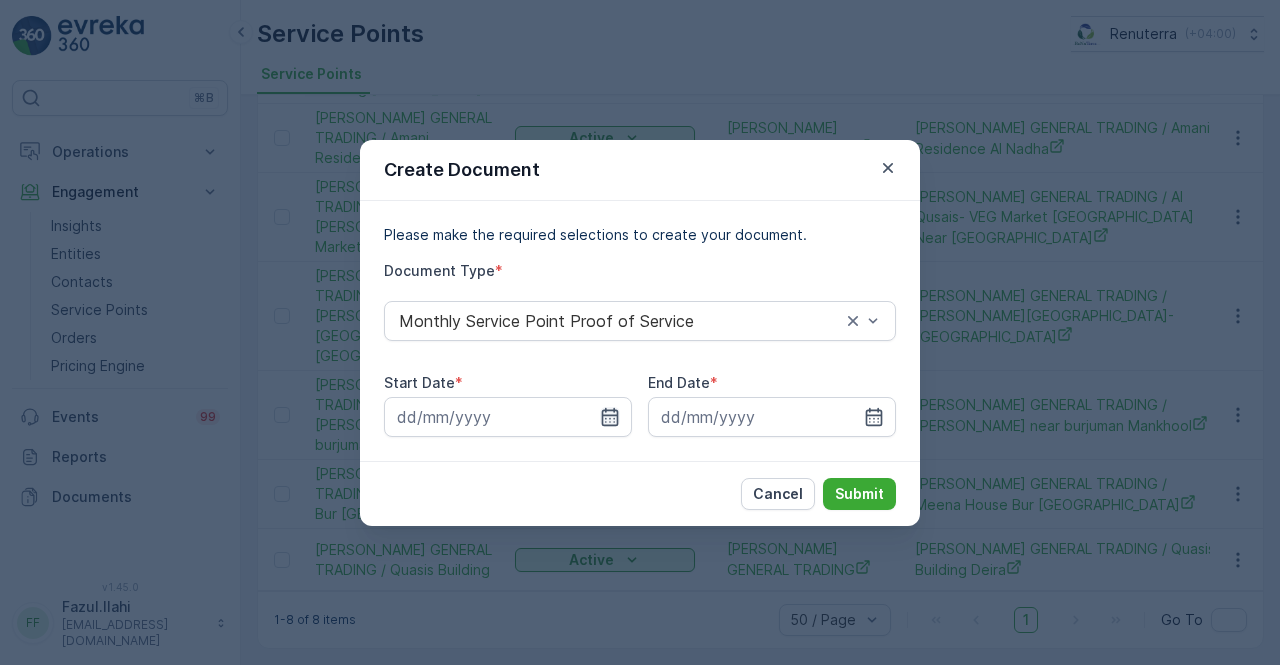 click 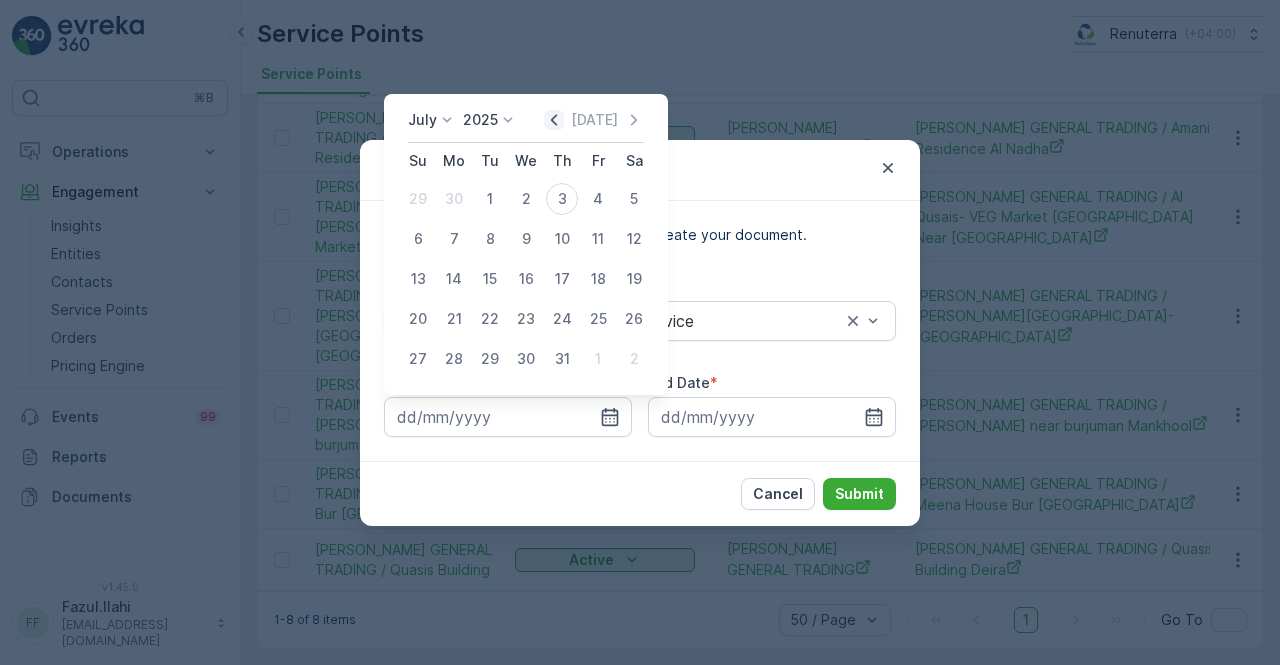 click 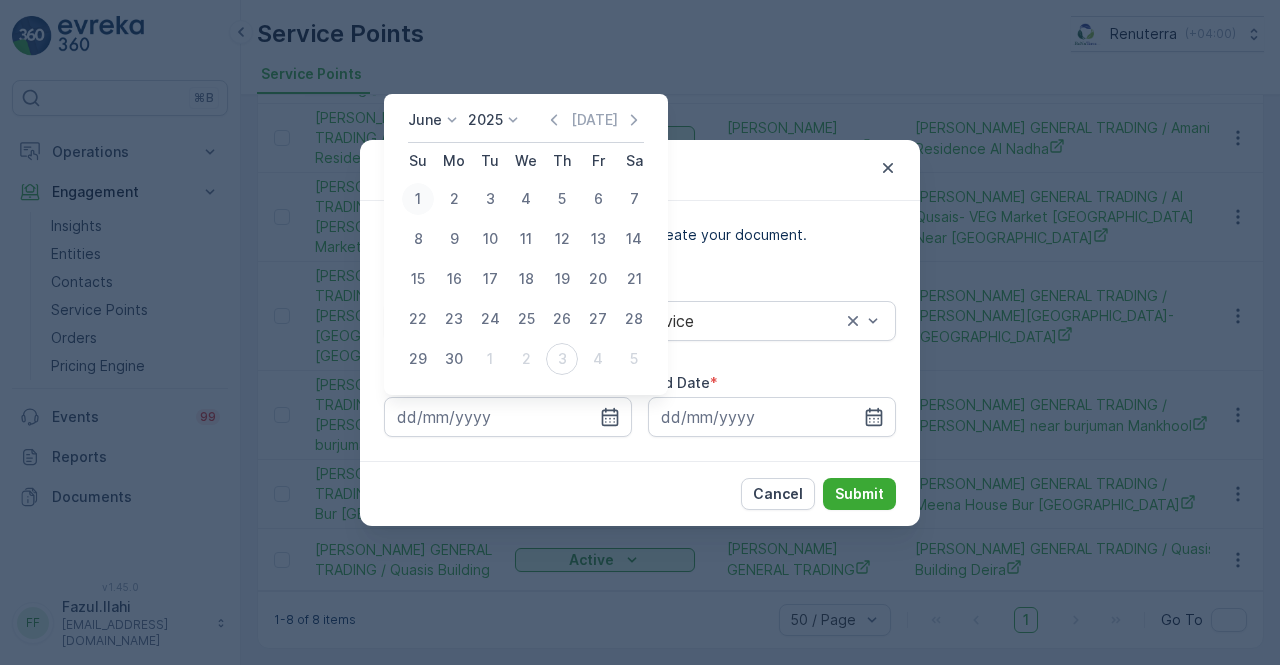 click on "1" at bounding box center (418, 199) 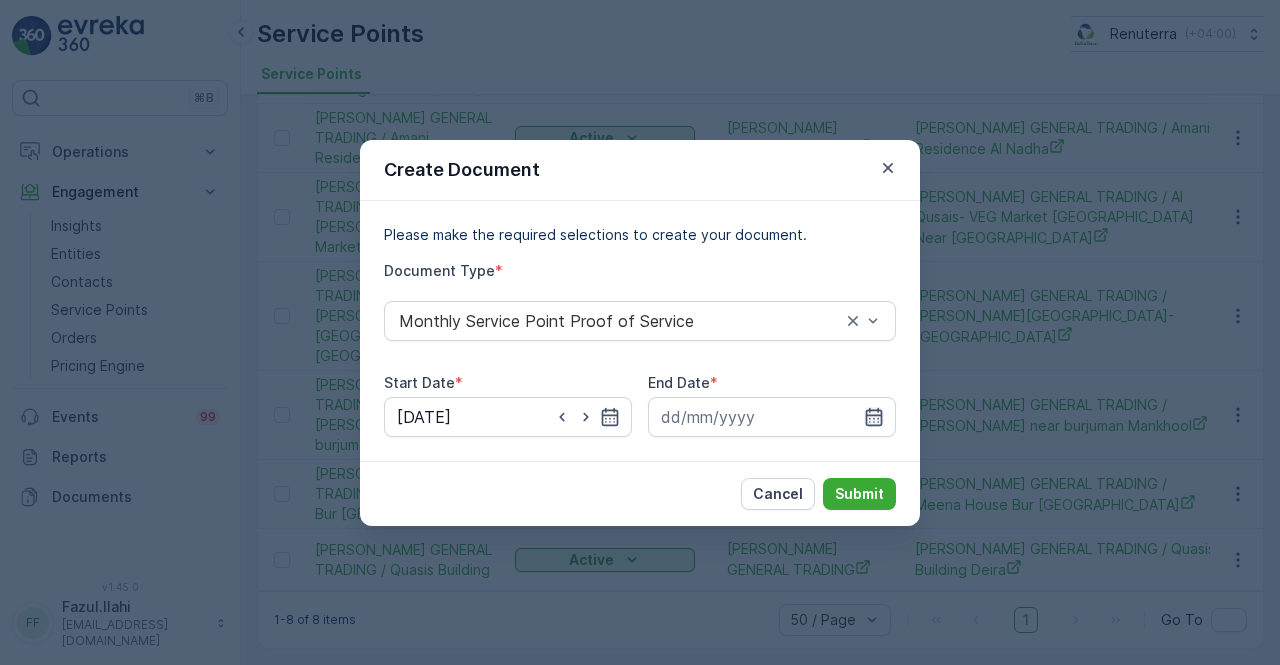 click 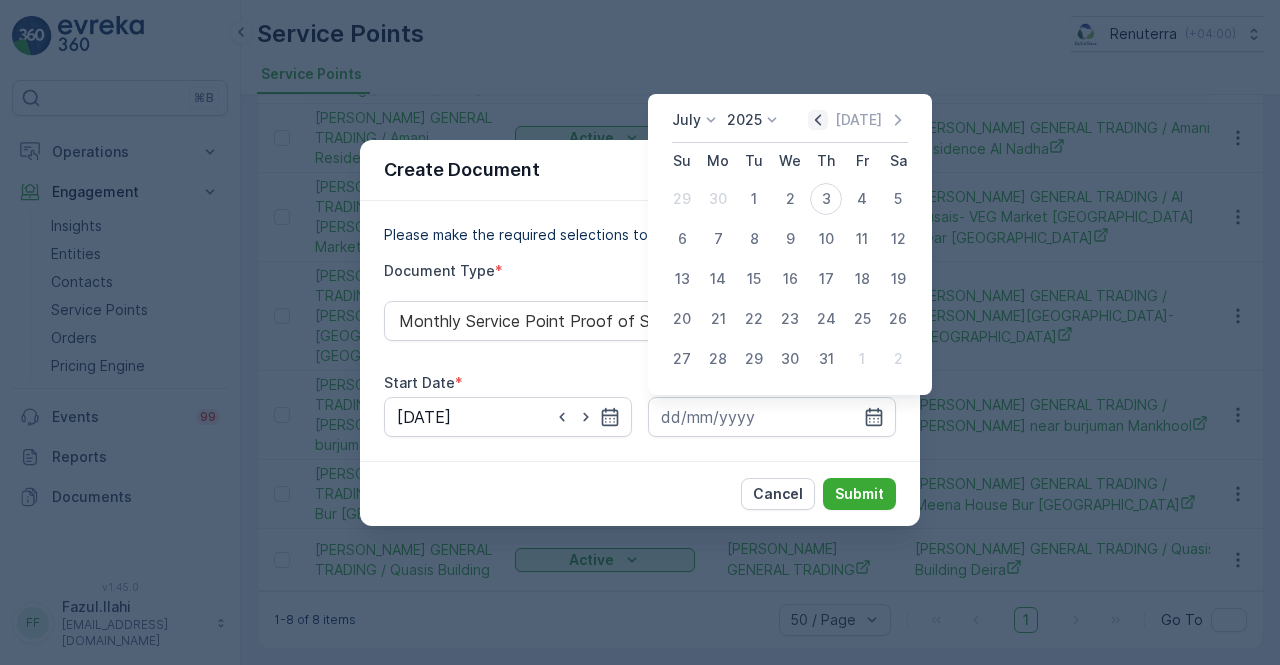 click 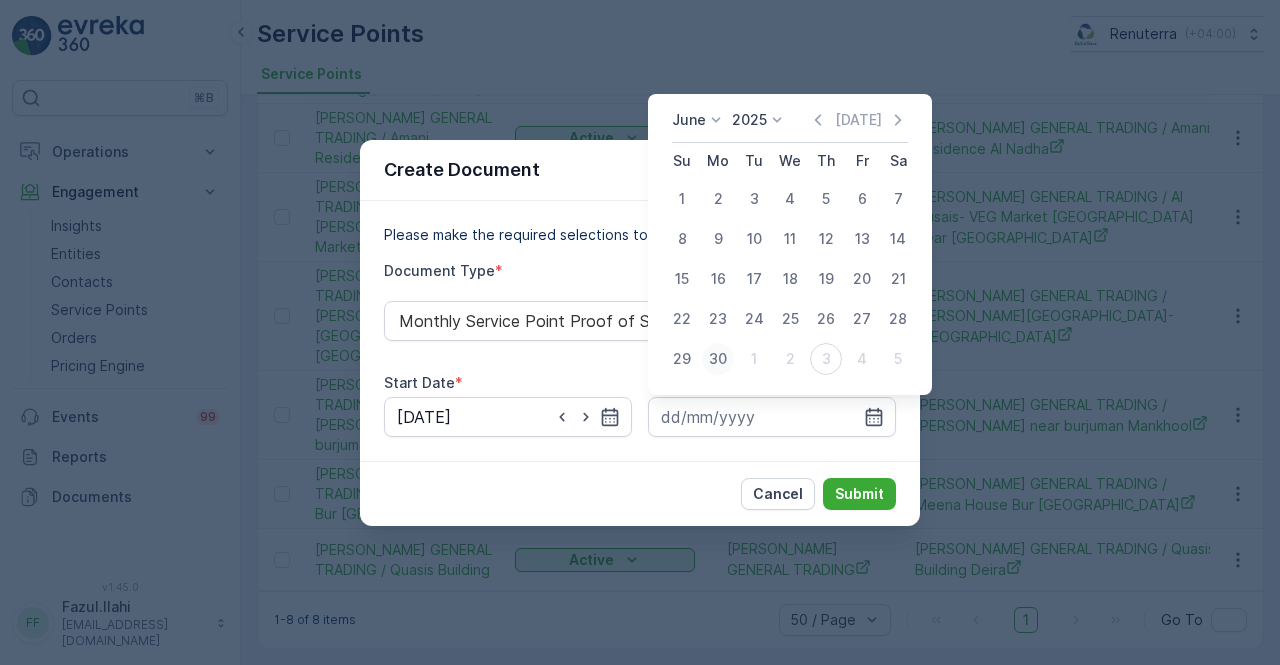 click on "30" at bounding box center [718, 359] 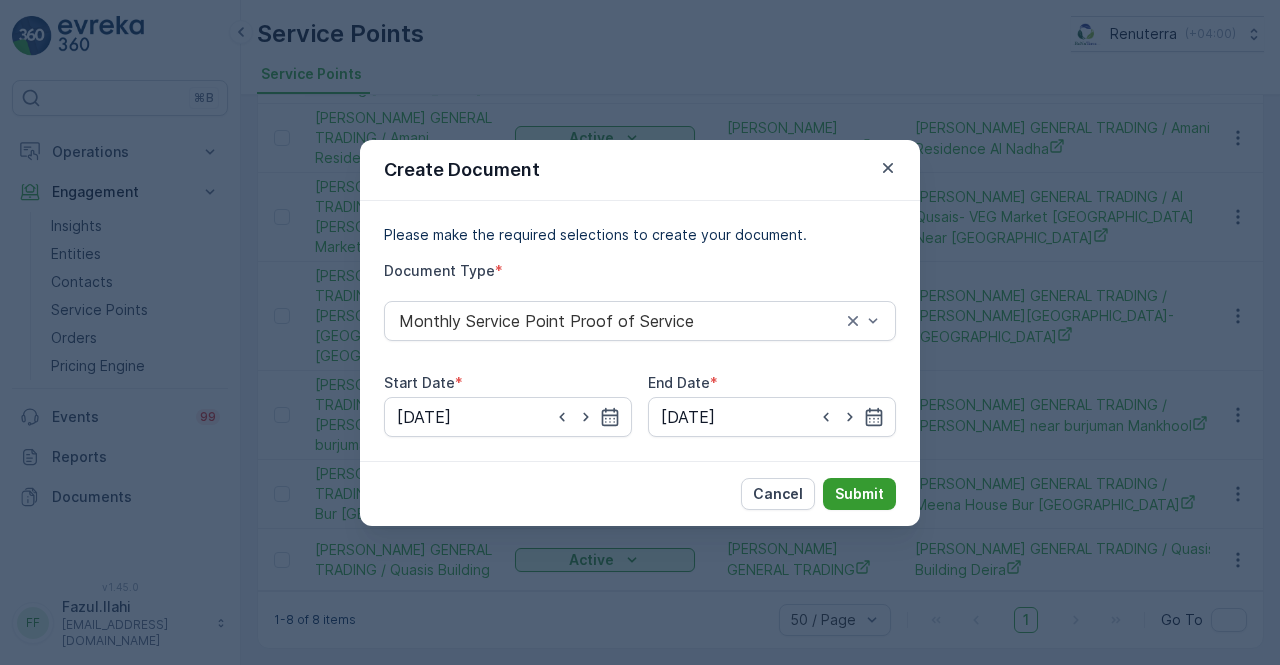 click on "Submit" at bounding box center [859, 494] 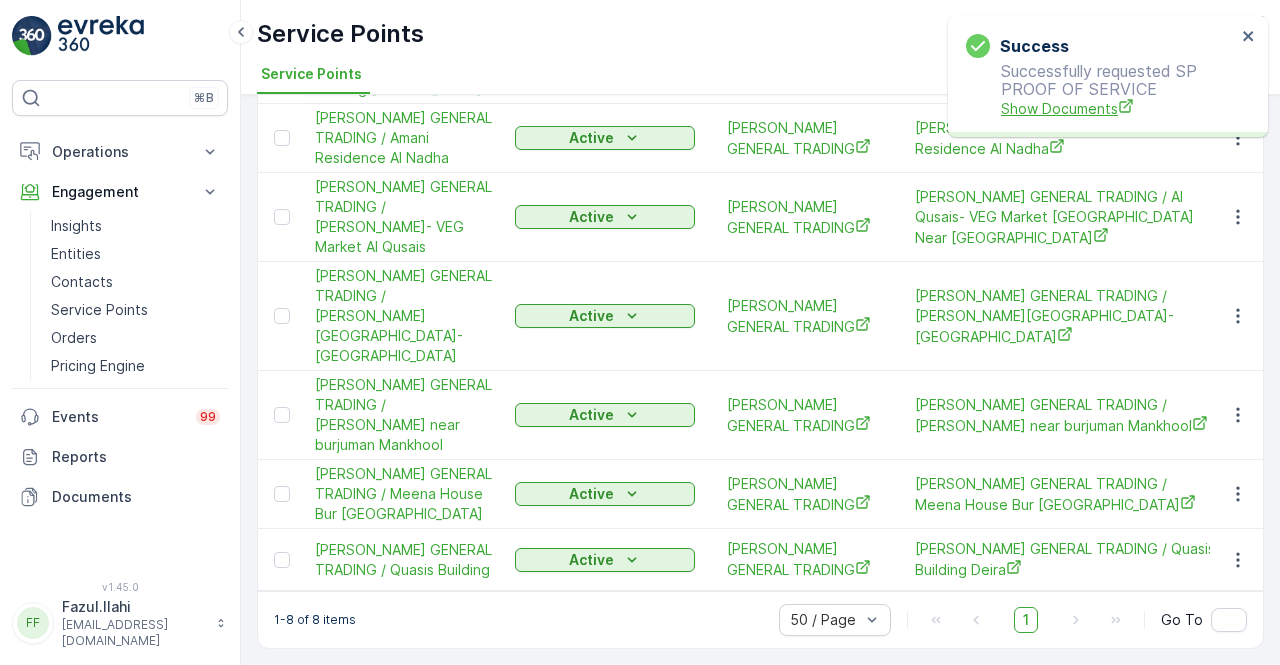 click on "Show Documents" at bounding box center (1118, 108) 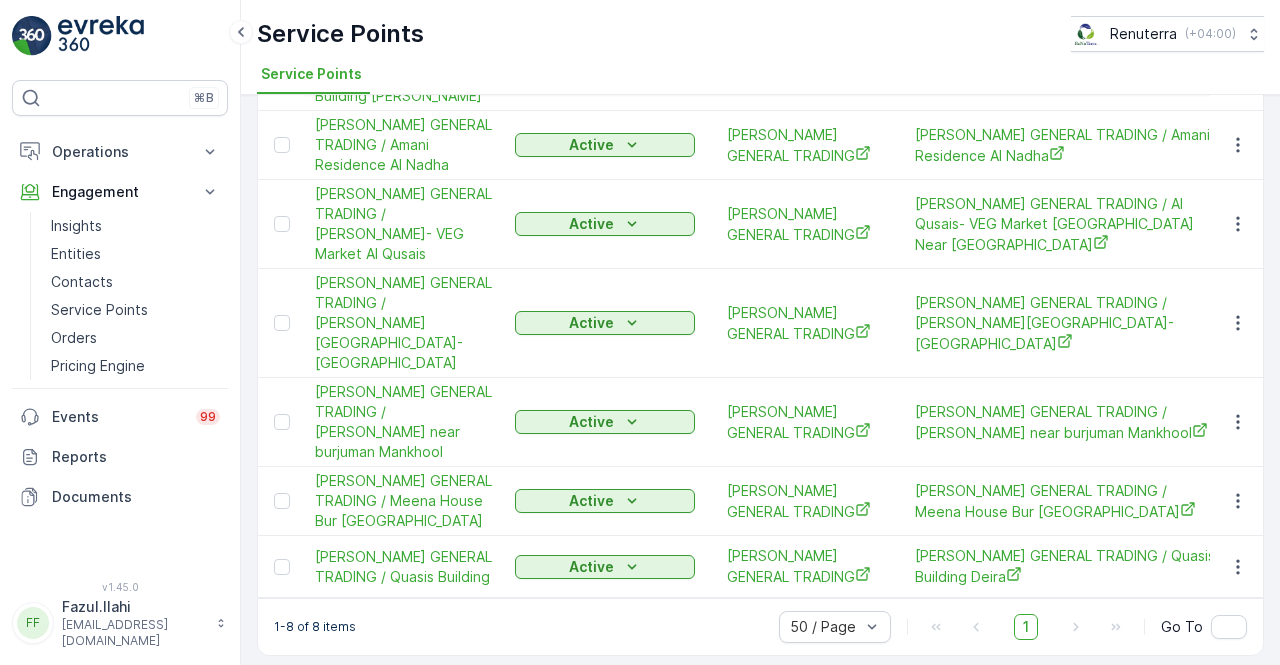 scroll, scrollTop: 251, scrollLeft: 0, axis: vertical 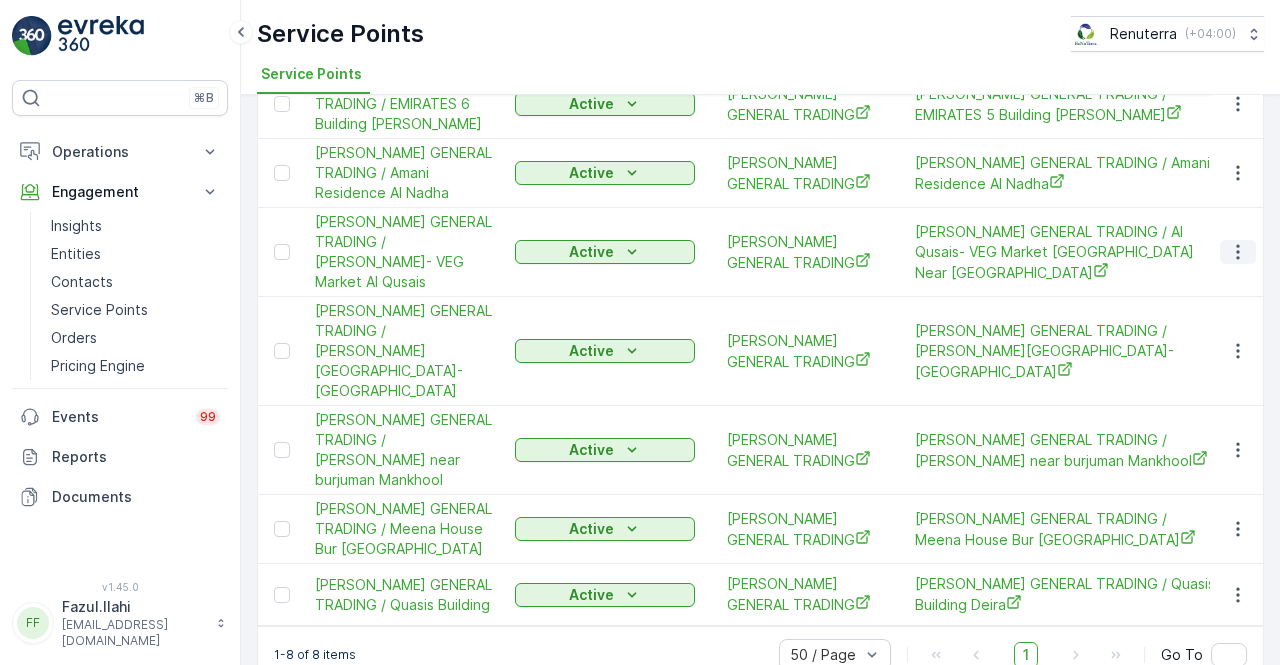 click 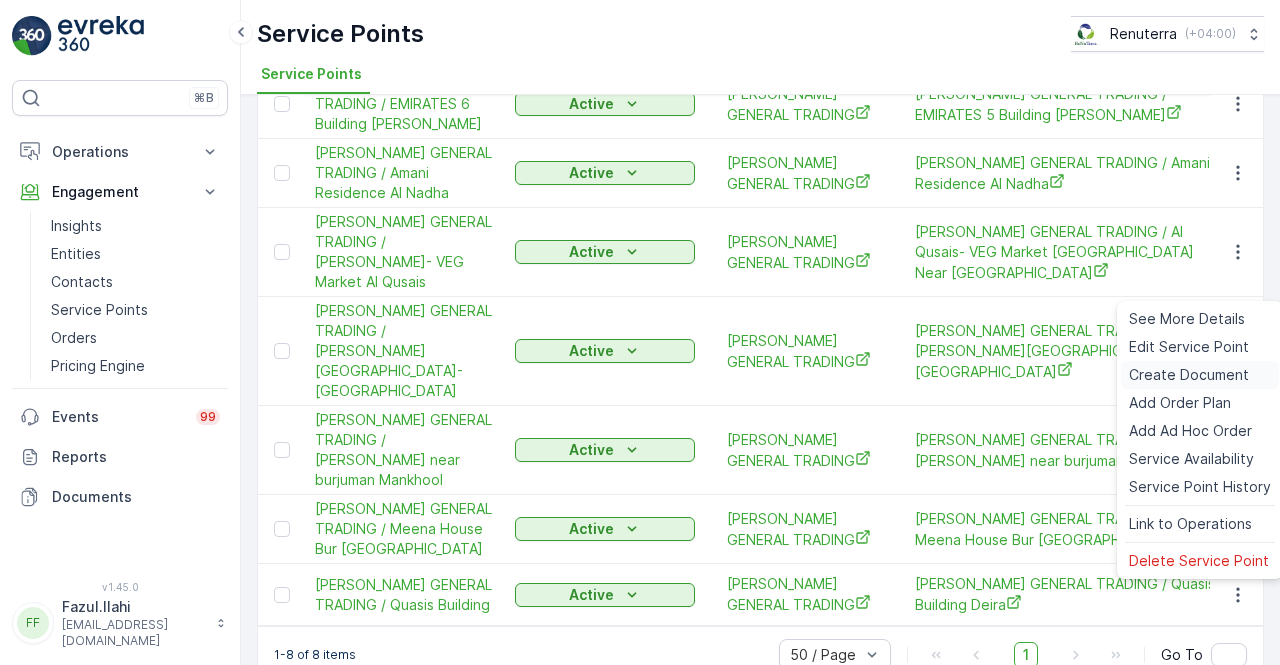 click on "Create Document" at bounding box center (1189, 375) 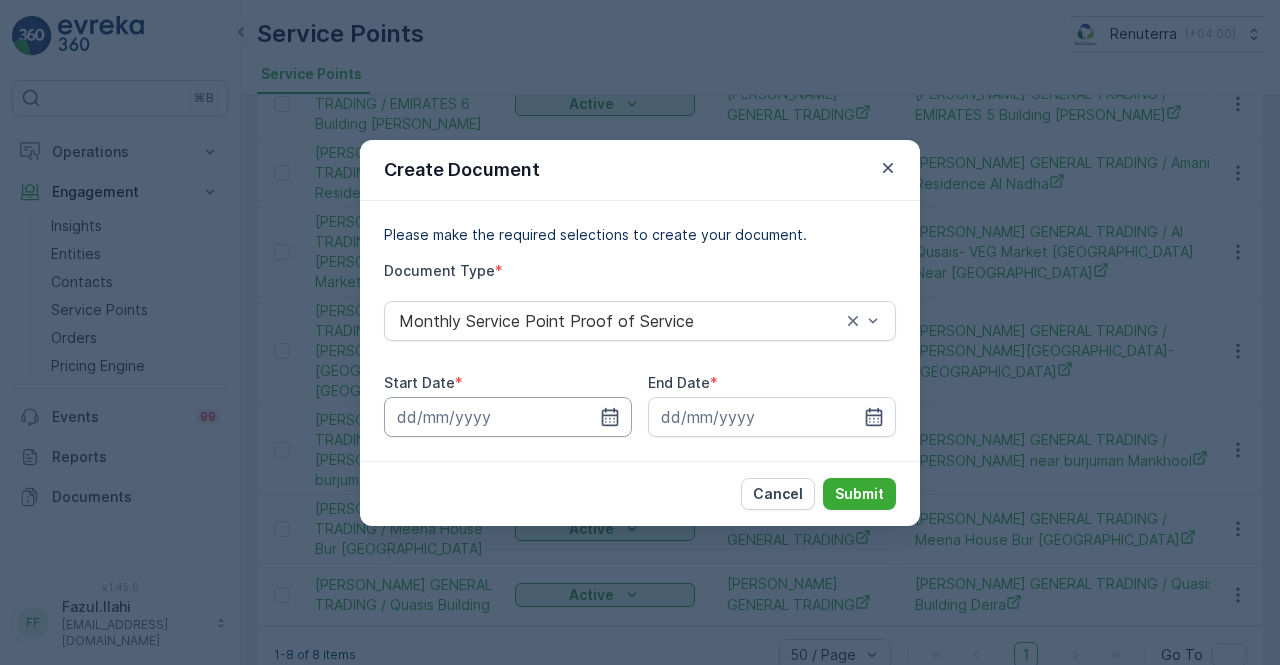 click at bounding box center (508, 417) 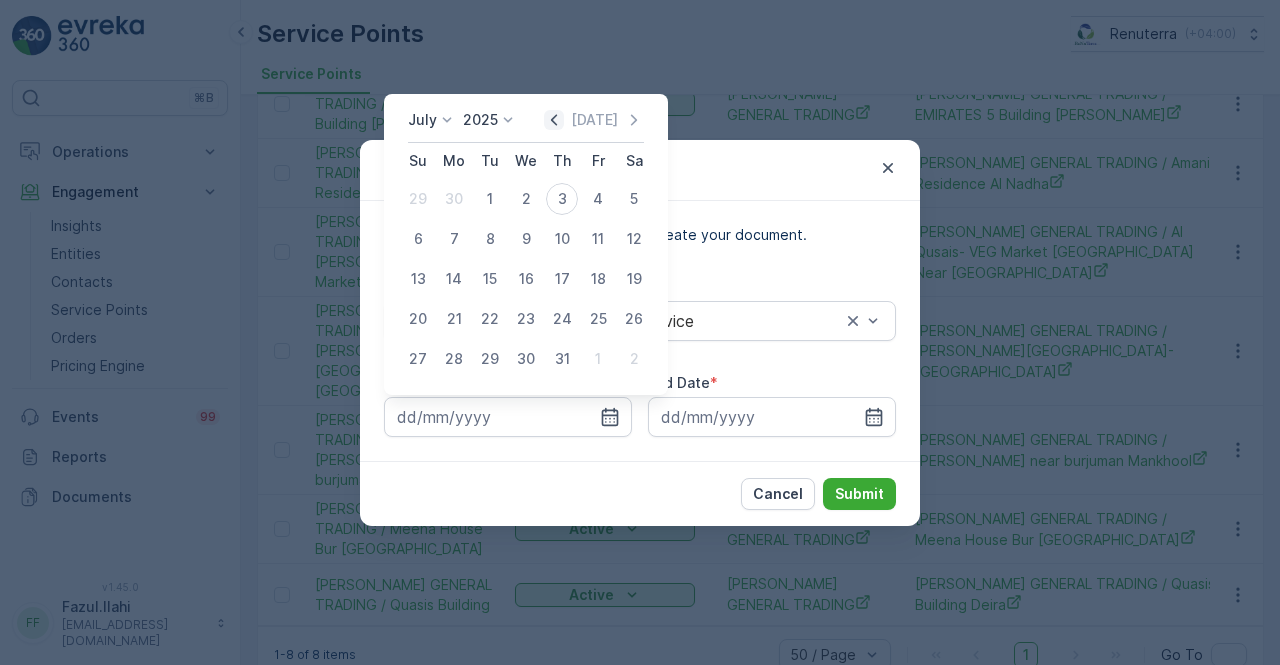 click 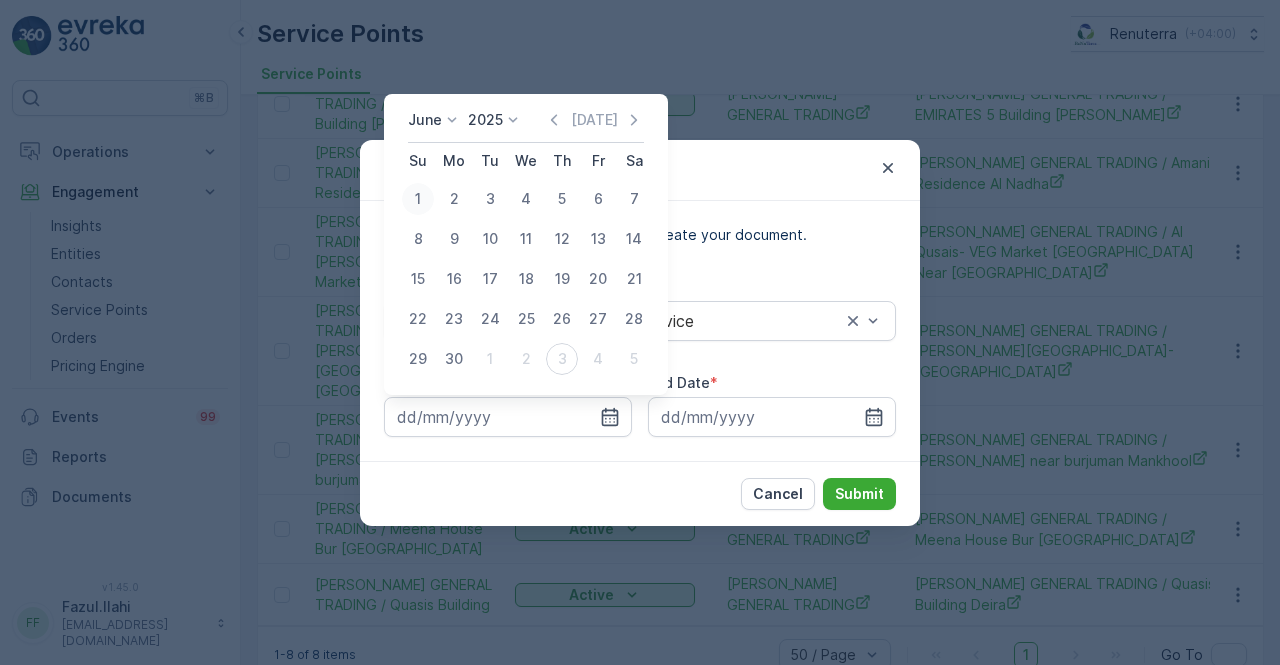 click on "1" at bounding box center (418, 199) 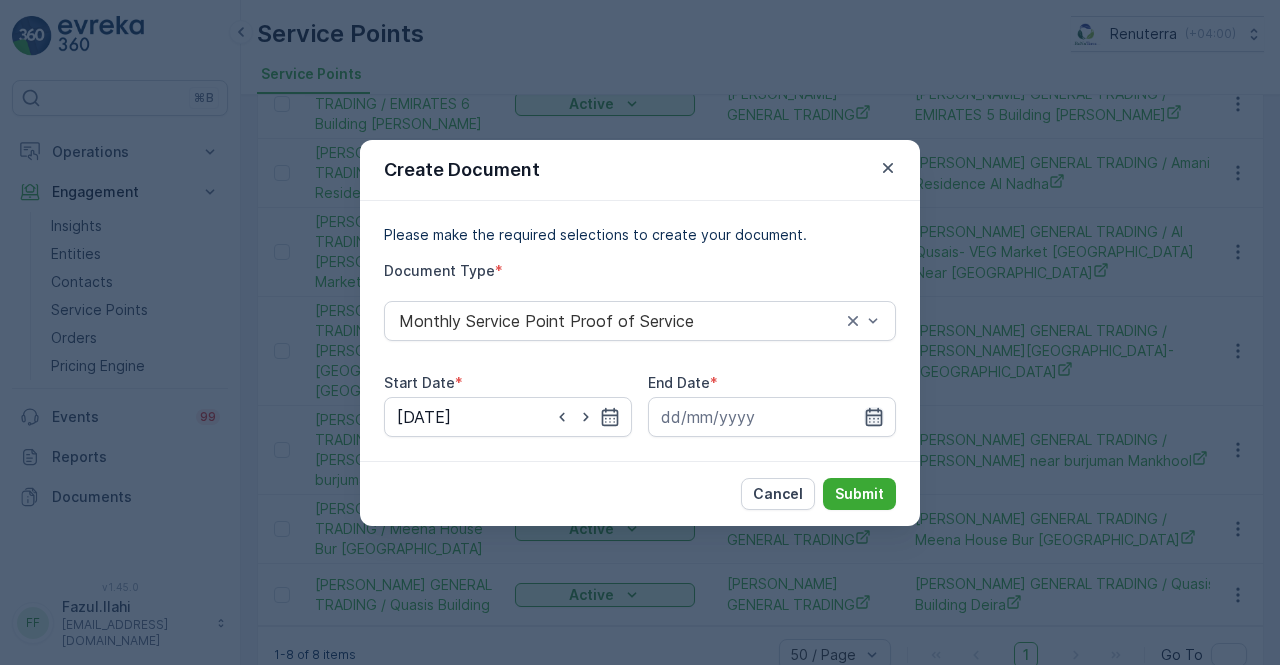 click 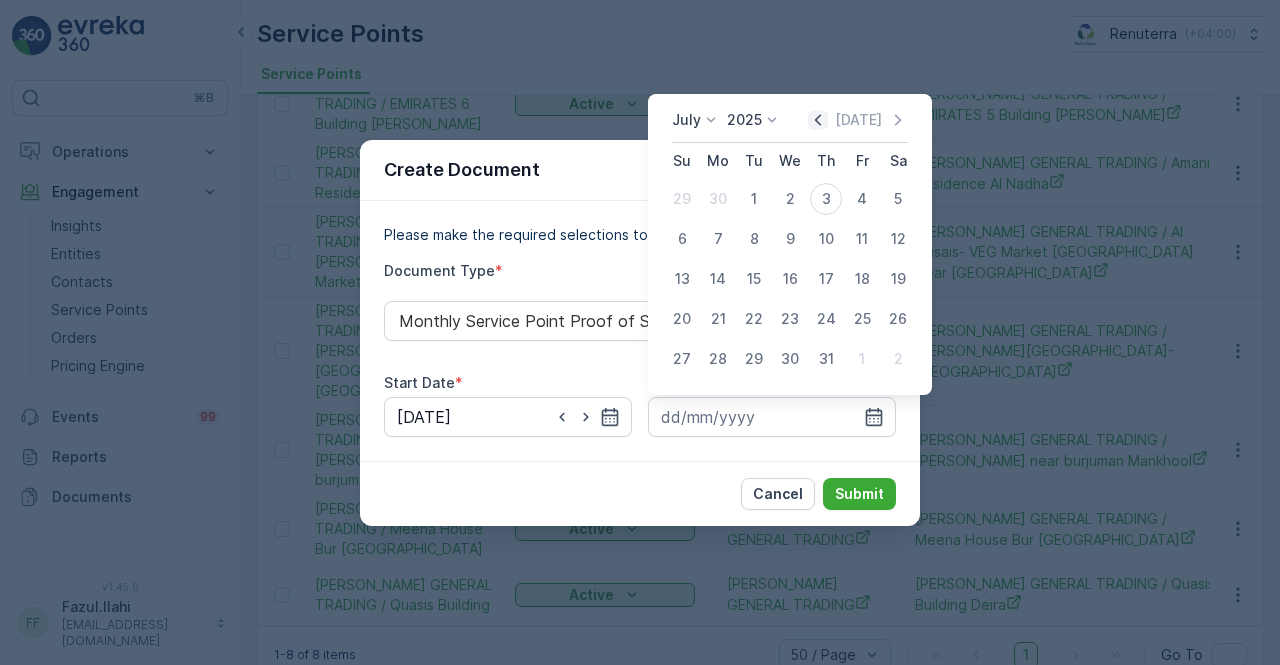 click 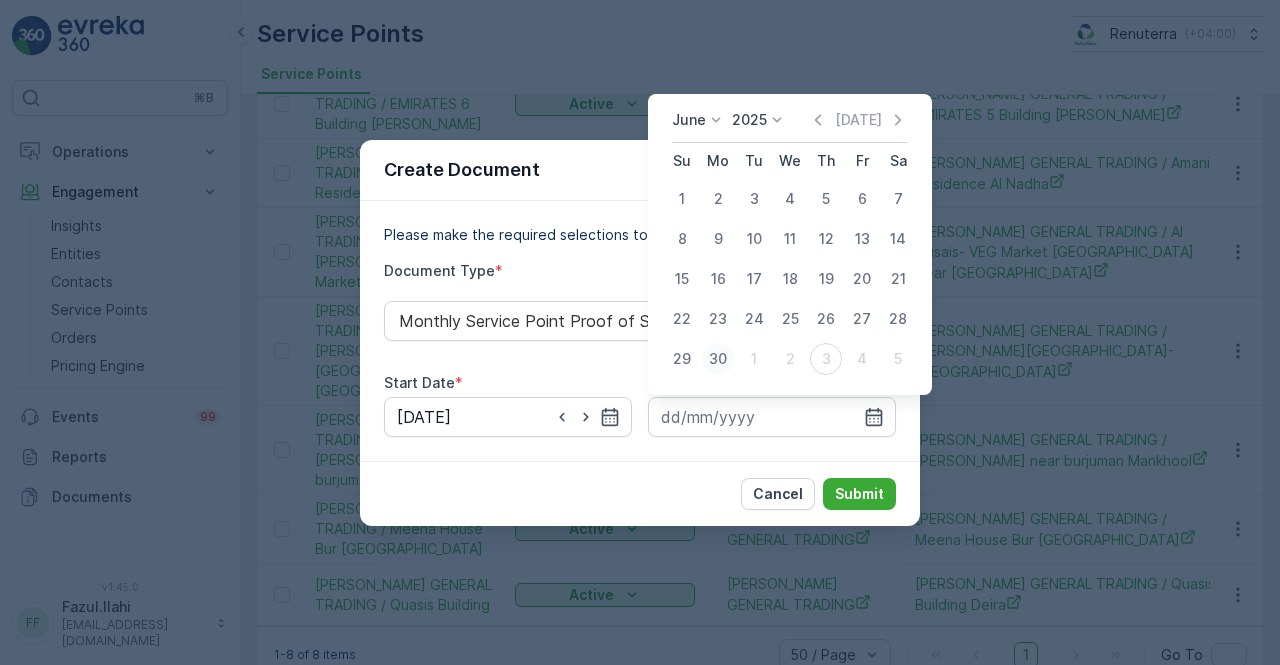 click on "30" at bounding box center (718, 359) 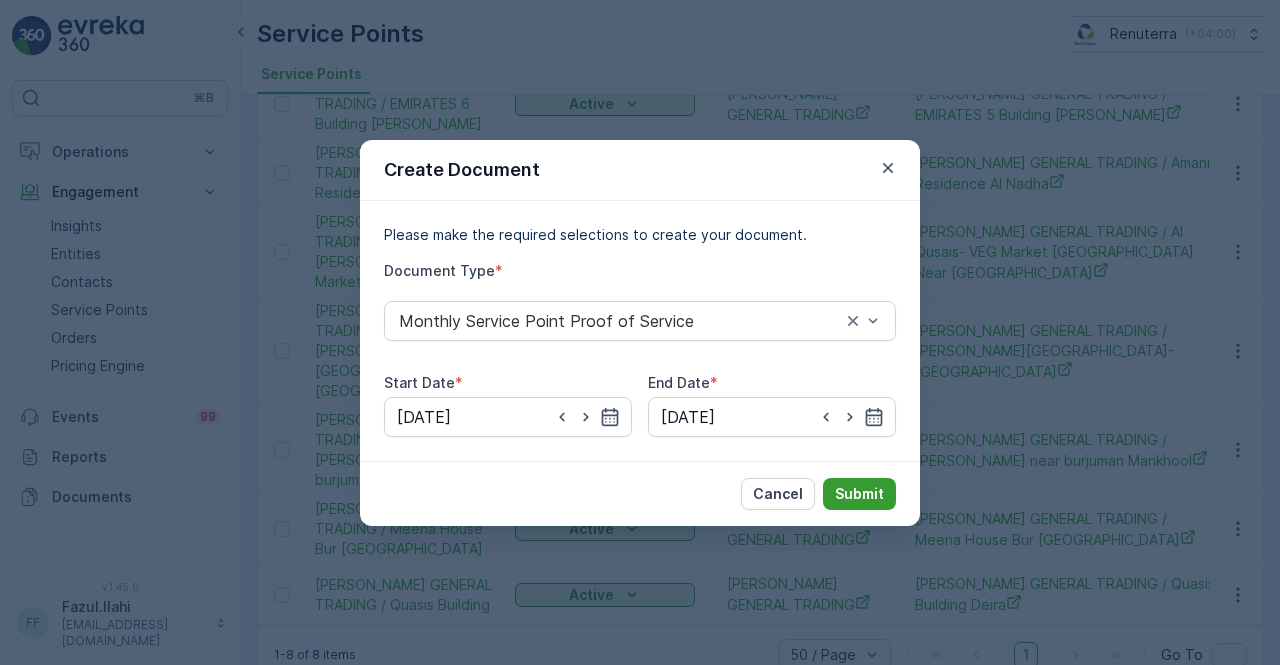 click on "Submit" at bounding box center [859, 494] 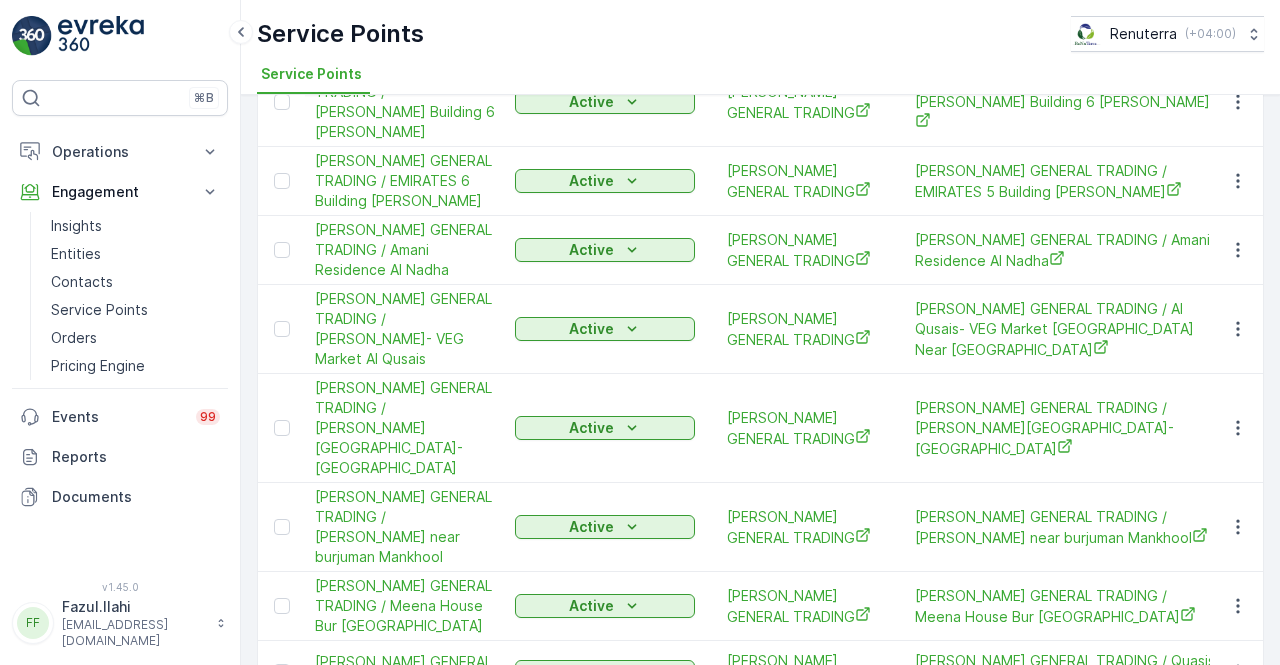 scroll, scrollTop: 51, scrollLeft: 0, axis: vertical 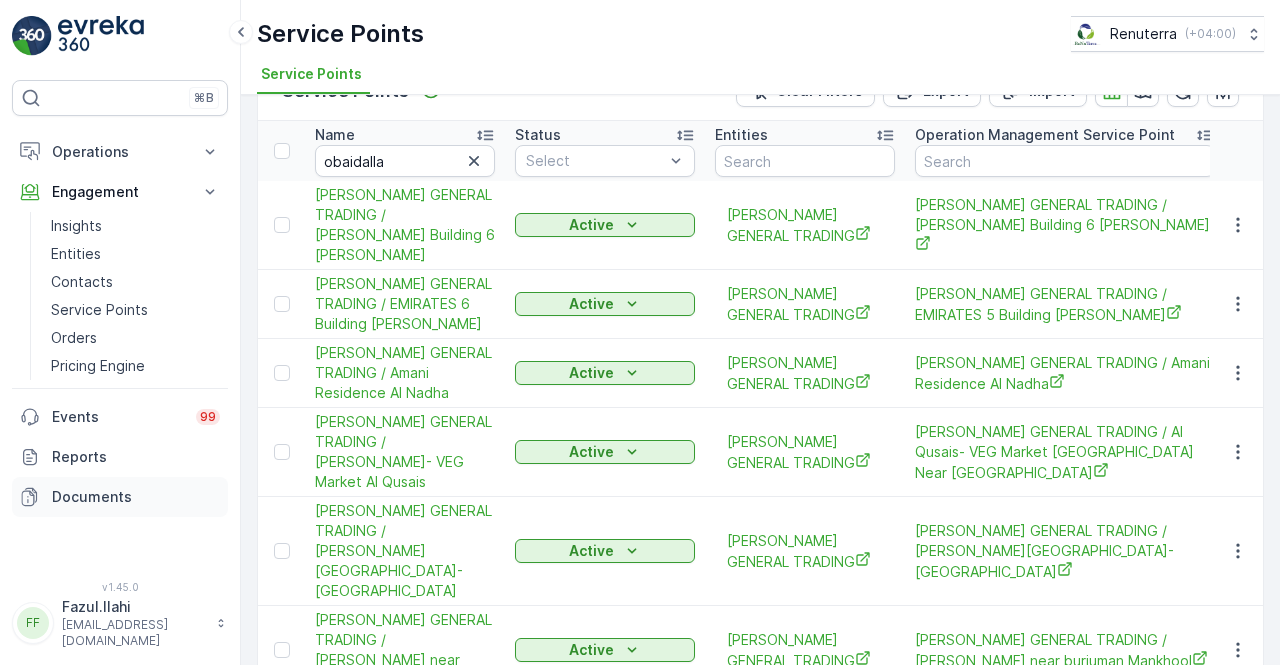 click on "Documents" at bounding box center [120, 497] 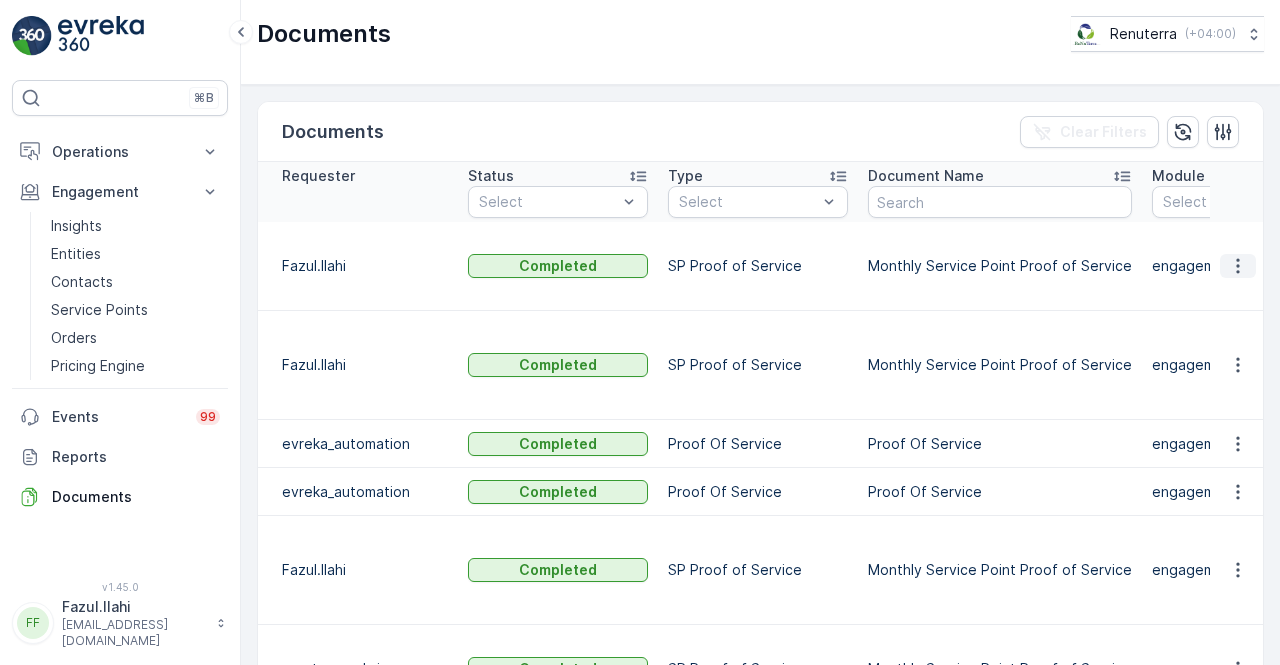 click at bounding box center (1238, 266) 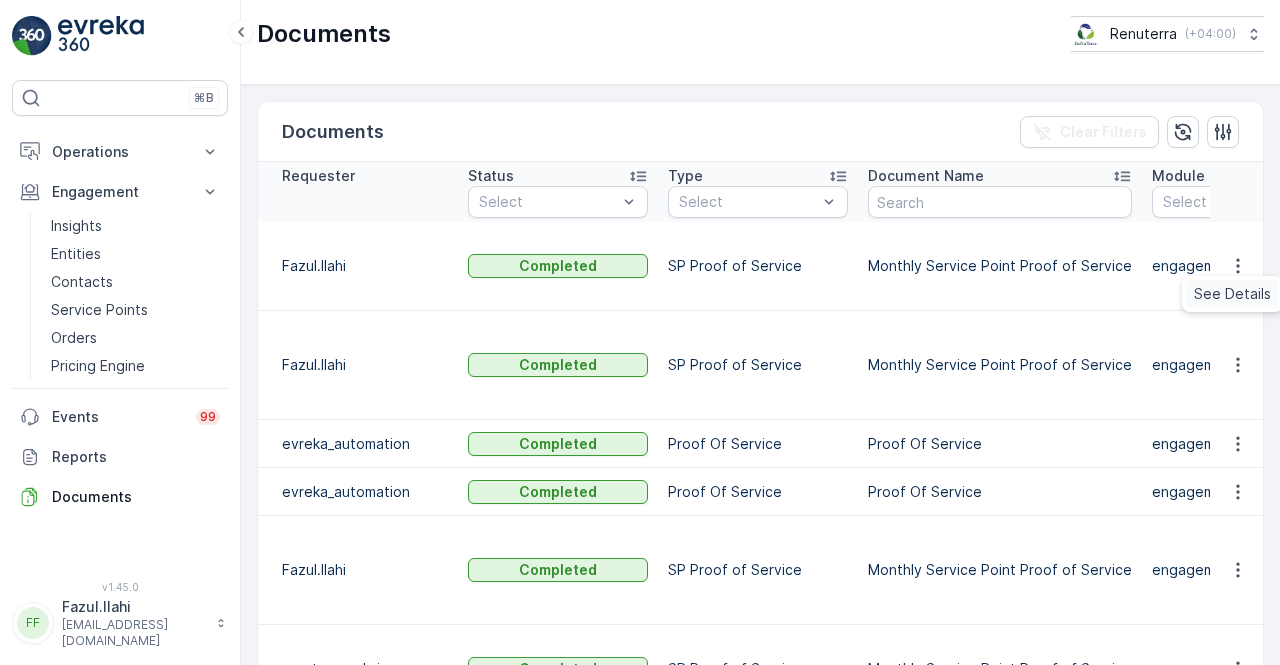 click on "See Details" at bounding box center [1232, 294] 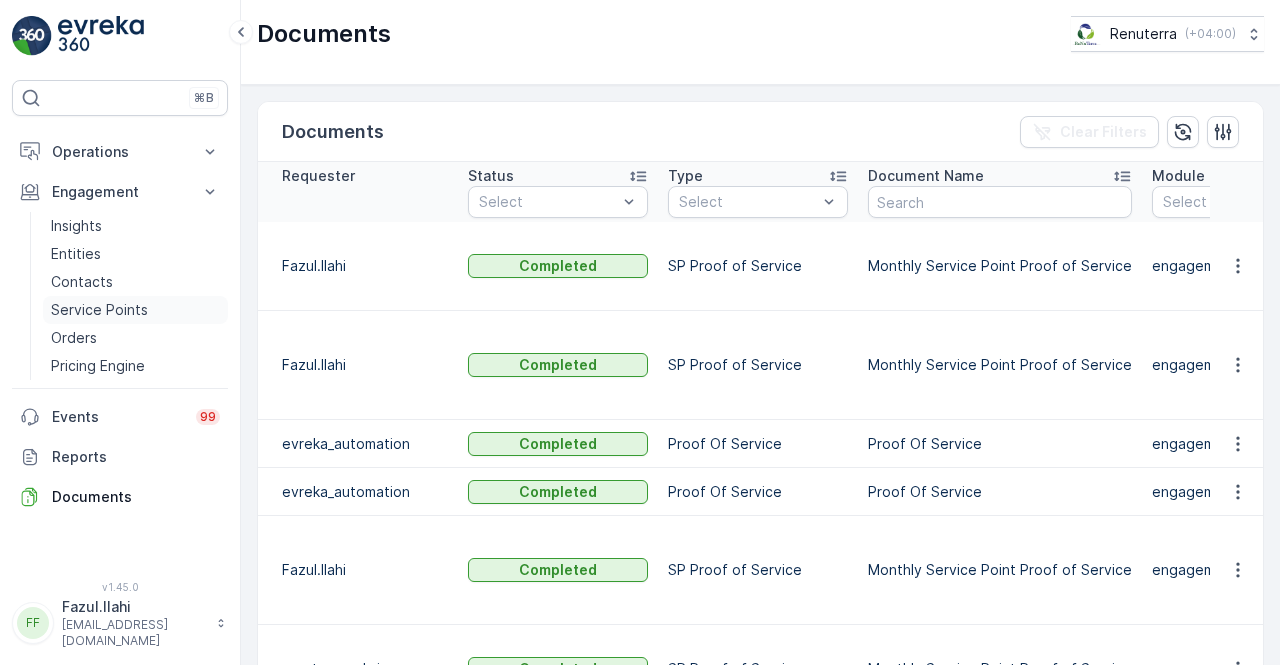 click on "Service Points" at bounding box center (99, 310) 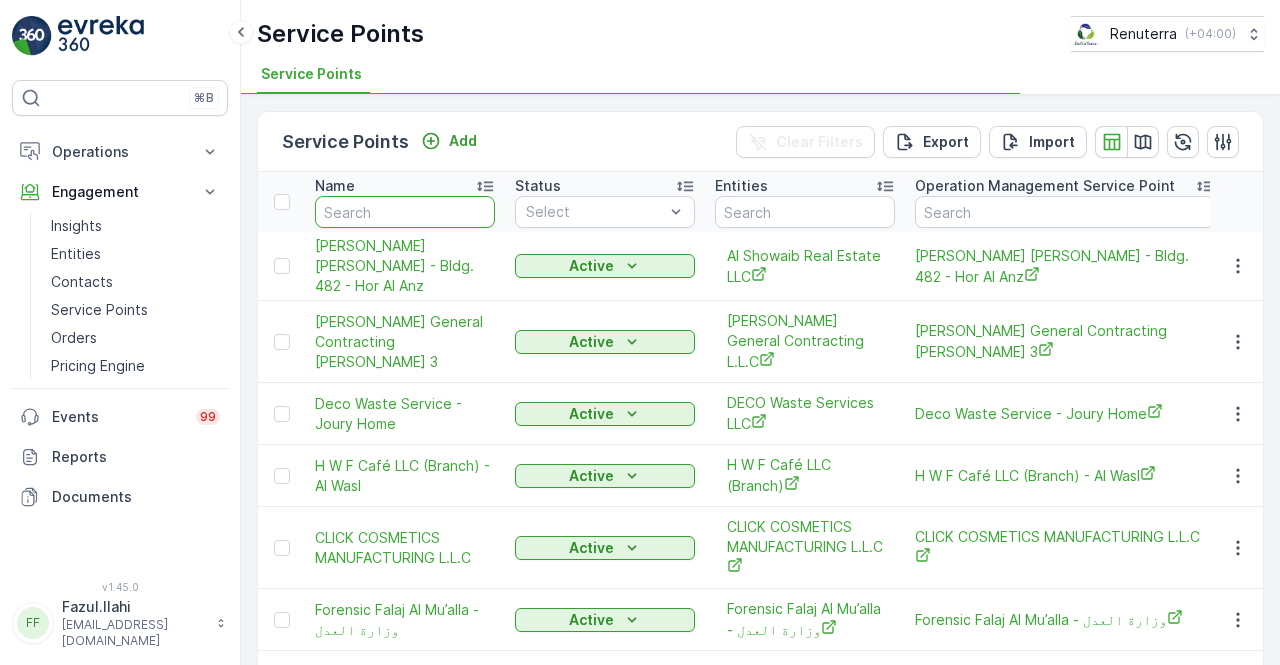 click at bounding box center (405, 212) 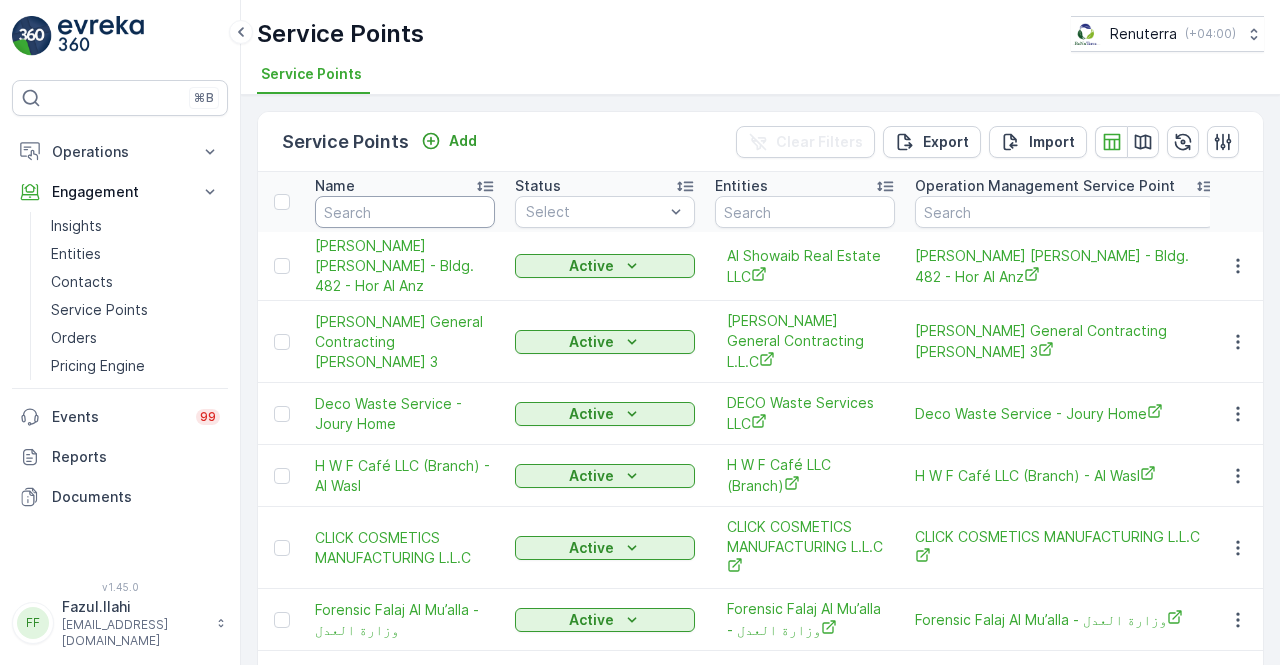 click at bounding box center [405, 212] 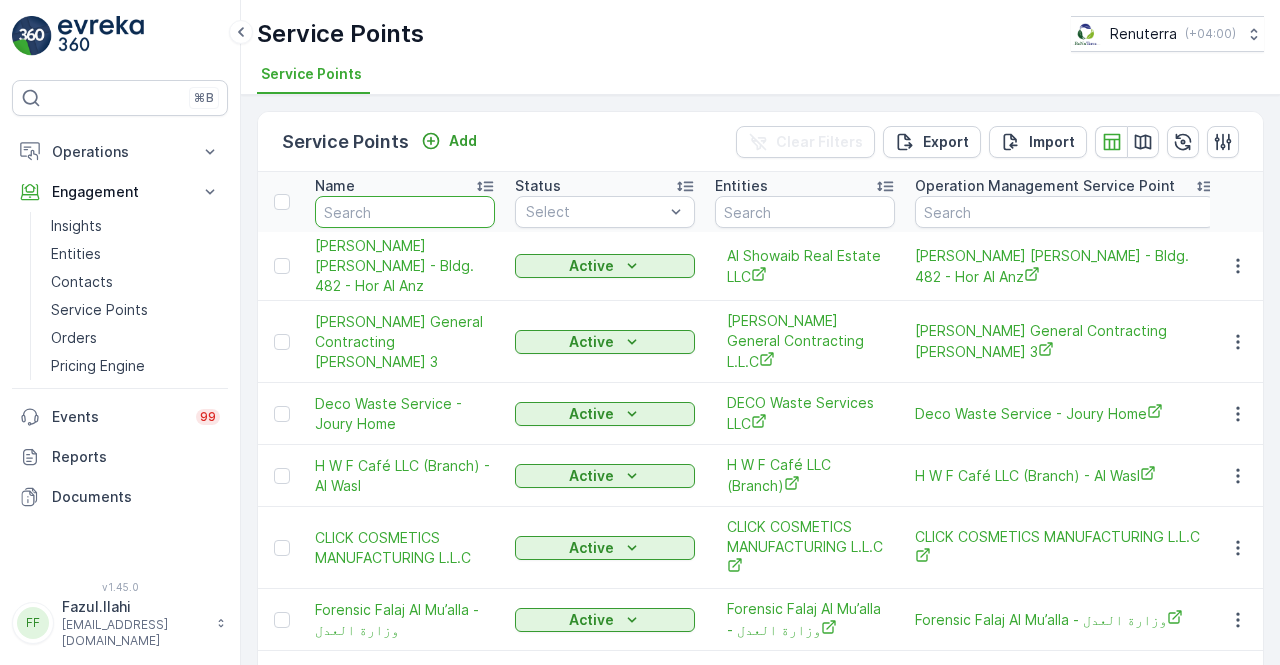 type on "o" 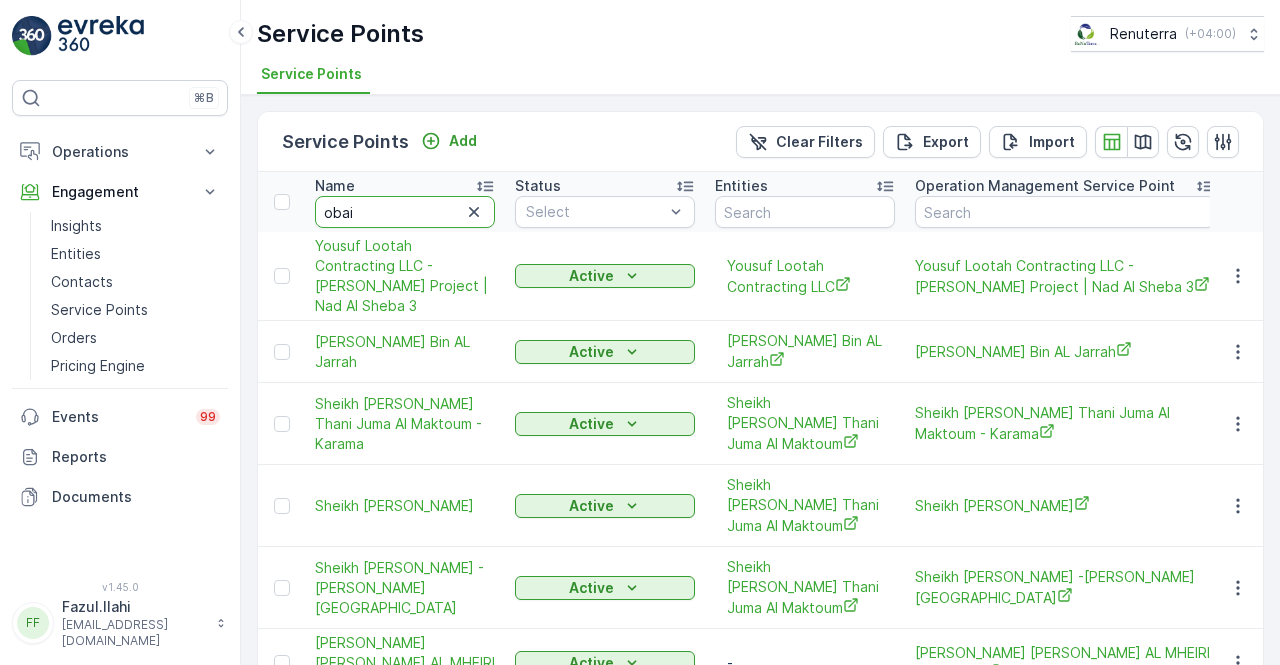 click on "obai" at bounding box center [405, 212] 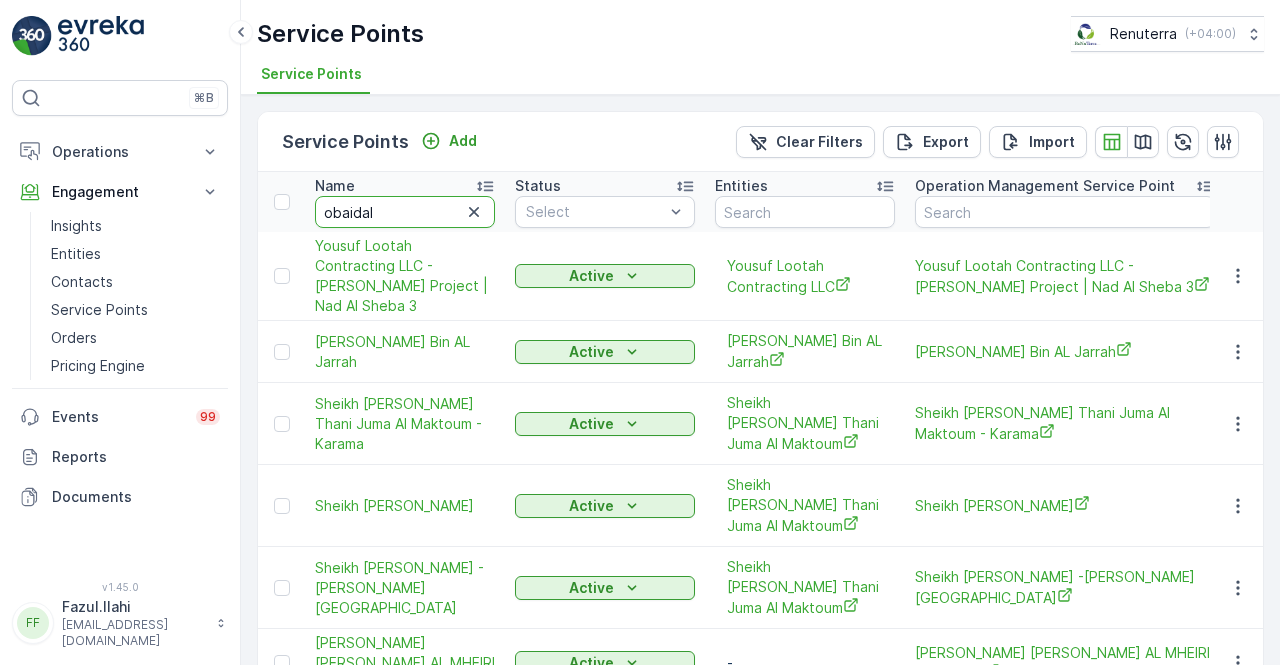 type on "obaidala" 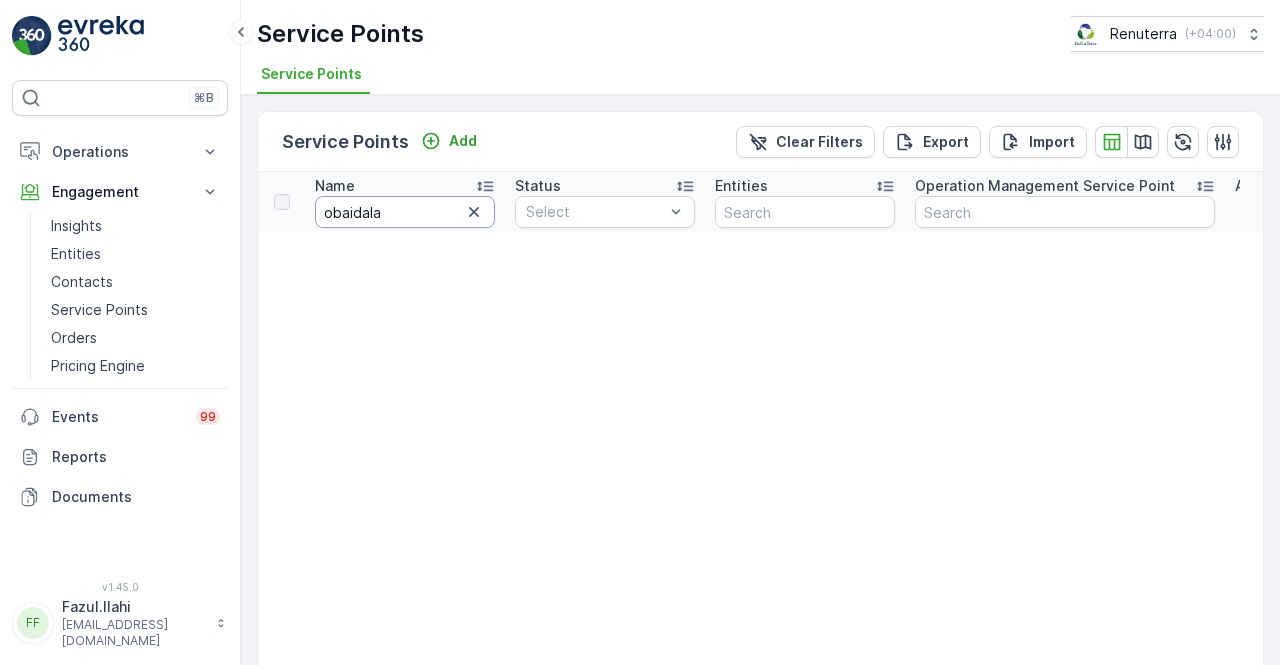 click on "obaidala" at bounding box center [405, 212] 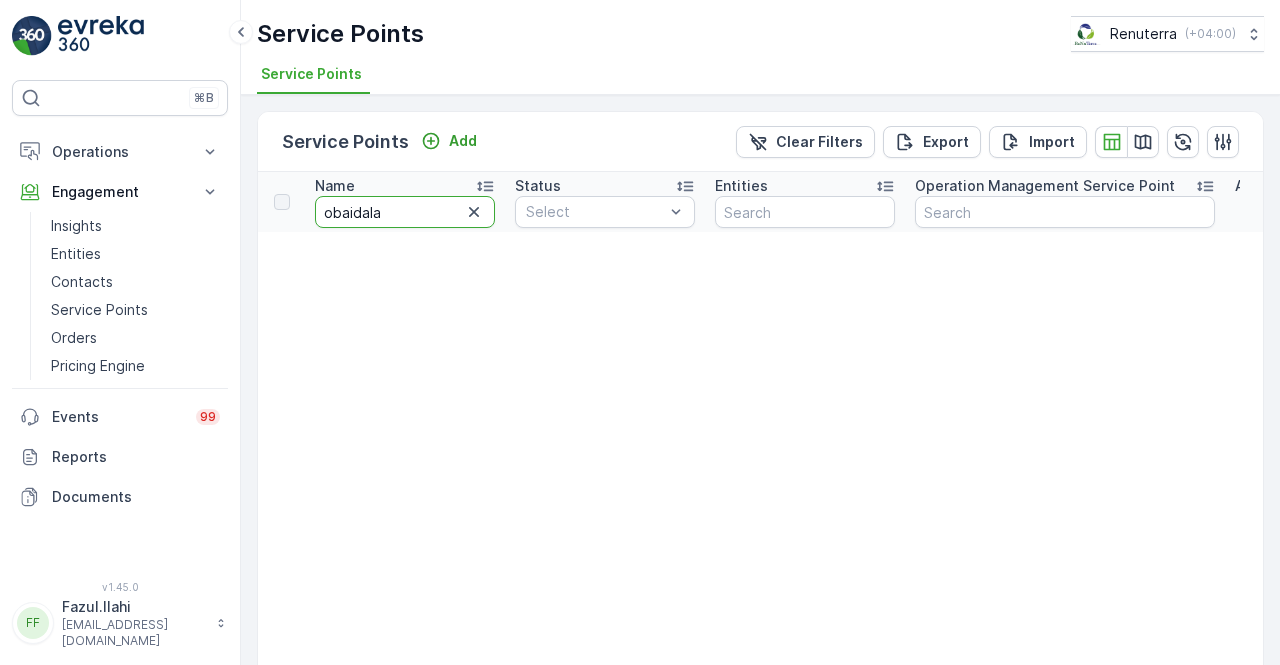 type on "obaidalla" 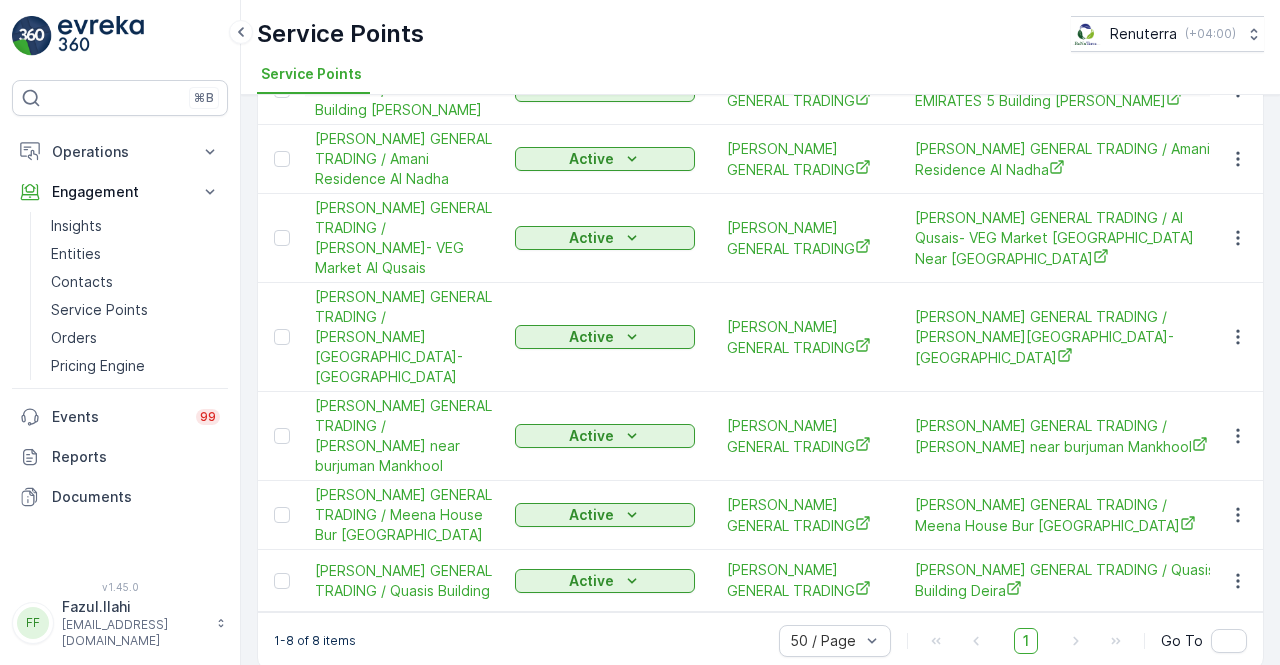 scroll, scrollTop: 300, scrollLeft: 0, axis: vertical 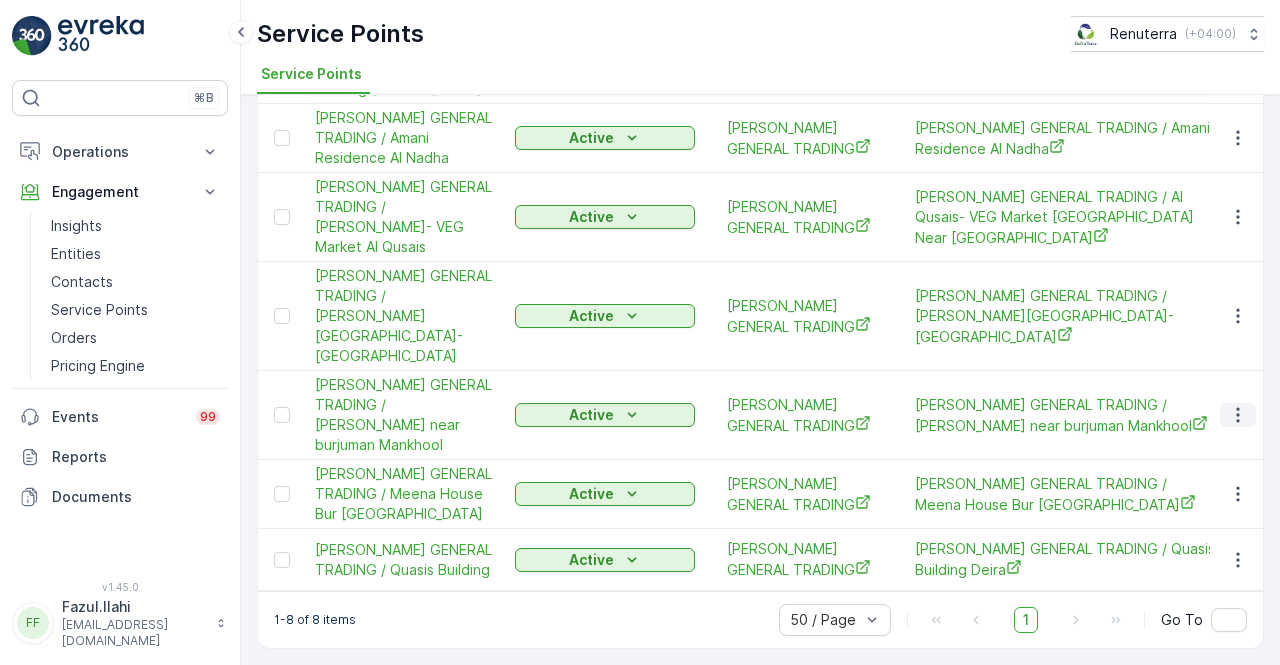 click 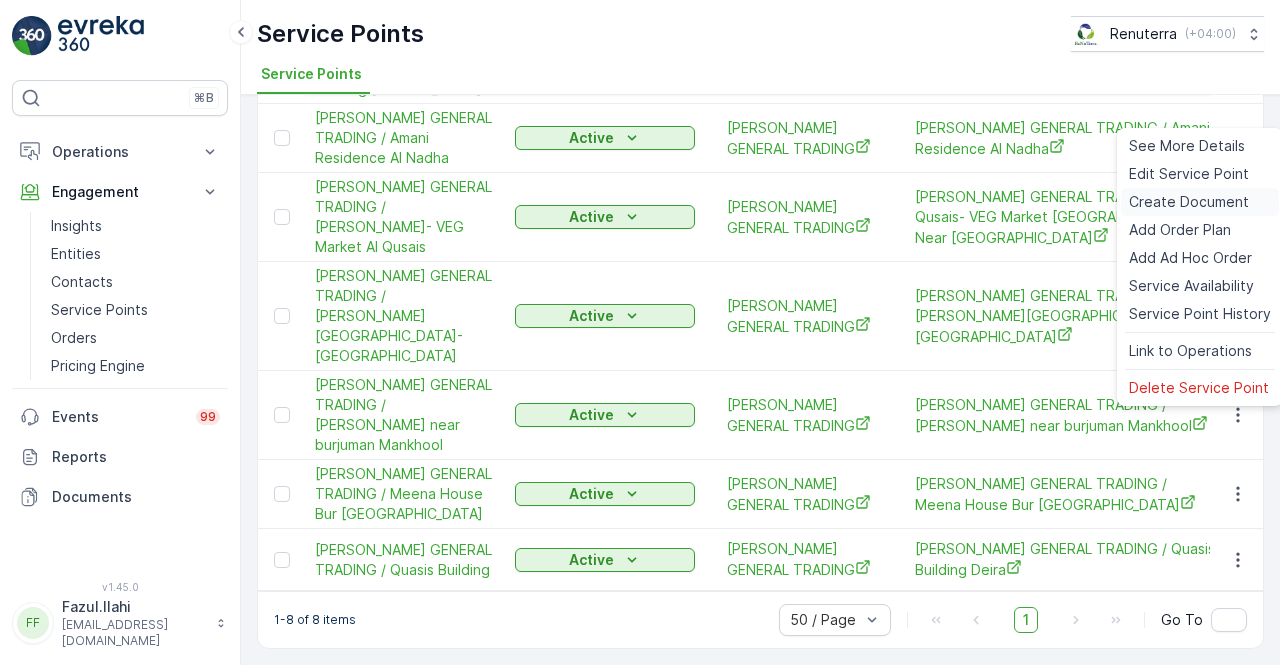 click on "Create Document" at bounding box center [1189, 202] 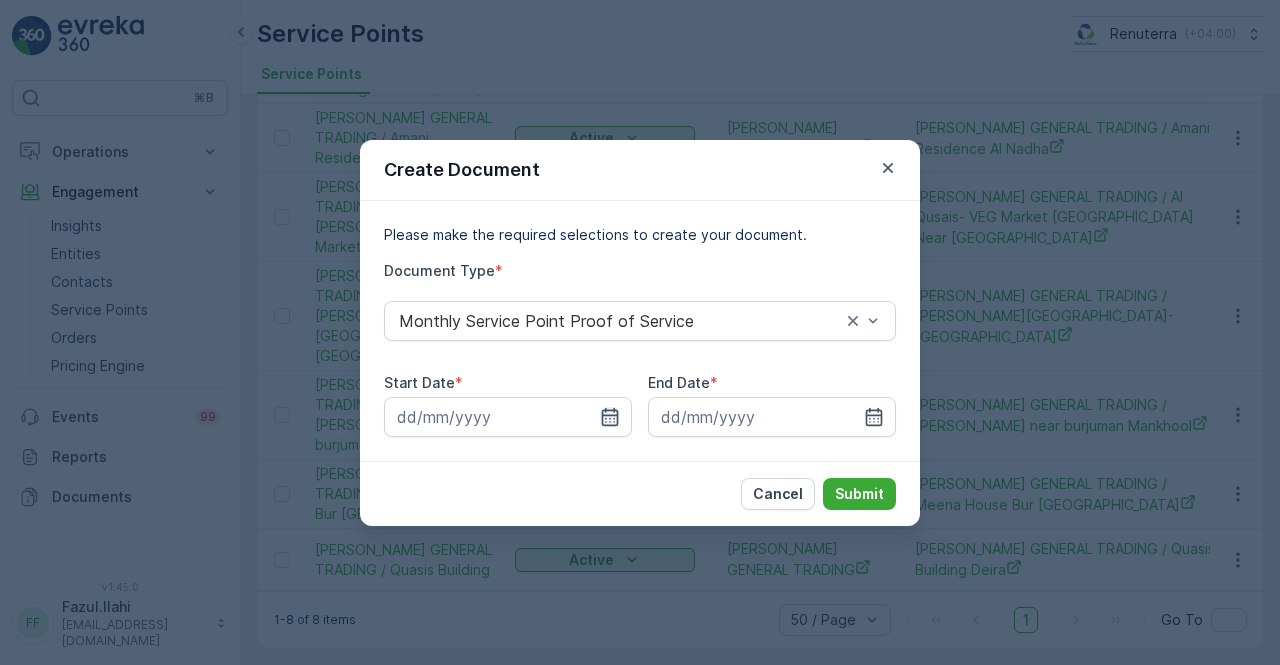 click 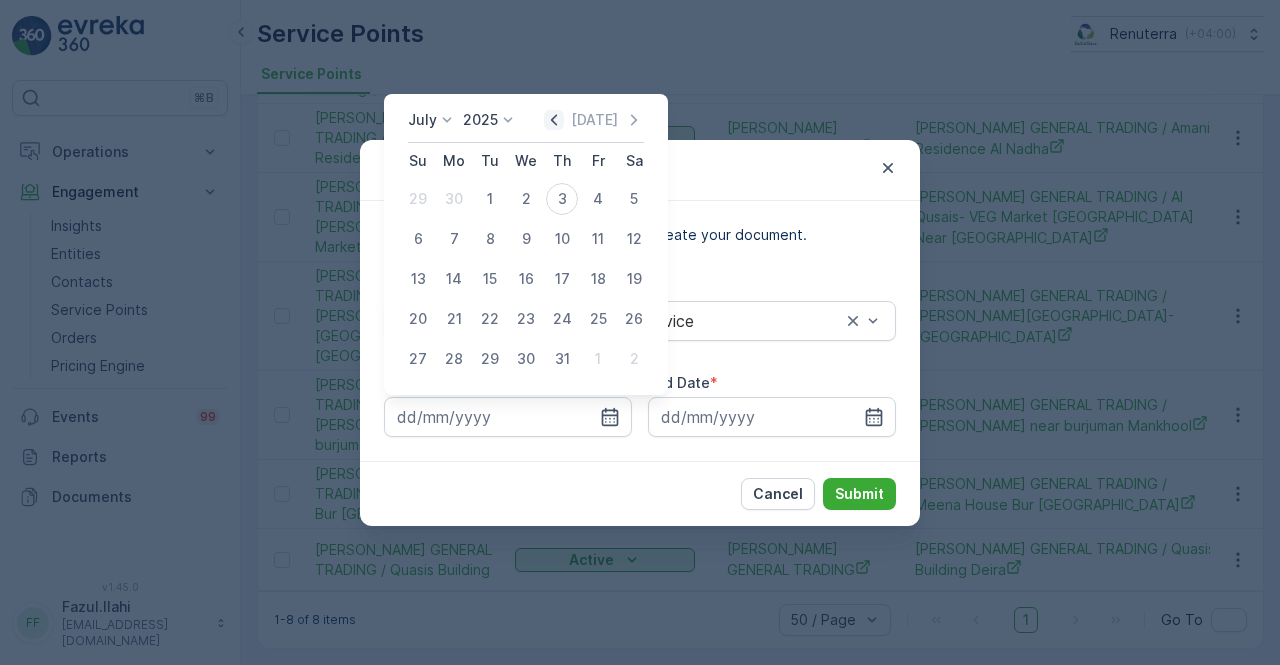 click 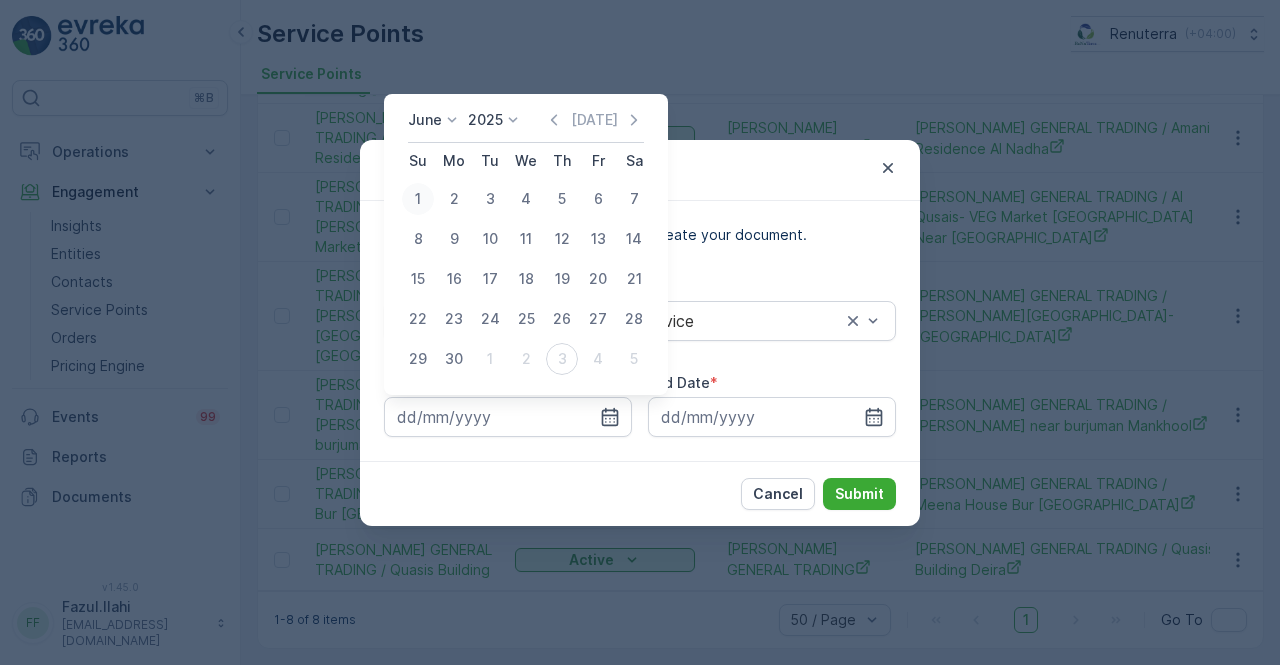 click on "1" at bounding box center [418, 199] 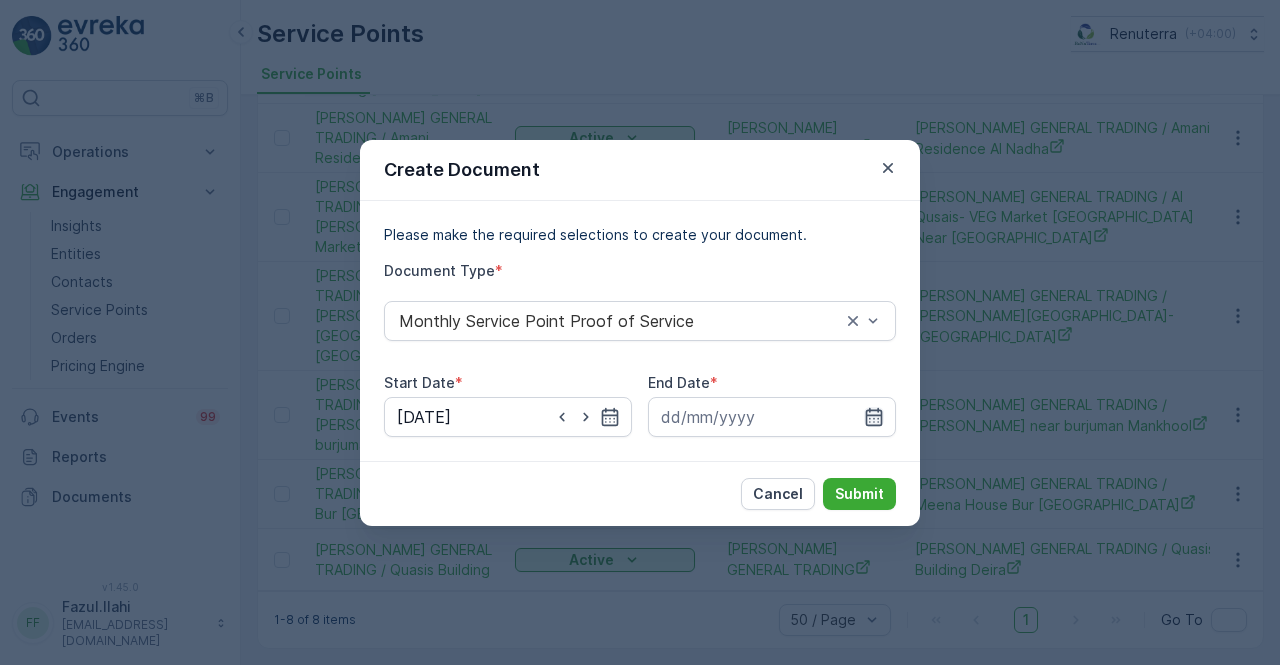 click 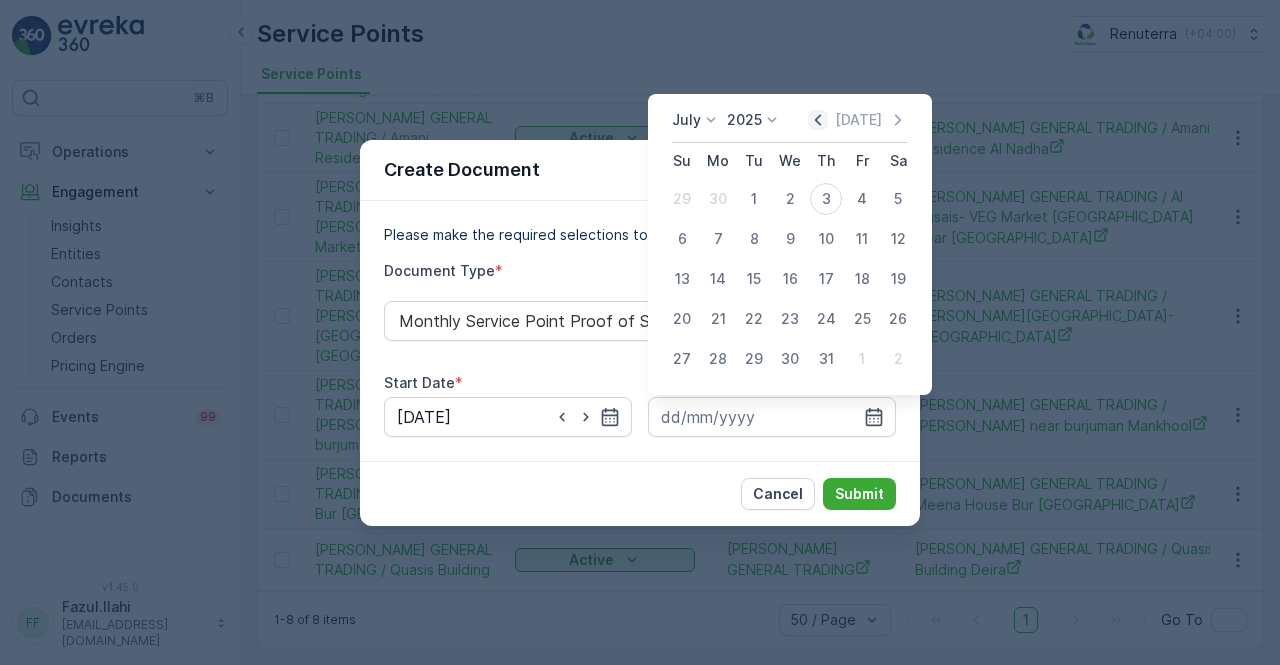 click 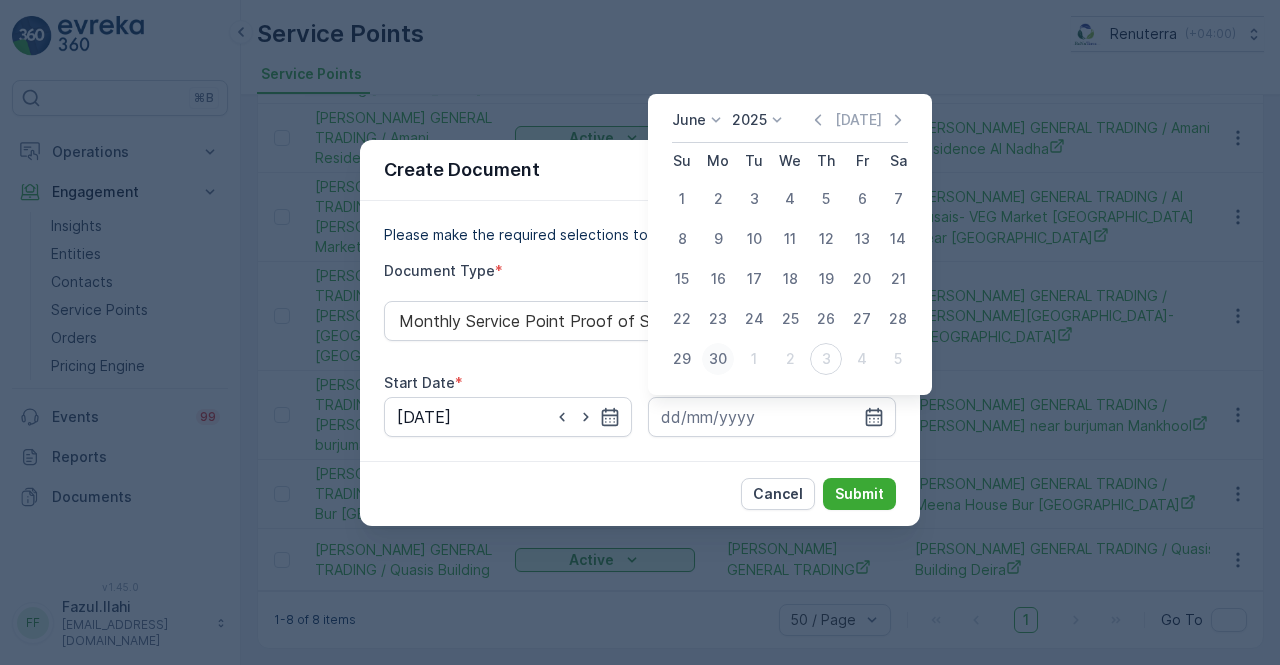 click on "30" at bounding box center (718, 359) 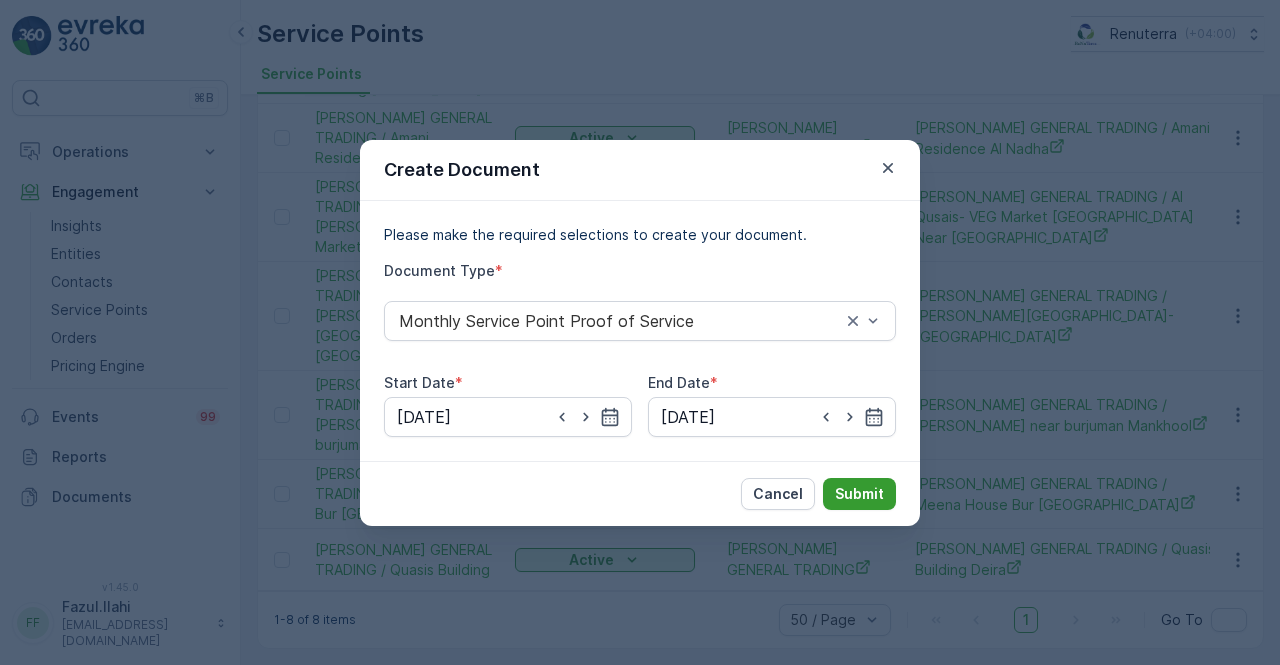 click on "Submit" at bounding box center (859, 494) 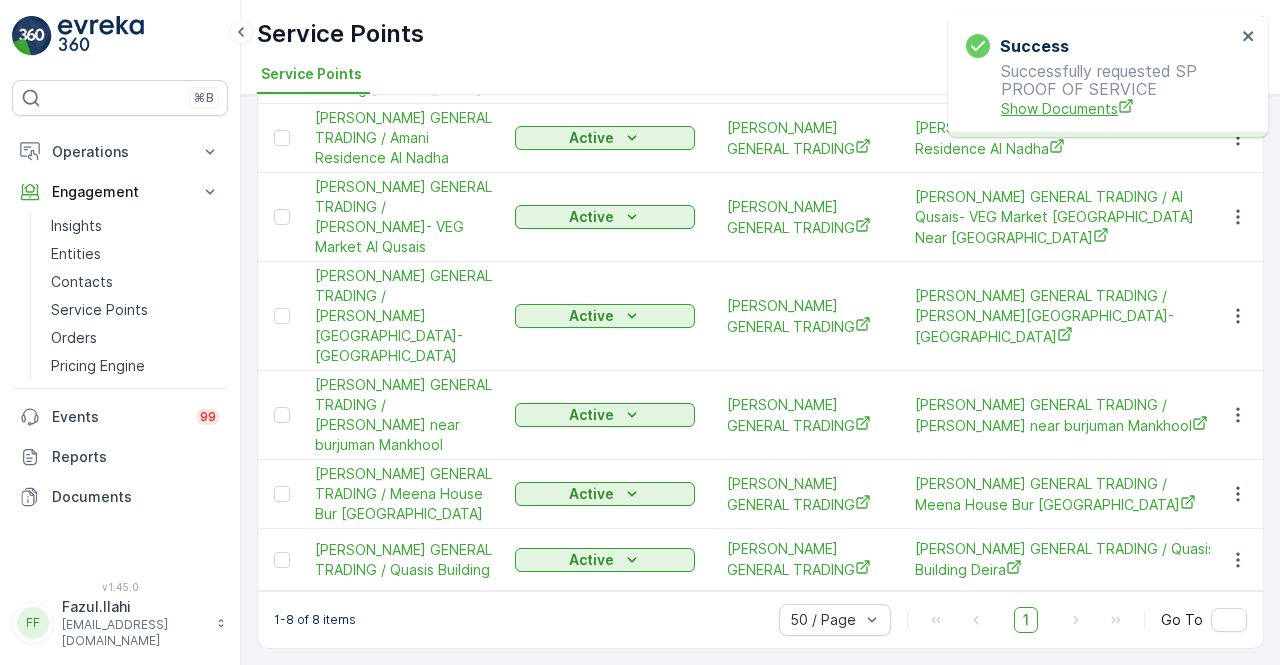 click on "Show Documents" at bounding box center (1118, 108) 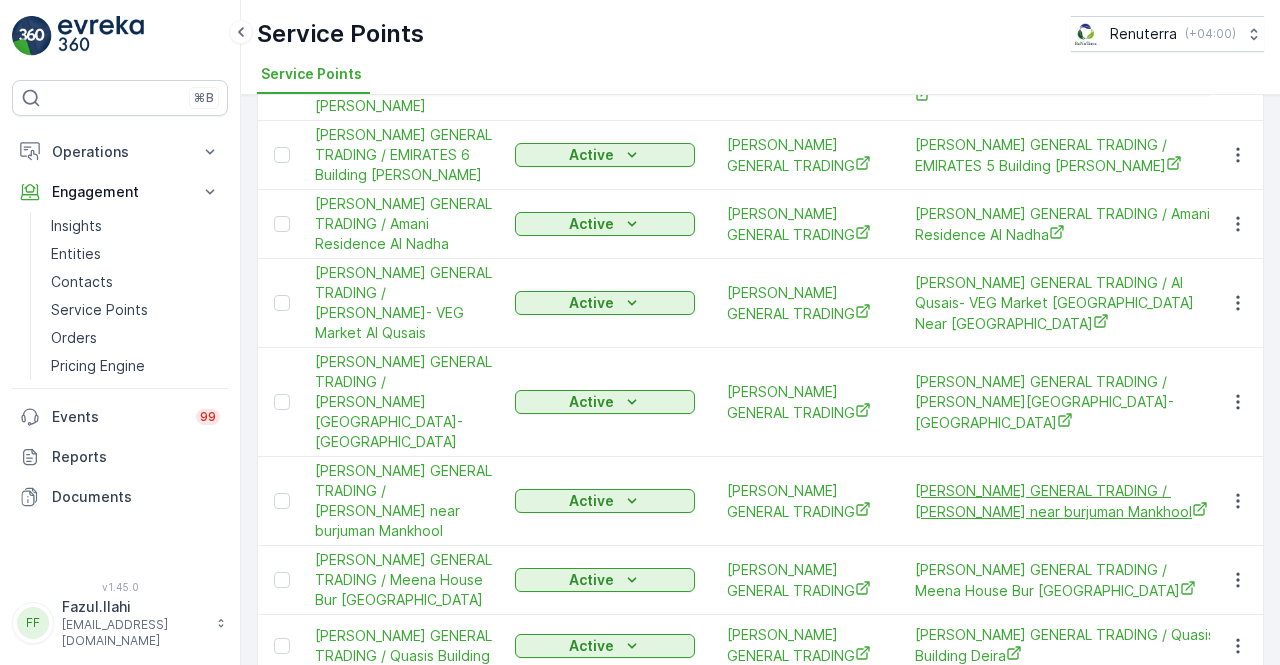 scroll, scrollTop: 100, scrollLeft: 0, axis: vertical 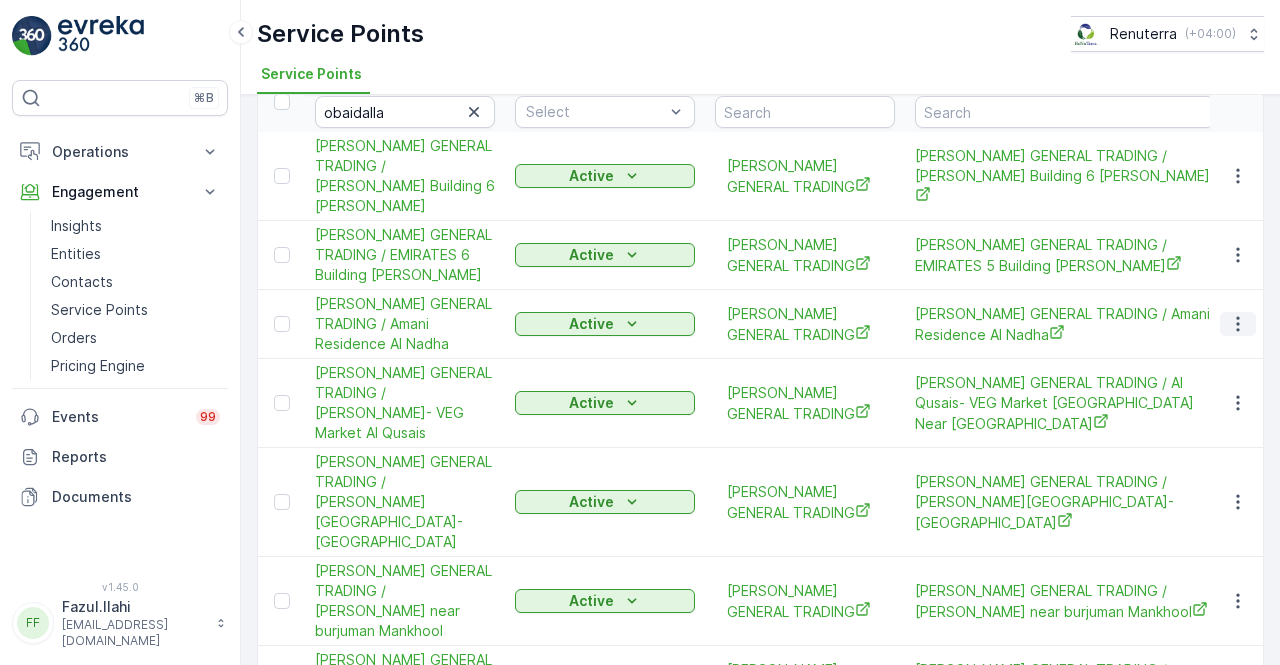 click 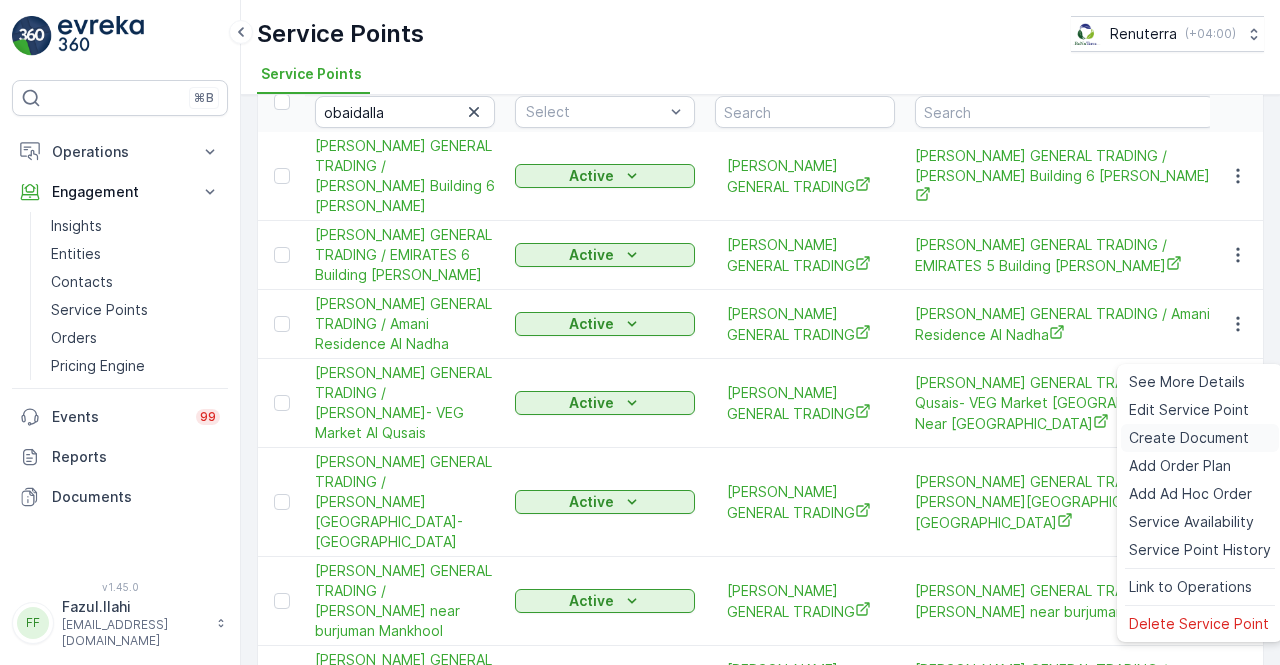 click on "Create Document" at bounding box center (1189, 438) 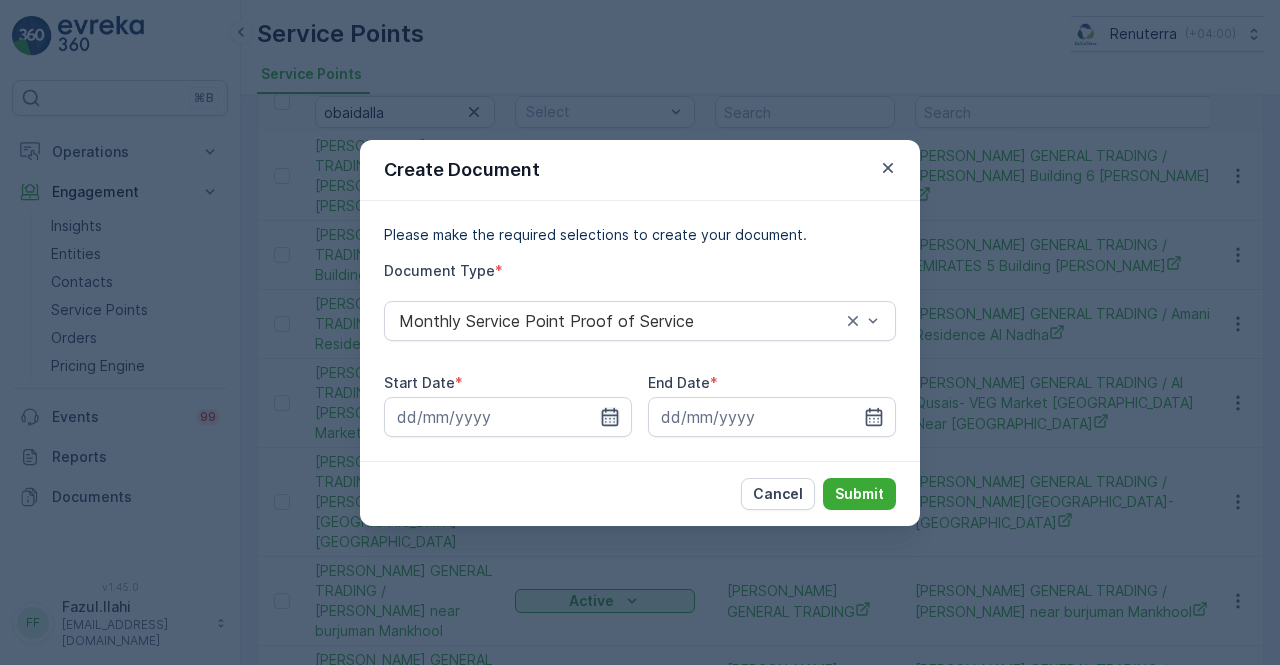 click 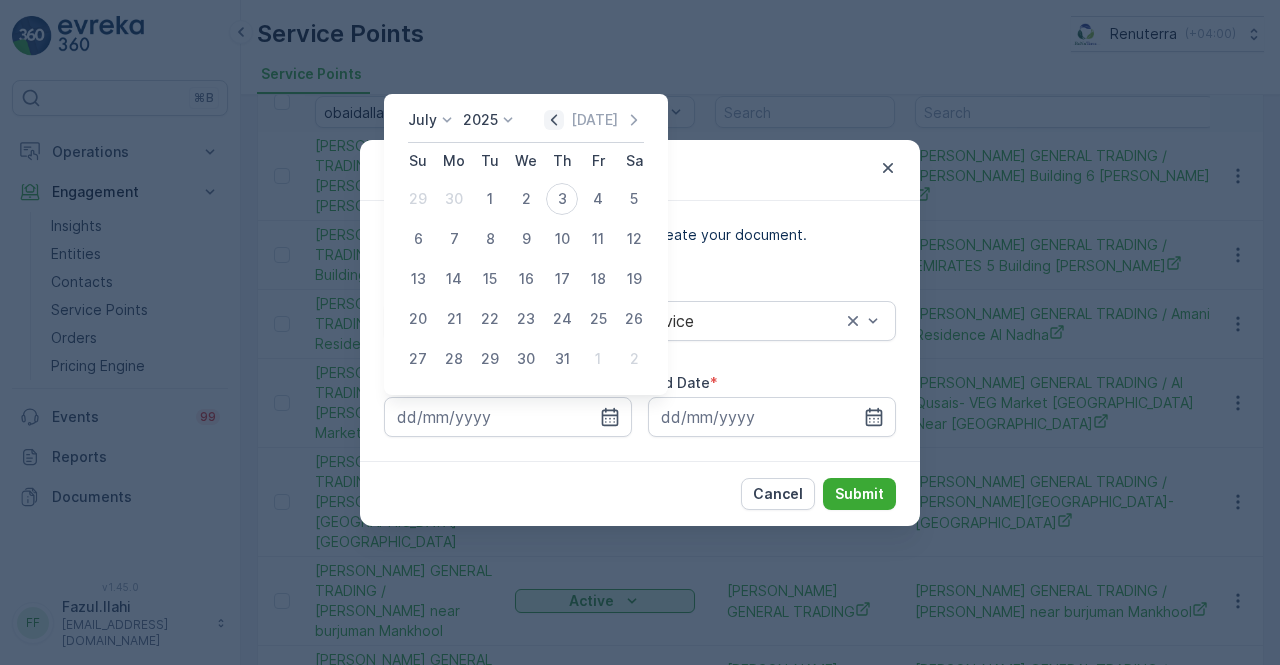 click 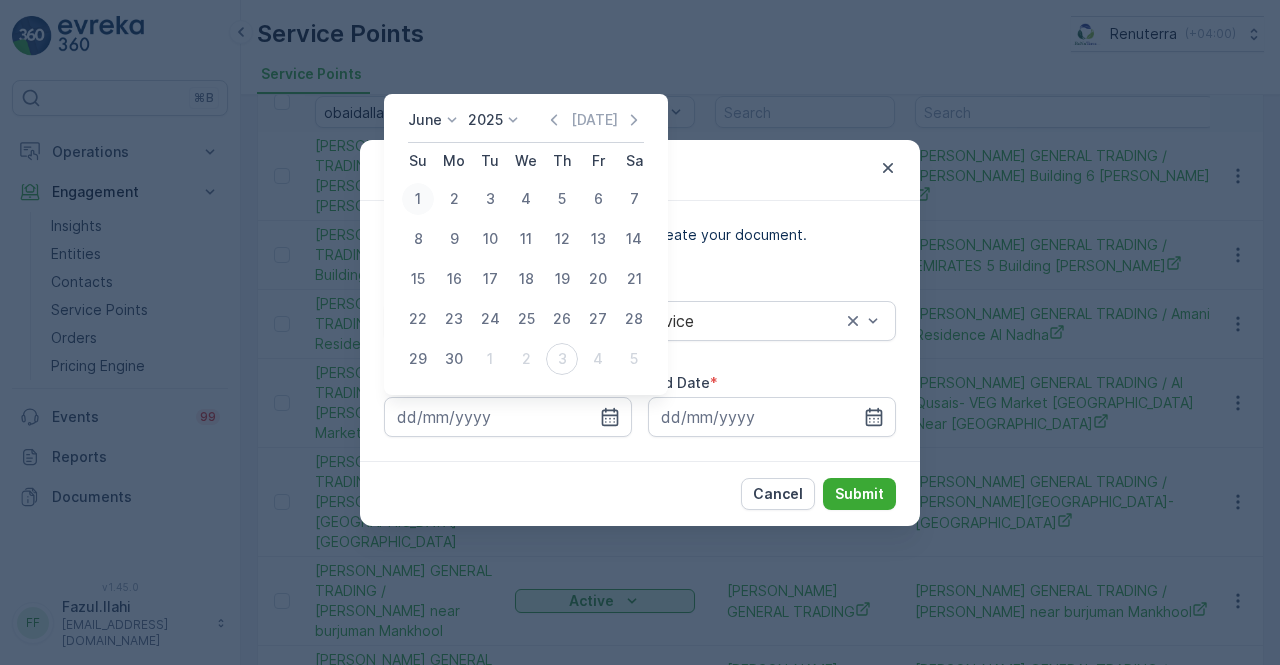 click on "1" at bounding box center (418, 199) 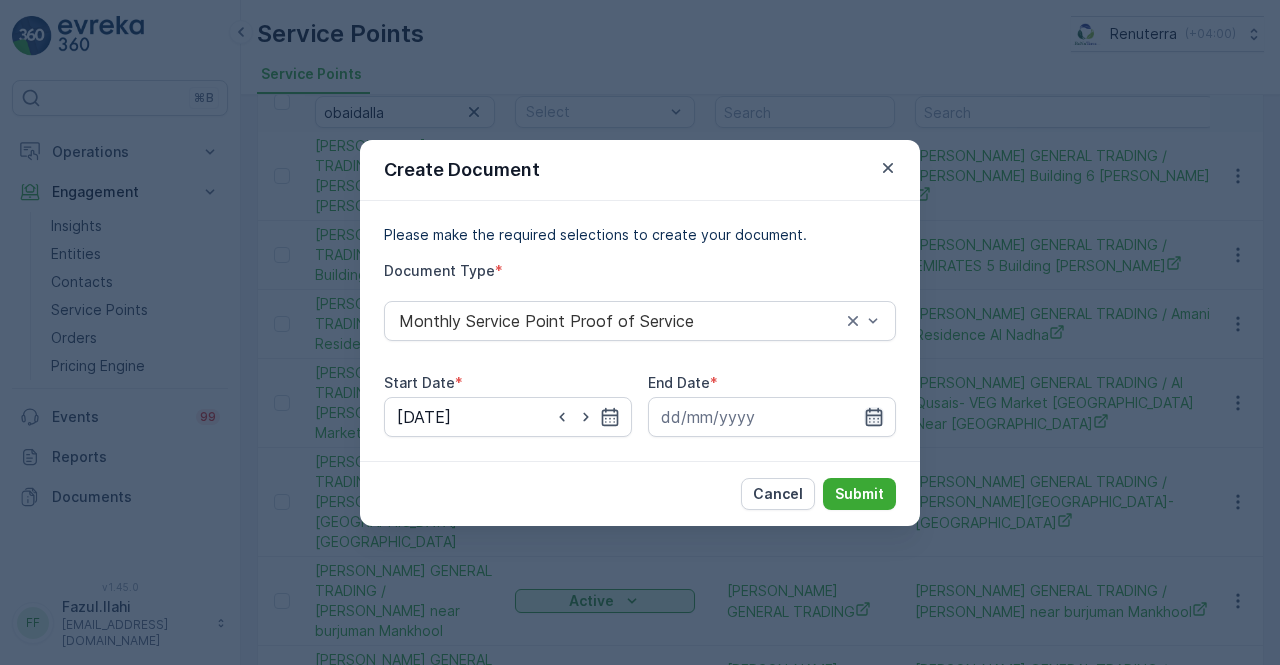 click 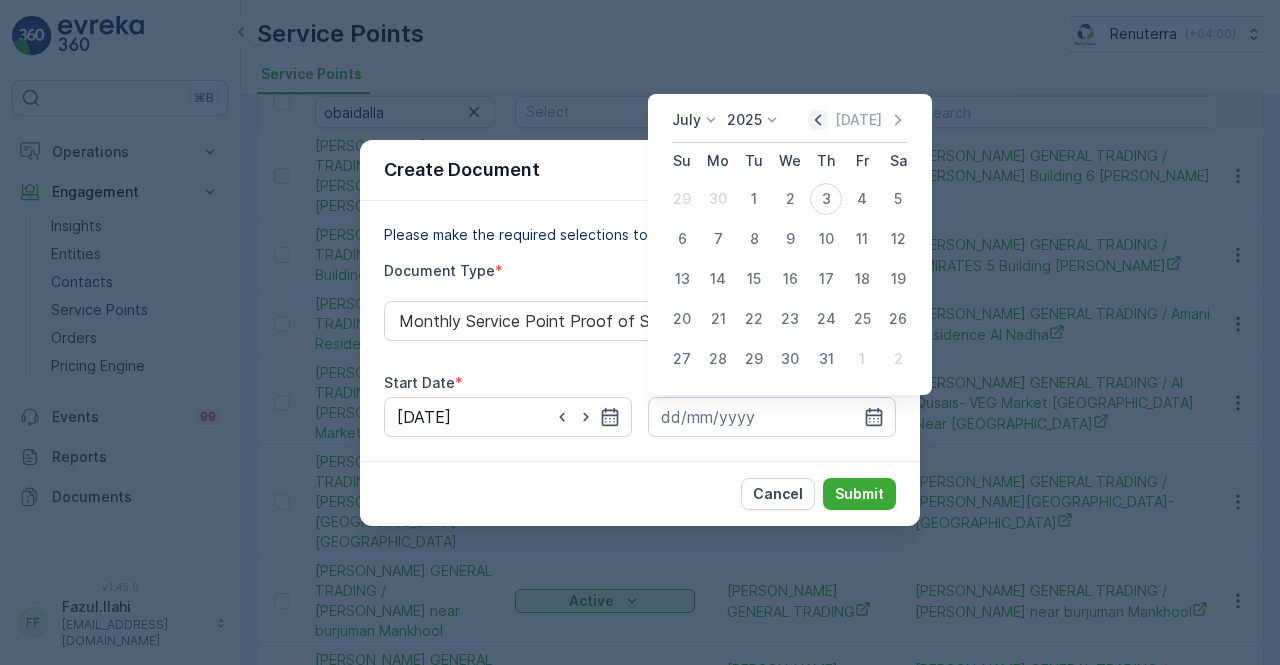 click 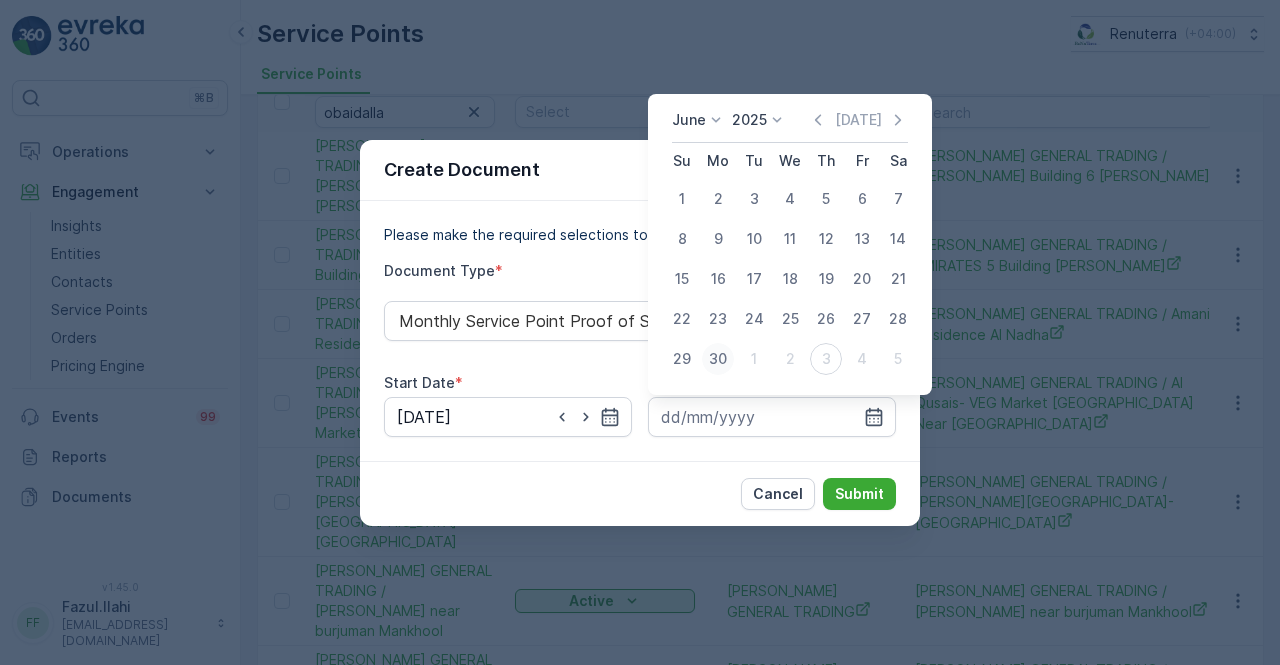 click on "30" at bounding box center (718, 359) 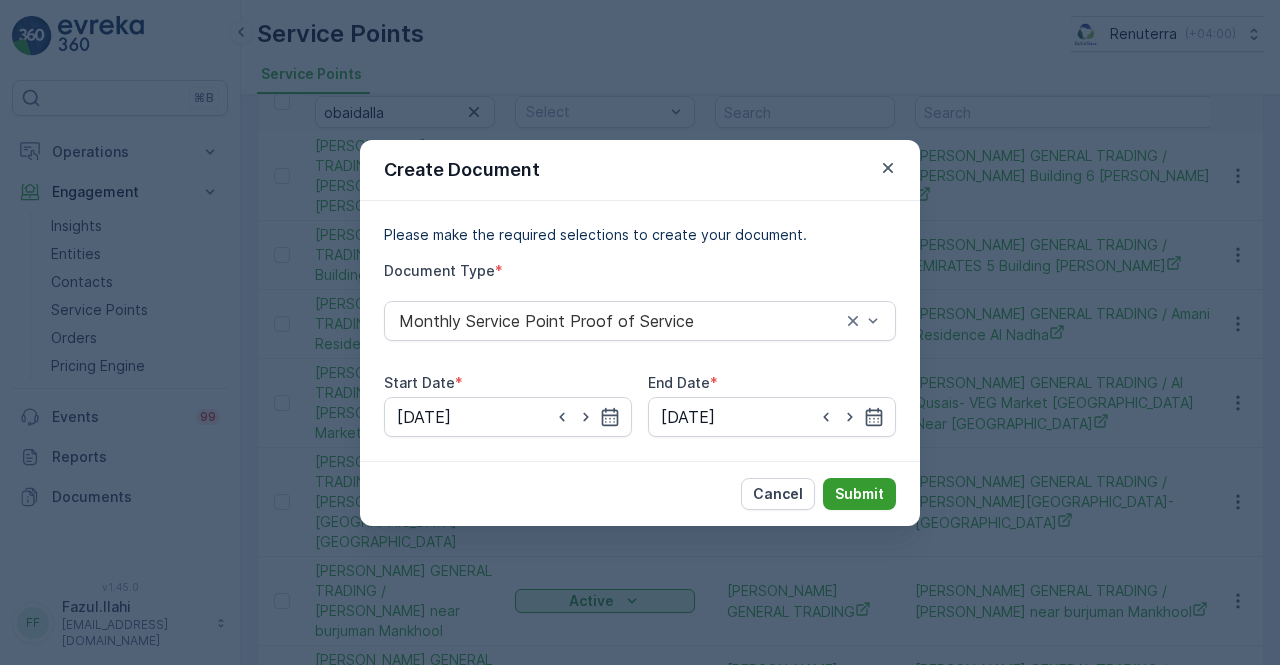 click on "Submit" at bounding box center (859, 494) 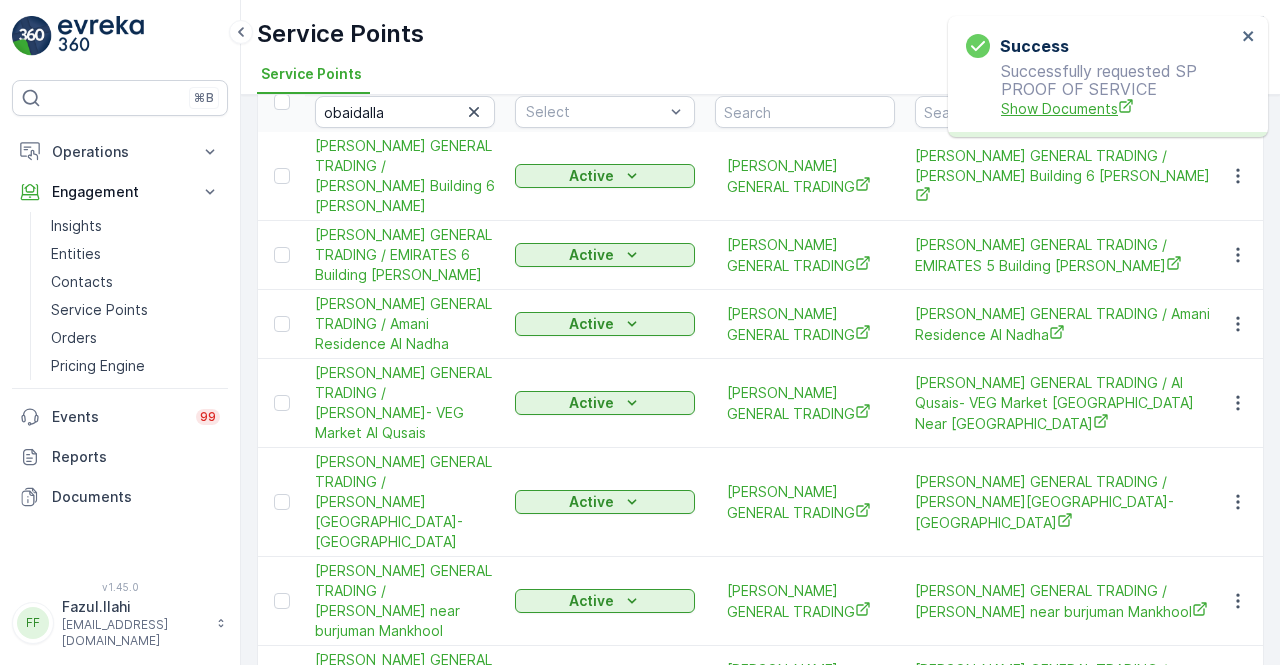 click on "Show Documents" at bounding box center [1118, 108] 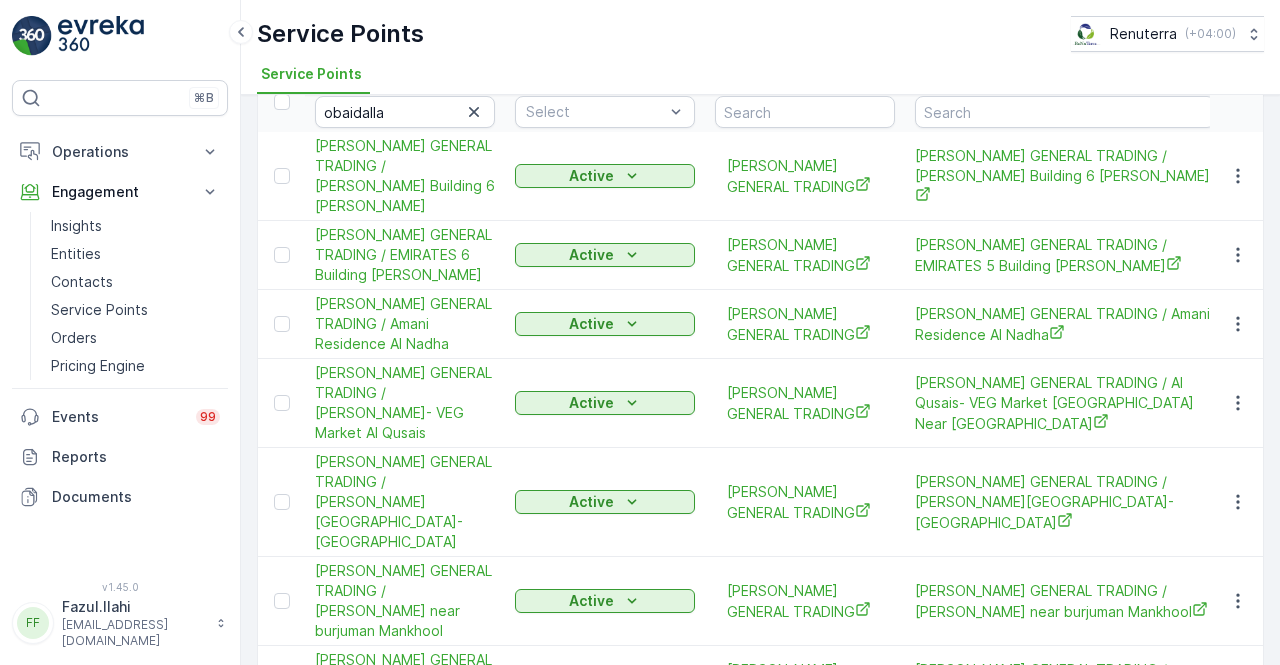 click on "Active" at bounding box center [605, 601] 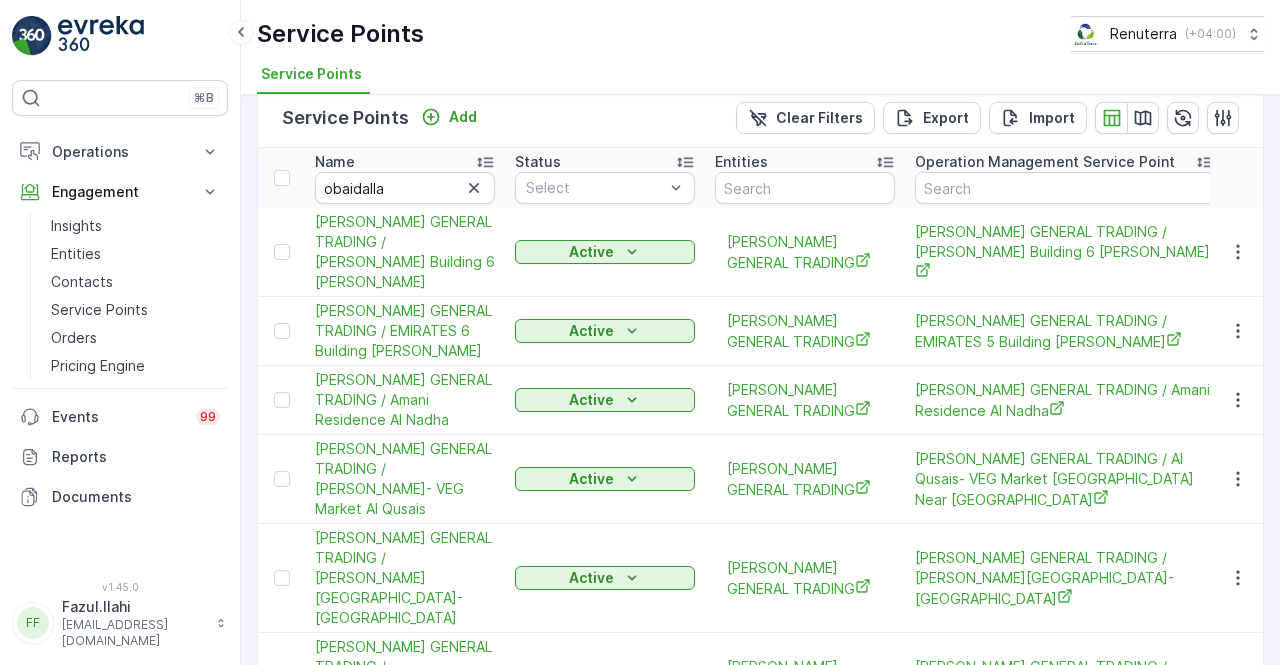 scroll, scrollTop: 0, scrollLeft: 0, axis: both 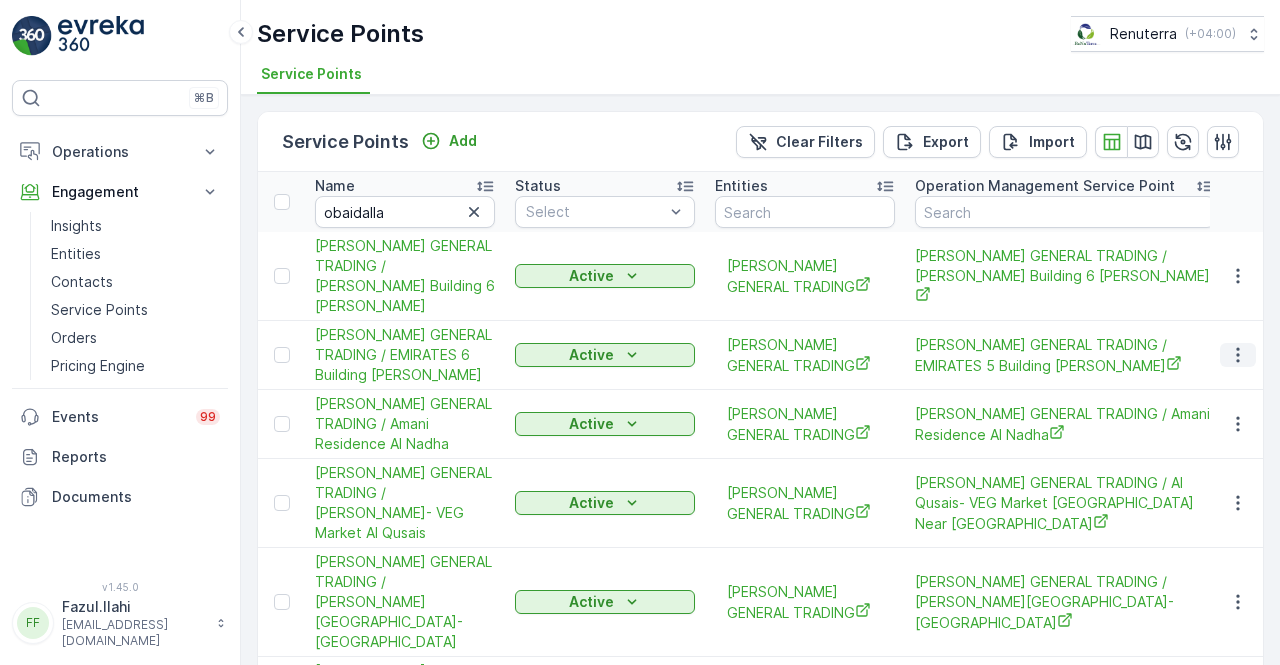 click 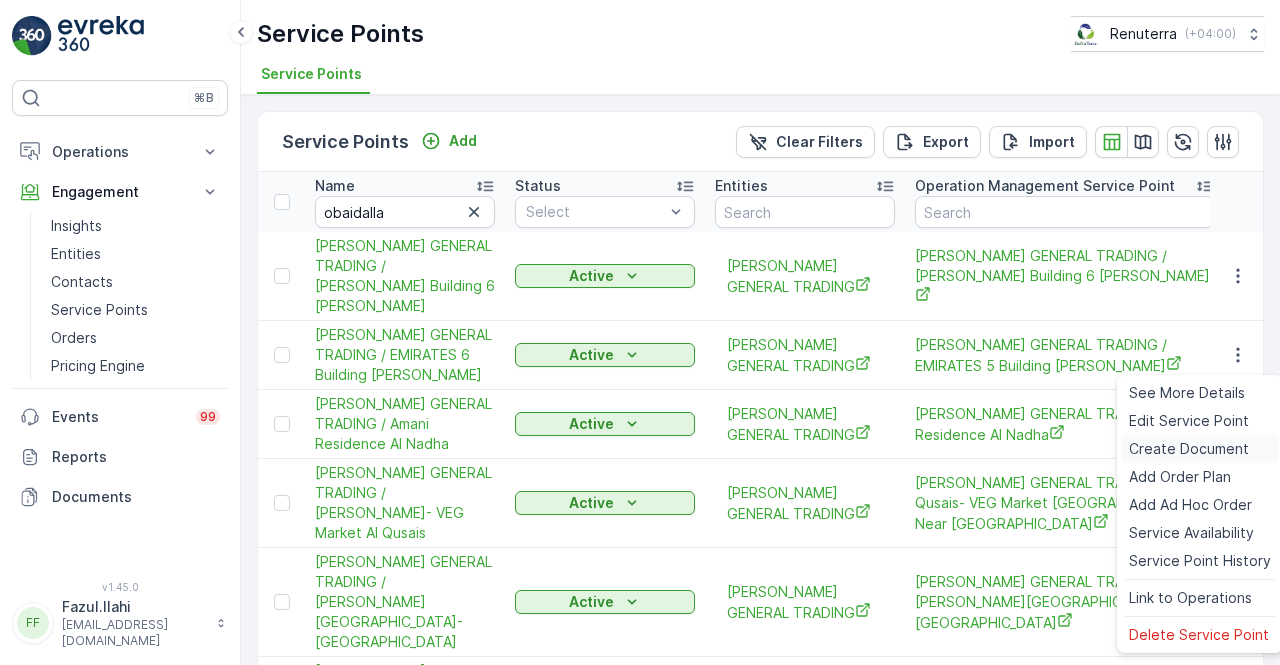 click on "Create Document" at bounding box center (1189, 449) 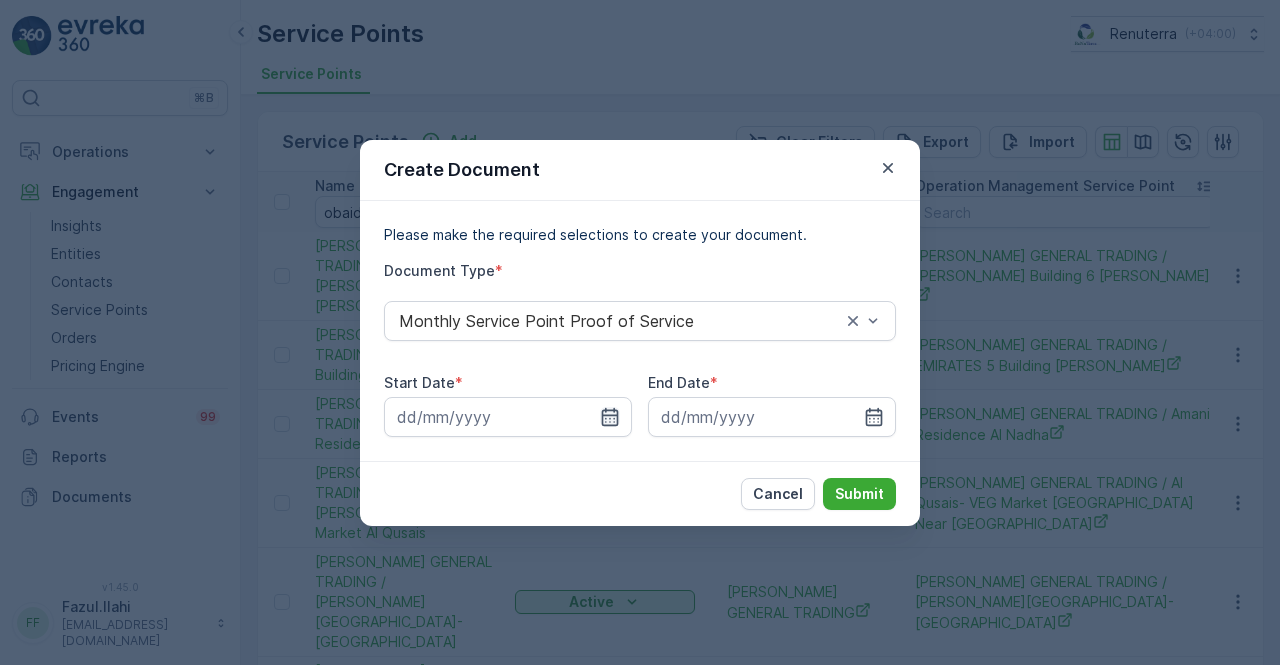 click 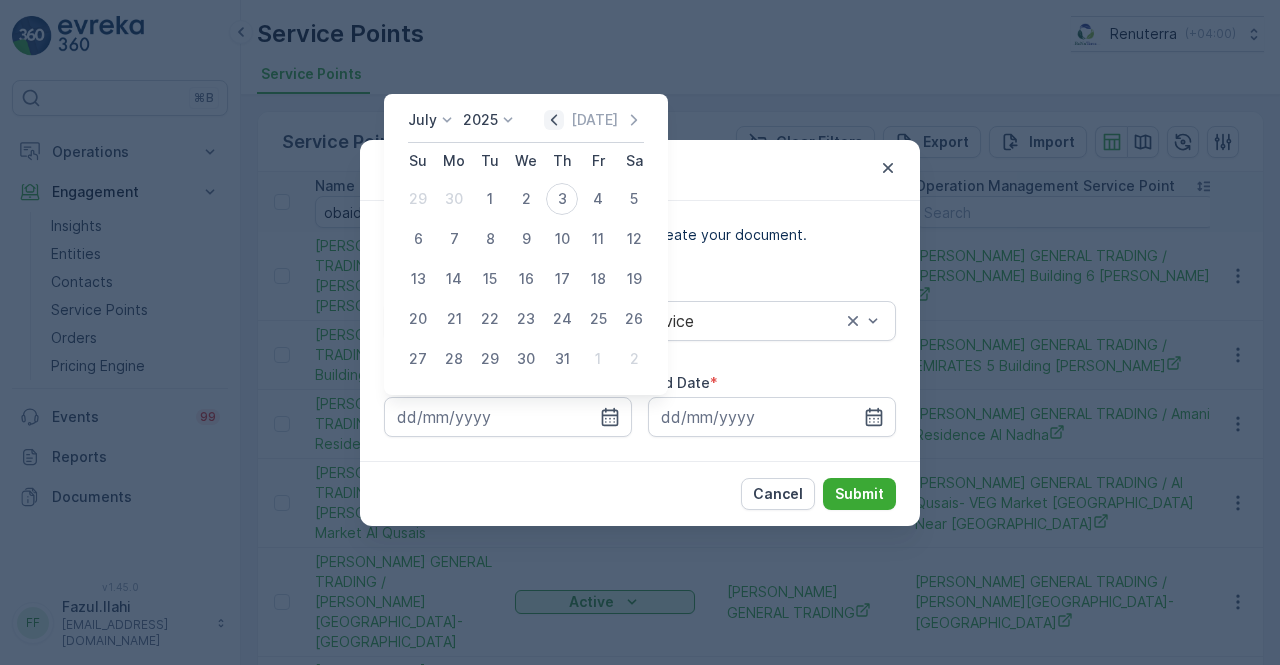 click 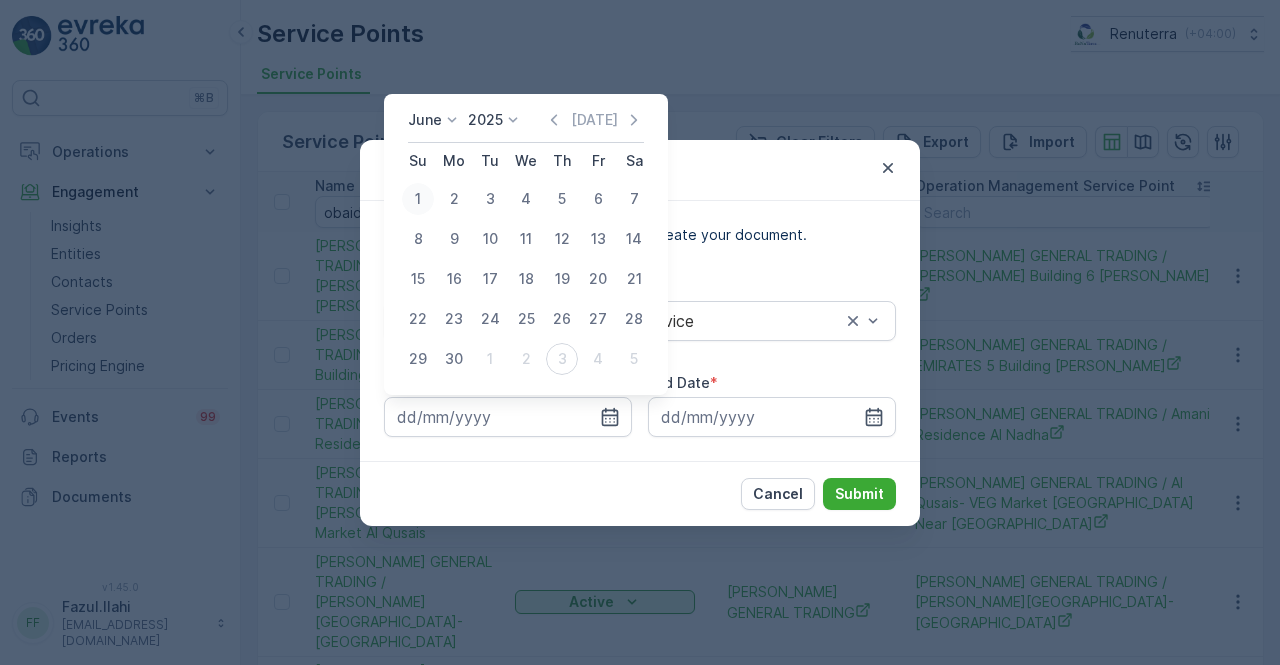 click on "1" at bounding box center [418, 199] 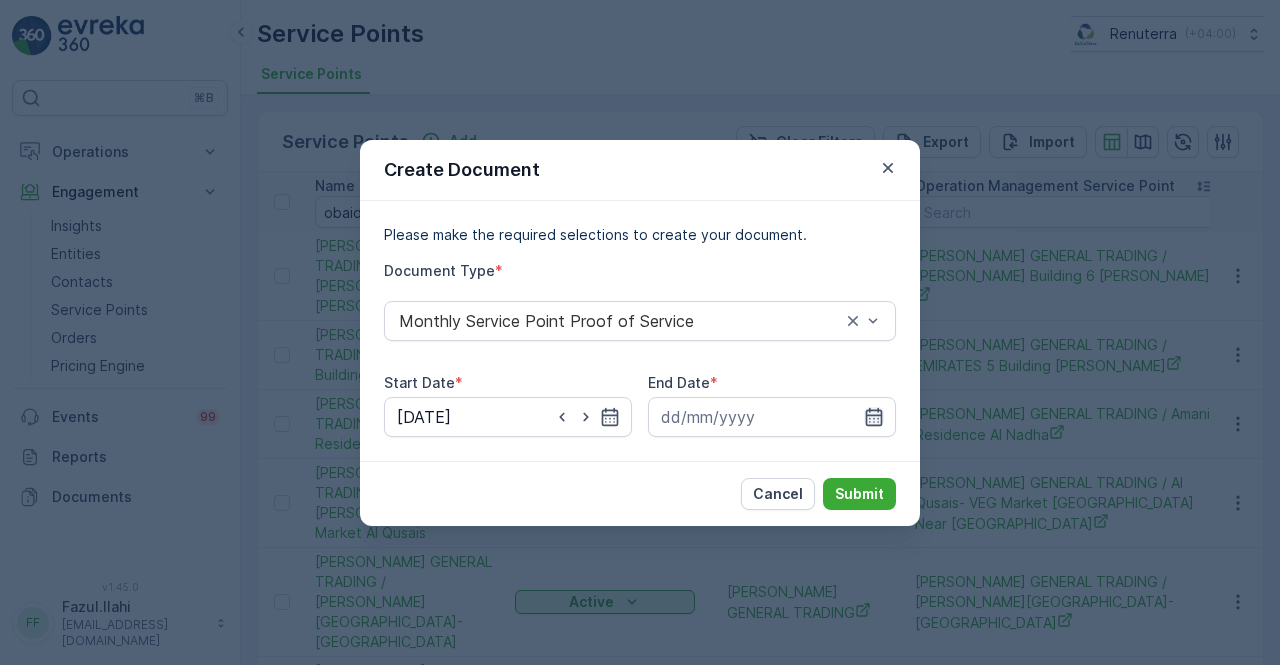 click 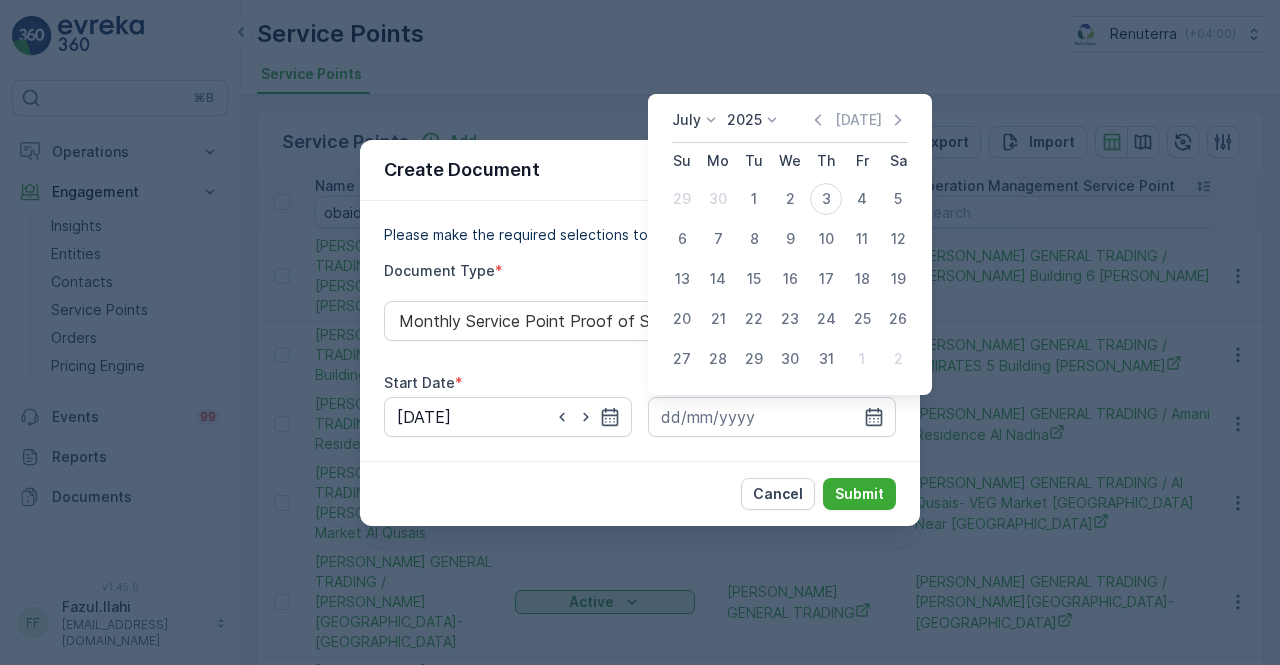 click on "July 2025 Today Su Mo Tu We Th Fr Sa 29 30 1 2 3 4 5 6 7 8 9 10 11 12 13 14 15 16 17 18 19 20 21 22 23 24 25 26 27 28 29 30 31 1 2" at bounding box center [790, 244] 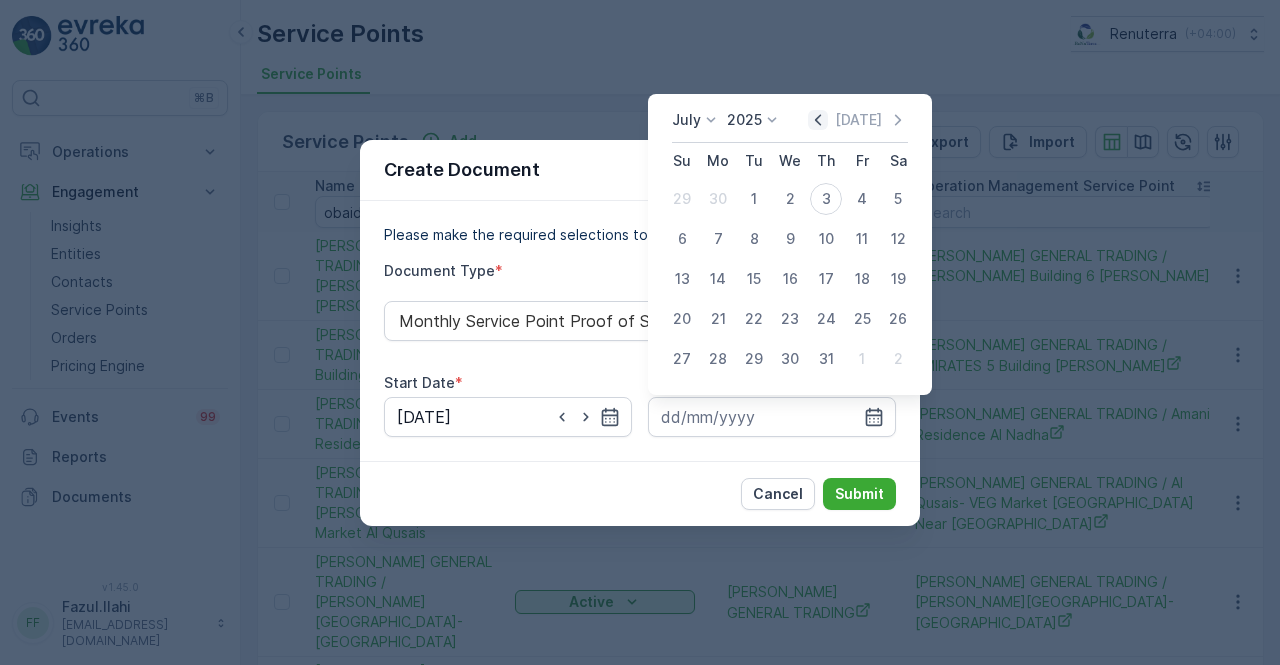 click 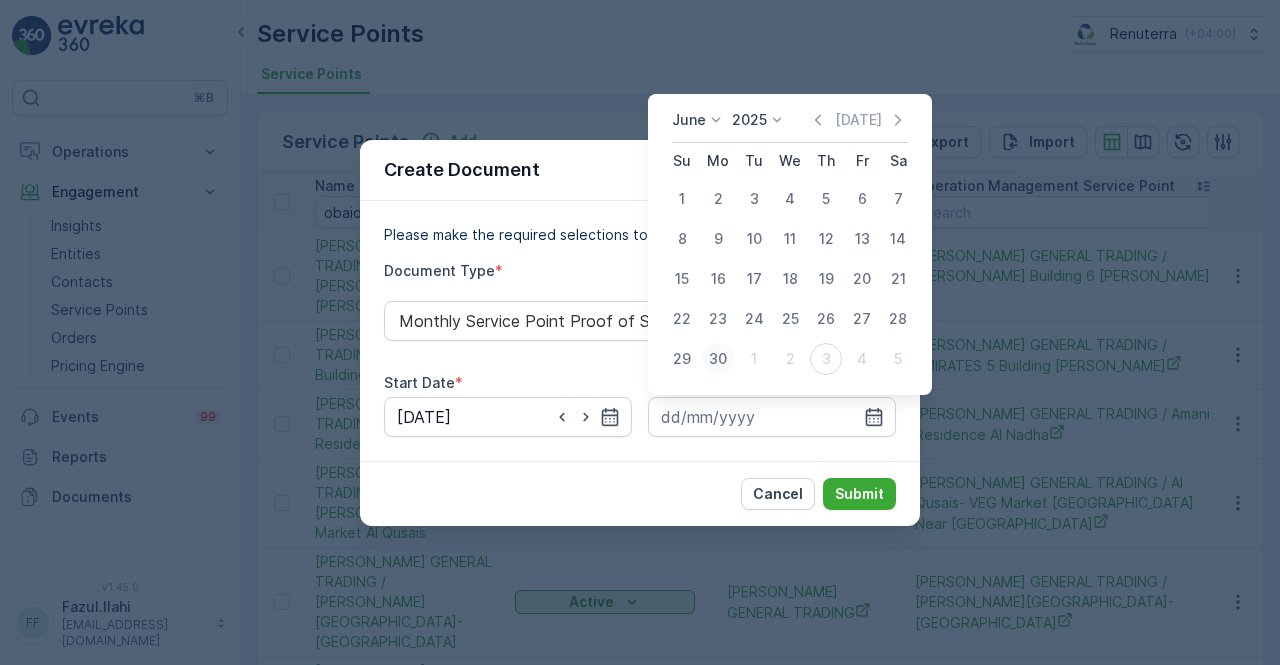 click on "30" at bounding box center (718, 359) 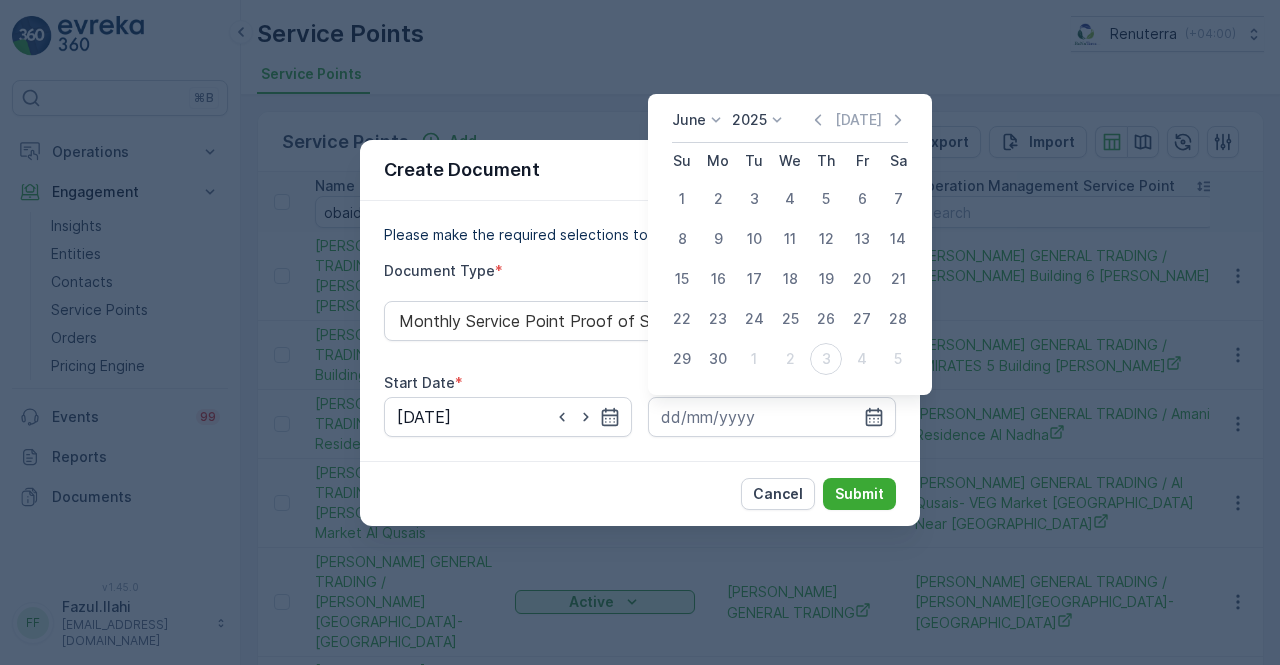 type on "30.06.2025" 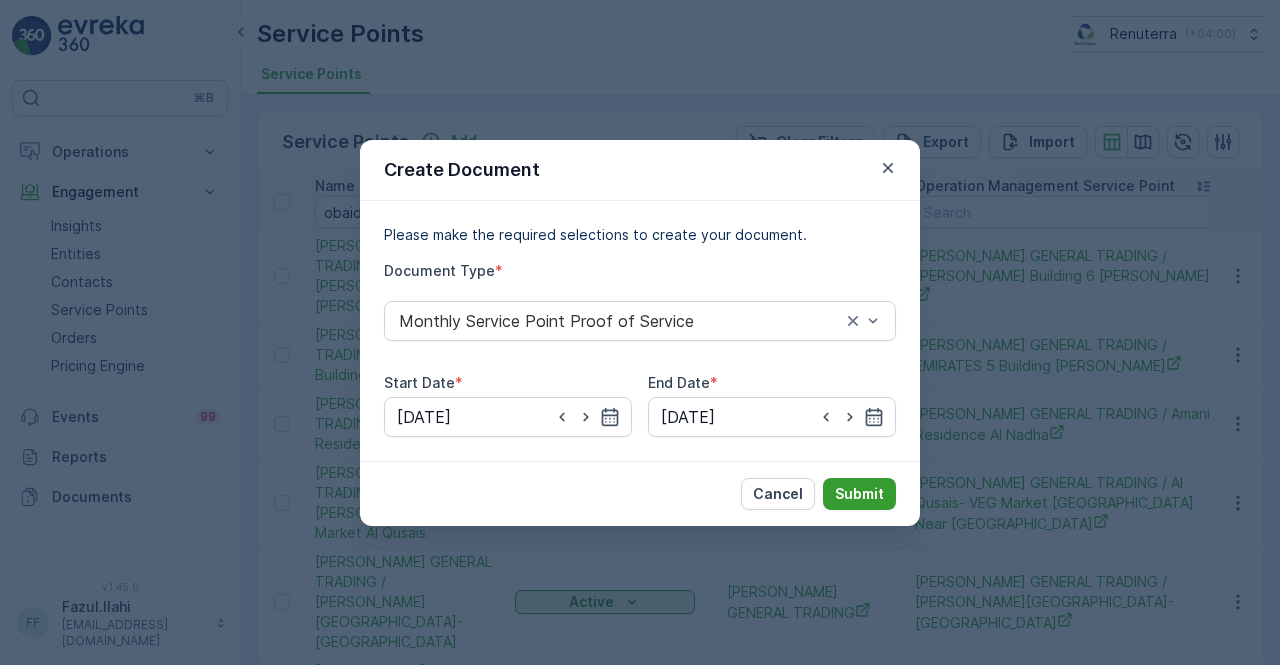 click on "Submit" at bounding box center (859, 494) 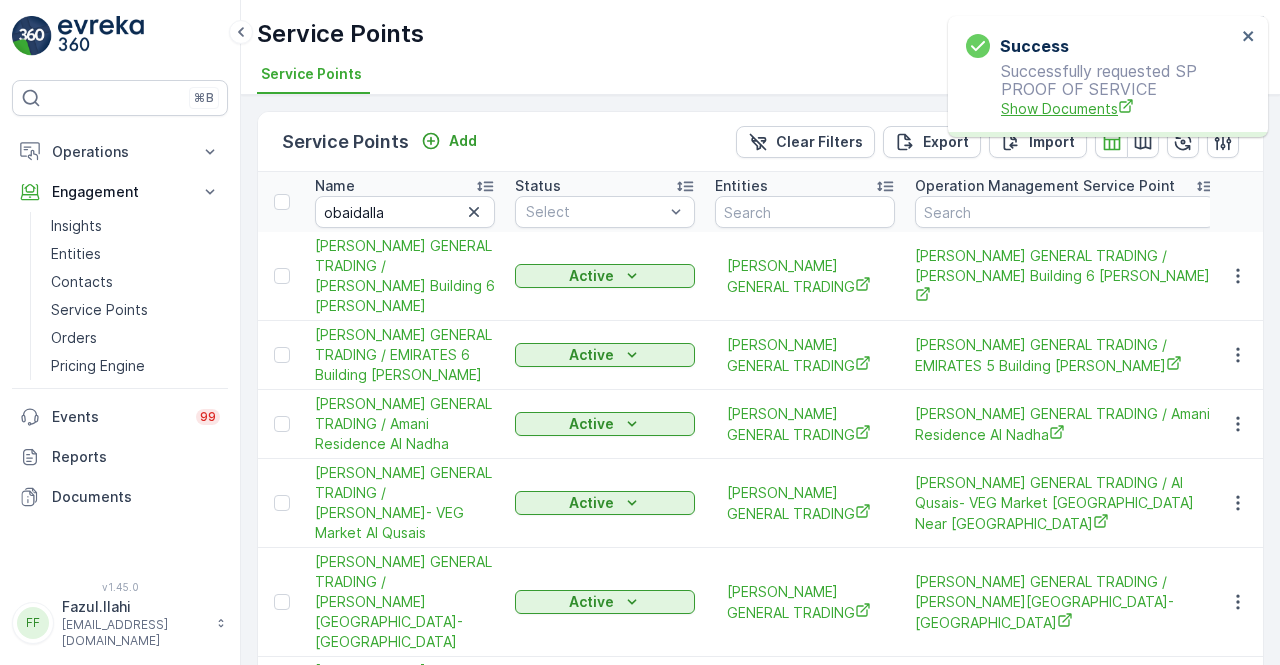 click on "Show Documents" at bounding box center (1118, 108) 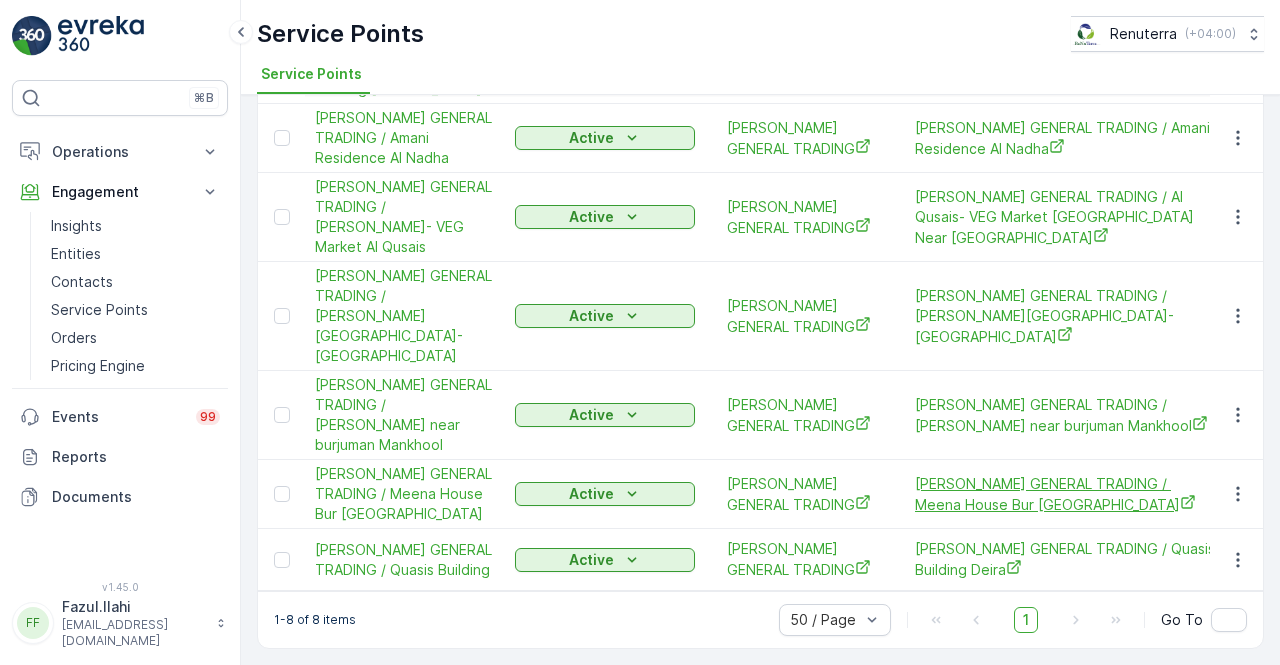 scroll, scrollTop: 351, scrollLeft: 0, axis: vertical 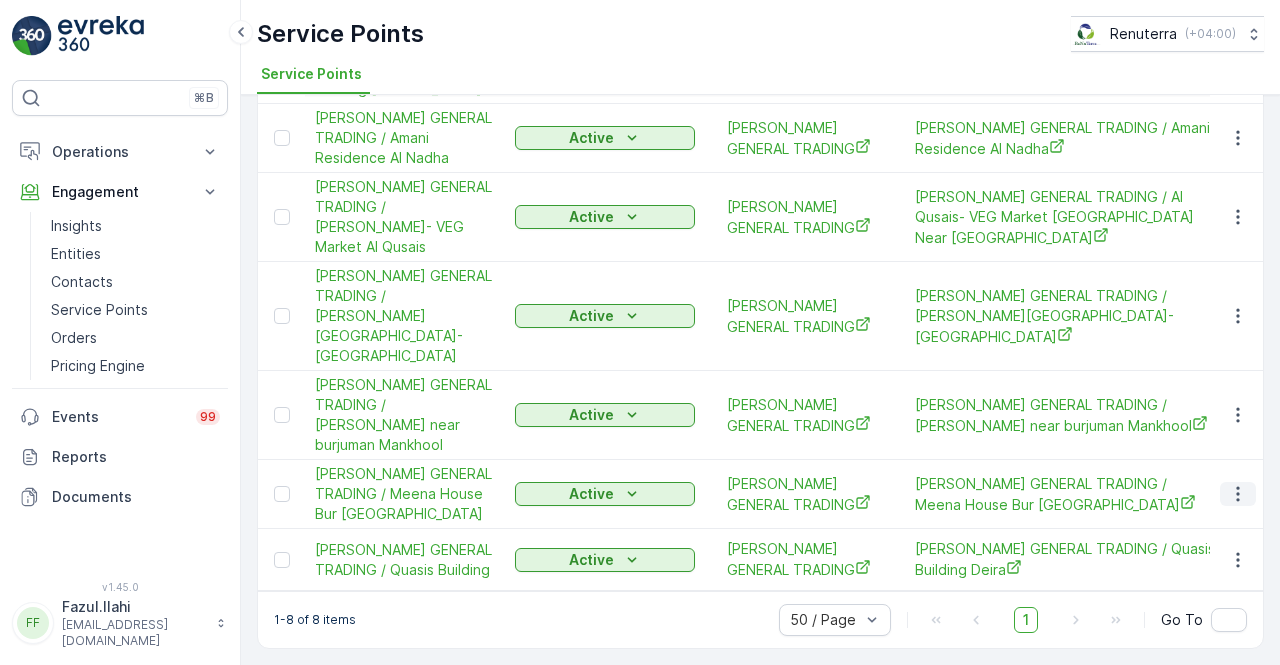 click 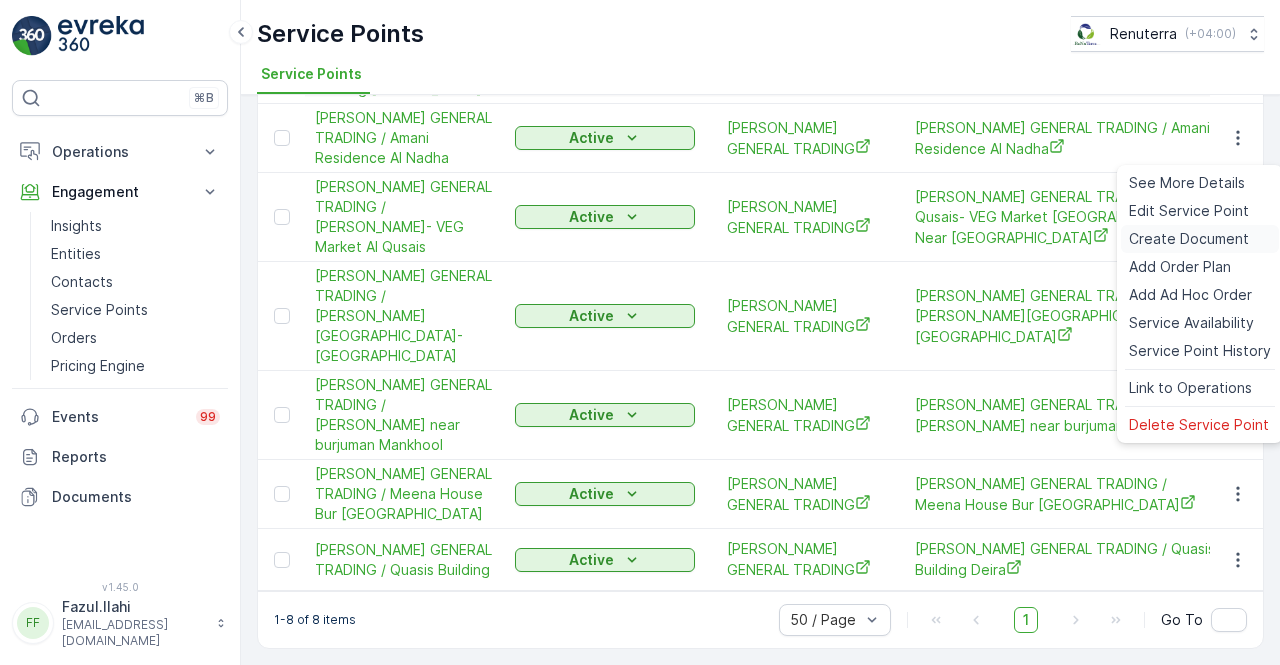 click on "Create Document" at bounding box center (1189, 239) 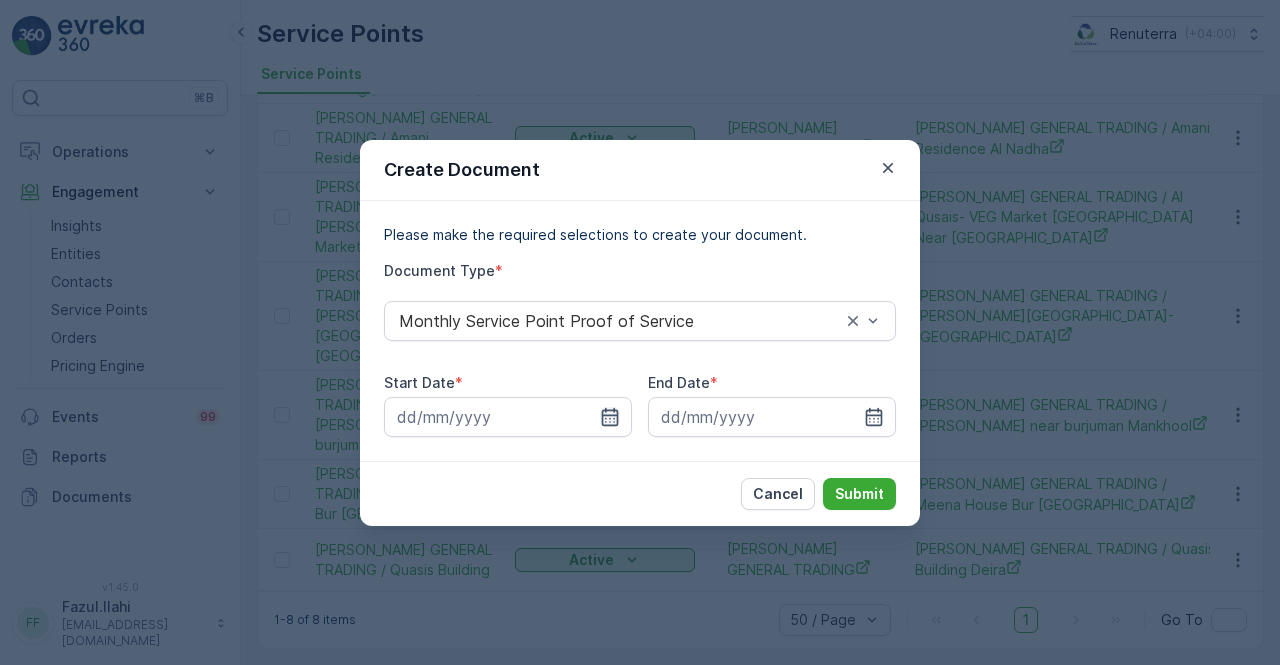 click 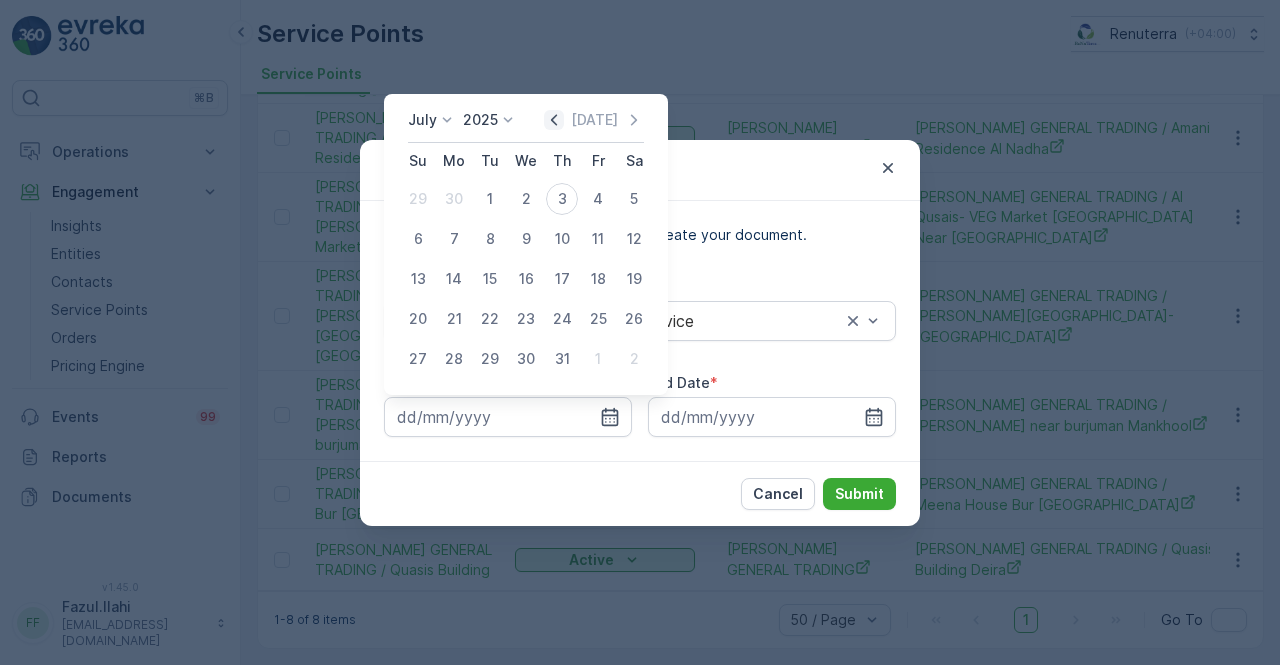 click 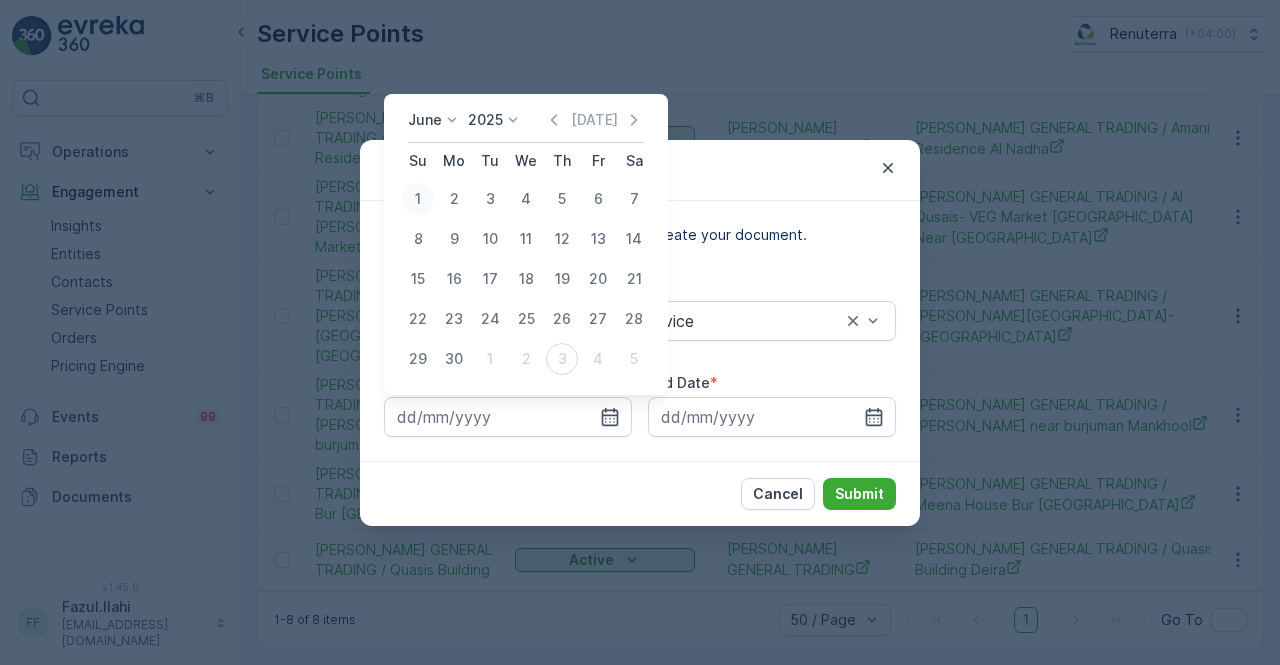 click on "1" at bounding box center (418, 199) 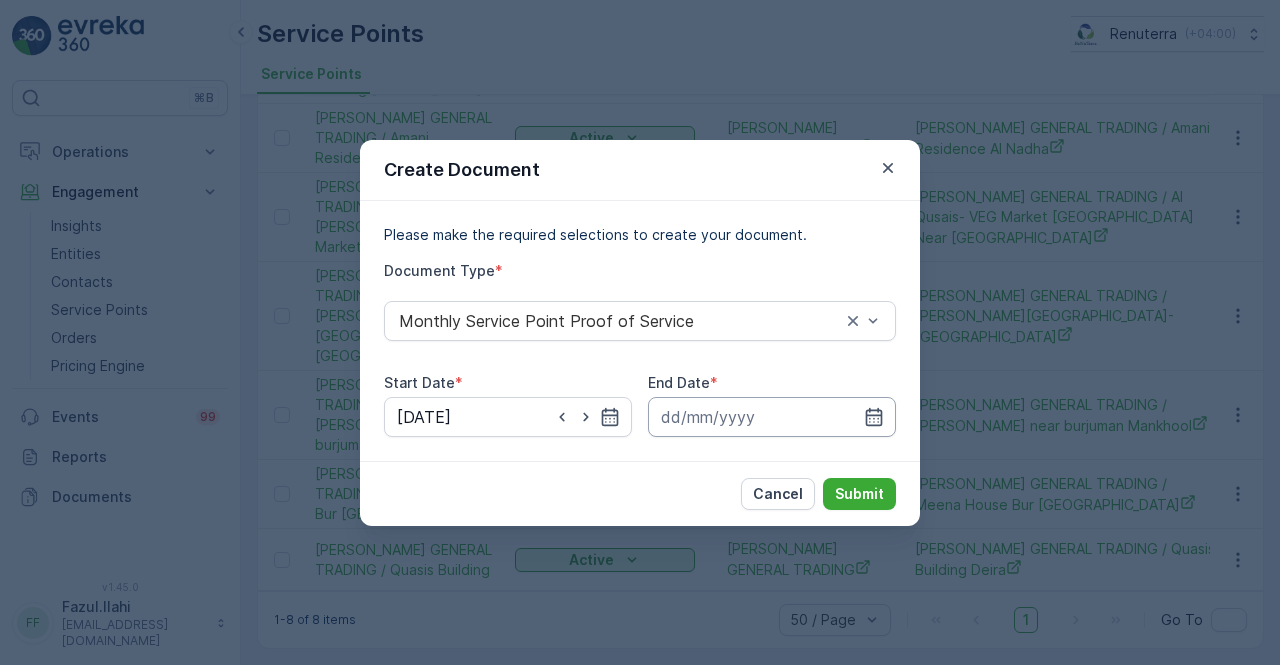 click at bounding box center [772, 417] 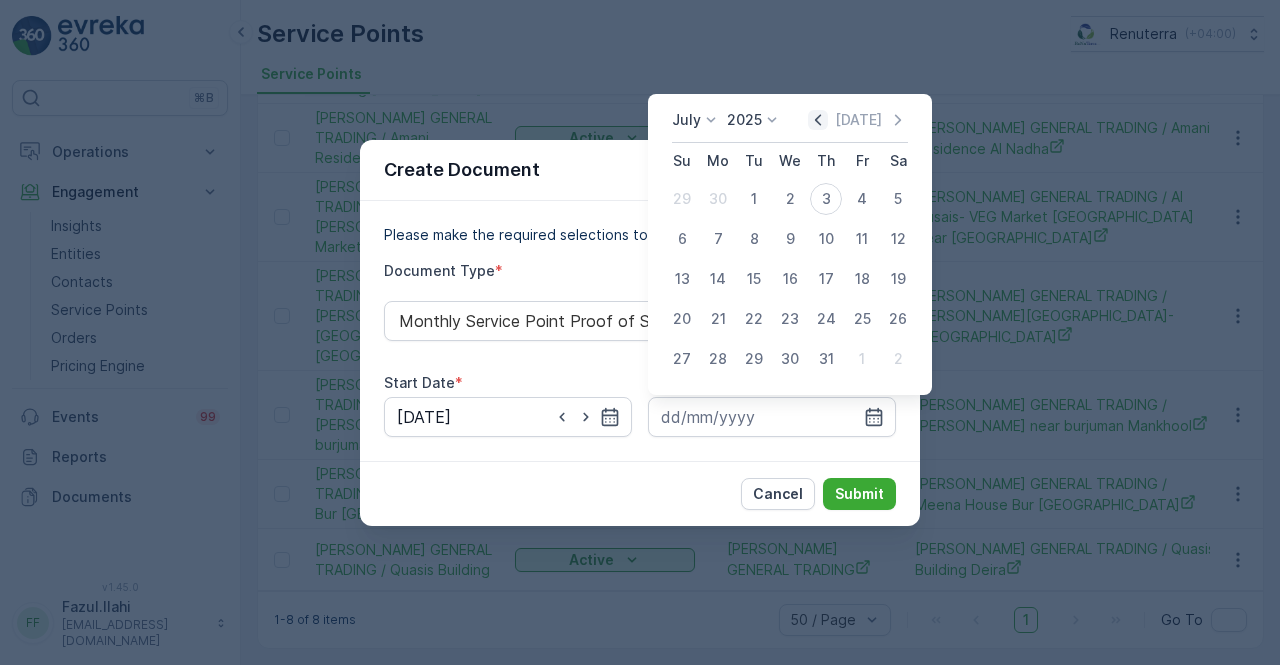 click 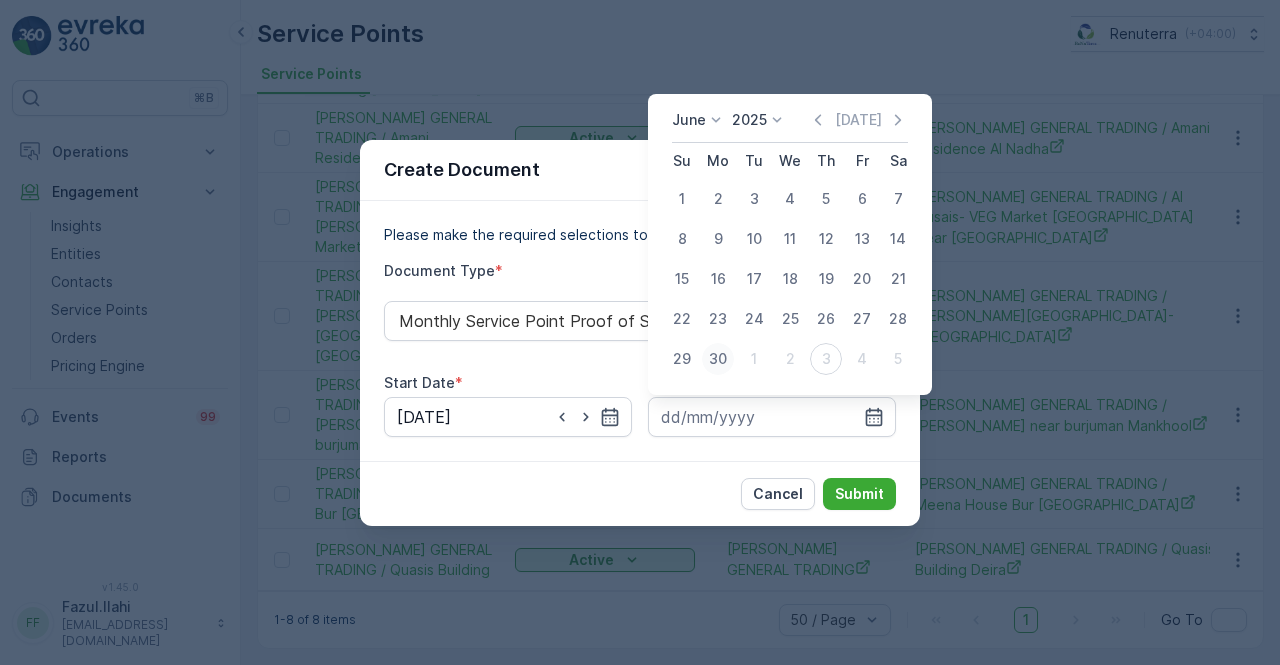 click on "30" at bounding box center (718, 359) 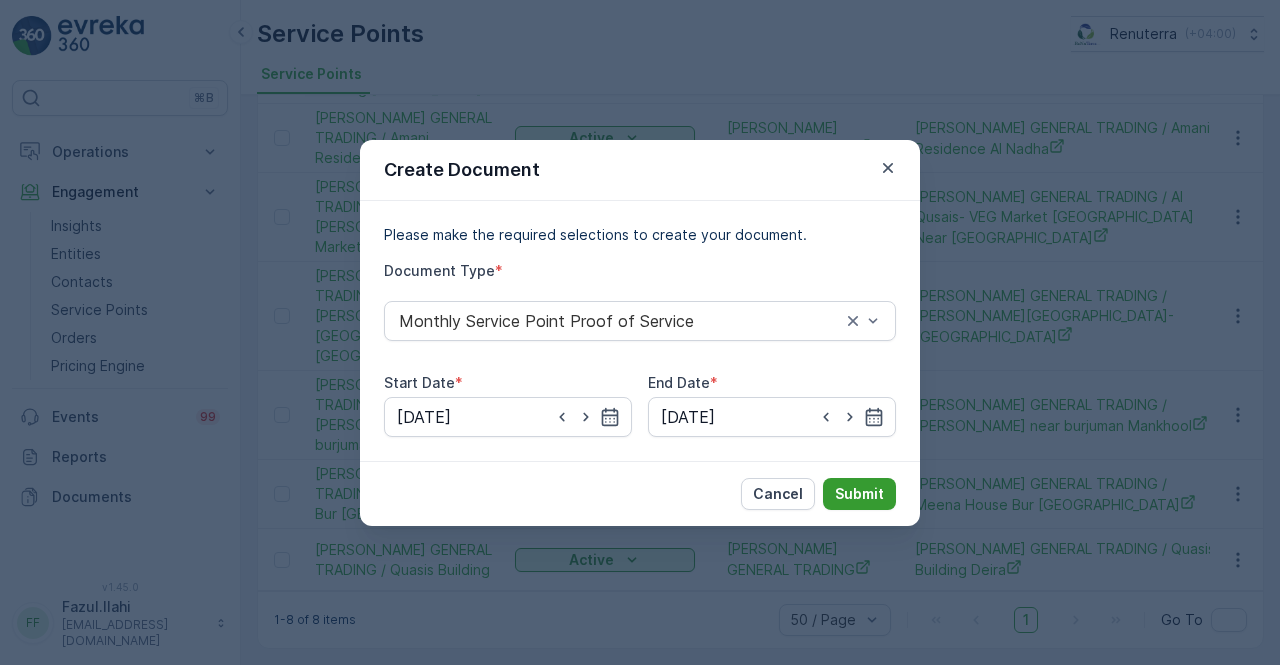 click on "Submit" at bounding box center [859, 494] 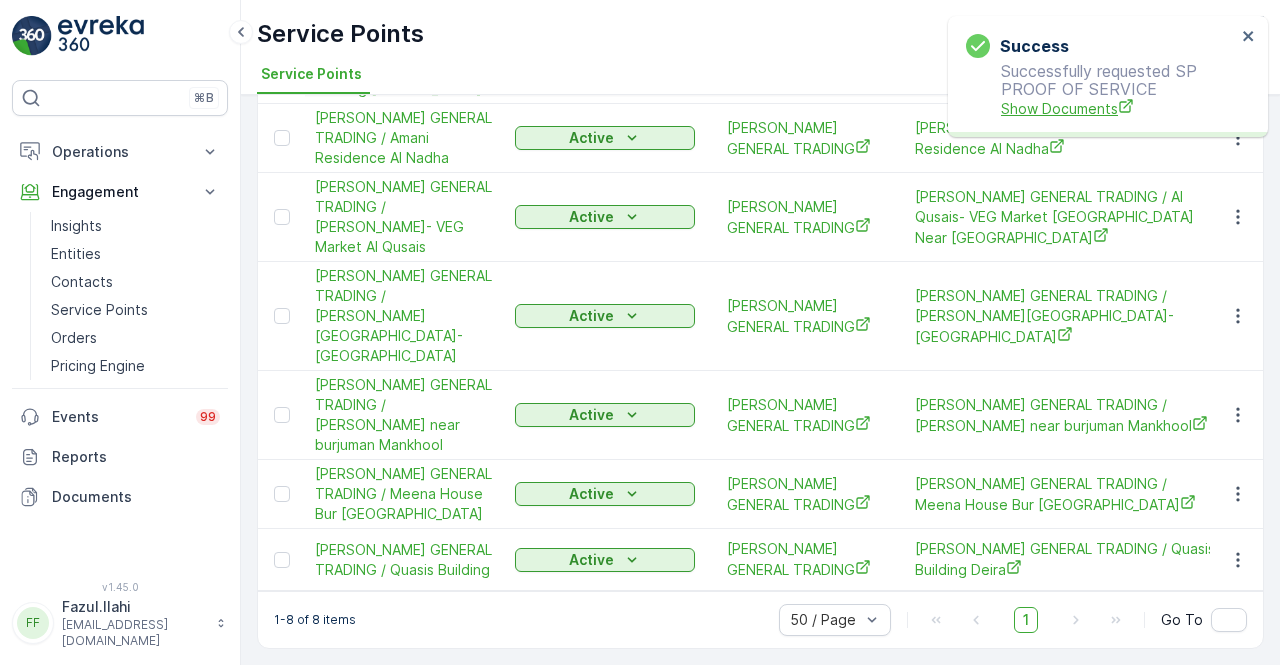 click on "Show Documents" at bounding box center (1118, 108) 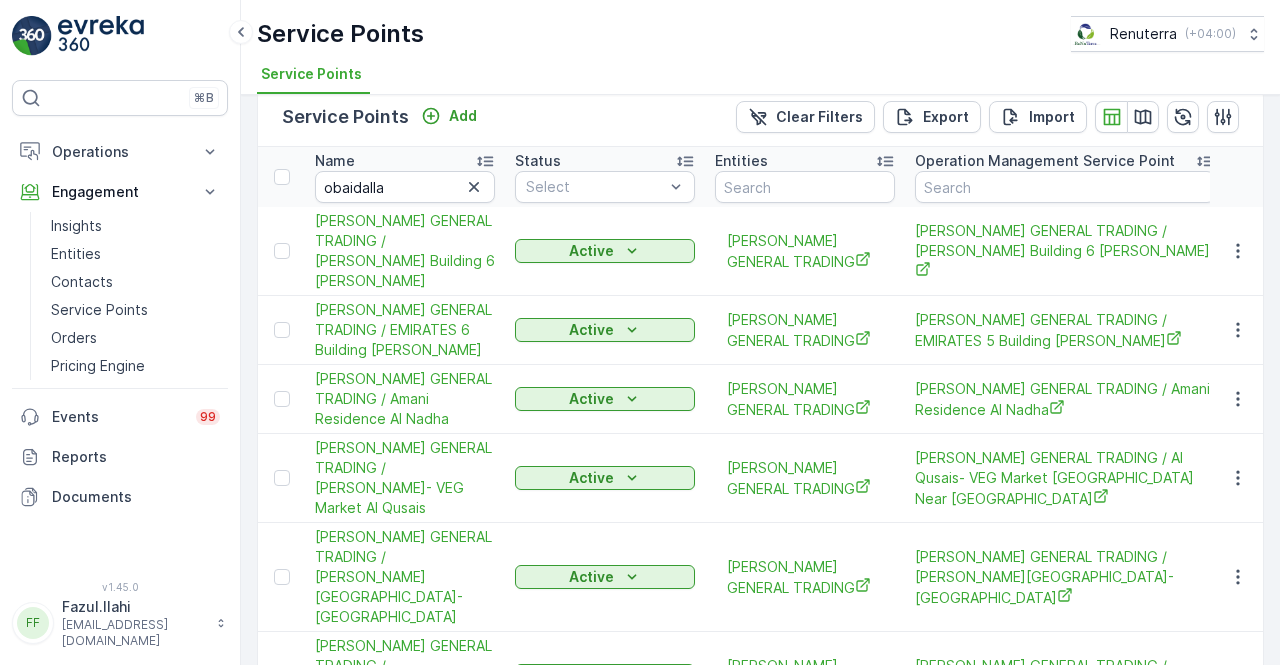 scroll, scrollTop: 0, scrollLeft: 0, axis: both 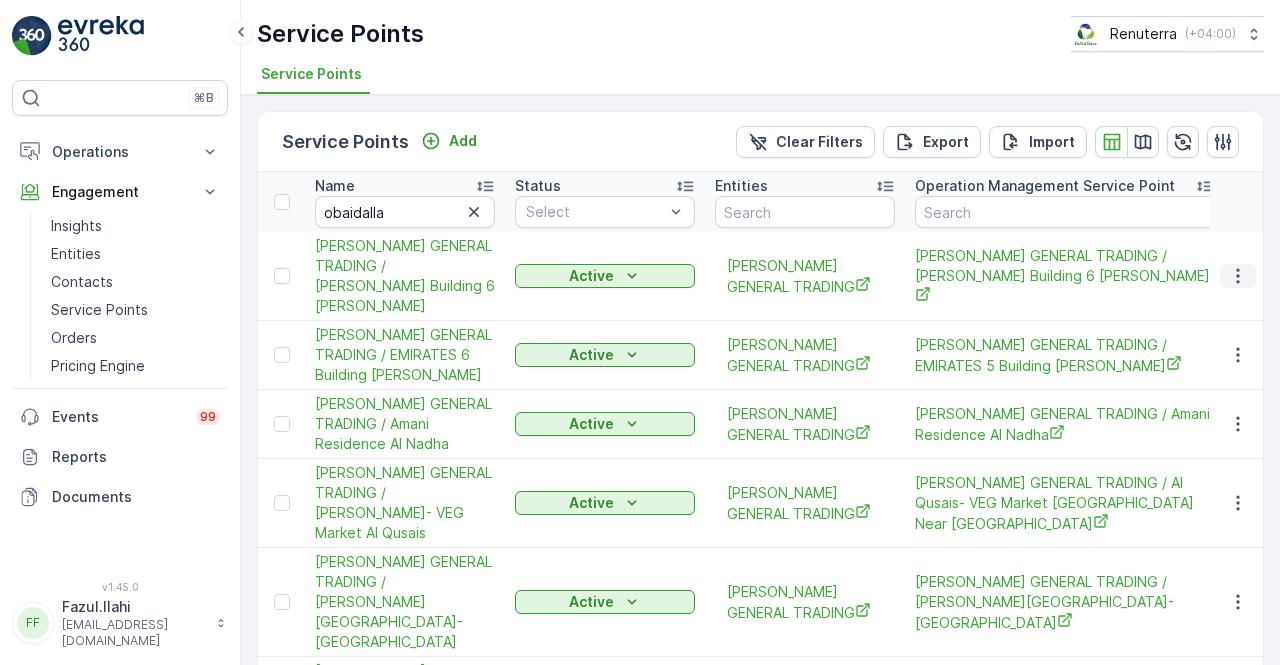 click 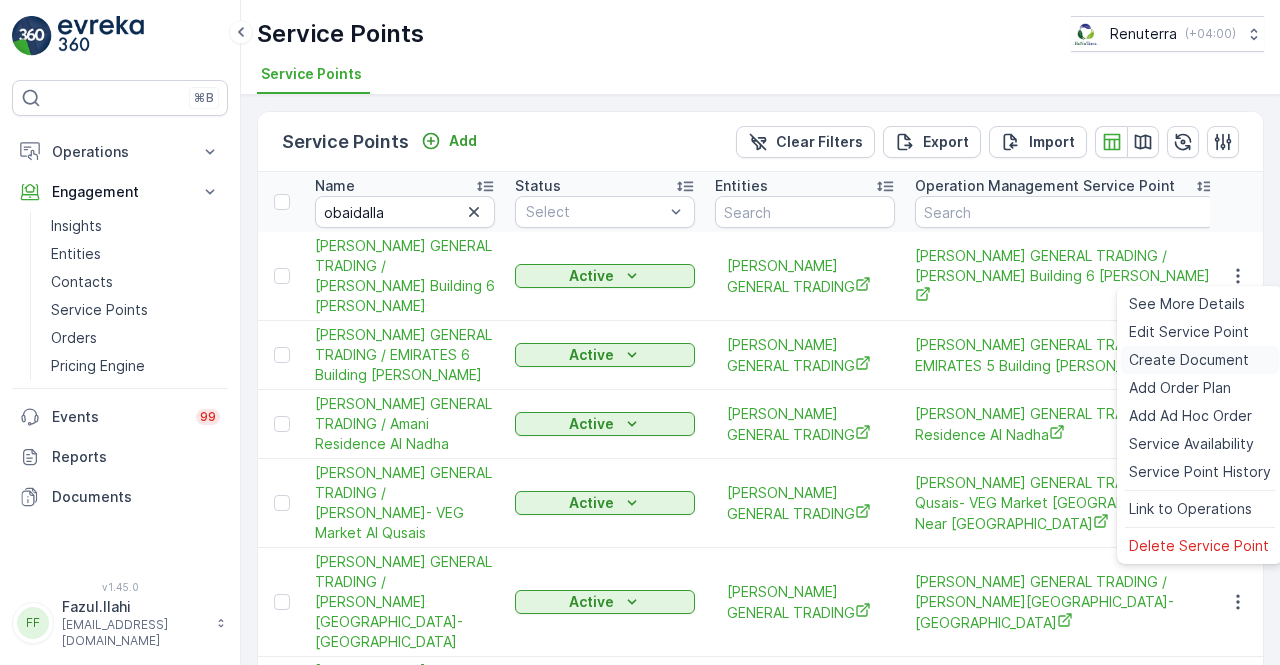 click on "Create Document" at bounding box center [1189, 360] 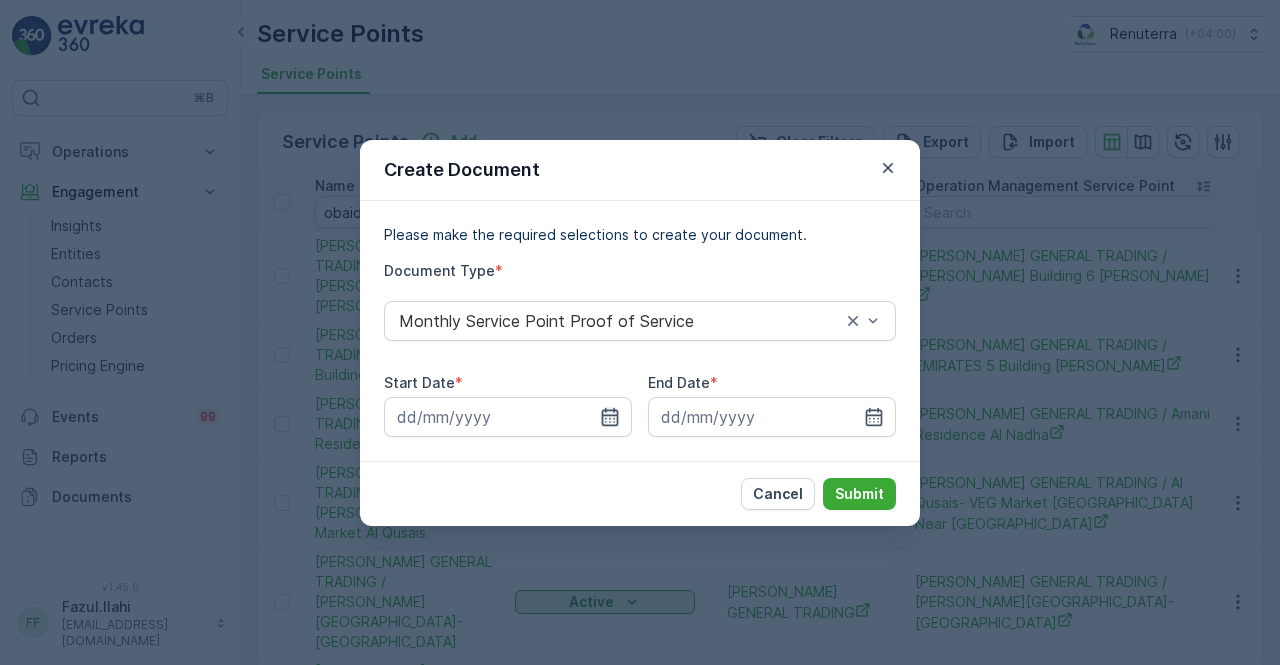 click 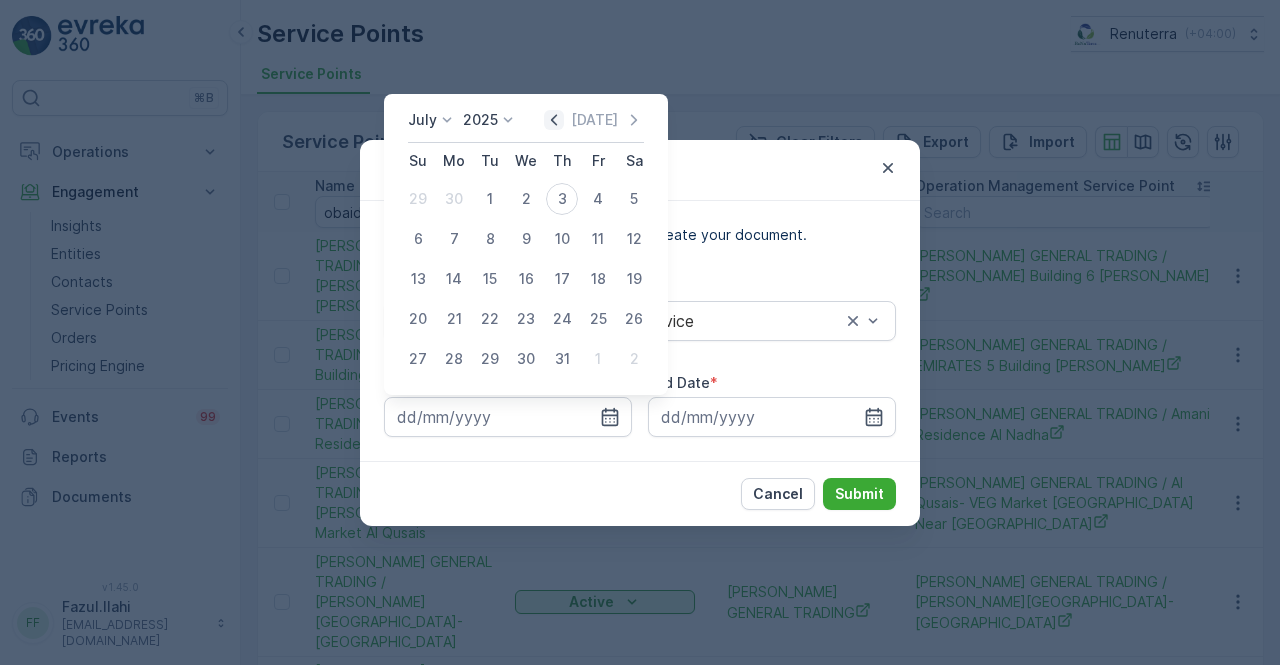 click 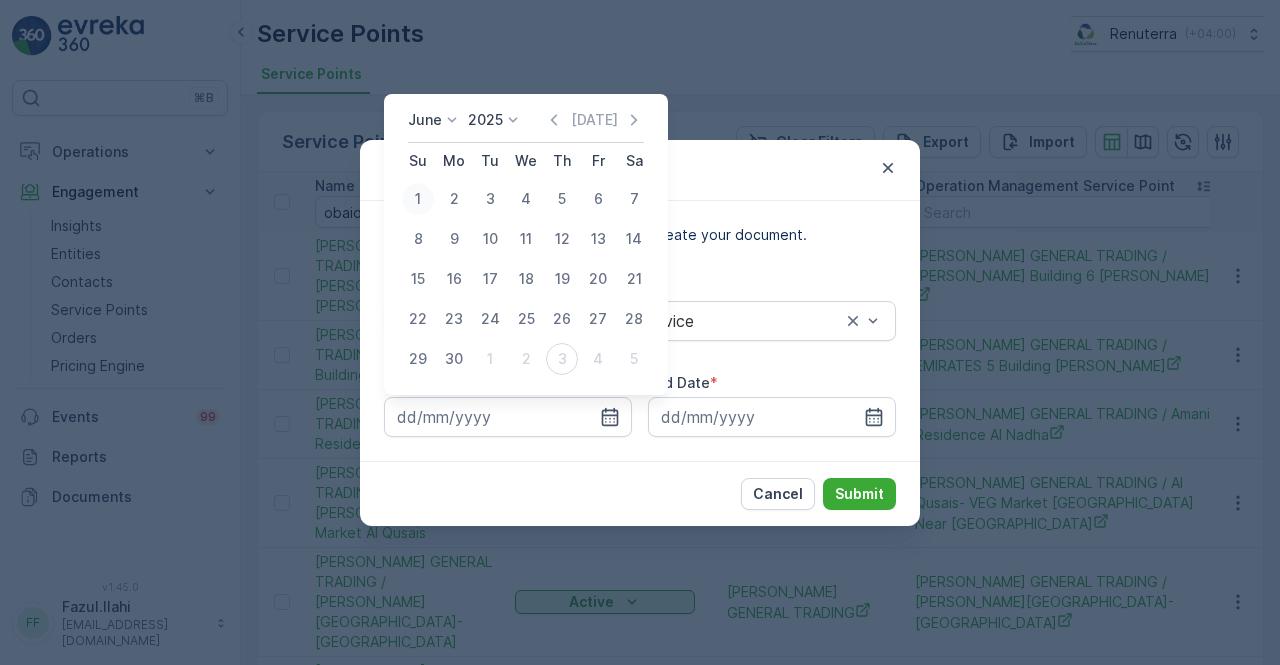 click on "1" at bounding box center [418, 199] 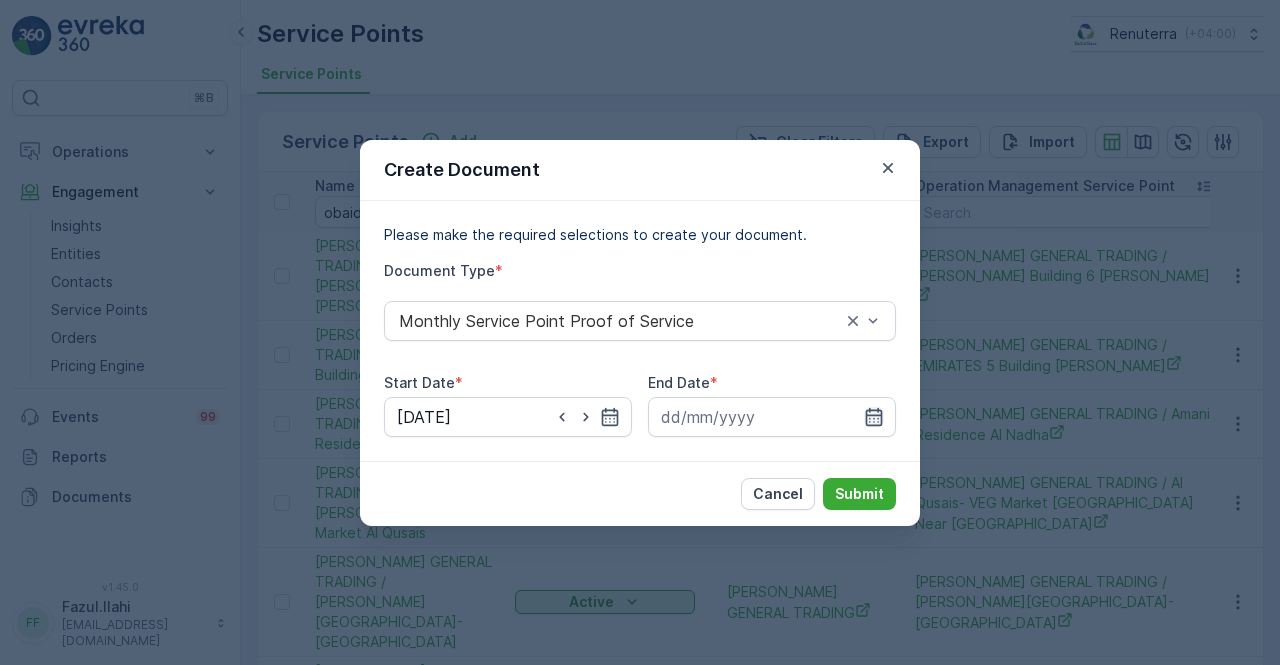 click 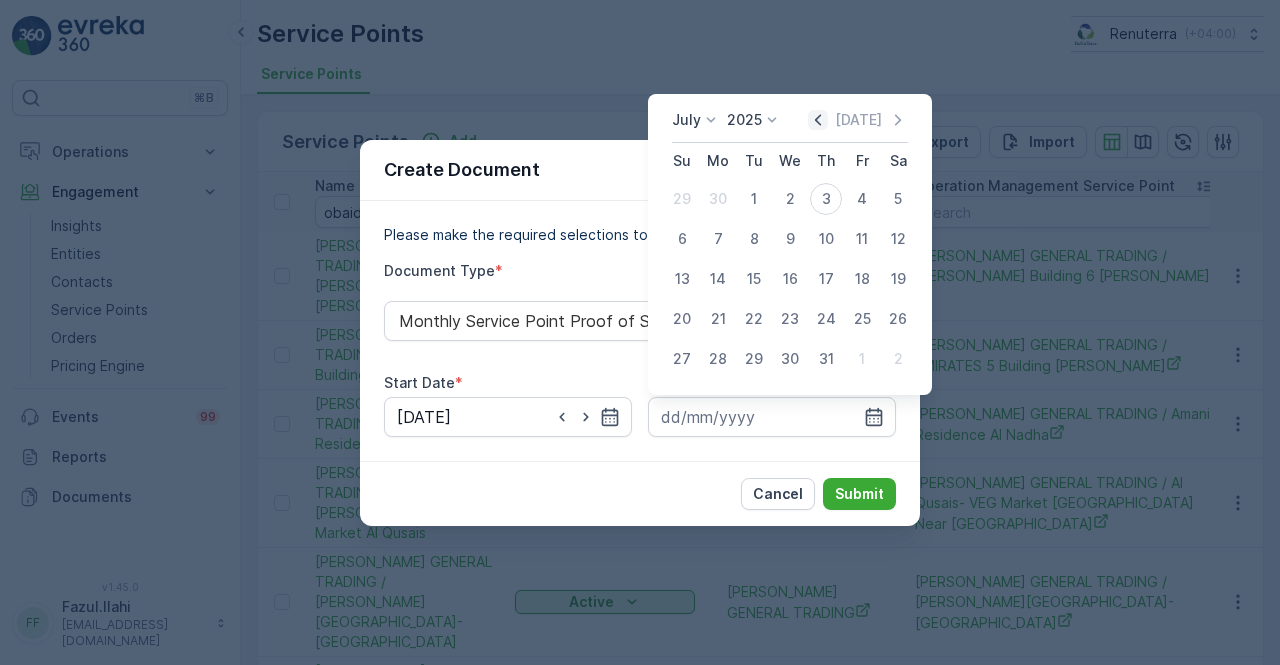click 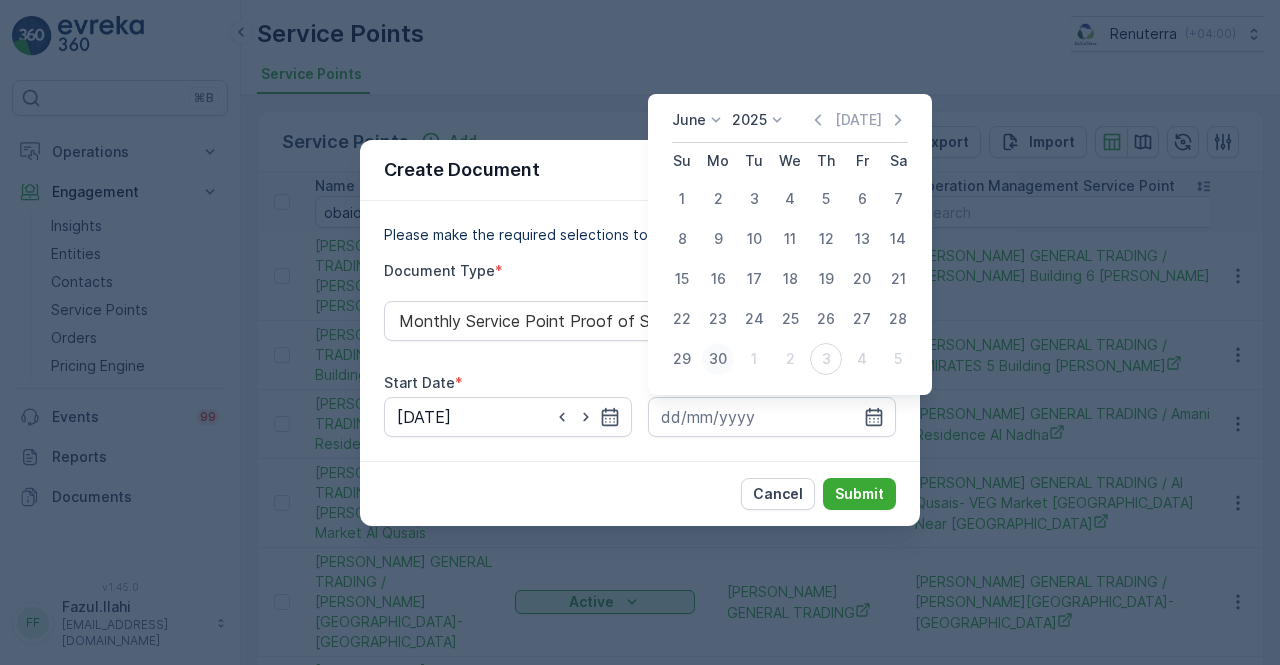 click on "30" at bounding box center (718, 359) 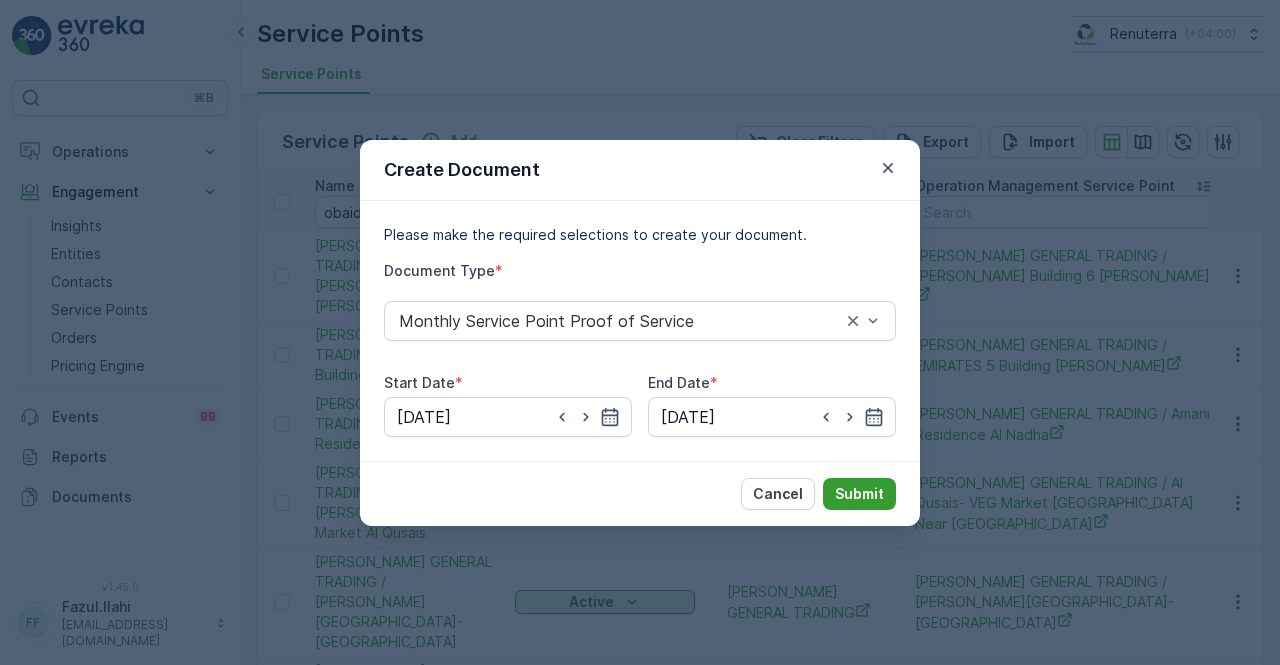 click on "Submit" at bounding box center [859, 494] 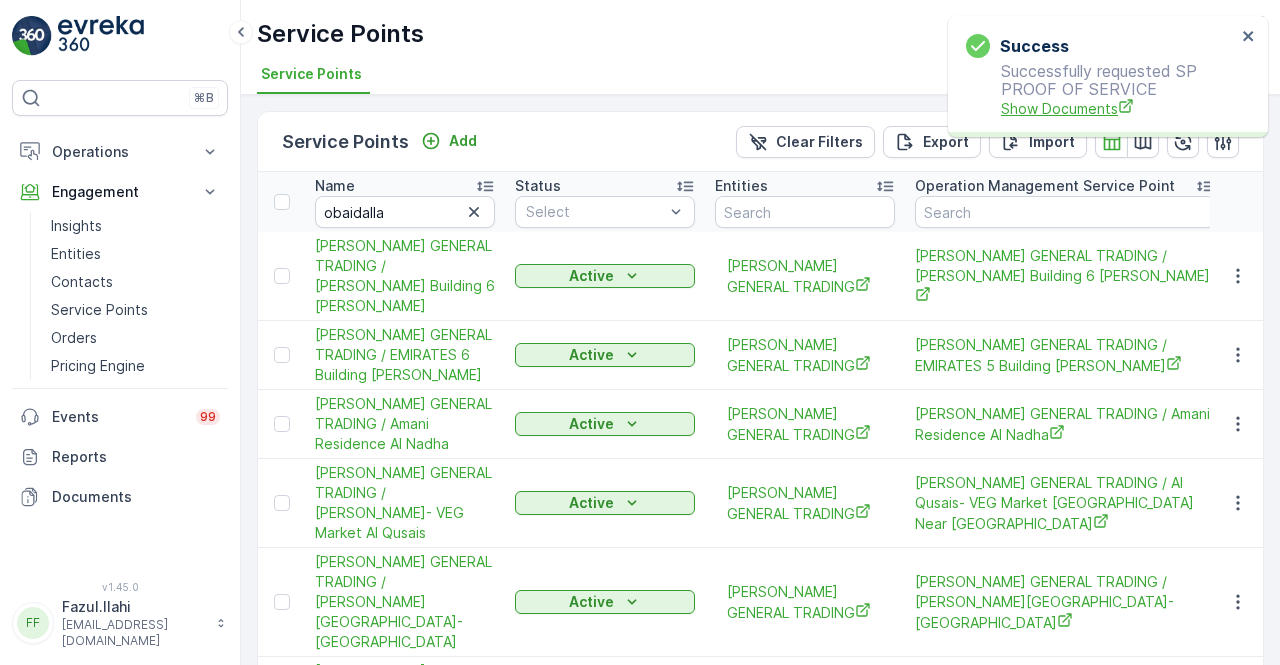 click on "Show Documents" at bounding box center (1118, 108) 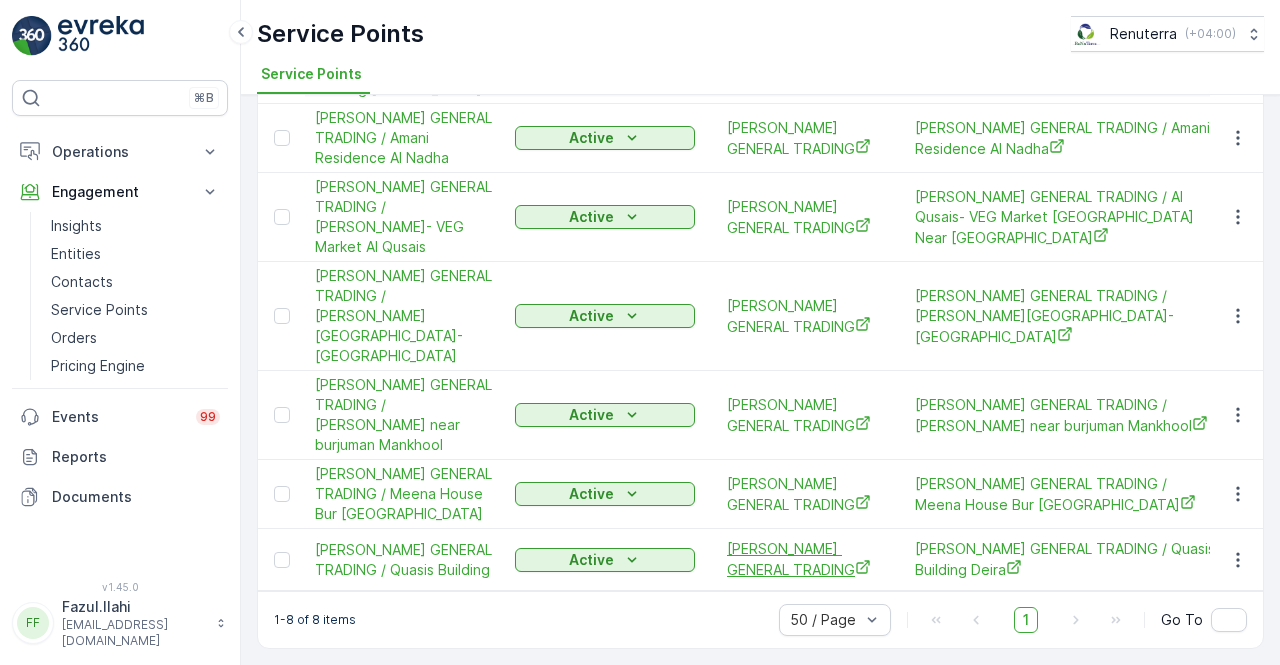scroll, scrollTop: 351, scrollLeft: 0, axis: vertical 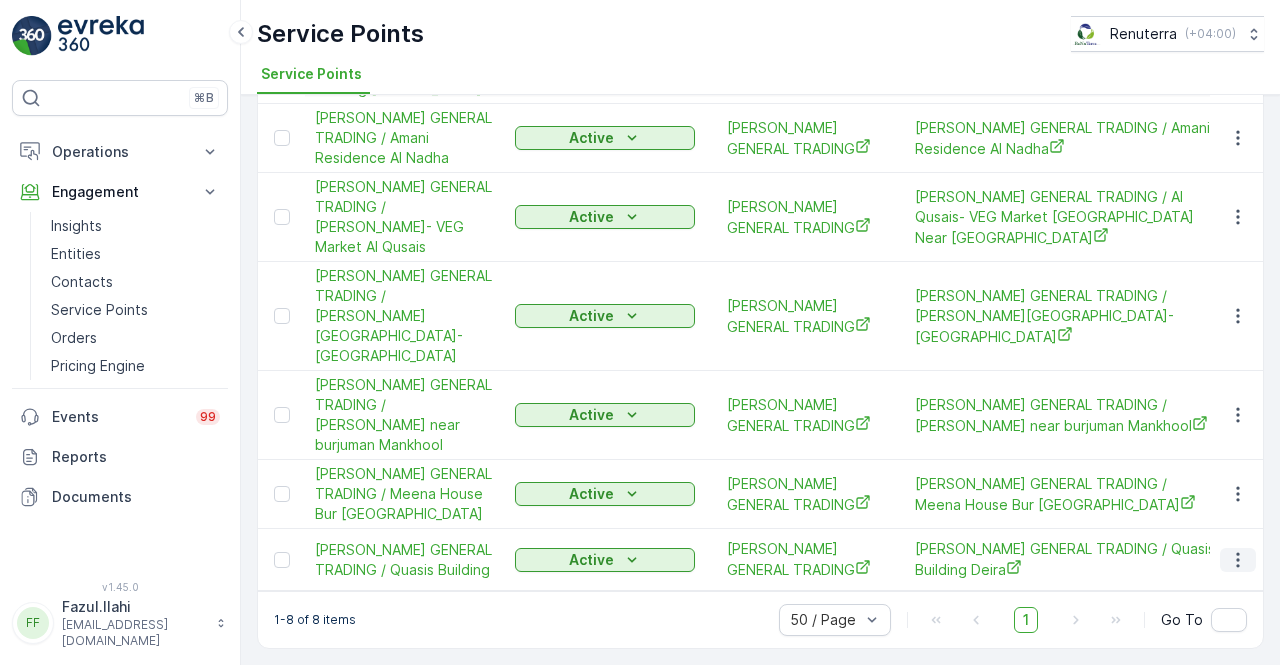 click 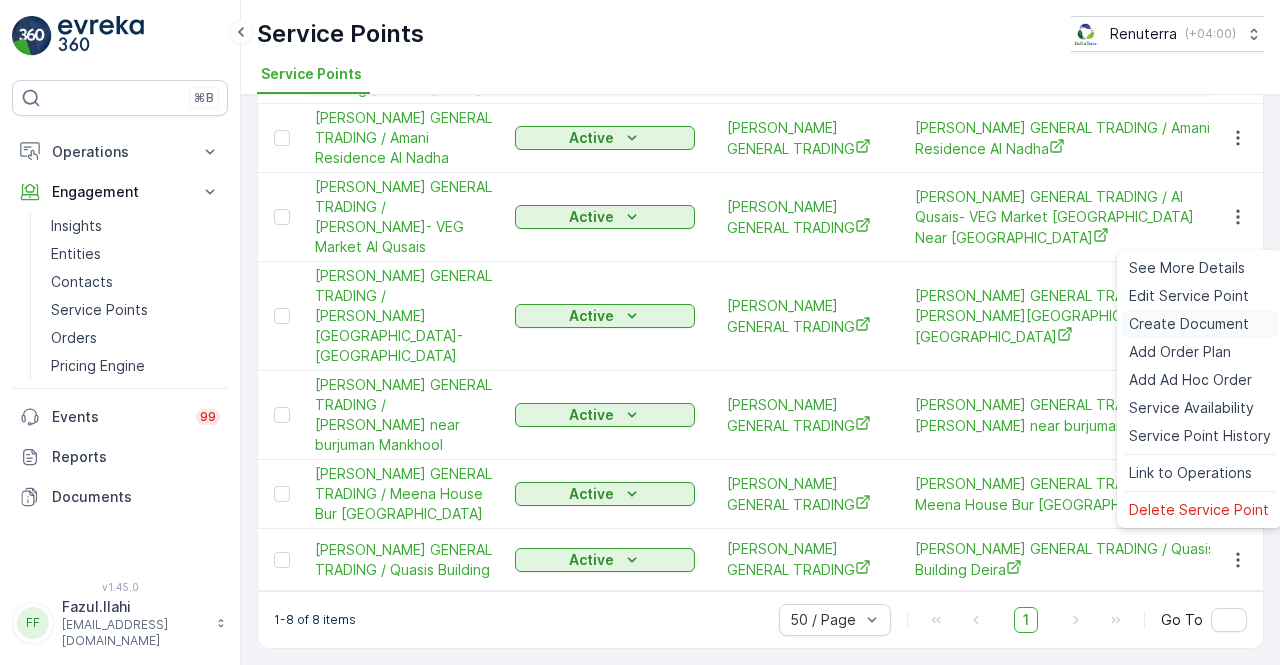 click on "Create Document" at bounding box center [1189, 324] 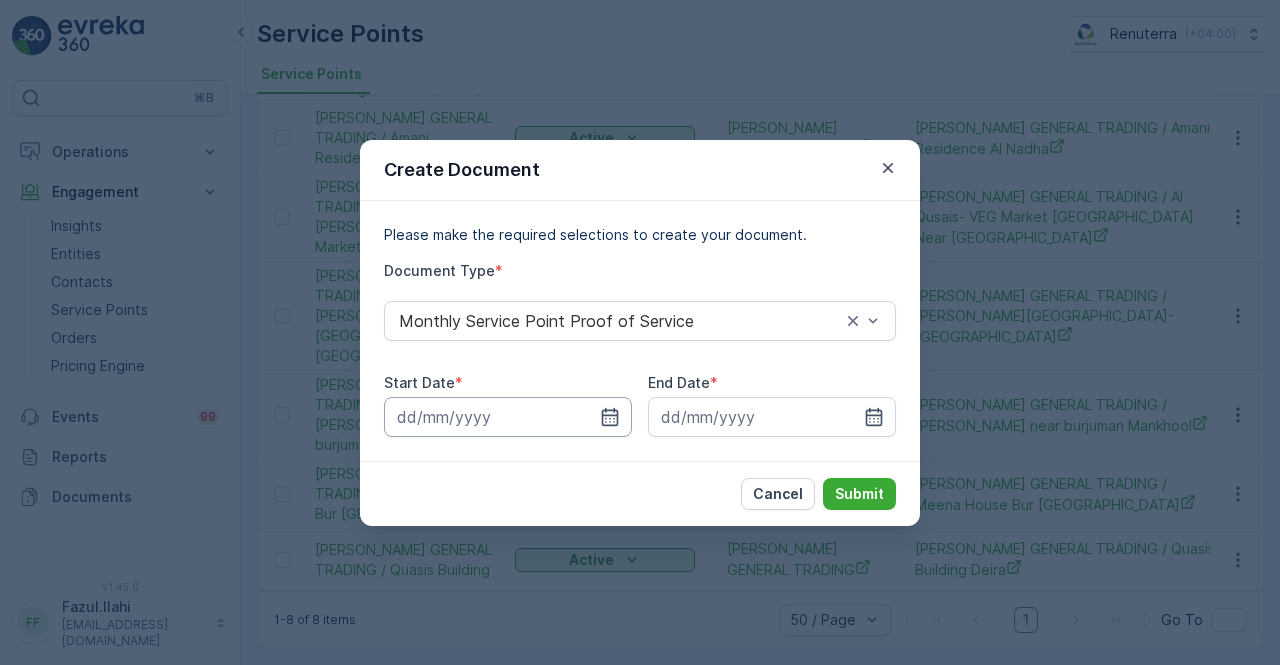 click at bounding box center (508, 417) 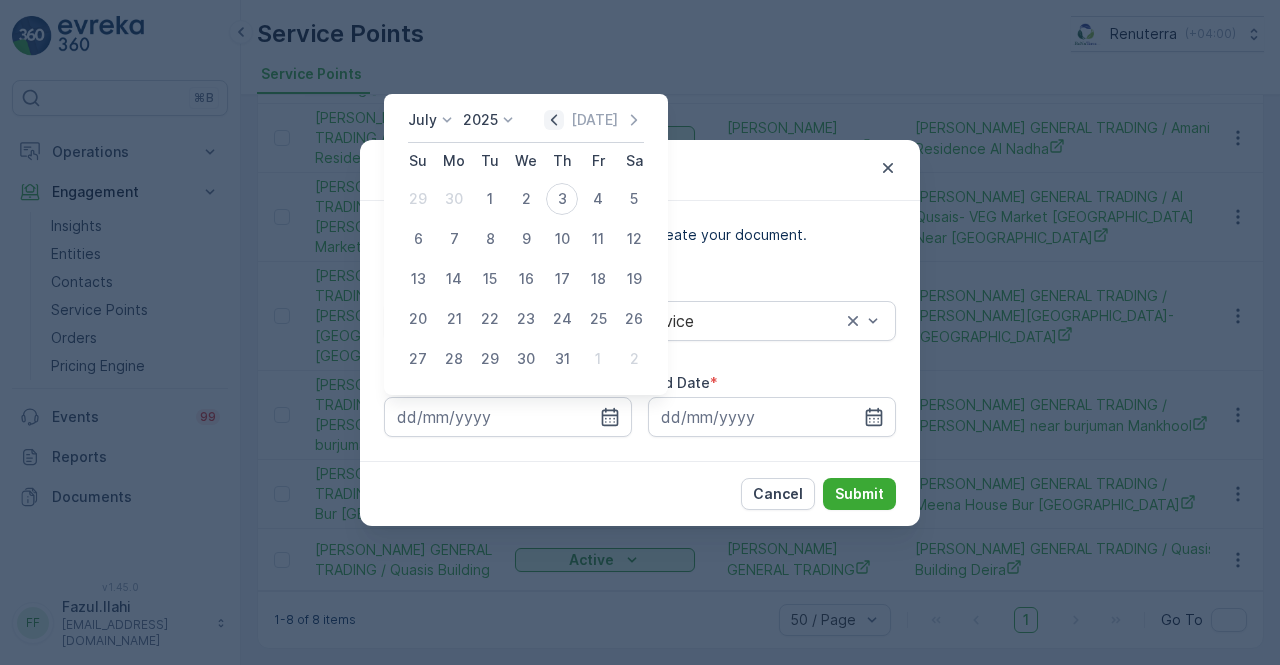 click 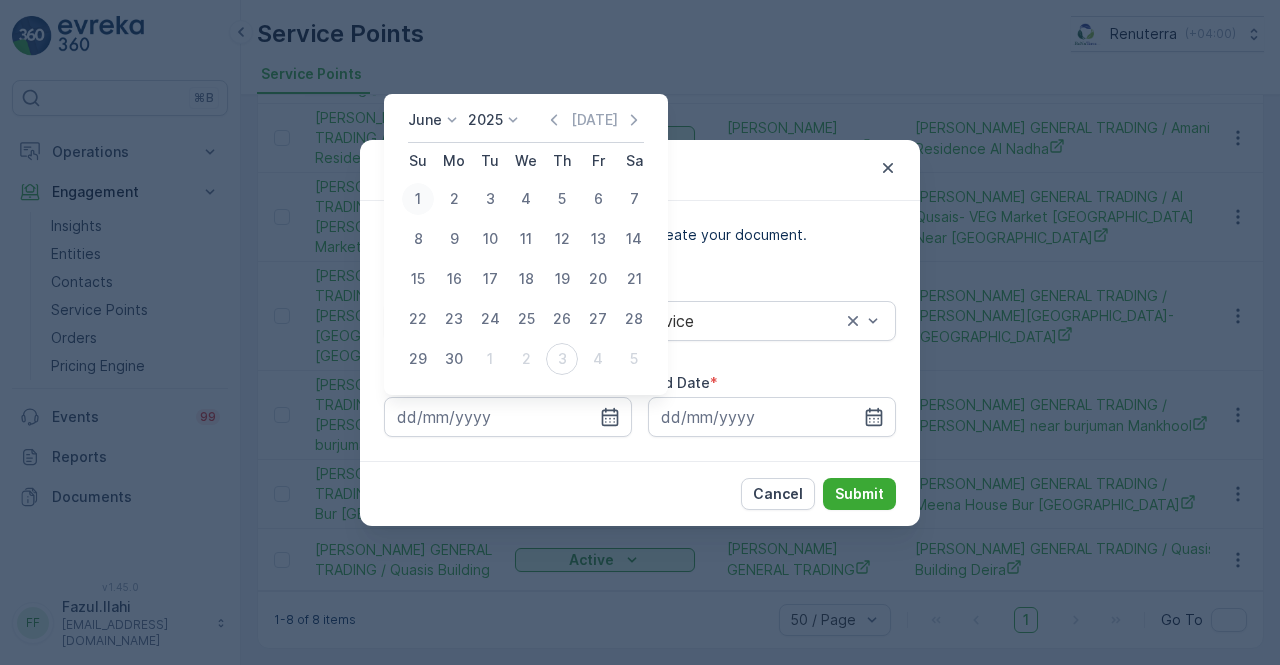 click on "1" at bounding box center (418, 199) 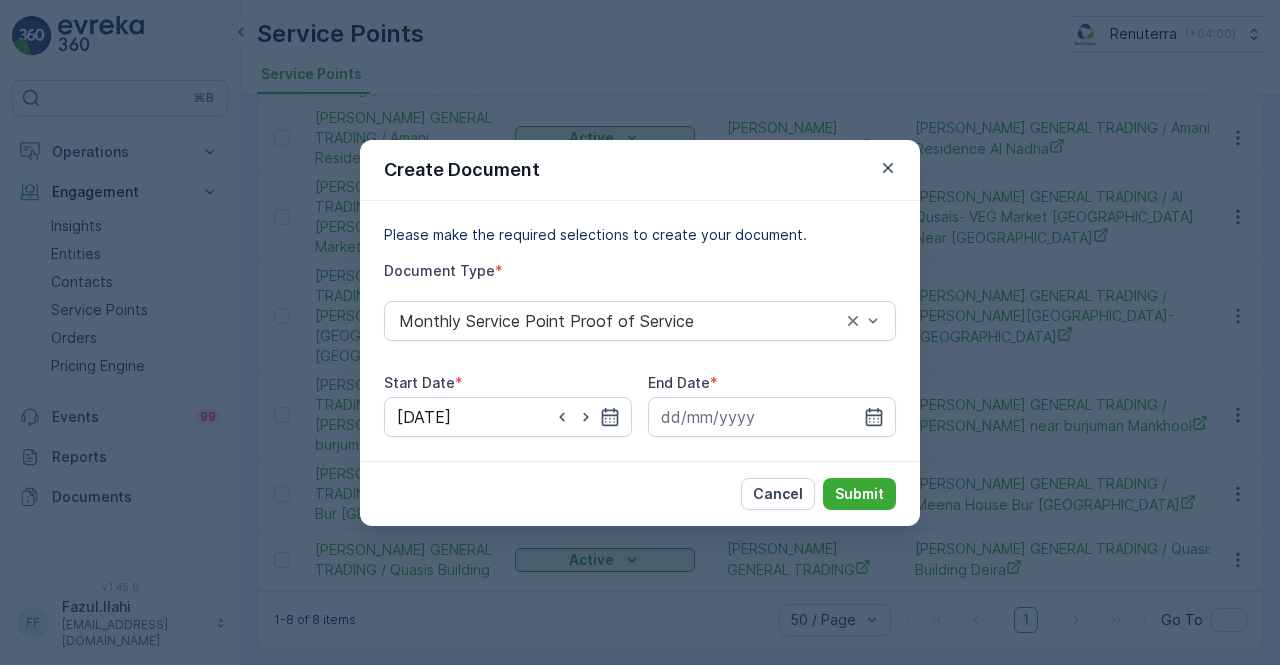 click on "Please make the required selections to create your document. Document Type * Monthly Service Point Proof of Service Start Date * 01.06.2025 End Date *" at bounding box center [640, 331] 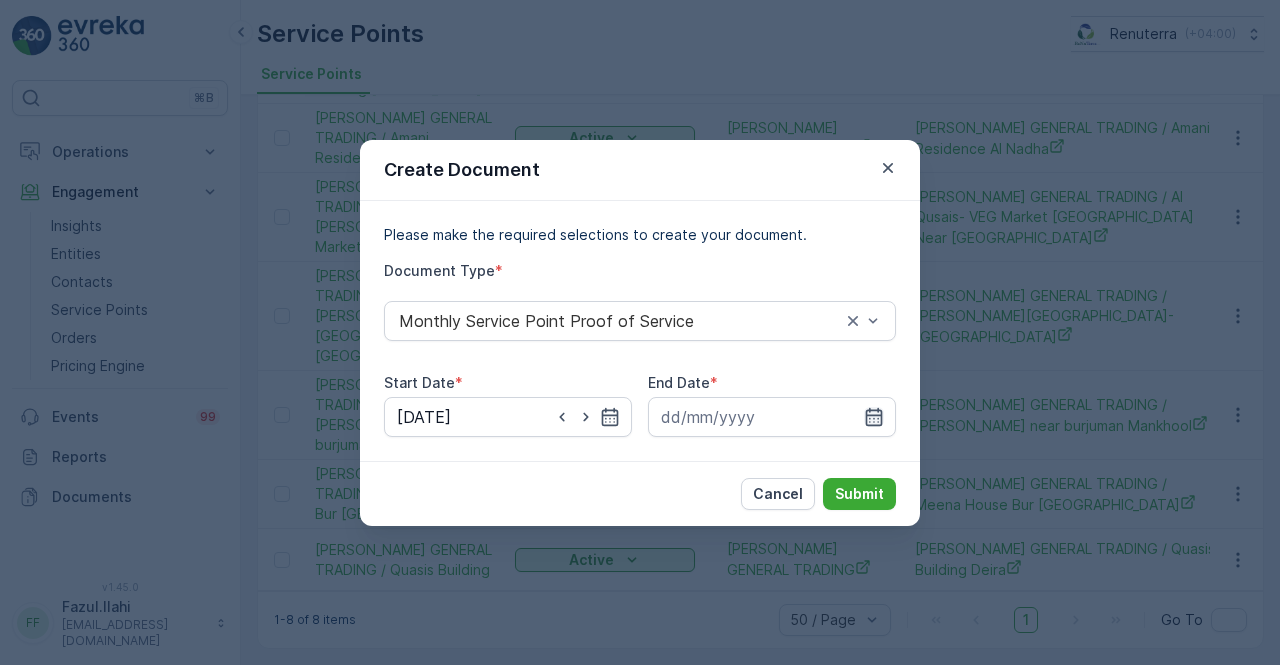 click 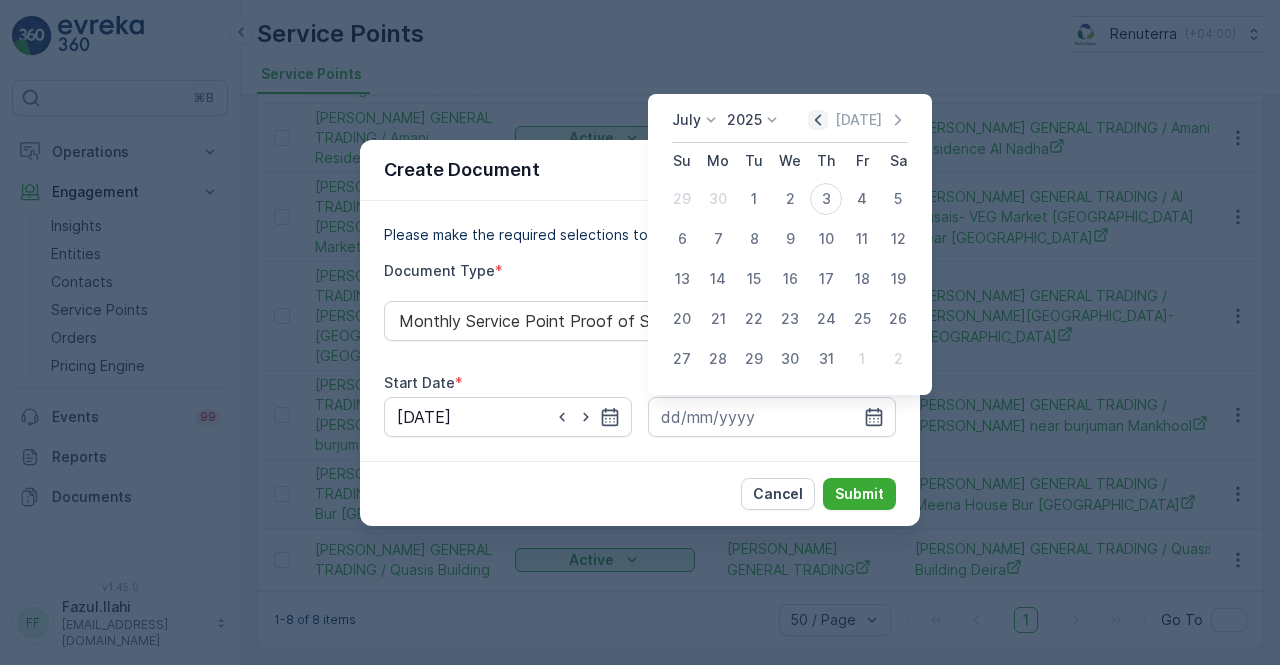 click 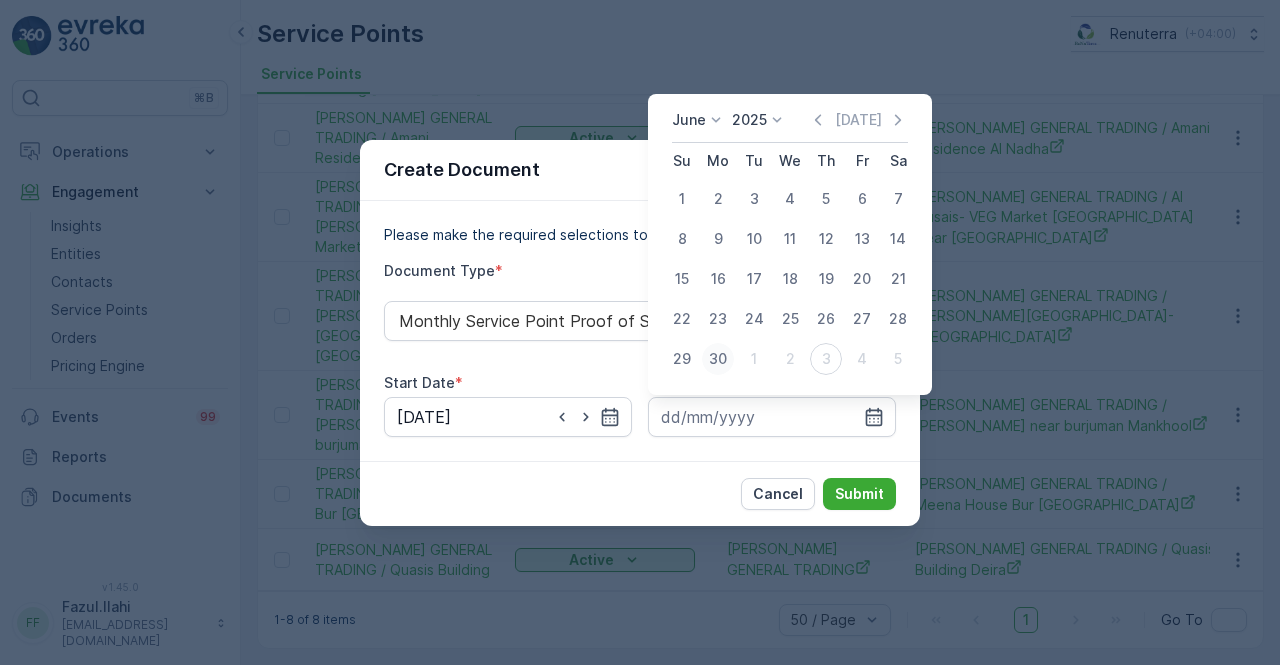 click on "30" at bounding box center [718, 359] 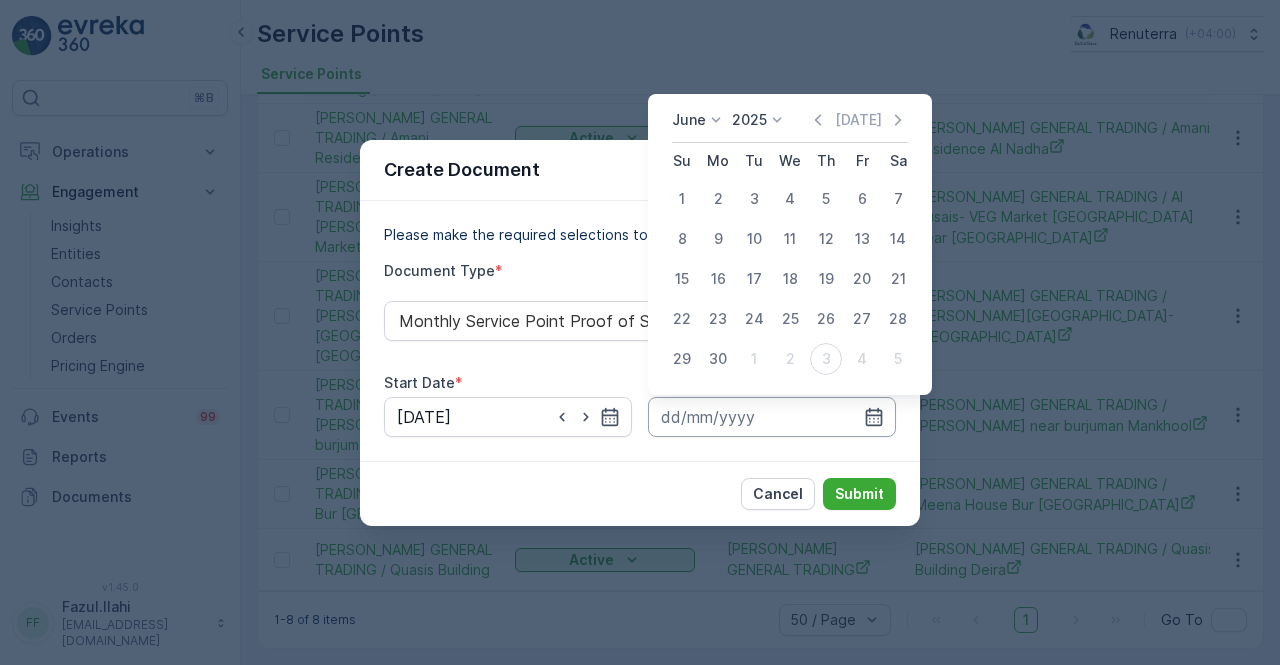 type on "30.06.2025" 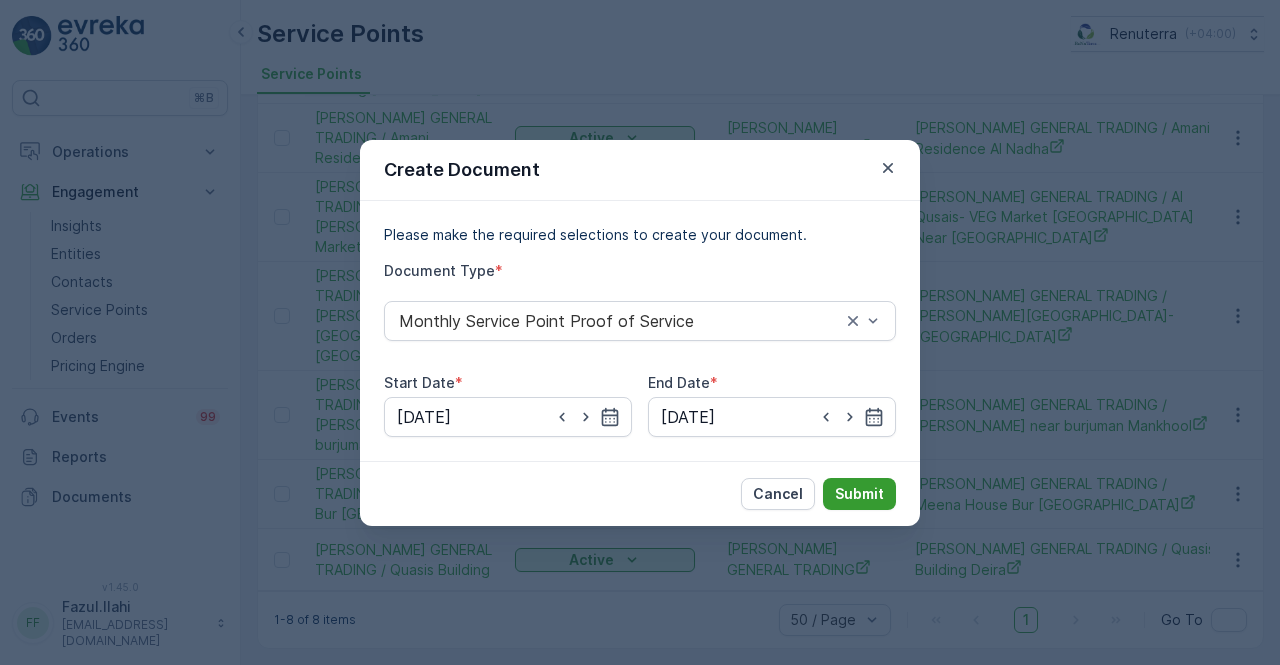 click on "Submit" at bounding box center (859, 494) 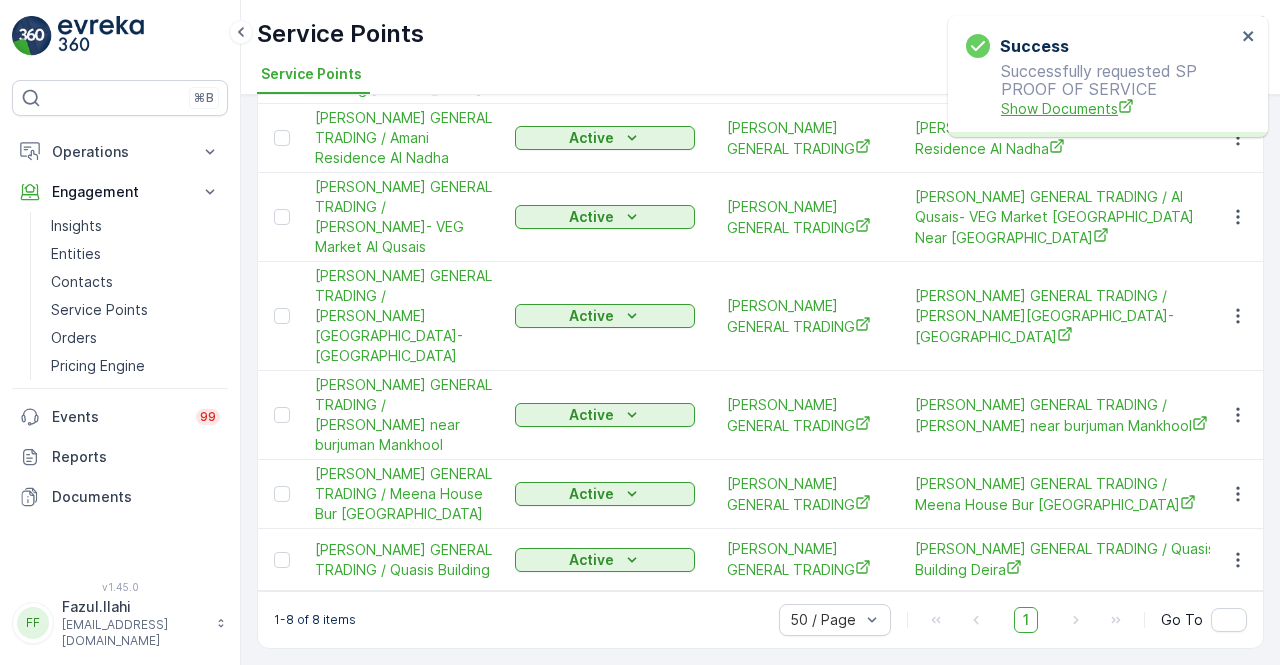 click on "Show Documents" at bounding box center (1118, 108) 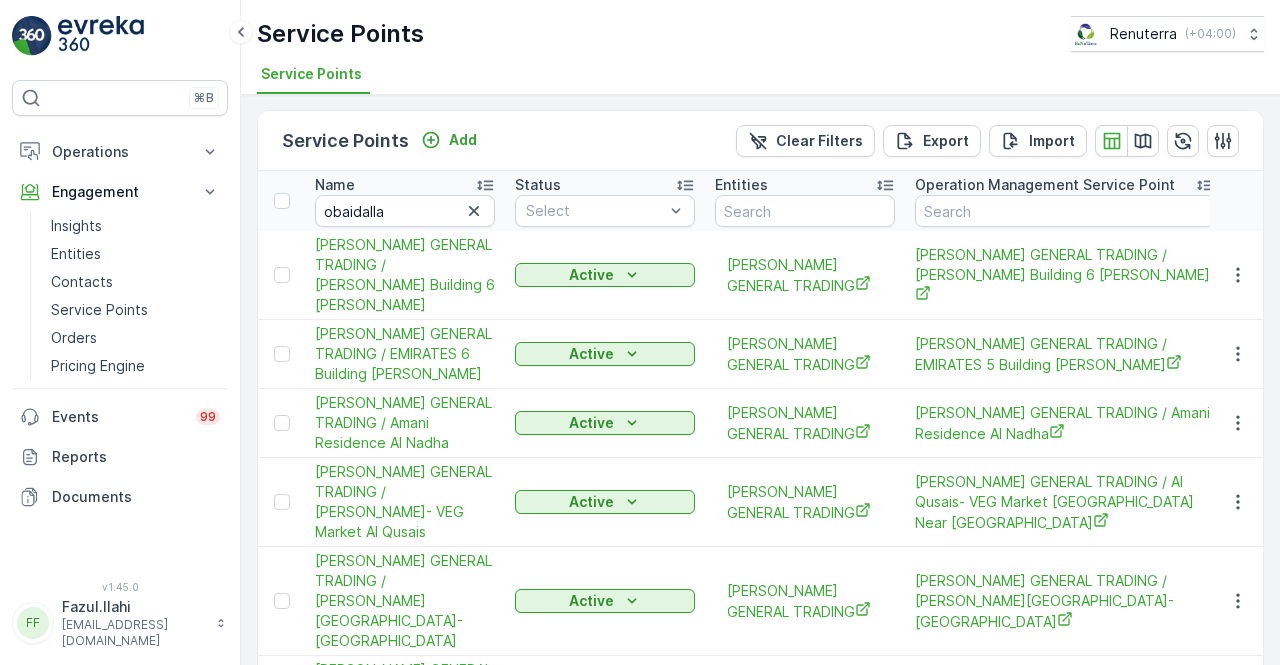 scroll, scrollTop: 0, scrollLeft: 0, axis: both 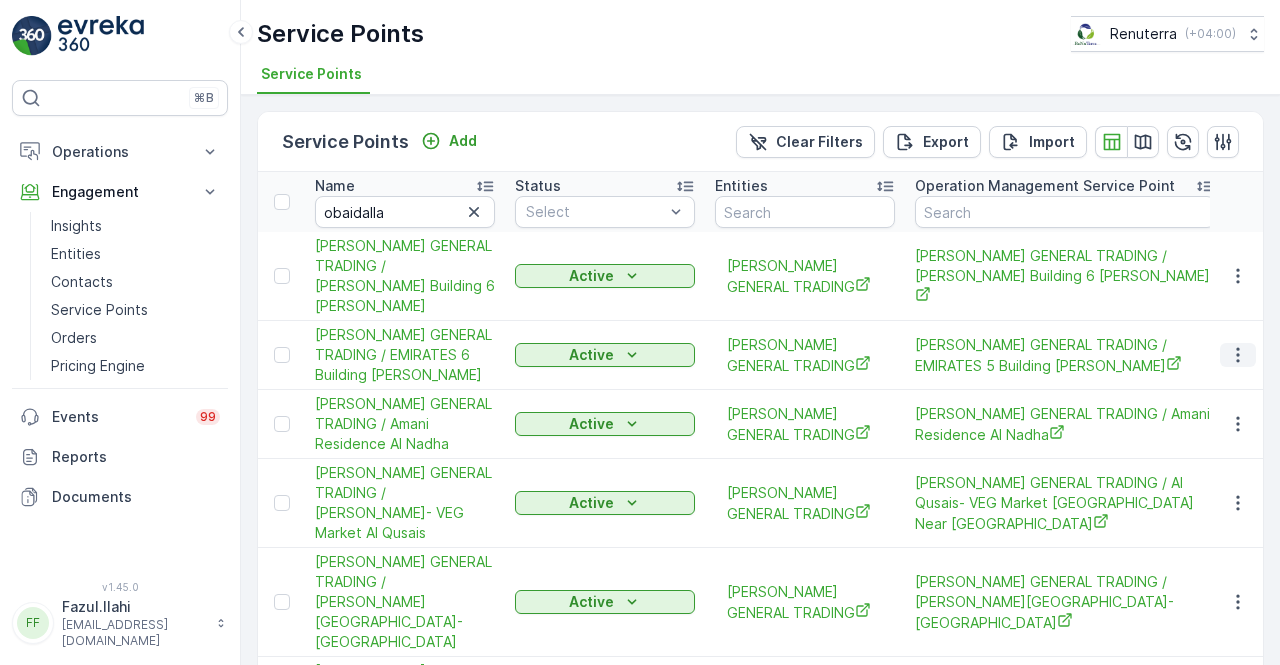 click at bounding box center [1238, 355] 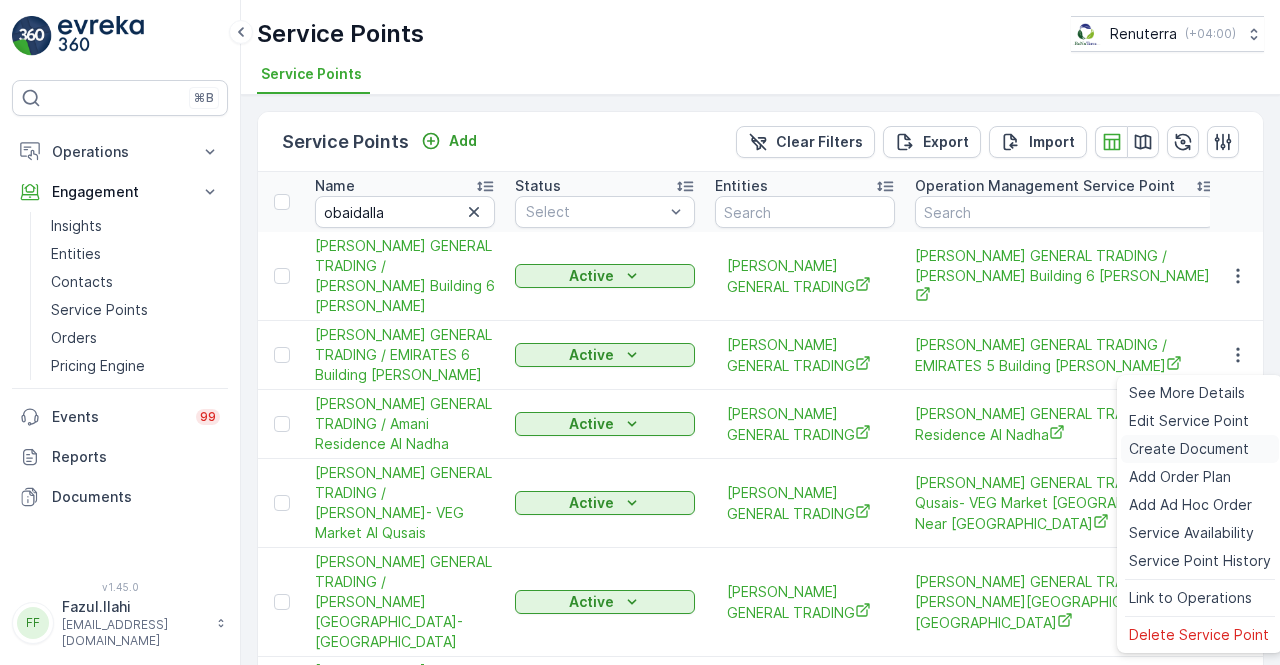 click on "Create Document" at bounding box center (1200, 449) 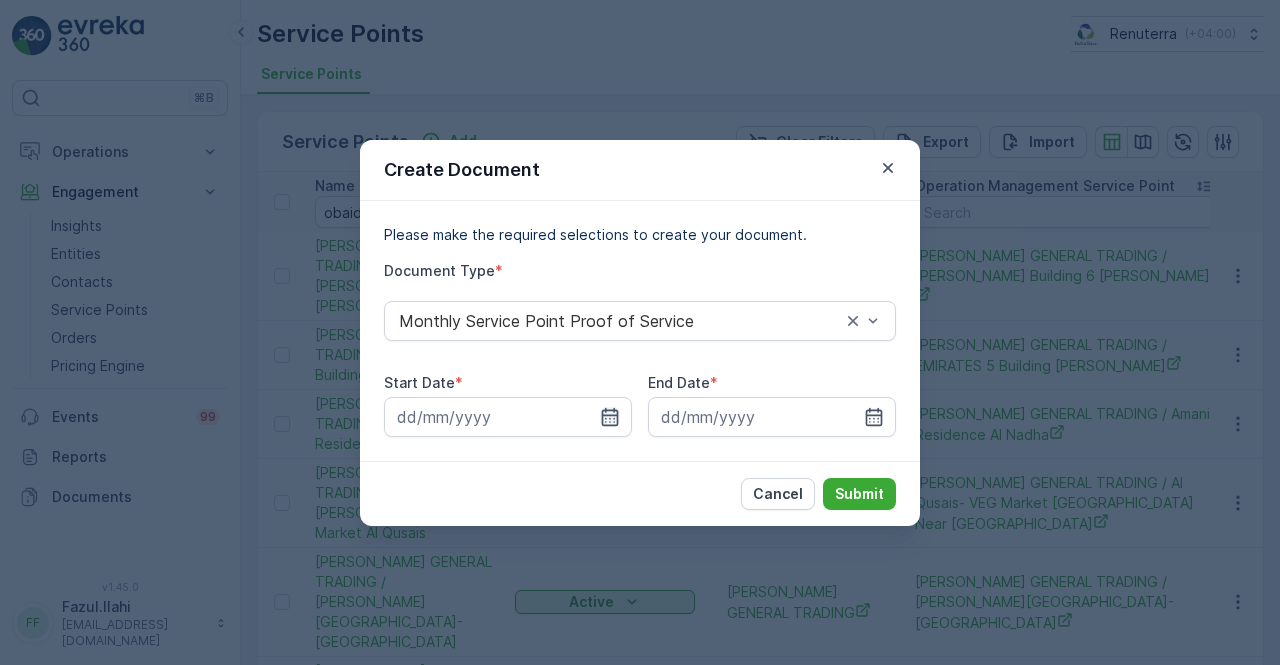 click 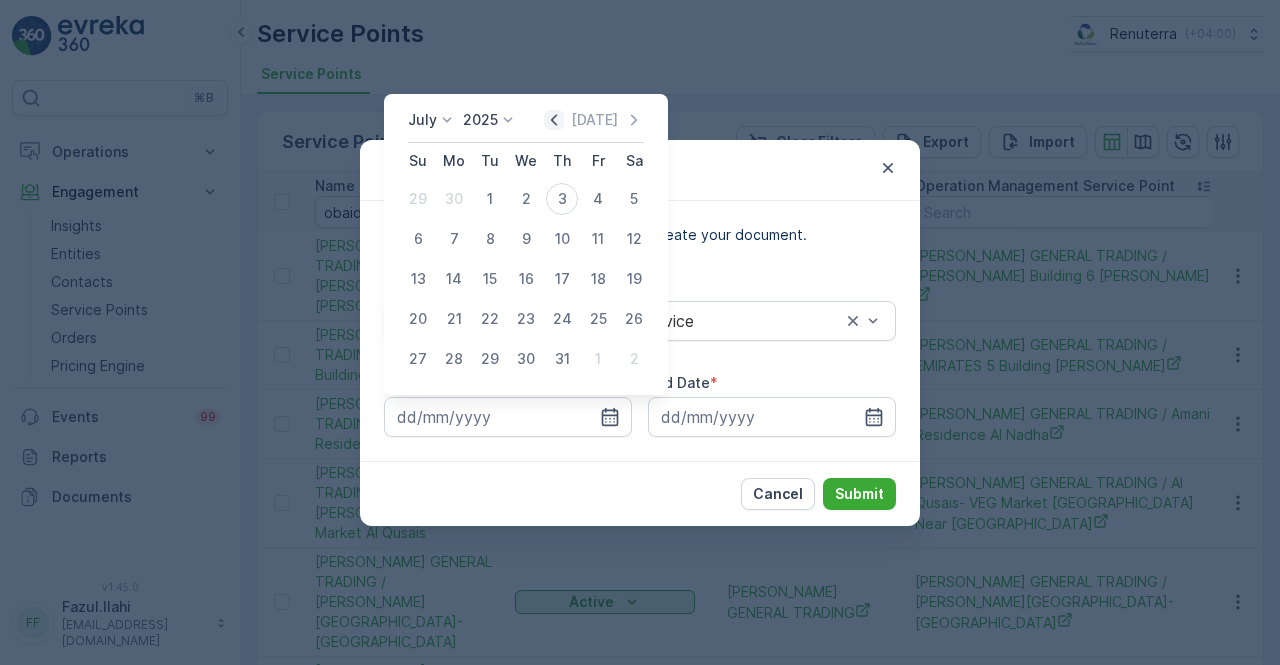 click 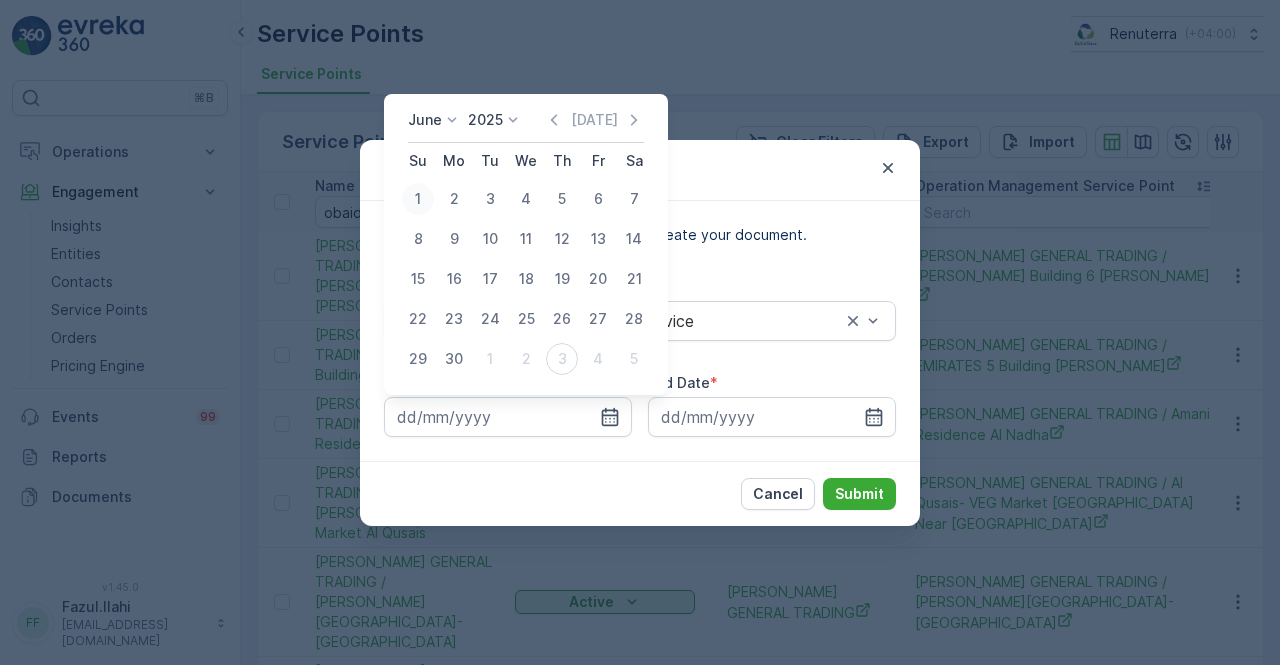click on "1" at bounding box center (418, 199) 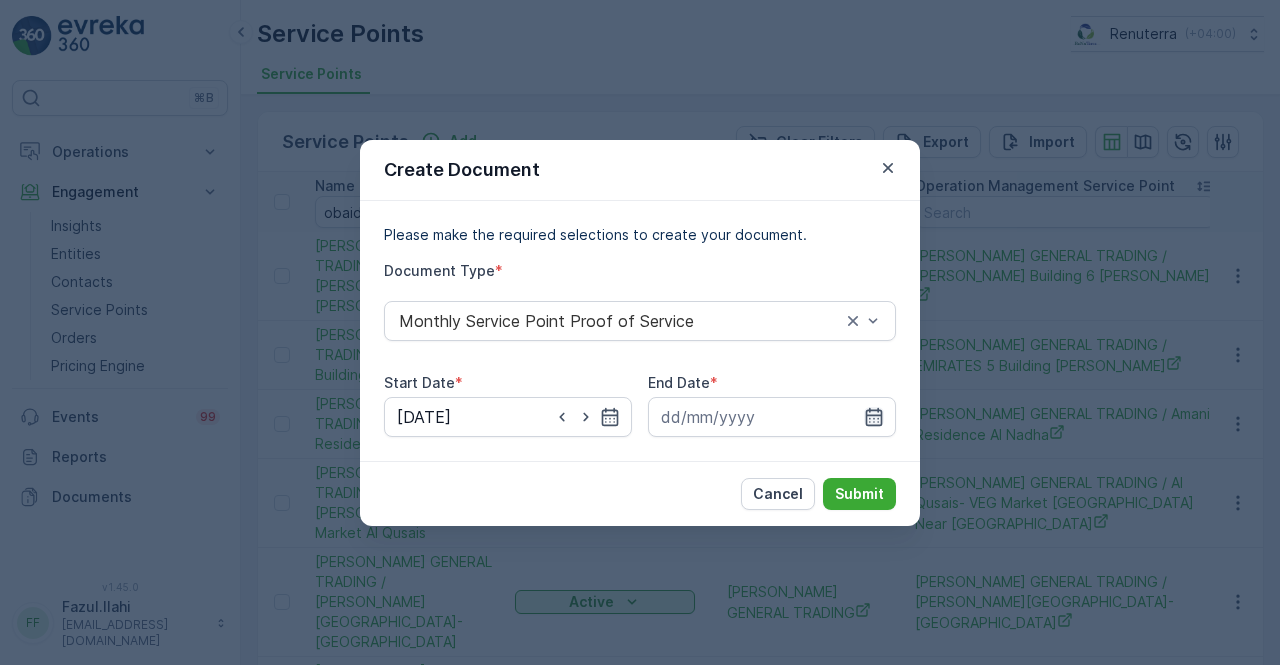 click 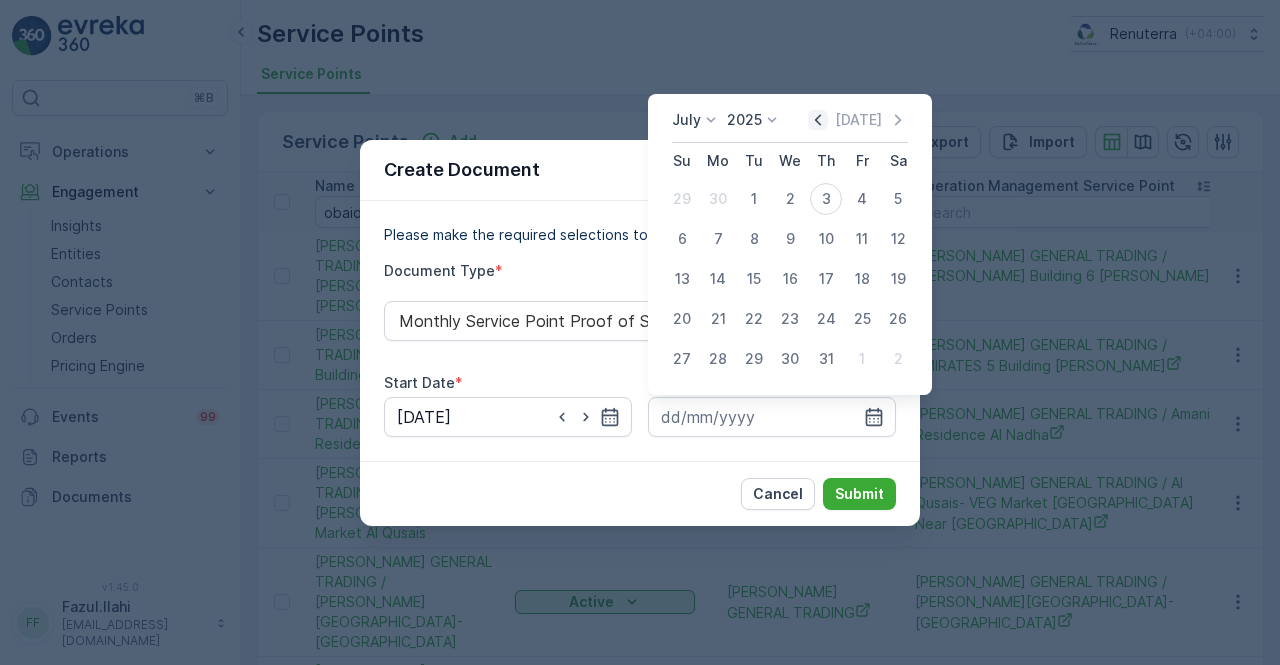 click 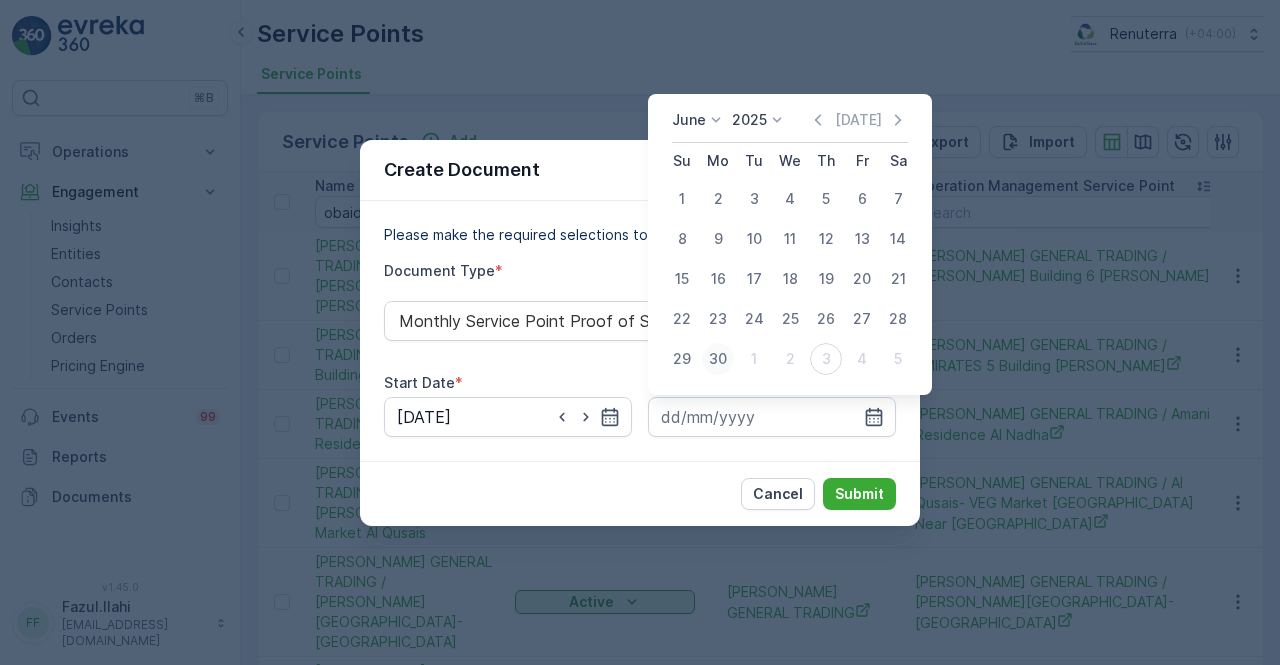 click on "30" at bounding box center [718, 359] 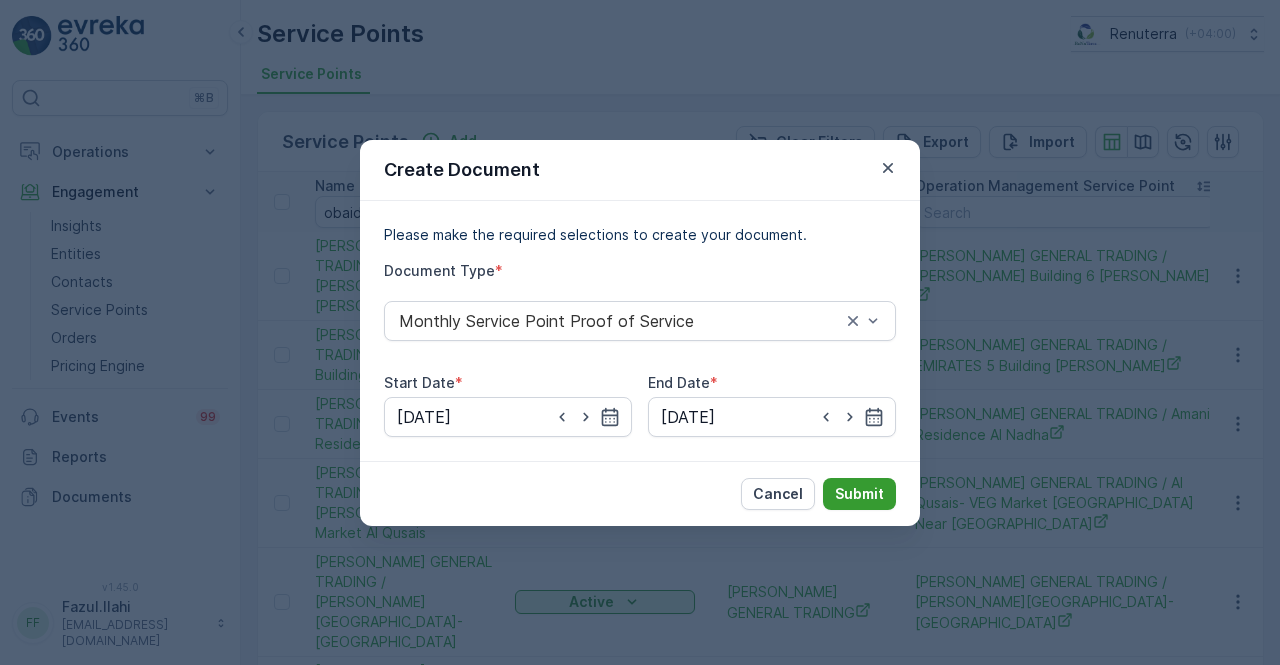 click on "Submit" at bounding box center [859, 494] 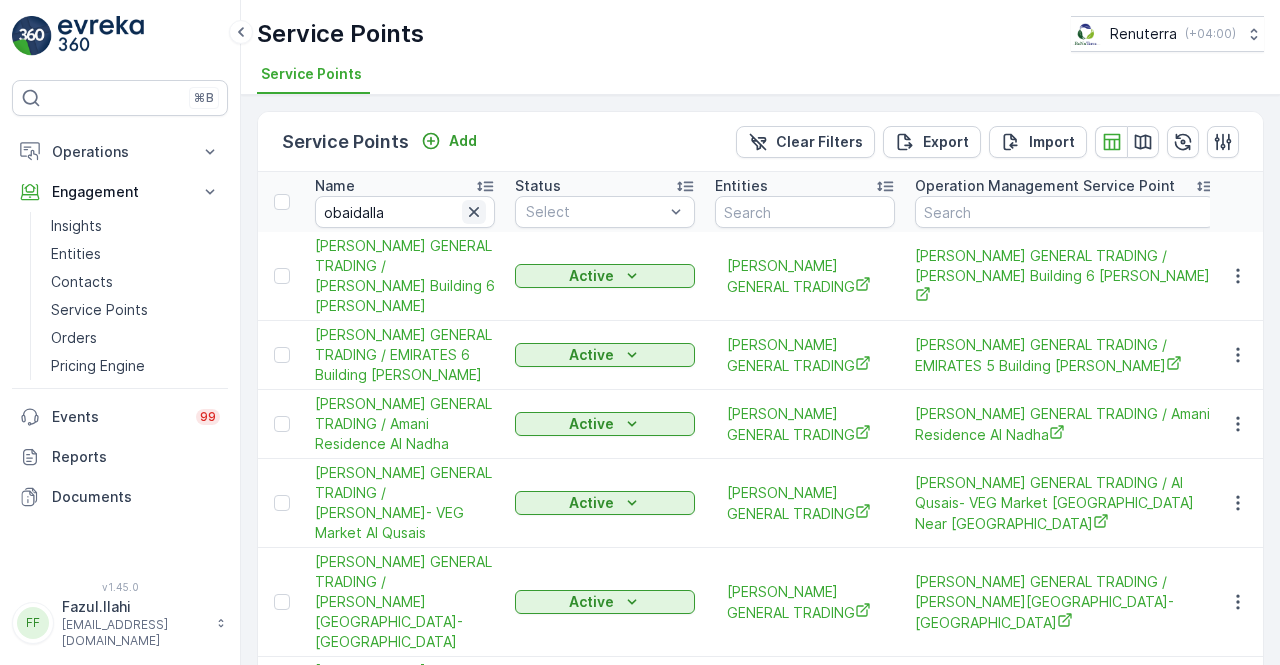 click 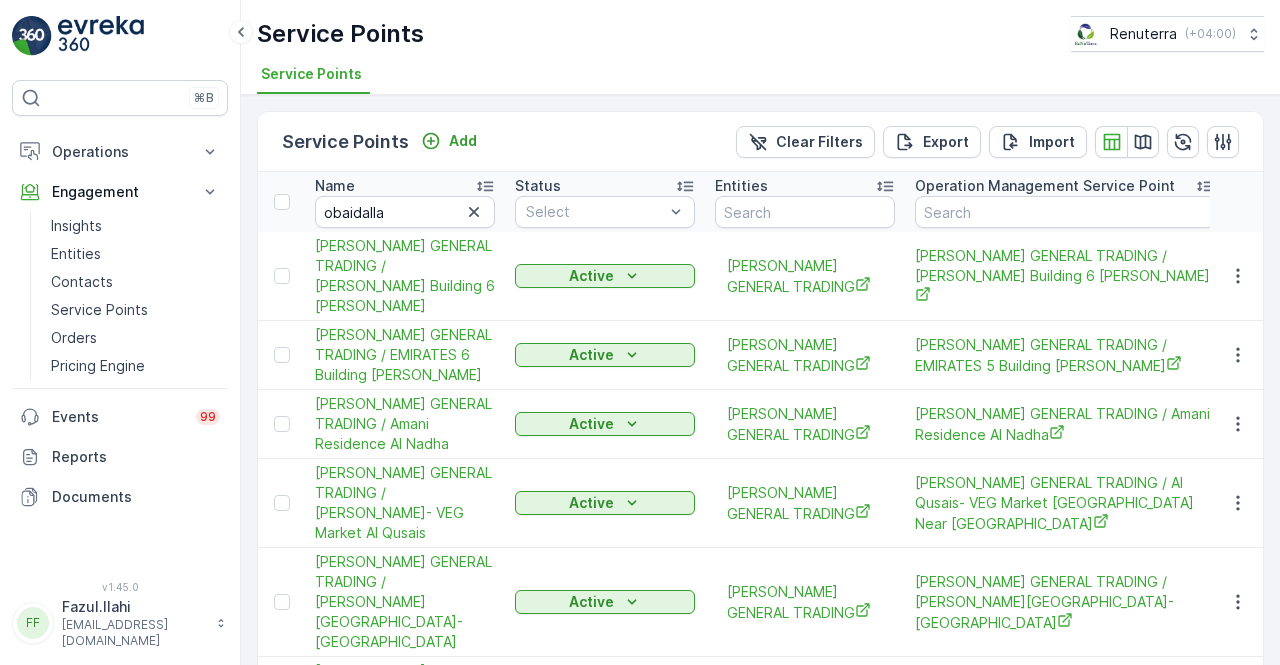 type 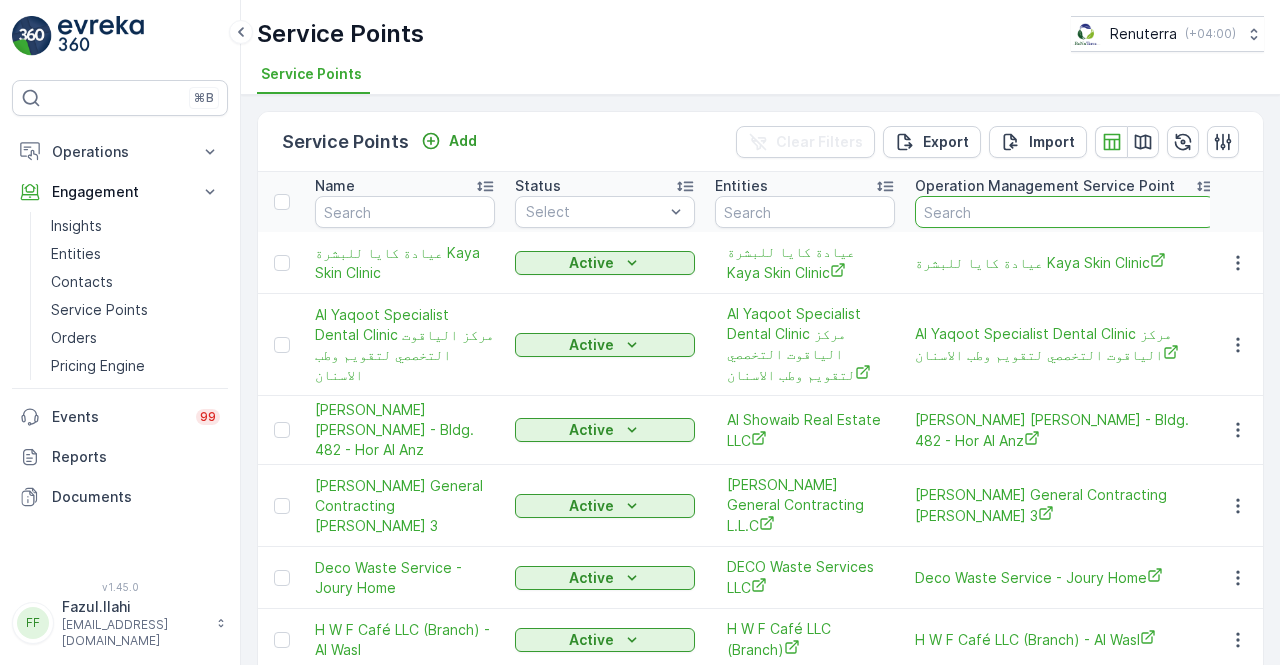click at bounding box center [1065, 212] 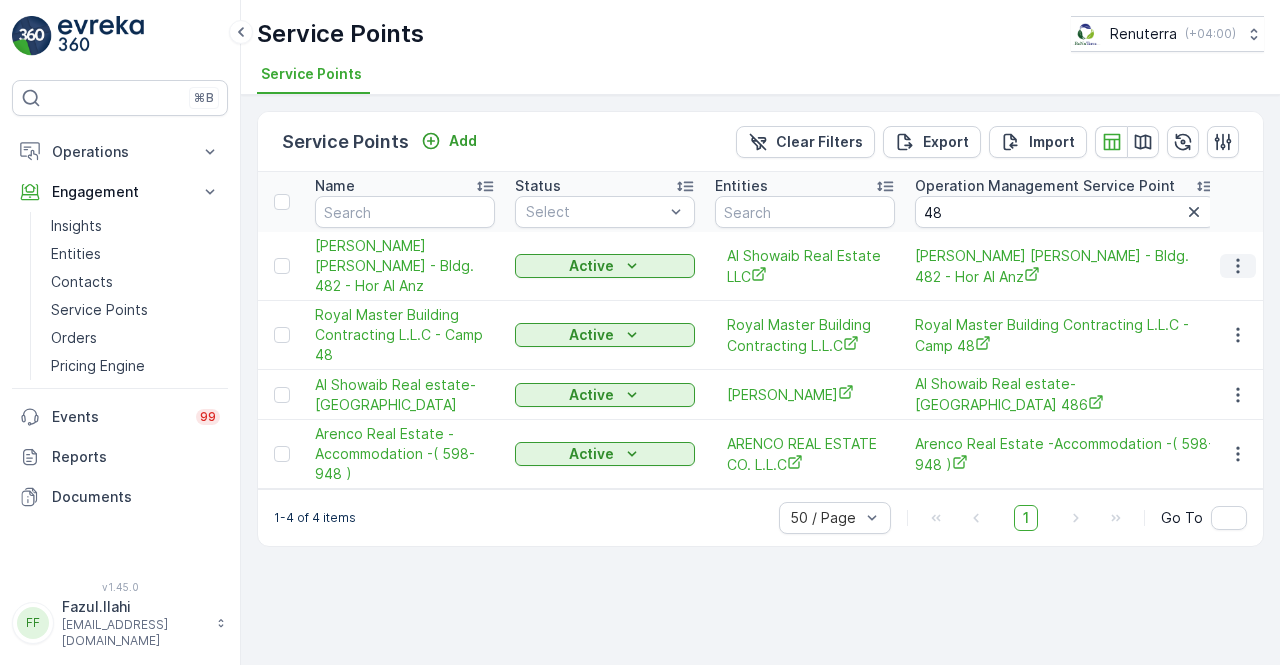 click 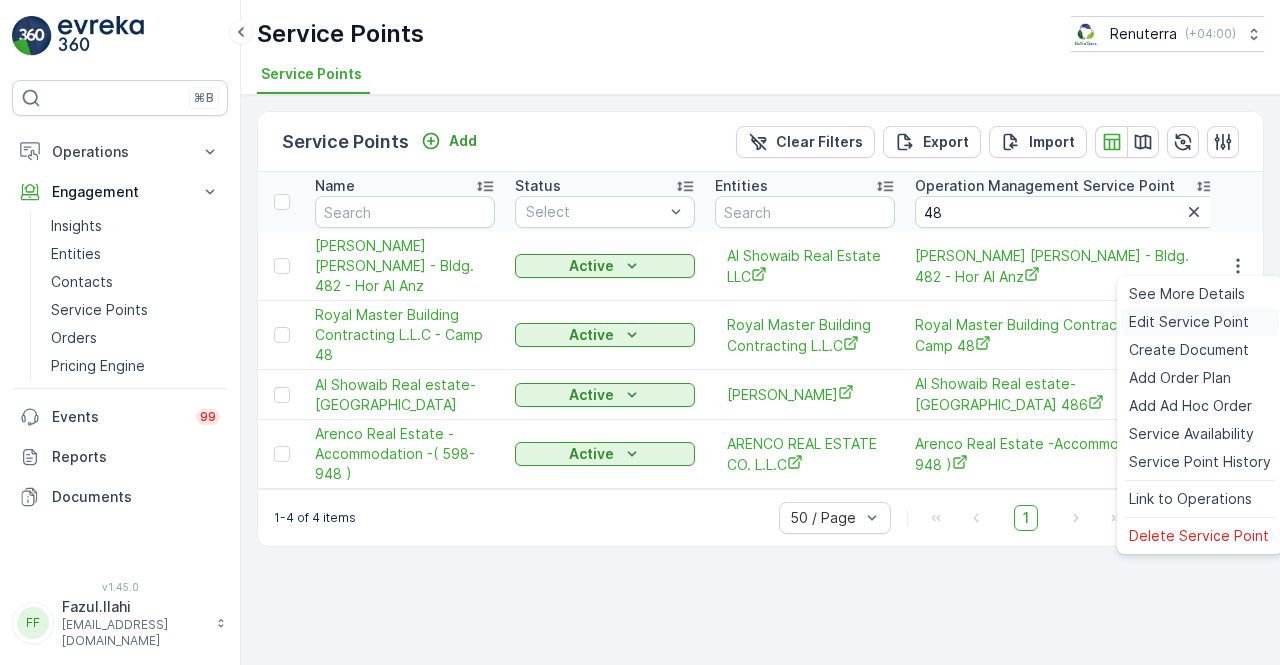 click on "Edit Service Point" at bounding box center [1200, 322] 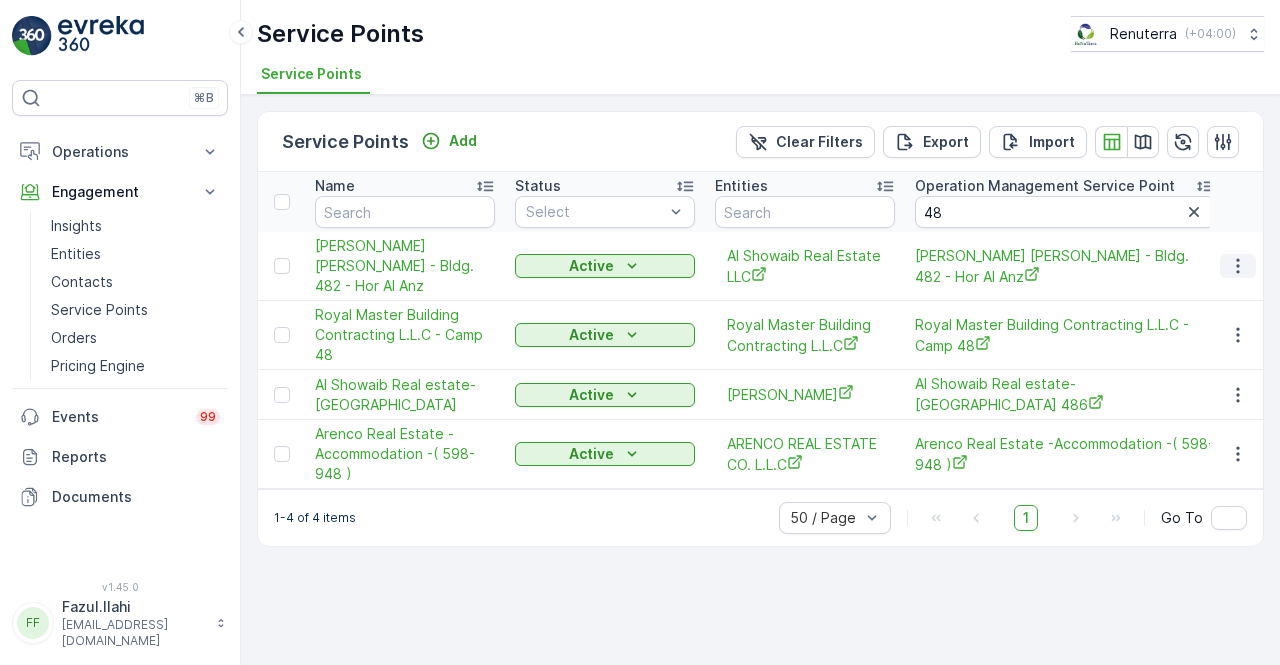 click 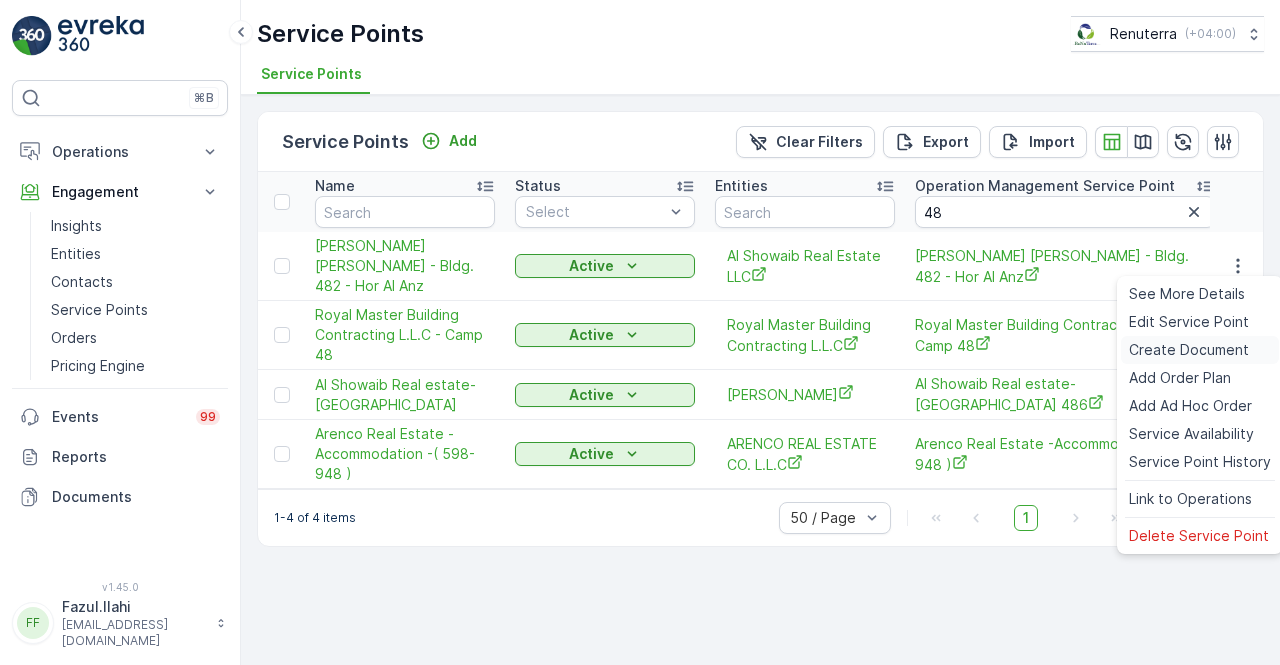 click on "Create Document" at bounding box center [1189, 350] 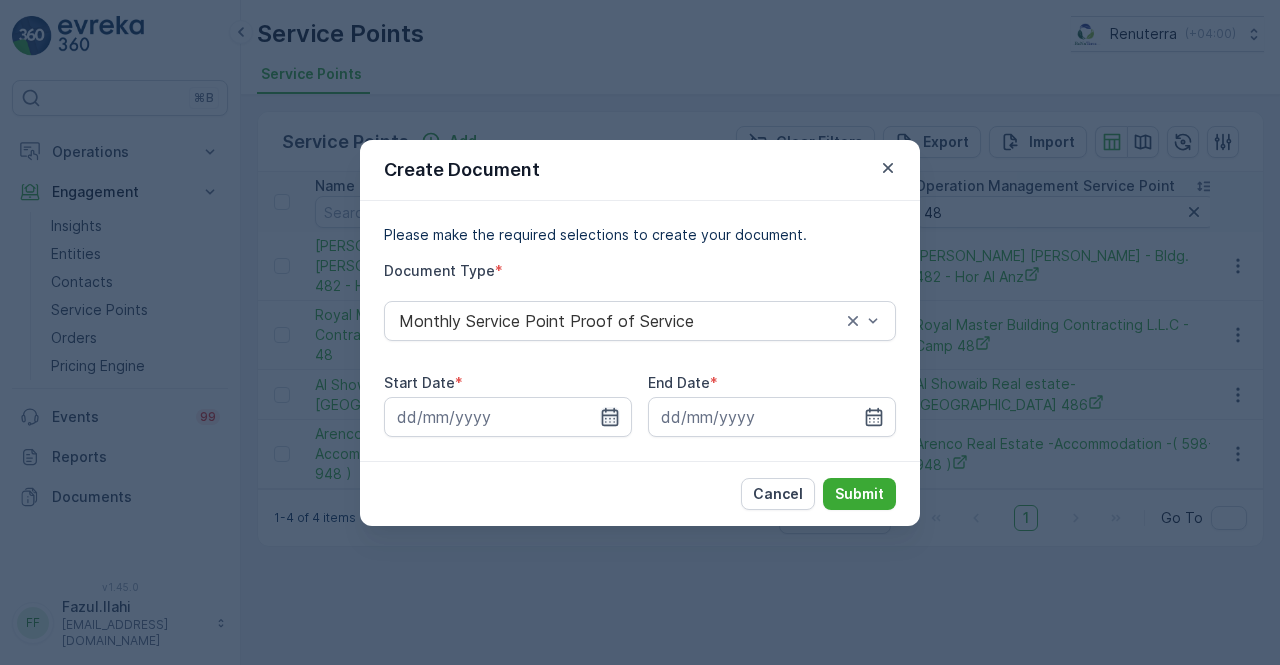 click 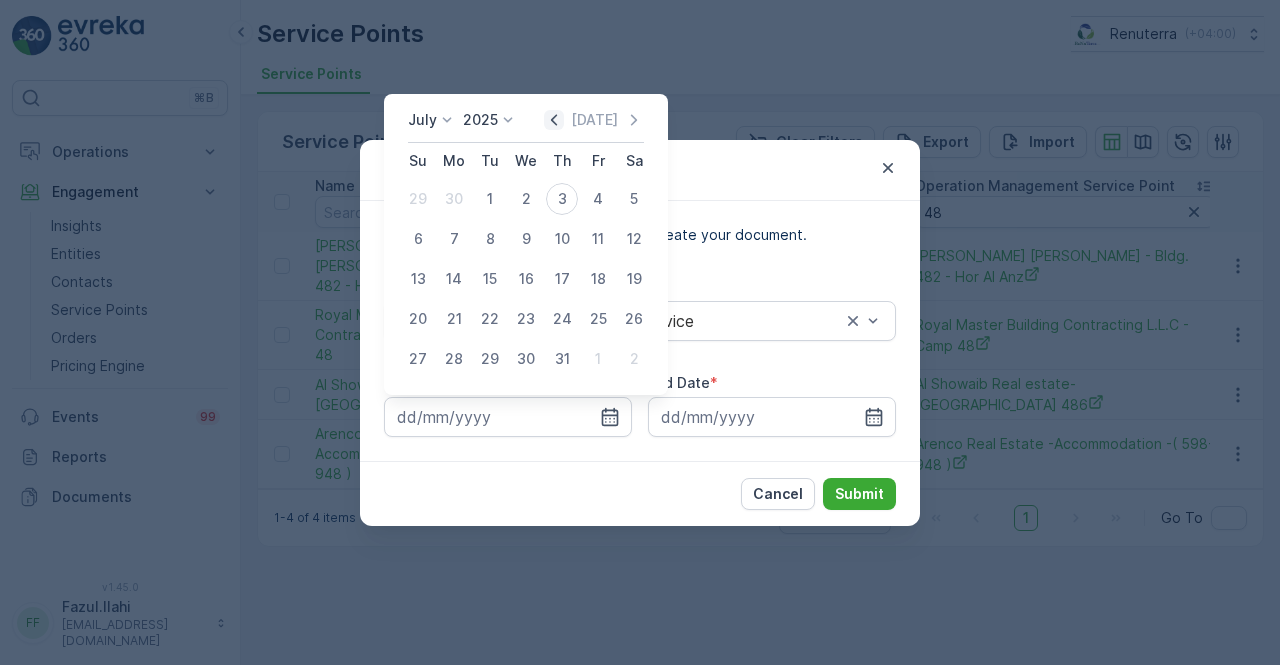 click 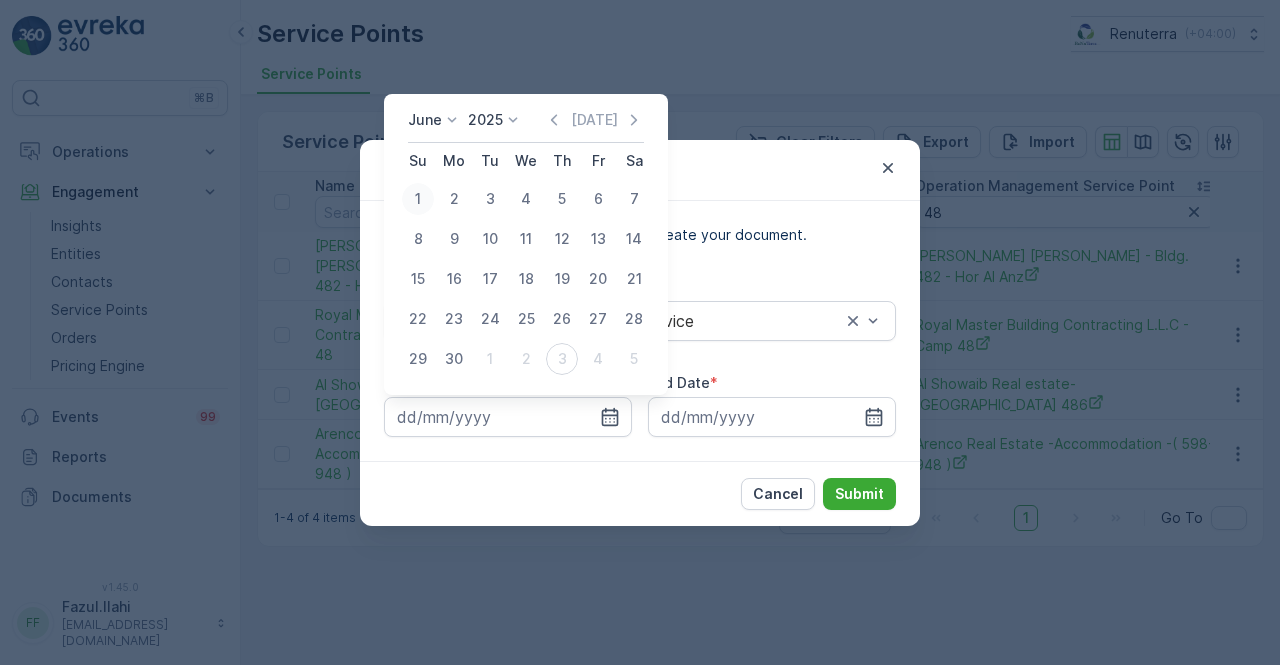click on "1" at bounding box center [418, 199] 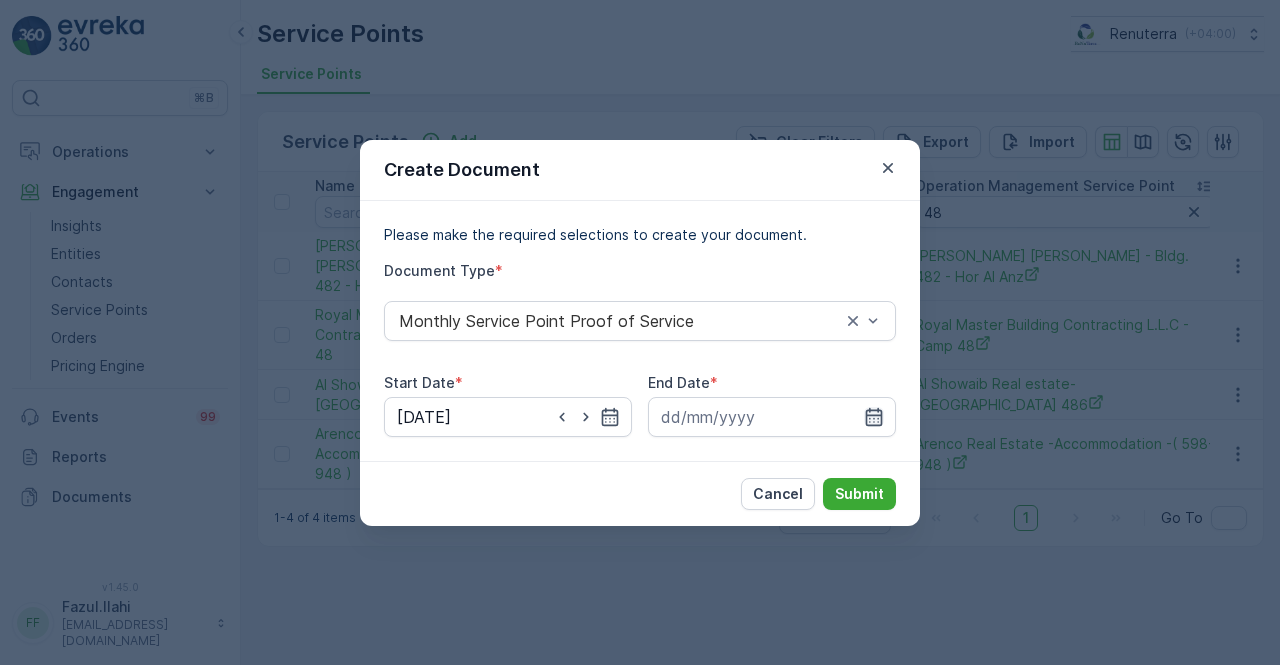 click 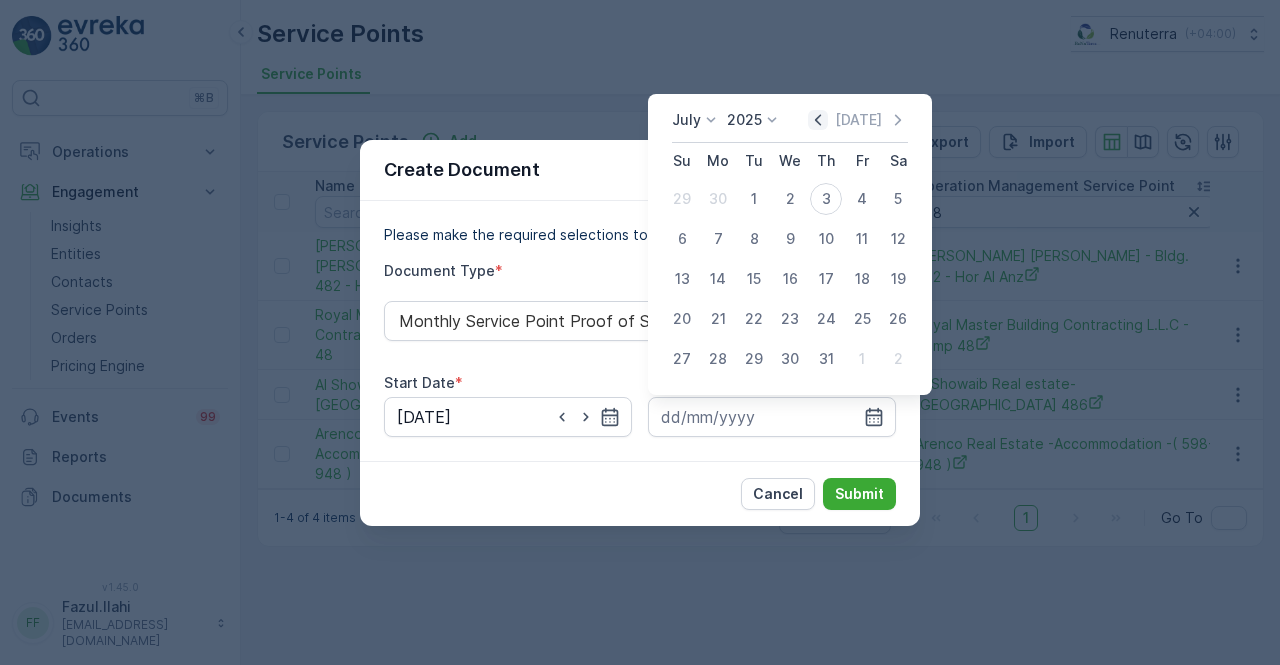 click 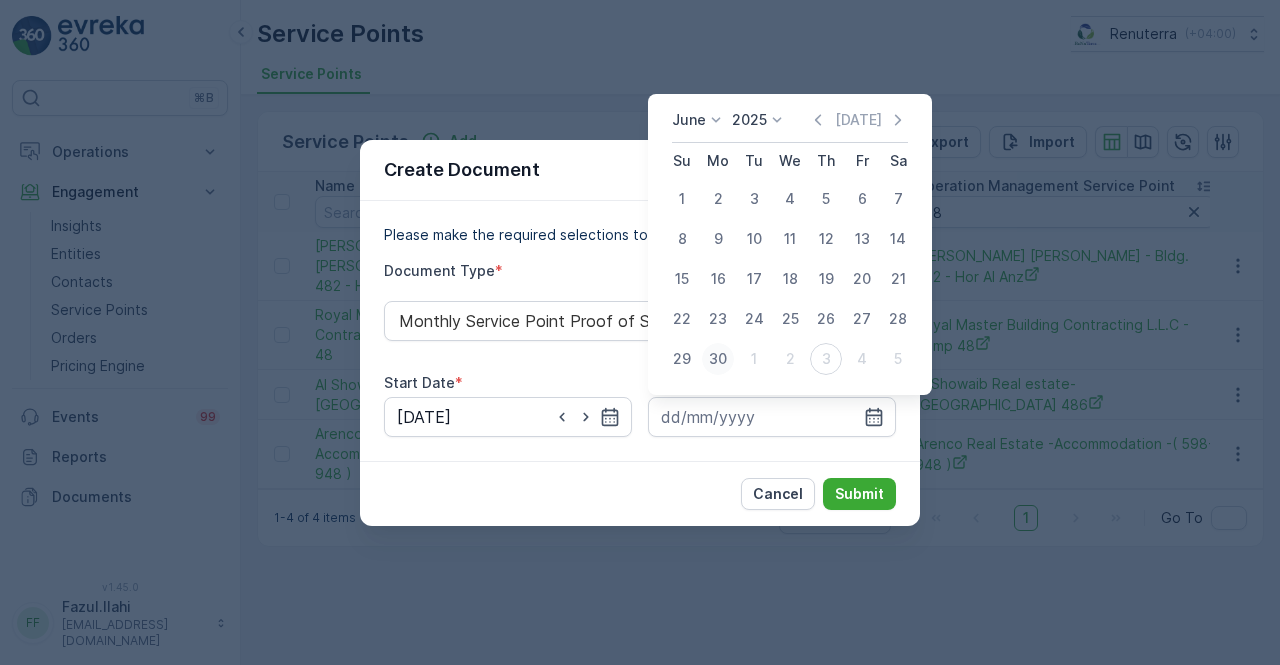 click on "30" at bounding box center (718, 359) 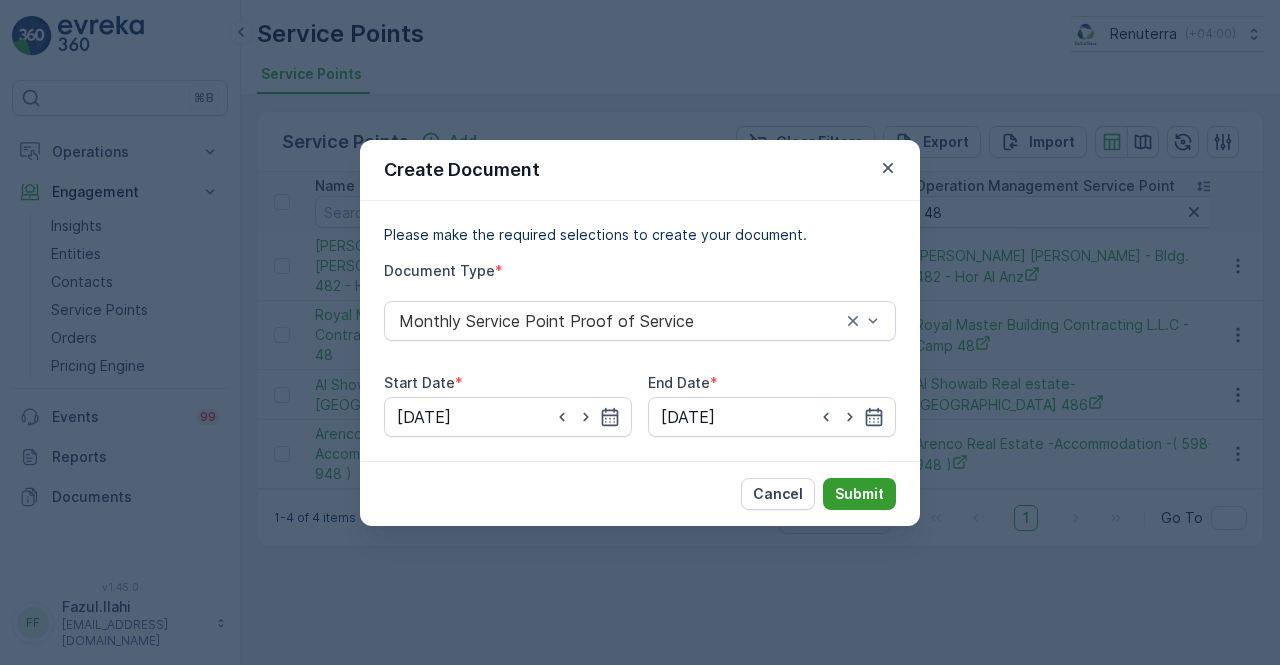 click on "Submit" at bounding box center [859, 494] 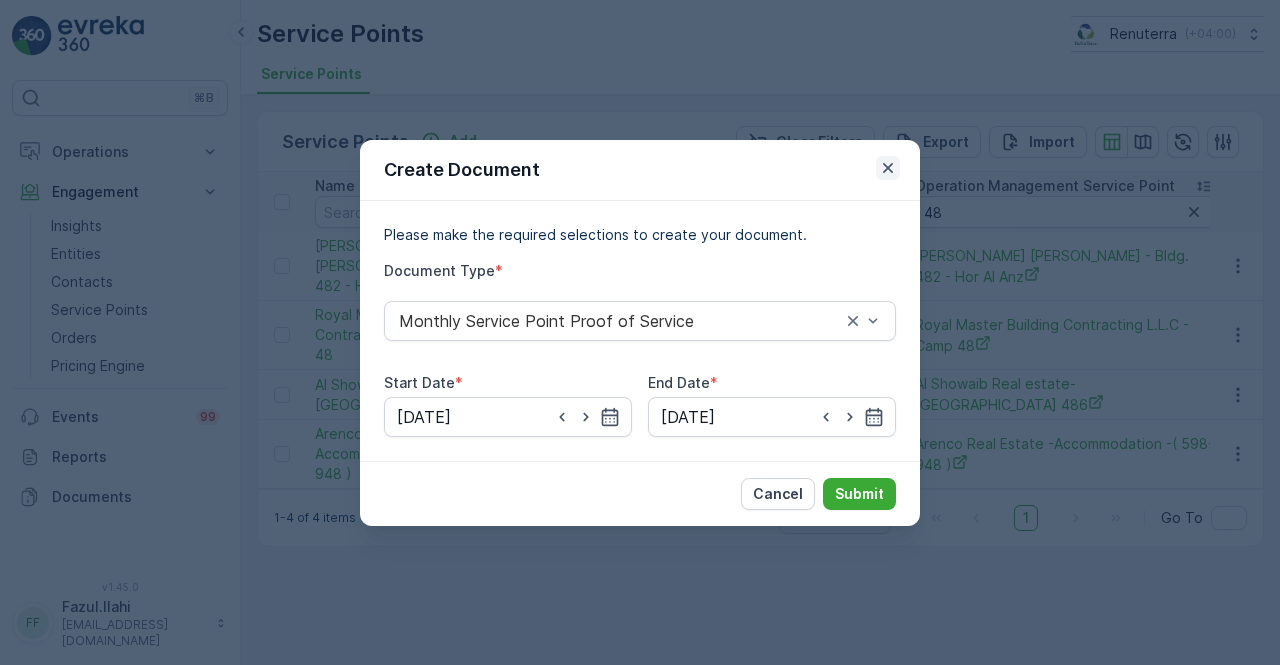 click at bounding box center (888, 168) 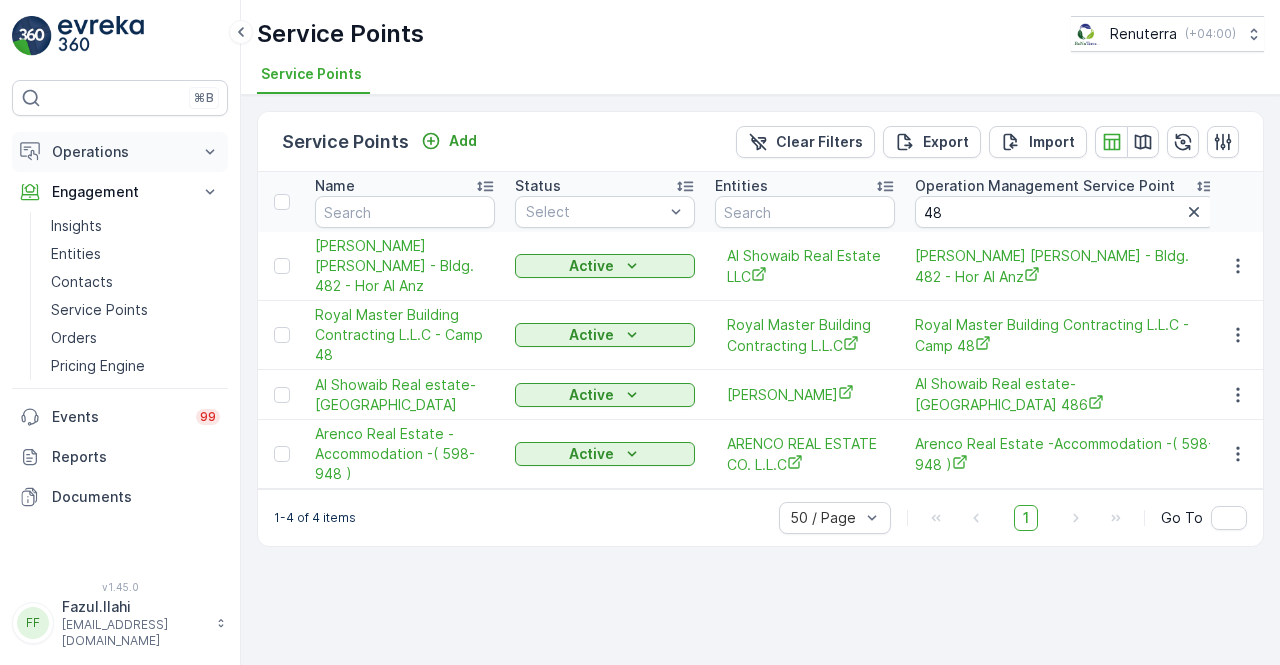 click on "Operations" at bounding box center [120, 152] 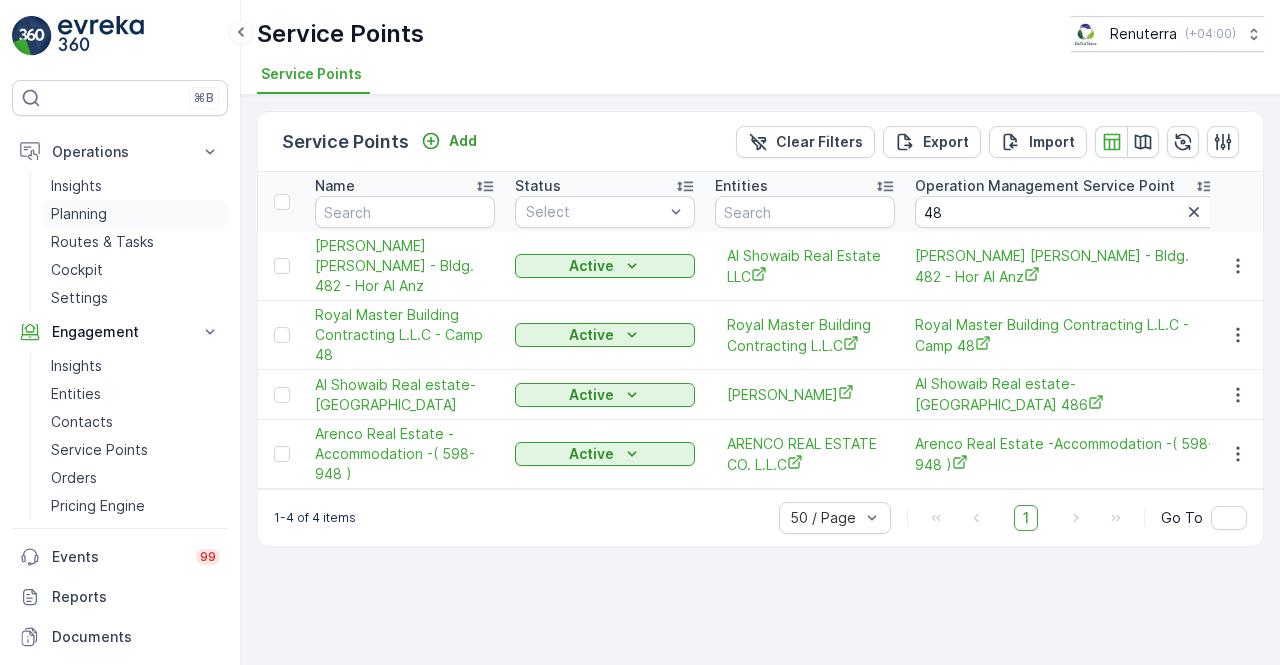 click on "Planning" at bounding box center (135, 214) 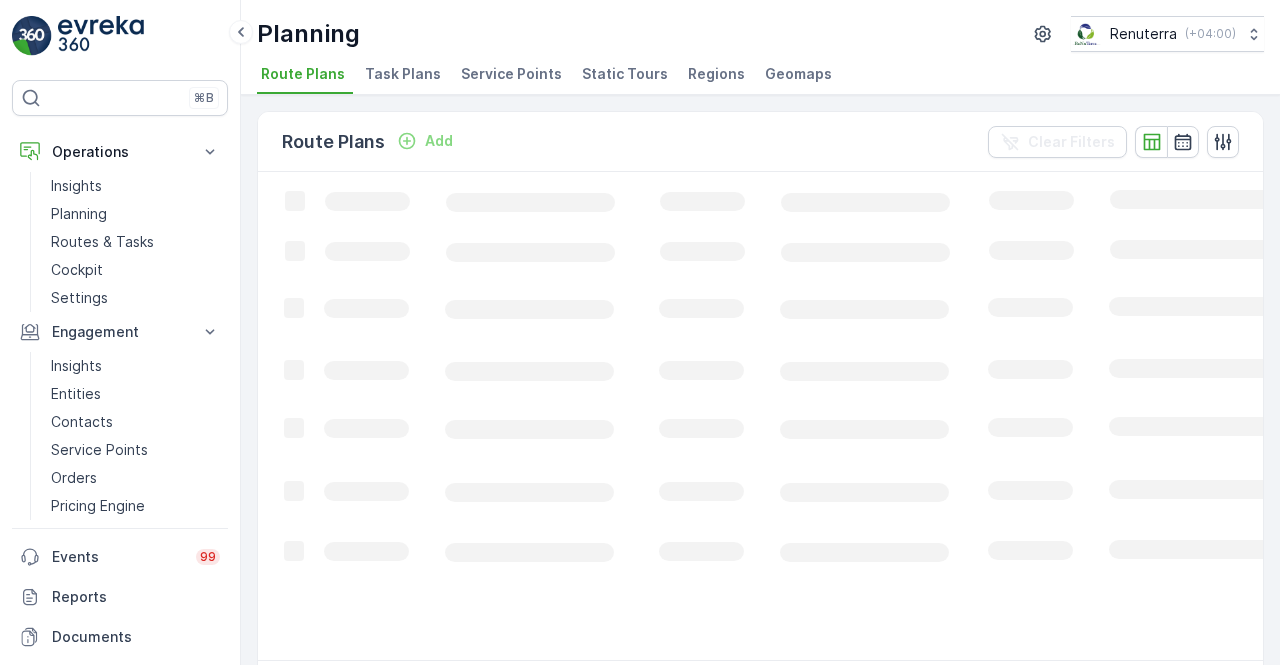 click on "Service Points" at bounding box center [511, 74] 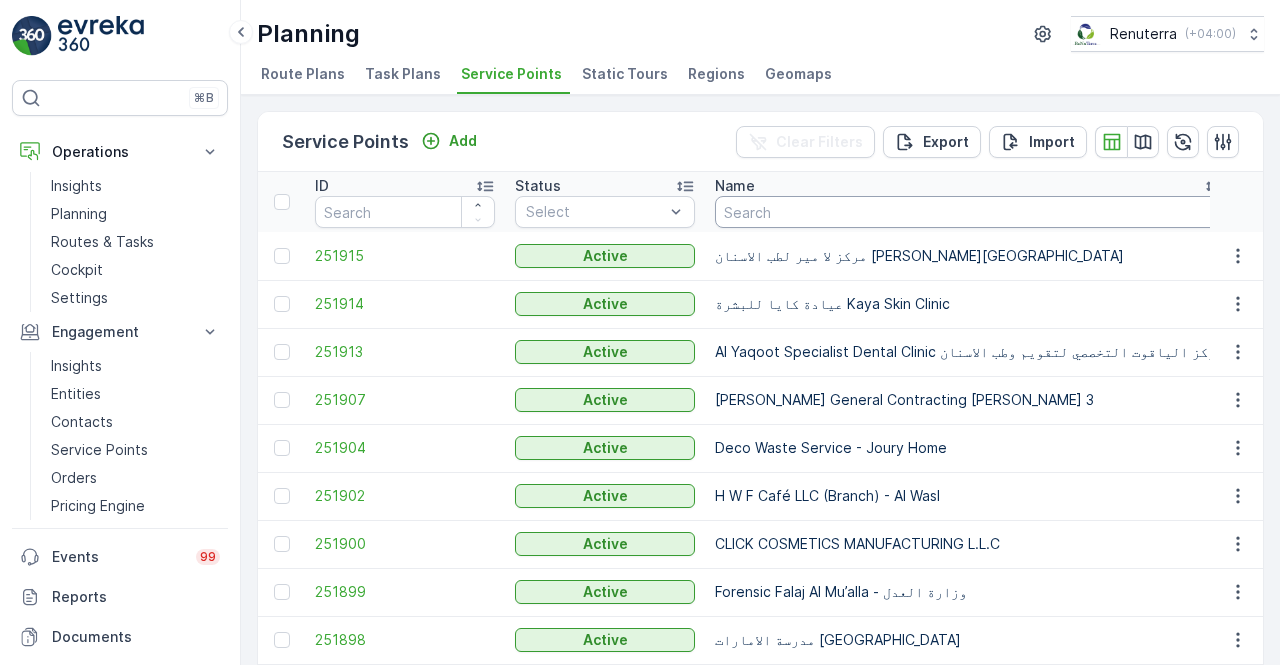 click at bounding box center (969, 212) 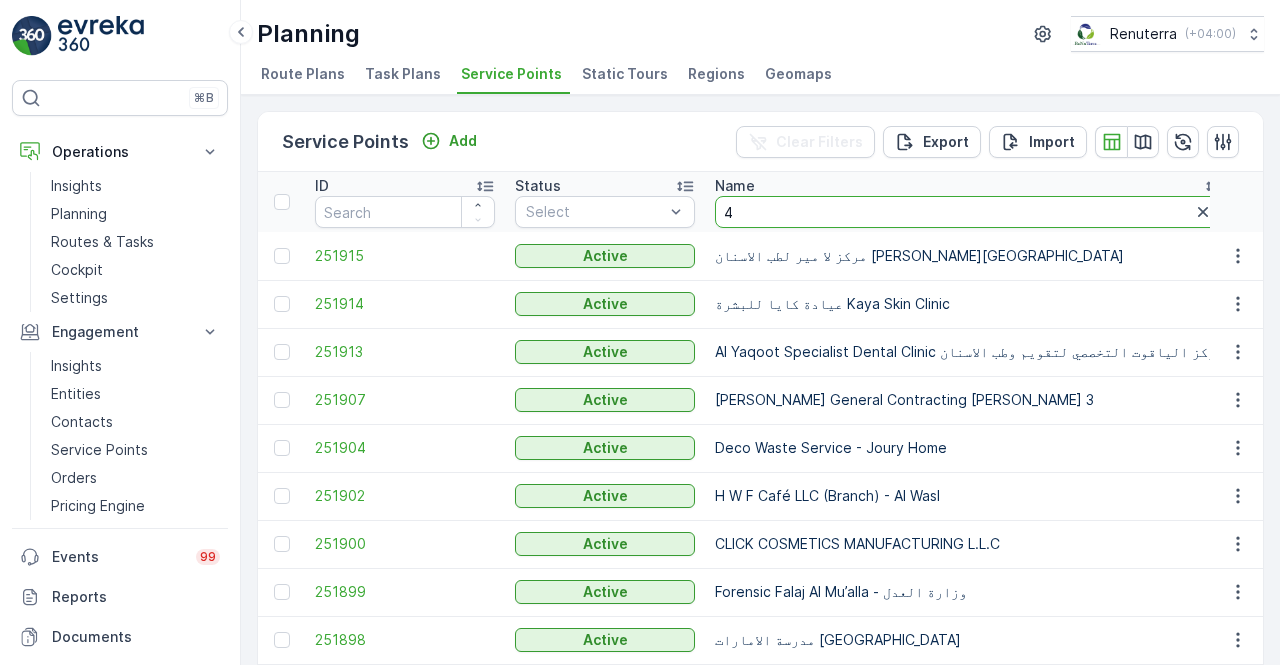 type on "48" 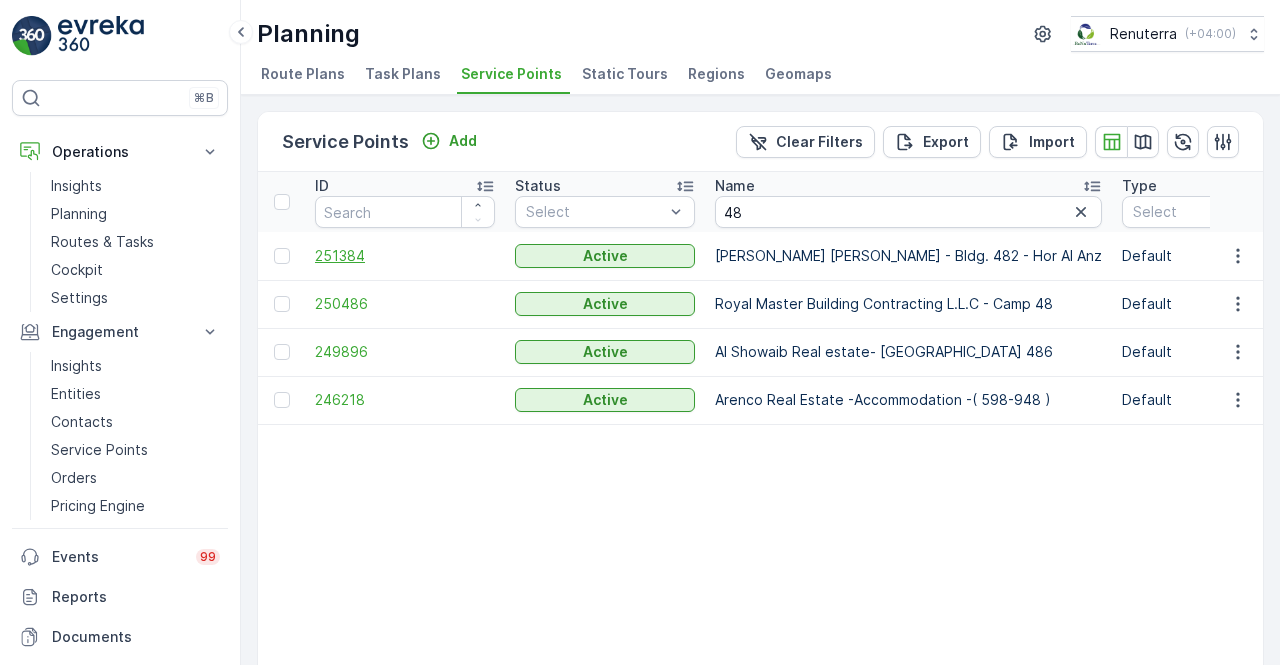 click on "251384" at bounding box center (405, 256) 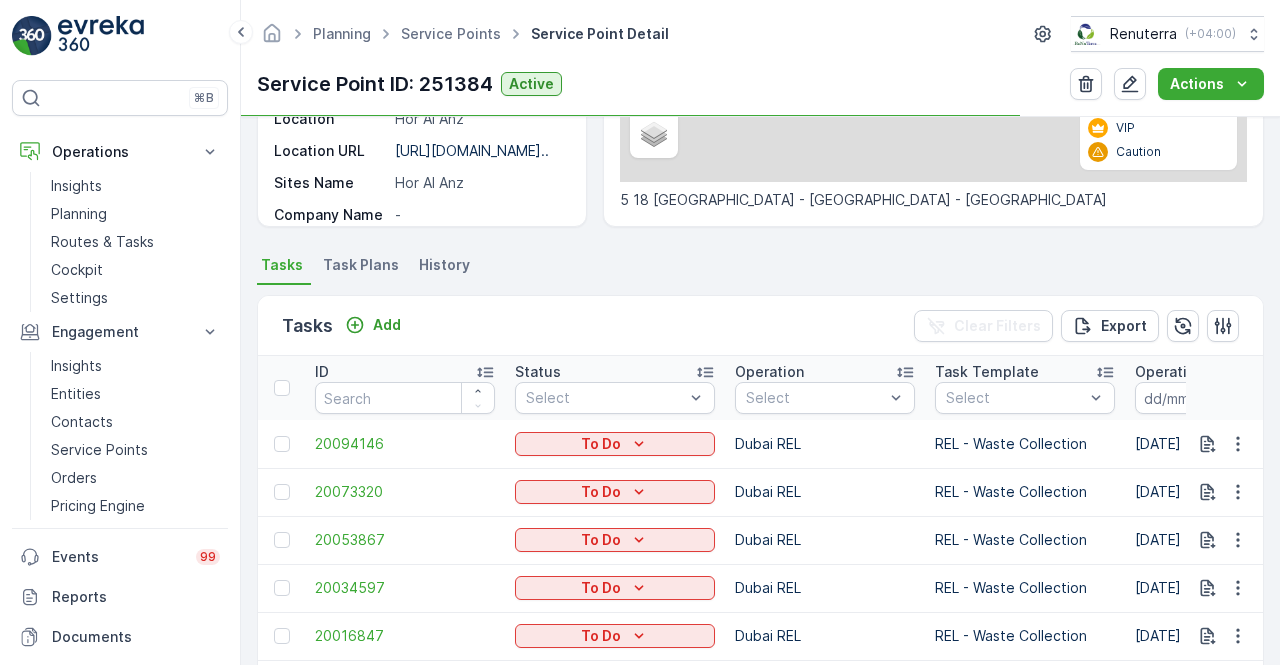 scroll, scrollTop: 500, scrollLeft: 0, axis: vertical 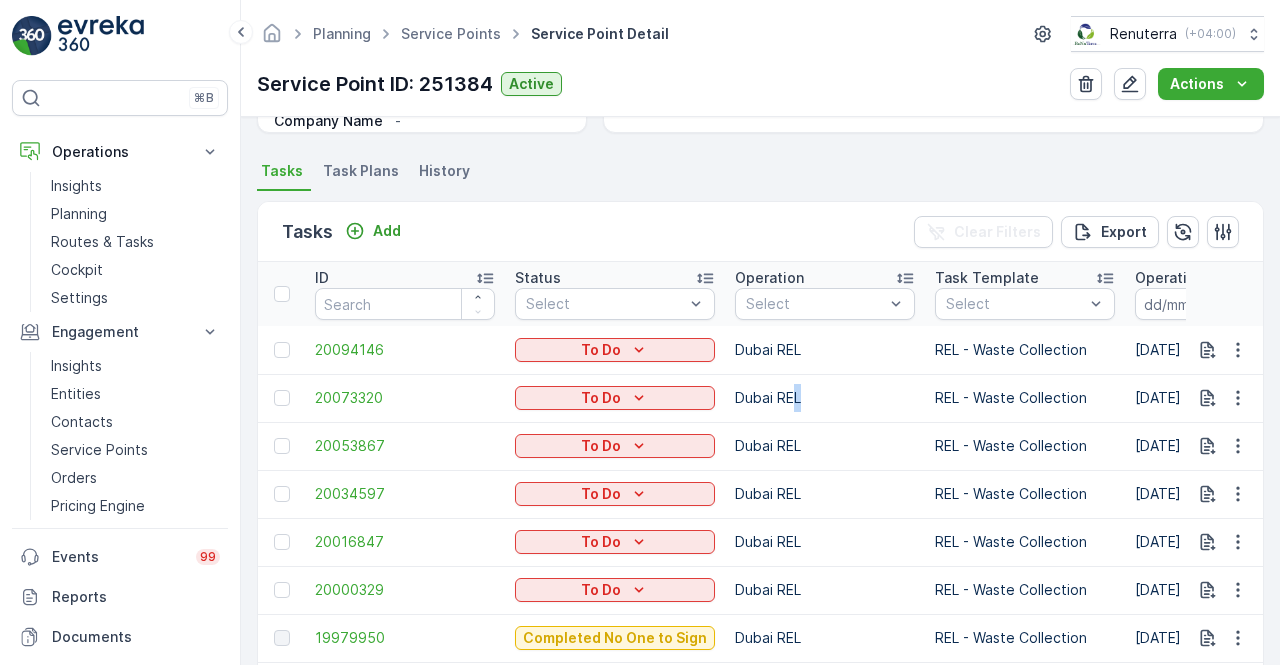 drag, startPoint x: 1168, startPoint y: 303, endPoint x: 794, endPoint y: 399, distance: 386.12433 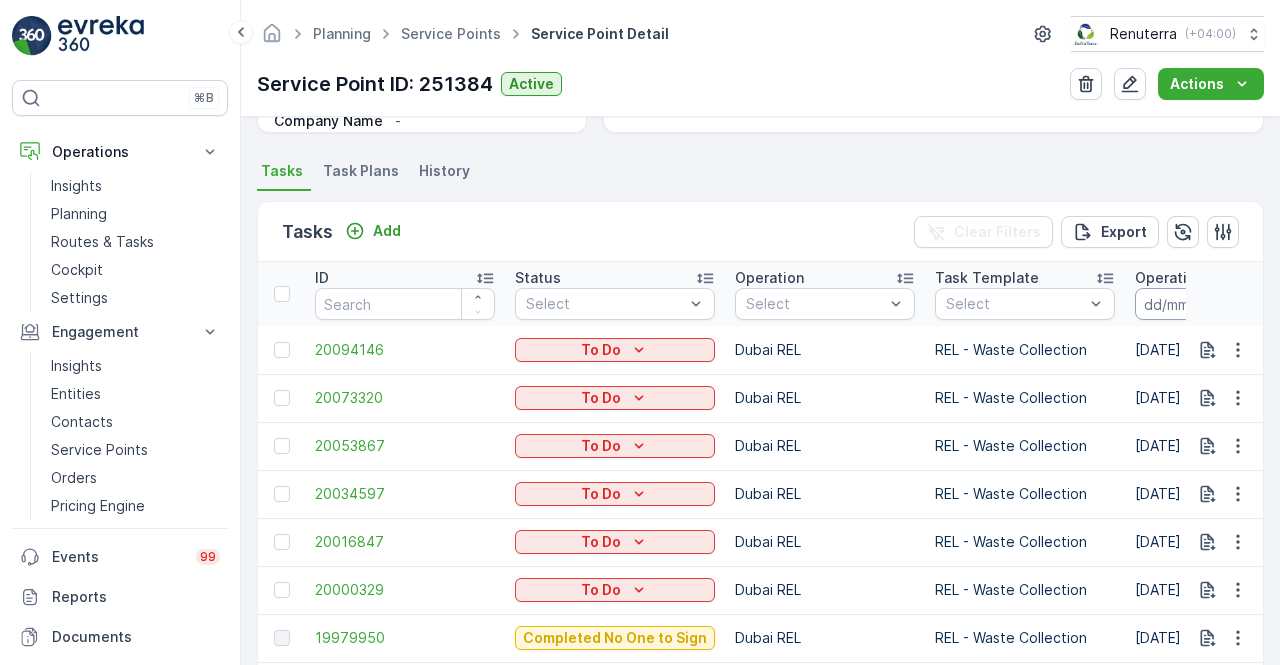 click at bounding box center [1203, 304] 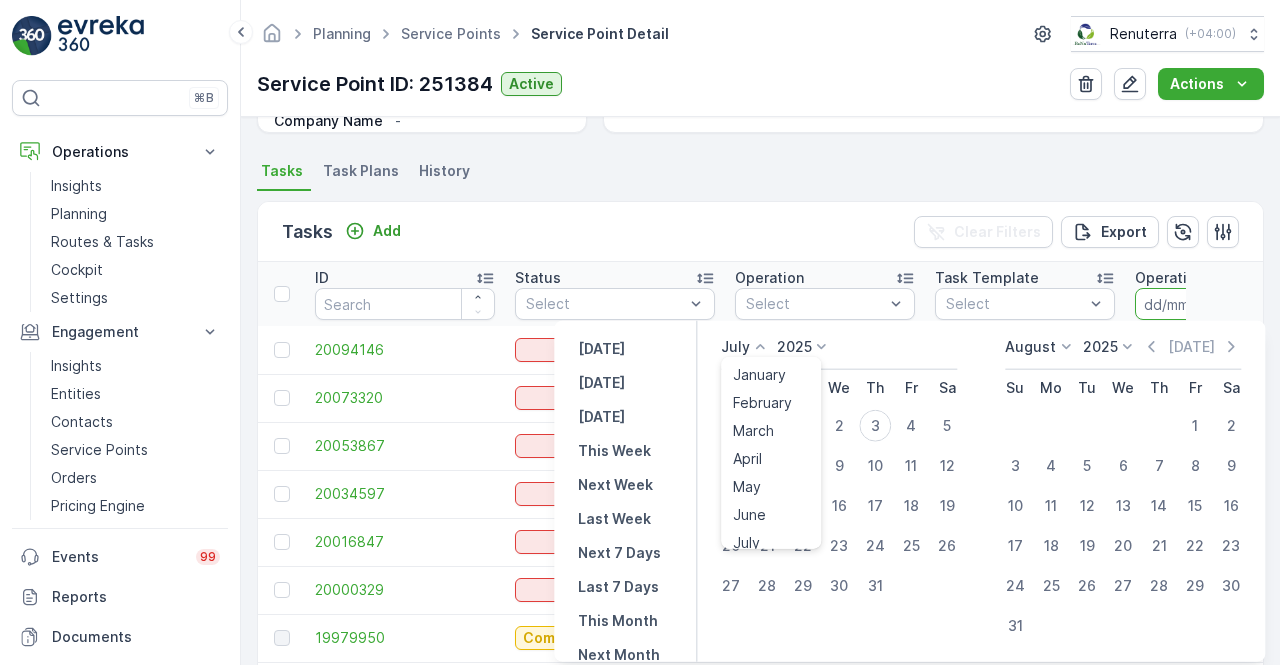 click 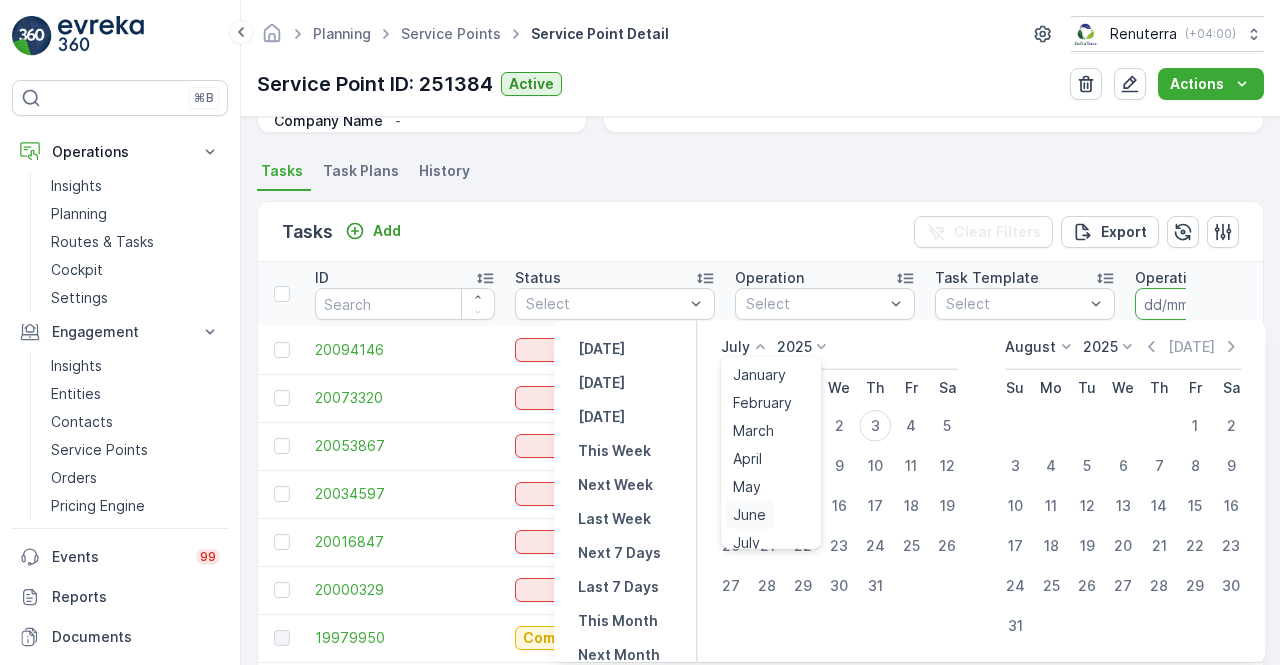 click on "June" at bounding box center (749, 515) 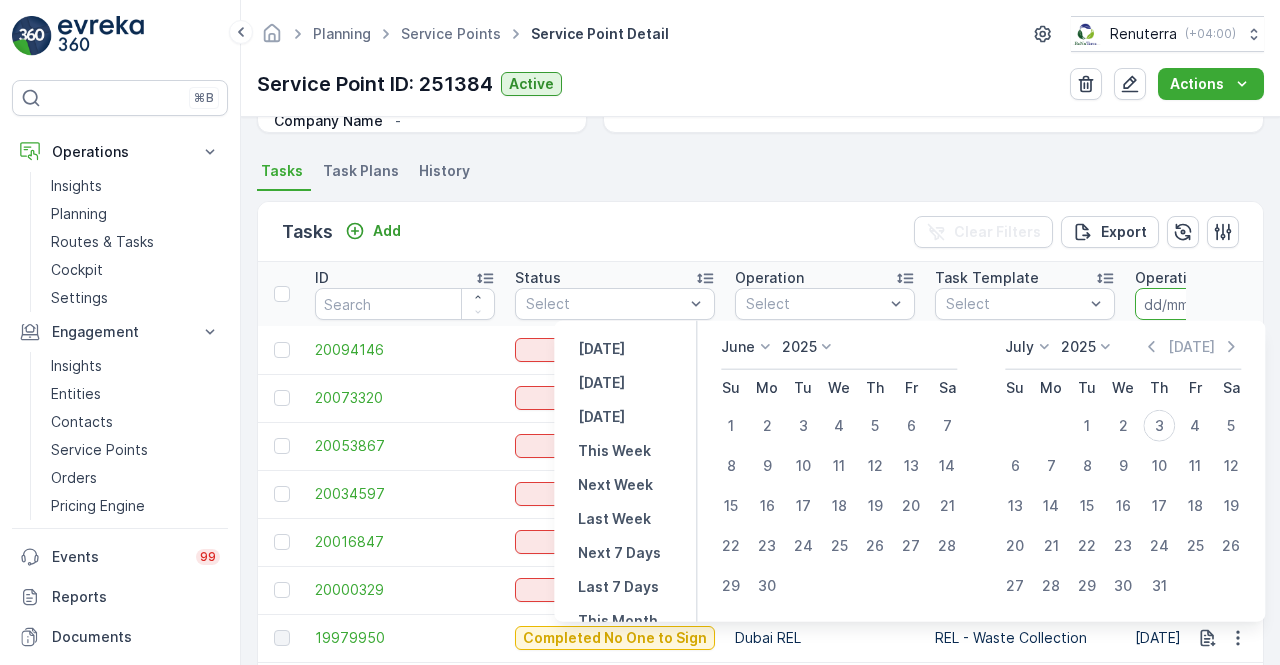 click on "1" at bounding box center [731, 426] 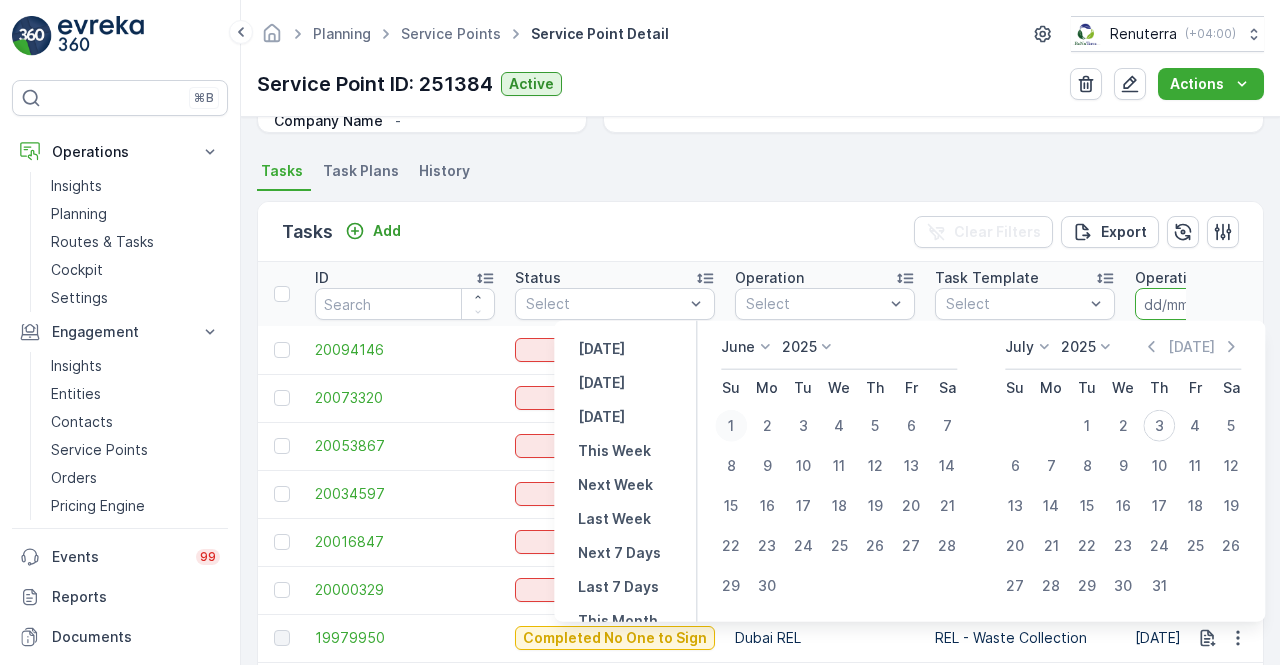 click on "1" at bounding box center (731, 426) 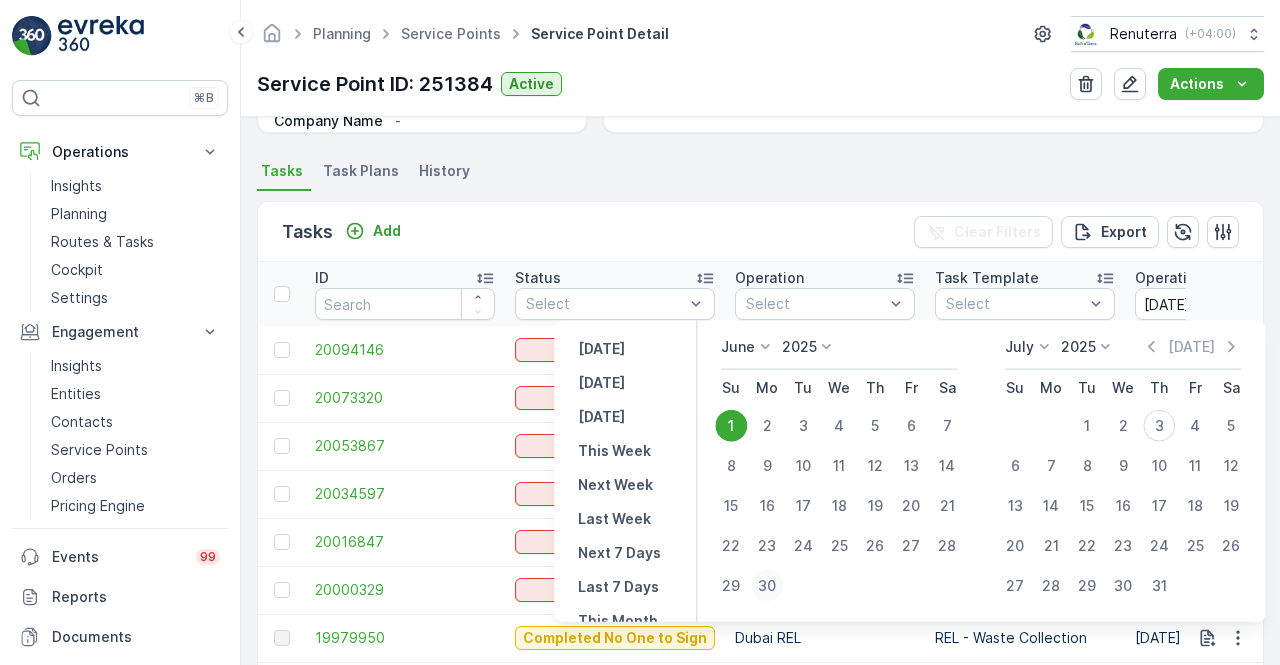 click on "30" at bounding box center [767, 586] 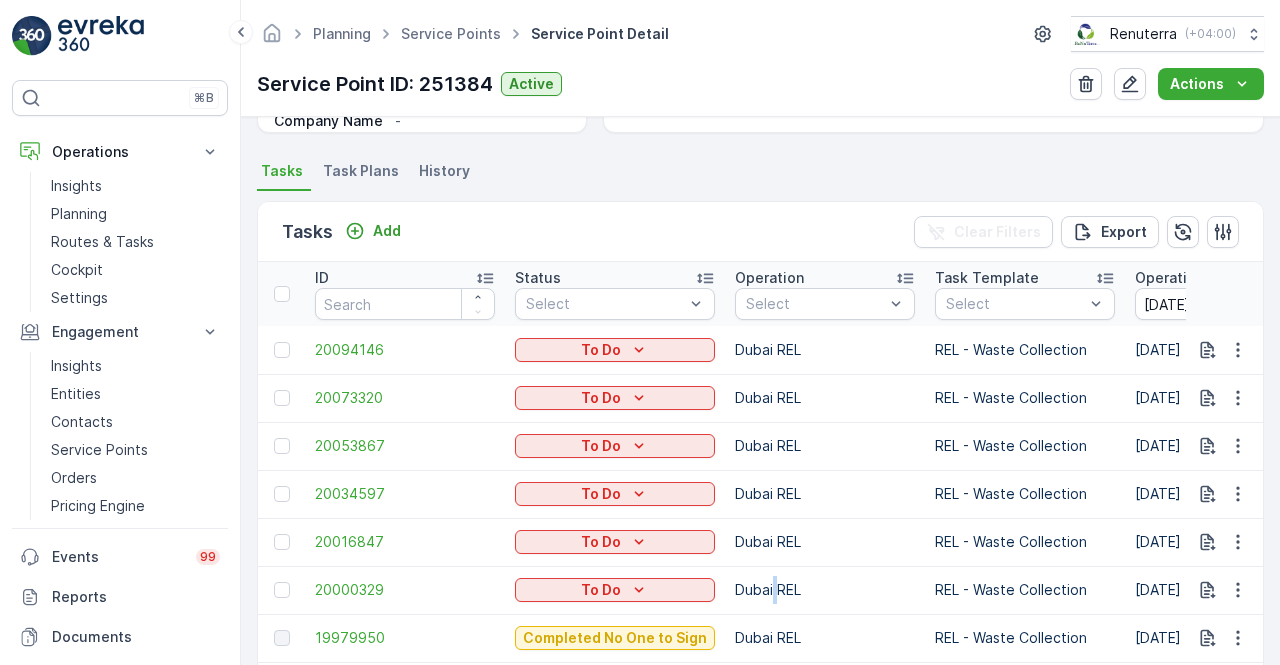 click on "Dubai REL" at bounding box center [825, 590] 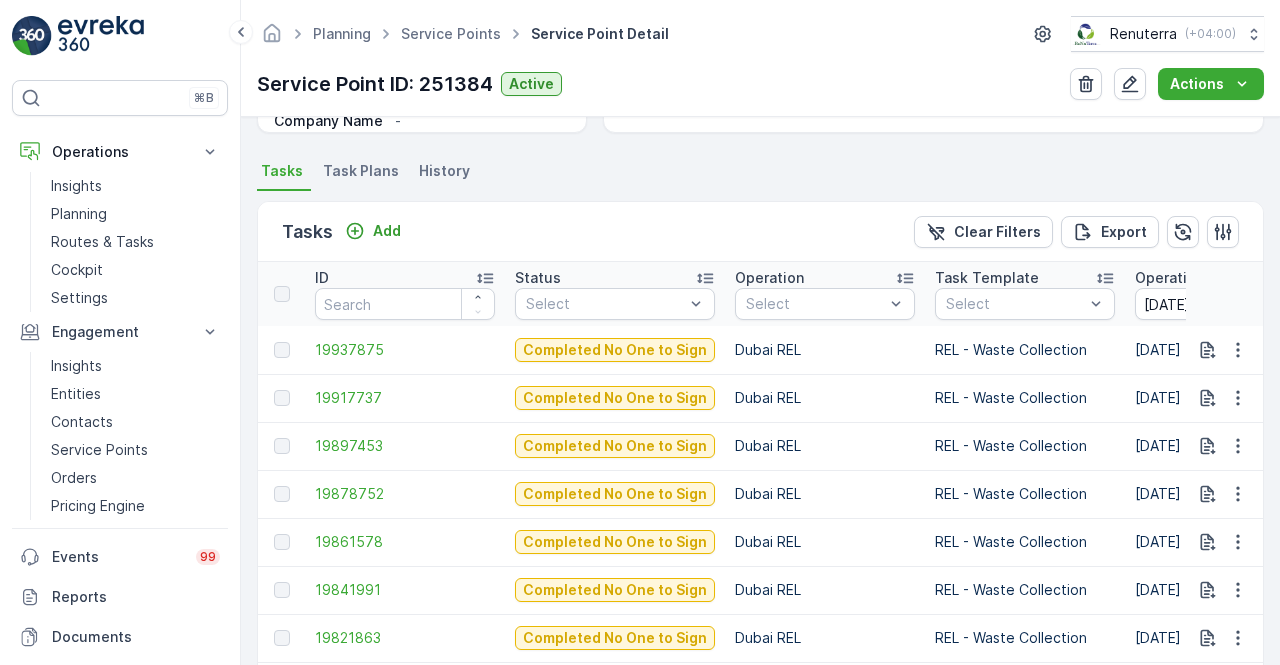 scroll, scrollTop: 600, scrollLeft: 0, axis: vertical 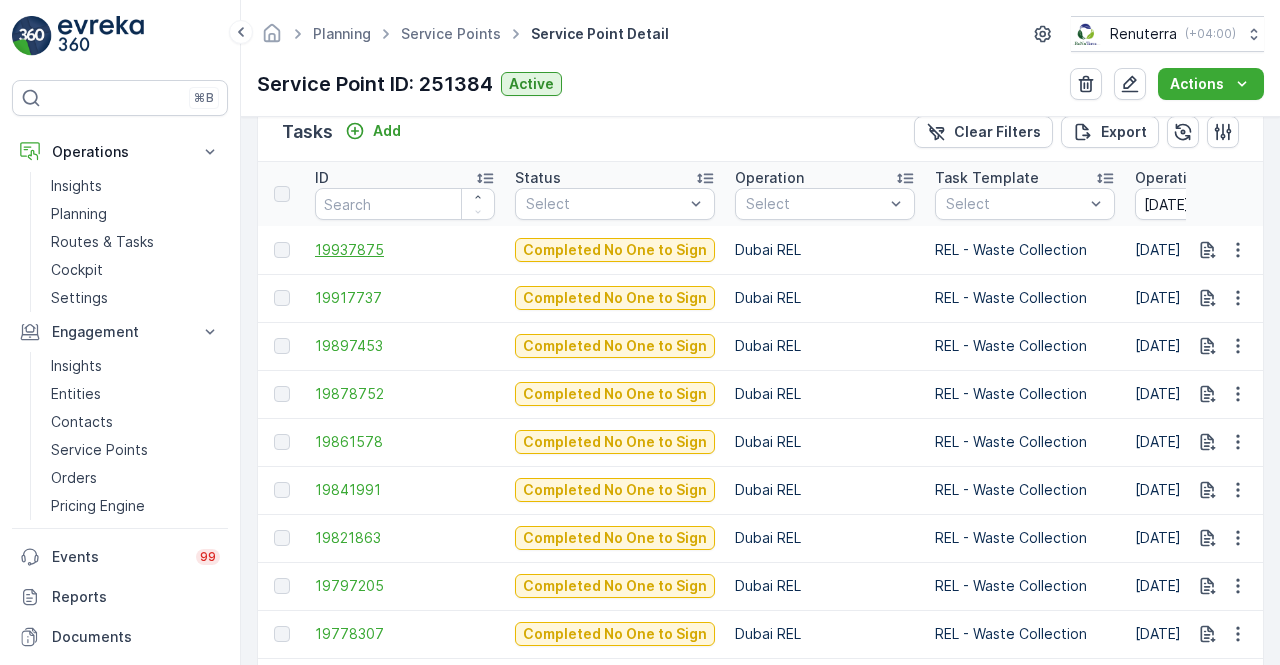 click on "19937875" at bounding box center (405, 250) 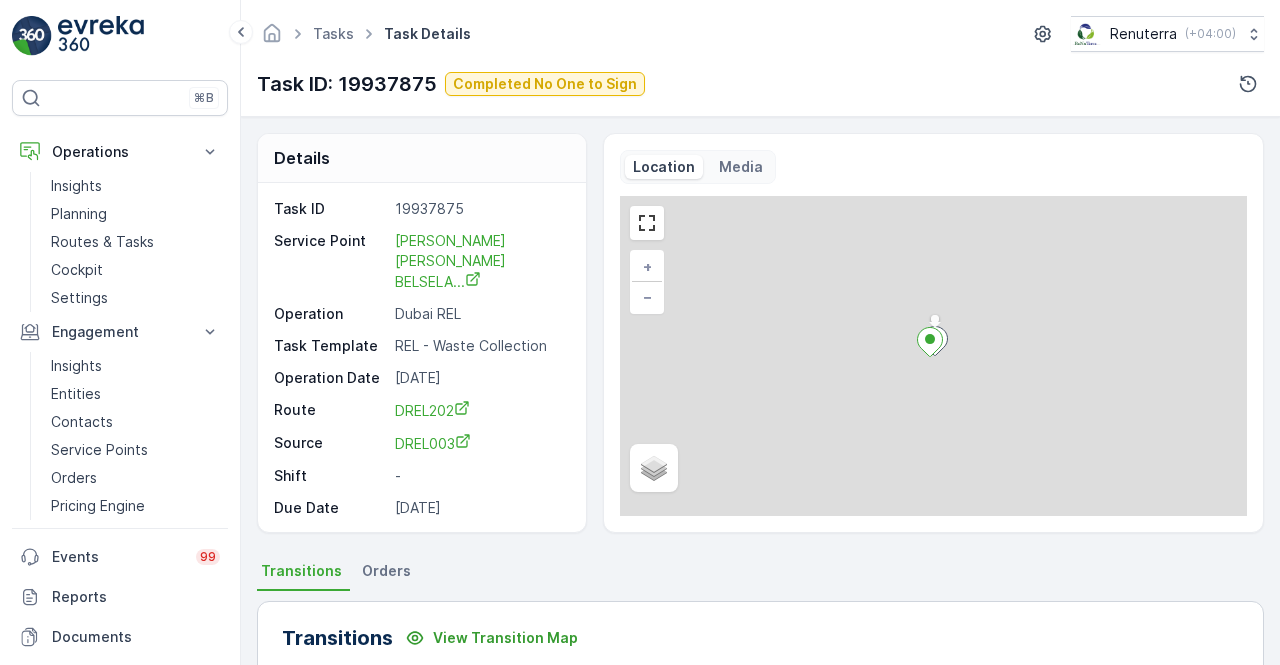 scroll, scrollTop: 0, scrollLeft: 0, axis: both 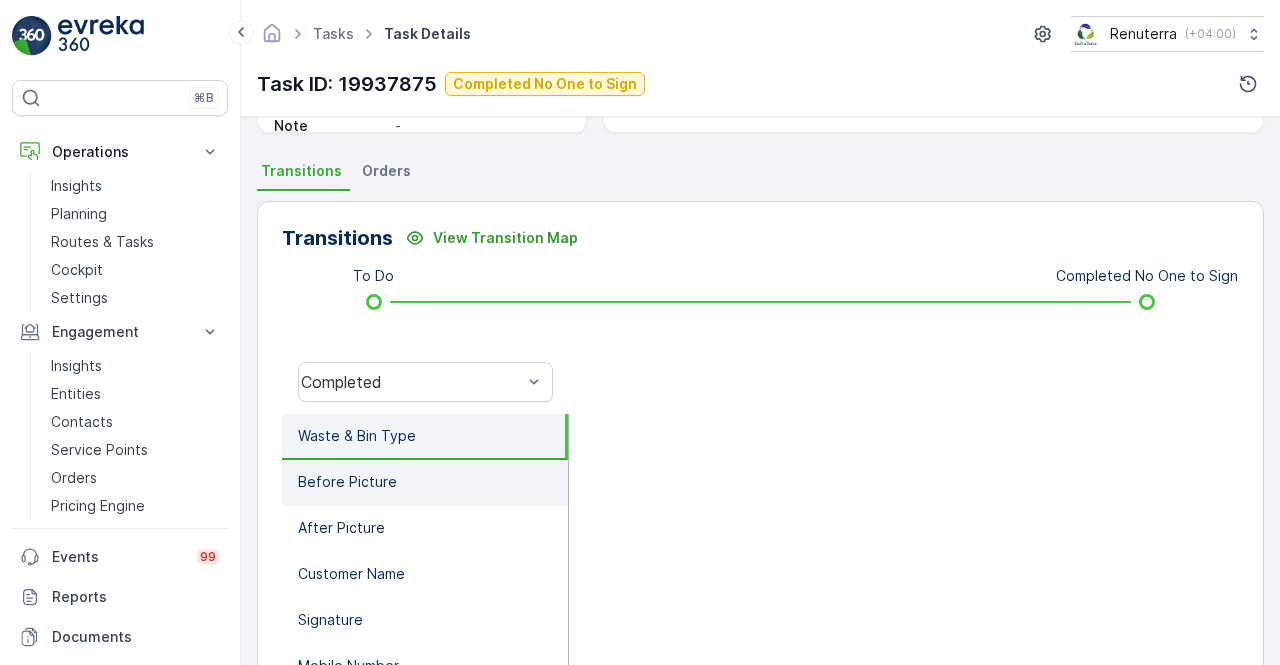click on "Before Picture" at bounding box center [425, 483] 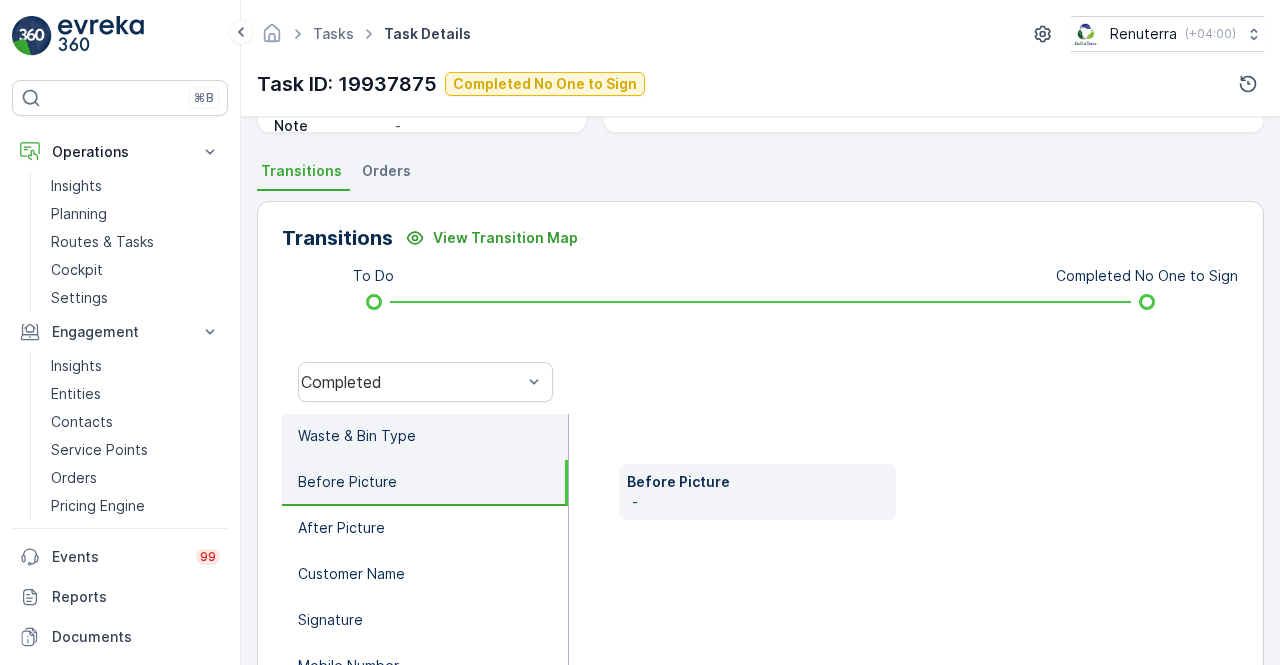 click on "Waste & Bin Type" at bounding box center [357, 436] 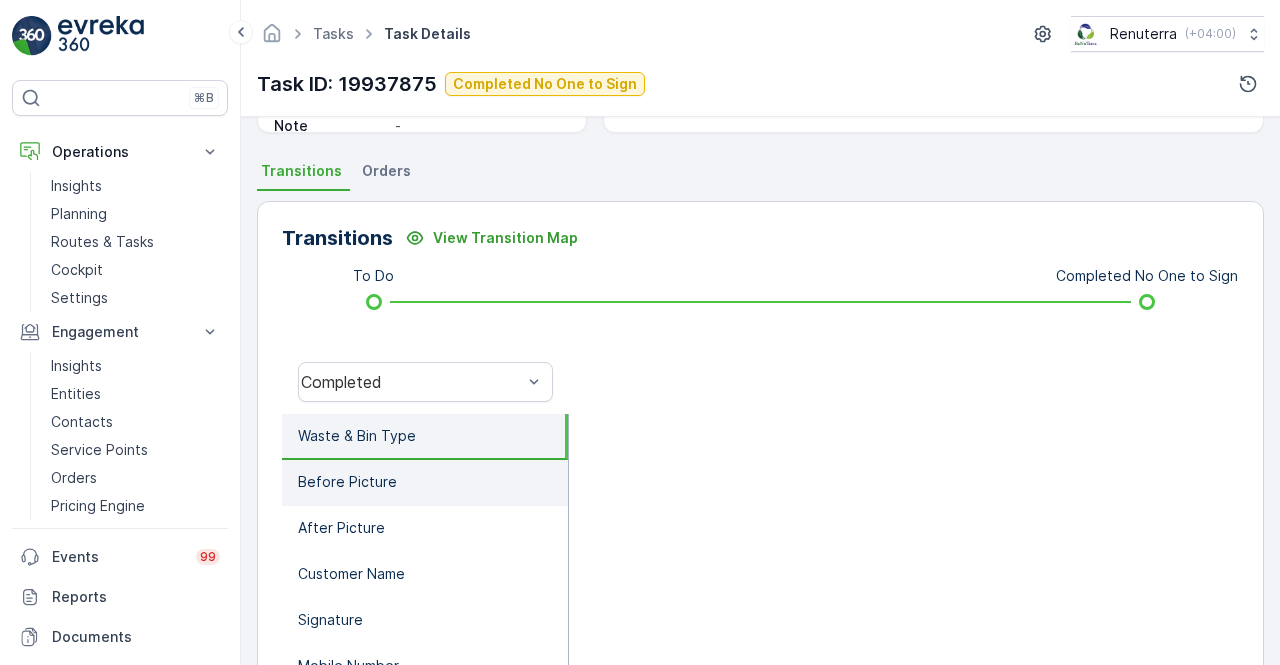 click on "Before Picture" at bounding box center (425, 483) 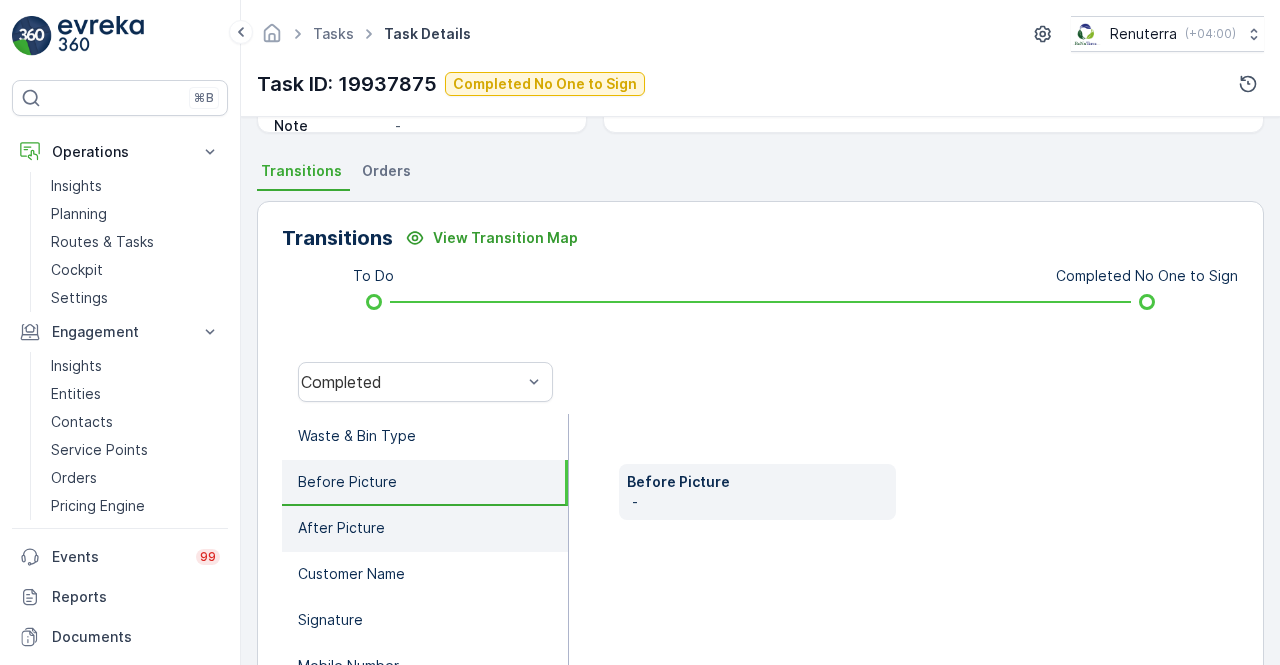 click on "After Picture" at bounding box center (425, 529) 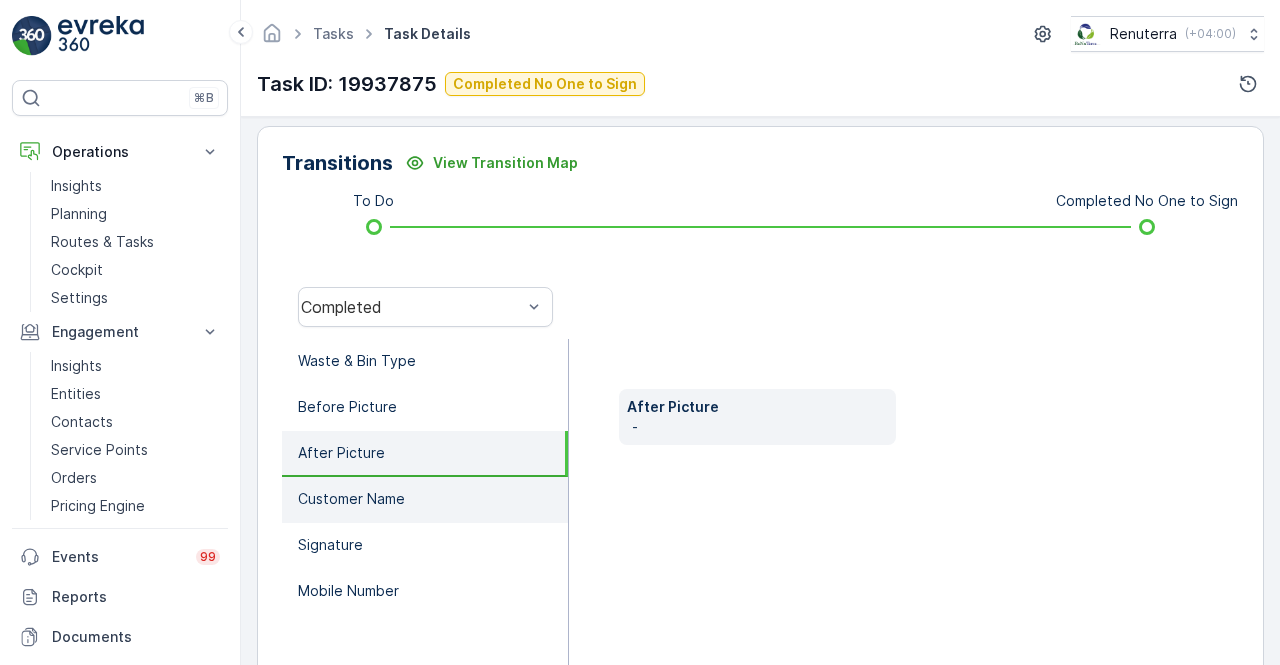 scroll, scrollTop: 500, scrollLeft: 0, axis: vertical 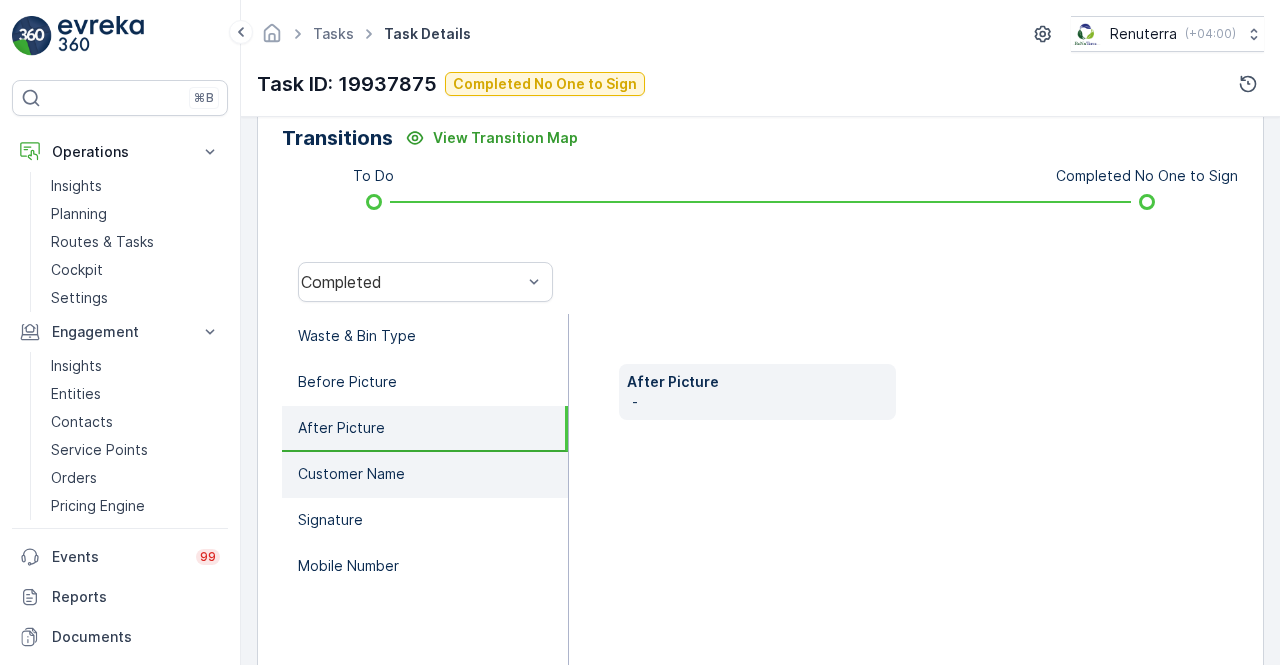 click on "Customer Name" at bounding box center (425, 475) 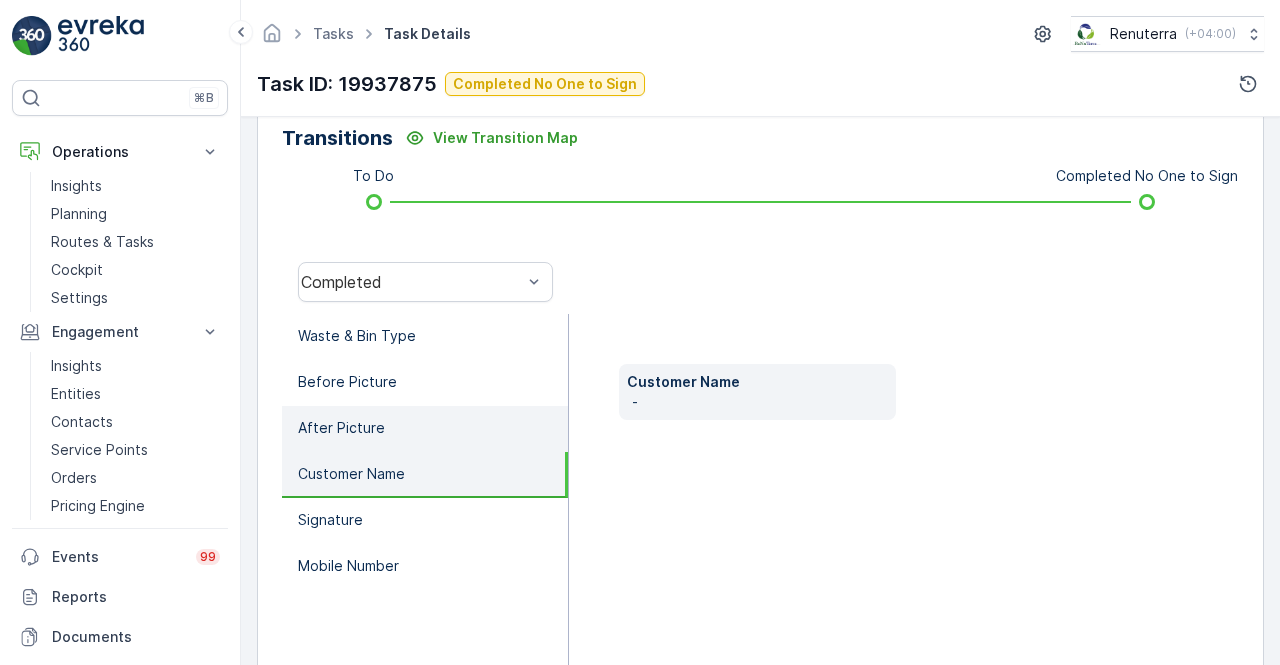 click on "After Picture" at bounding box center (425, 429) 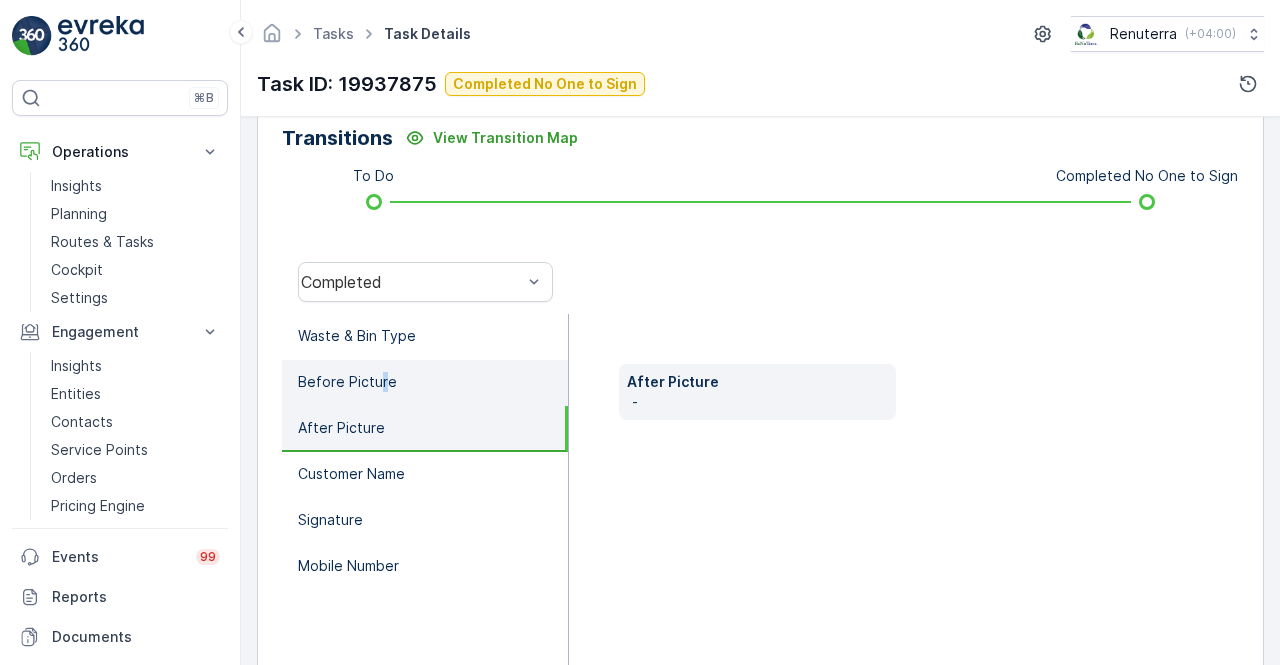 click on "Before Picture" at bounding box center (425, 383) 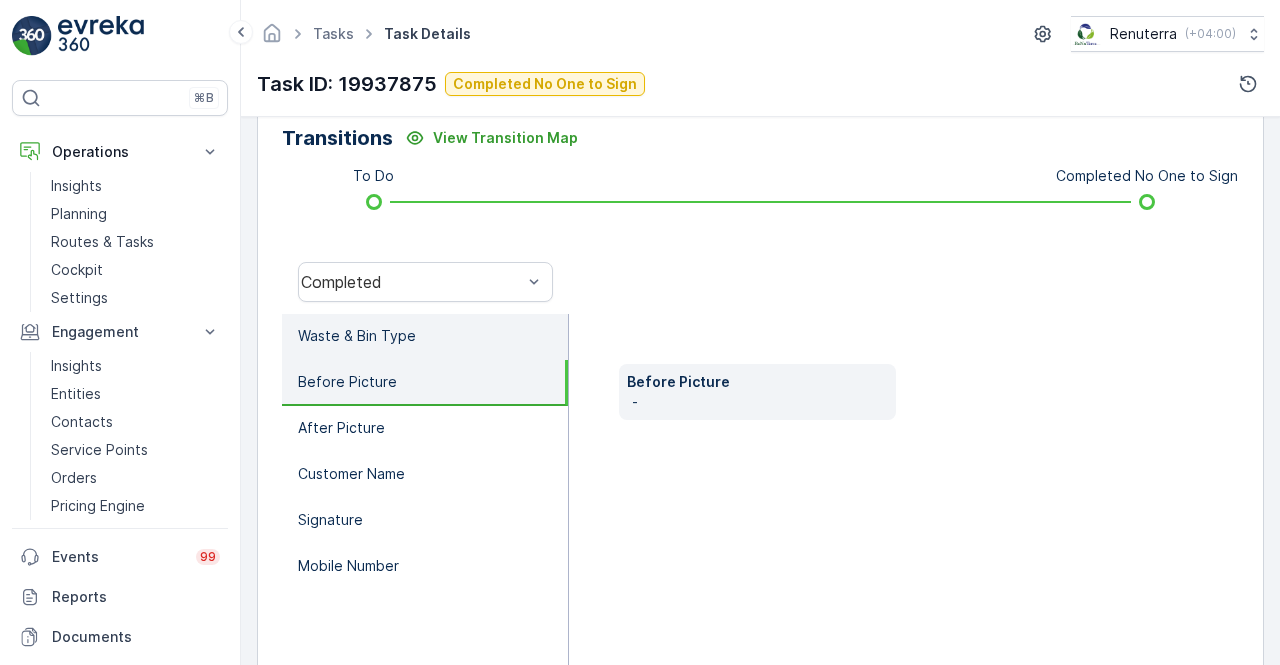 click on "Waste & Bin Type" at bounding box center (357, 336) 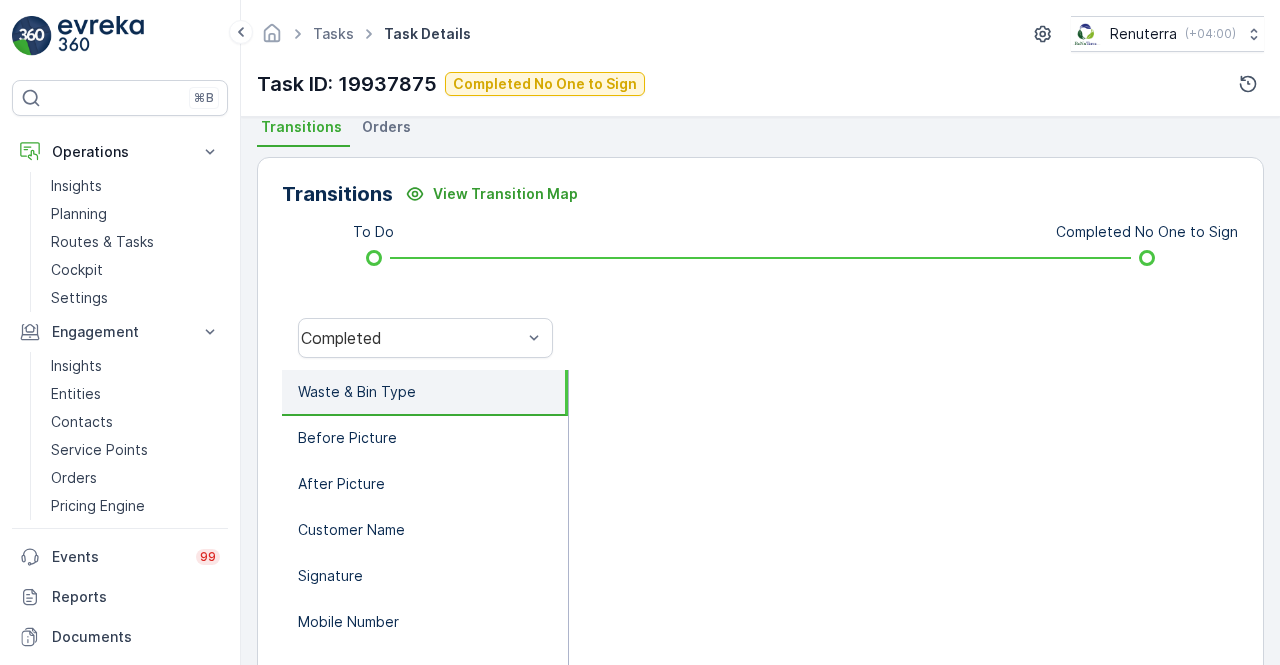 scroll, scrollTop: 400, scrollLeft: 0, axis: vertical 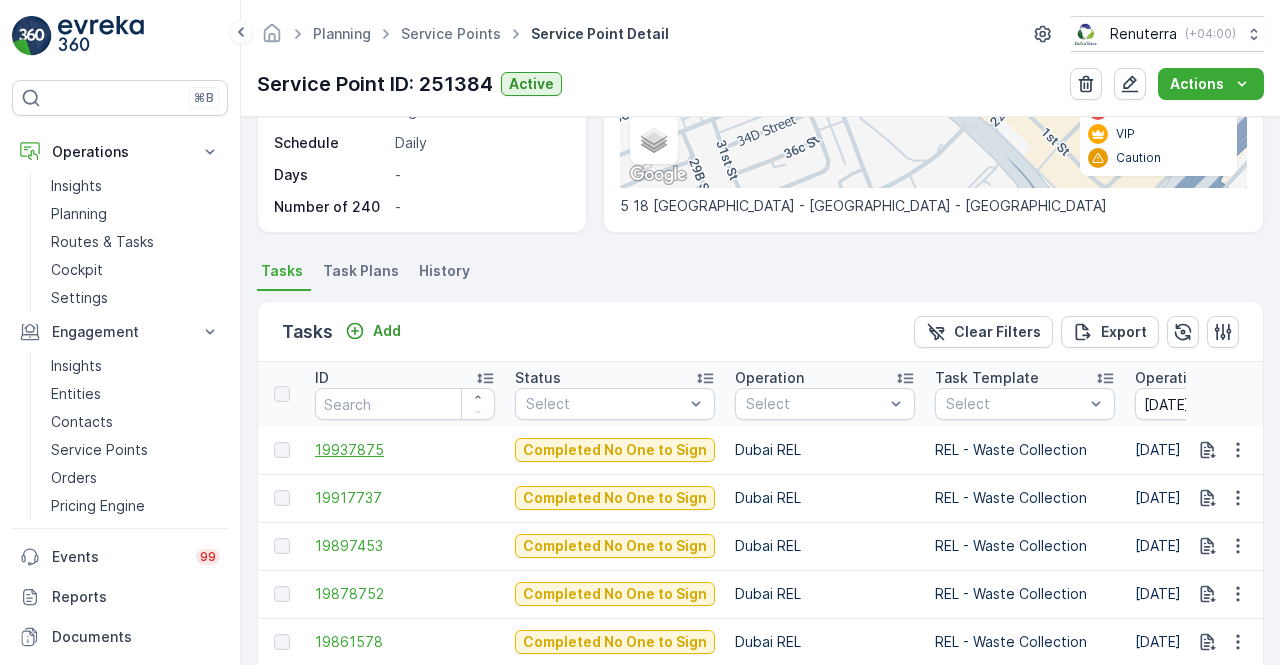 click on "19937875" at bounding box center (405, 450) 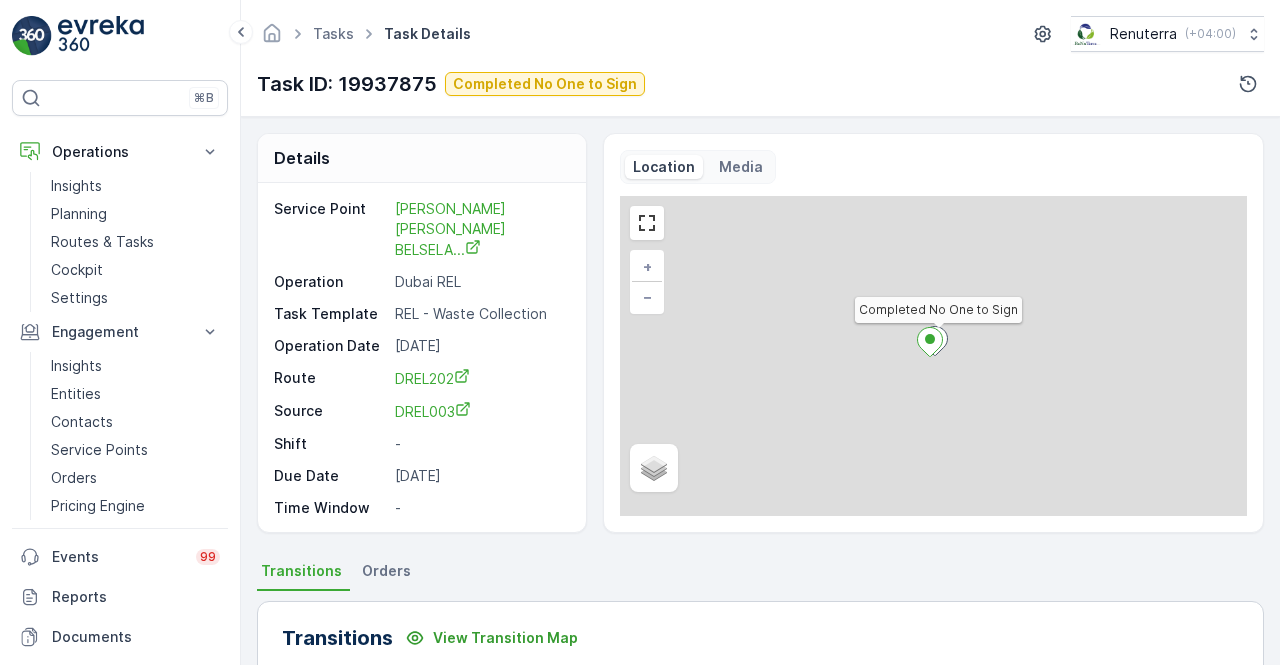 scroll, scrollTop: 46, scrollLeft: 0, axis: vertical 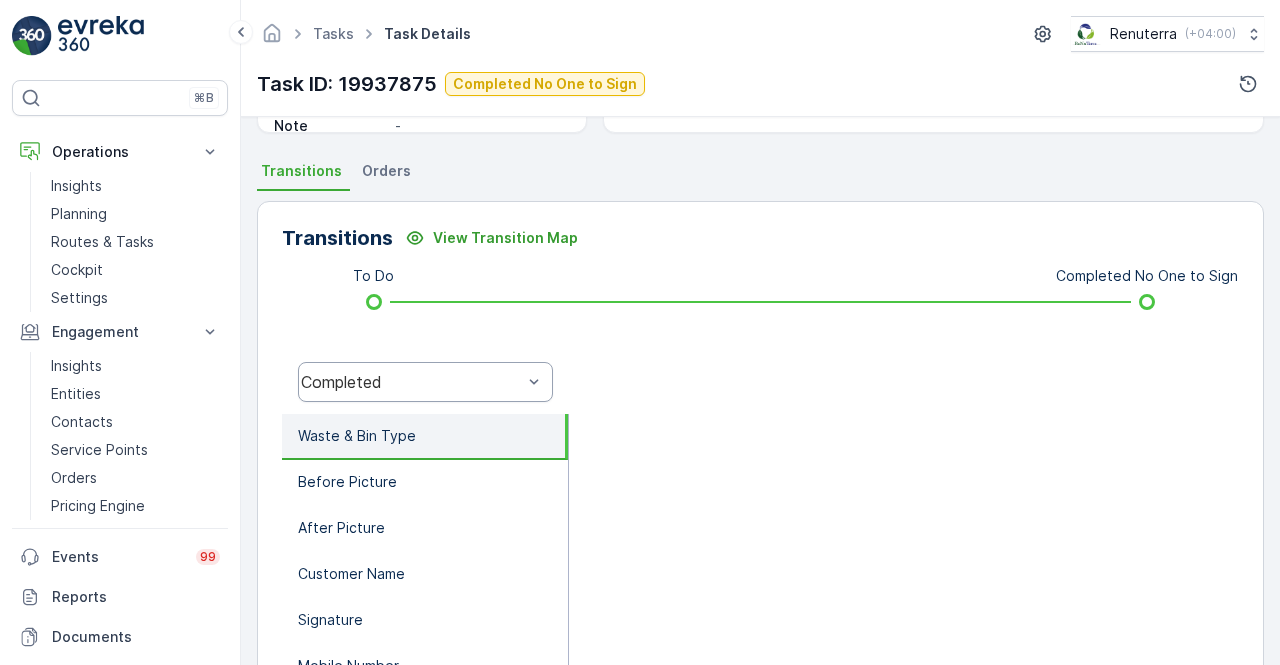 click on "Completed" at bounding box center [411, 382] 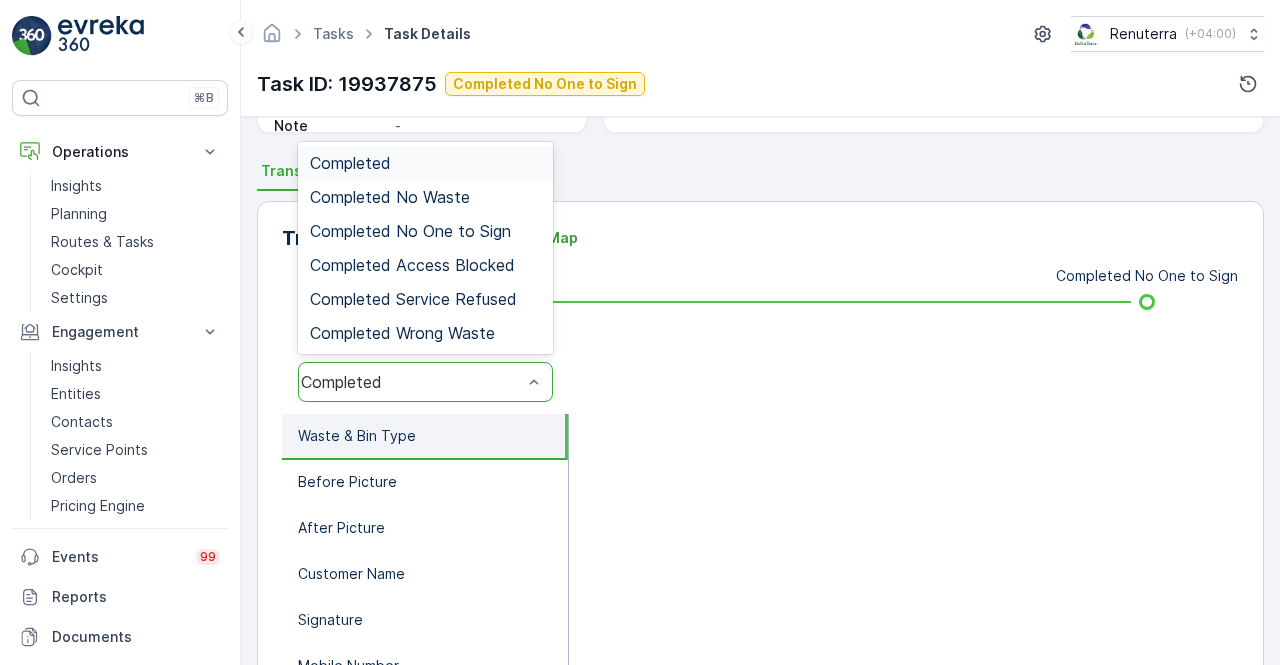 click on "Completed" at bounding box center [411, 382] 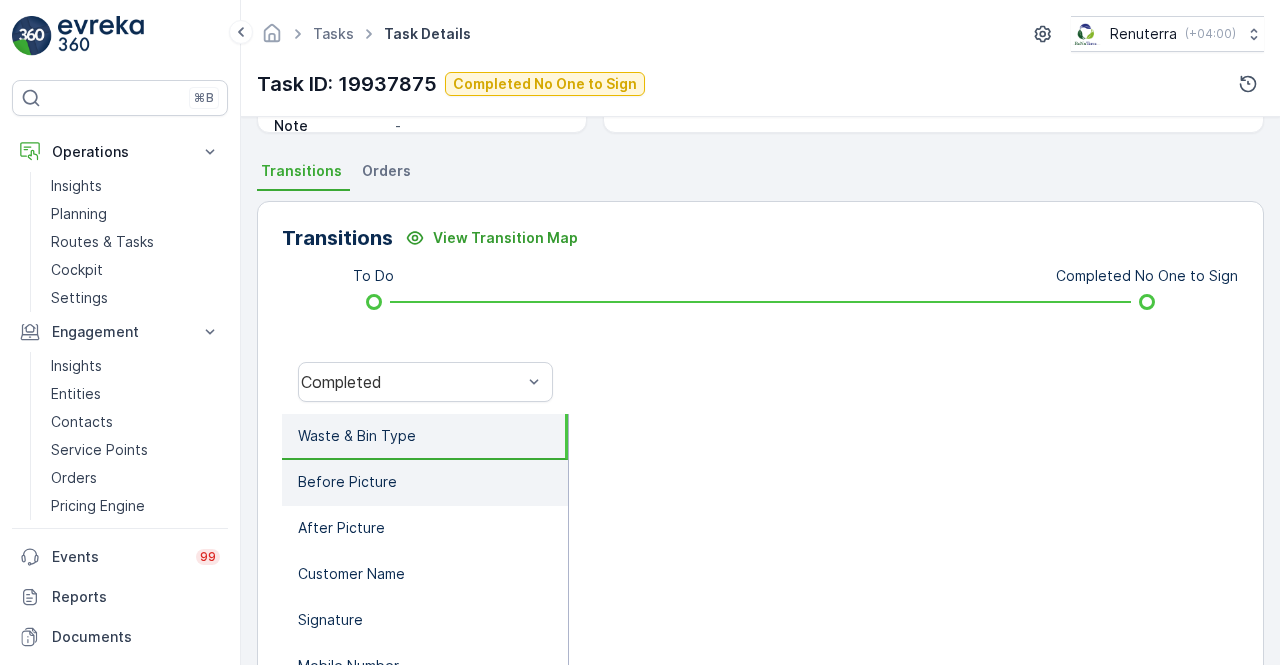 click on "Before Picture" at bounding box center (425, 483) 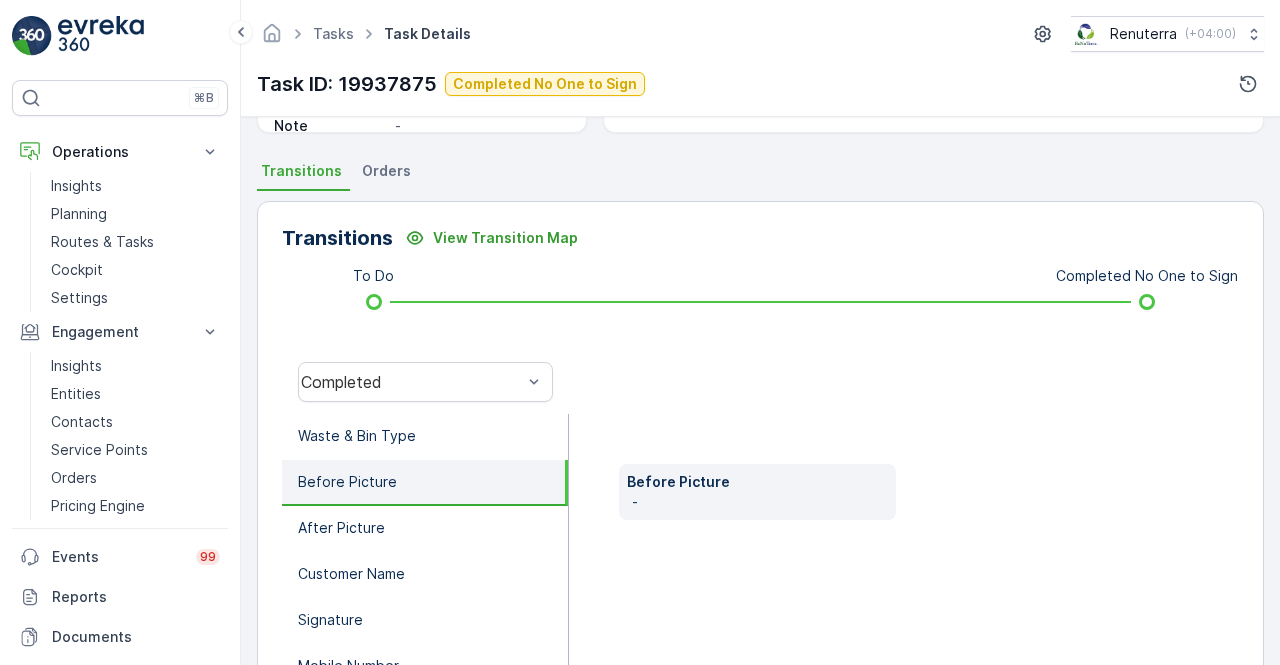 click on "Completed" at bounding box center [425, 382] 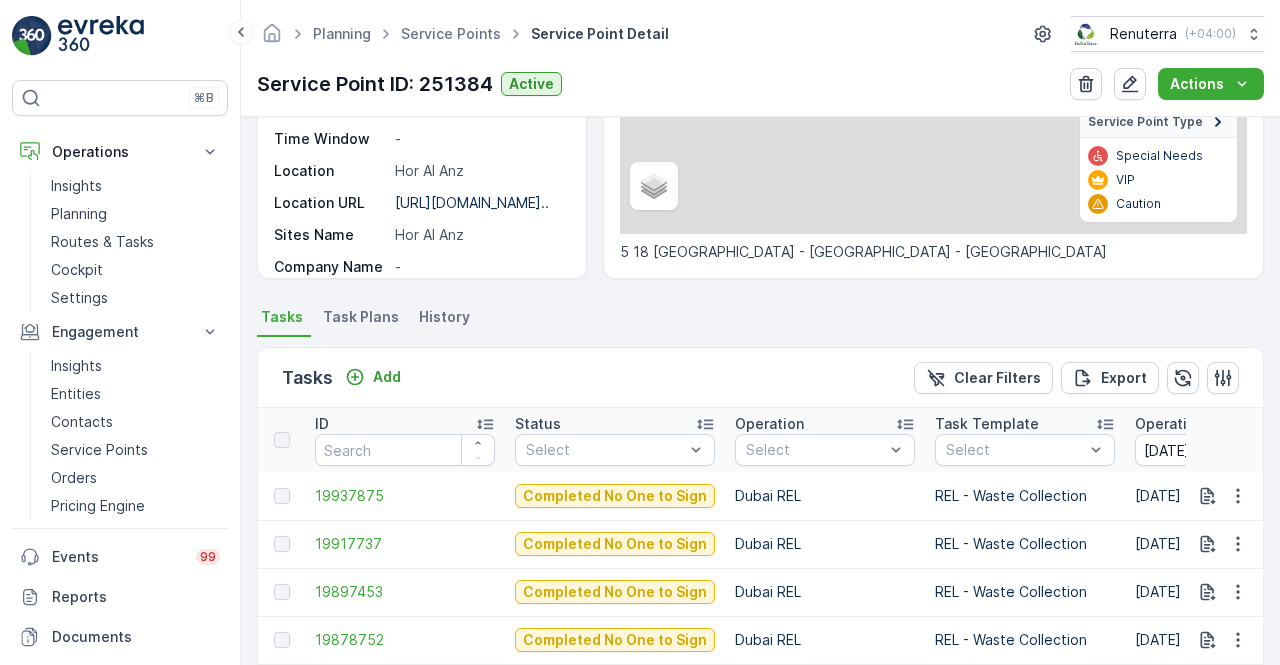 scroll, scrollTop: 400, scrollLeft: 0, axis: vertical 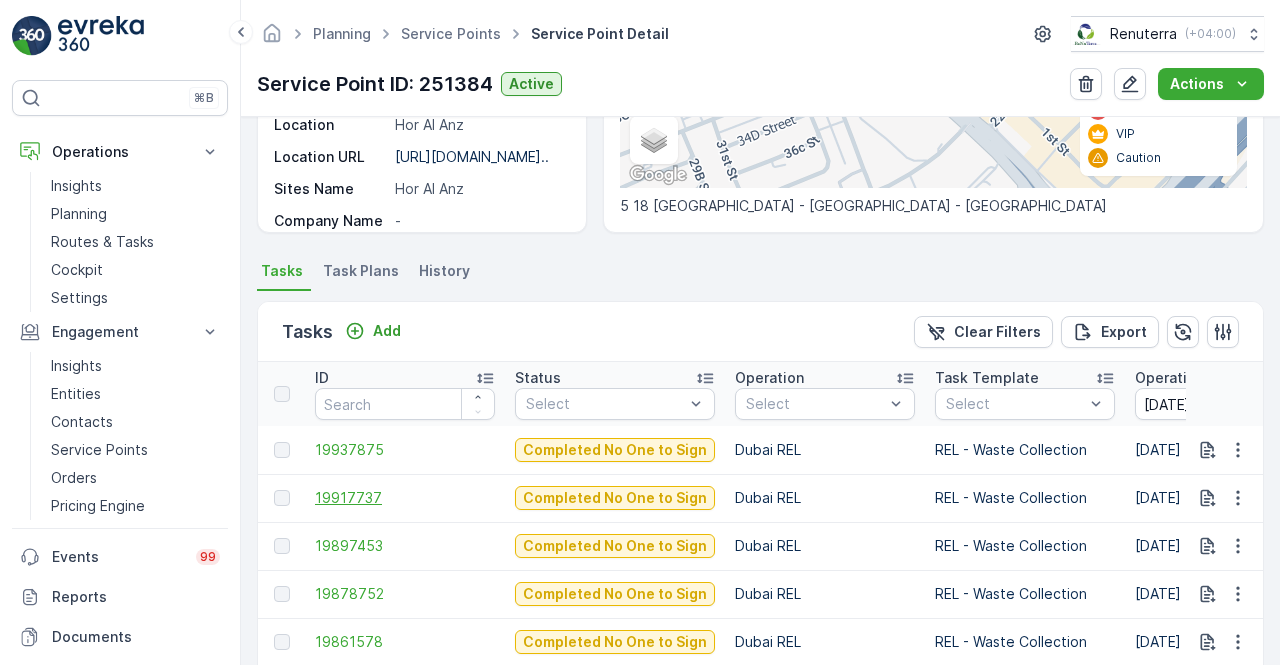 click on "19917737" at bounding box center [405, 498] 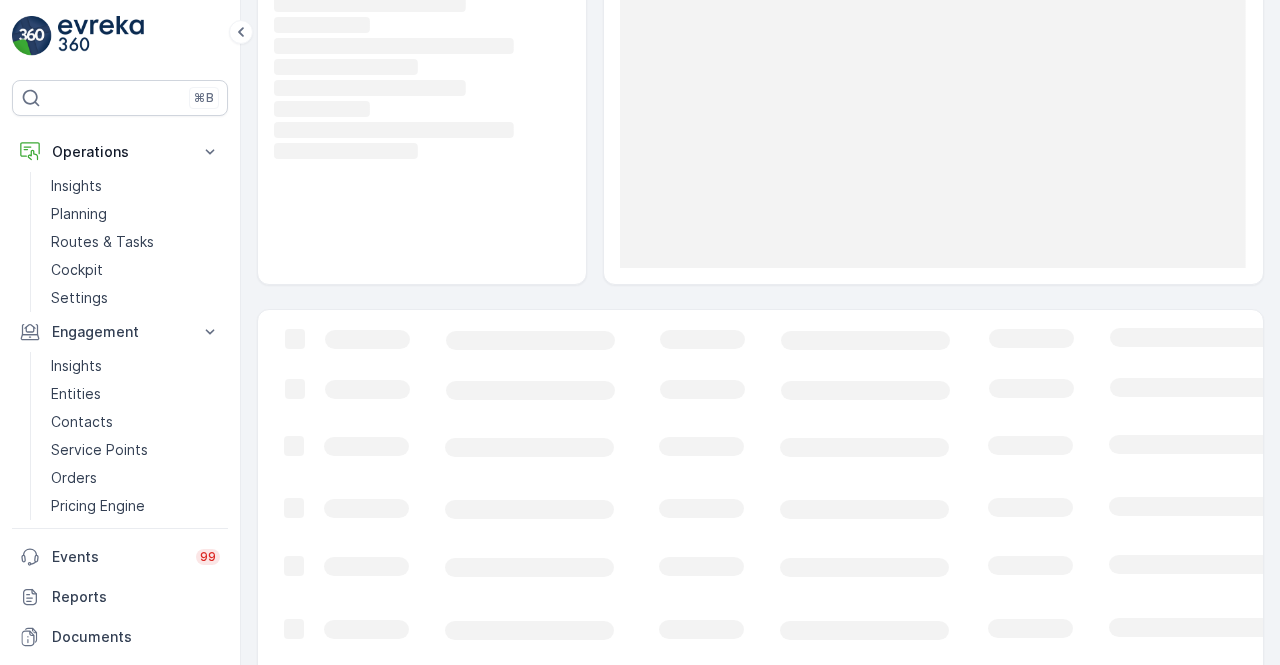 scroll, scrollTop: 0, scrollLeft: 0, axis: both 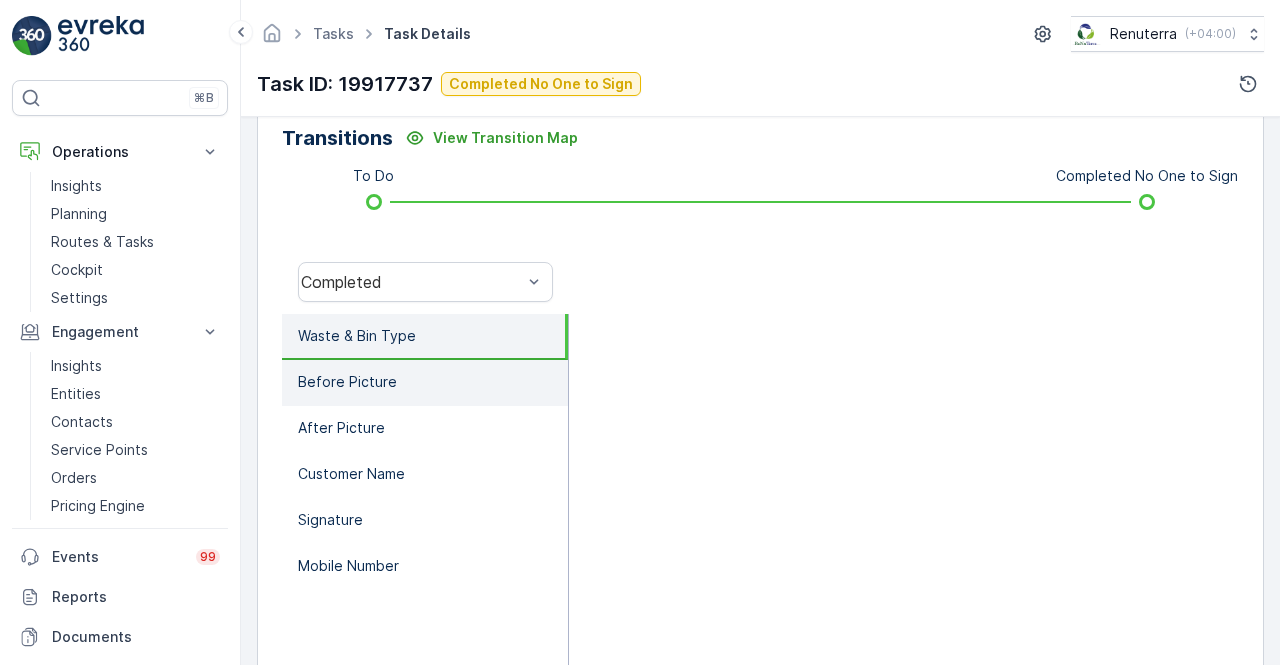 click on "Before Picture" at bounding box center (347, 382) 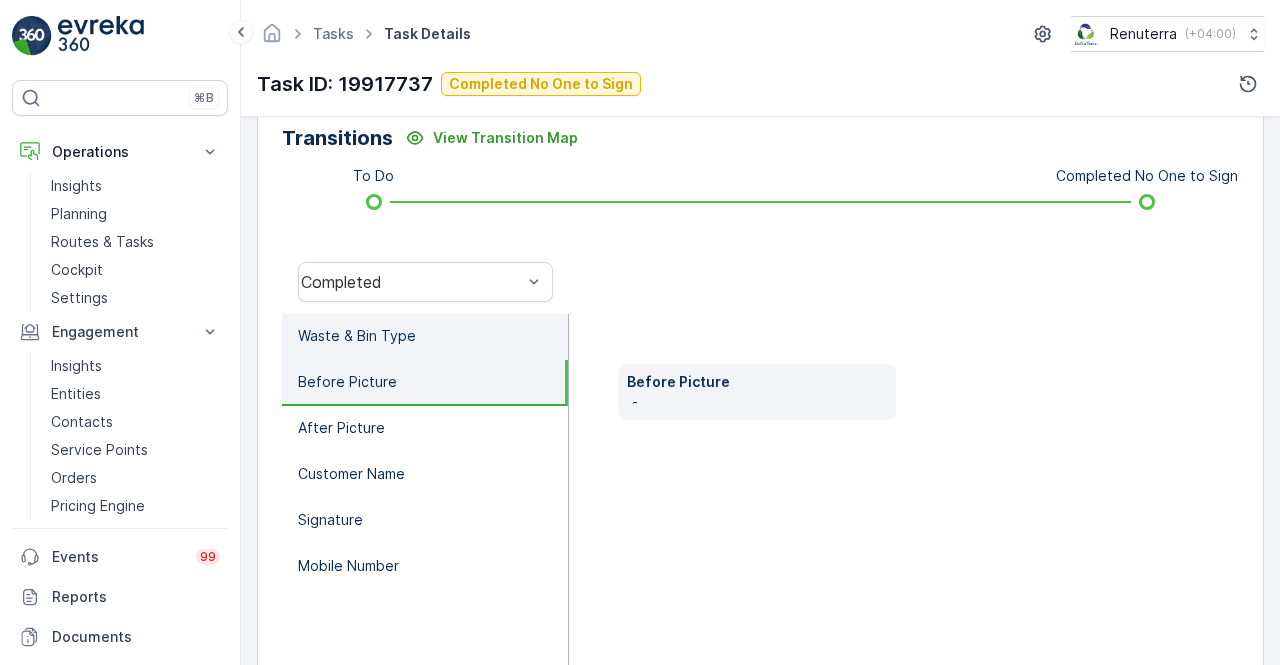 click on "Waste & Bin Type" at bounding box center (425, 337) 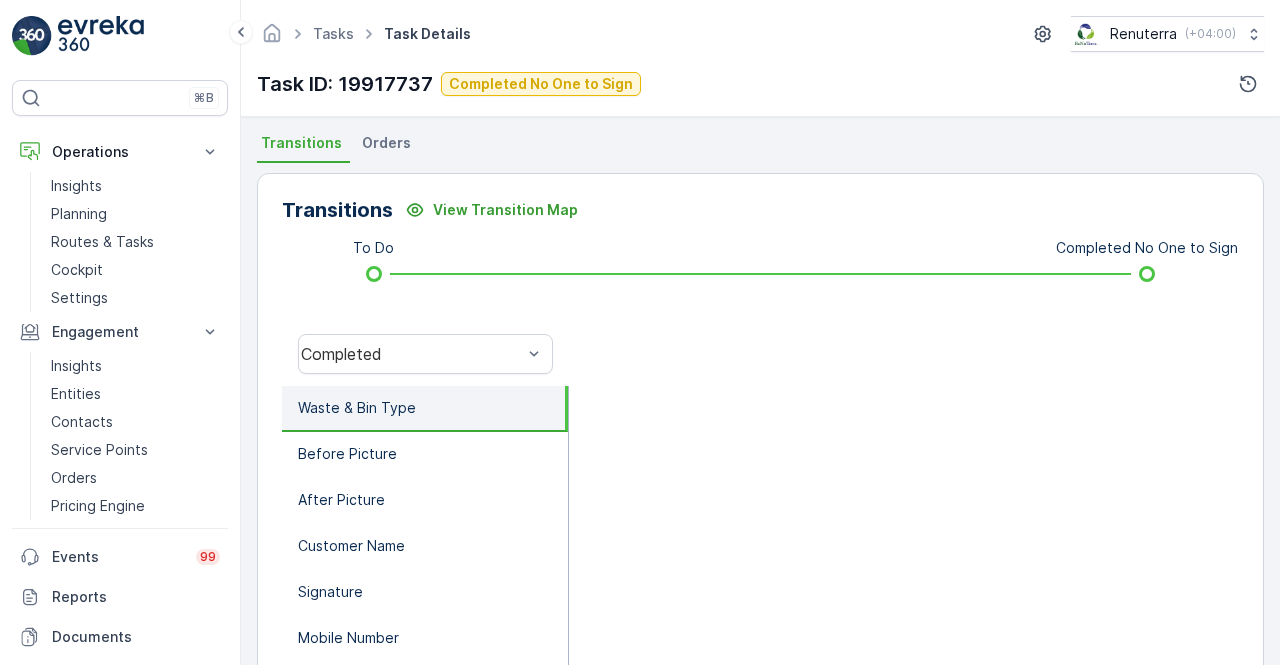 scroll, scrollTop: 500, scrollLeft: 0, axis: vertical 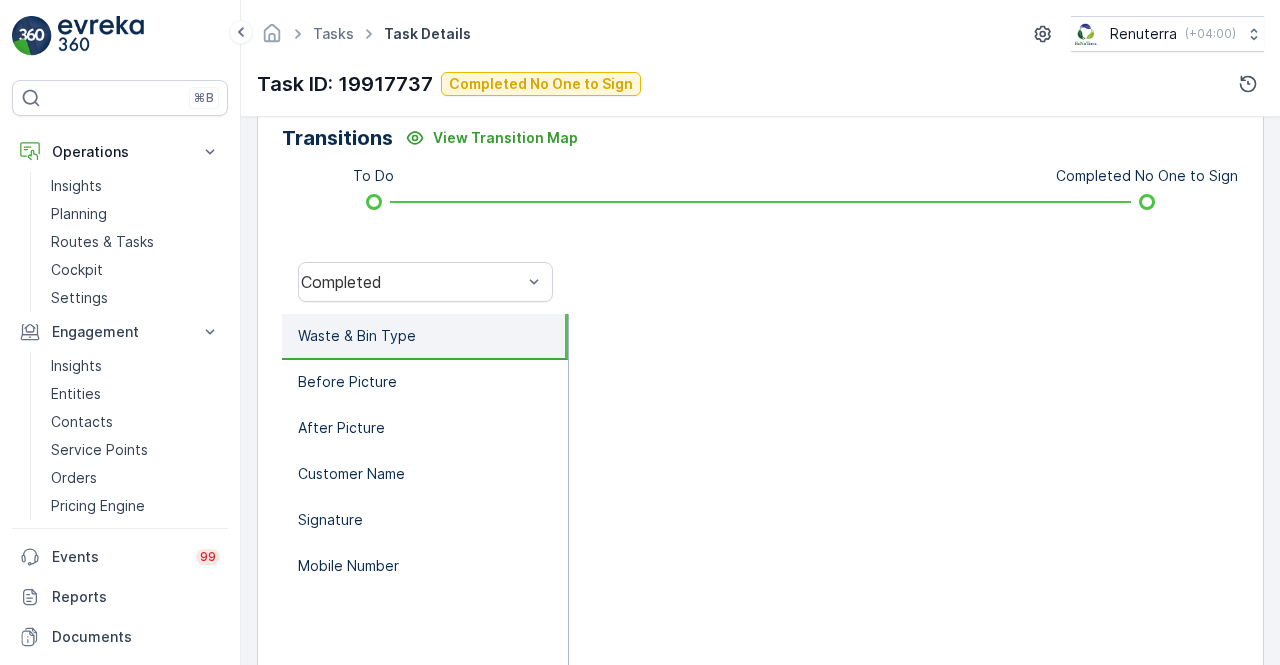 click at bounding box center (904, 514) 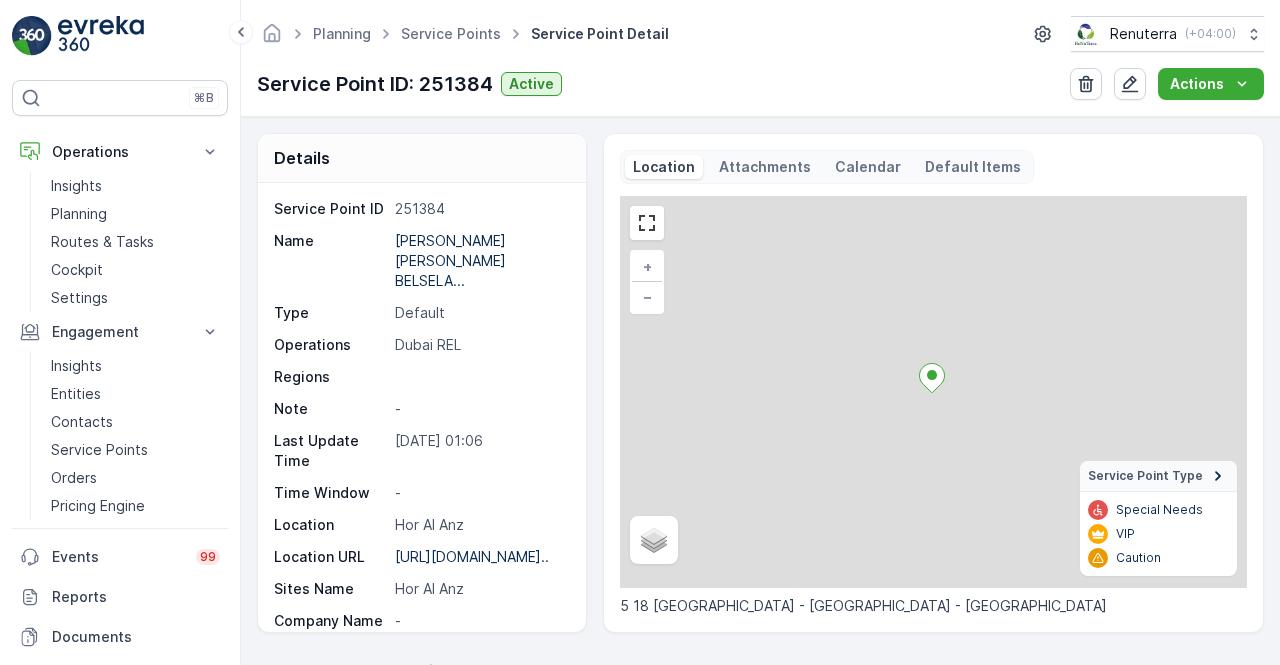 scroll, scrollTop: 354, scrollLeft: 0, axis: vertical 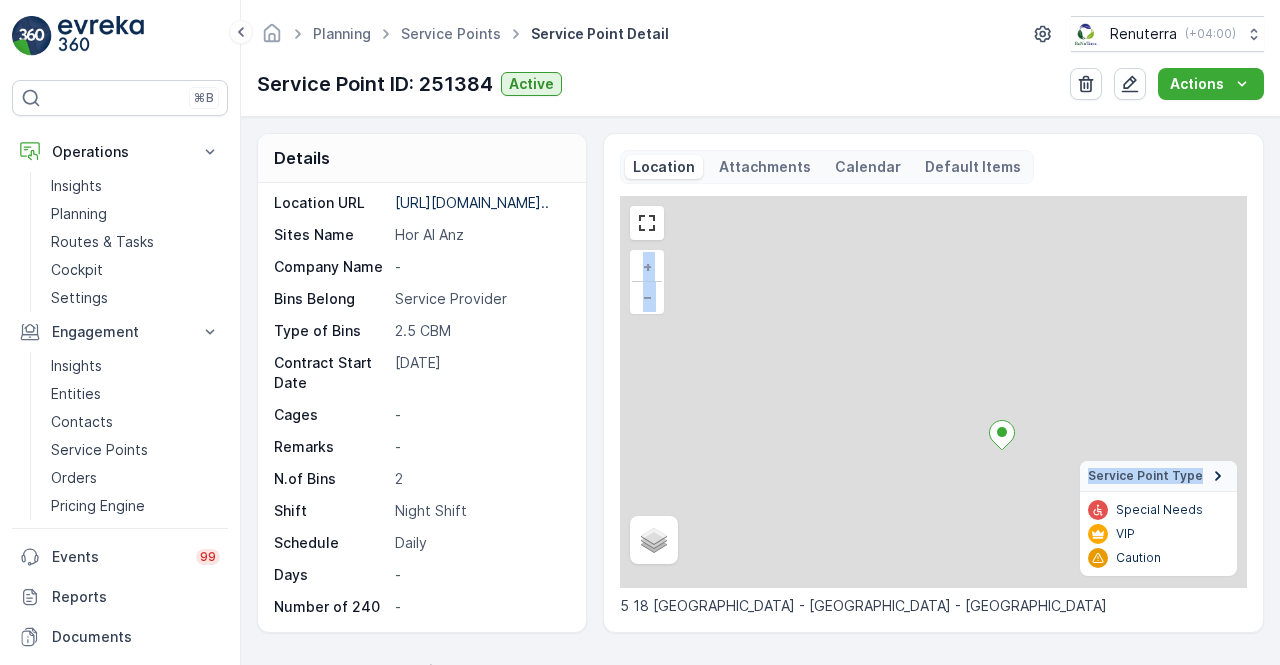 drag, startPoint x: 1279, startPoint y: 325, endPoint x: 1279, endPoint y: 451, distance: 126 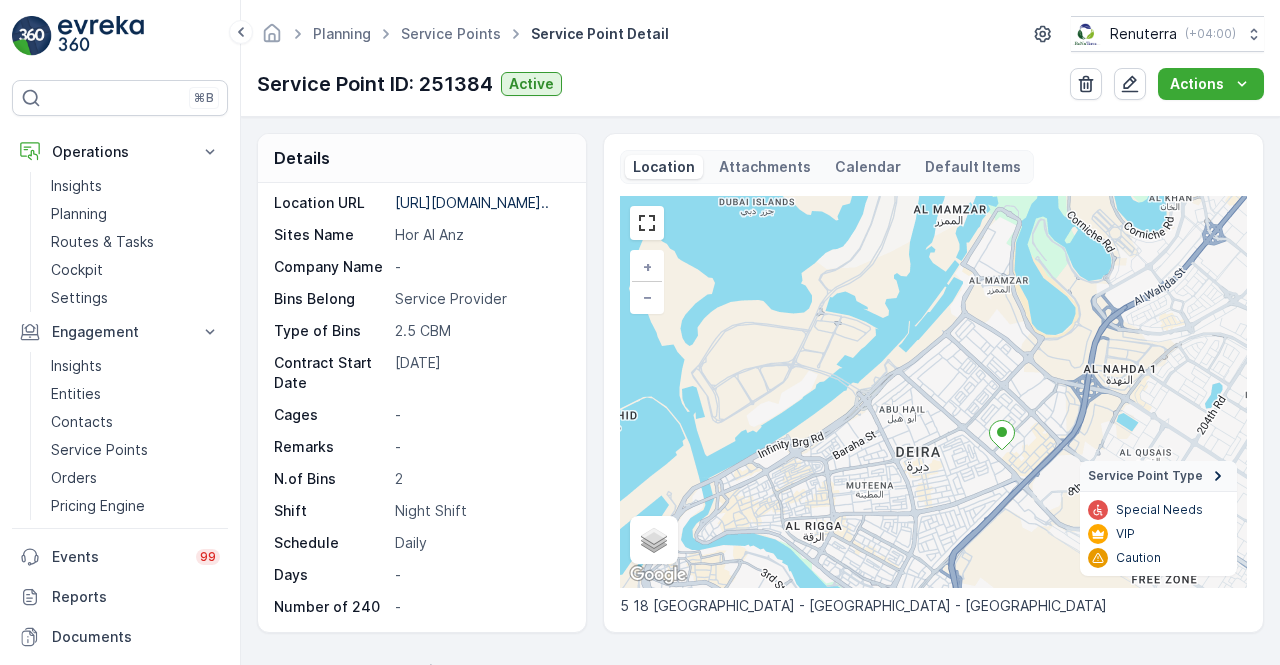 click on "Daily" at bounding box center [480, 543] 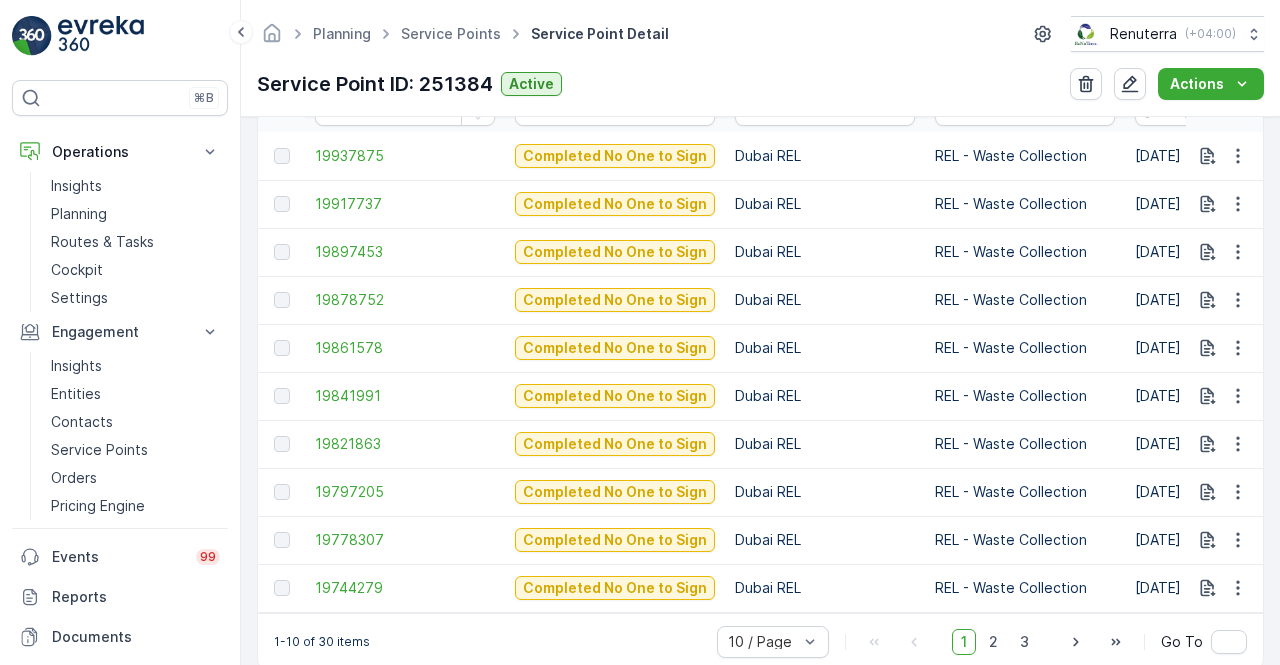 scroll, scrollTop: 700, scrollLeft: 0, axis: vertical 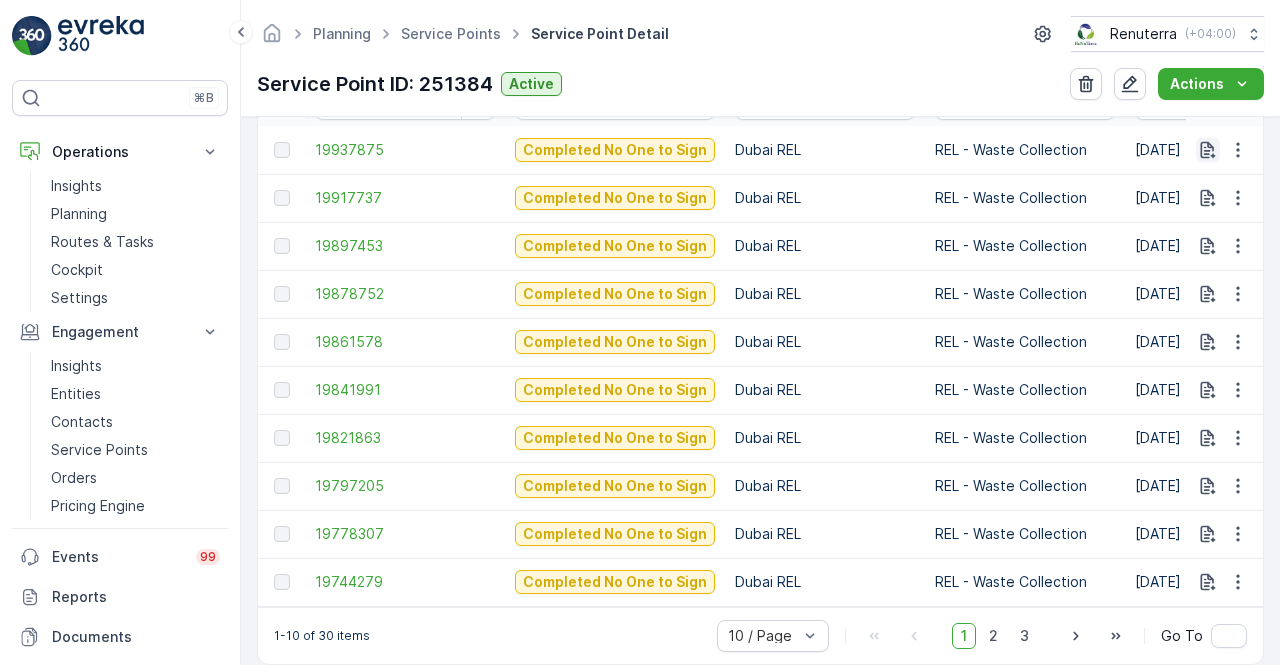 click 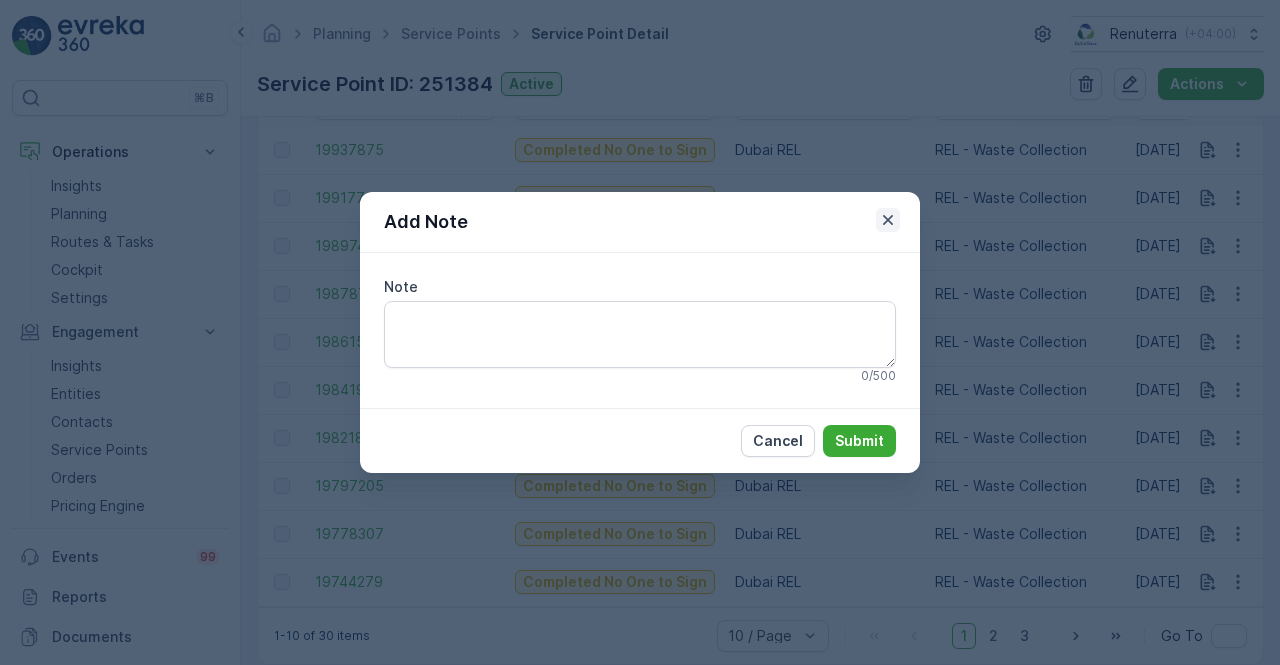 click 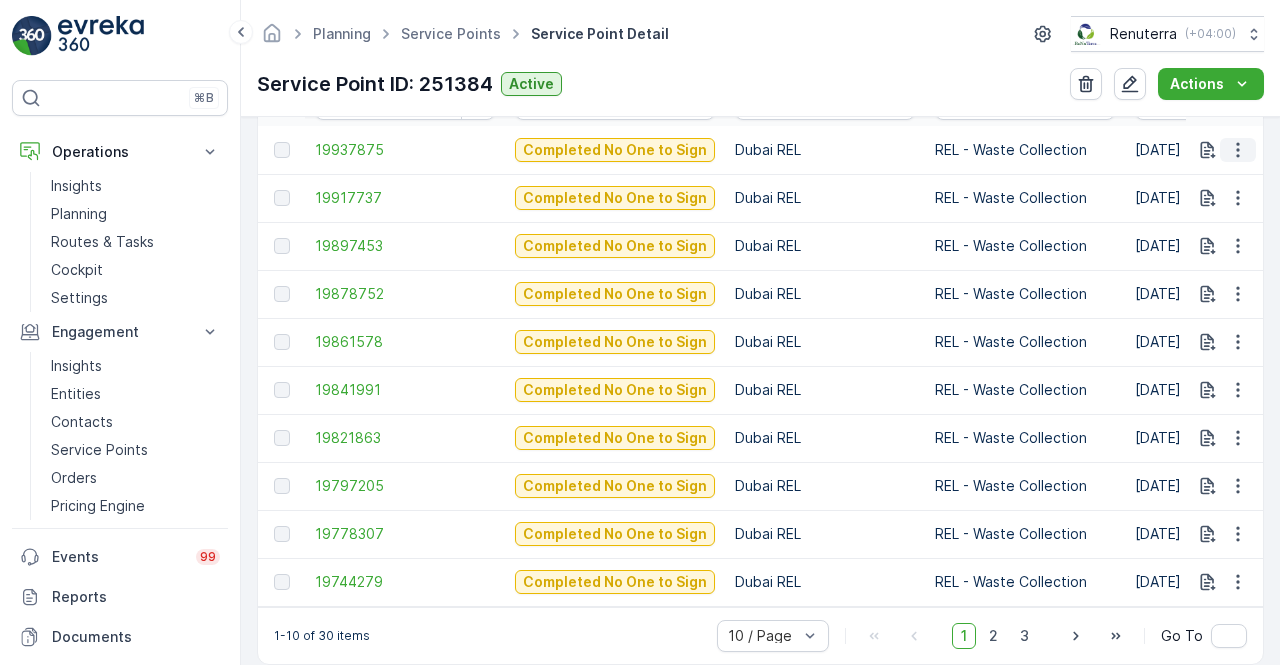 click 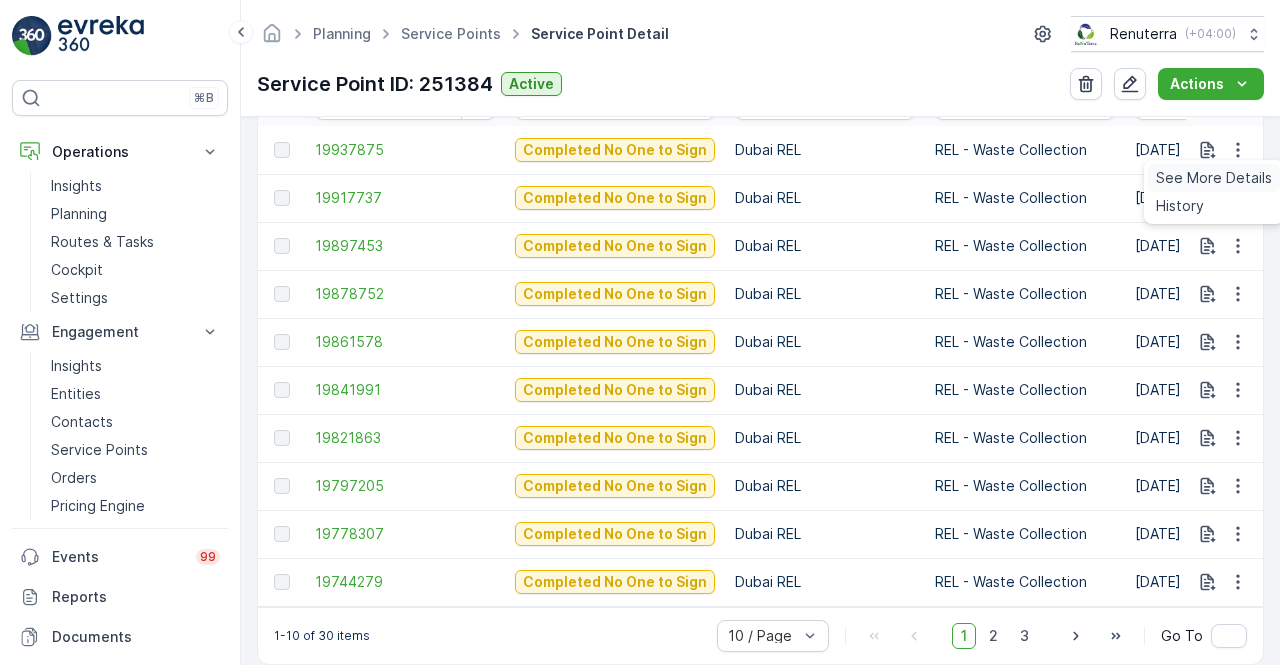 click on "See More Details" at bounding box center (1214, 178) 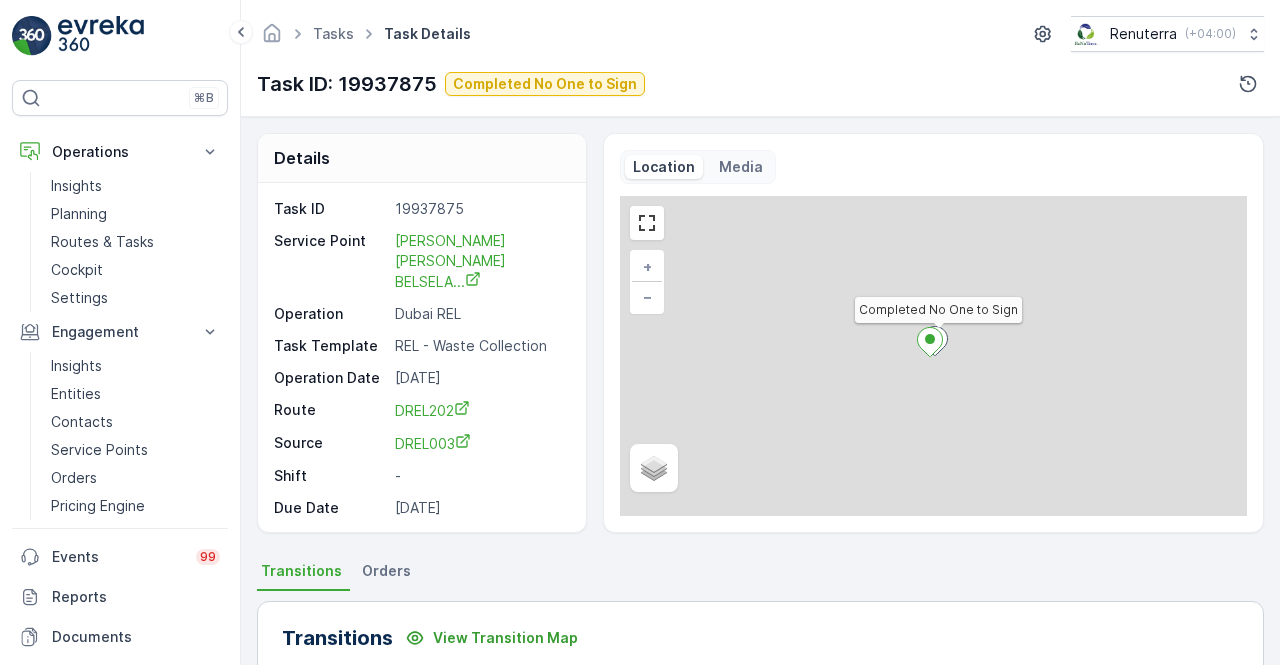 scroll, scrollTop: 46, scrollLeft: 0, axis: vertical 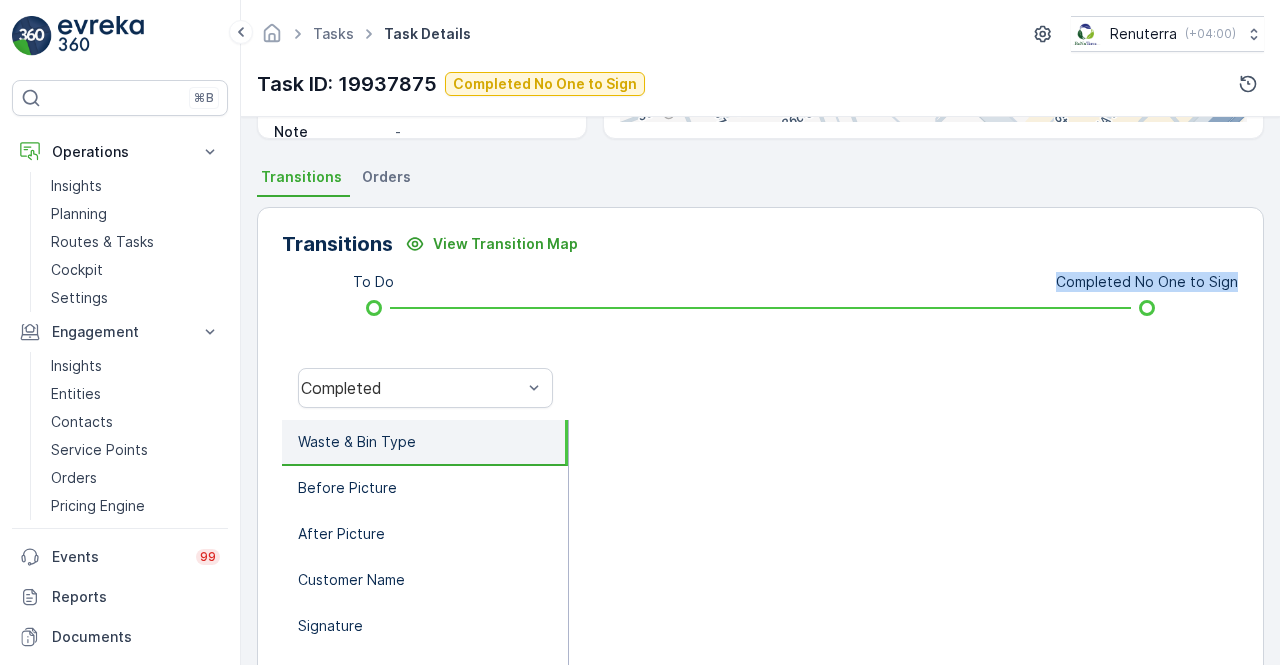 drag, startPoint x: 1140, startPoint y: 305, endPoint x: 1042, endPoint y: 309, distance: 98.0816 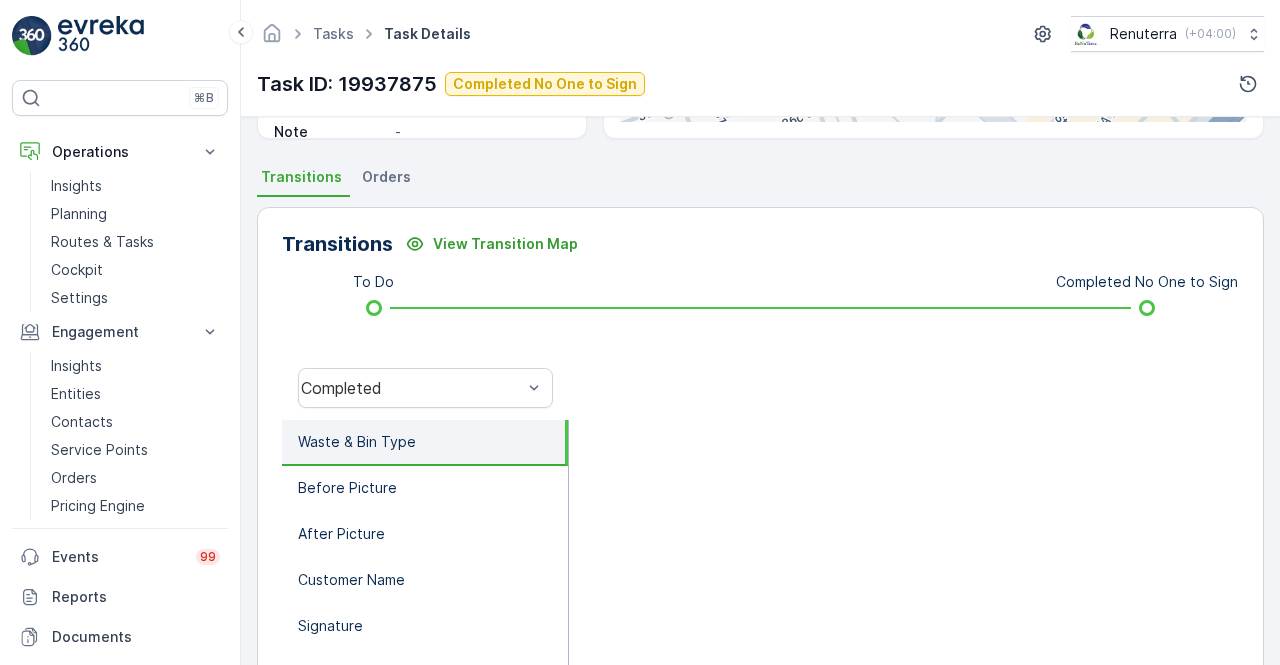 click at bounding box center (904, 388) 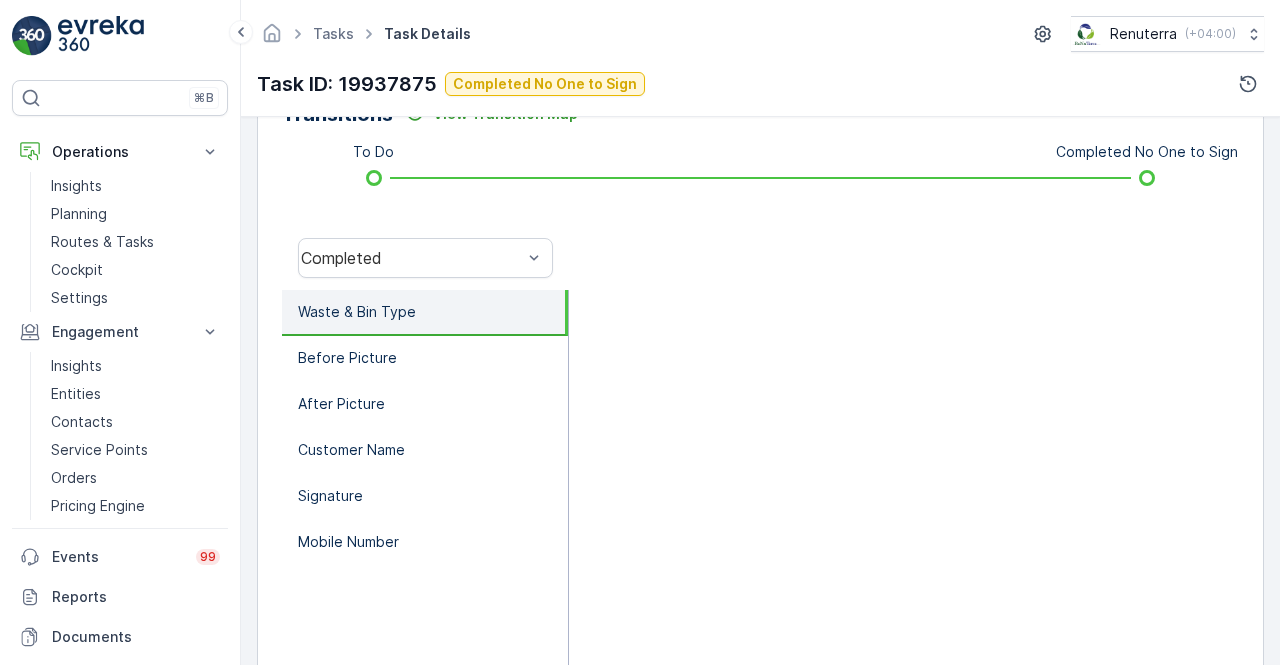 scroll, scrollTop: 594, scrollLeft: 0, axis: vertical 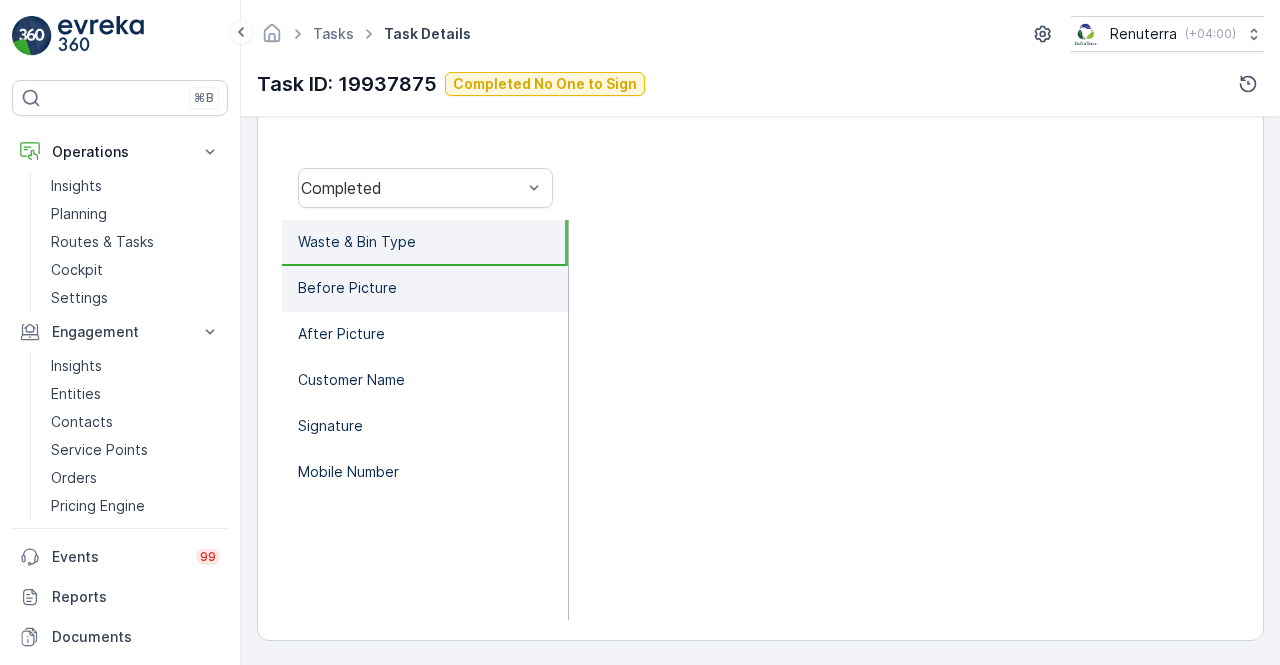 click on "Before Picture" at bounding box center [425, 289] 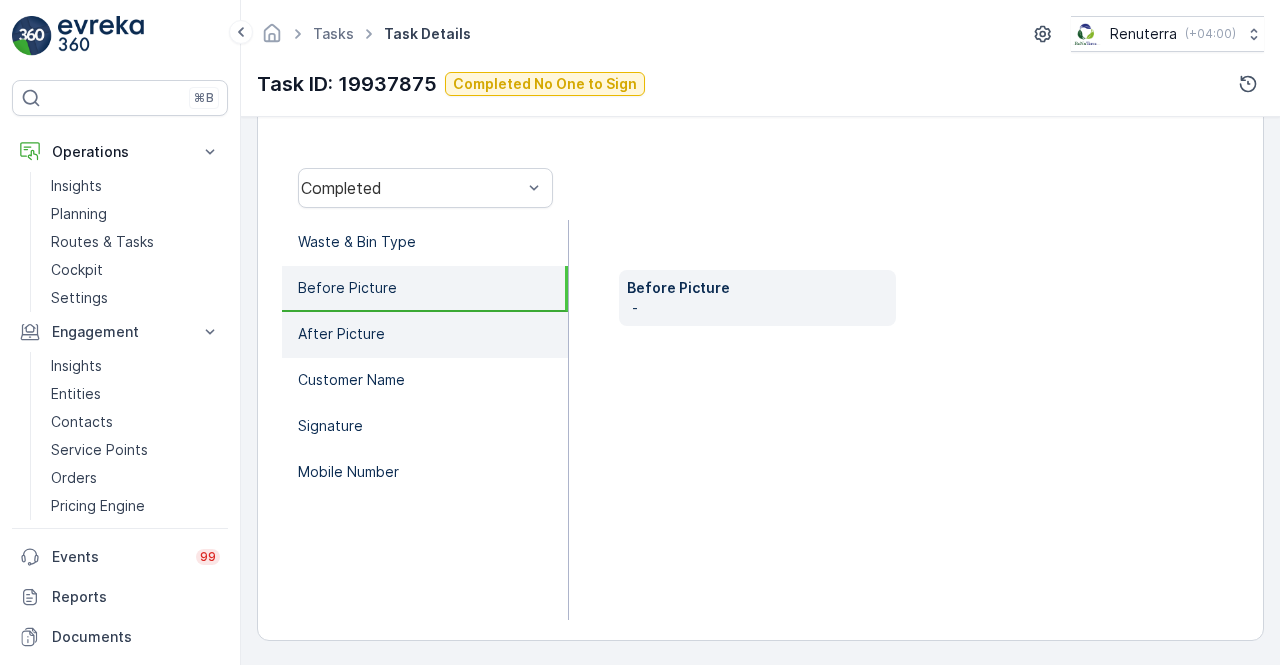 click on "After Picture" at bounding box center (425, 335) 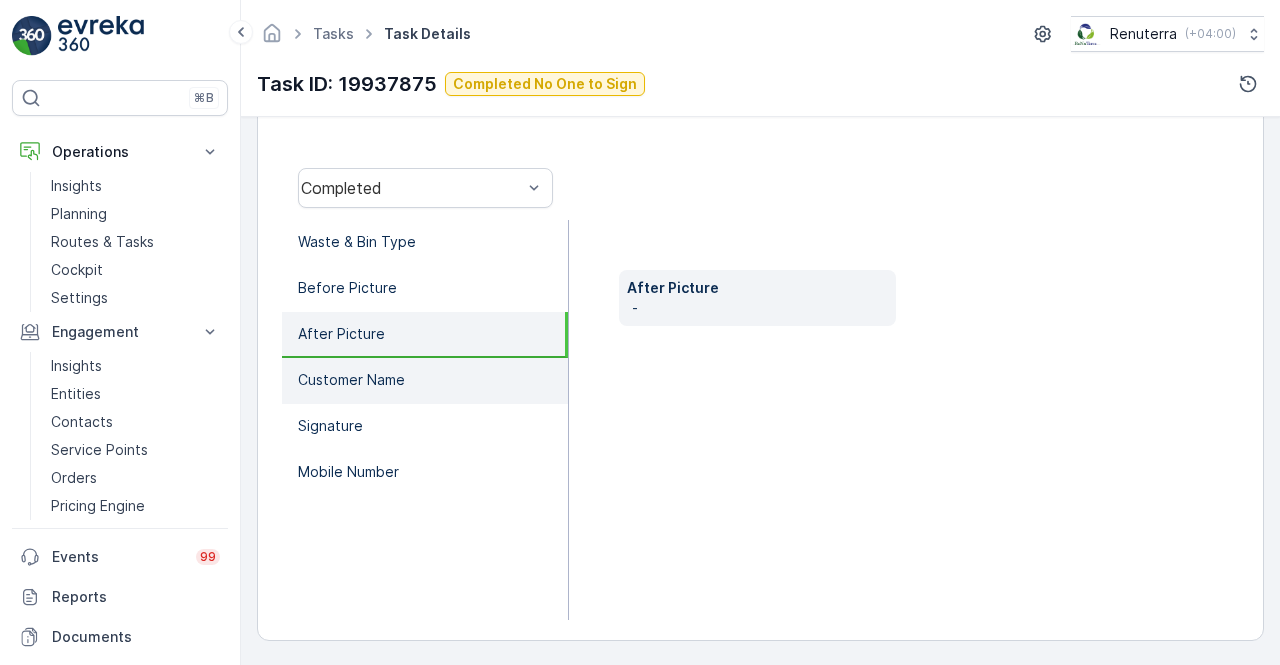 click on "Customer Name" at bounding box center [425, 381] 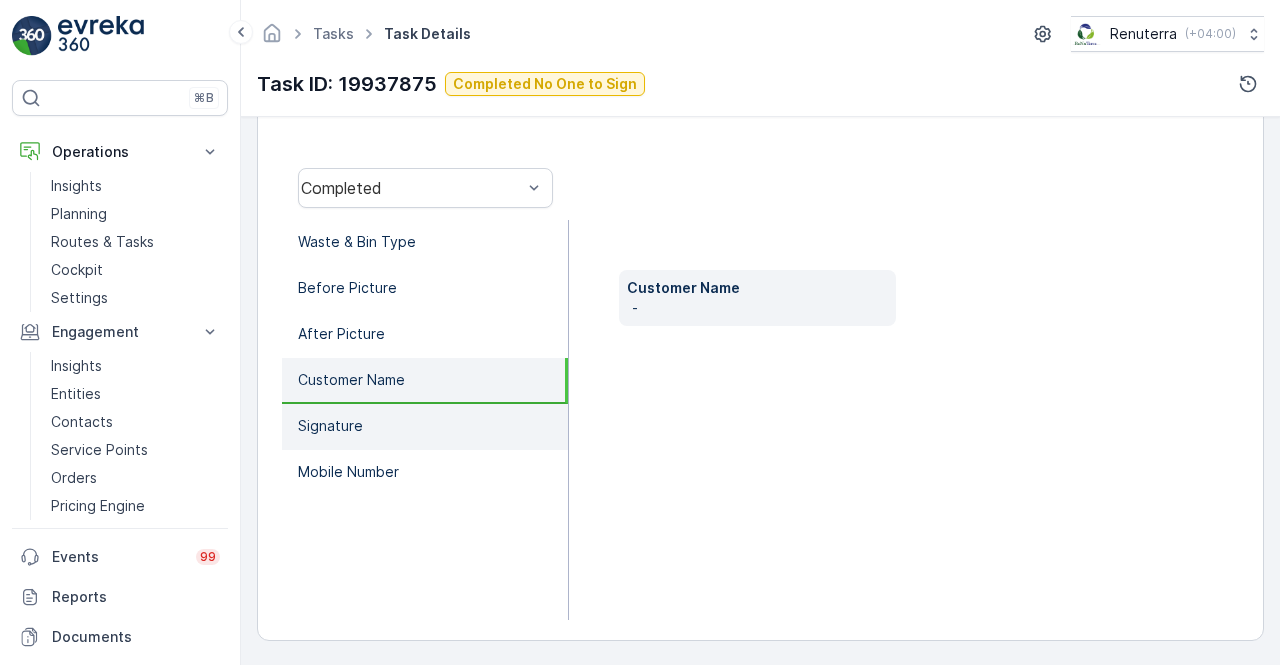 click on "Signature" at bounding box center [425, 427] 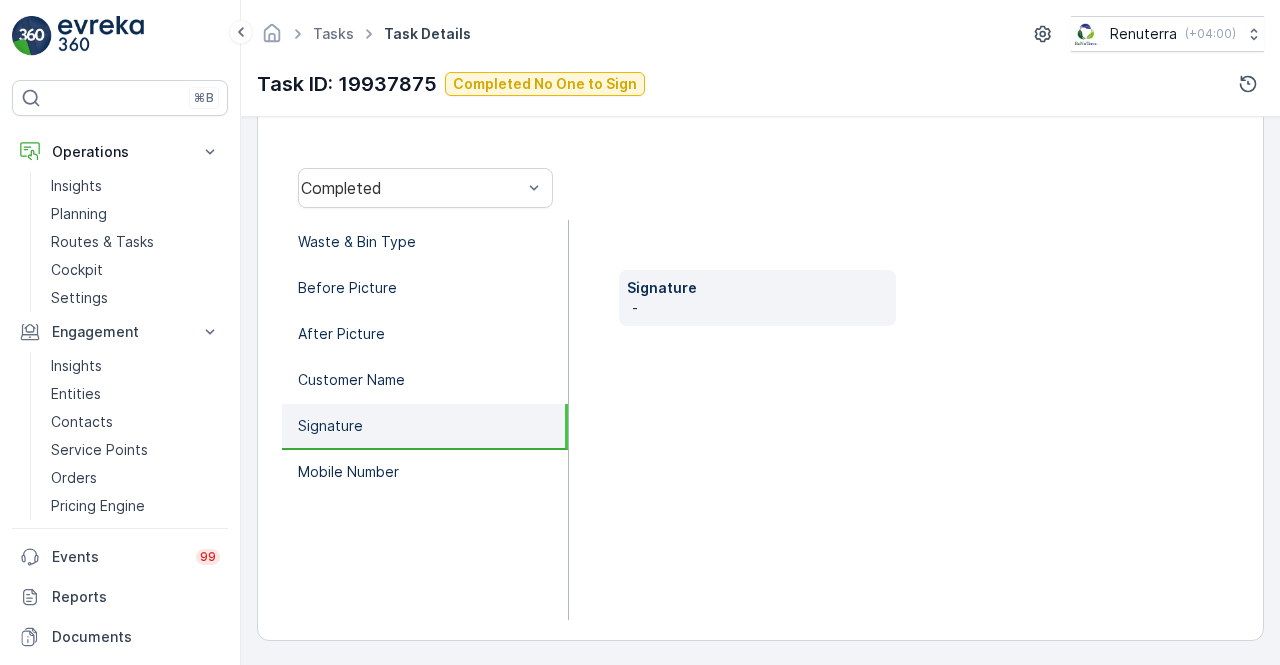 click on "Signature" at bounding box center (425, 427) 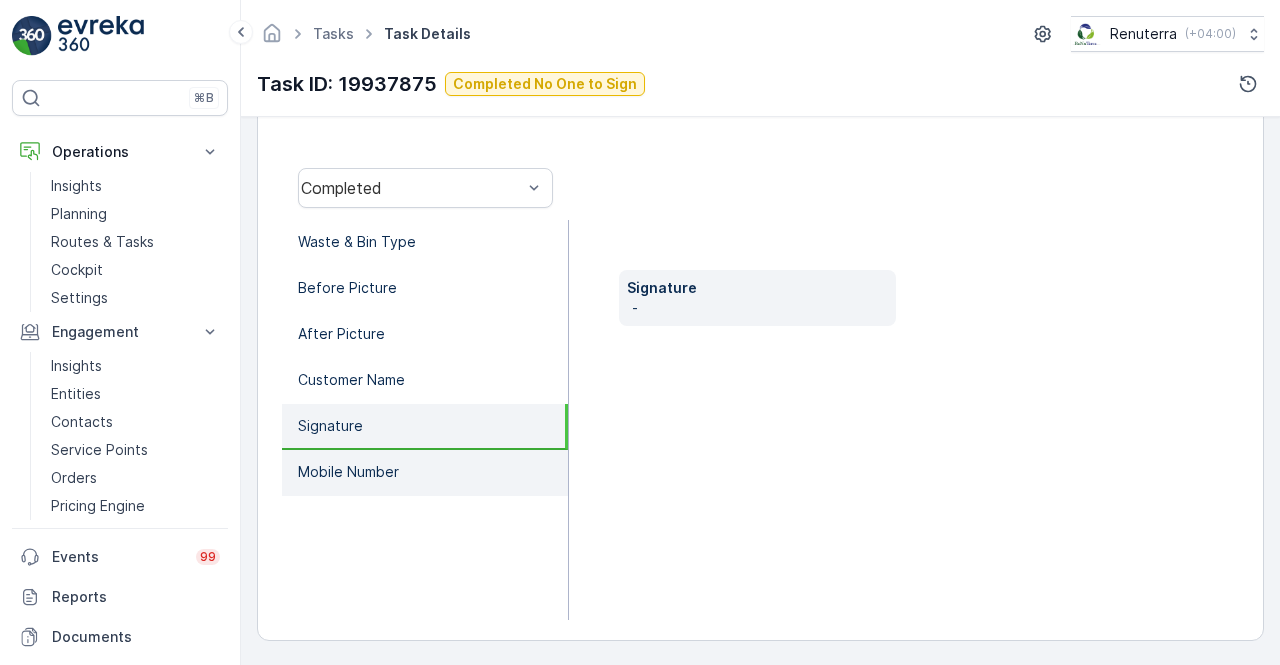 click on "Mobile Number" at bounding box center [425, 473] 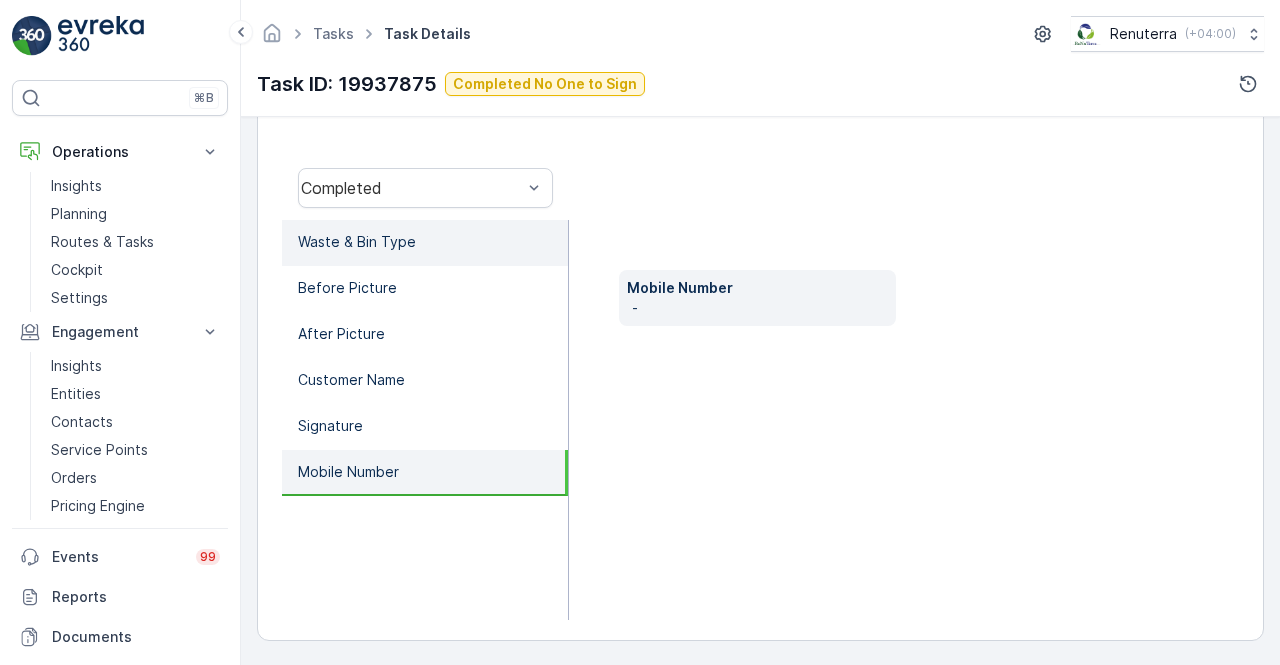 click on "Waste & Bin Type" at bounding box center (425, 243) 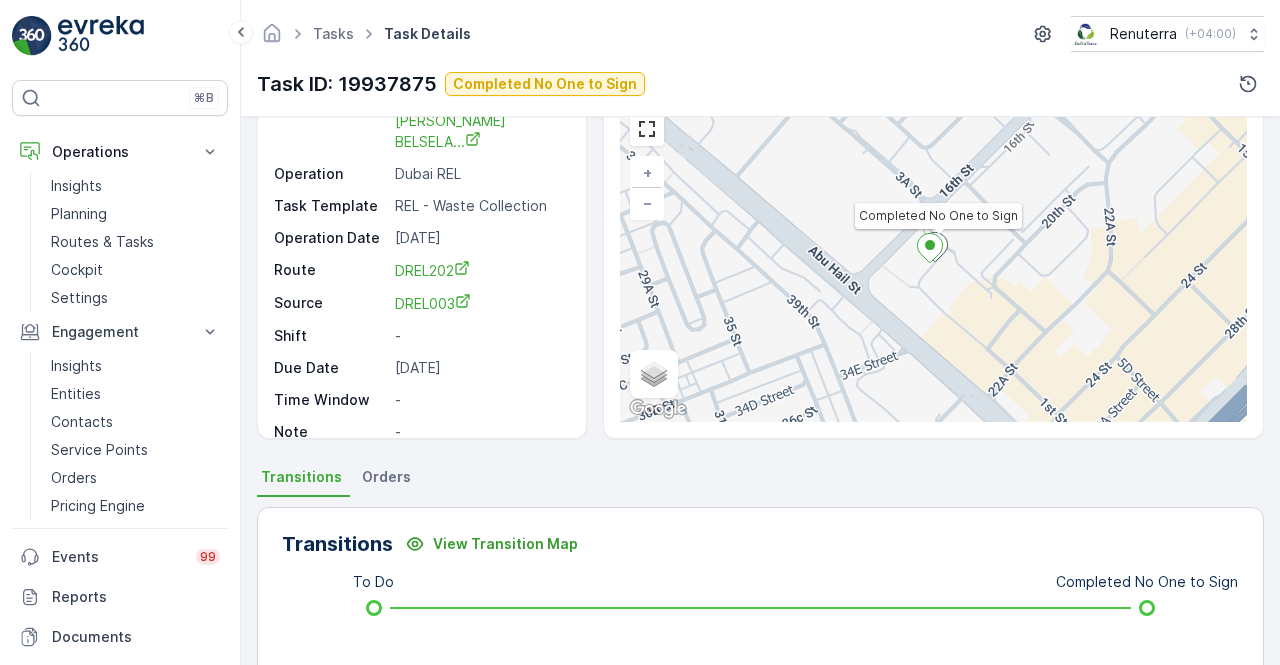 scroll, scrollTop: 0, scrollLeft: 0, axis: both 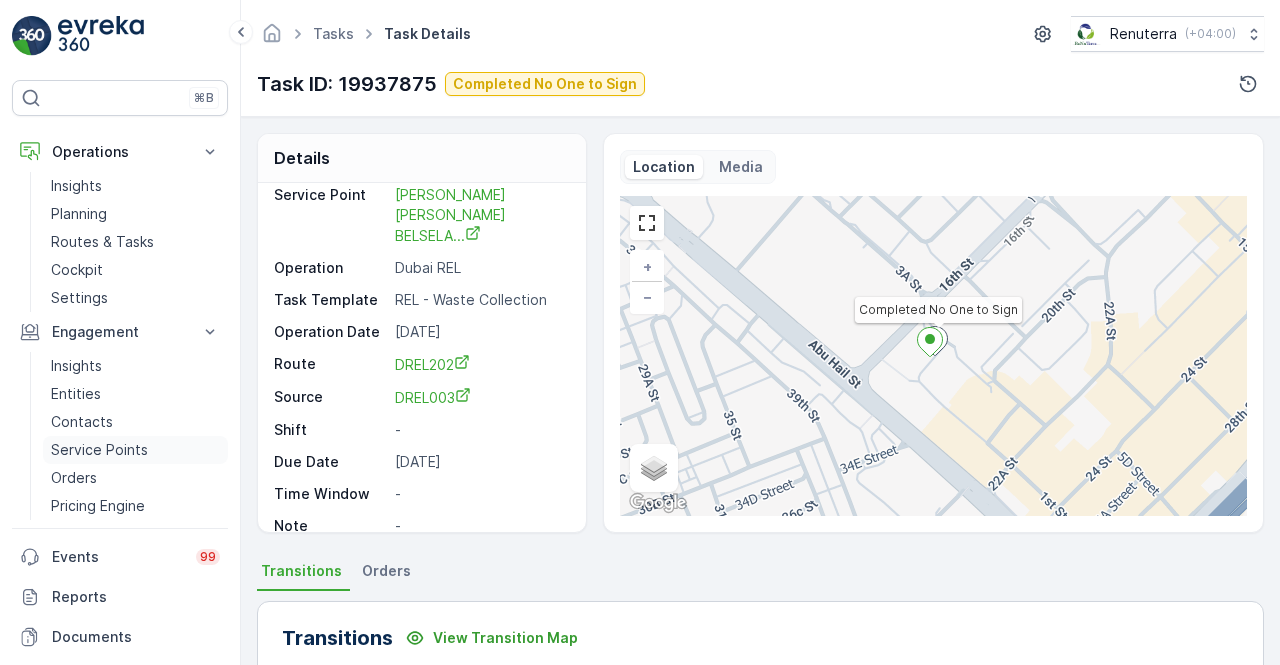 click on "Service Points" at bounding box center [99, 450] 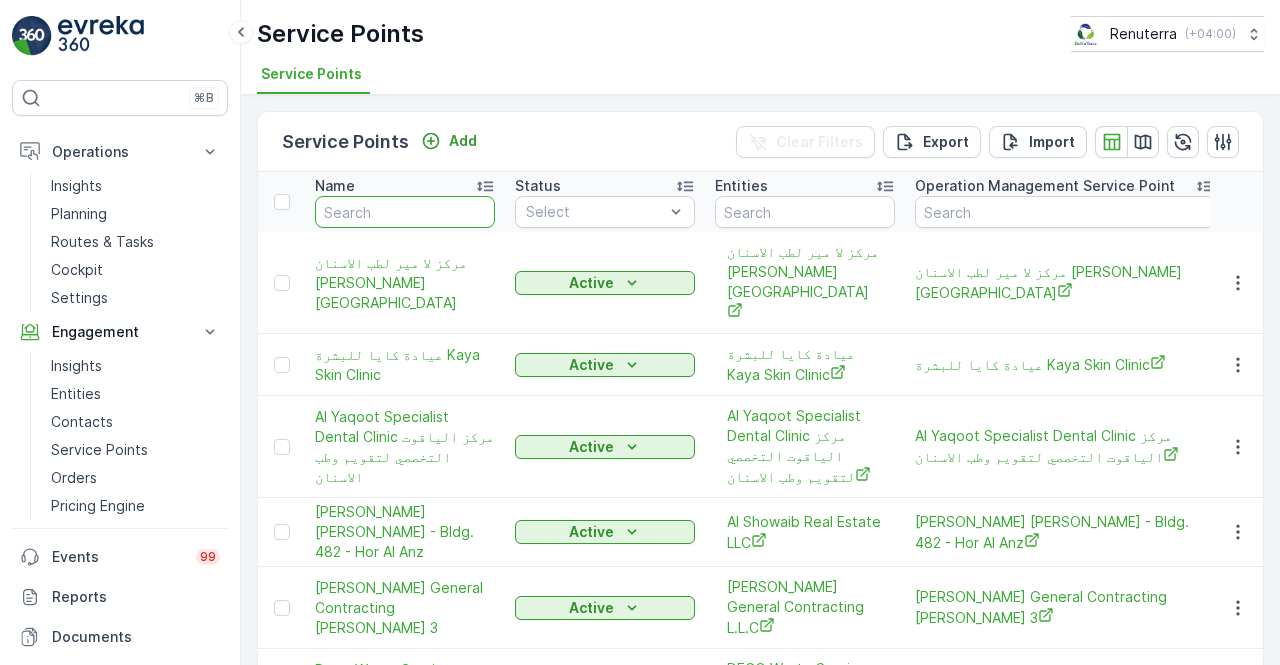 click at bounding box center [405, 212] 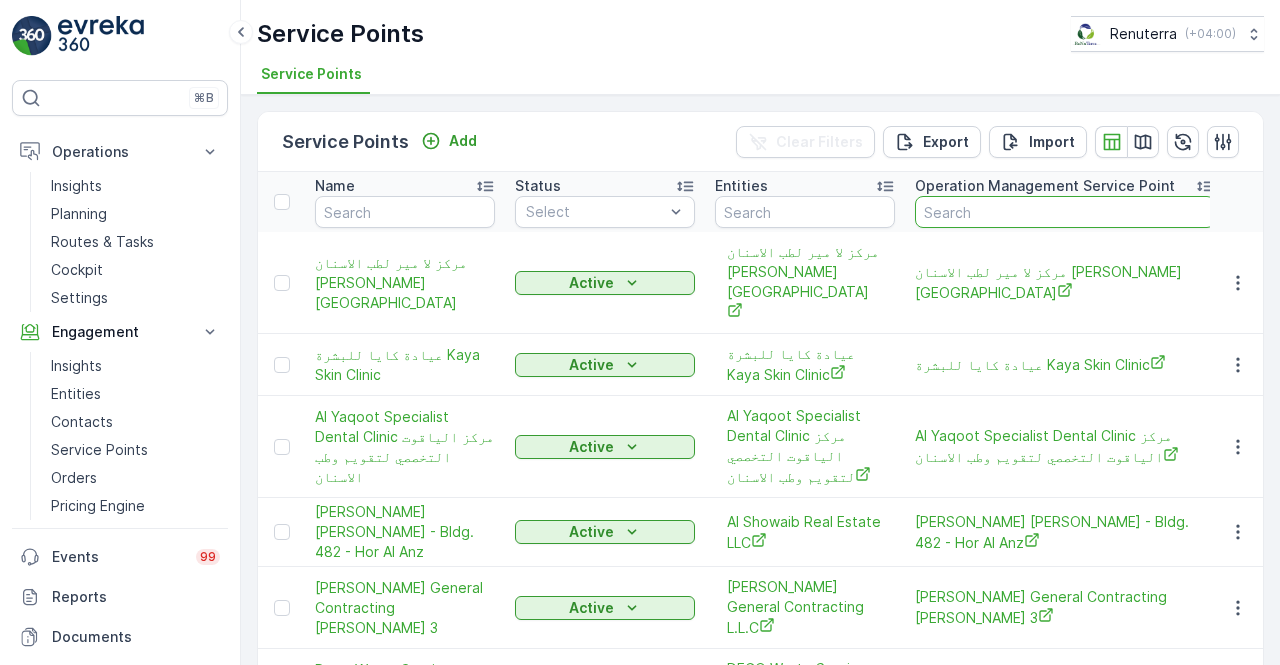 click at bounding box center (1065, 212) 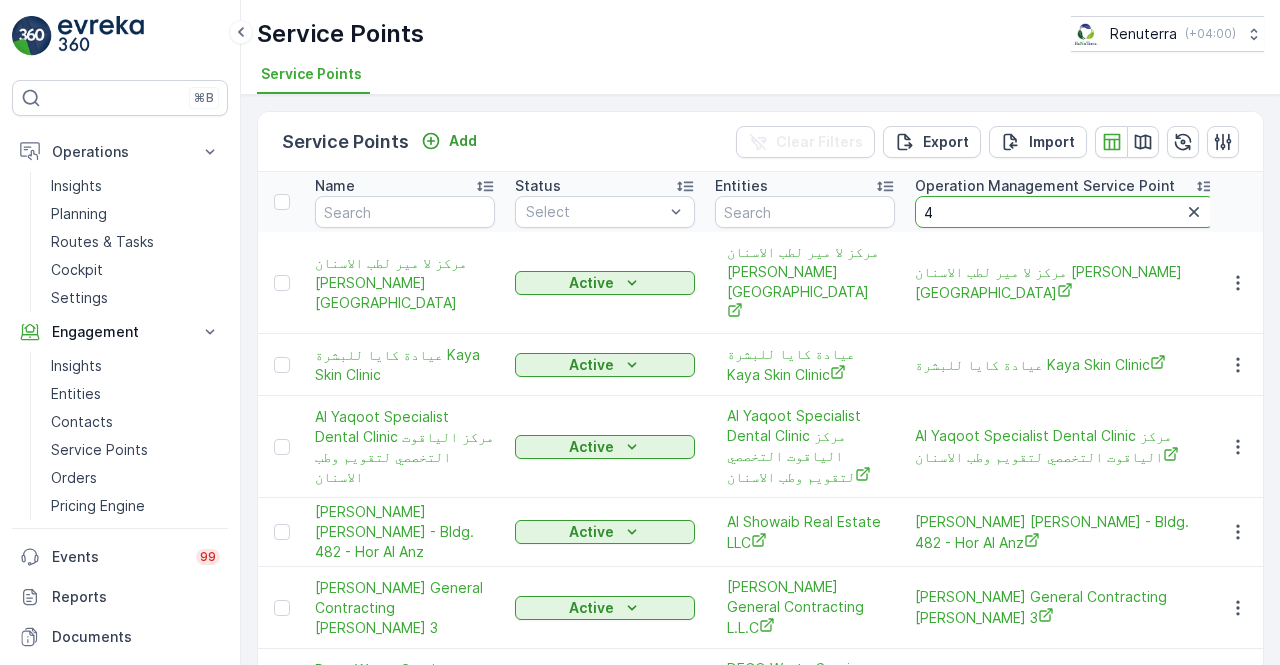 type on "48" 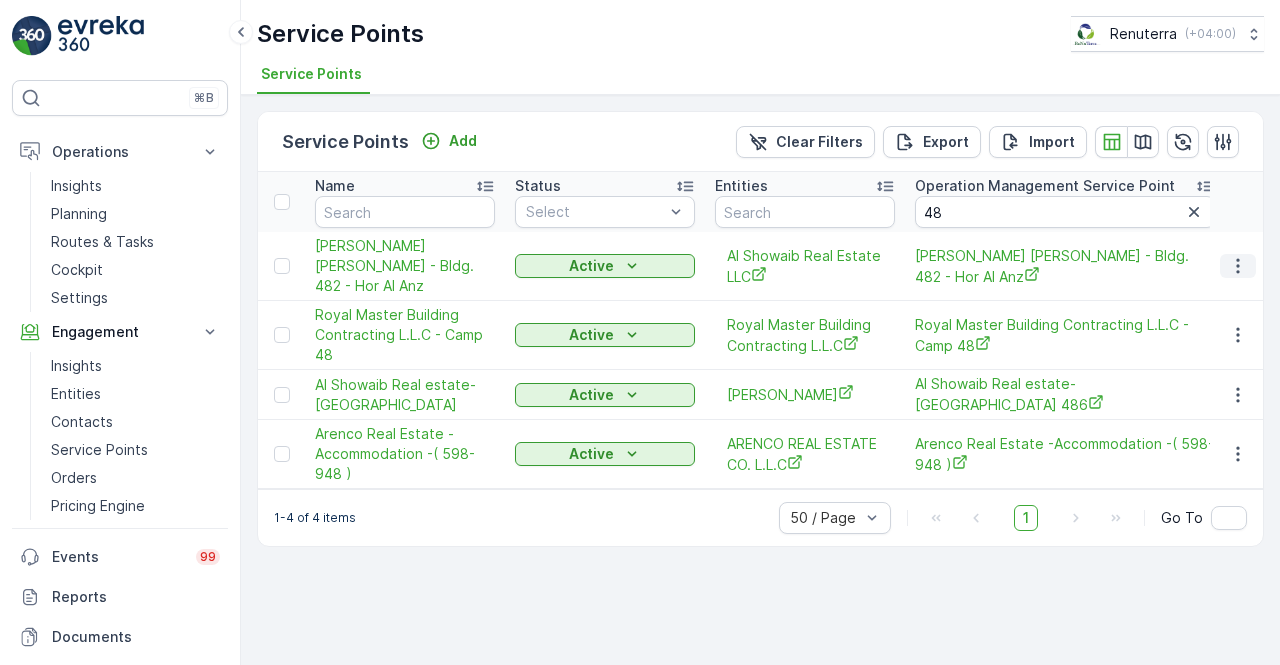 click 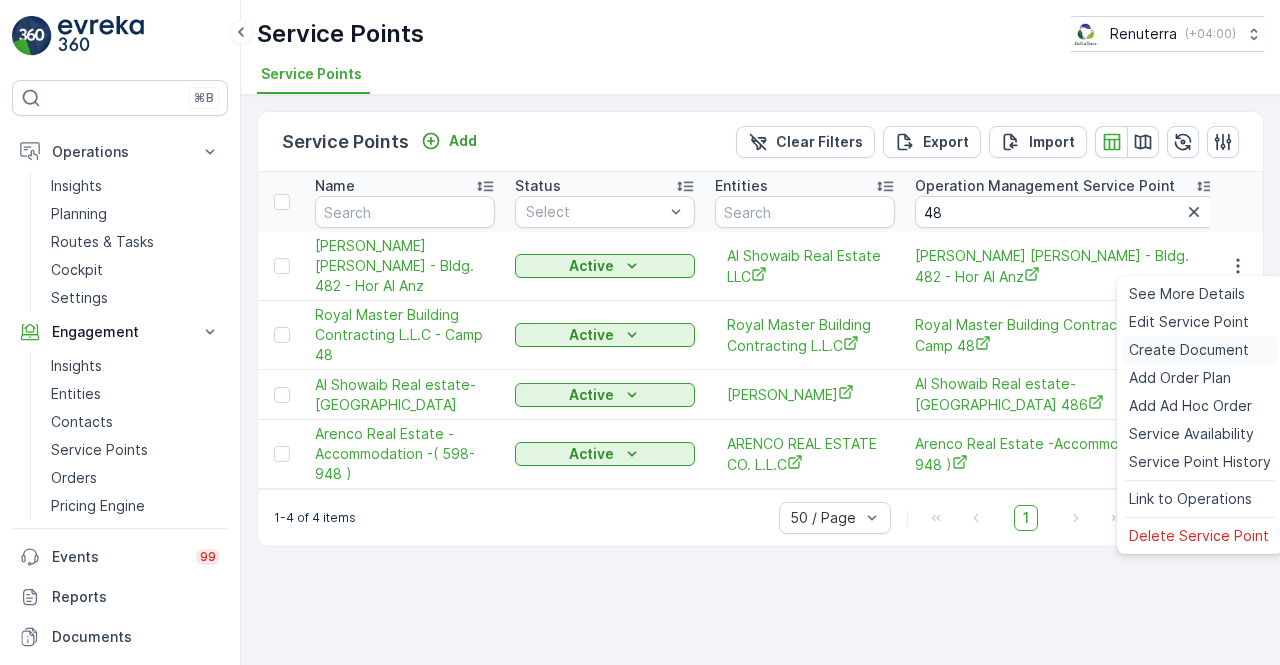 click on "Create Document" at bounding box center (1189, 350) 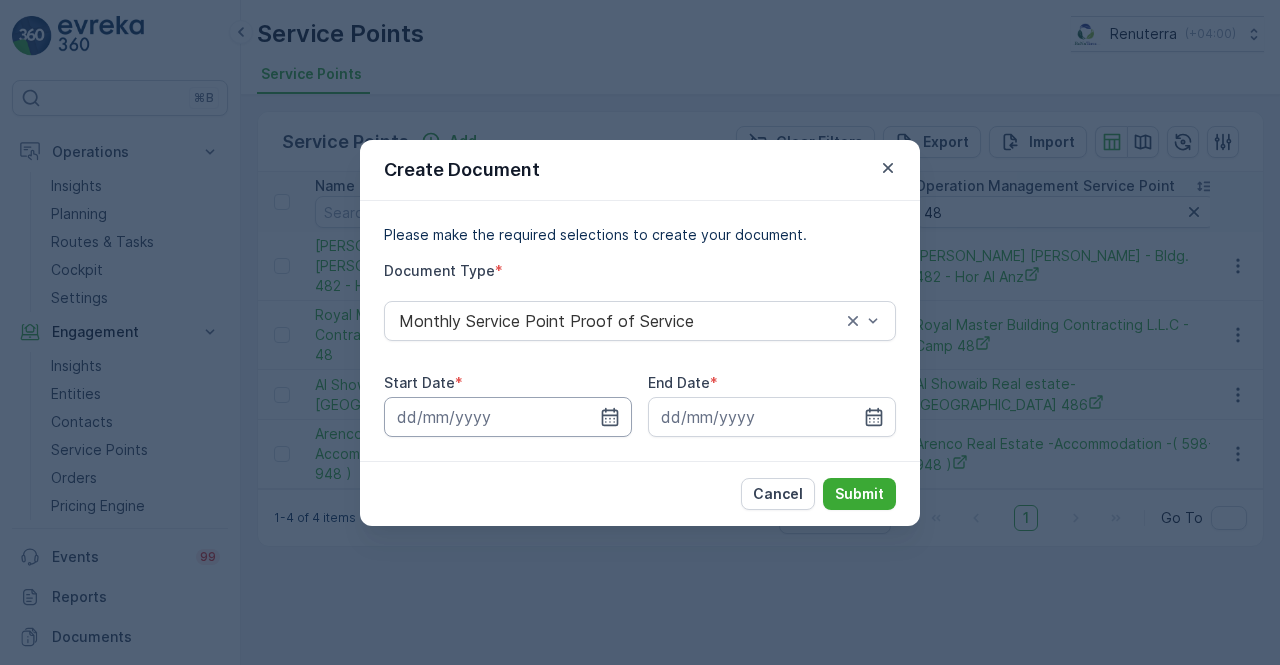 click at bounding box center [508, 417] 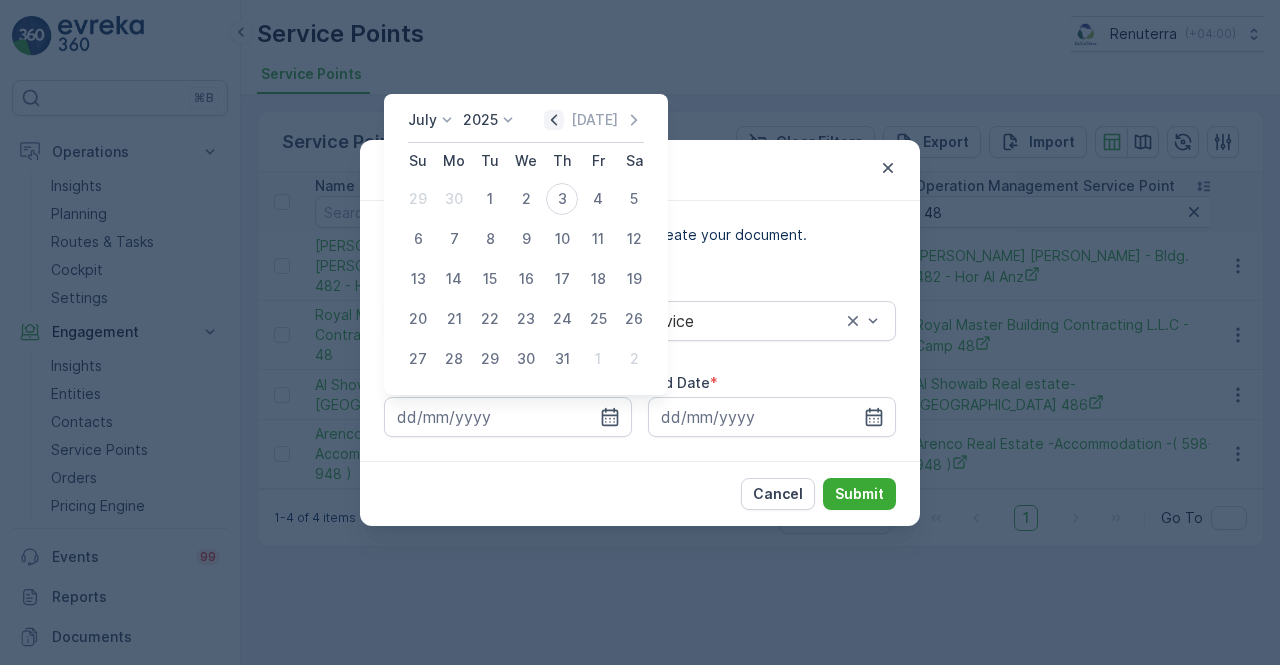 click 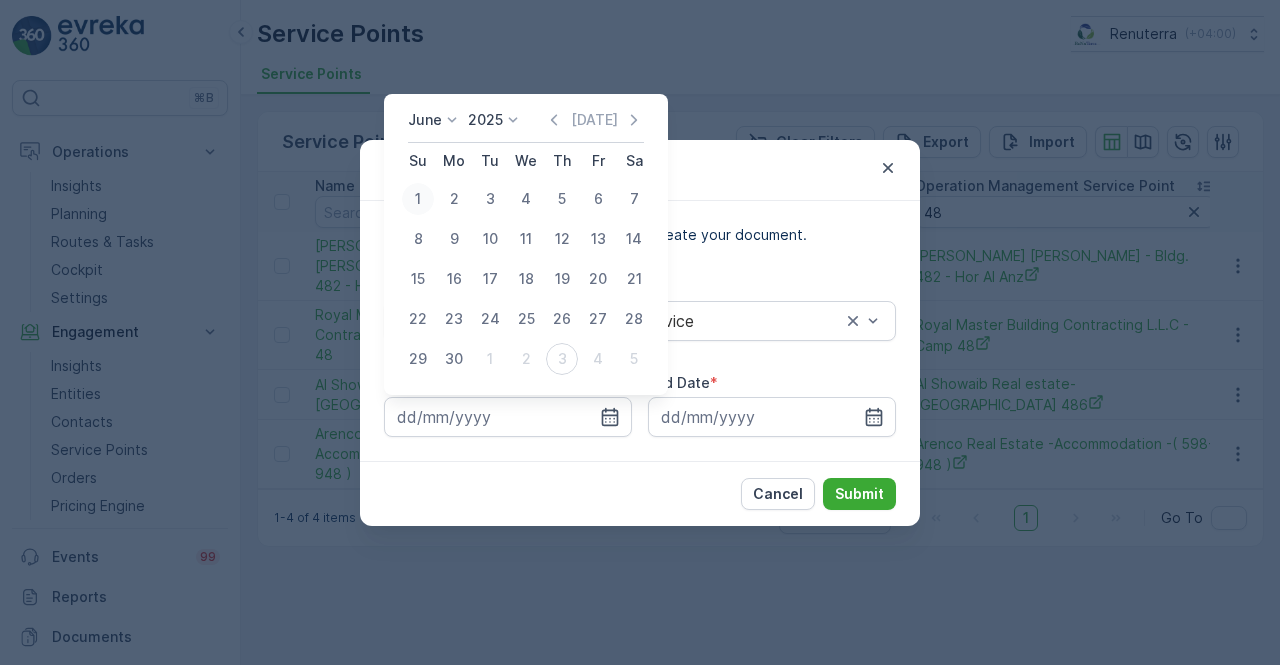 click on "1" at bounding box center (418, 199) 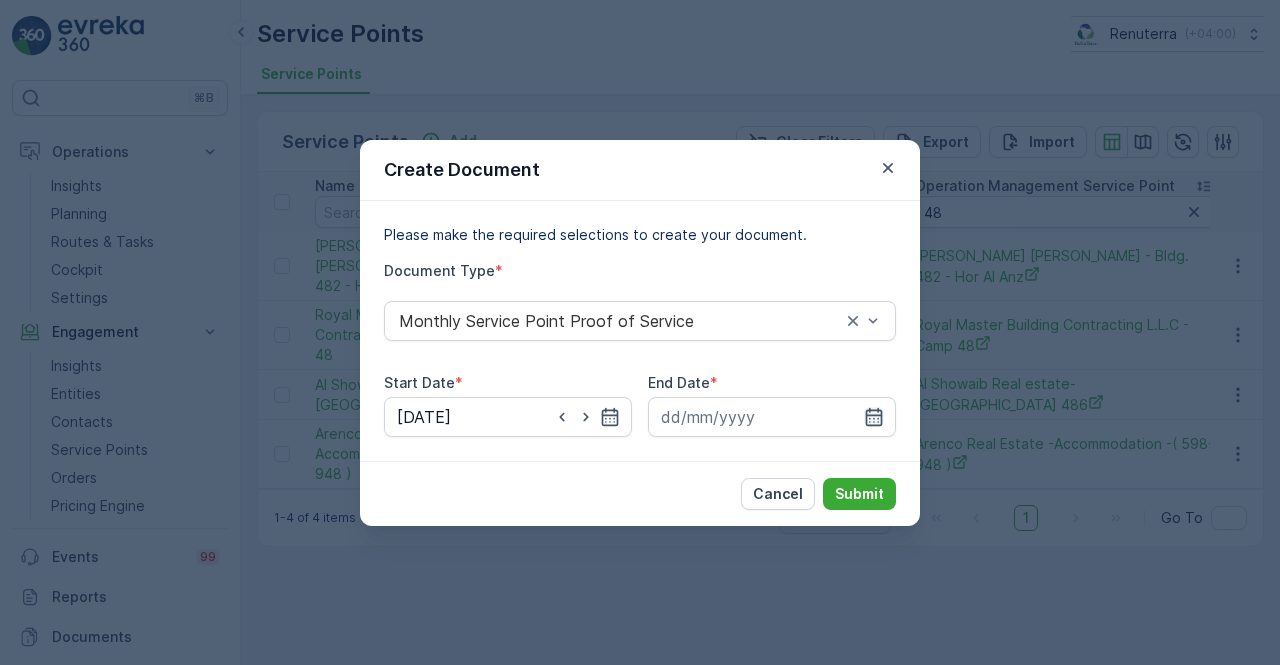 click 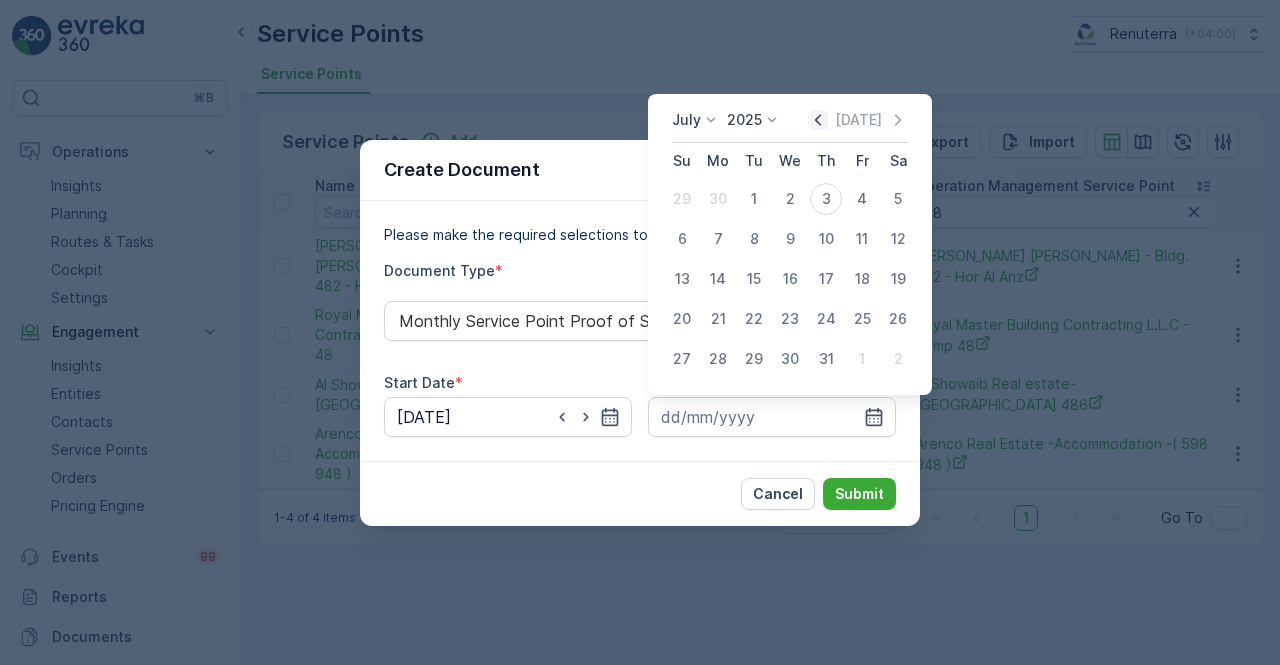 click 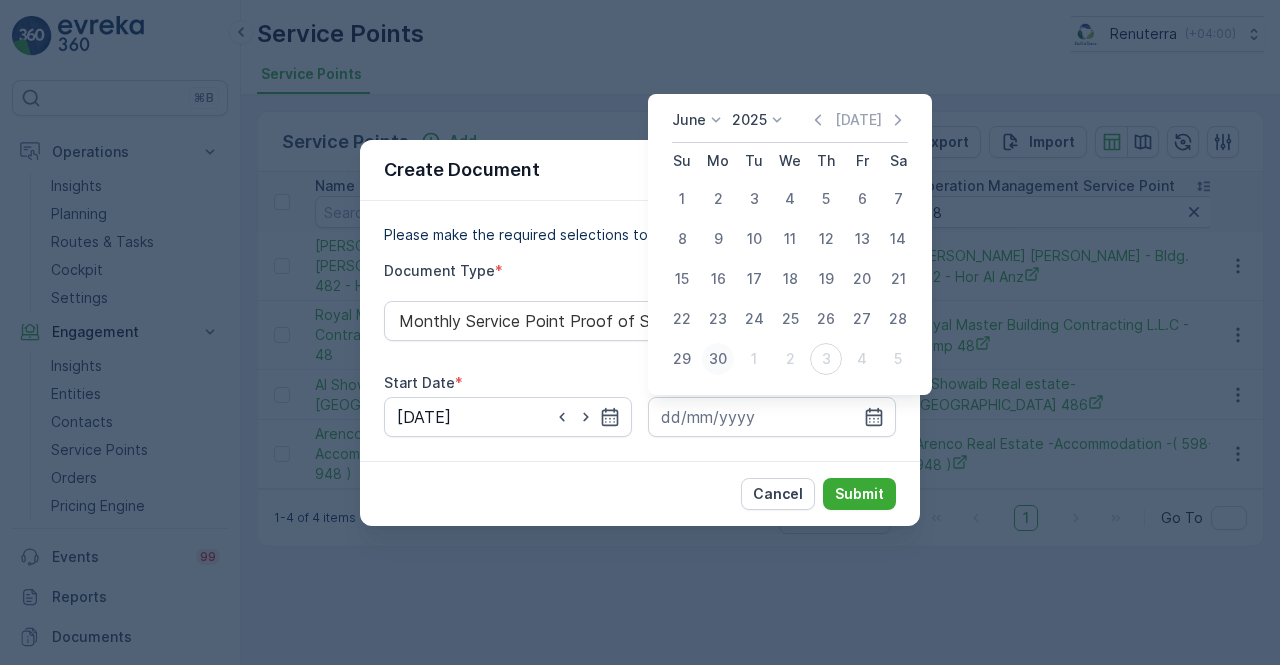 click on "30" at bounding box center [718, 359] 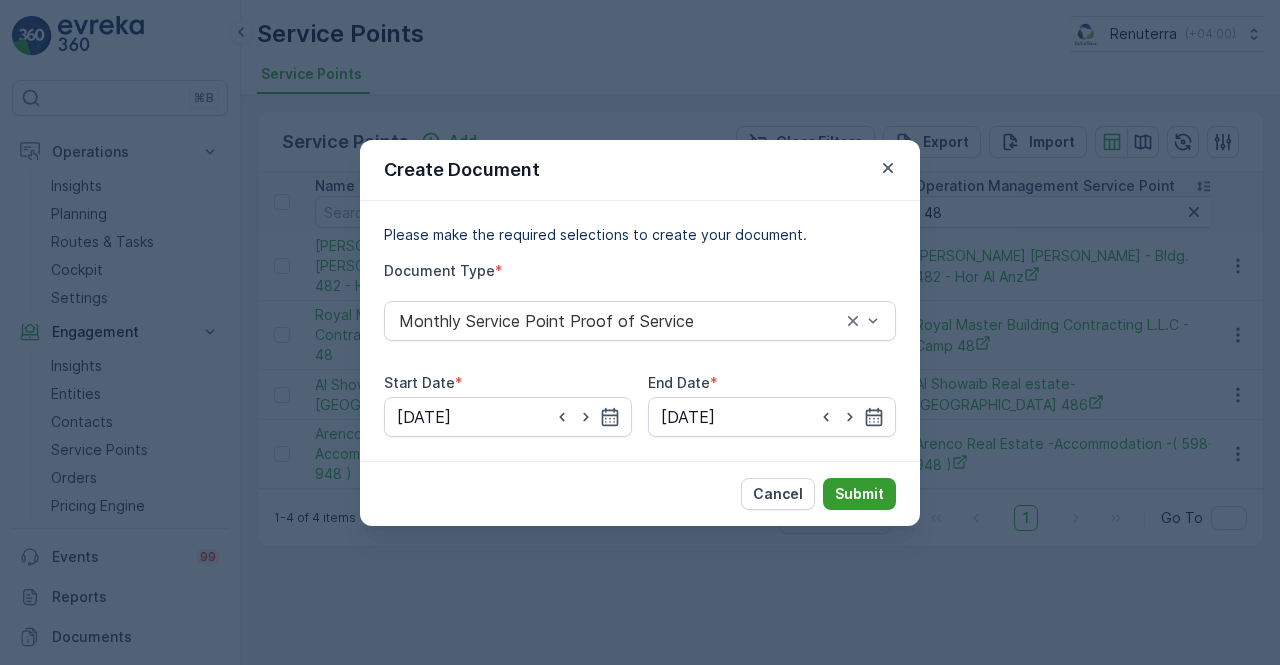 click on "Submit" at bounding box center (859, 494) 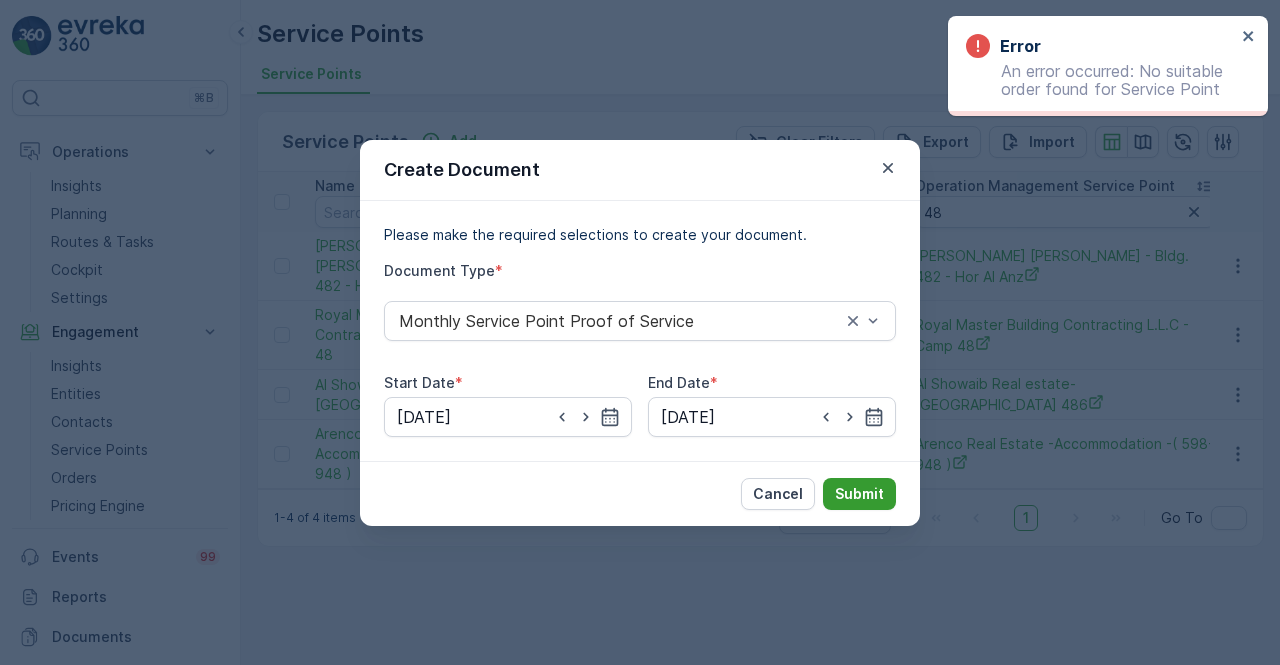 click on "Submit" at bounding box center [859, 494] 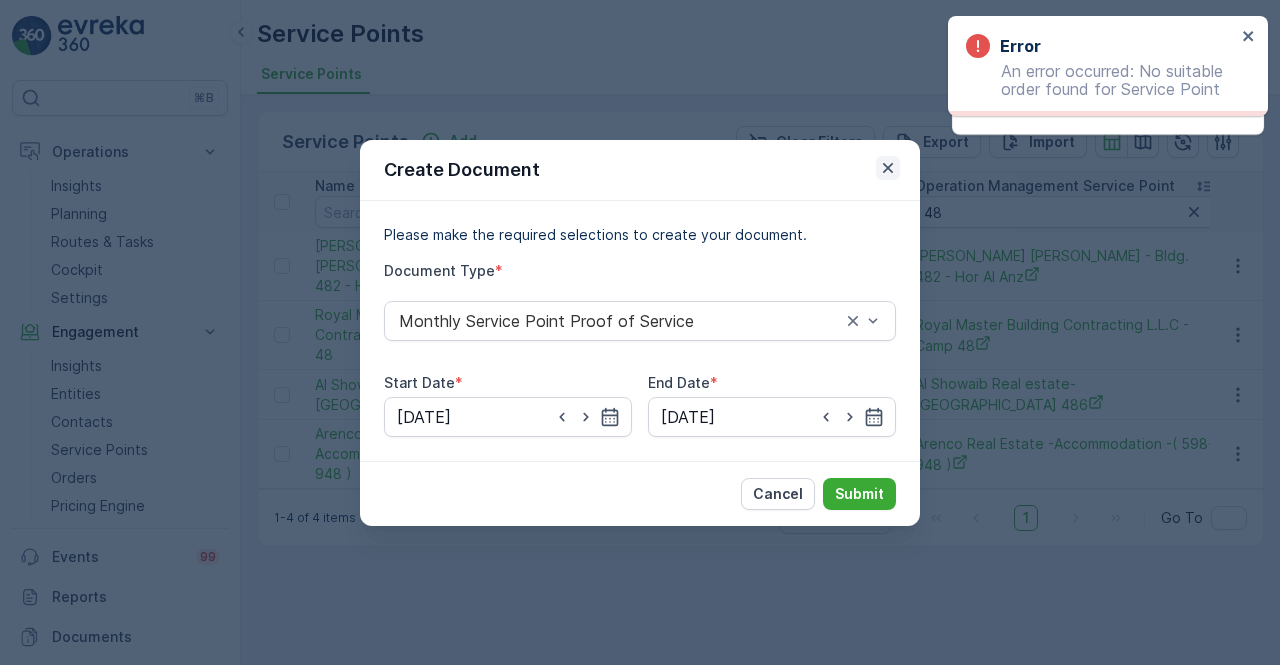 click 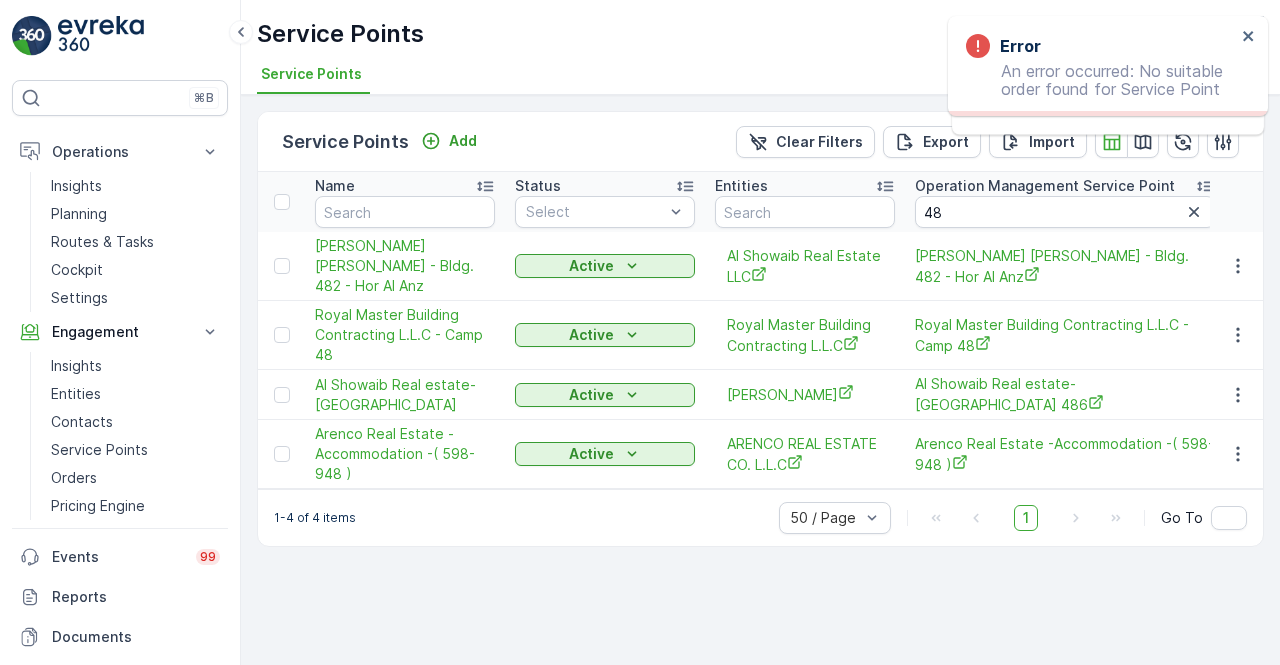 click on "1-4 of 4 items 50 / Page 1 Go To" at bounding box center [760, 517] 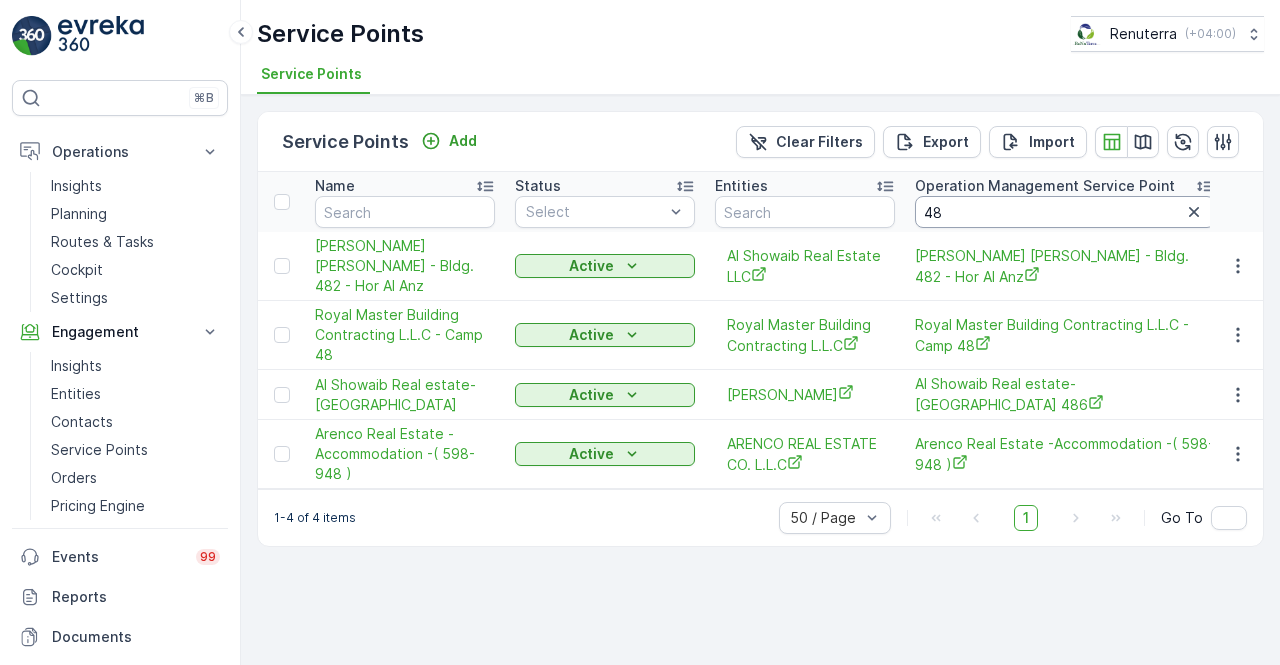 click on "48" at bounding box center (1065, 212) 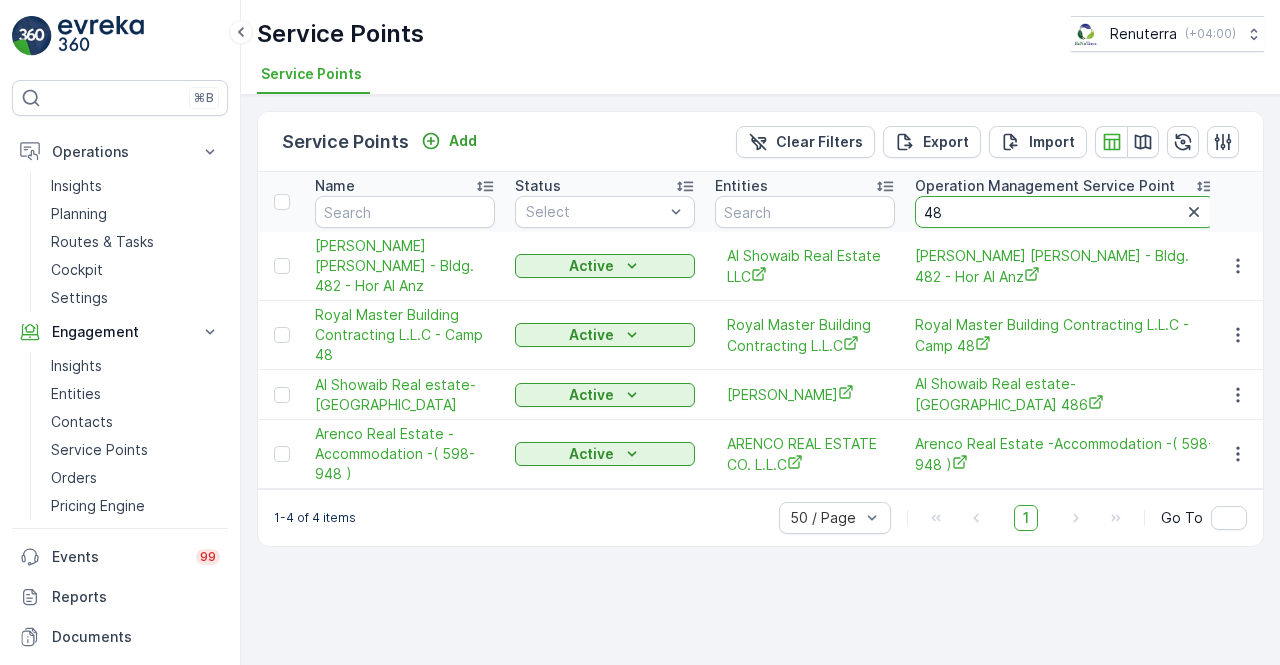 type on "4" 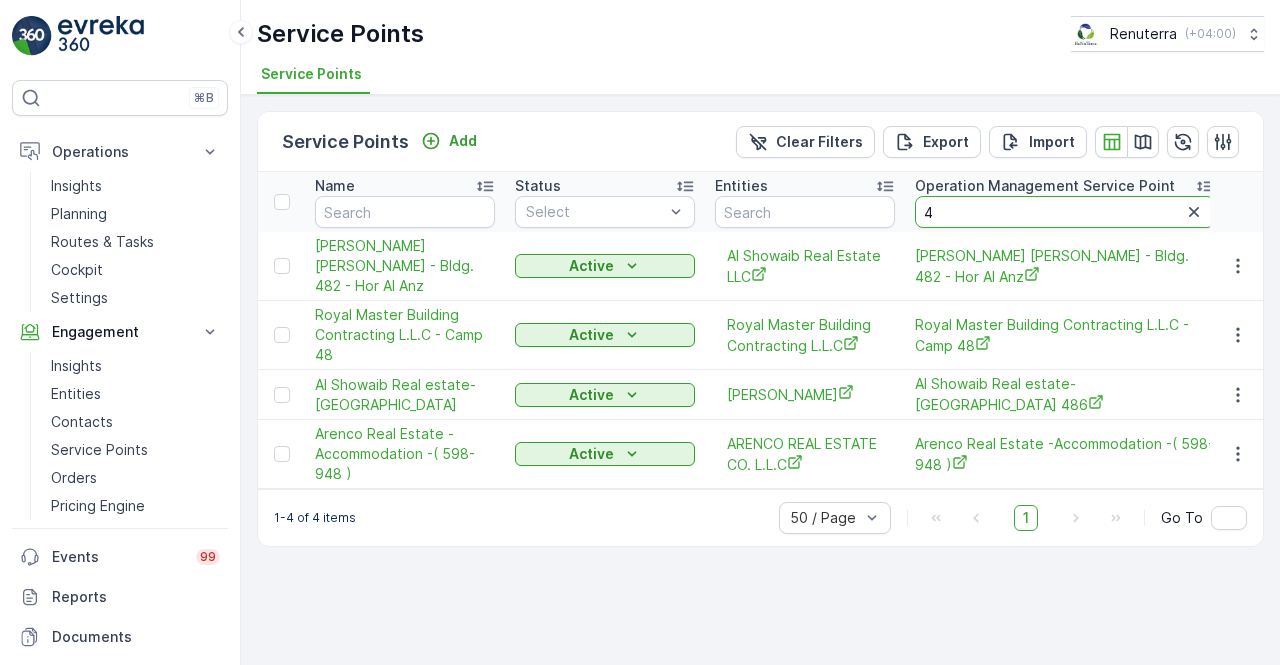 type 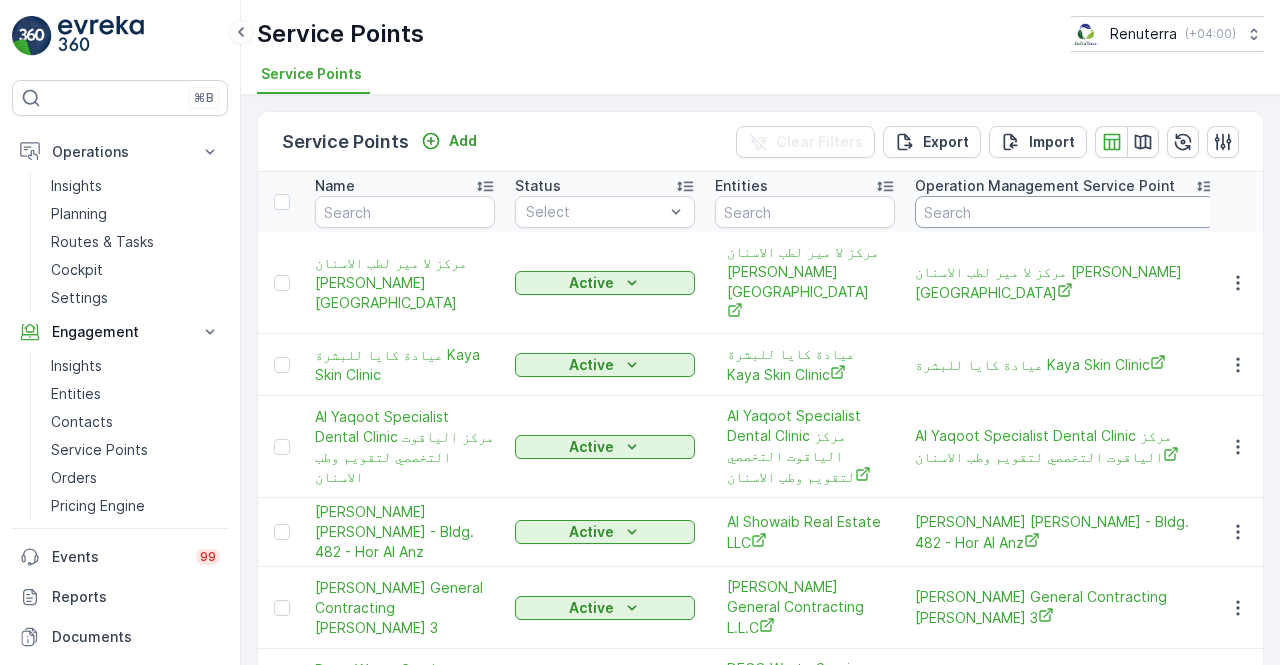 click at bounding box center (1065, 212) 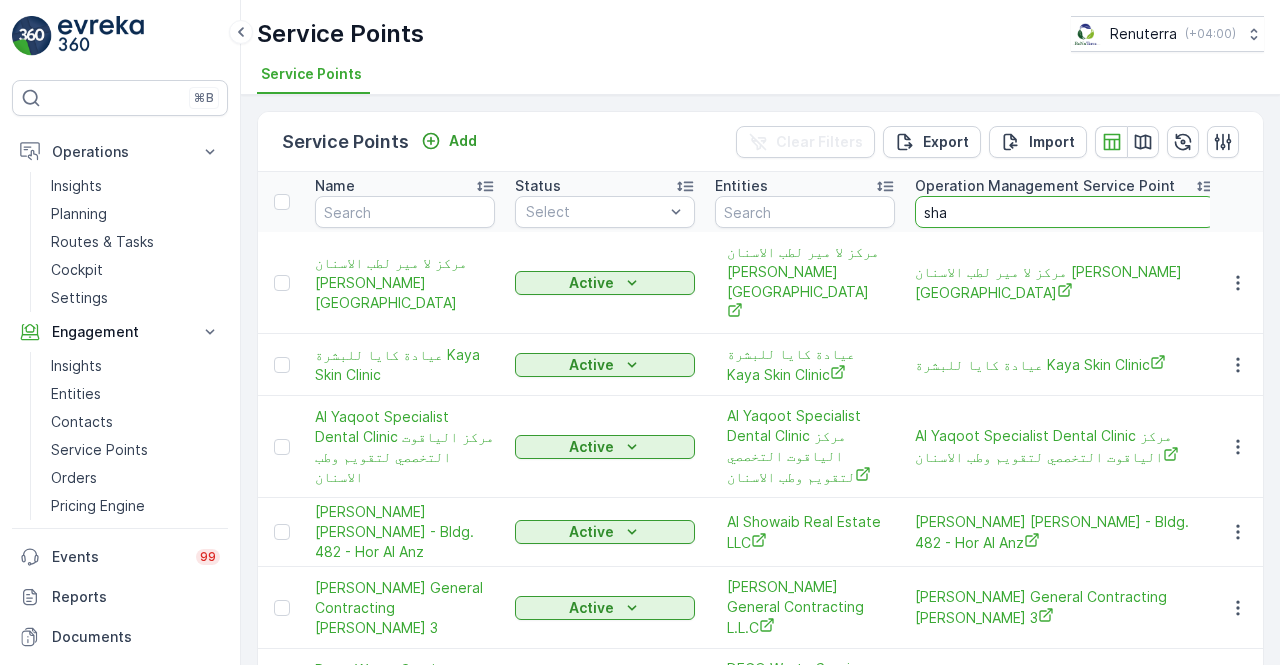 type on "shar" 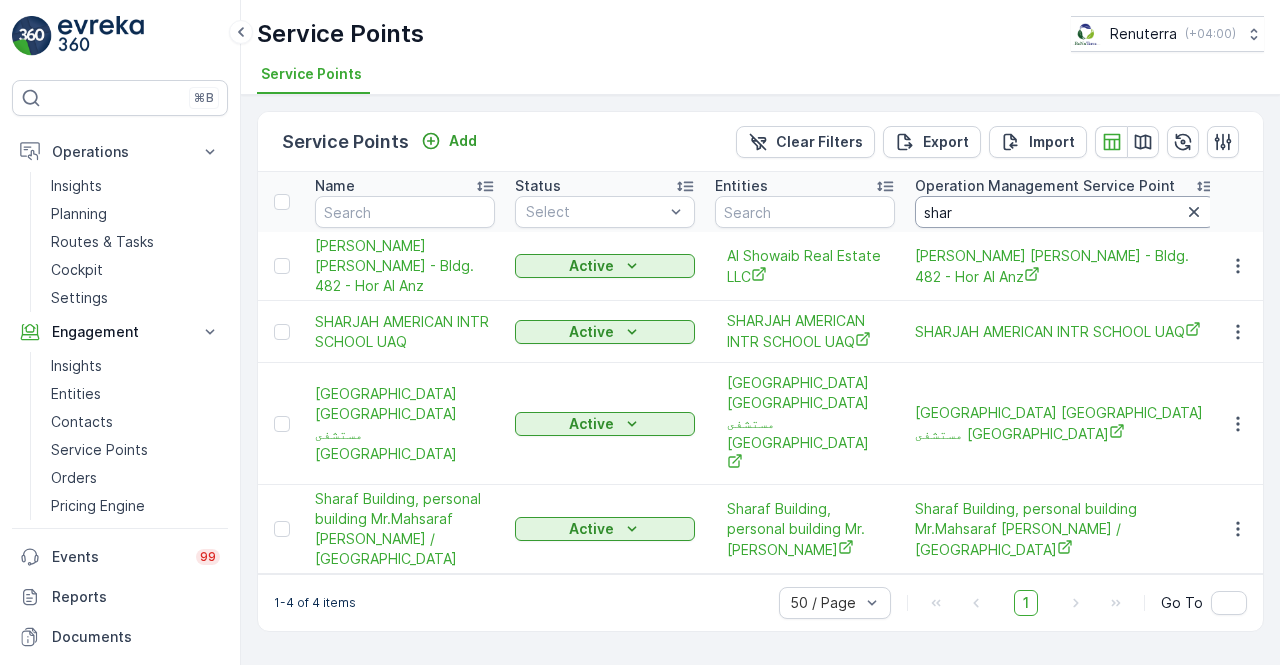 click on "shar" at bounding box center [1065, 212] 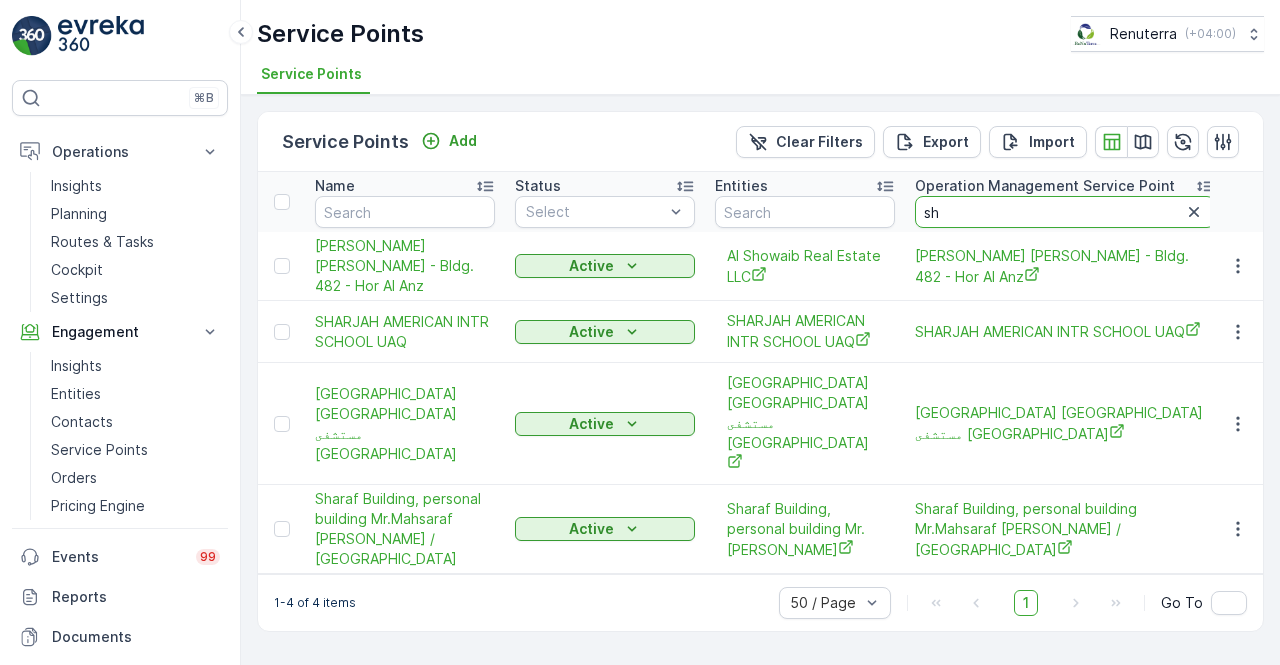 type on "s" 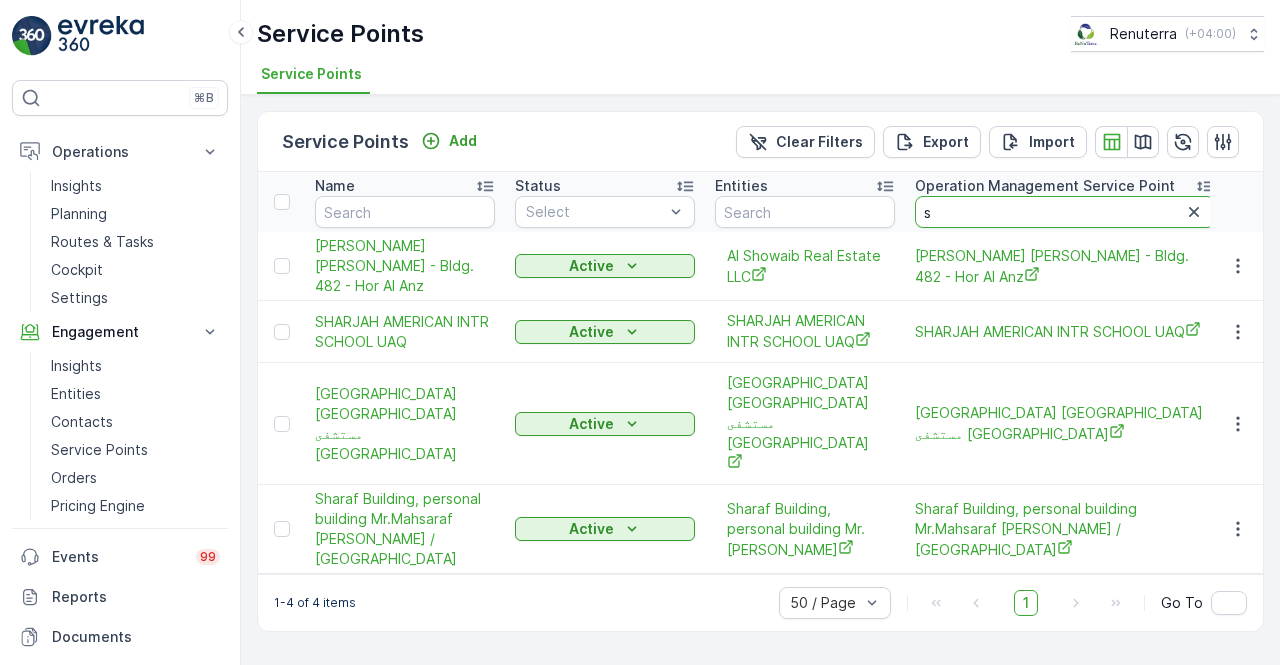 type 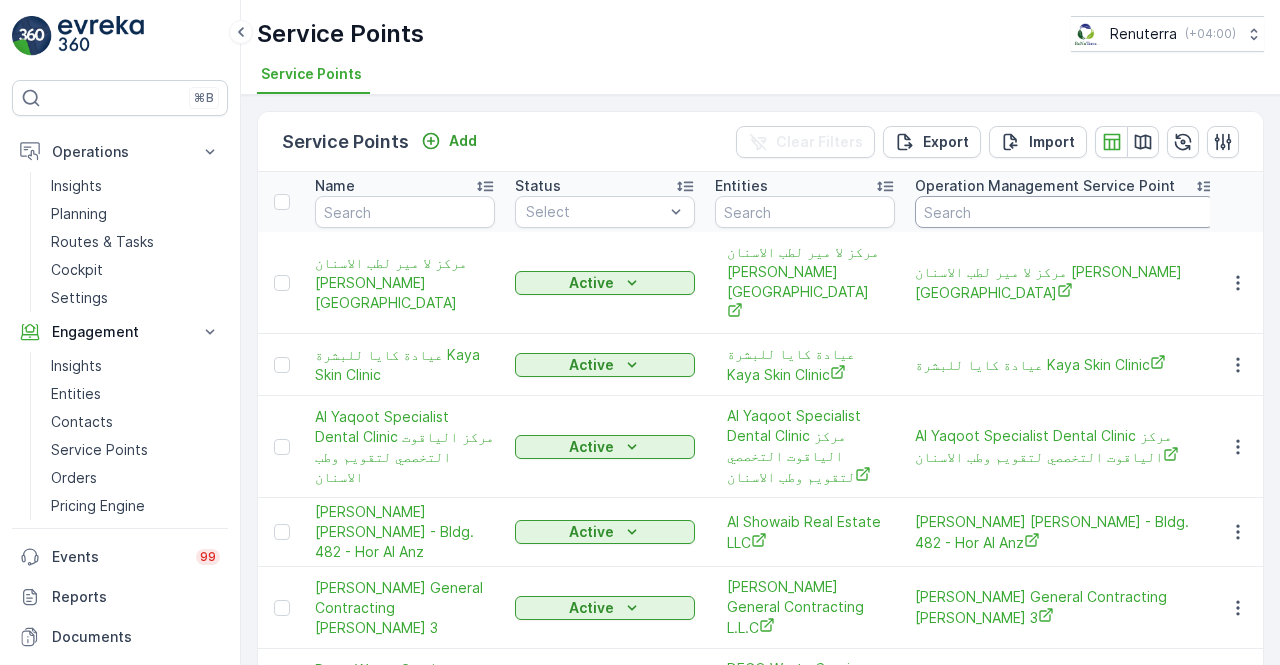 click at bounding box center (1065, 212) 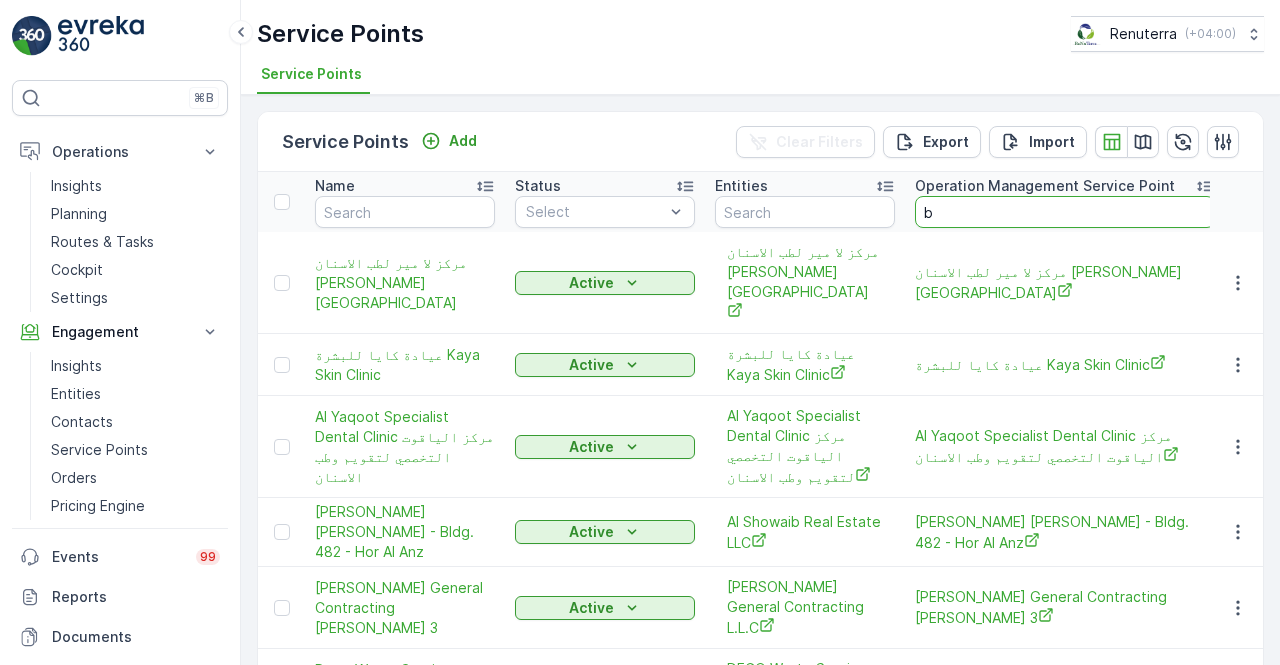 type on "be" 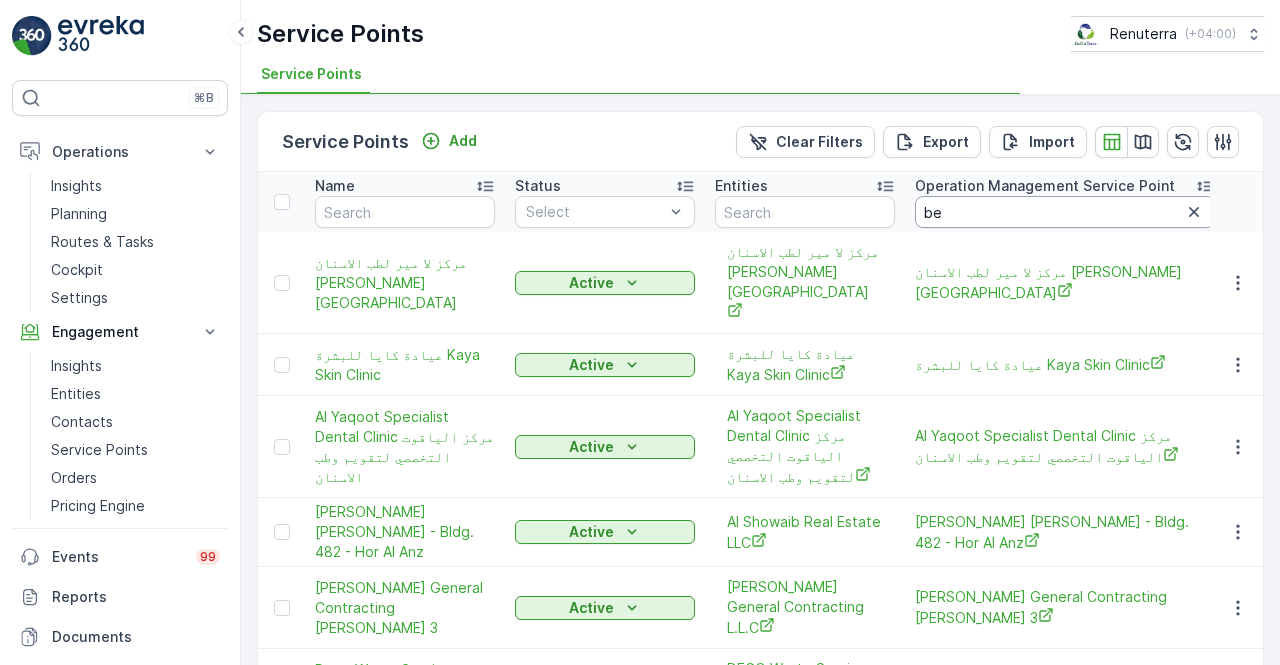 click on "be" at bounding box center (1065, 212) 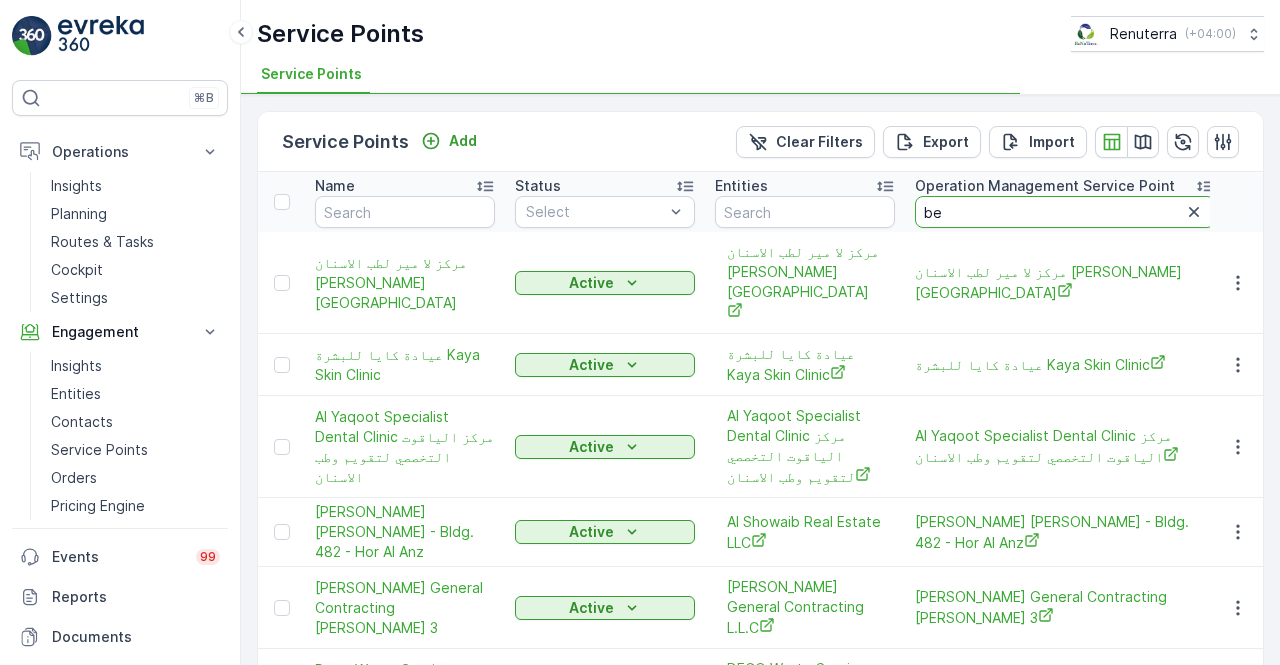 type on "bel" 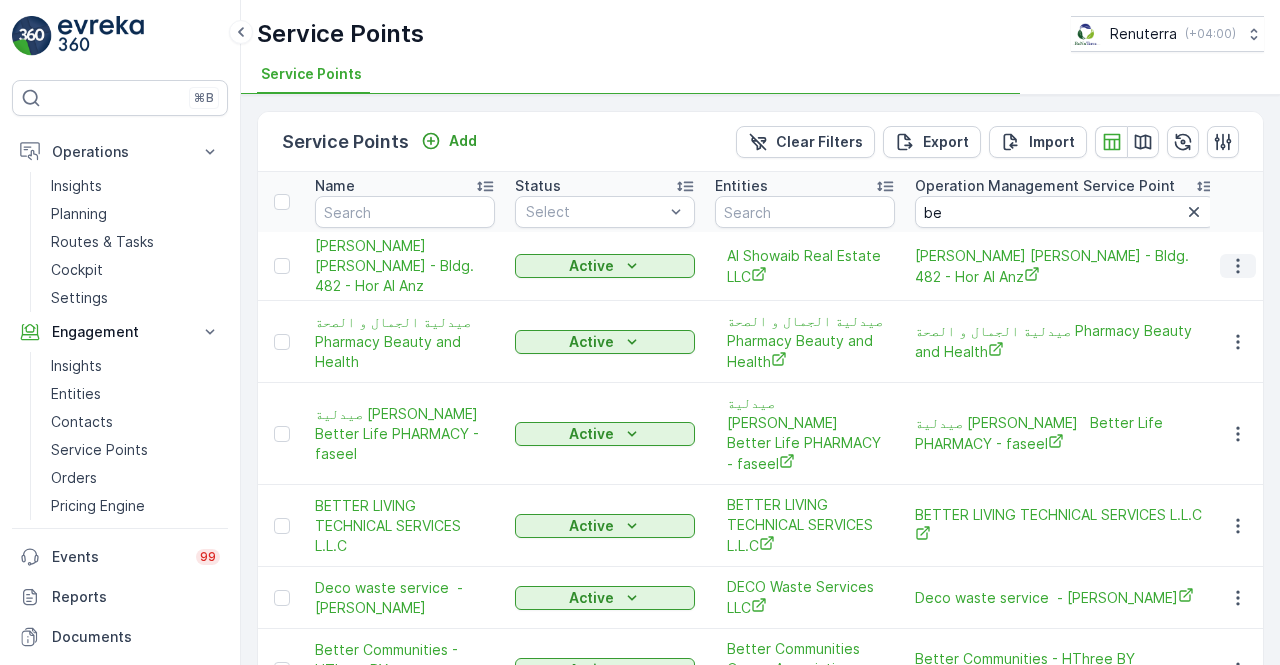 type on "bel" 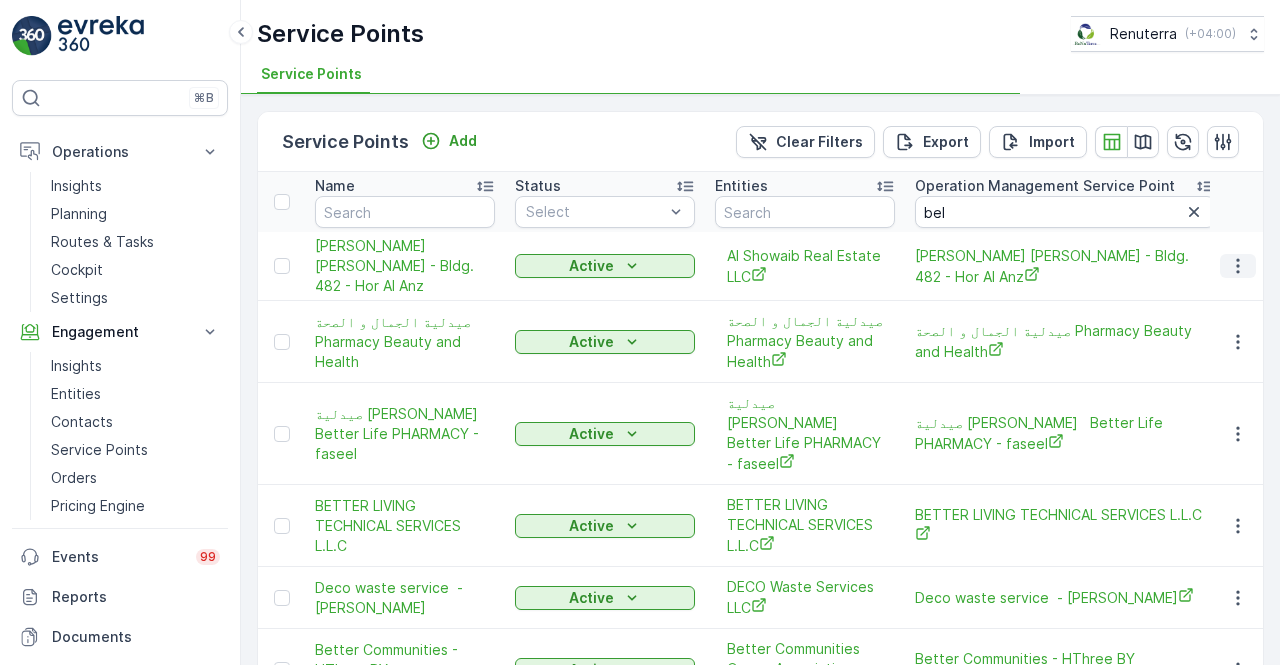 click 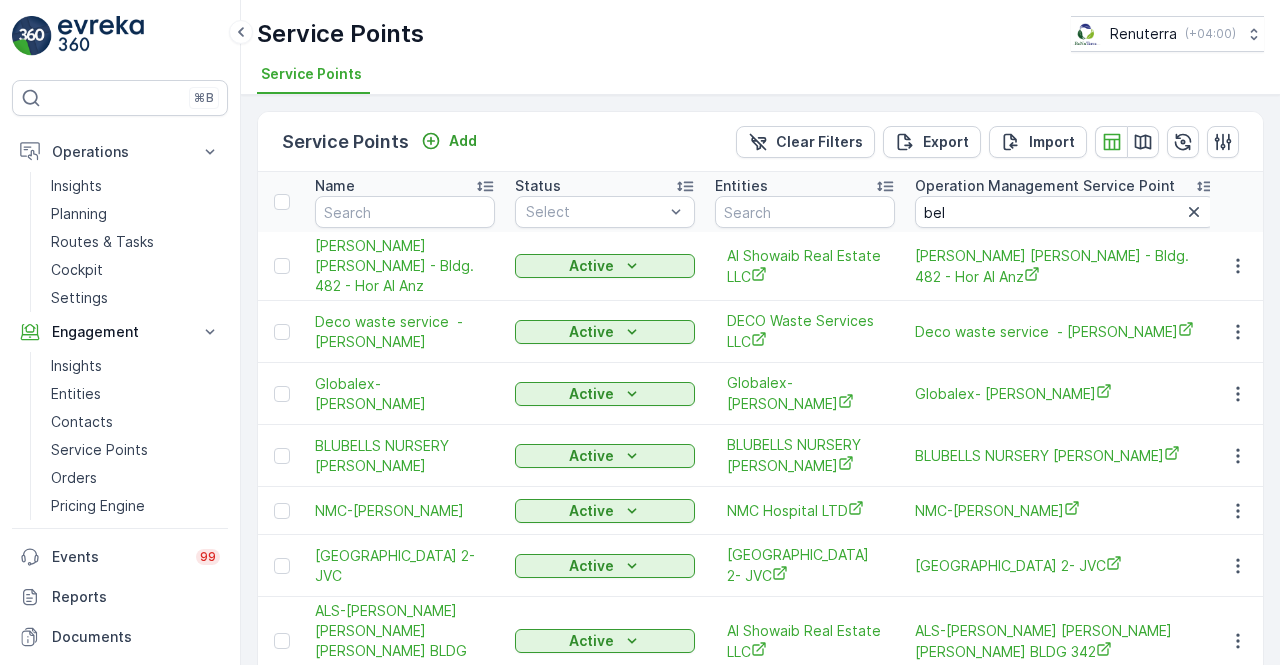 click at bounding box center (1237, 332) 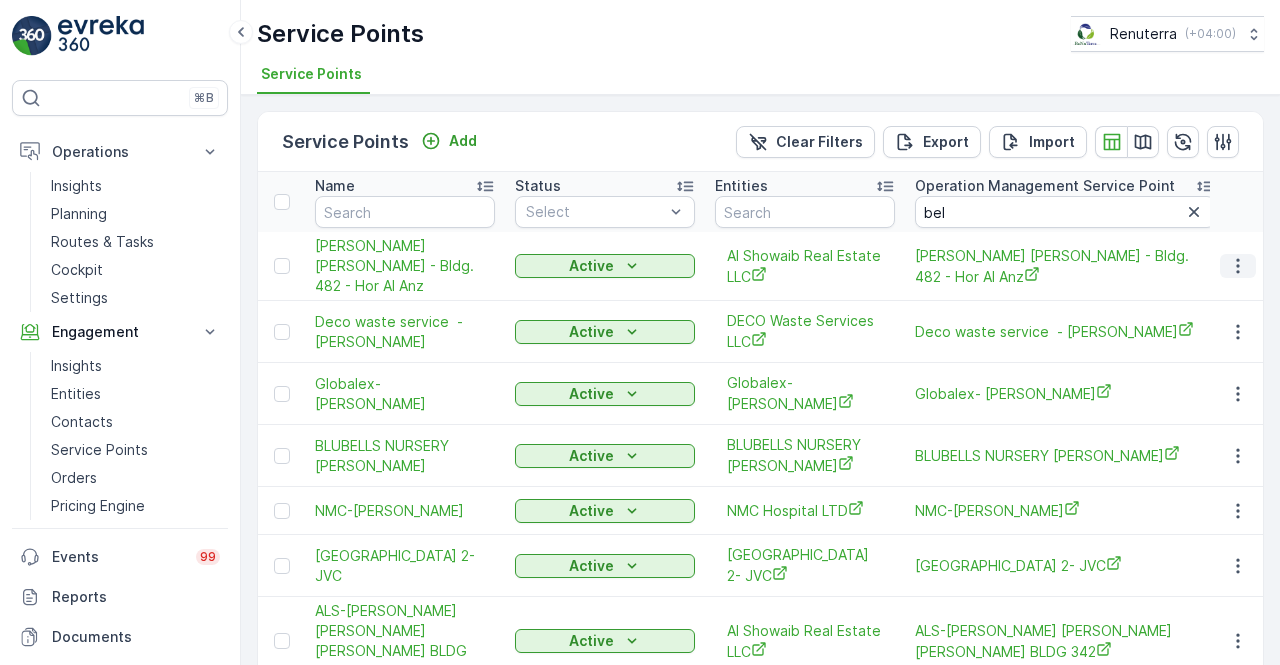 click 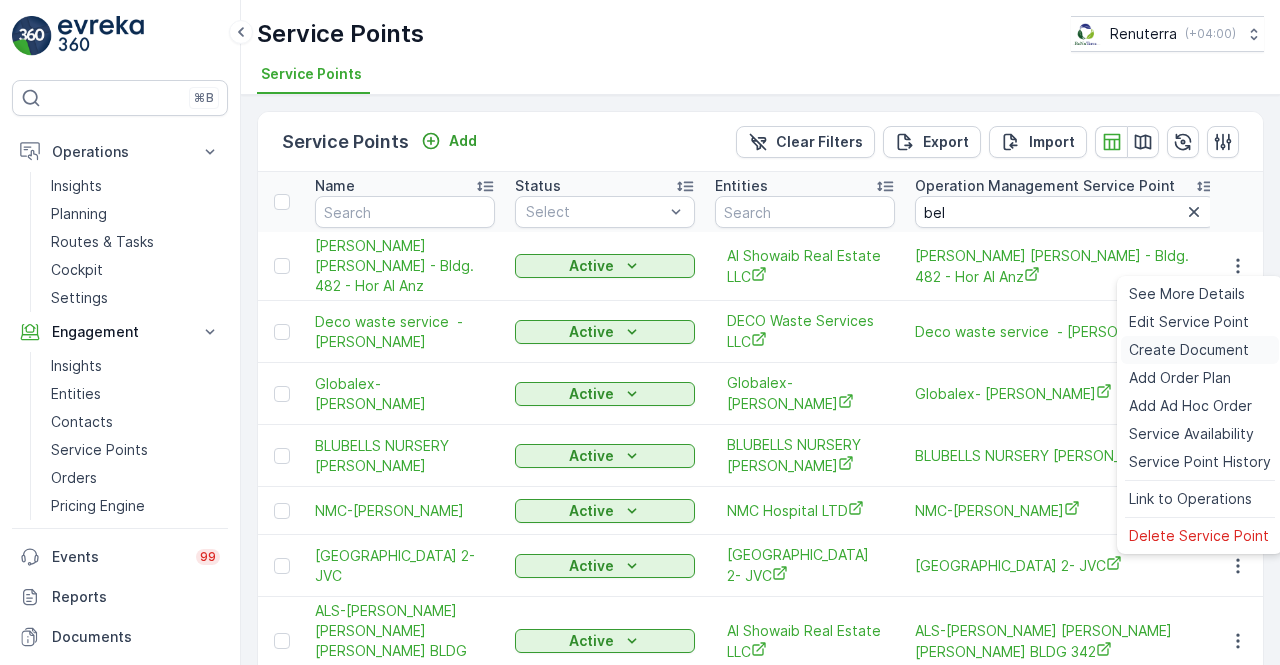 click on "Create Document" at bounding box center [1189, 350] 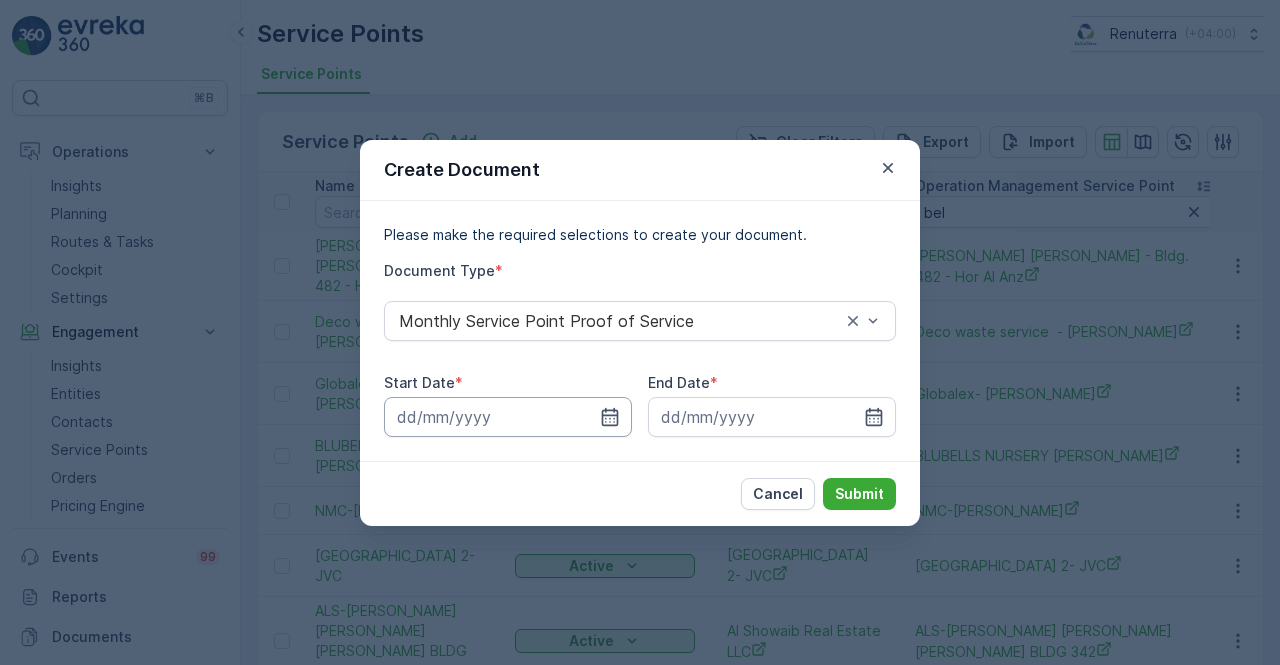 click at bounding box center (508, 417) 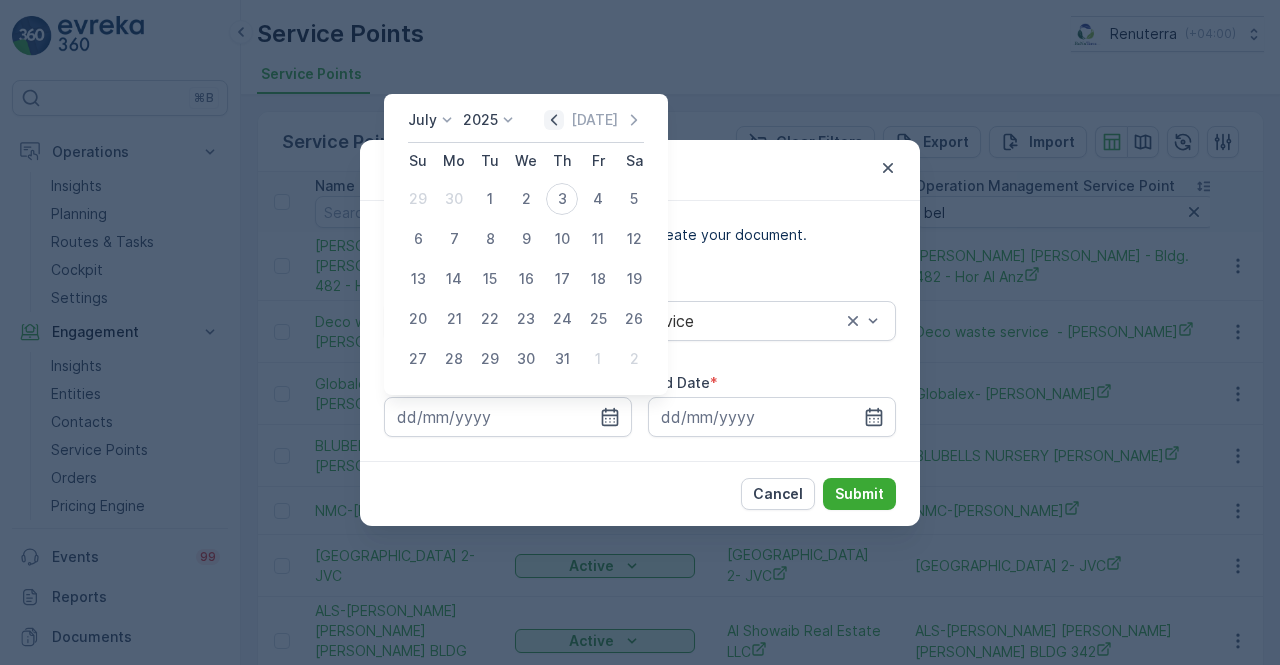 click 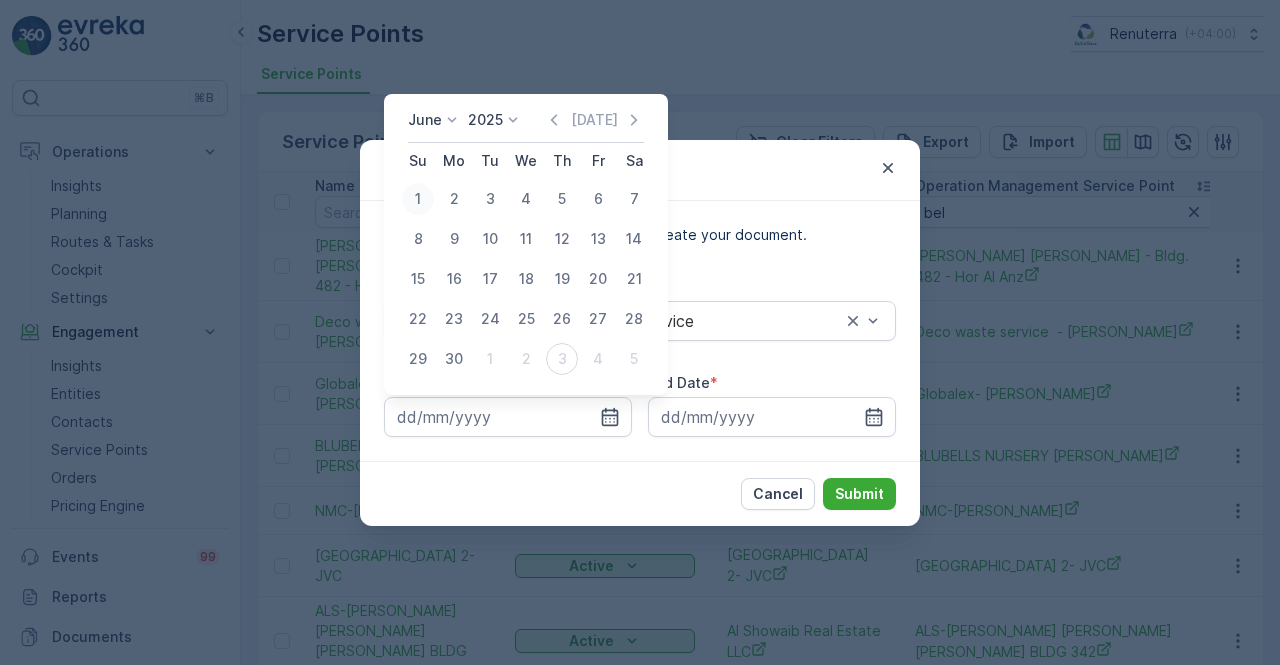 click on "1" at bounding box center (418, 199) 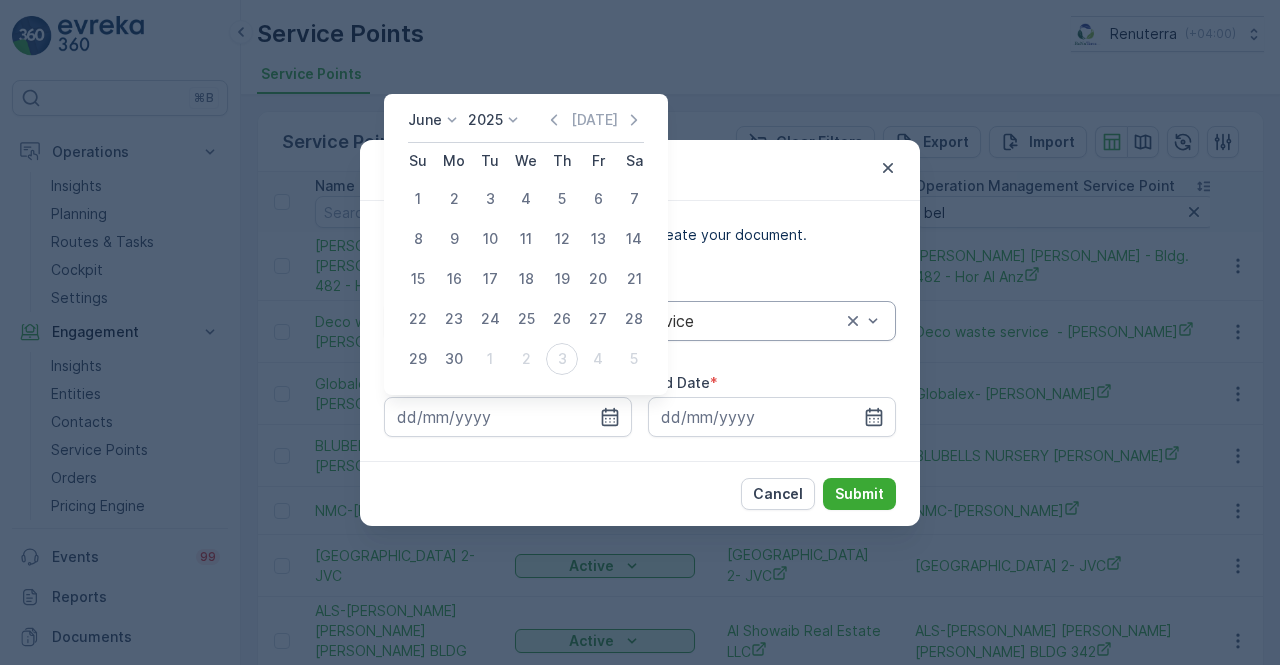 type on "01.06.2025" 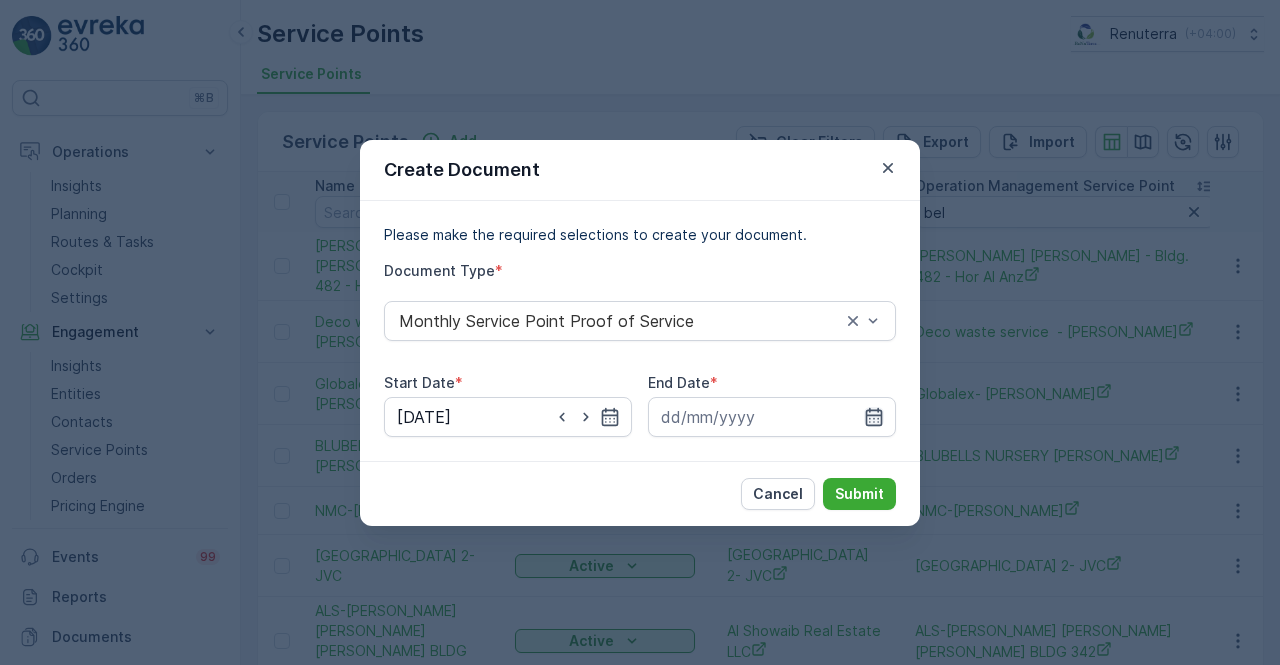 click 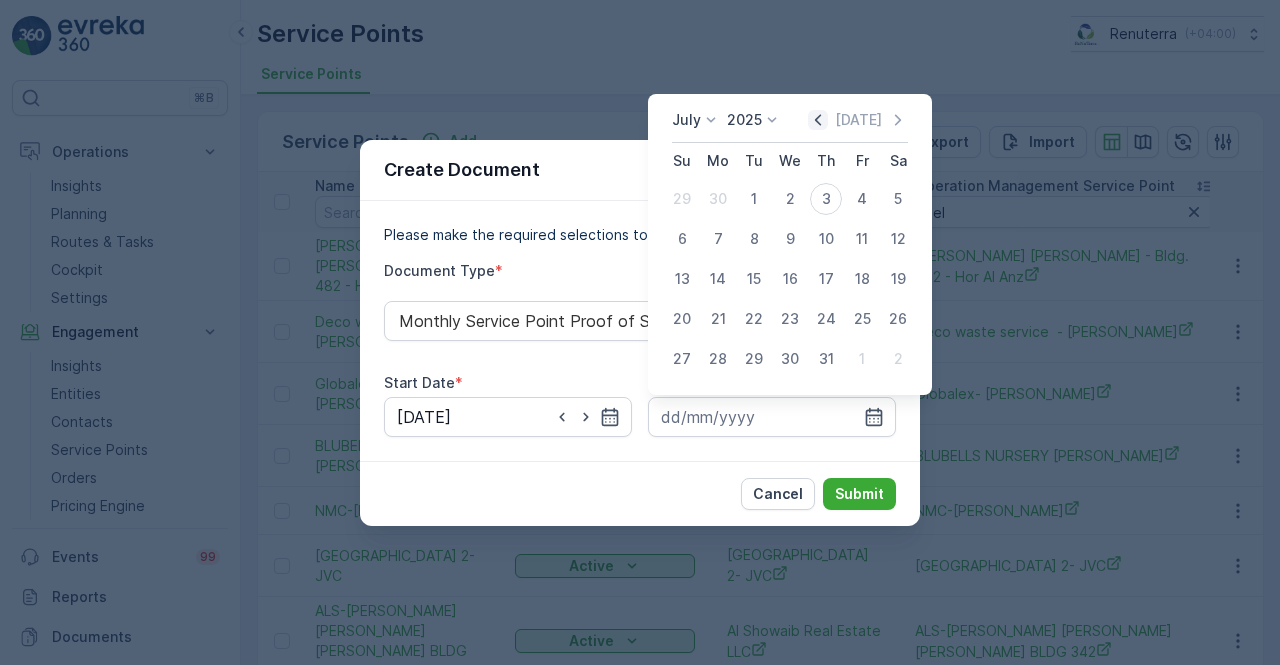 click 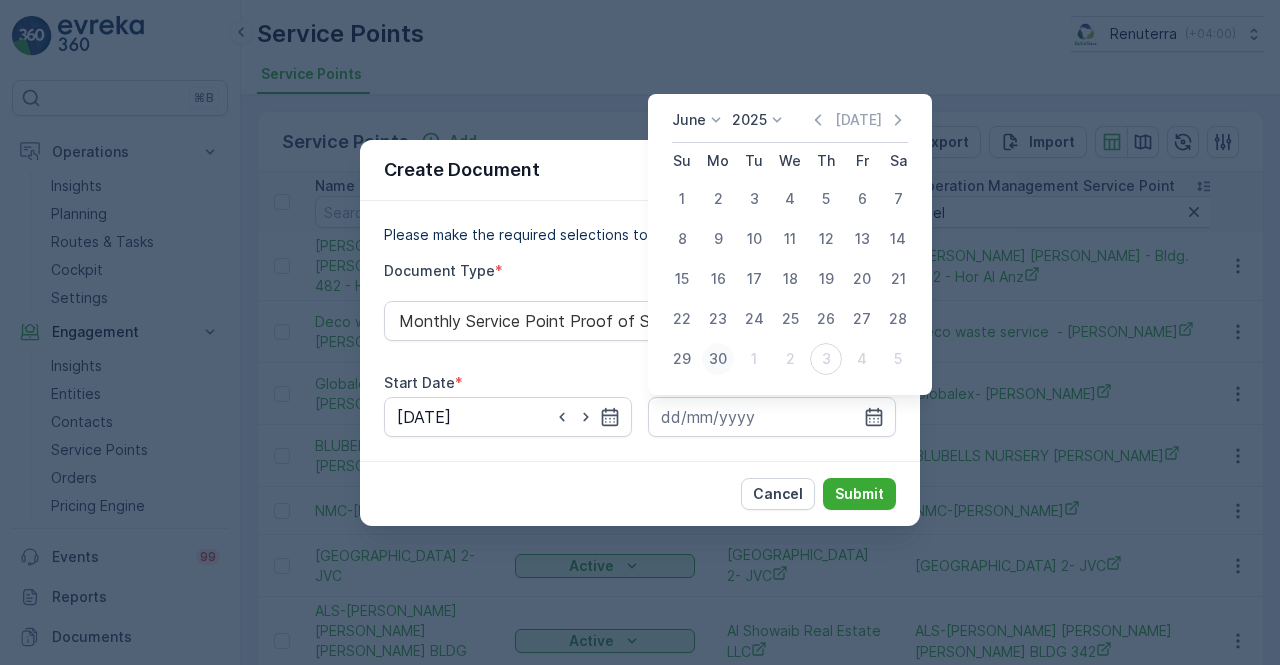click on "30" at bounding box center [718, 359] 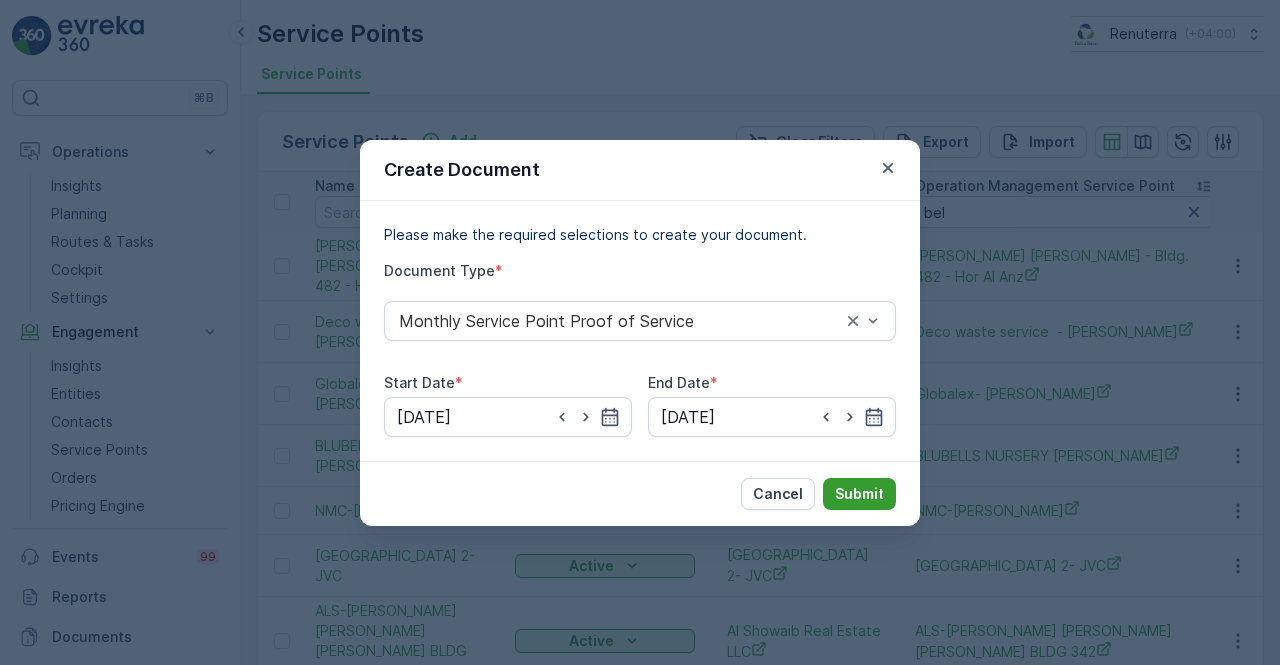 click on "Submit" at bounding box center [859, 494] 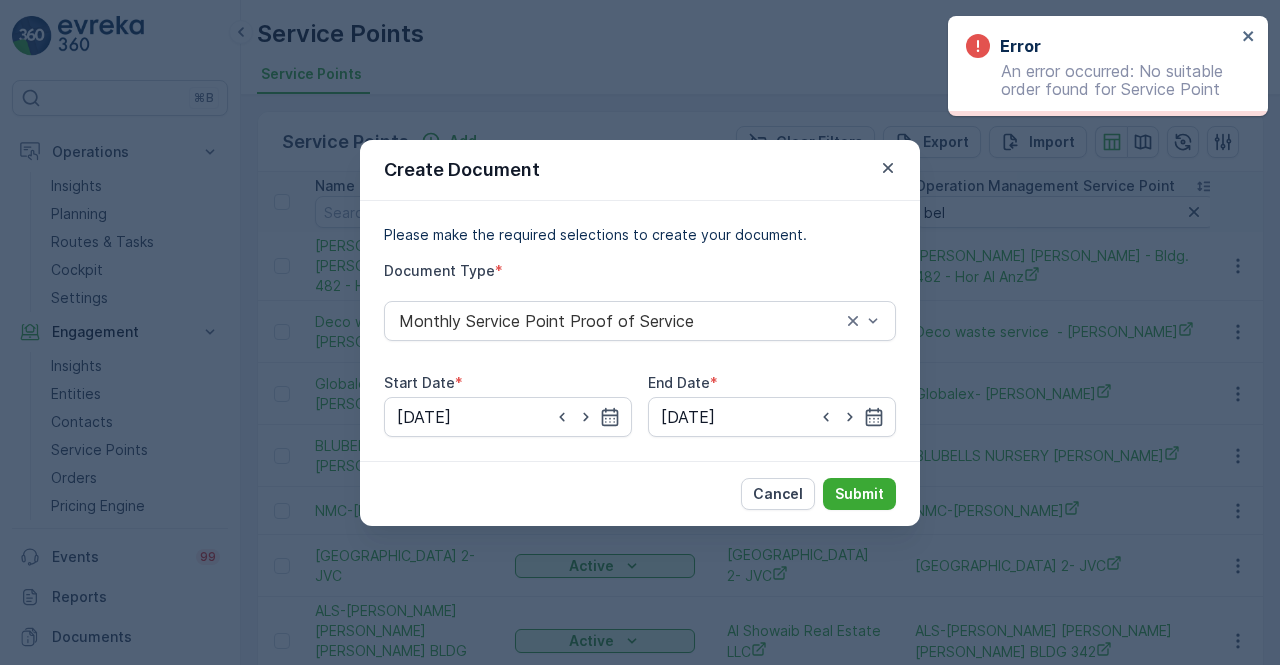 click on "Error An error occurred: No suitable order found for Service Point" at bounding box center (1101, 66) 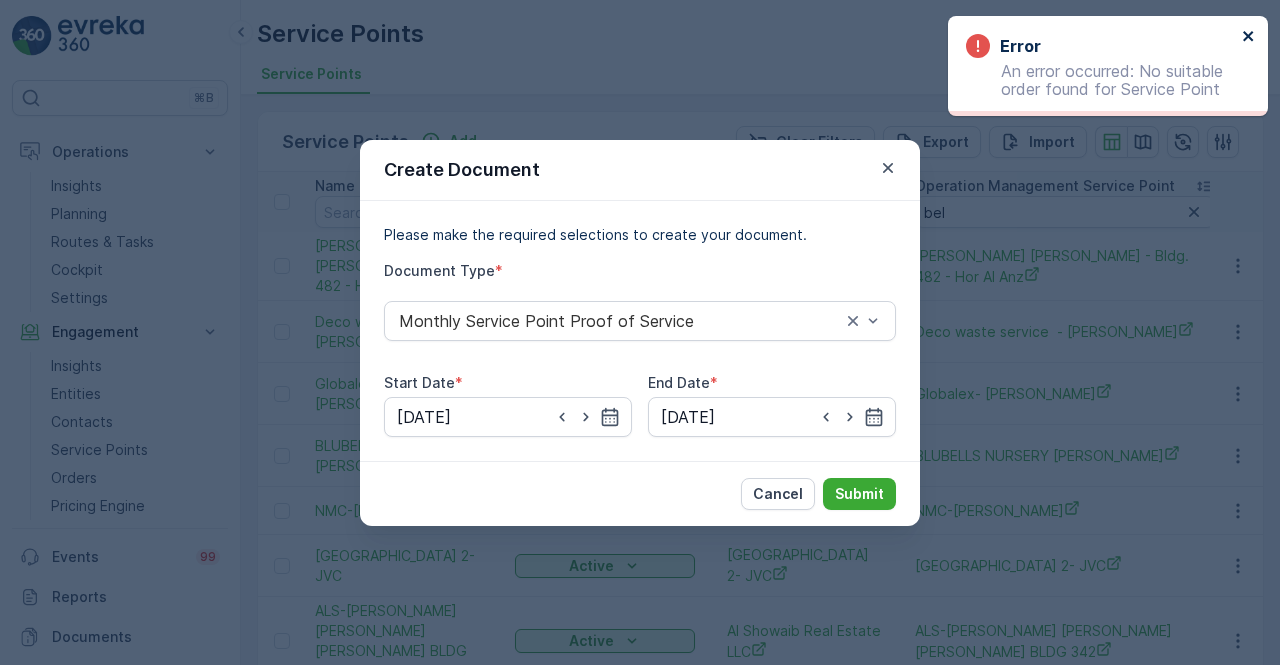 click 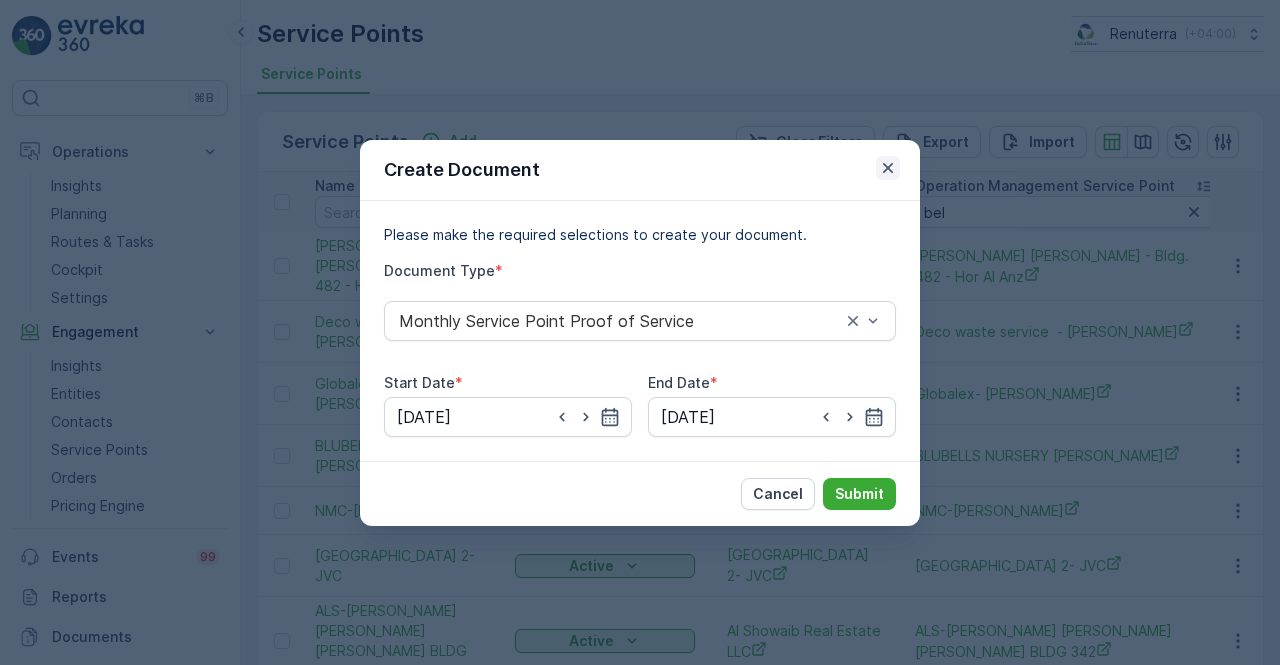 click at bounding box center [888, 168] 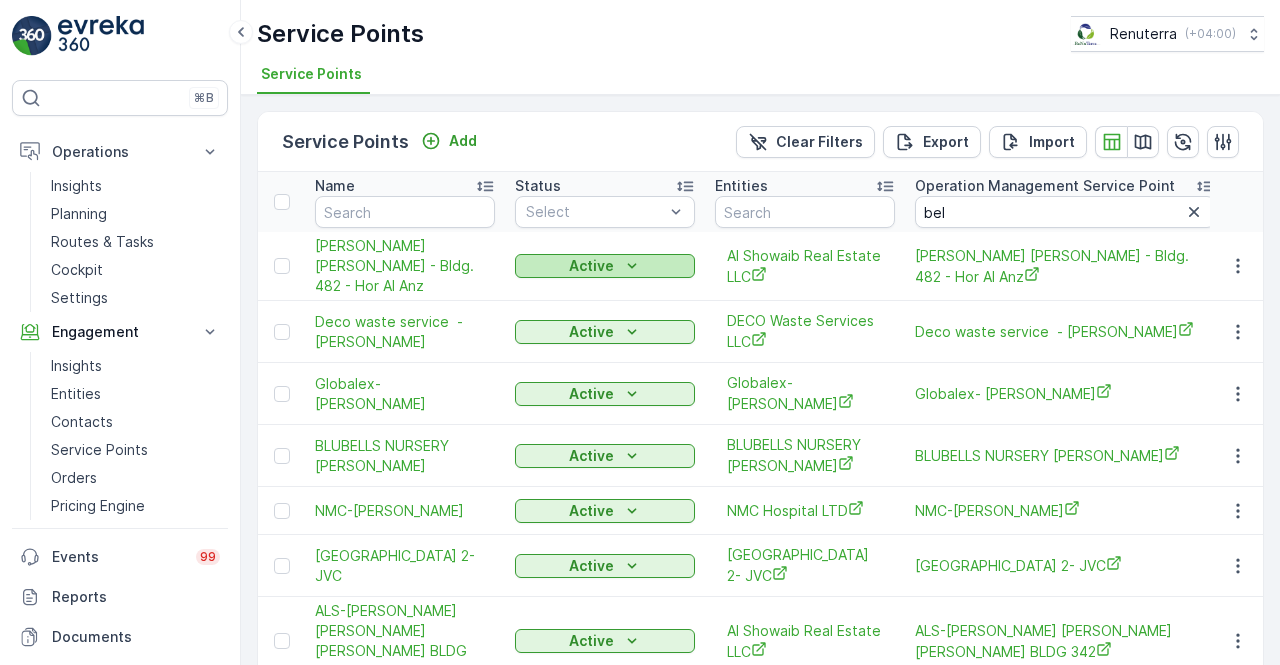 click on "Active" at bounding box center (605, 266) 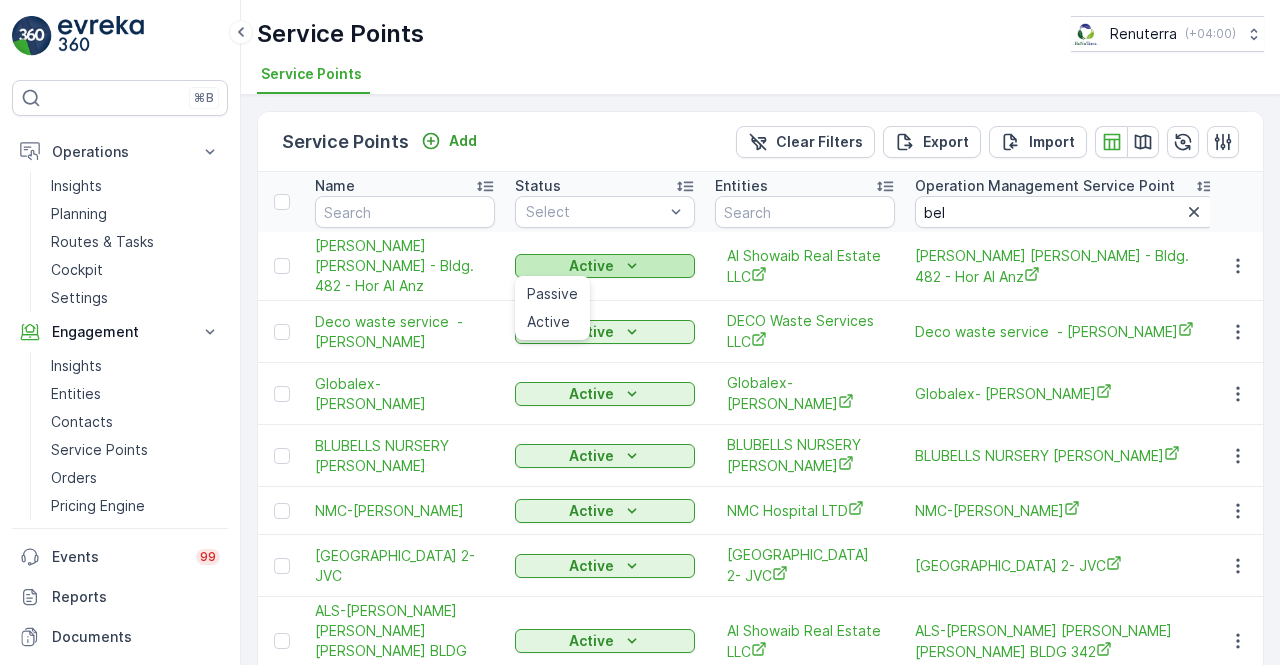 click on "Active" at bounding box center [605, 266] 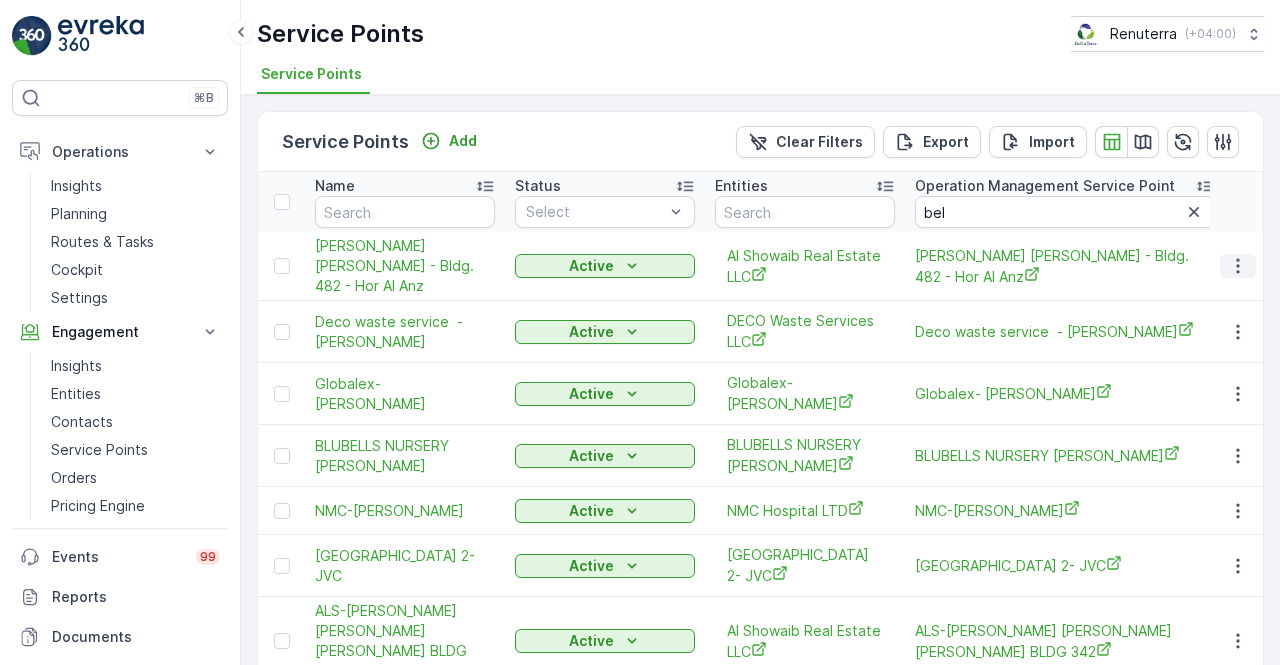click 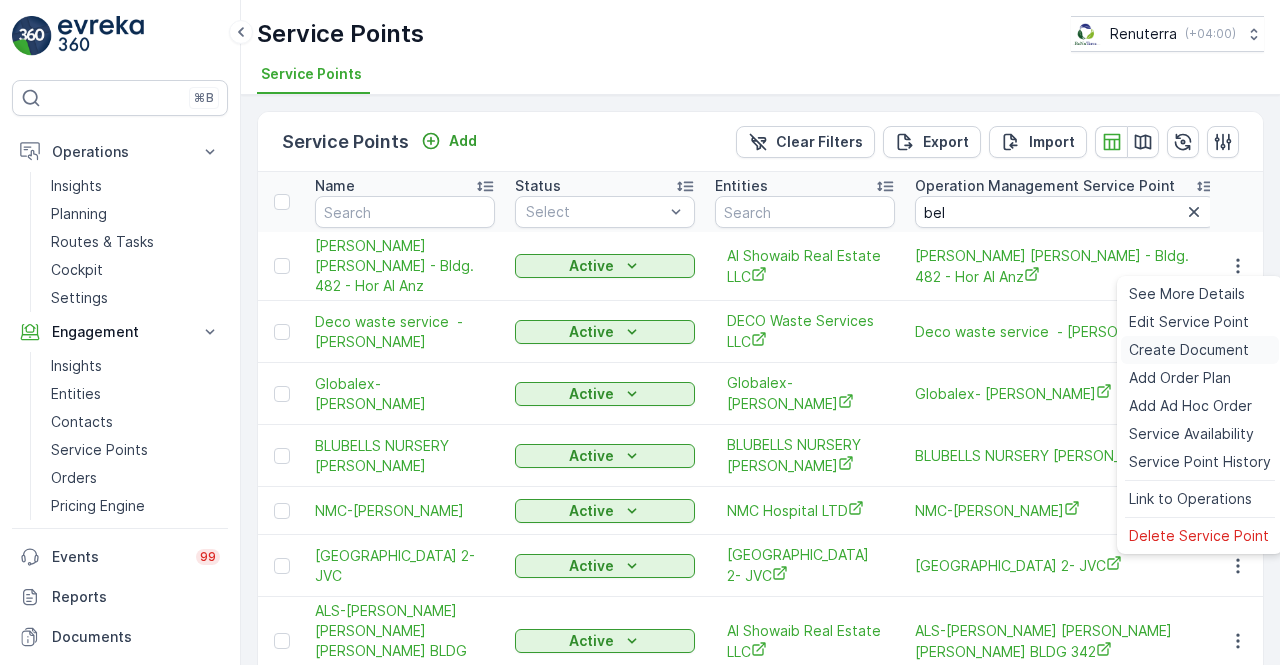 click on "Create Document" at bounding box center (1189, 350) 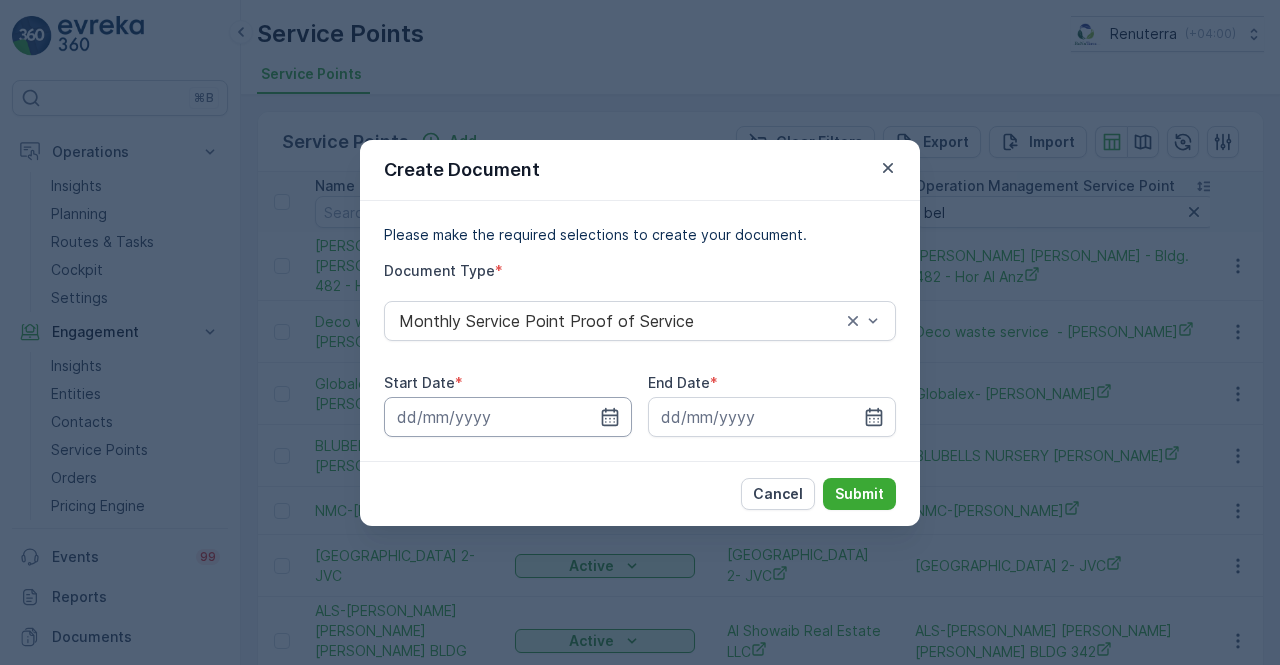click at bounding box center [508, 417] 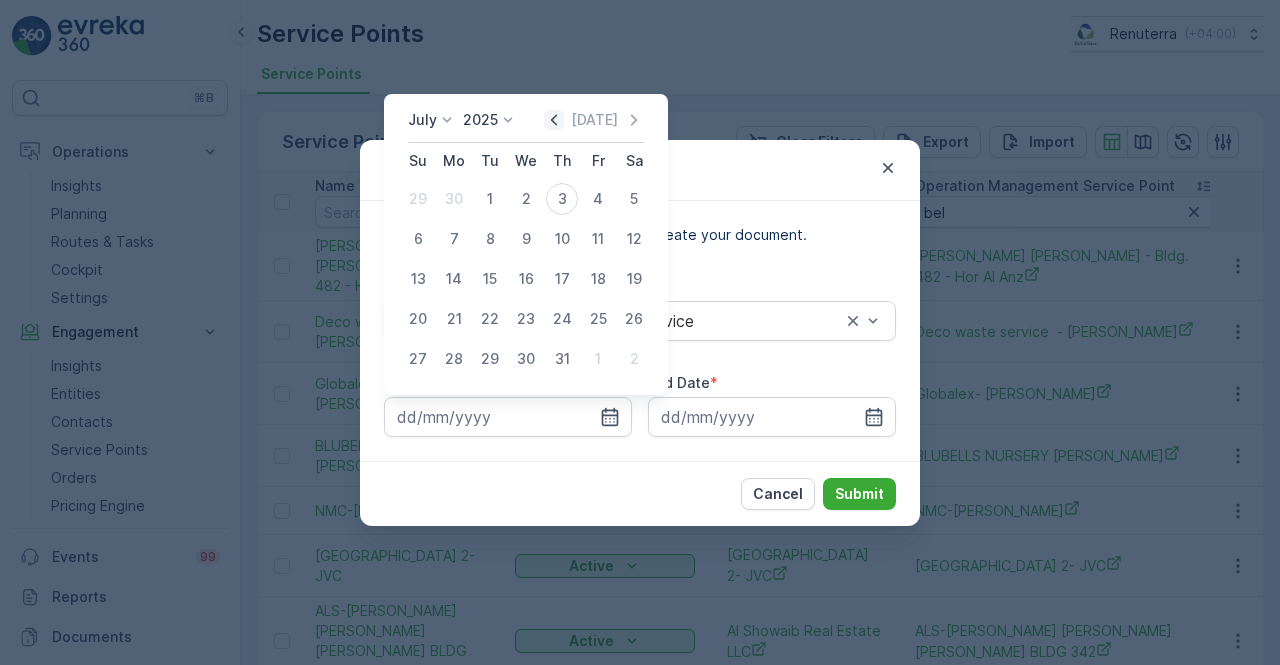 click 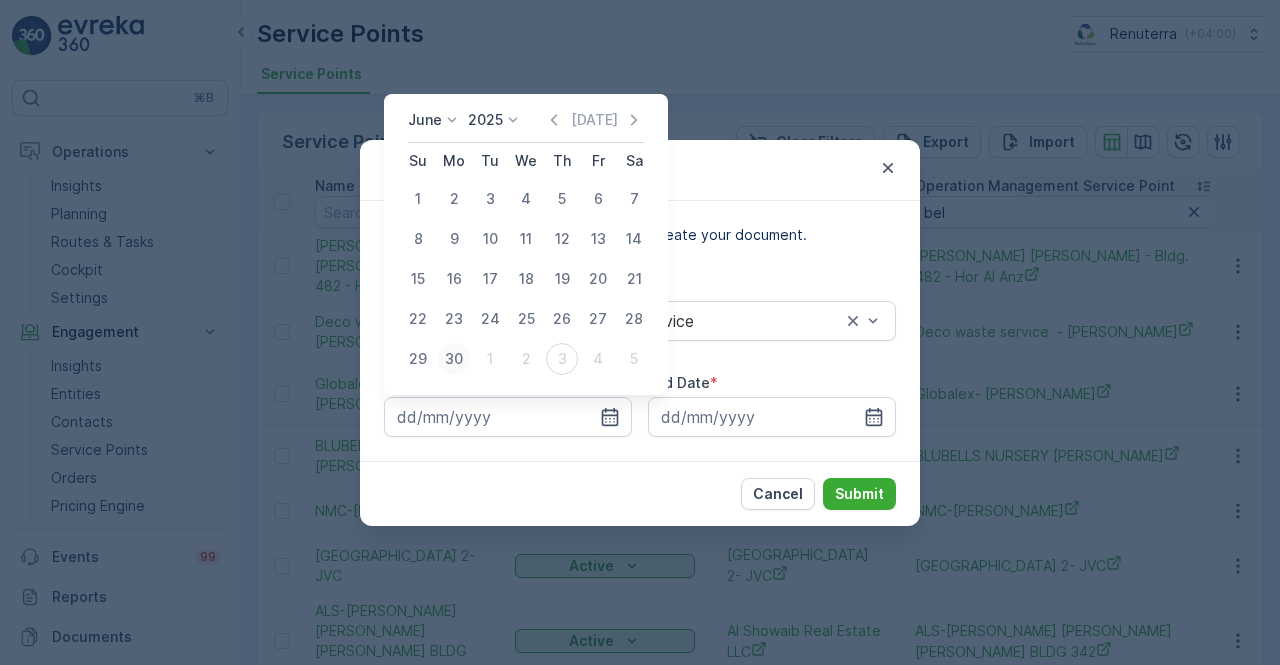 click on "30" at bounding box center [454, 359] 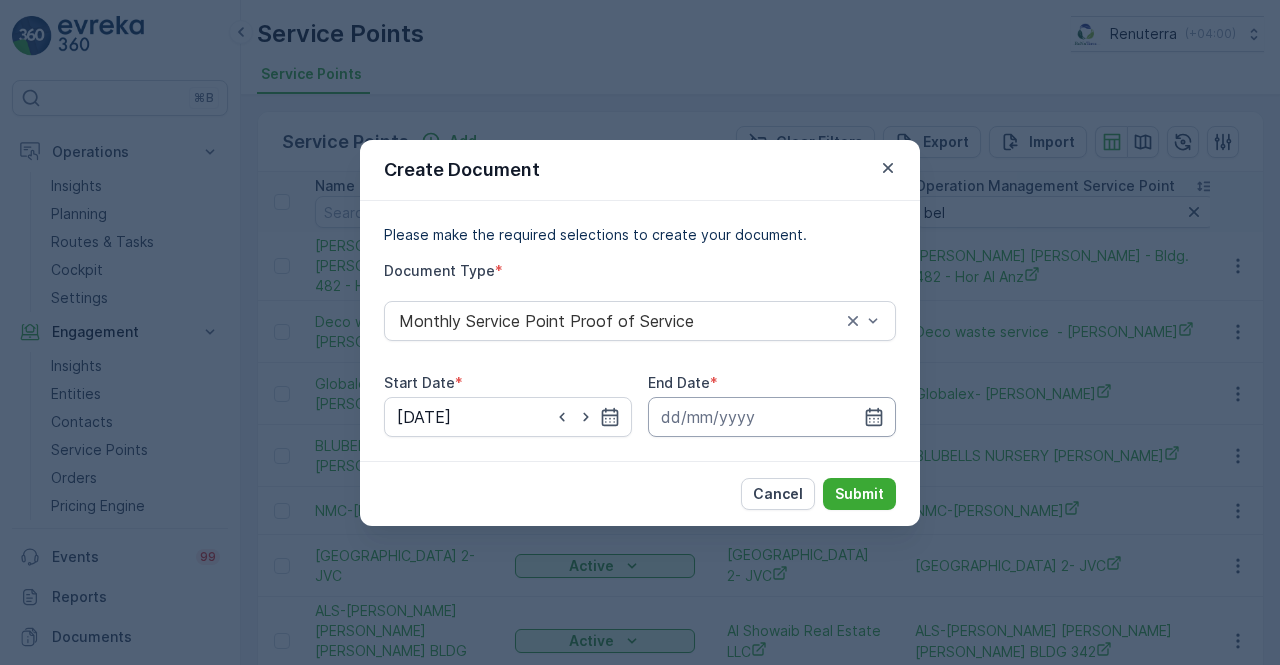 click at bounding box center (772, 417) 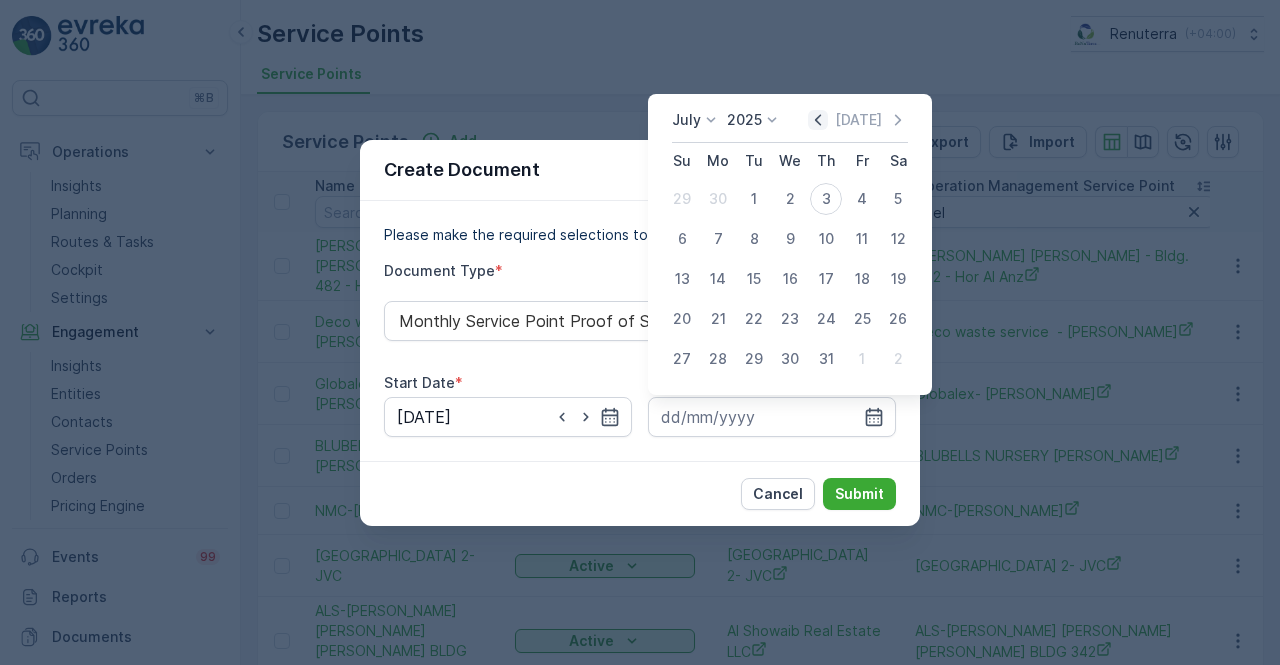 click 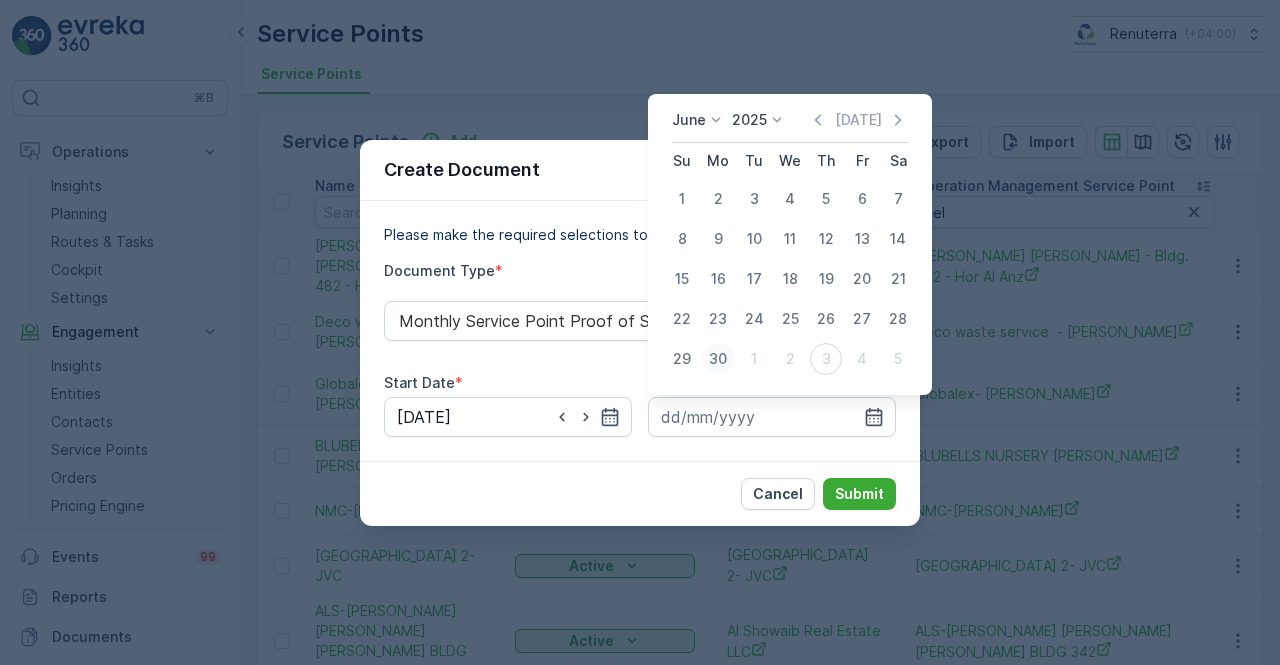 click on "30" at bounding box center [718, 359] 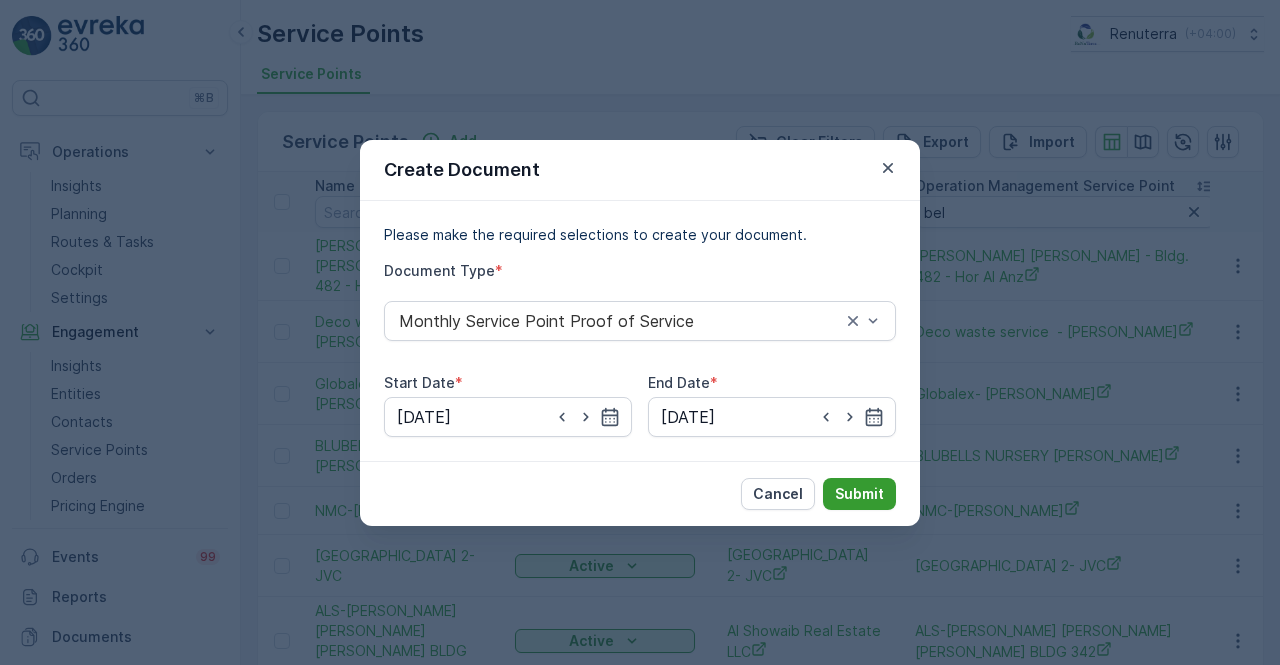click on "Submit" at bounding box center (859, 494) 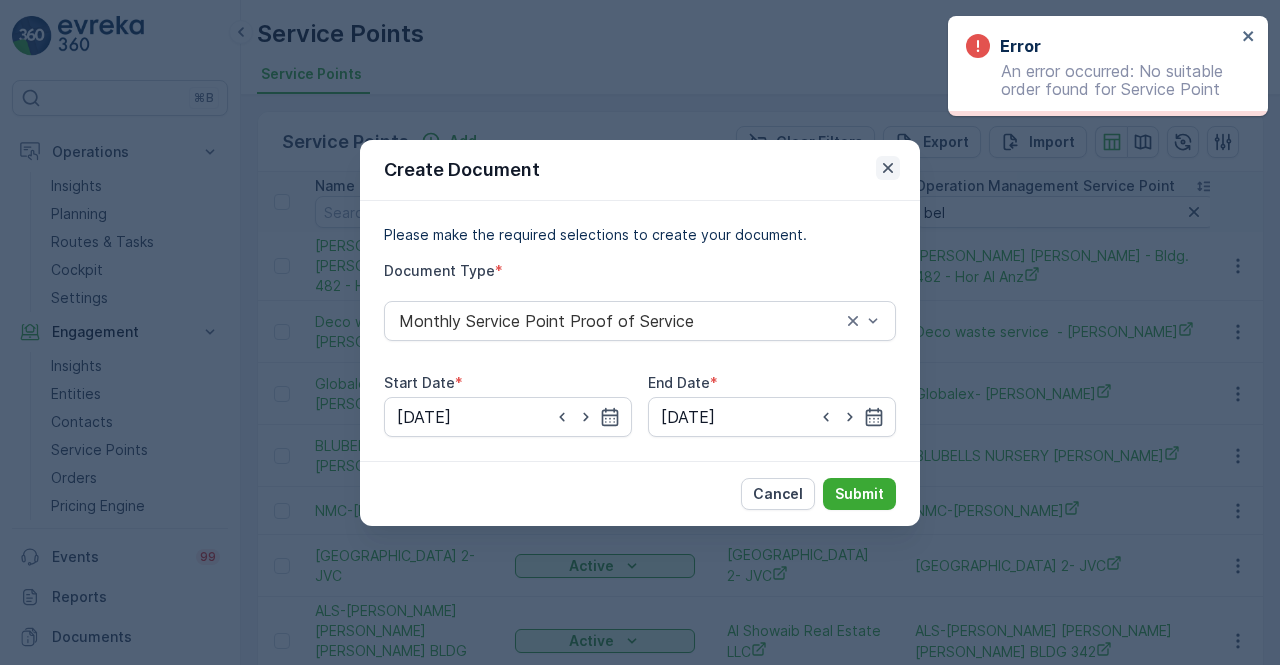 click 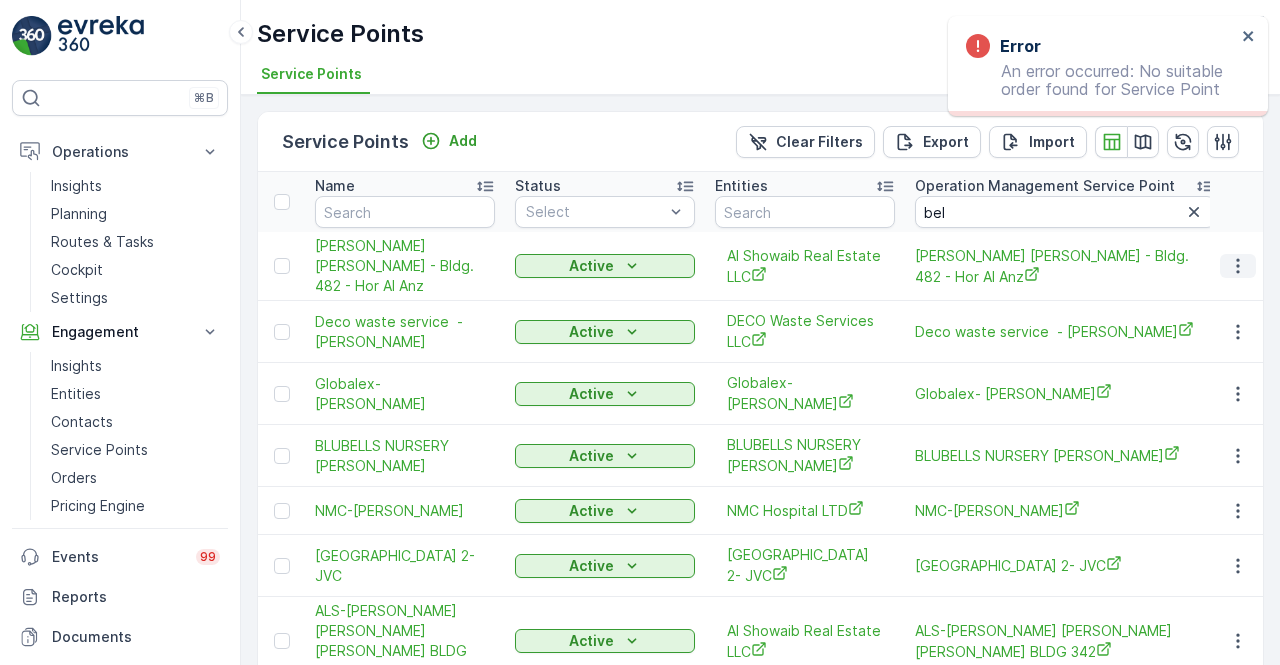 click 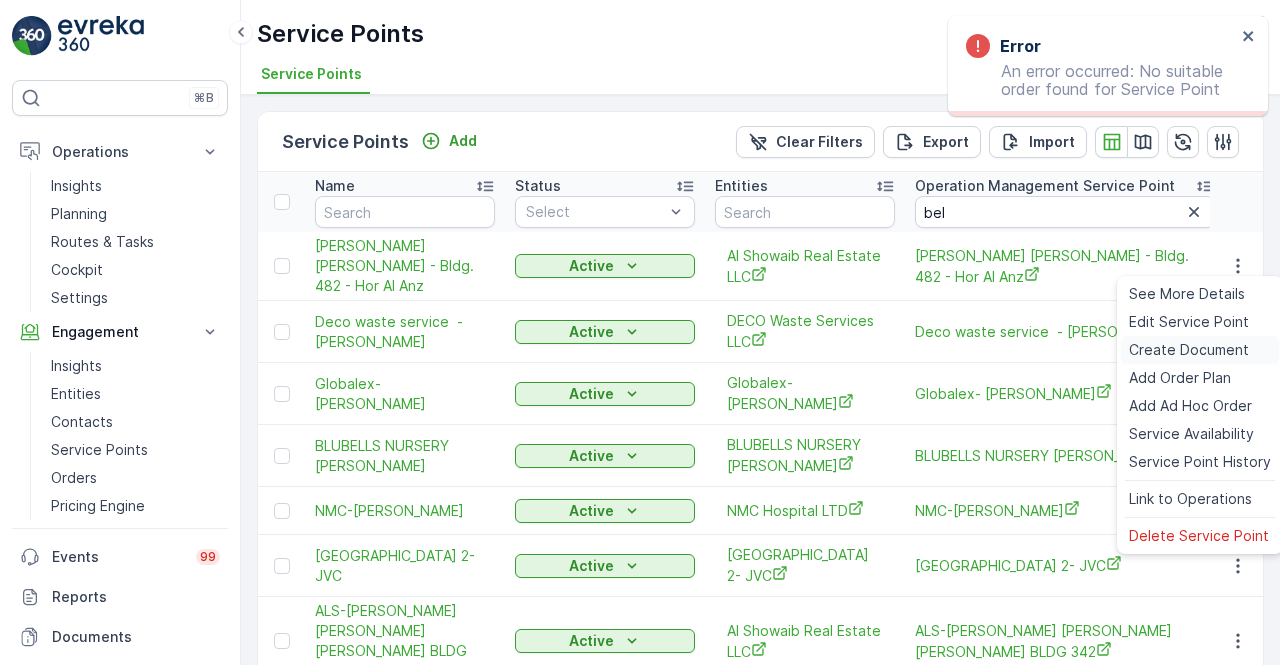 click on "Create Document" at bounding box center (1189, 350) 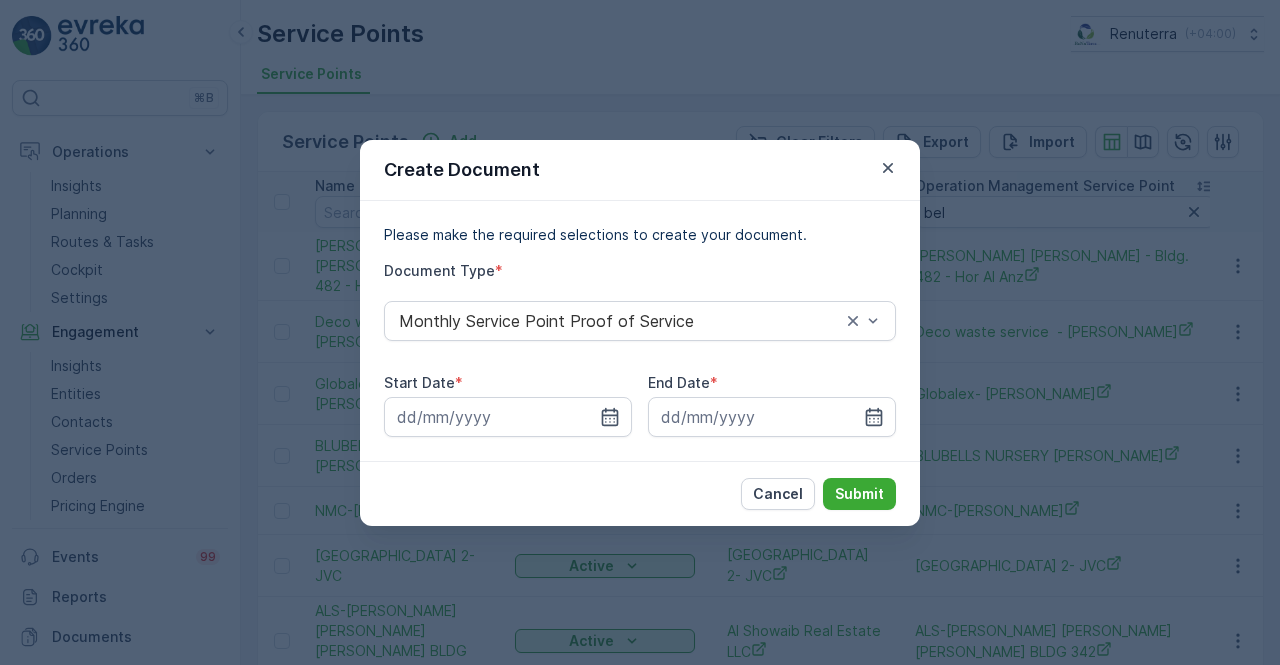 click on "Start Date * End Date *" at bounding box center [640, 405] 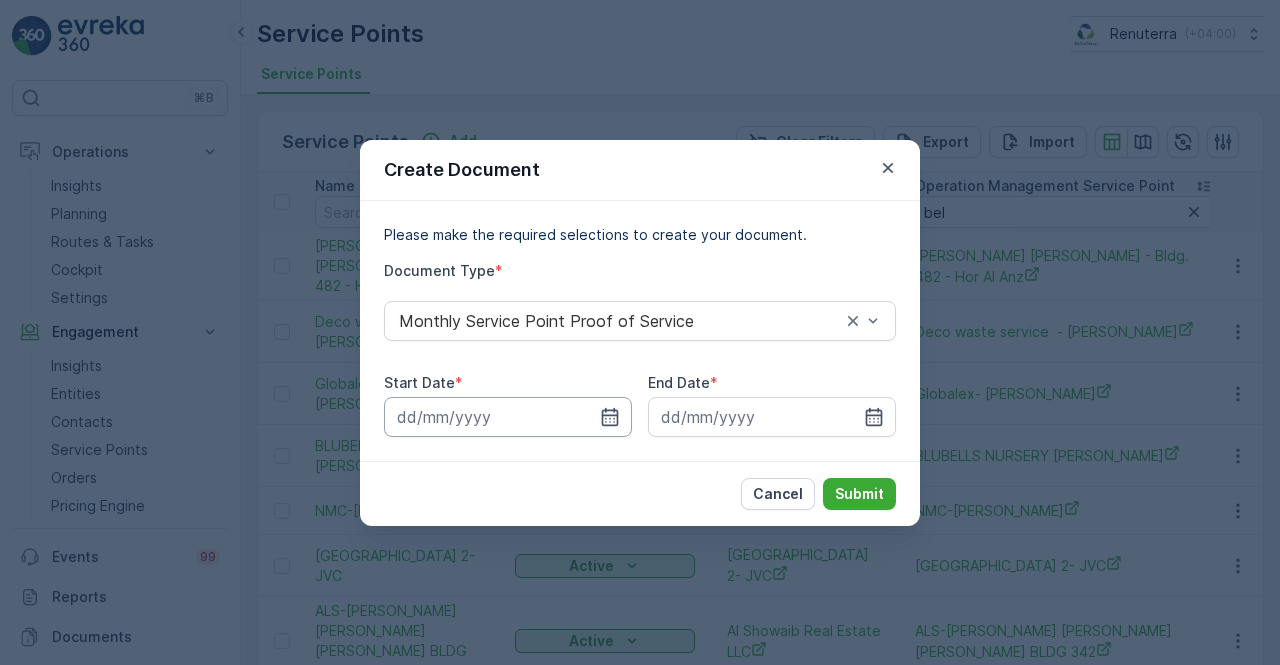 click at bounding box center (508, 417) 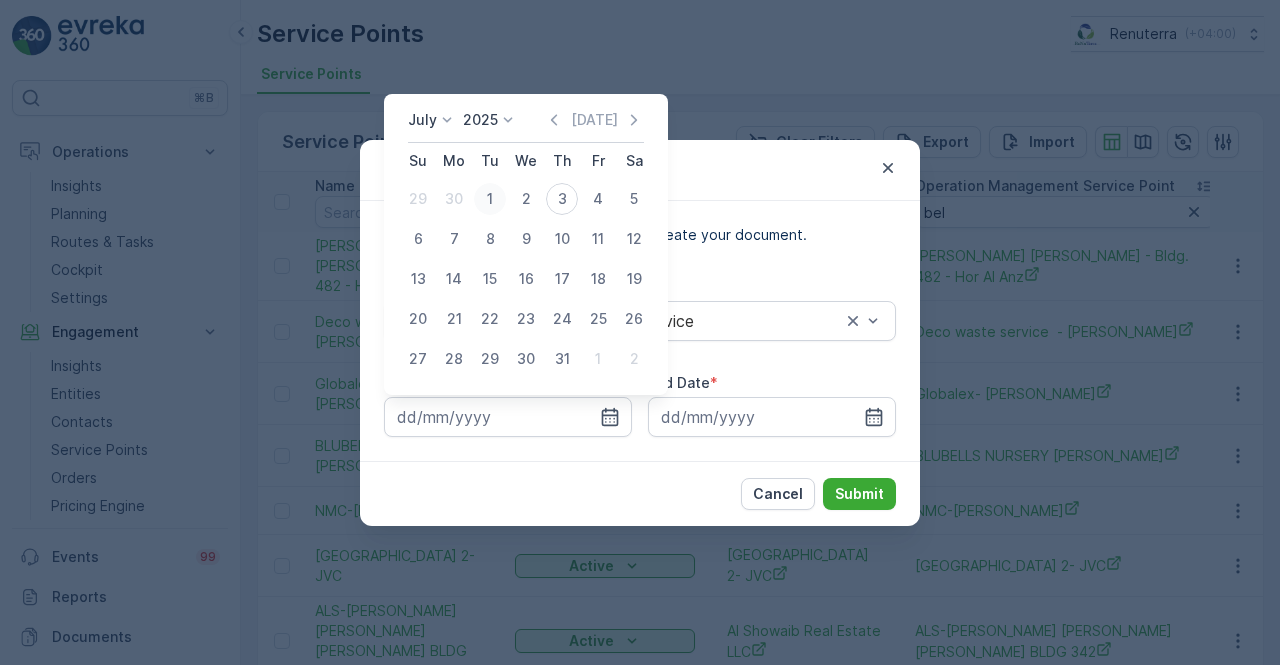 click on "1" at bounding box center [490, 199] 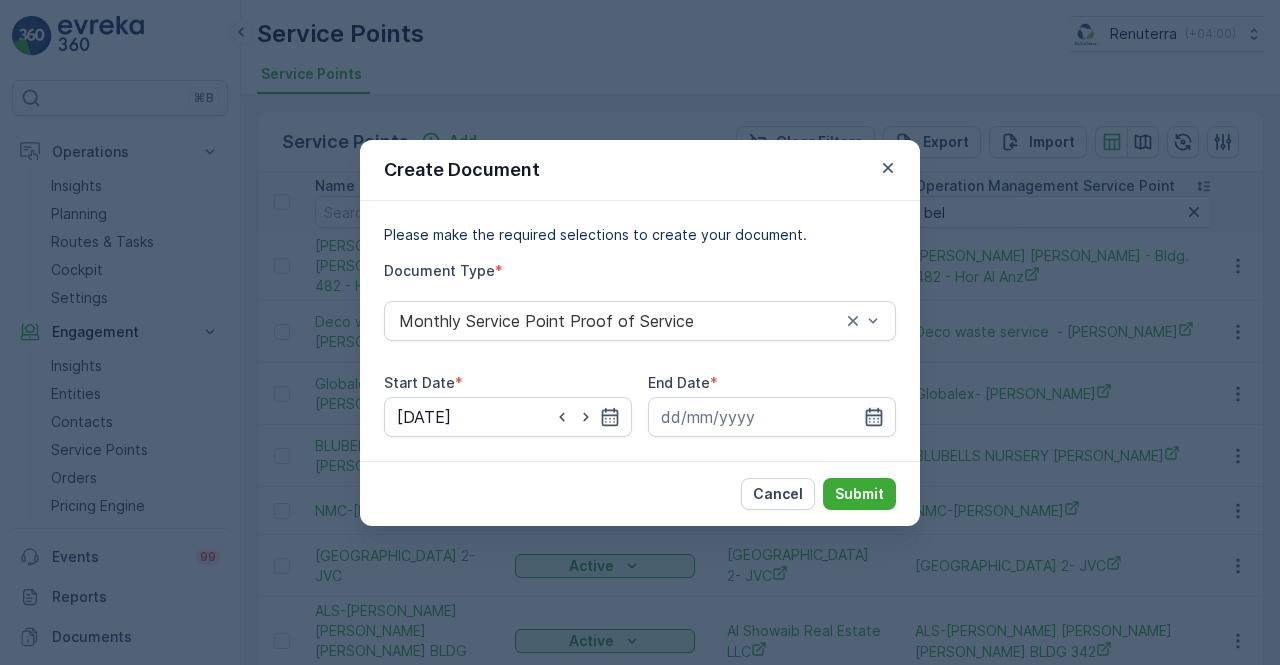 click 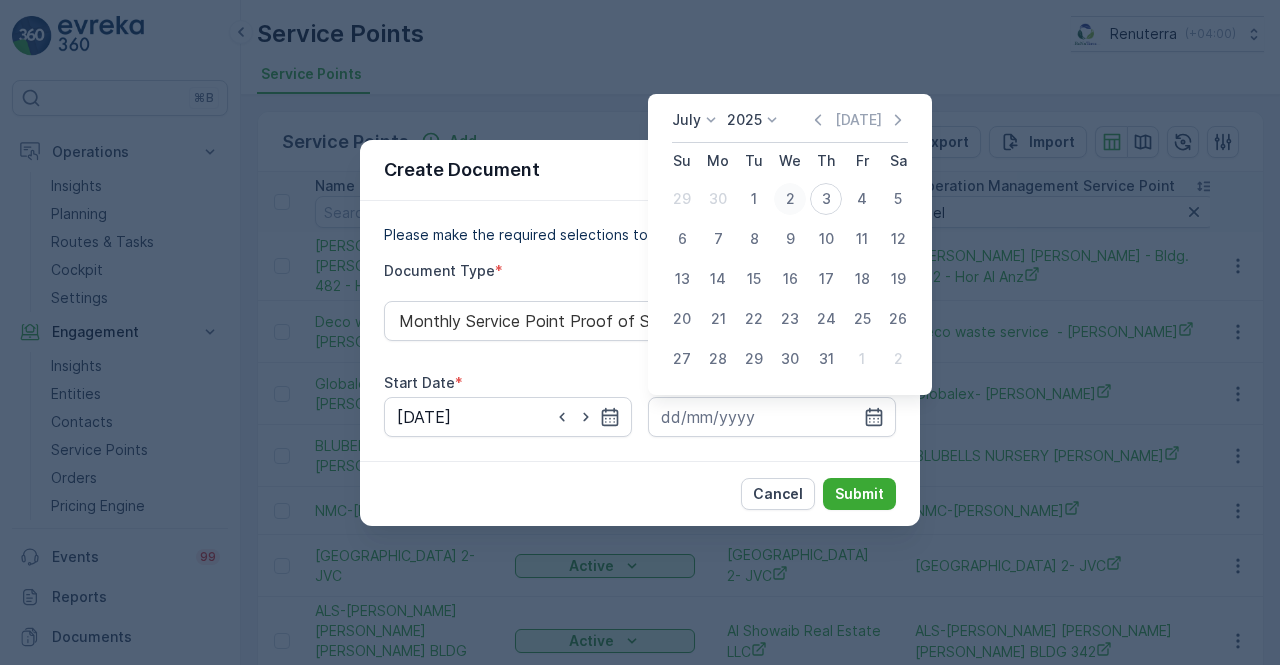 click on "2" at bounding box center [790, 199] 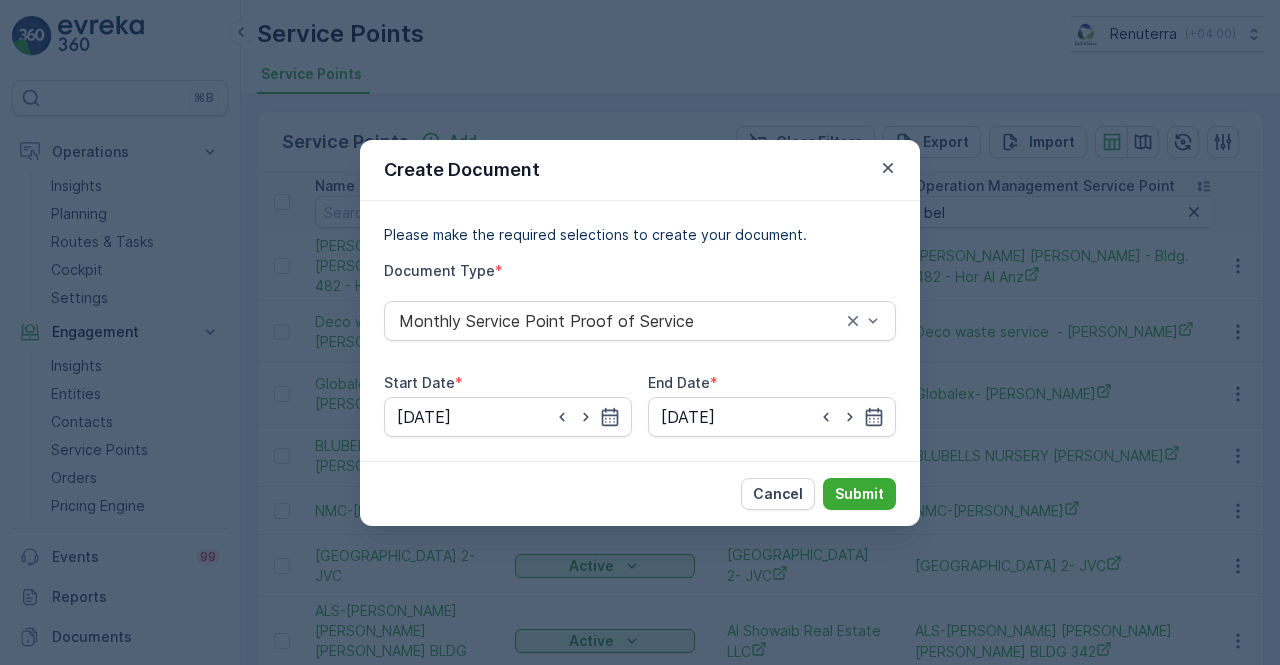 click on "Cancel Submit" at bounding box center [640, 493] 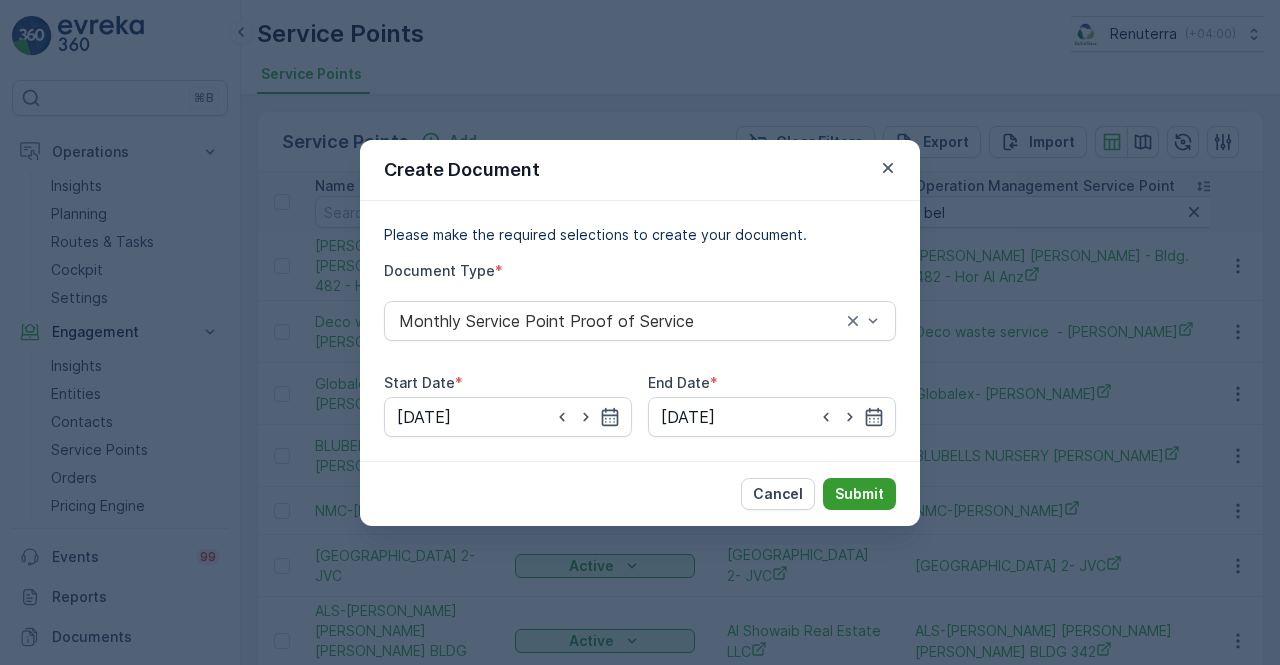 click on "Submit" at bounding box center (859, 494) 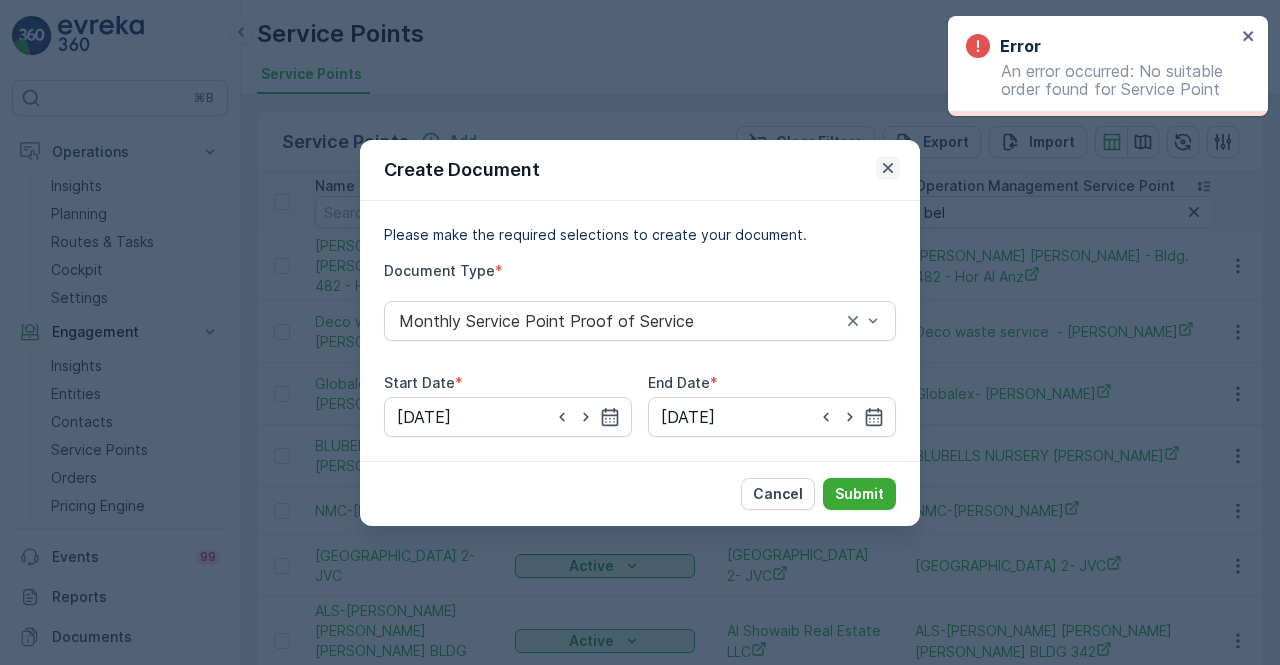 click 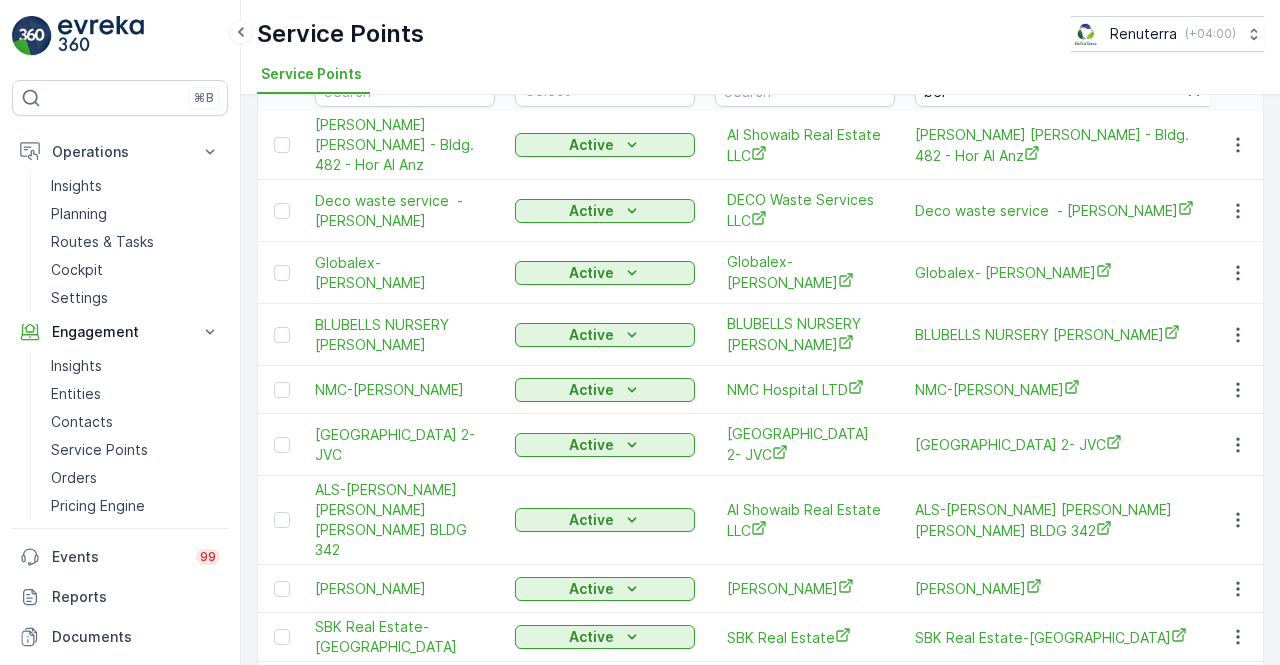 scroll, scrollTop: 0, scrollLeft: 0, axis: both 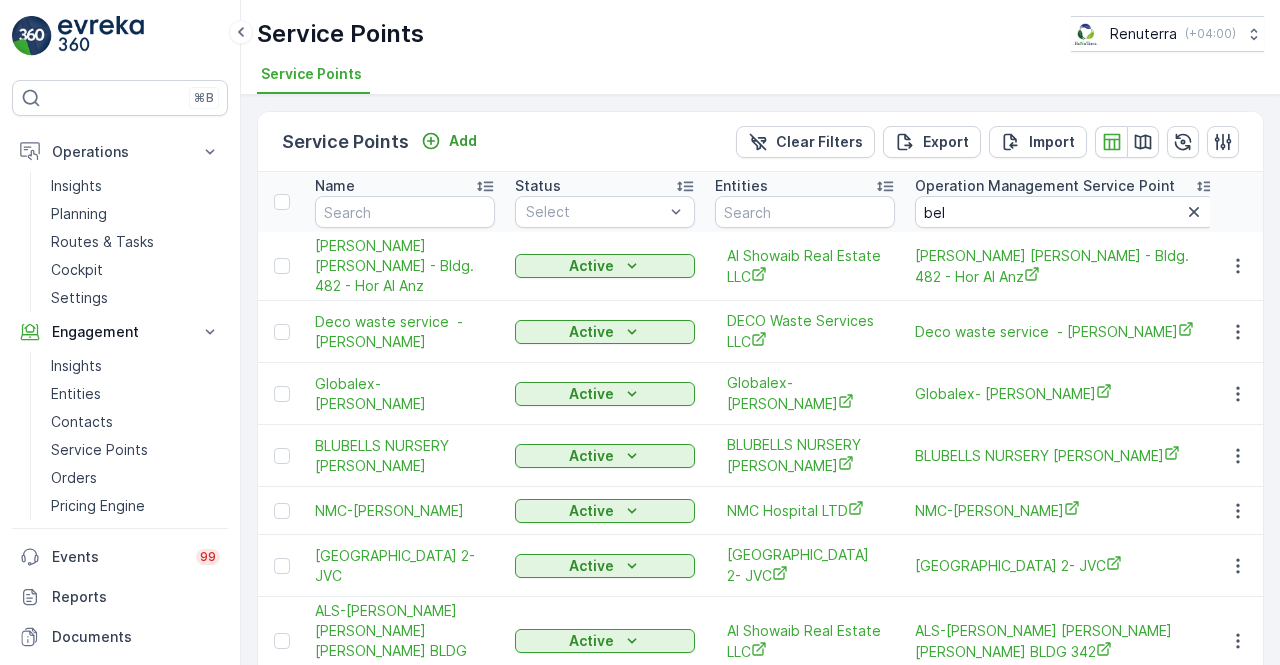 click on "Service Points" at bounding box center [752, 77] 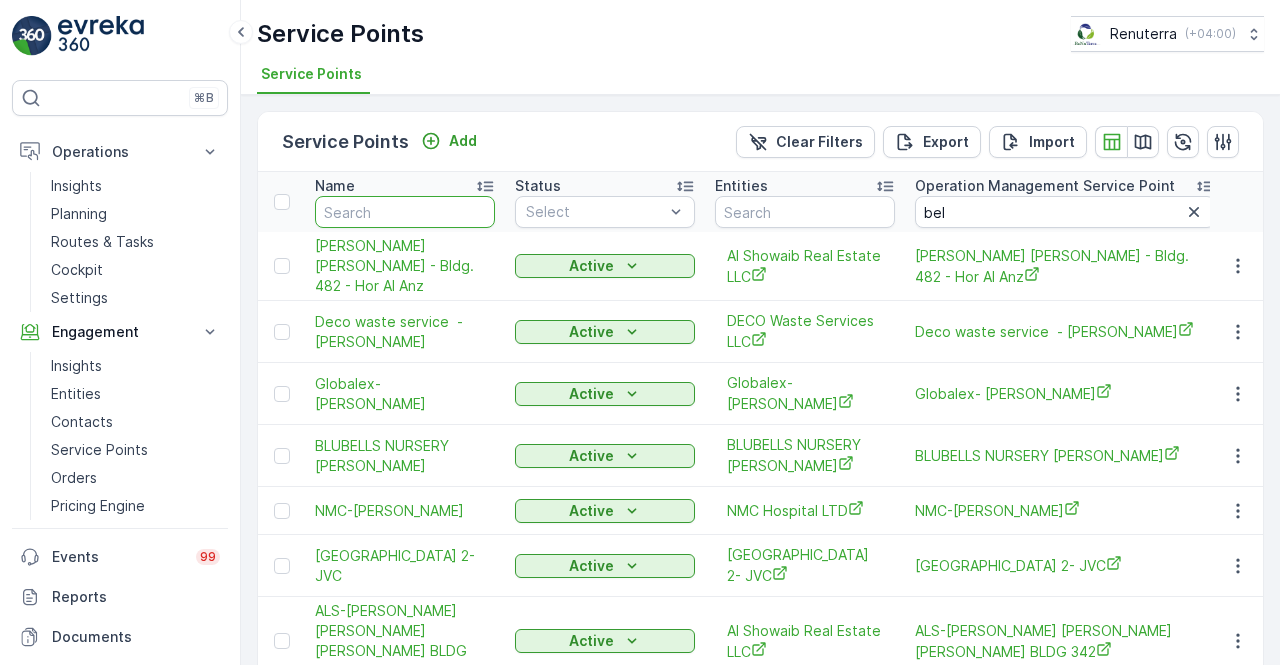 click at bounding box center (405, 212) 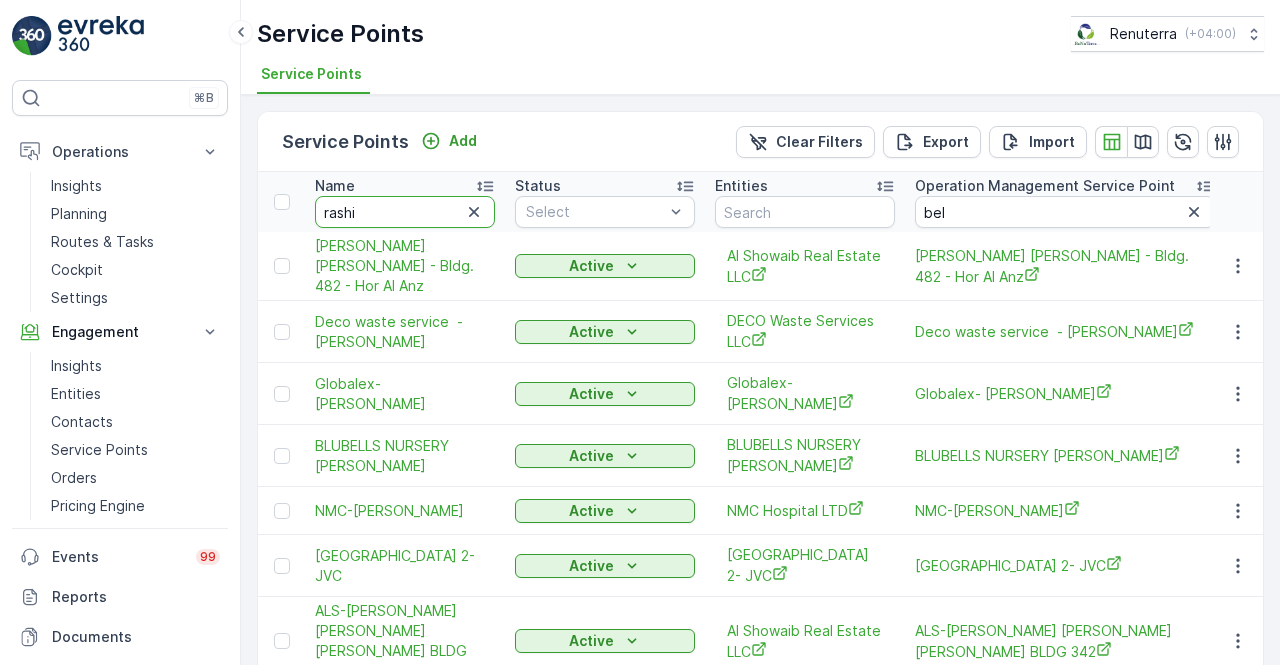 type on "rashid" 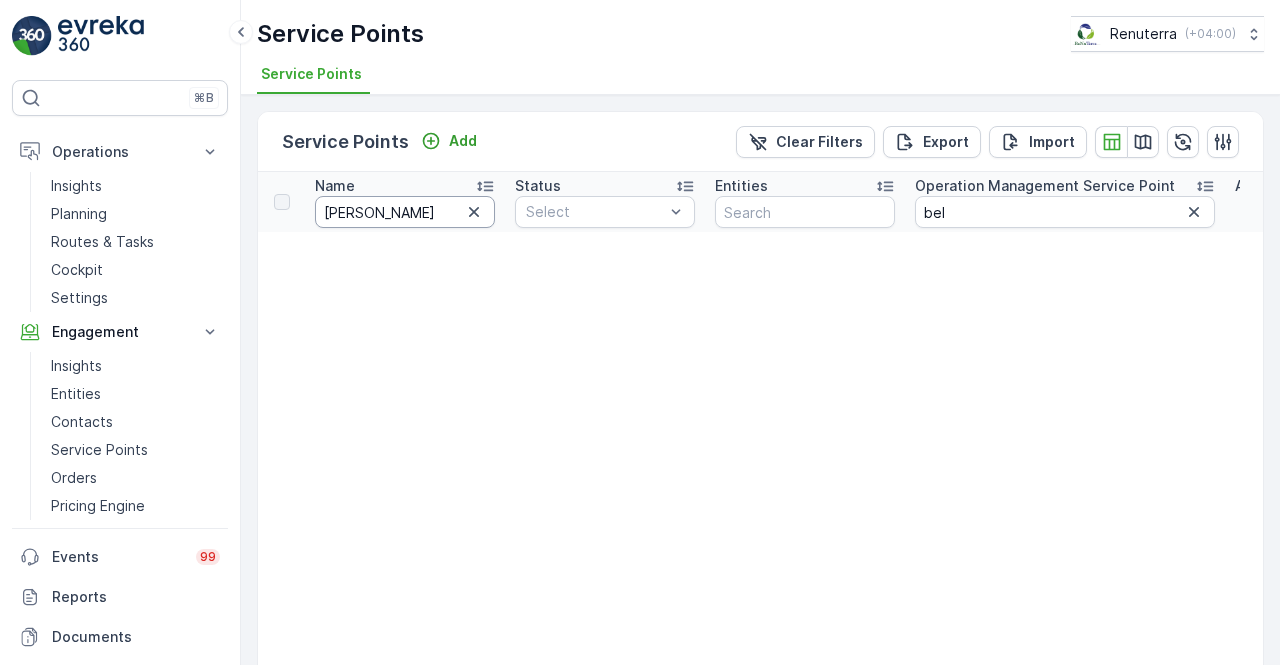click on "rashid" at bounding box center (405, 212) 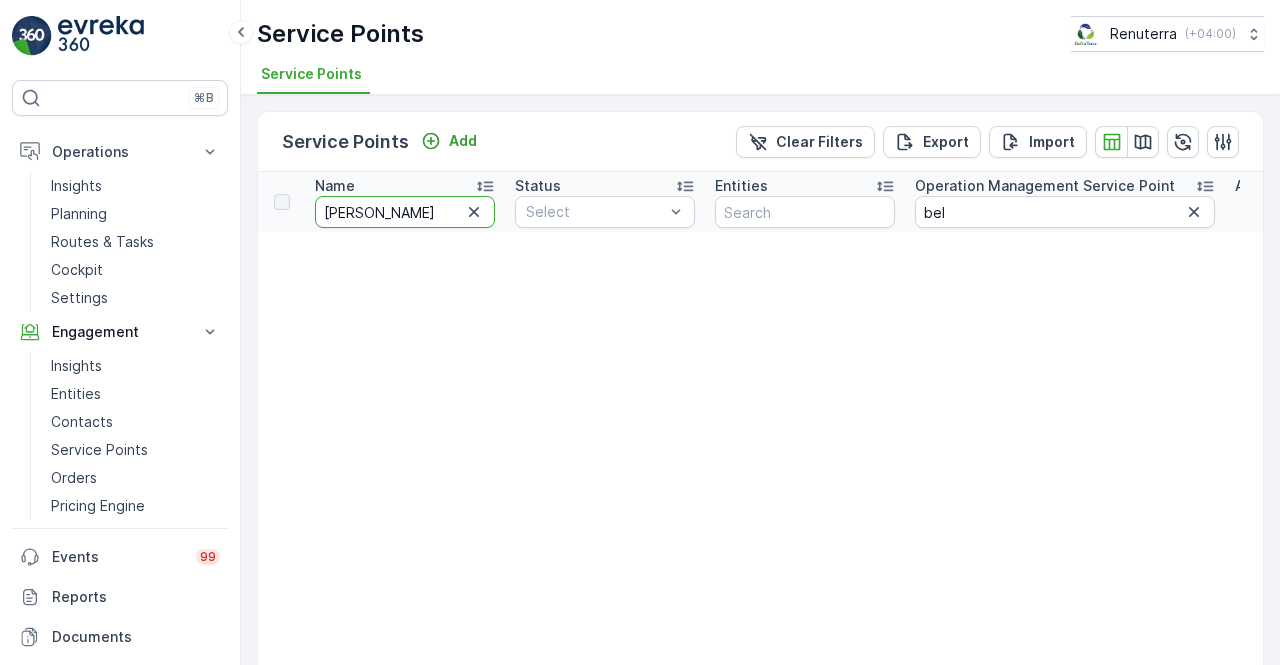 type on "rashid bin" 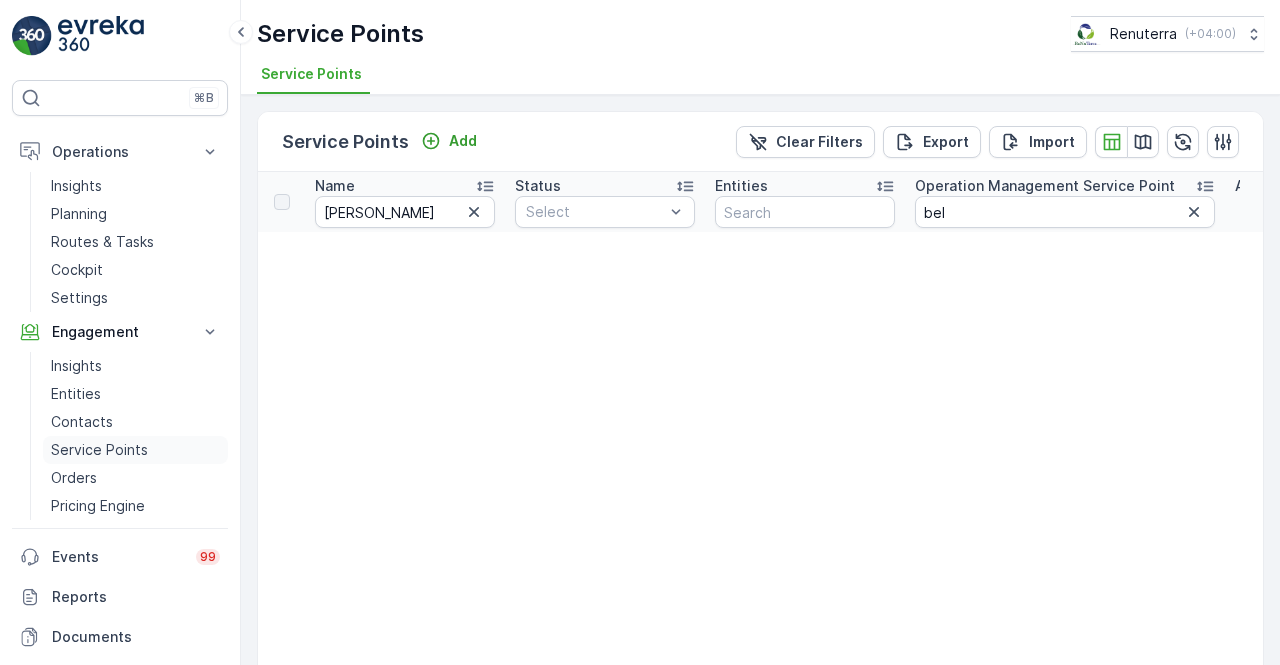 click on "Service Points" at bounding box center (135, 450) 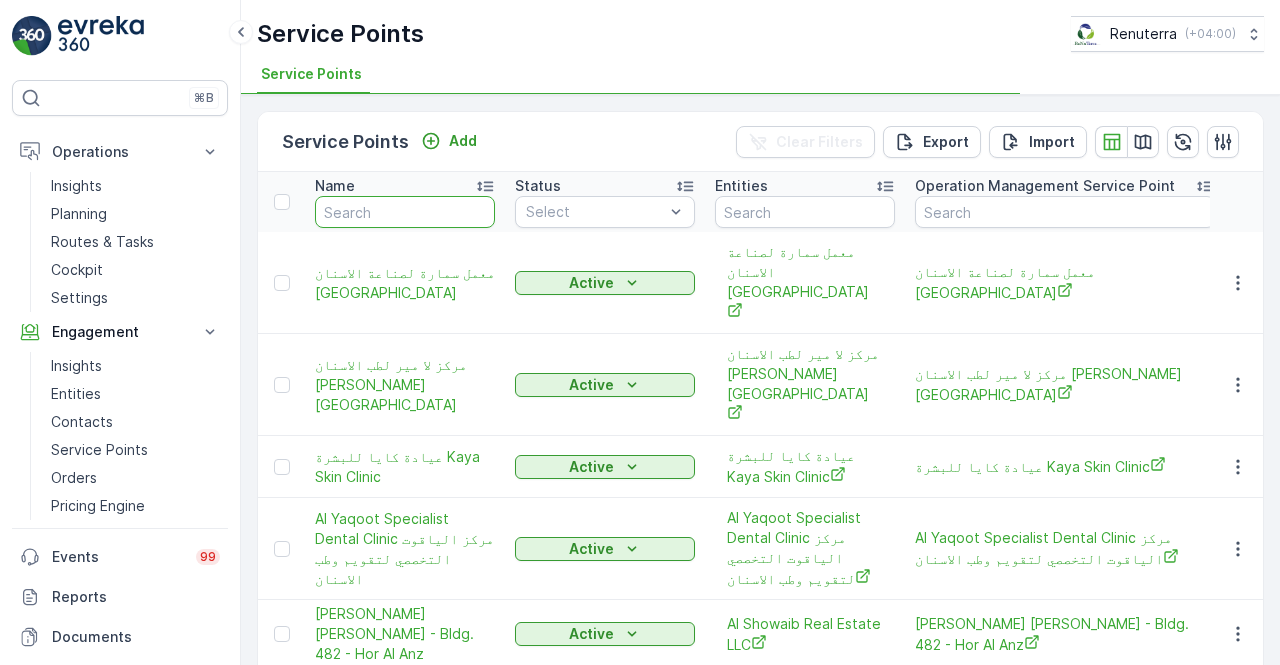 click at bounding box center (405, 212) 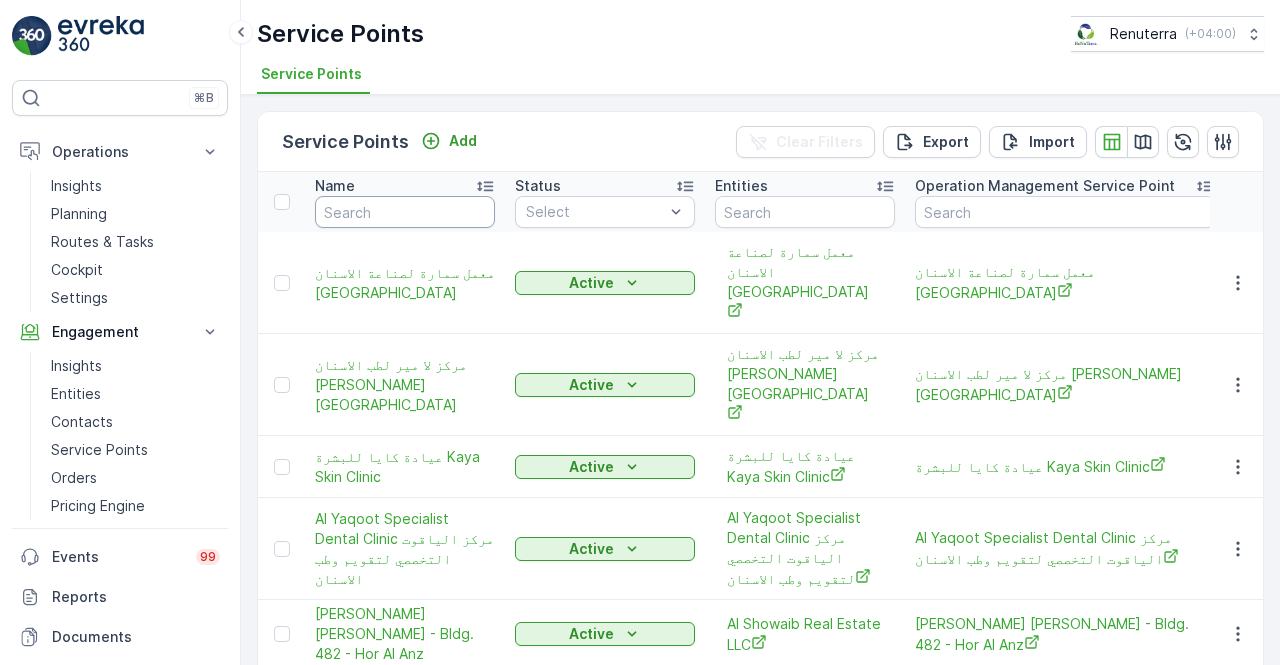 click at bounding box center (405, 212) 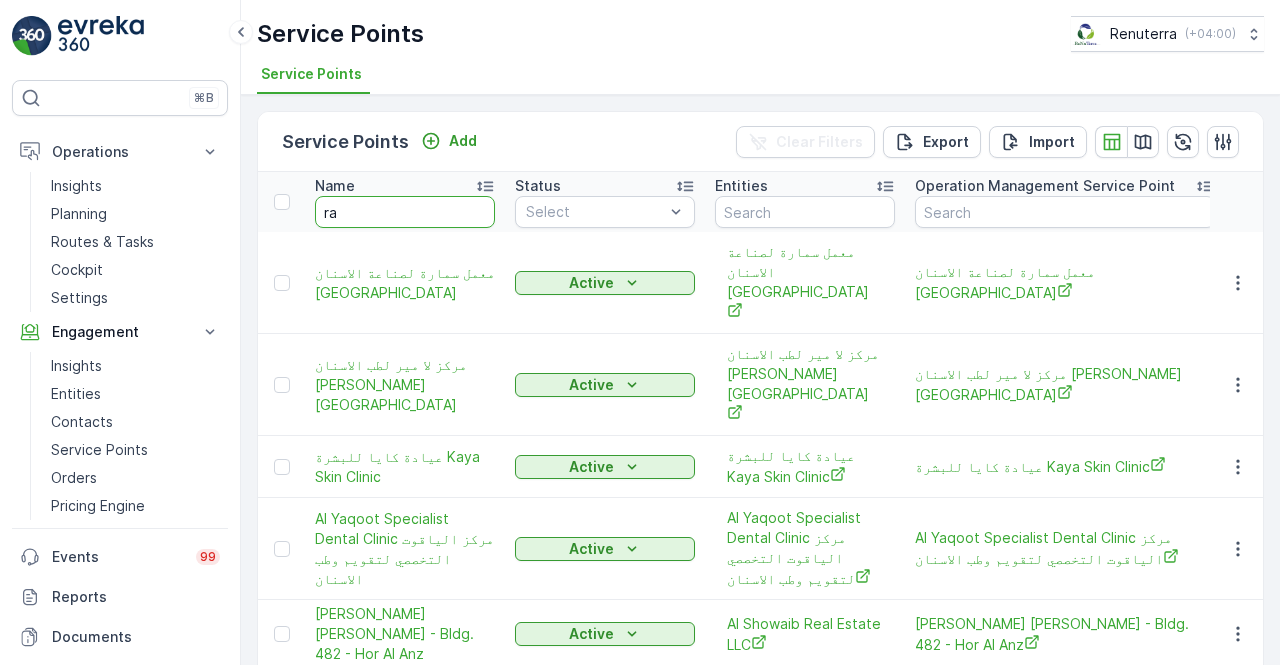 type on "ras" 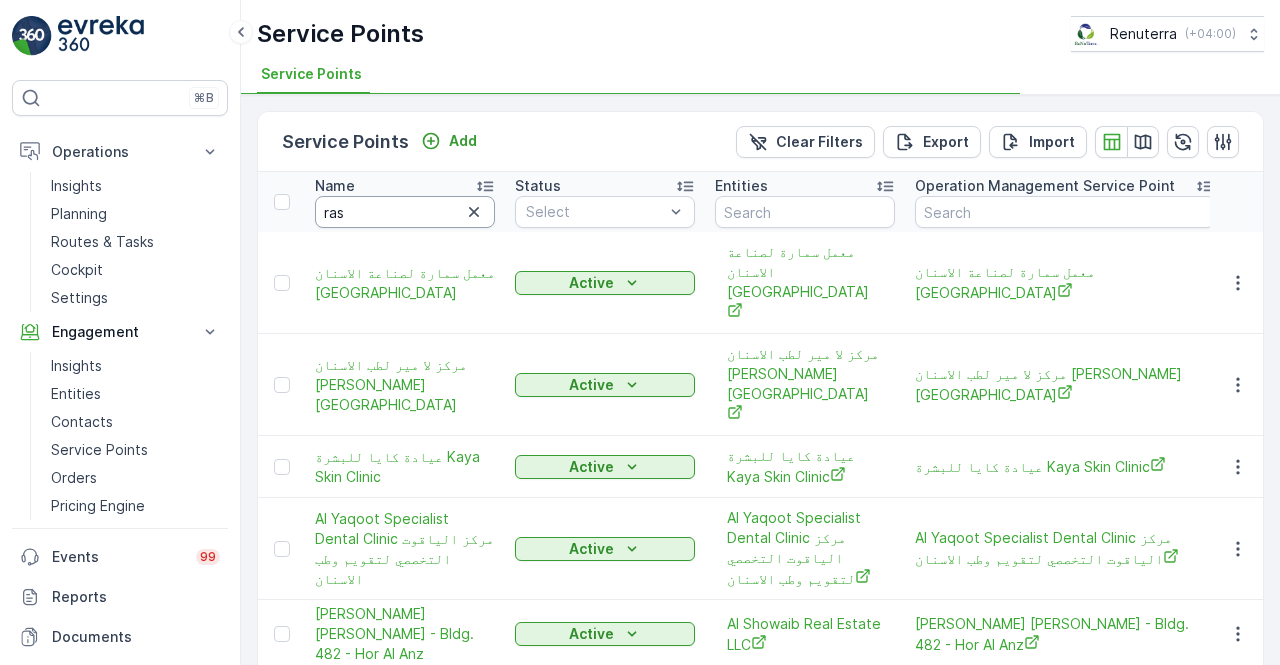 click on "ras" at bounding box center [405, 212] 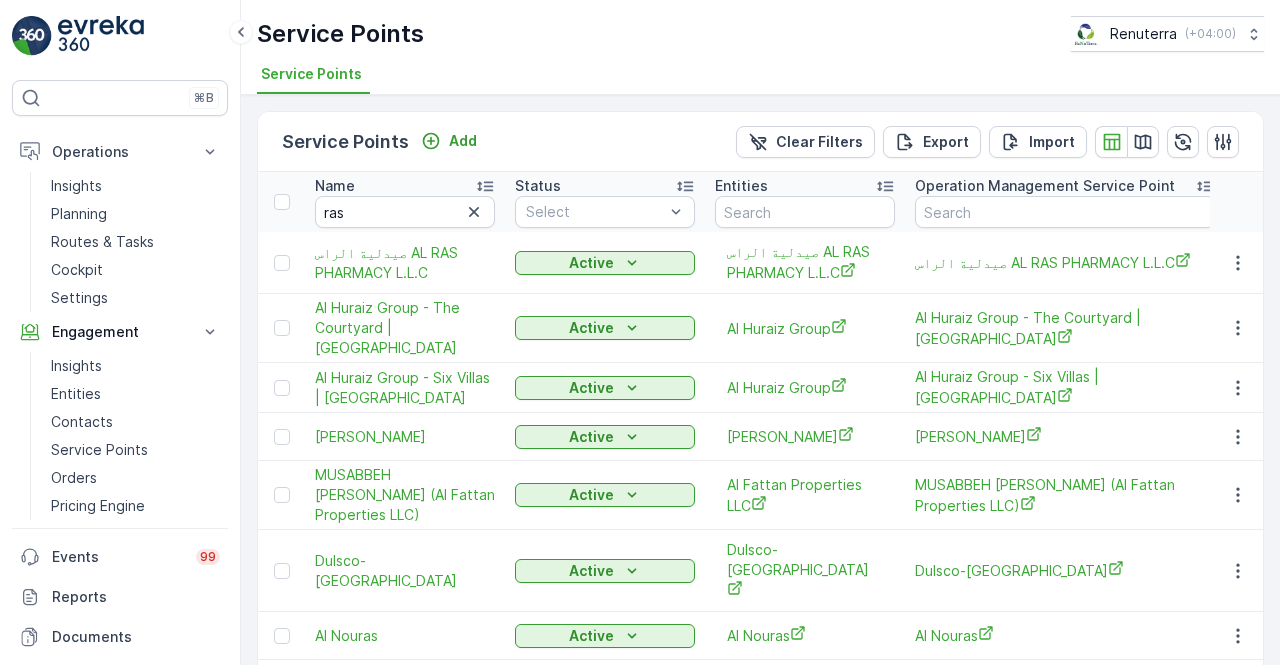 click on "ras" at bounding box center [405, 212] 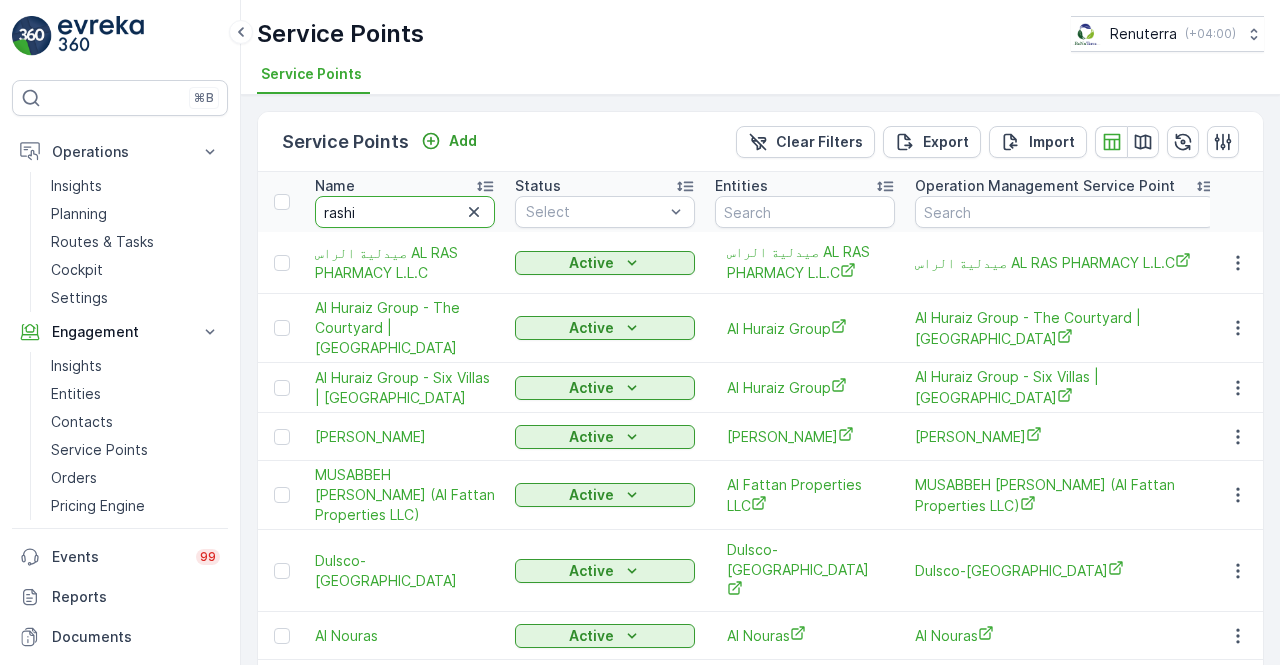 type on "rashid" 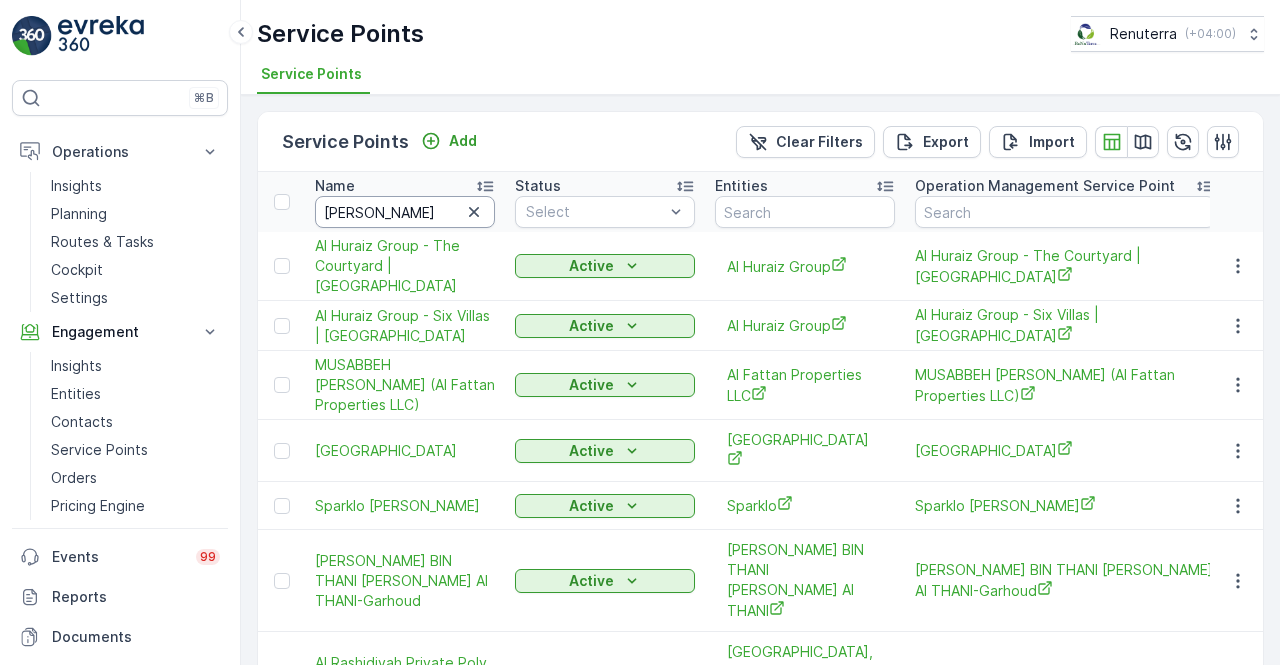 click on "rashid" at bounding box center [405, 212] 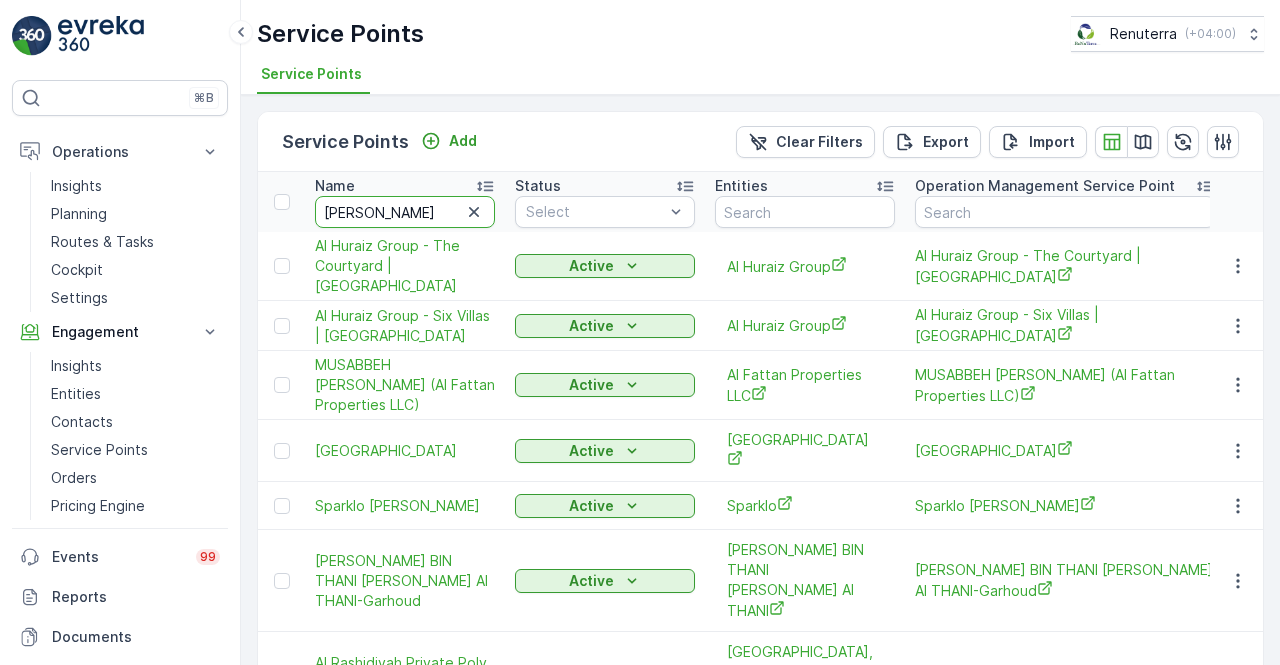 type on "rashid bin" 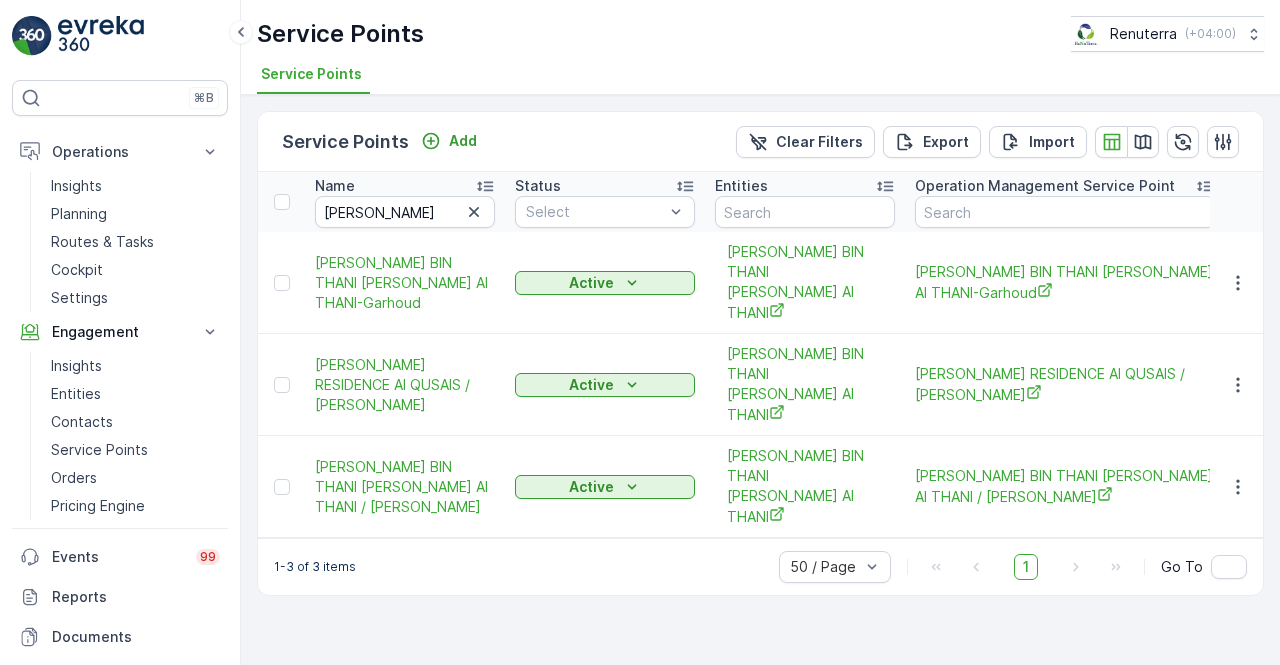 click on "Service Points Add Clear Filters Export Import Name rashid bin Status Select Entities Operation Management Service Point Address Order Settings Select Dynamics SP ID Trade License Number VAT Number Creation Time - Last Update Time - RASHID BIN THANI KHALAF Al THANI-Garhoud Active RASHID BIN THANI KHALAF Al THANI RASHID BIN THANI KHALAF Al THANI-Garhoud  All Types Selected - - - 31.12.2024 12:15 31.12.2024 12:15 RASHID BIN THANI RESIDENCE Al QUSAIS / Al Qusais Active RASHID BIN THANI KHALAF Al THANI RASHID BIN THANI RESIDENCE Al QUSAIS / Al Qusais All Types Selected - - - 19.09.2024 10:26 19.09.2024 10:26 RASHID BIN THANI KHALAF Al THANI / Deira Naif Active RASHID BIN THANI KHALAF Al THANI RASHID BIN THANI KHALAF Al THANI / Deira Naif All Types Selected - - - 19.09.2024 10:25 19.09.2024 10:25 1-3 of 3 items 50 / Page 1 Go To" at bounding box center (760, 380) 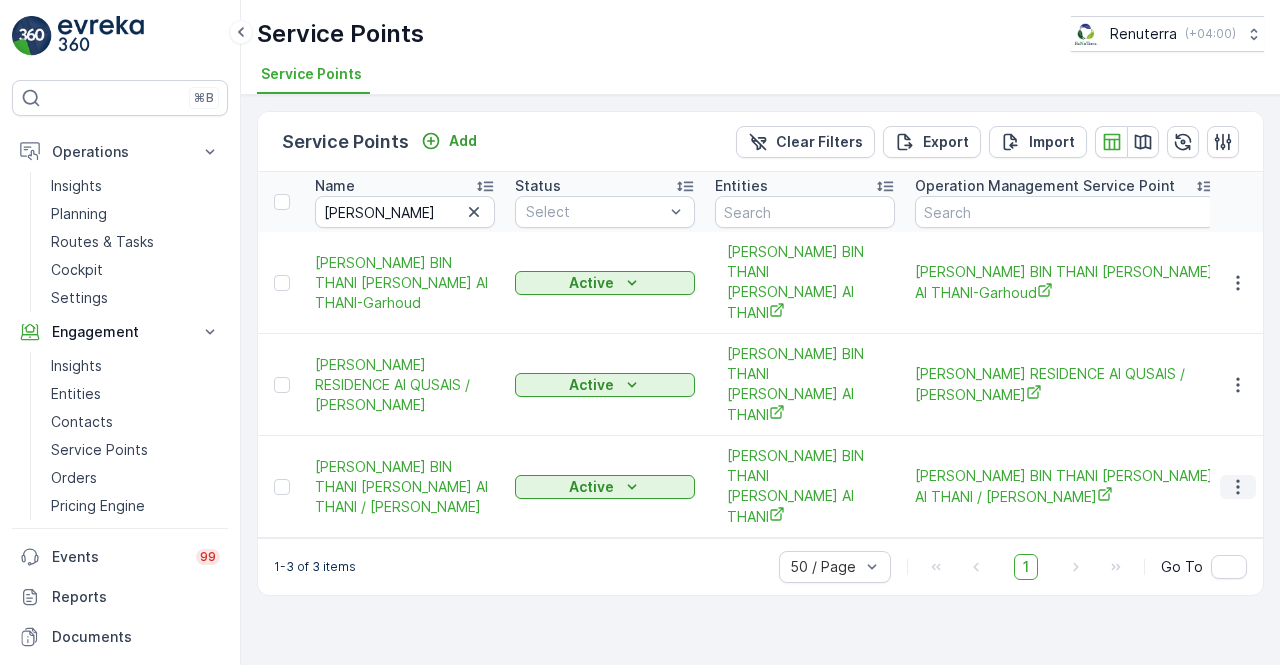 click 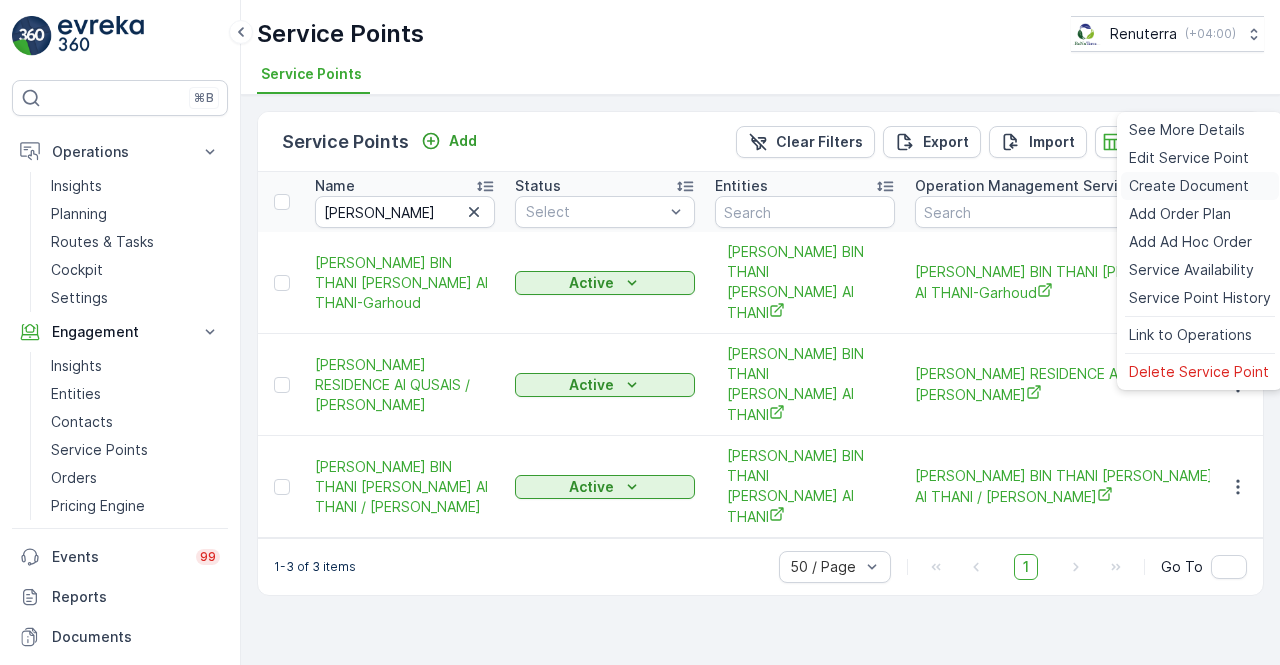 click on "Create Document" at bounding box center (1189, 186) 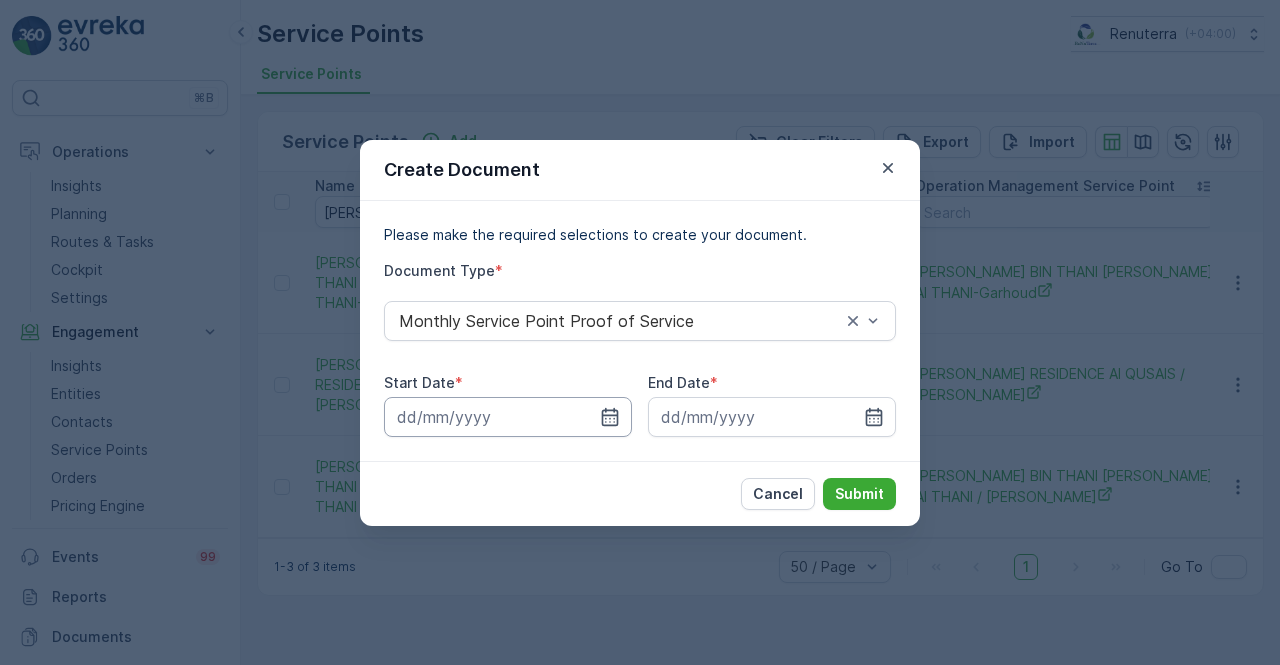 click at bounding box center [508, 417] 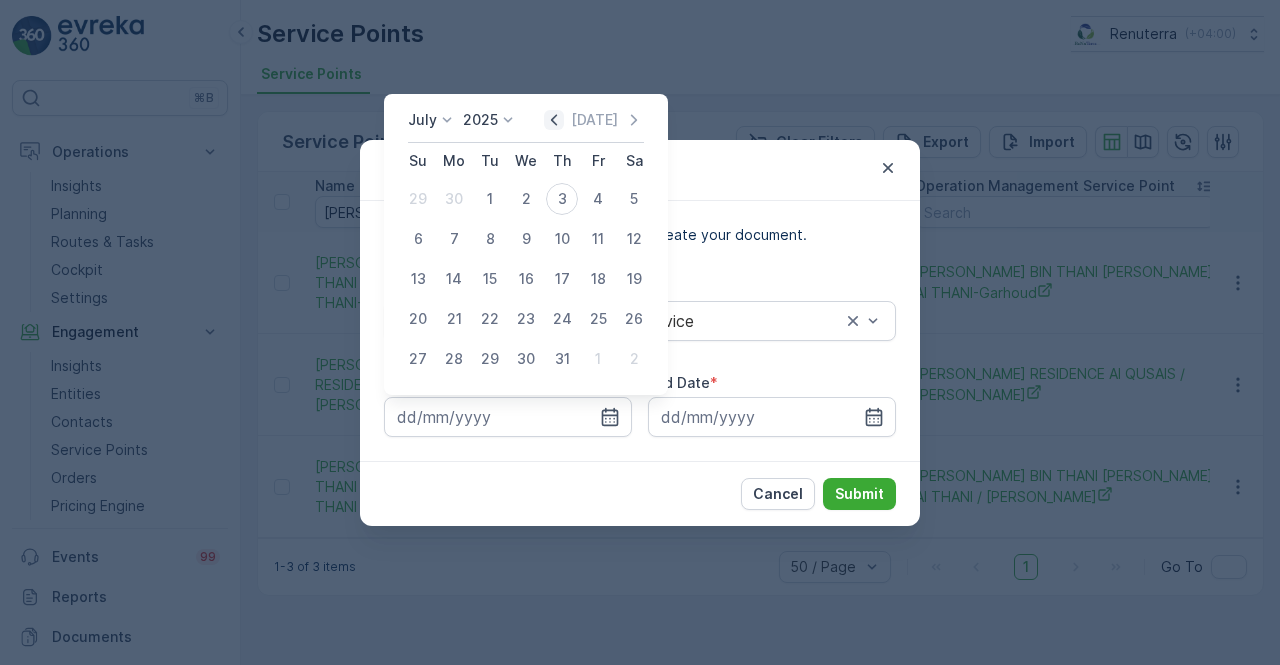 click 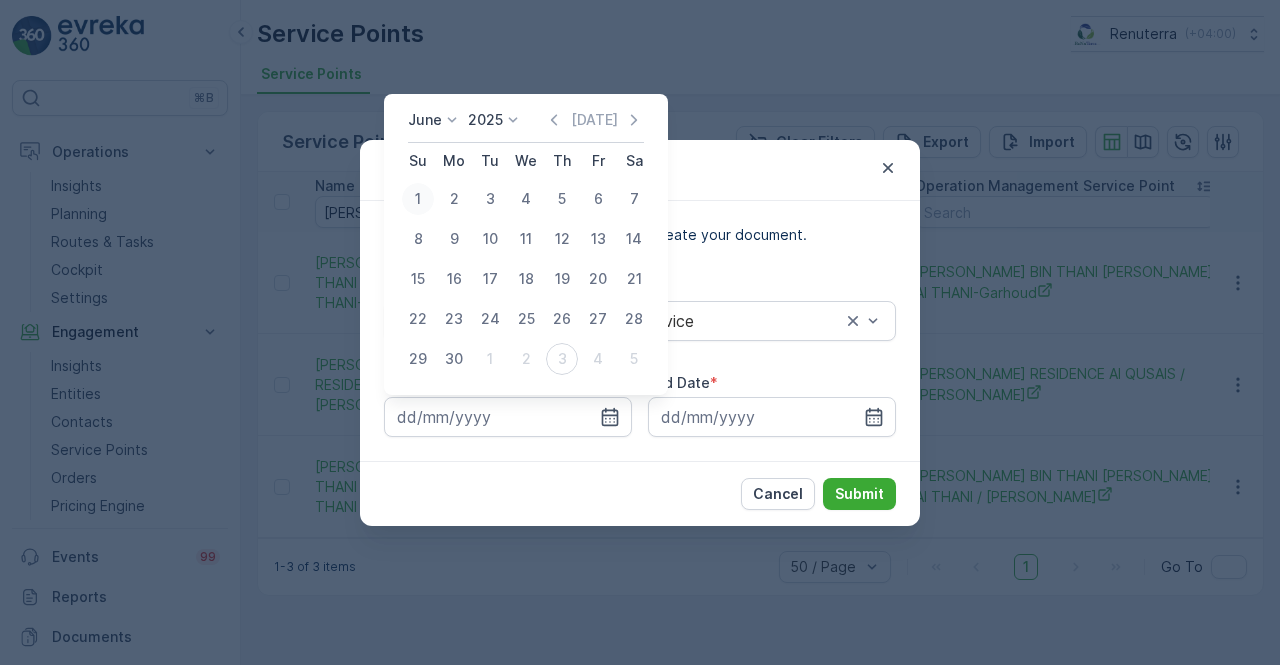click on "1" at bounding box center (418, 199) 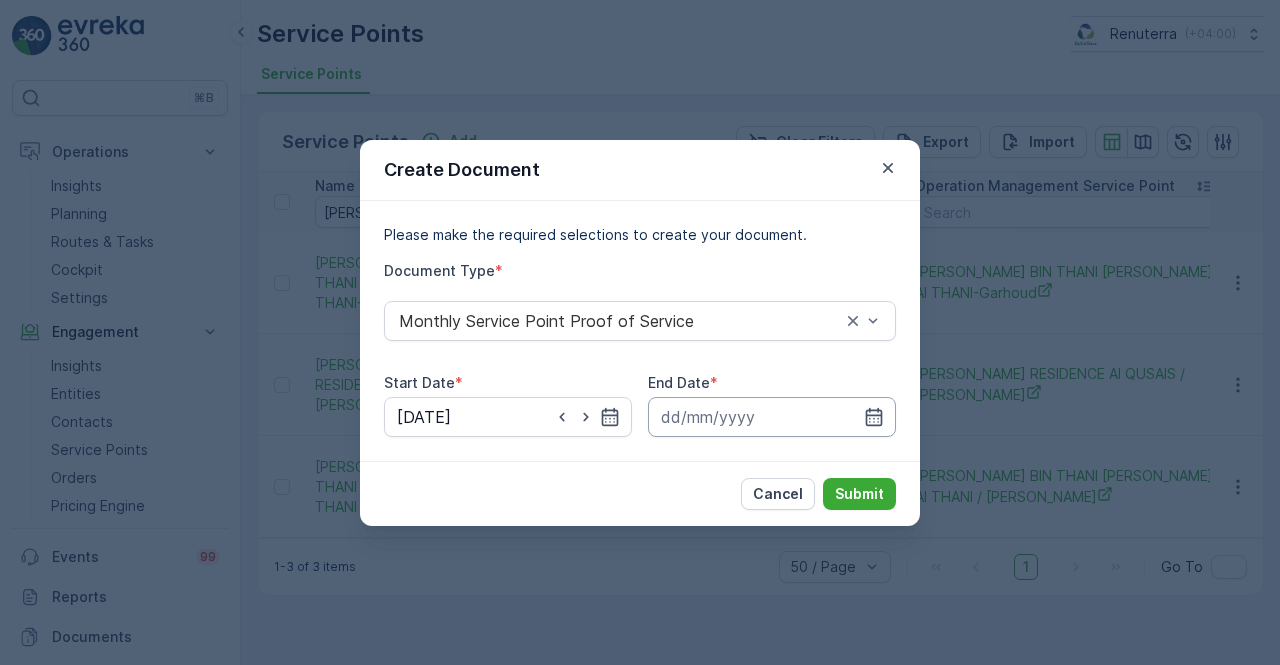 click at bounding box center (772, 417) 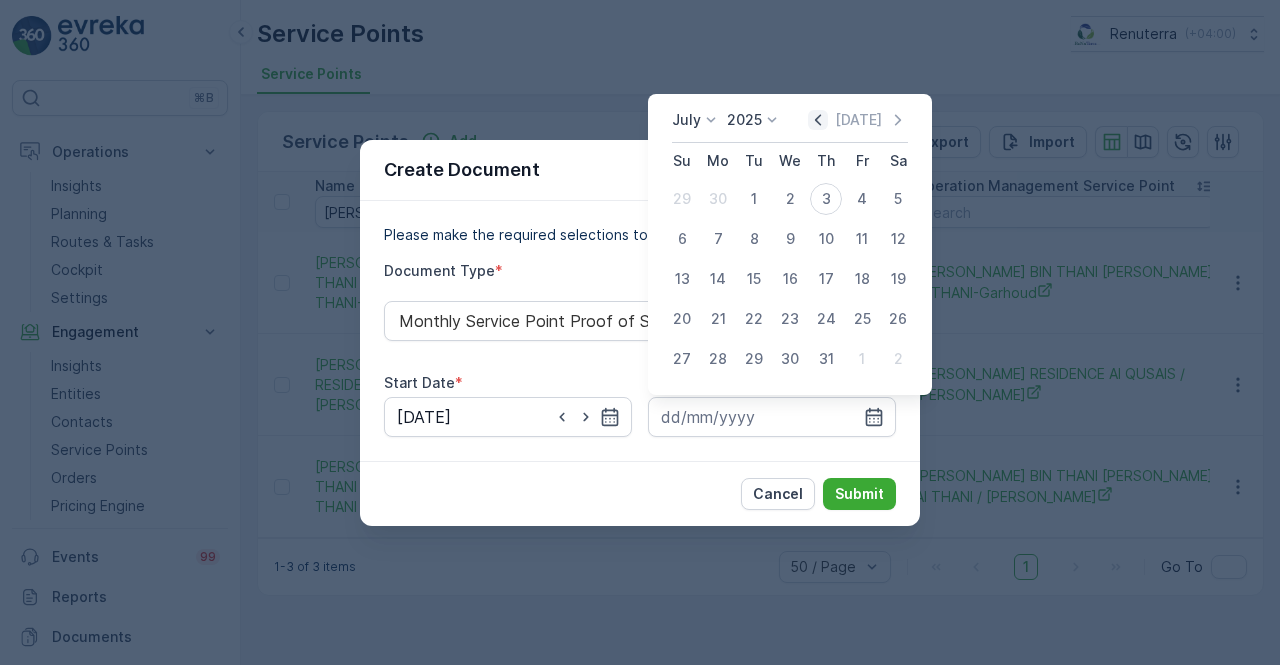 click 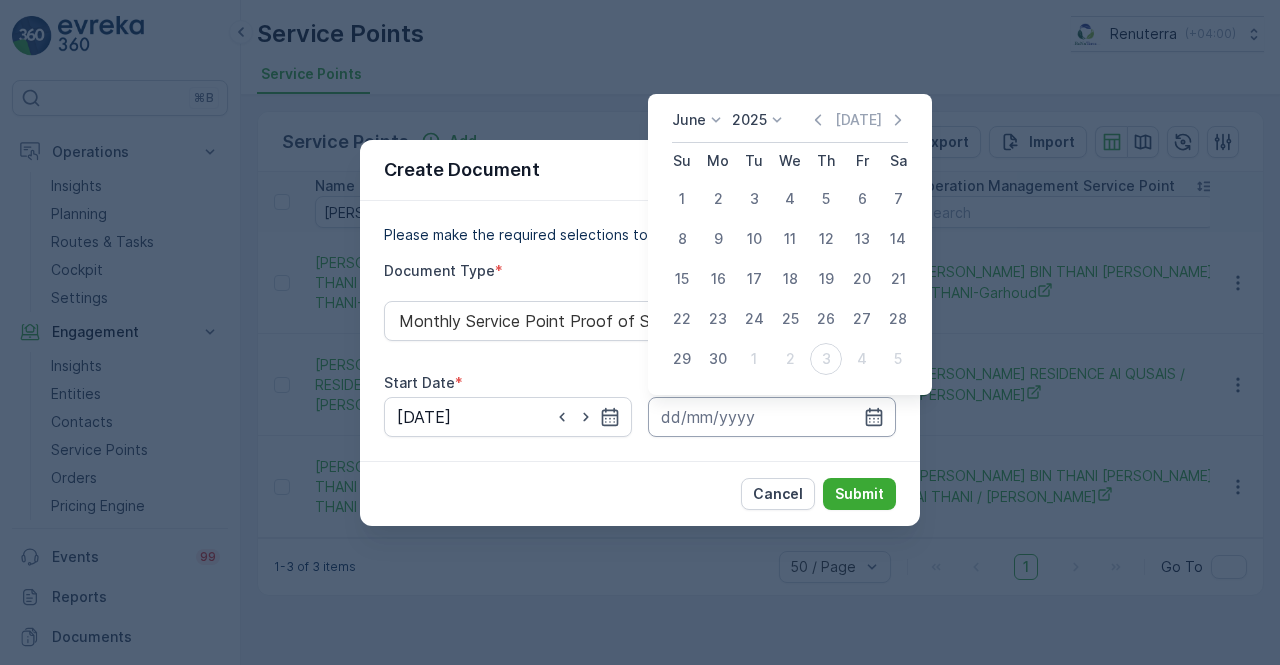 drag, startPoint x: 715, startPoint y: 351, endPoint x: 758, endPoint y: 406, distance: 69.81404 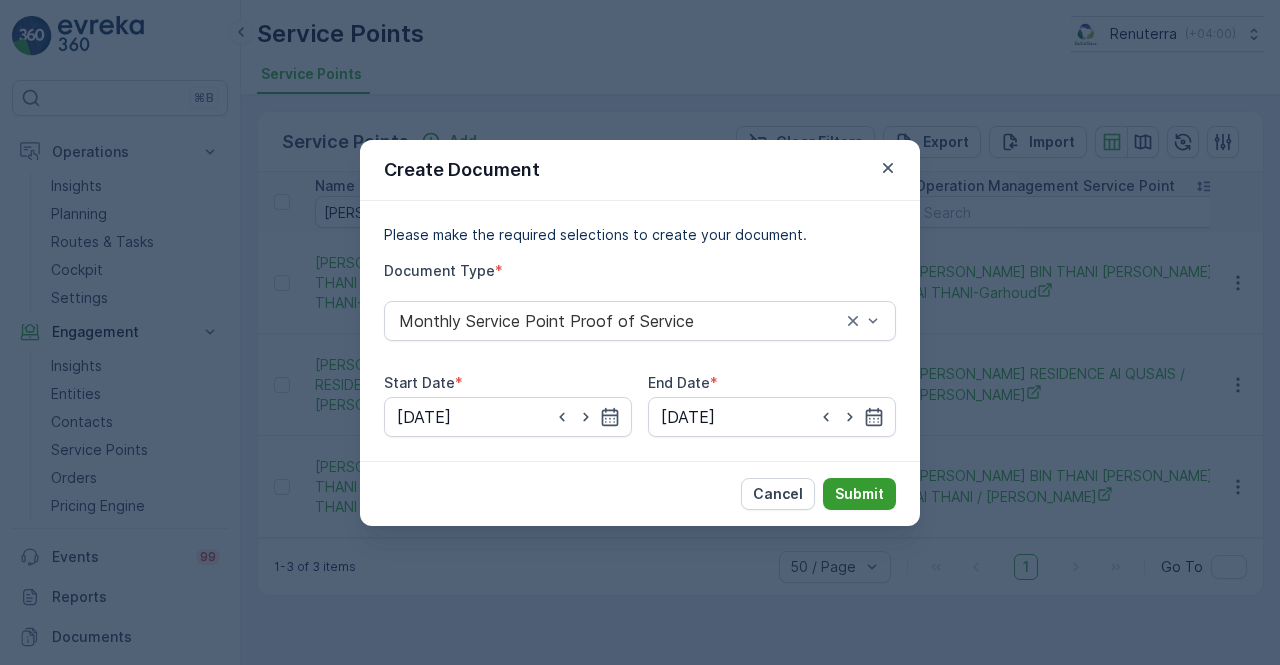 click on "Submit" at bounding box center (859, 494) 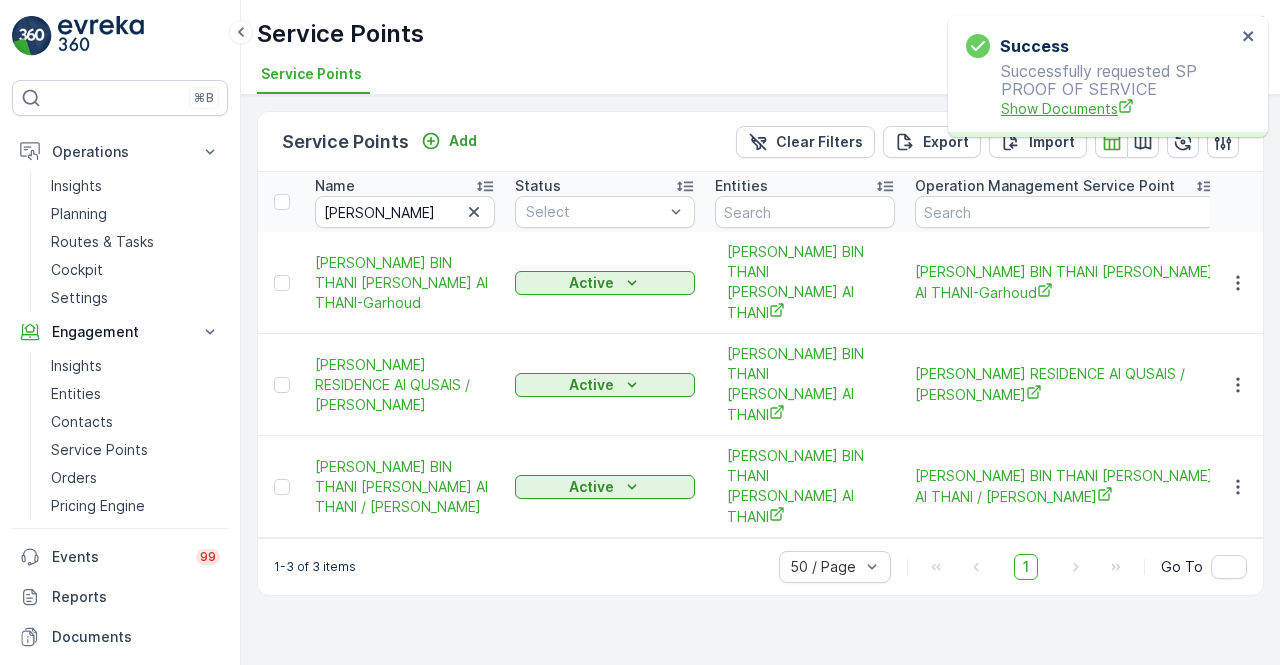 click on "Show Documents" at bounding box center (1118, 108) 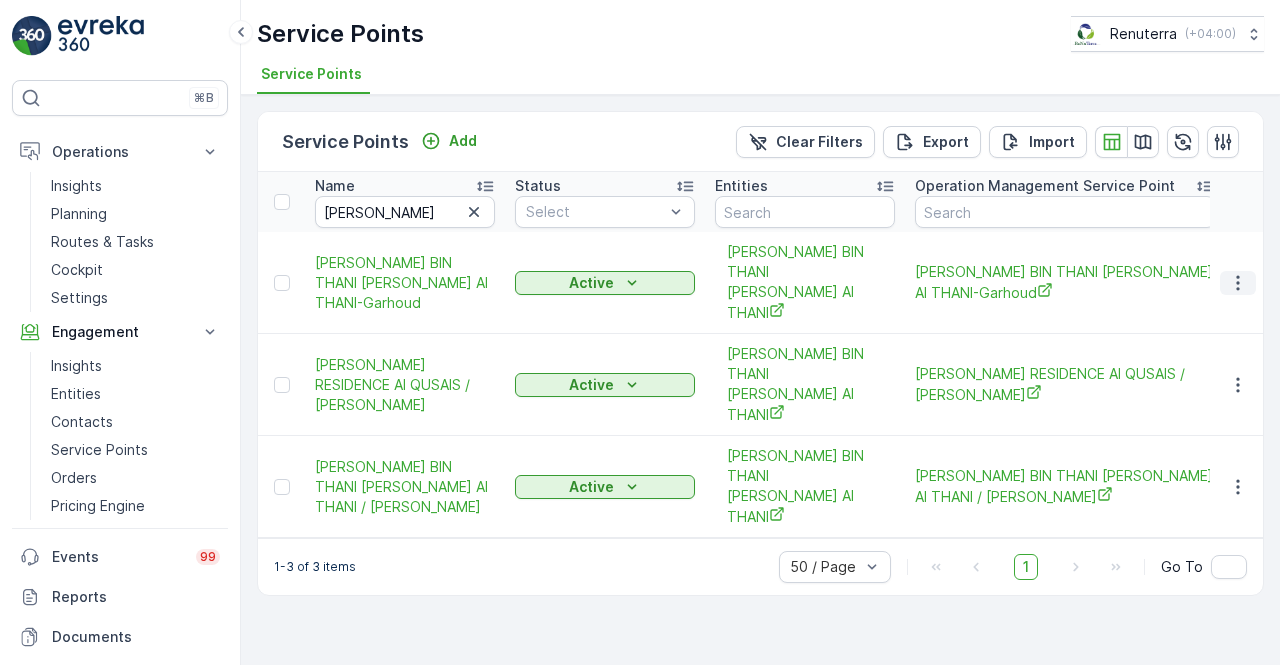 click 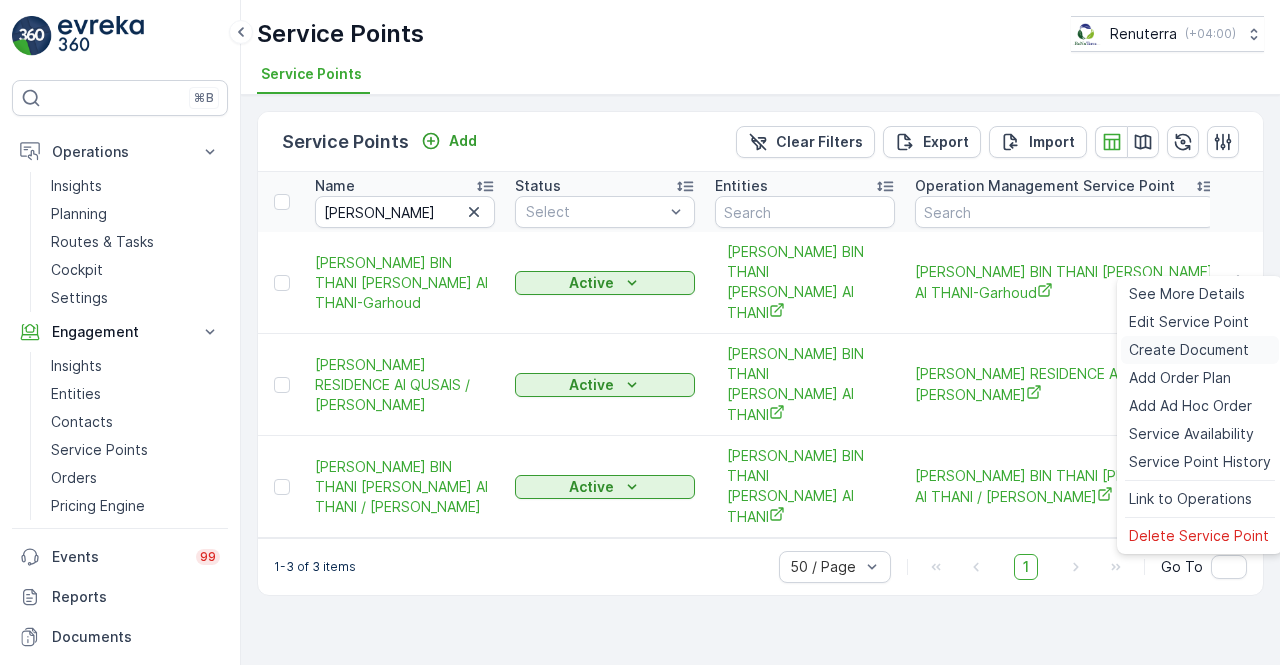 click on "Create Document" at bounding box center [1189, 350] 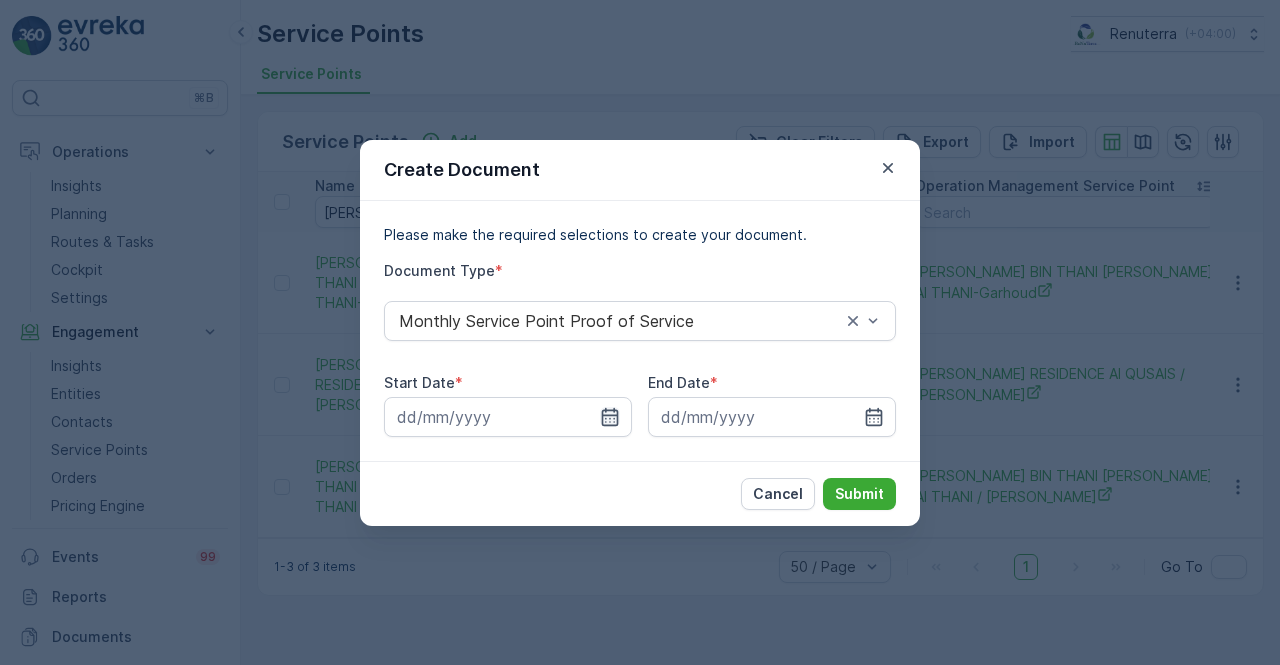 click 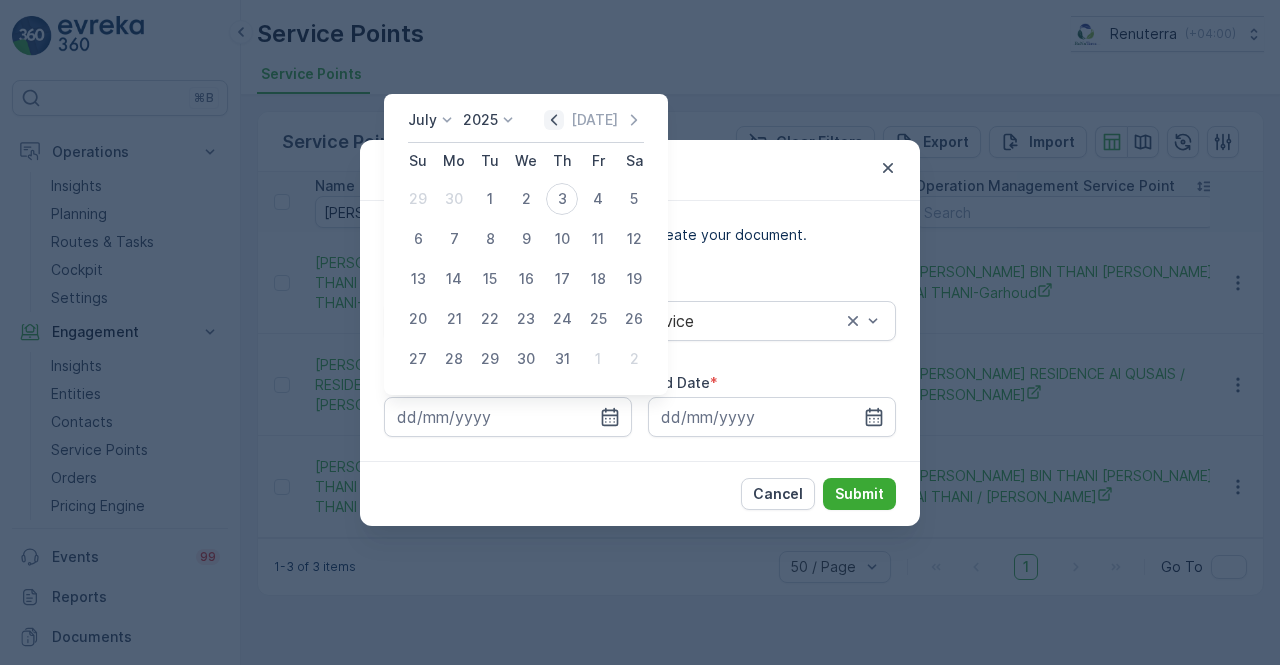 click 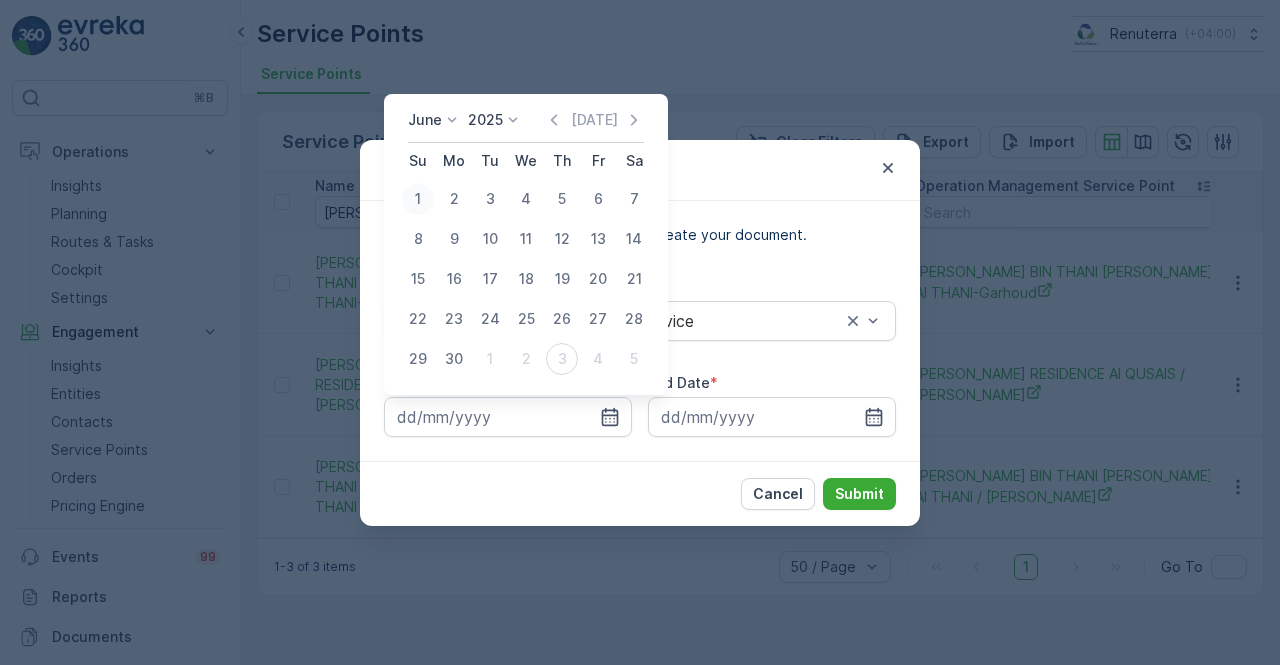 click on "1" at bounding box center [418, 199] 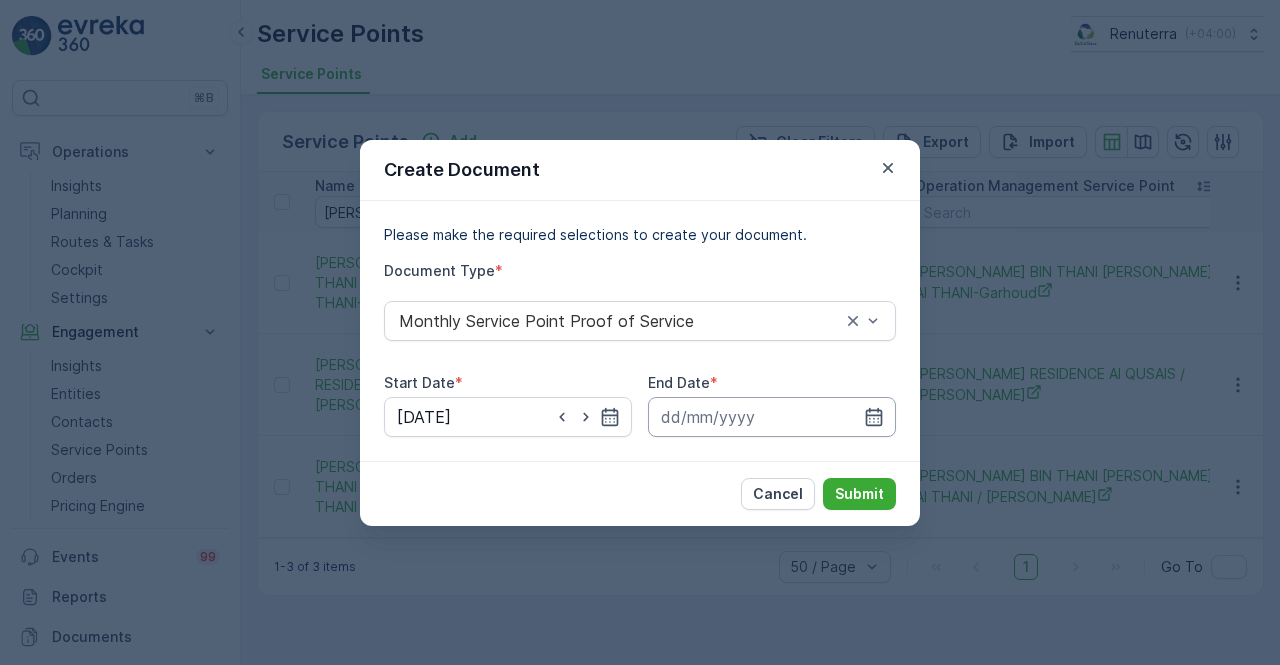 click at bounding box center (772, 417) 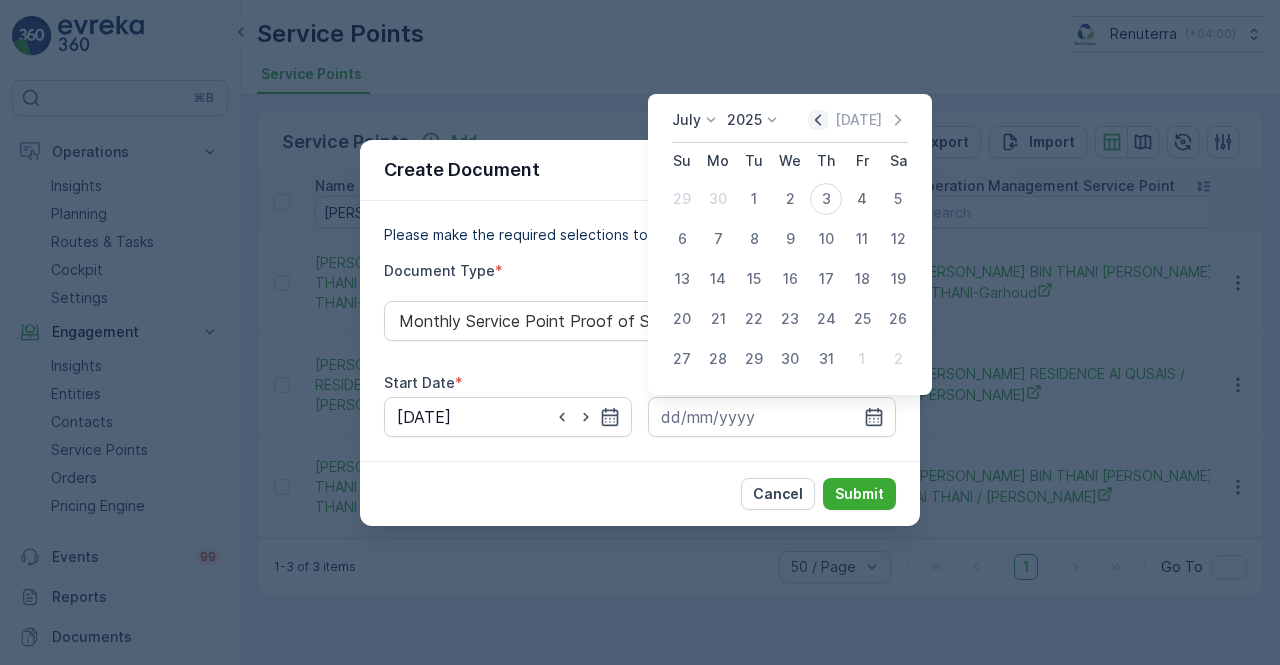 click 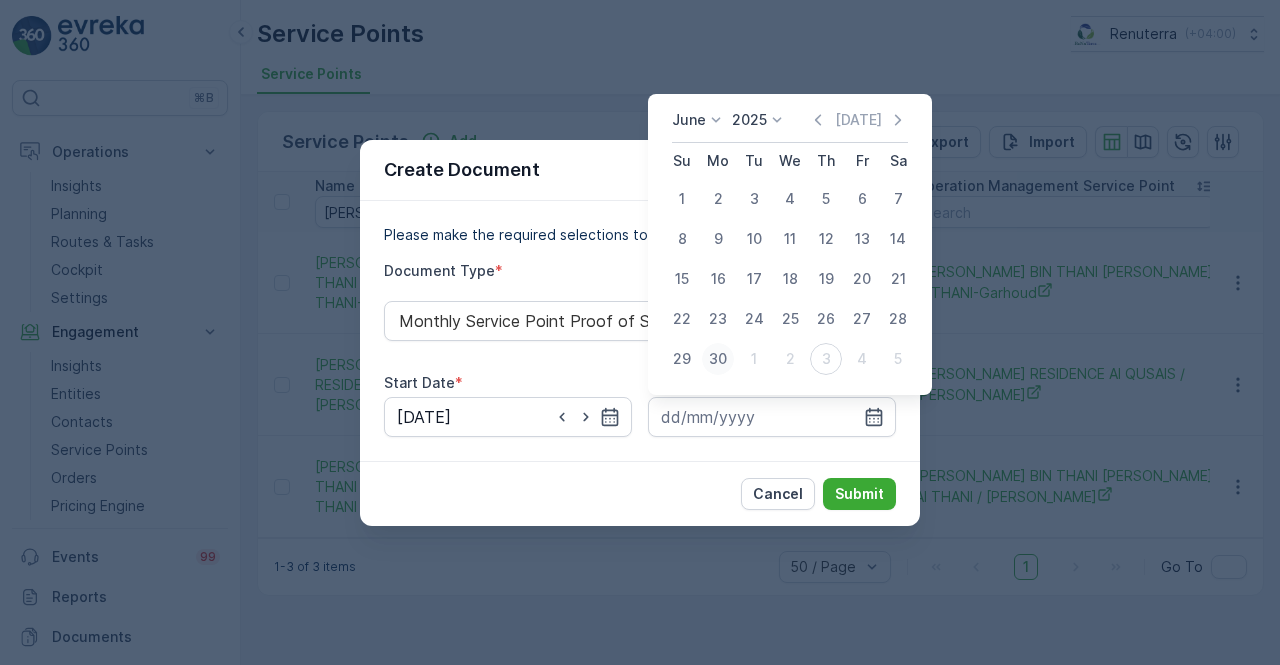 click on "30" at bounding box center [718, 359] 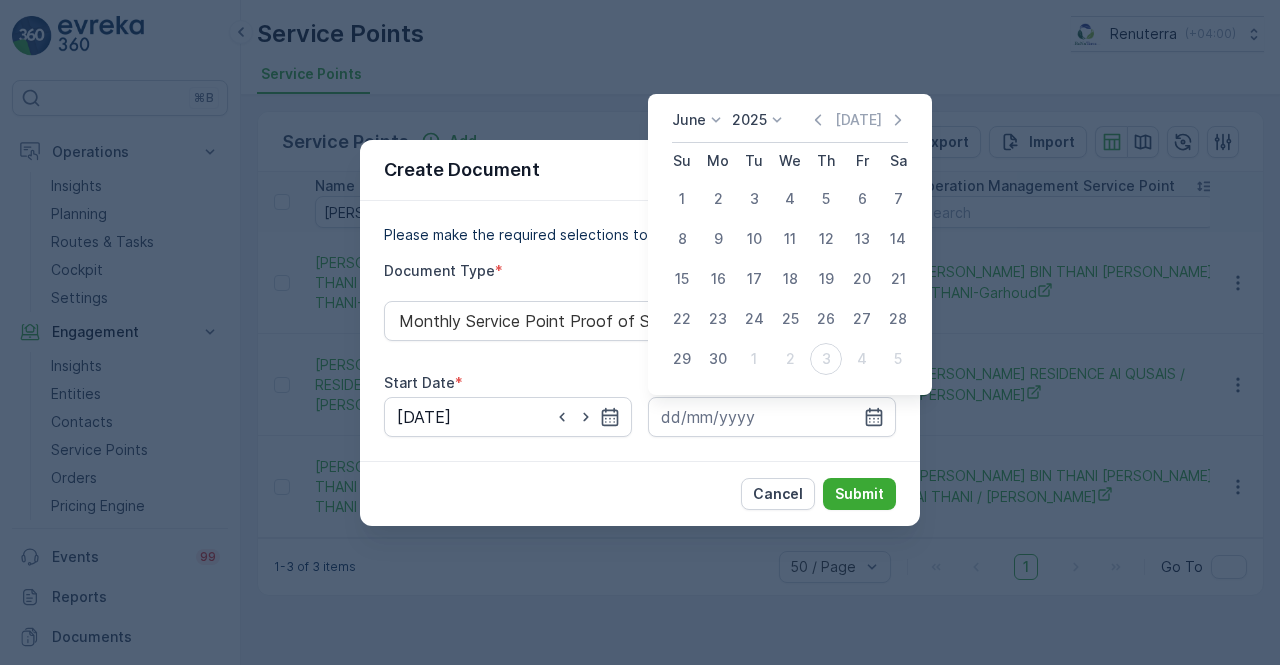 type on "30.06.2025" 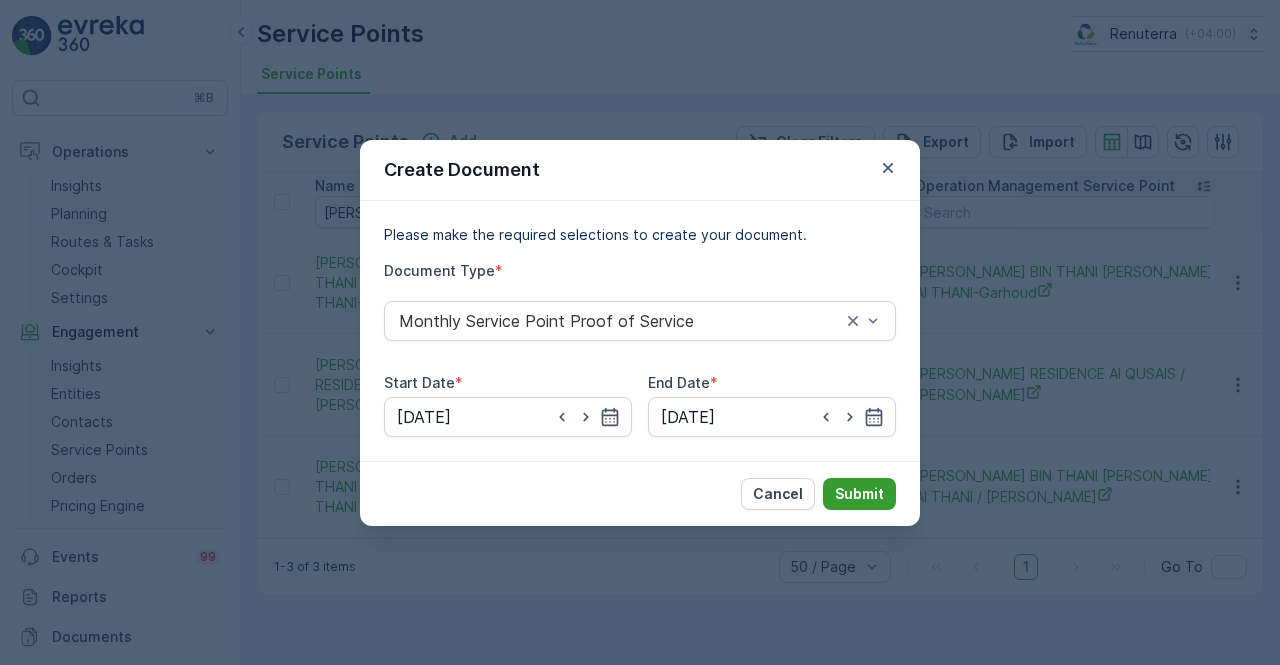 click on "Submit" at bounding box center (859, 494) 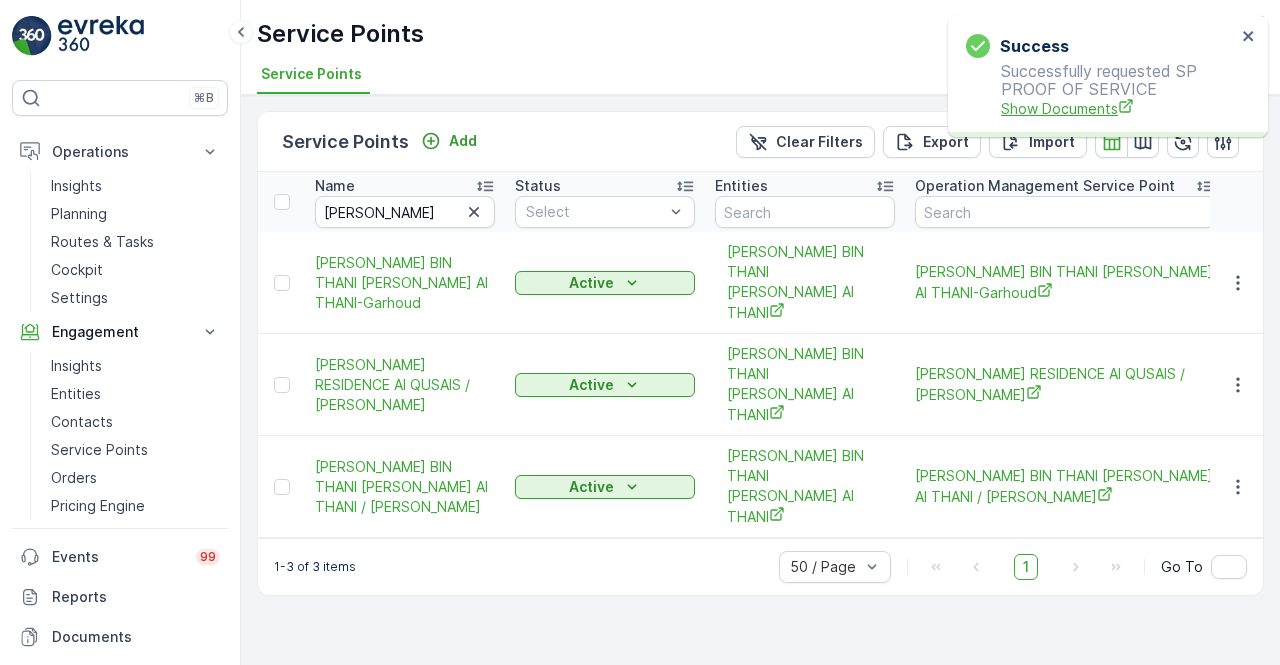 click on "Show Documents" at bounding box center [1118, 108] 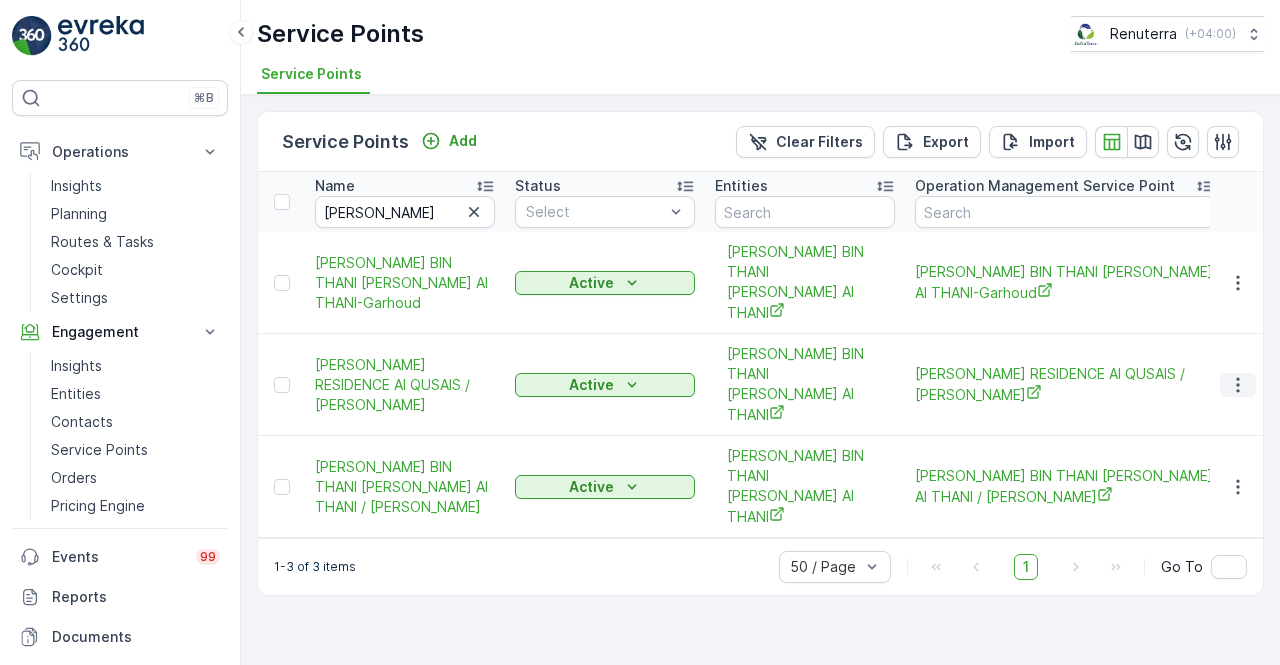 click at bounding box center (1238, 385) 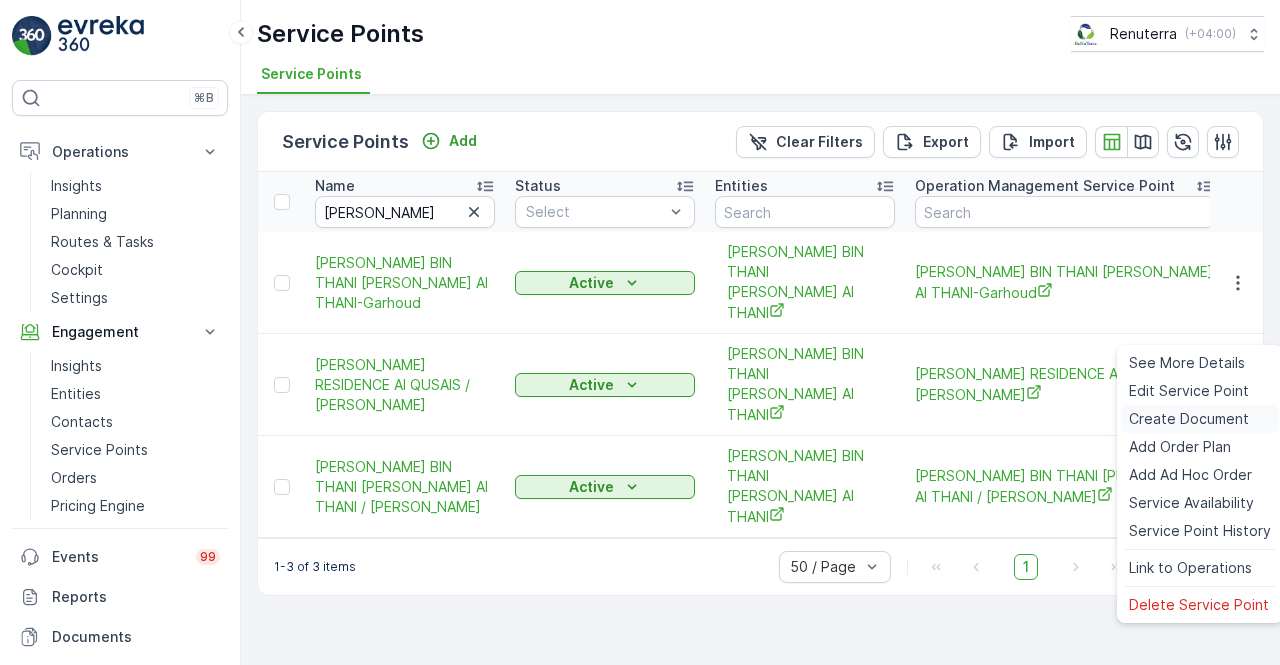 click on "Create Document" at bounding box center [1189, 419] 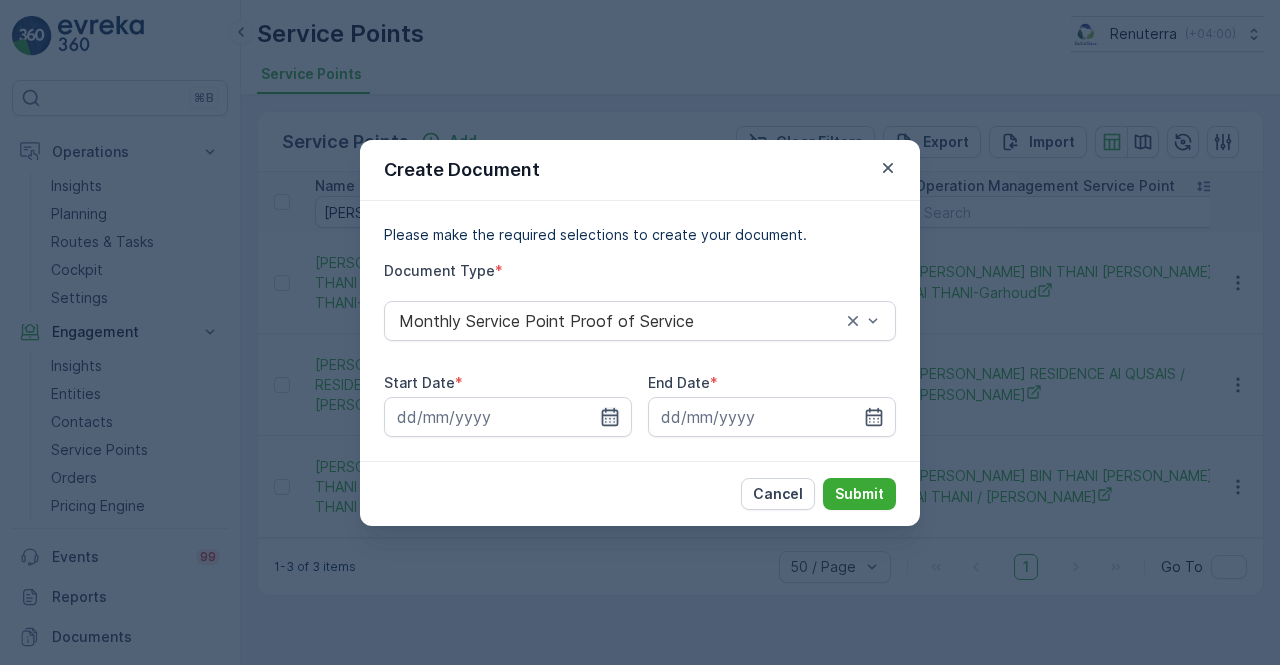 click 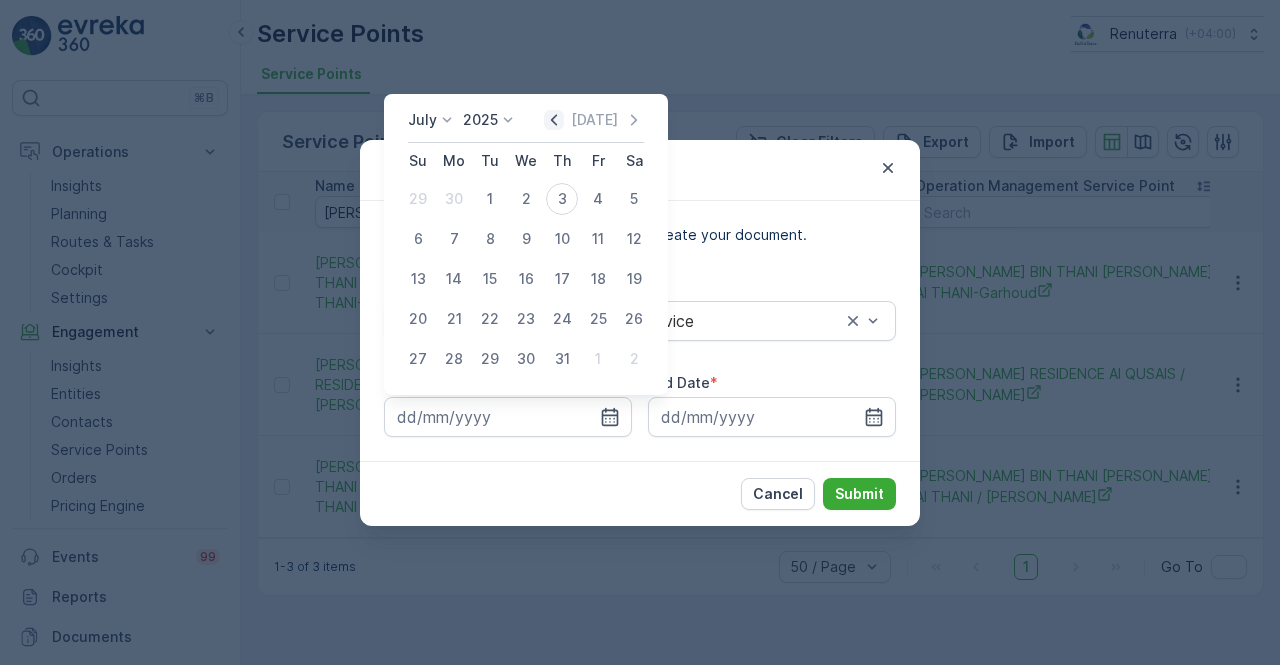 click 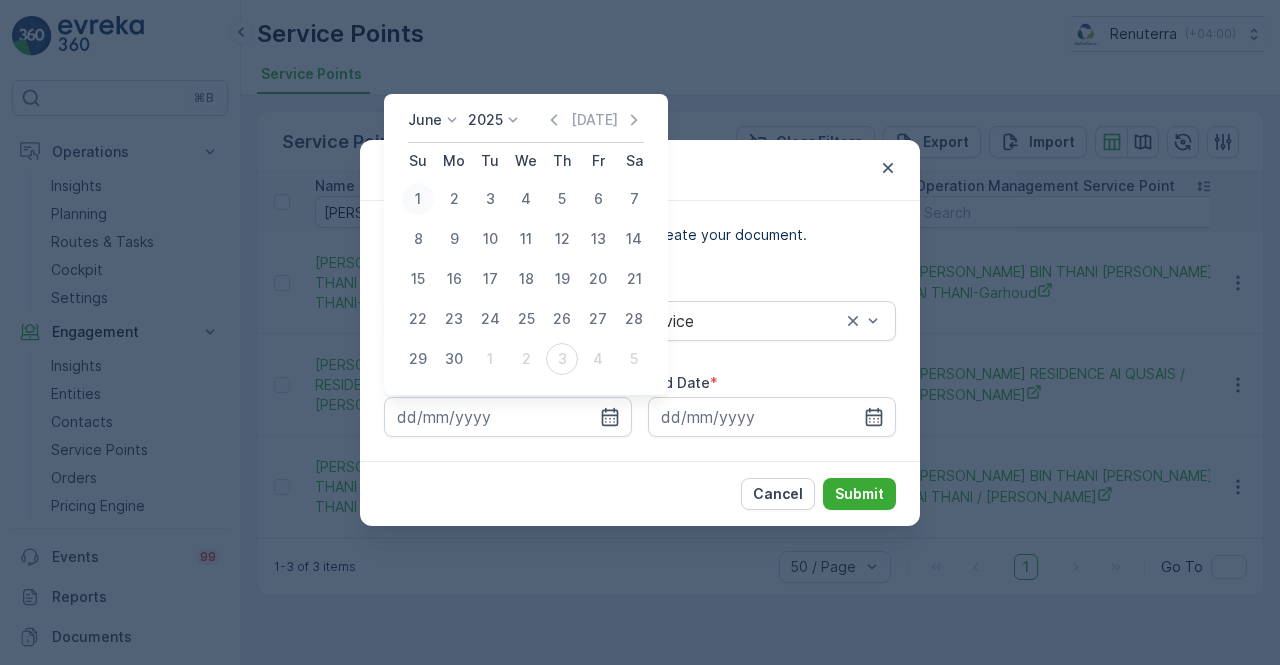 click on "1" at bounding box center [418, 199] 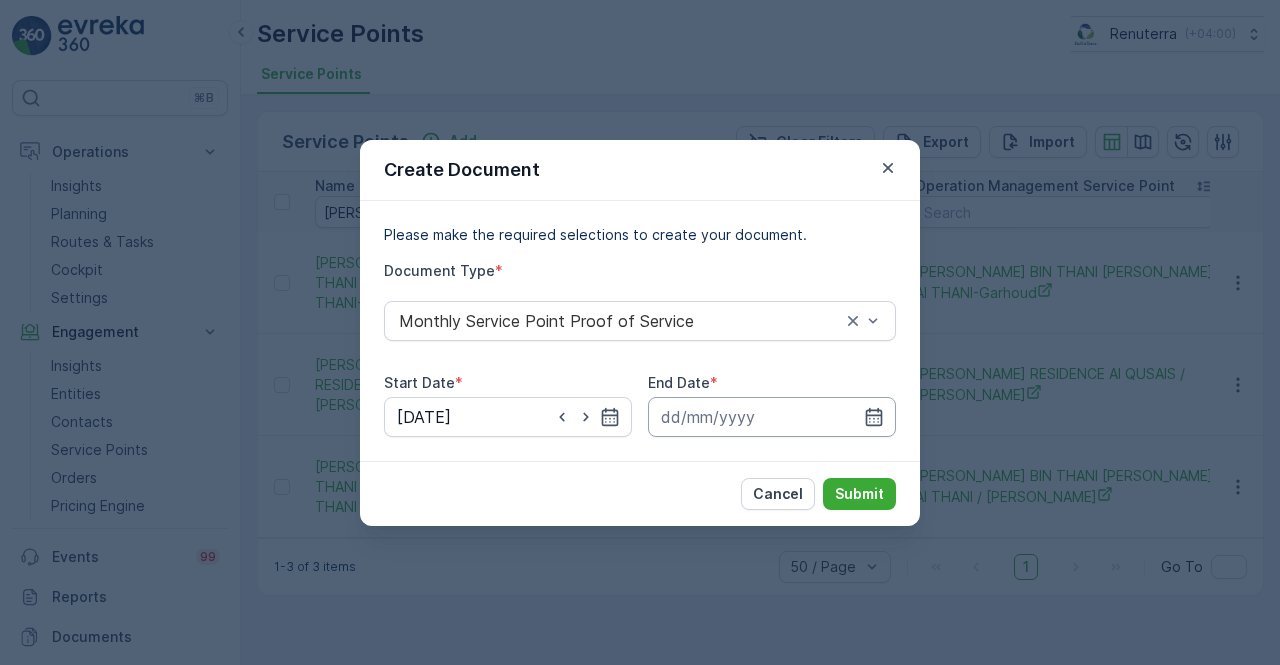 click at bounding box center (772, 417) 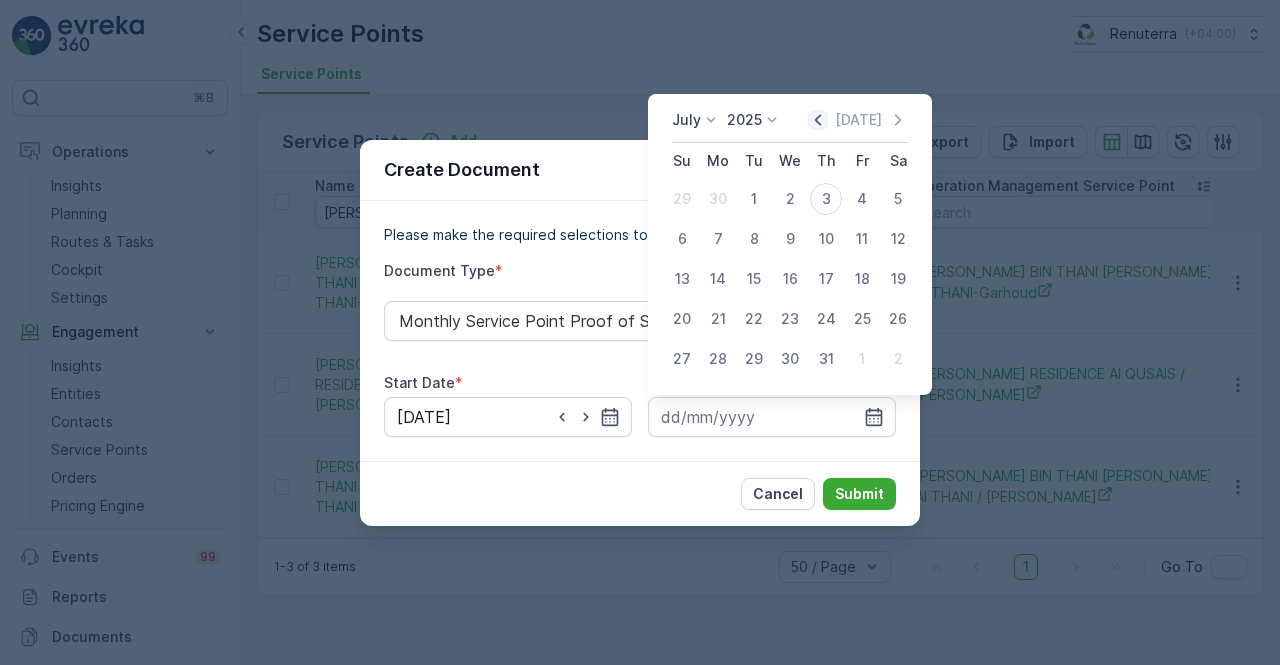 click 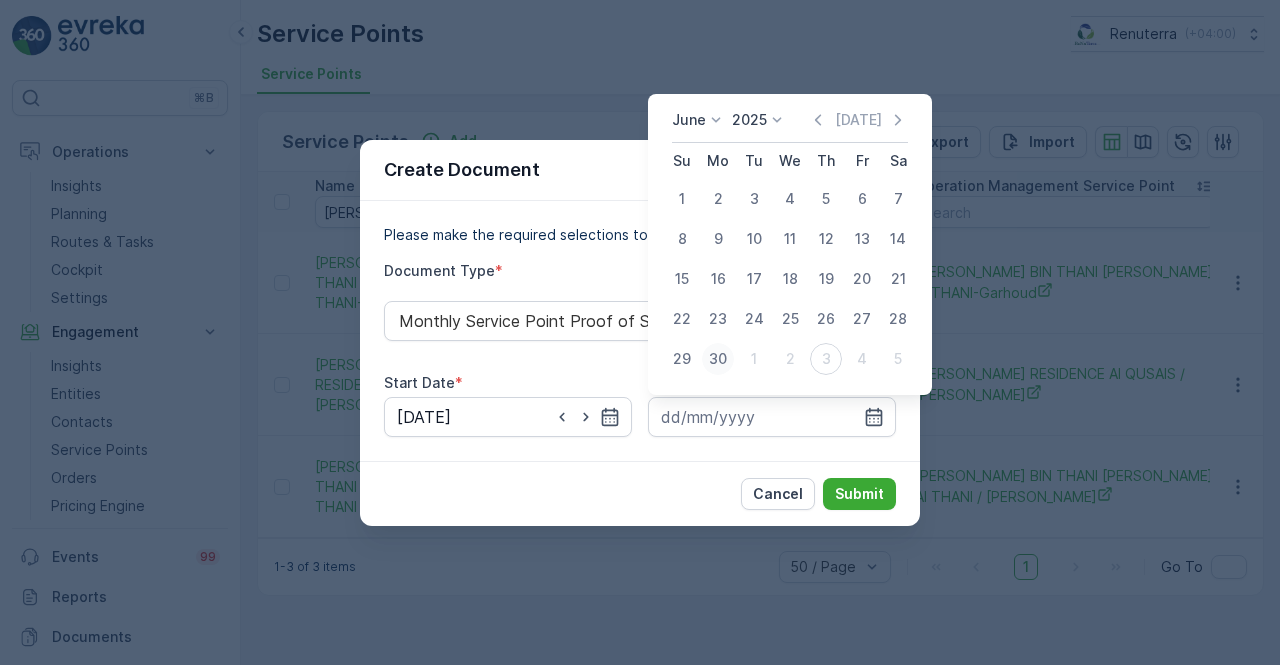 click on "30" at bounding box center [718, 359] 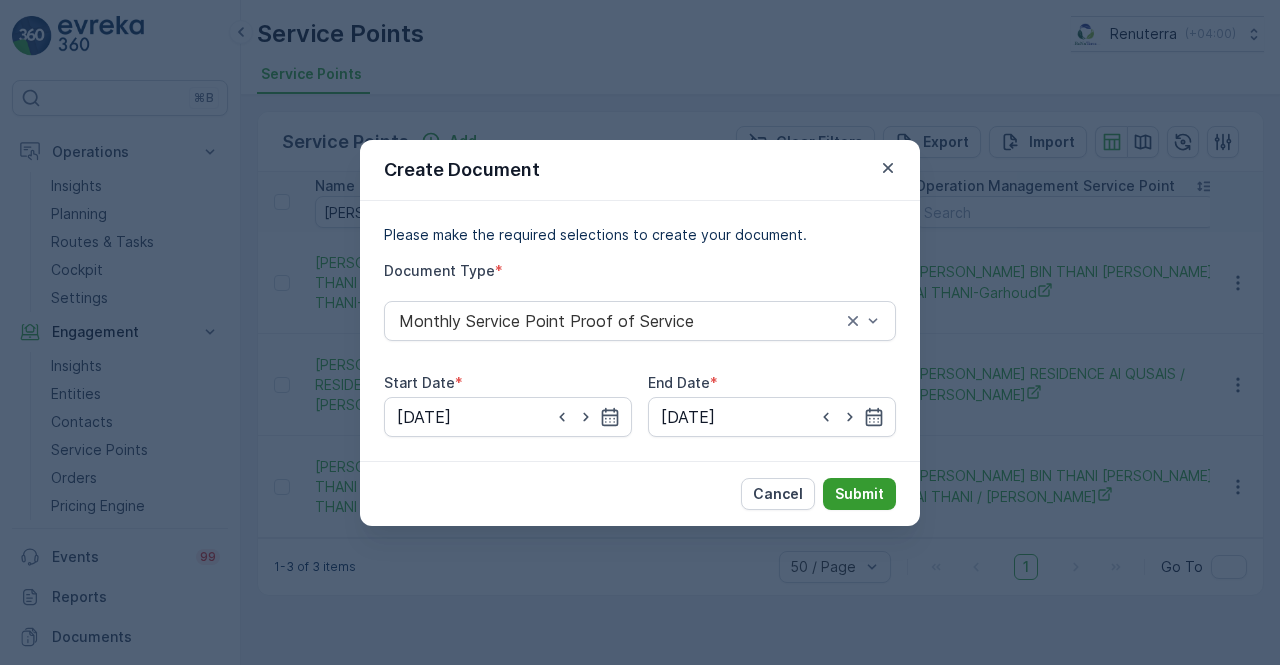 click on "Submit" at bounding box center [859, 494] 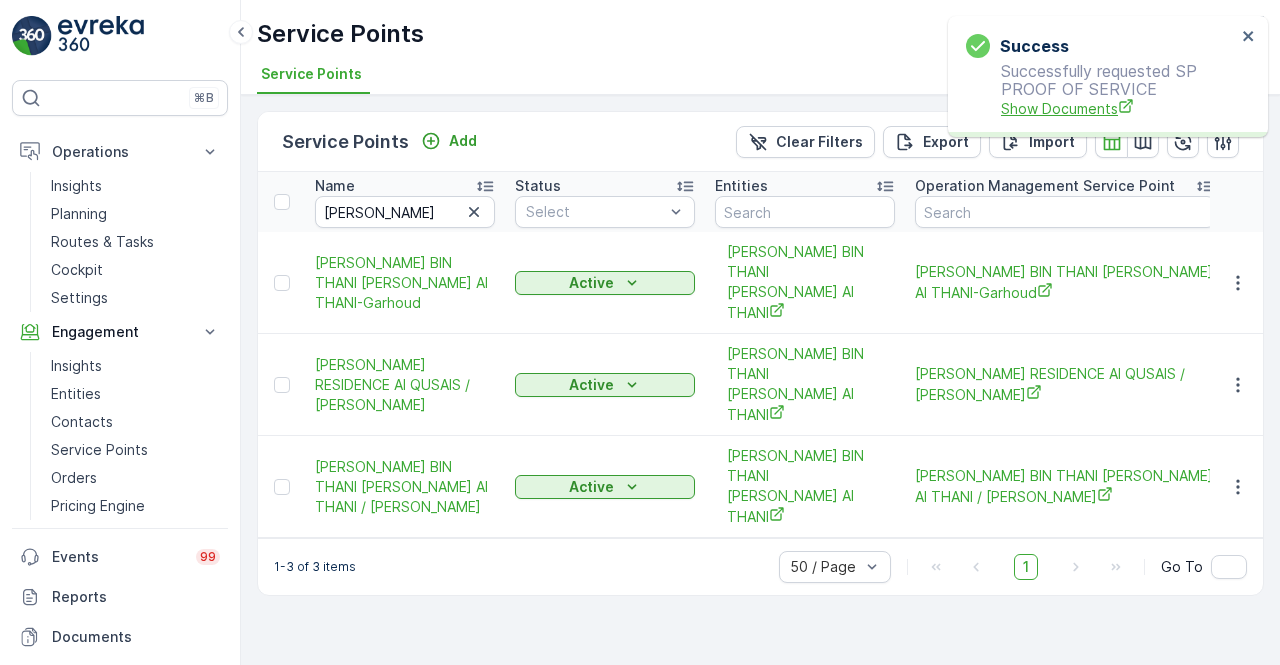 click on "Show Documents" at bounding box center (1118, 108) 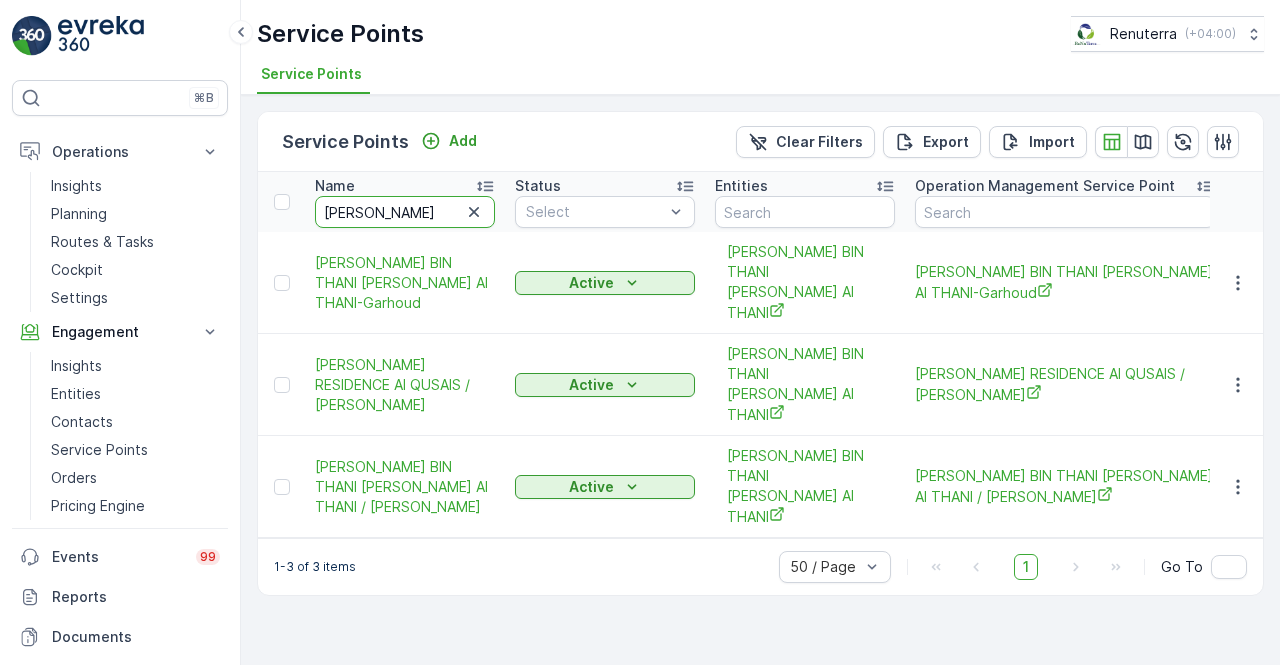 click on "rashid bin" at bounding box center (405, 212) 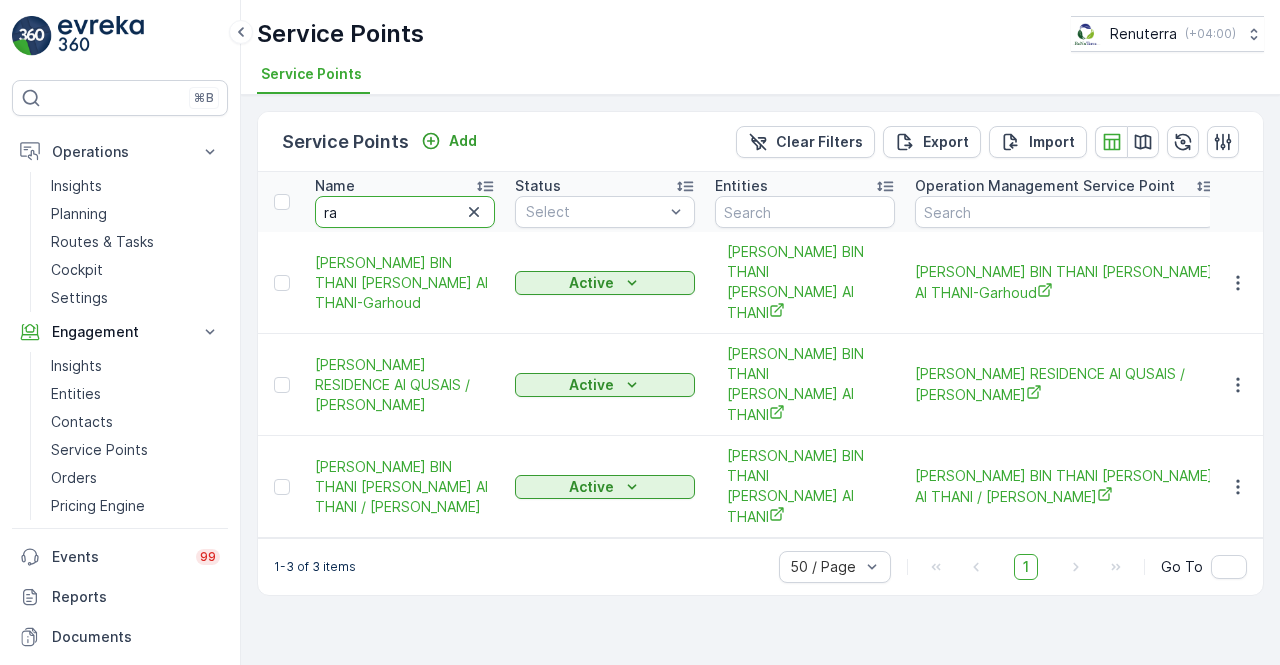 type on "r" 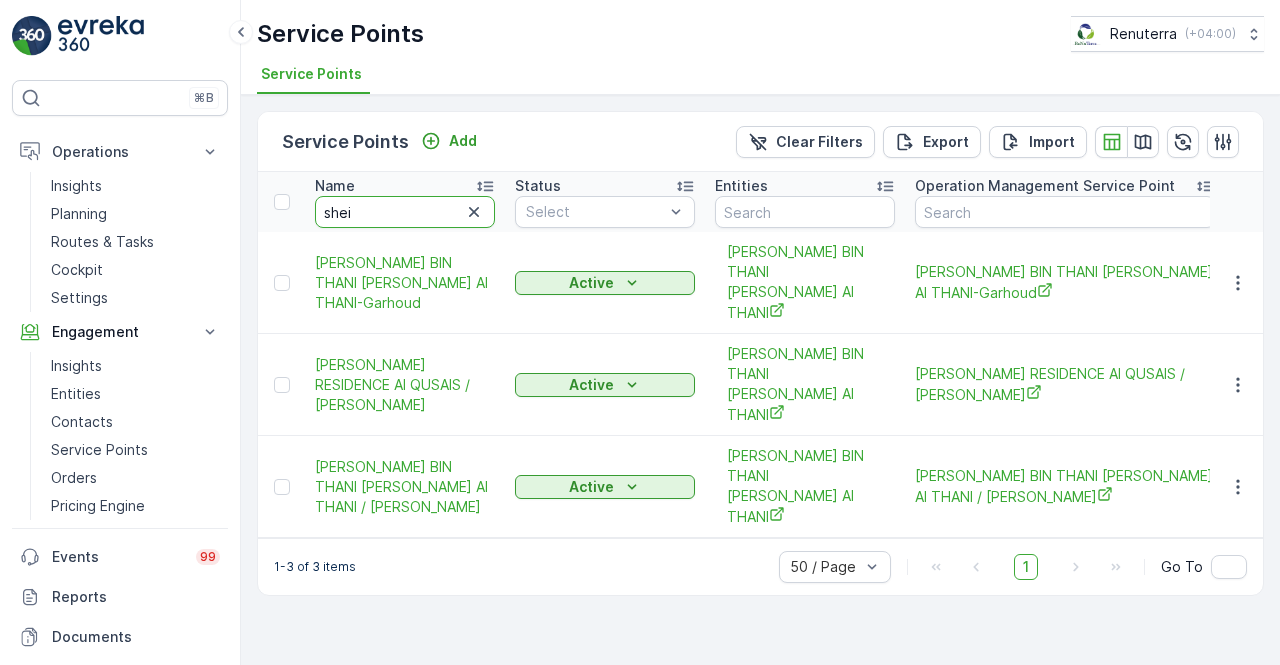 type on "sheik" 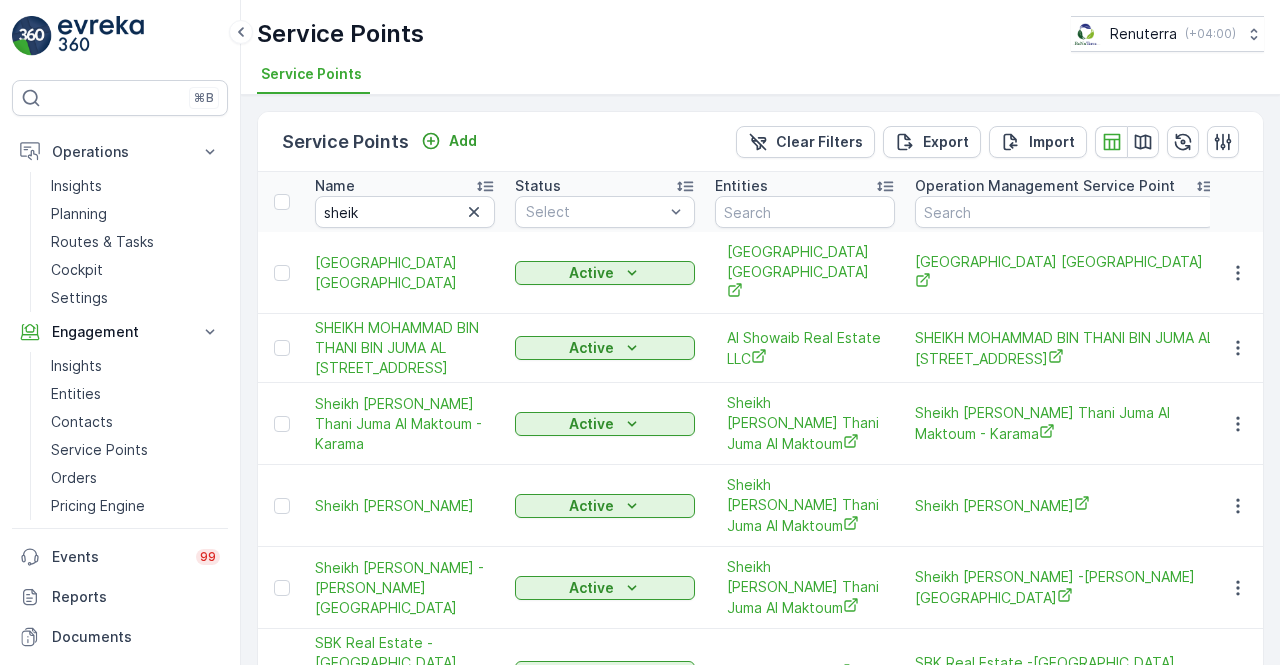 click on "sheik" at bounding box center (405, 212) 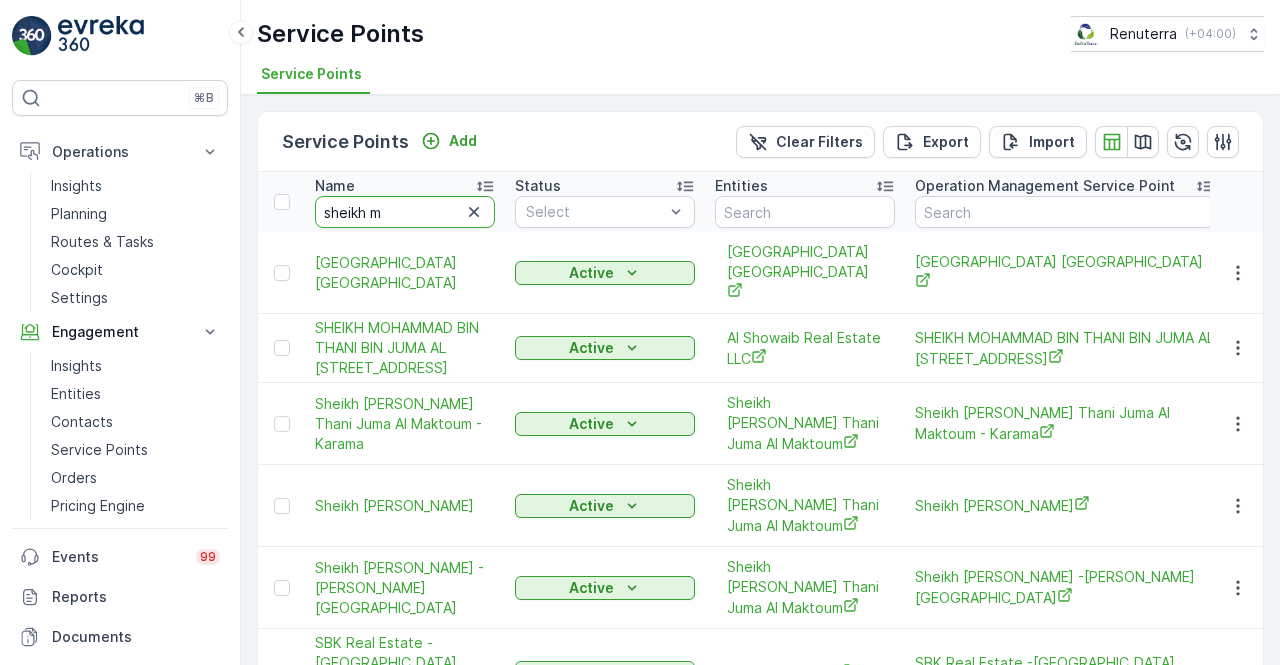 type on "sheikh mo" 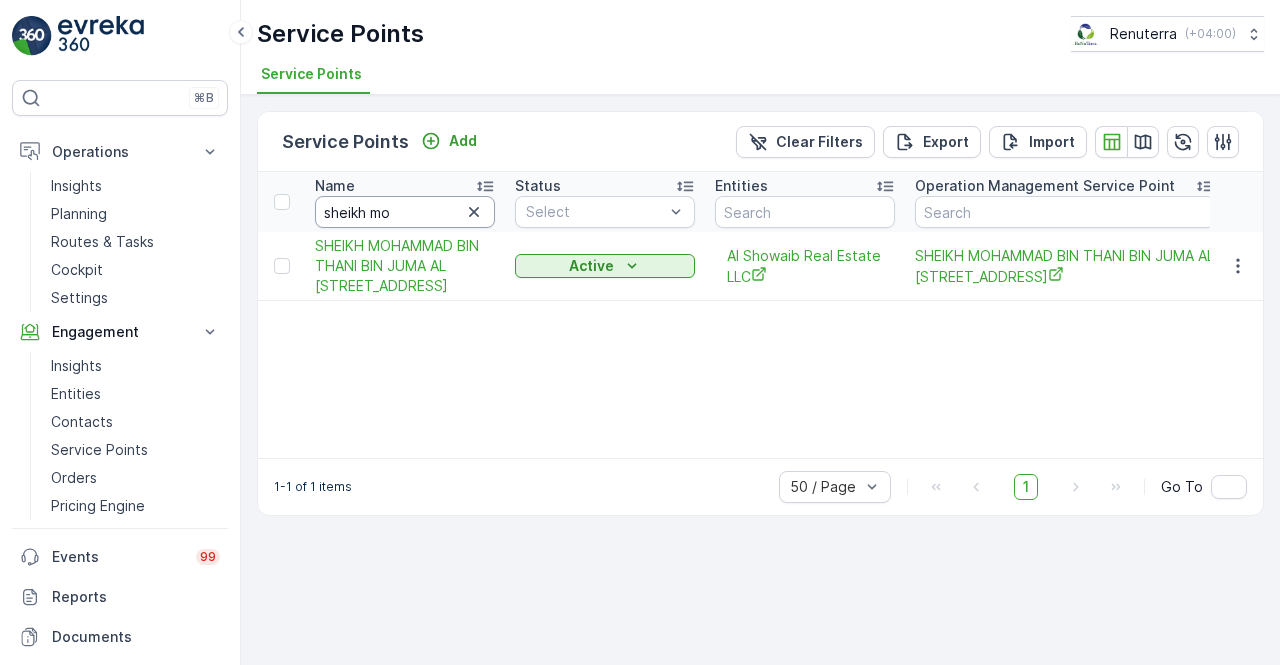 click on "sheikh mo" at bounding box center (405, 212) 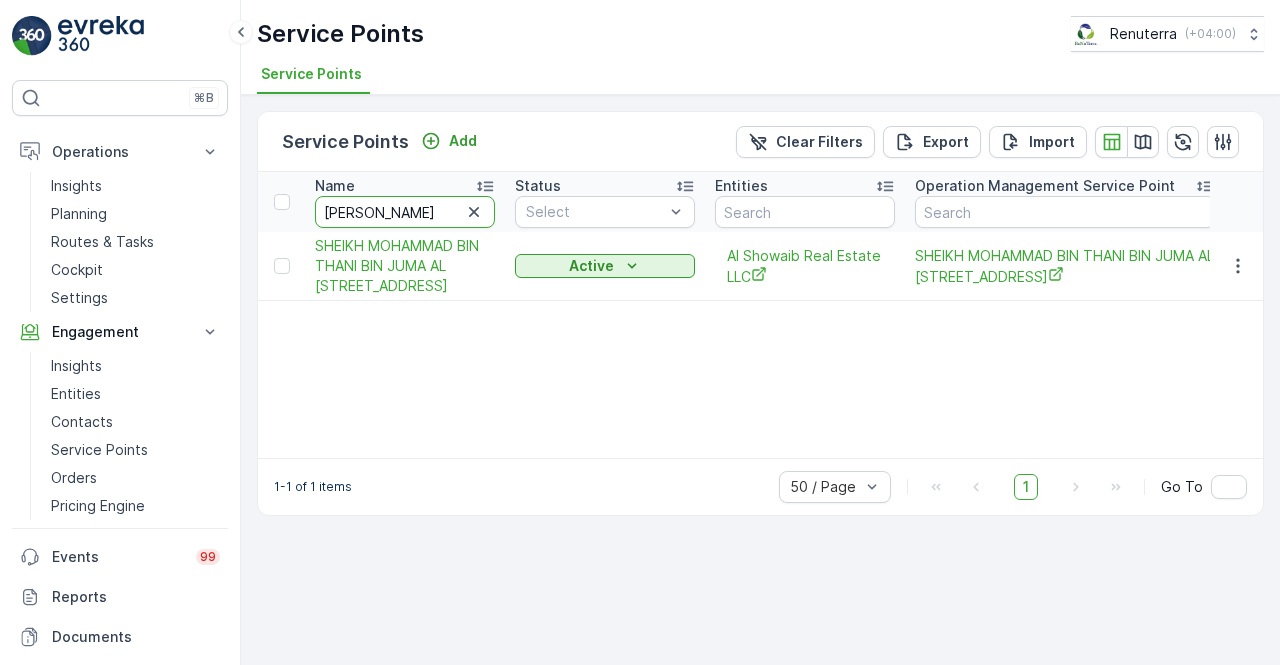 type on "sheikh saeed" 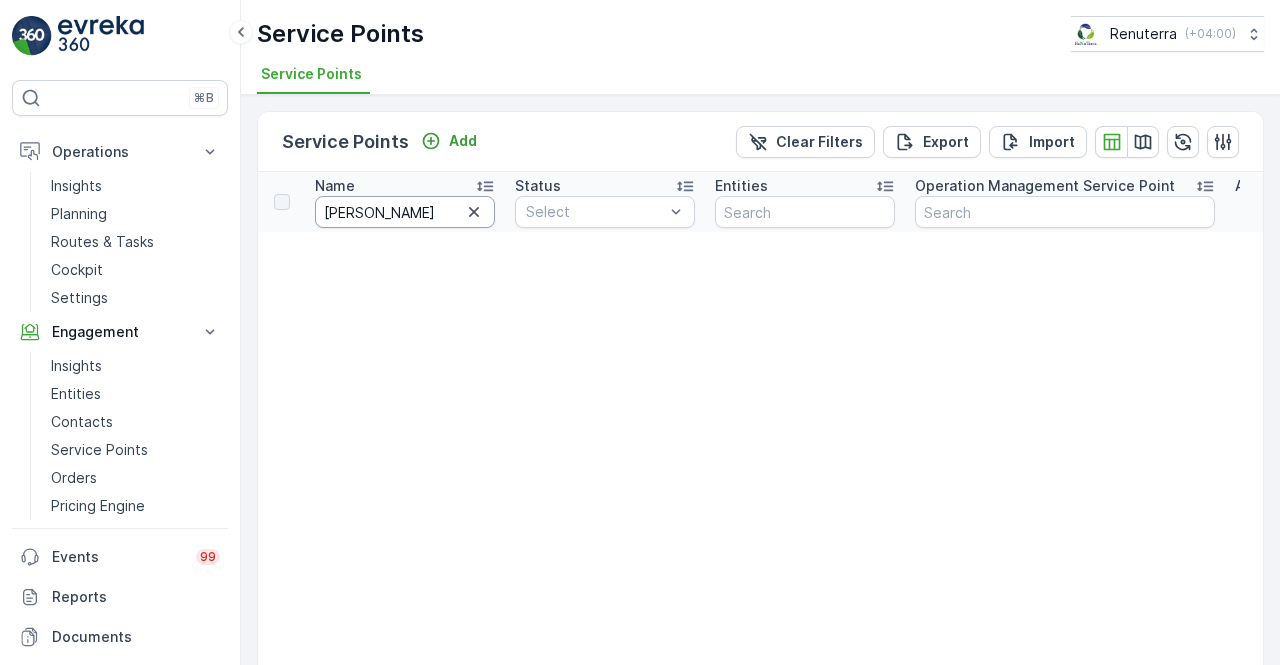 click on "sheikh saeed" at bounding box center [405, 212] 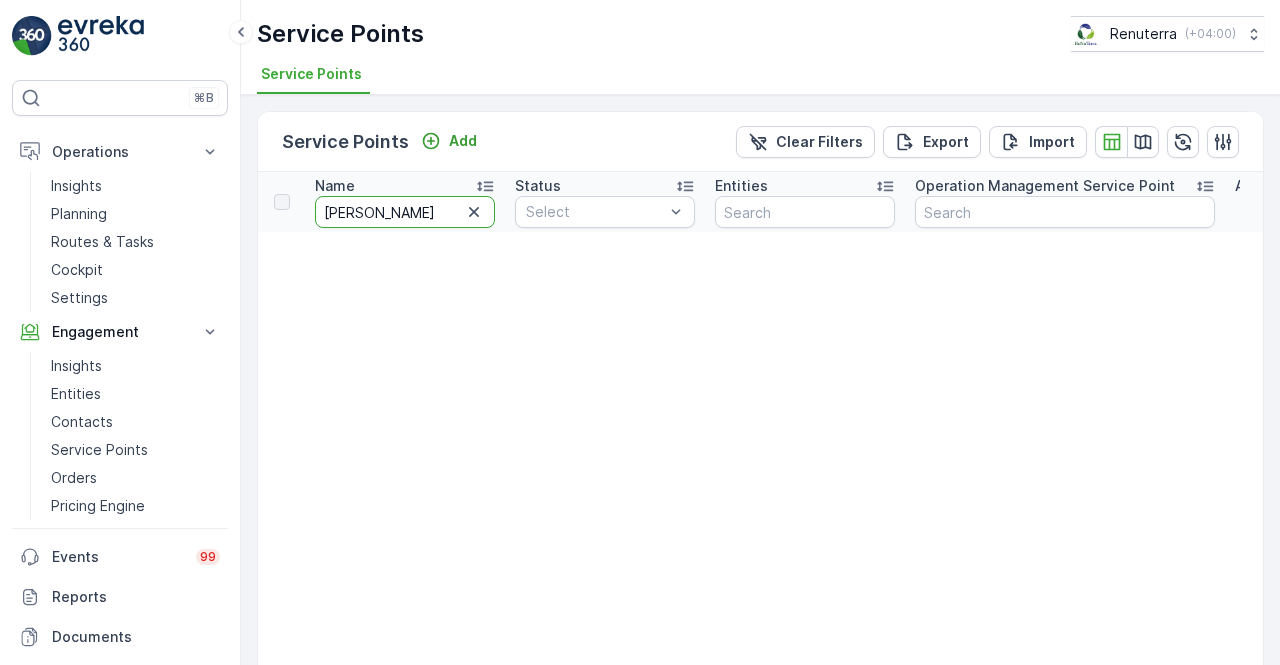 type on "shiekh saeed" 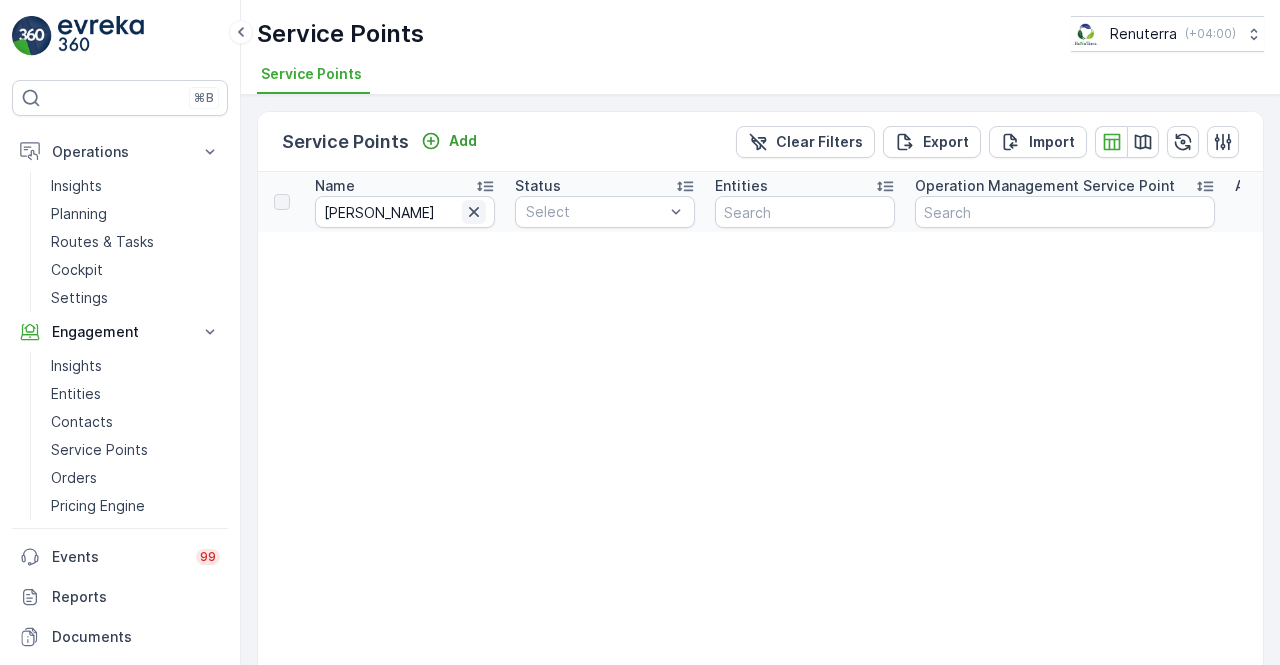 click at bounding box center (474, 212) 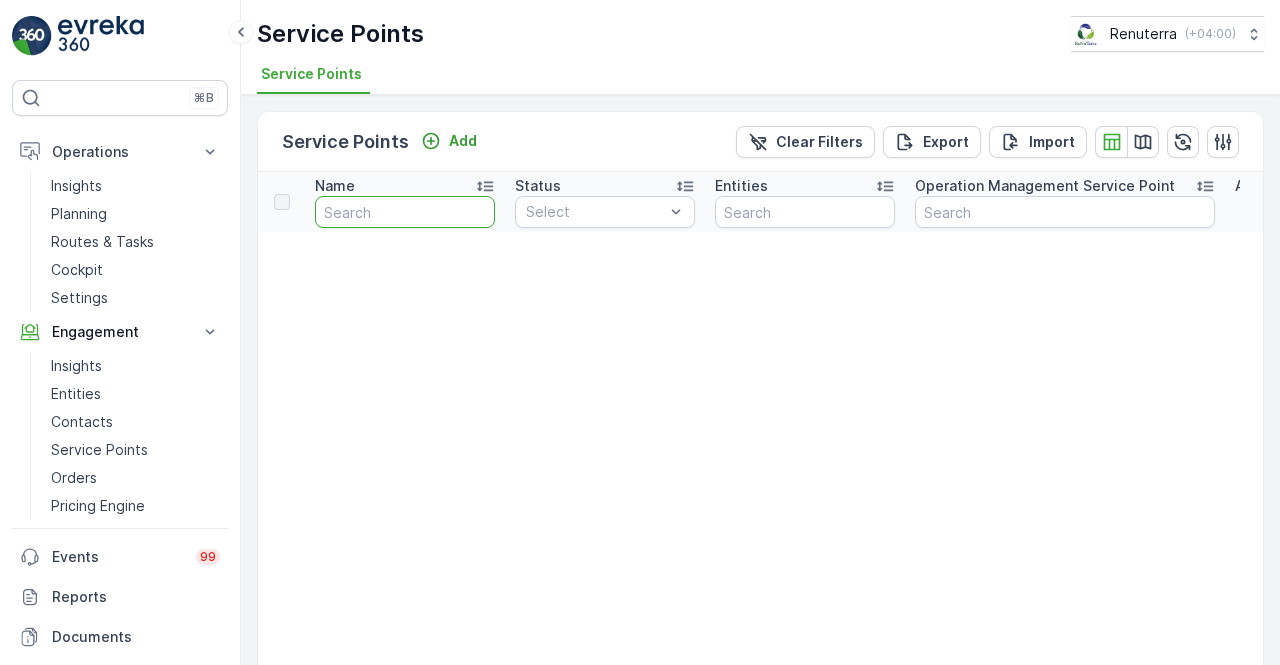 click at bounding box center (405, 212) 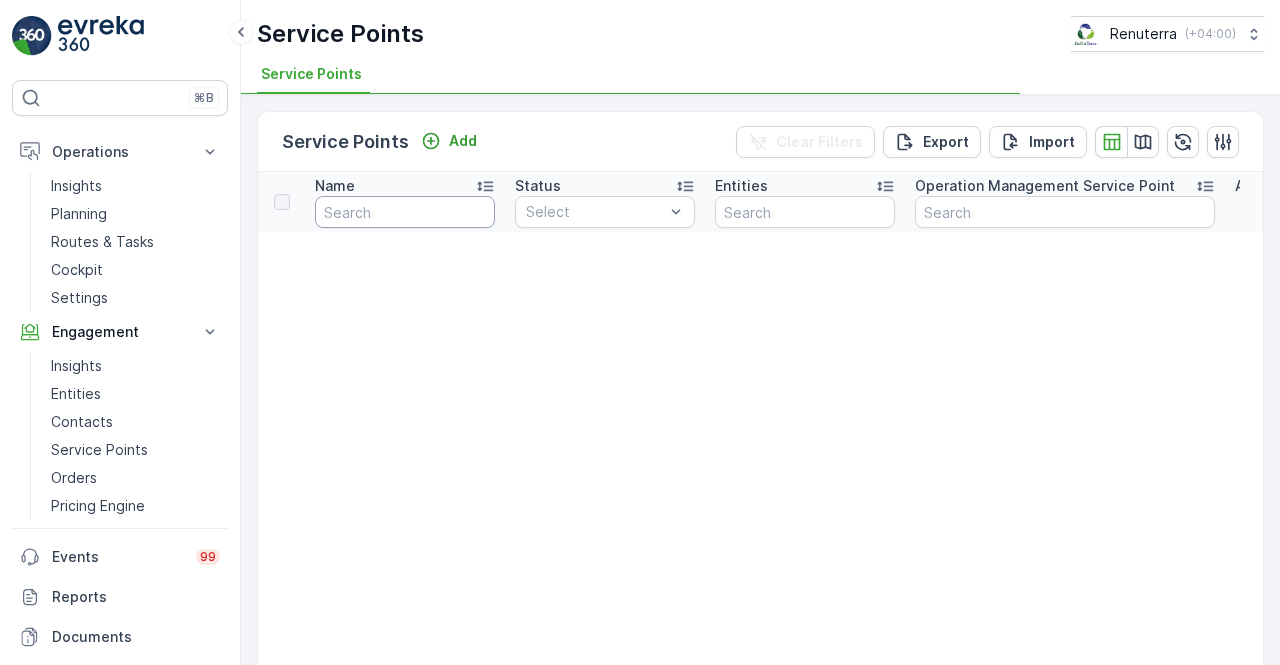 click at bounding box center (405, 212) 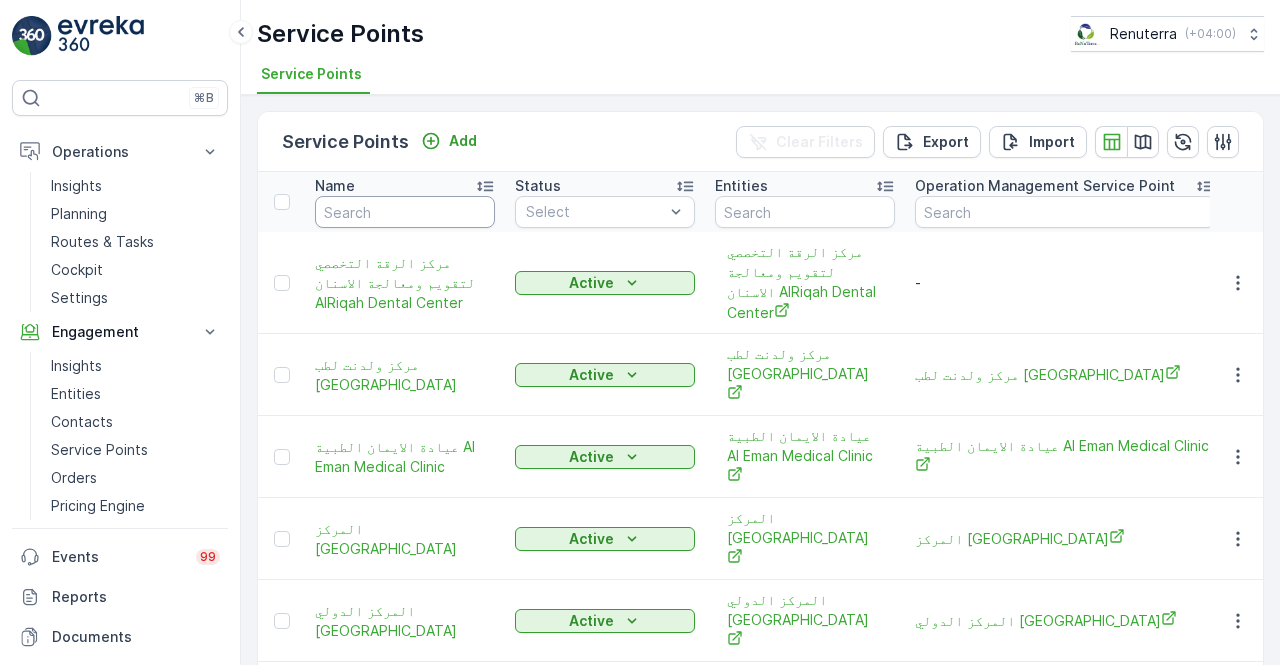 click at bounding box center (405, 212) 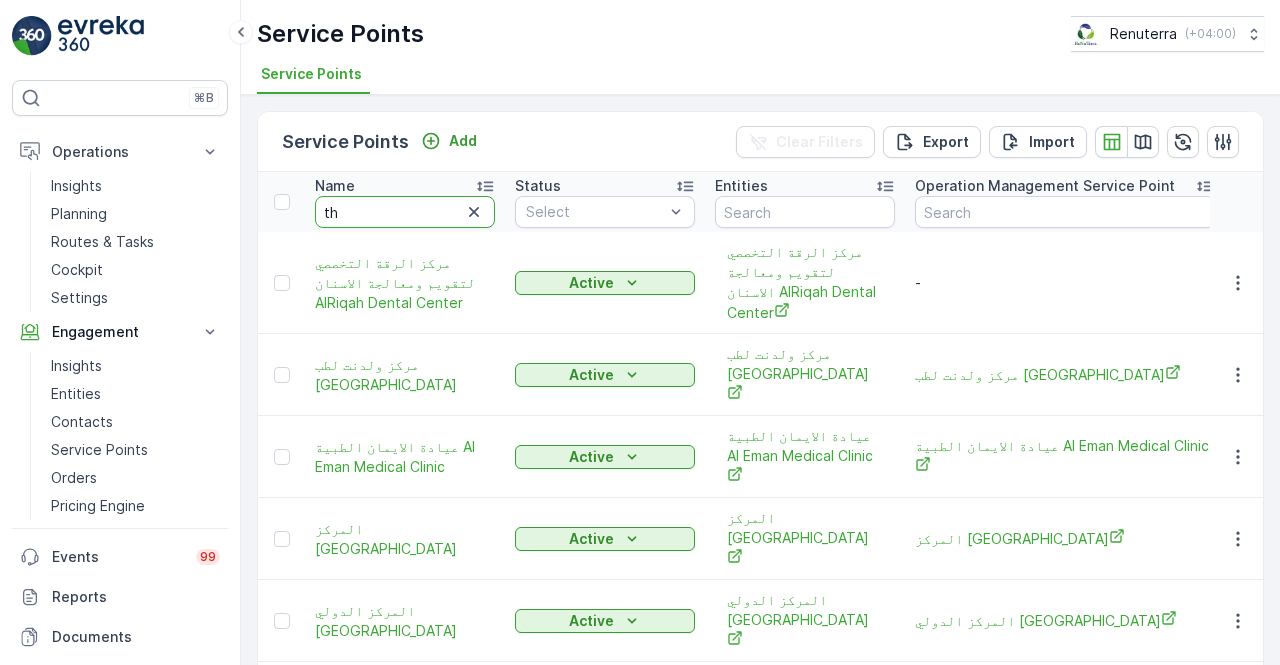 type on "tha" 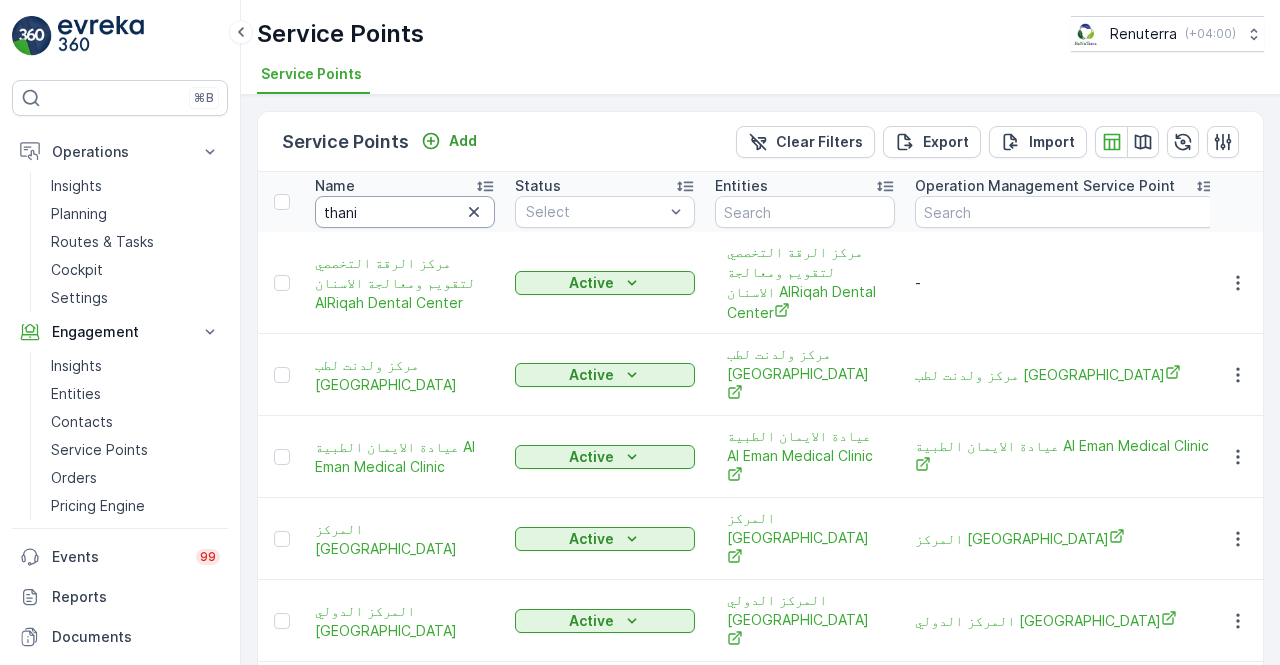 type on "thani" 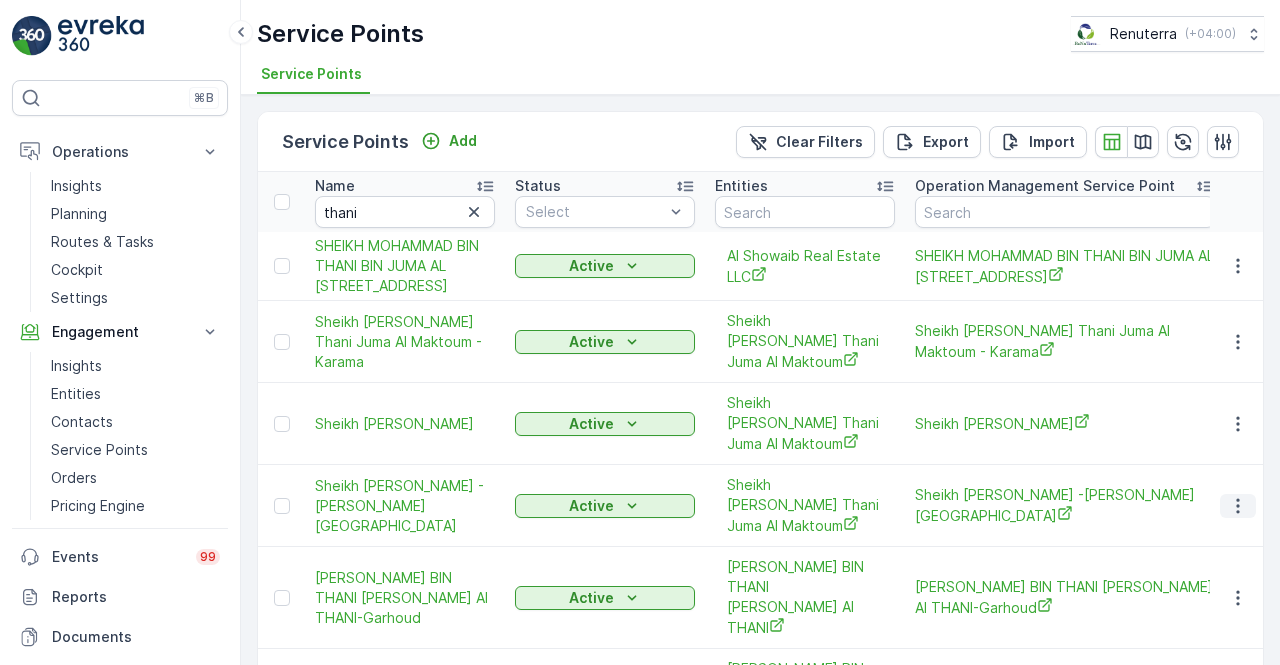click 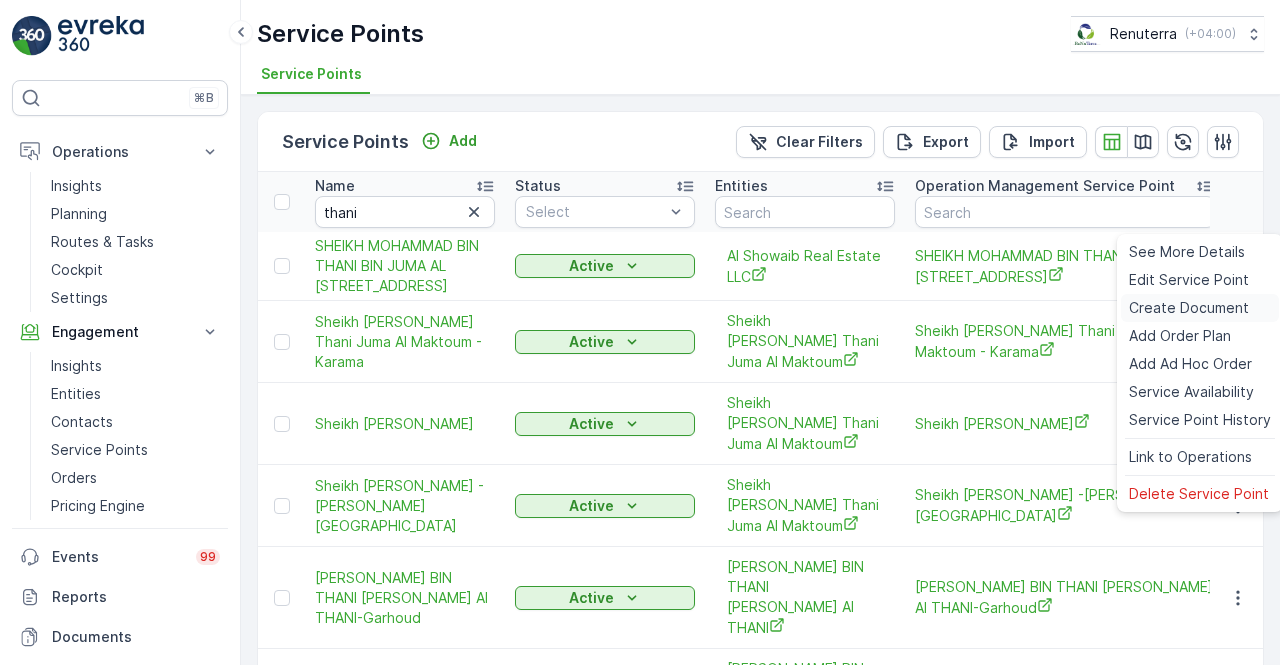 click on "Create Document" at bounding box center [1189, 308] 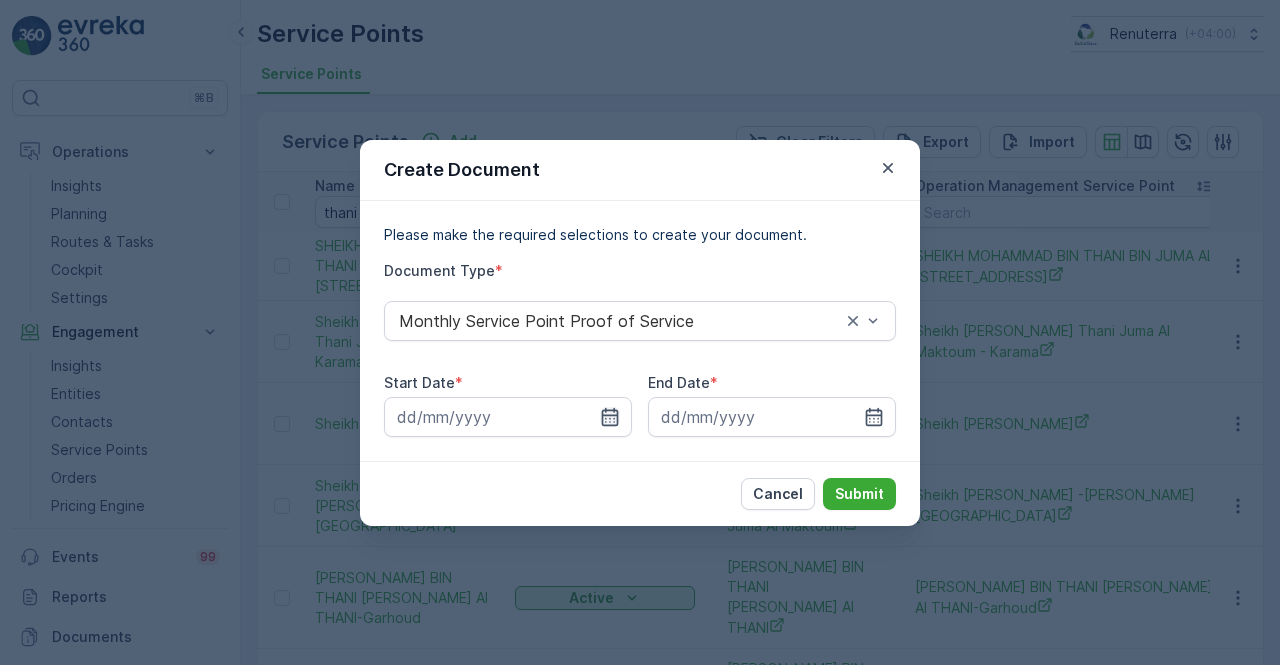 click 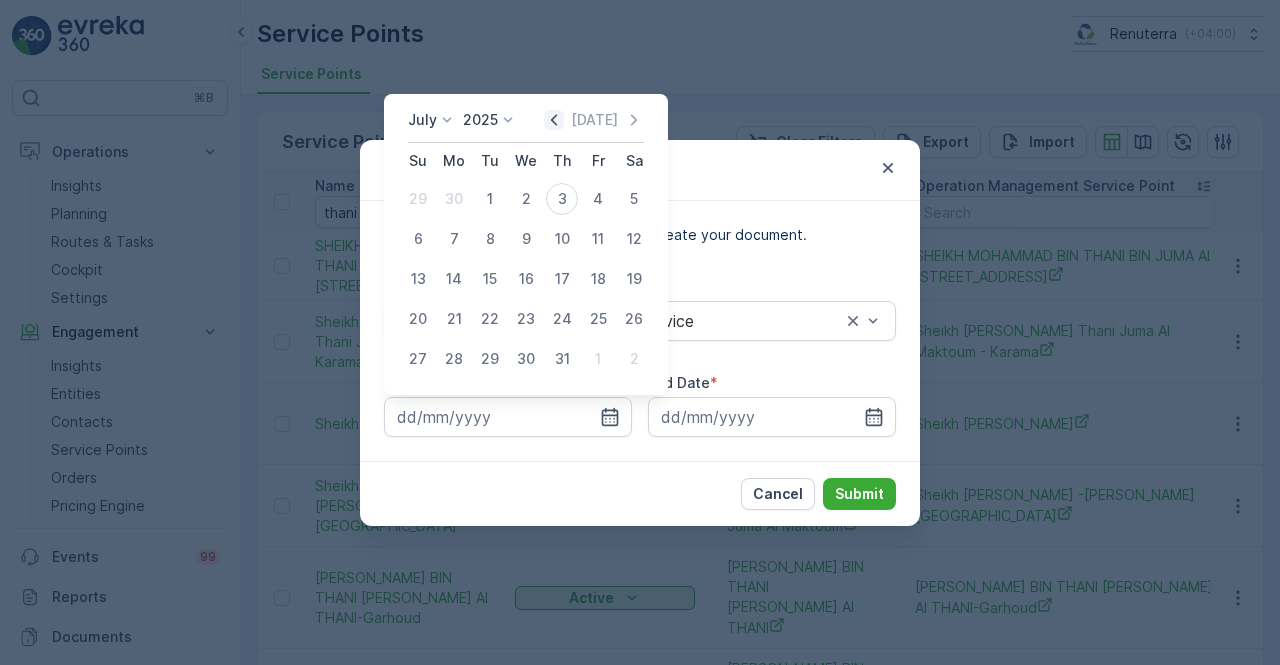 click 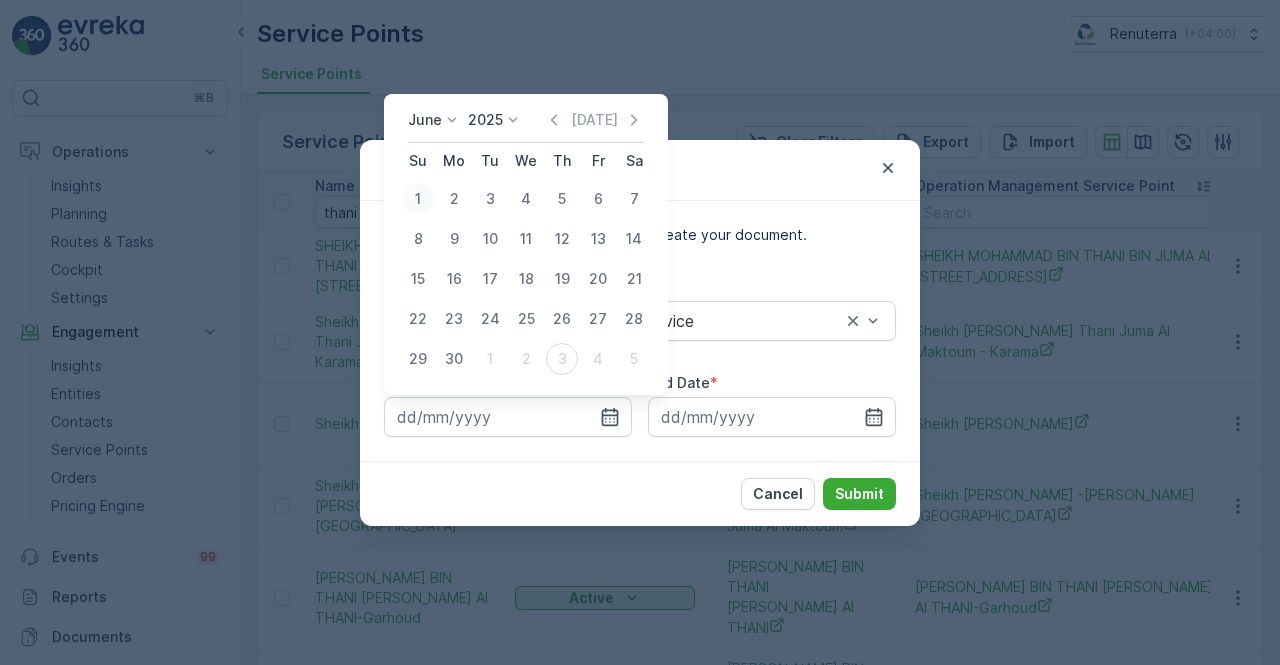 click on "1" at bounding box center [418, 199] 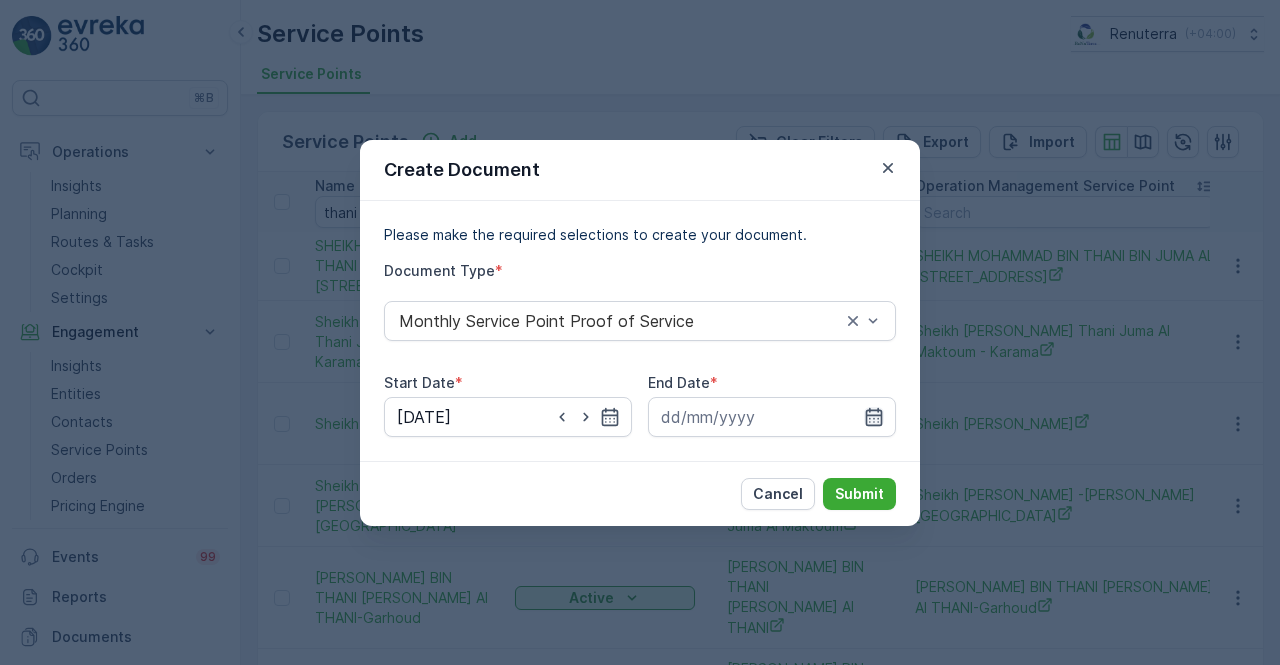 click 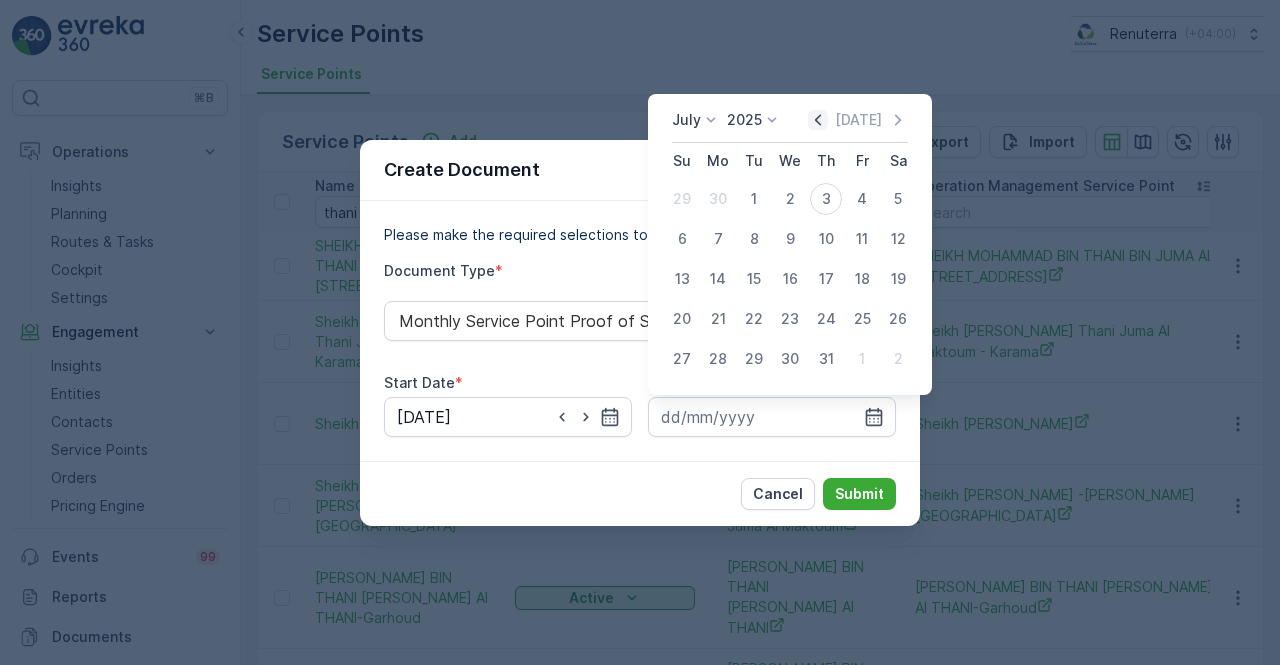 click 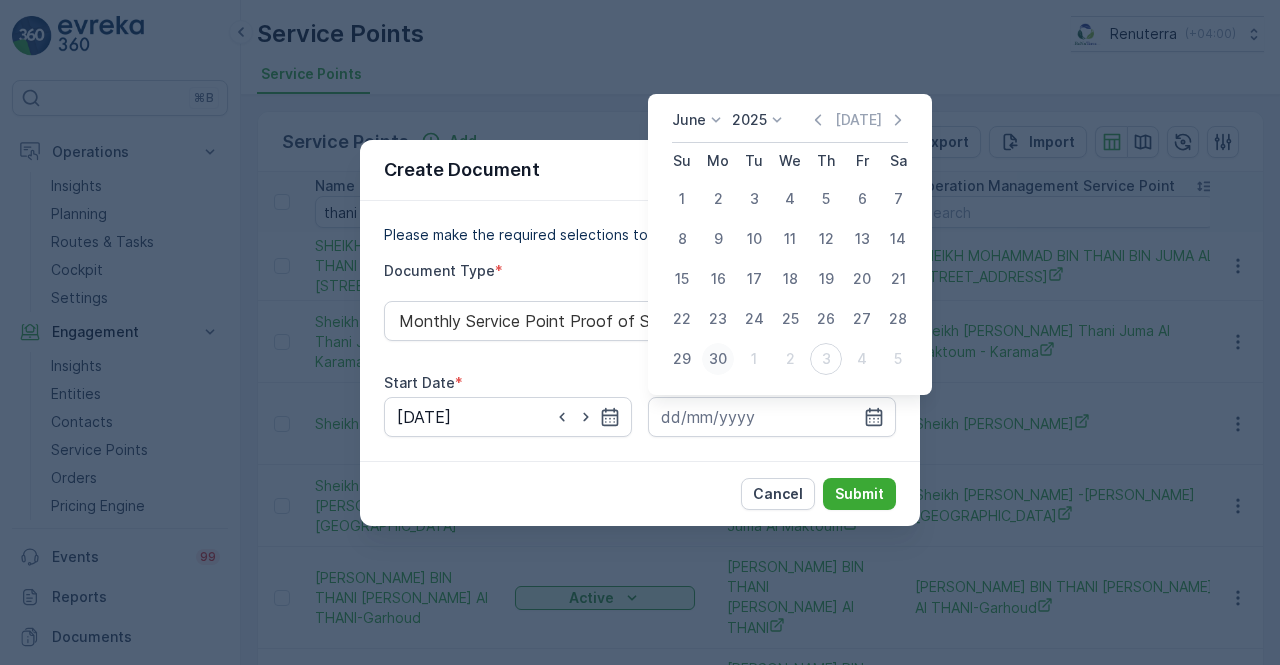 click on "30" at bounding box center (718, 359) 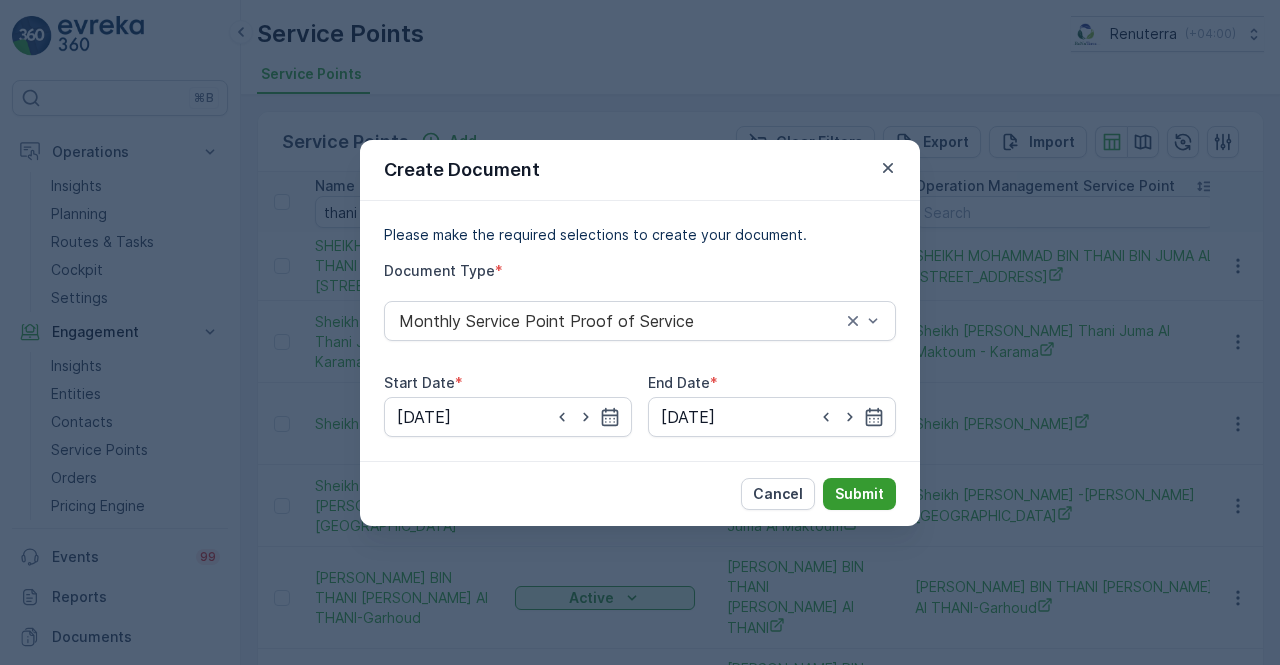 click on "Submit" at bounding box center [859, 494] 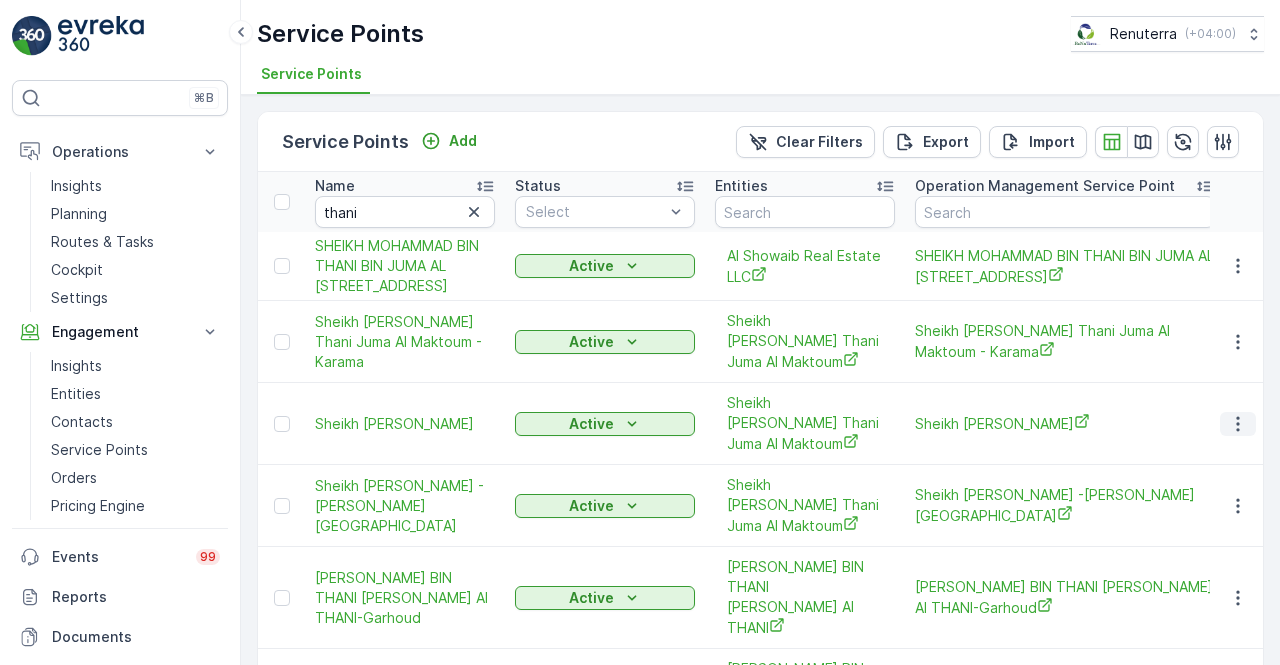 click 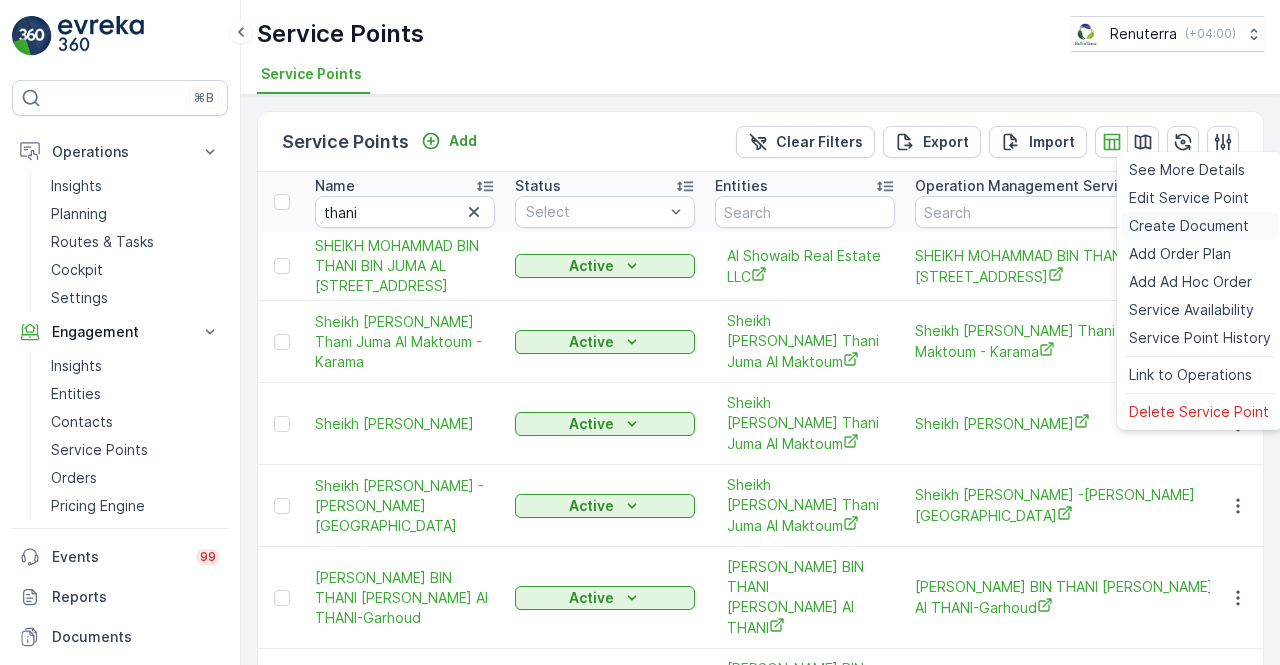 click on "Create Document" at bounding box center (1189, 226) 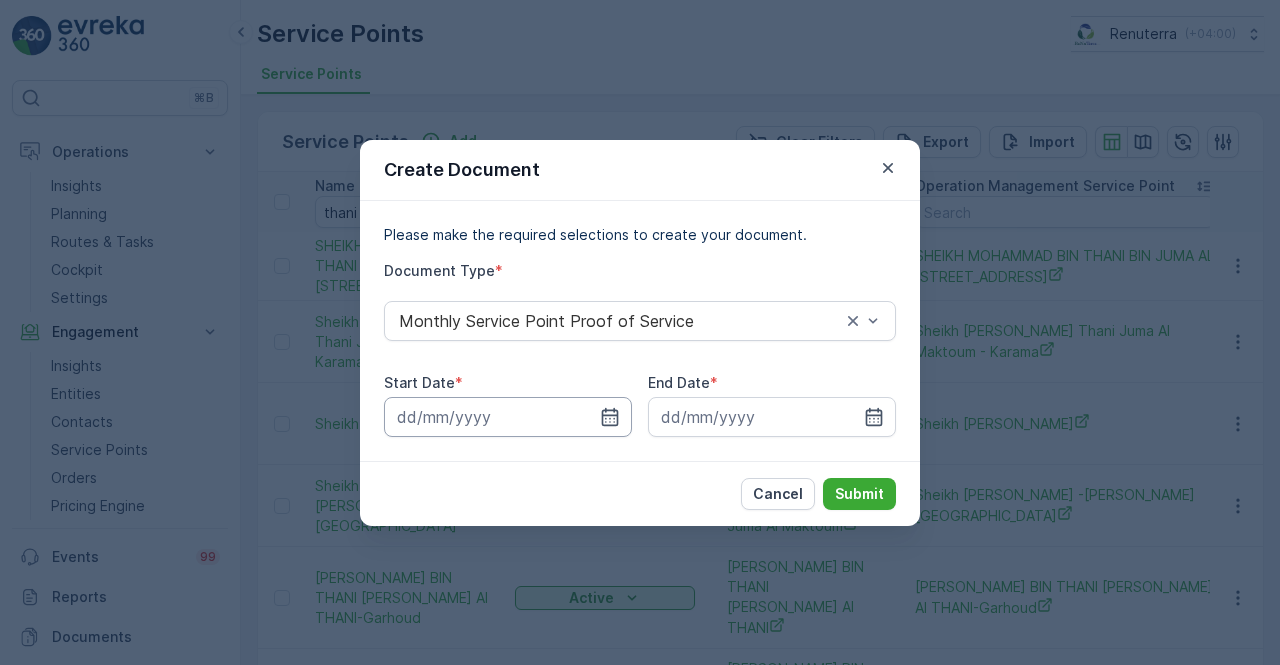 click at bounding box center (508, 417) 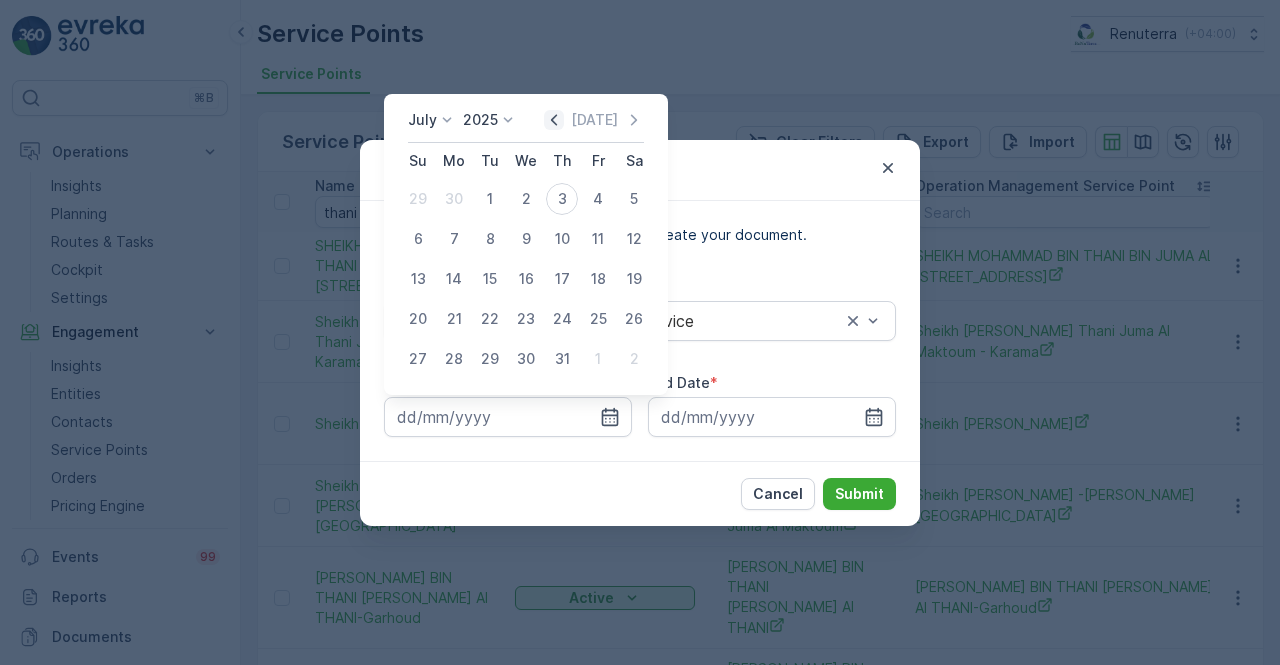 click 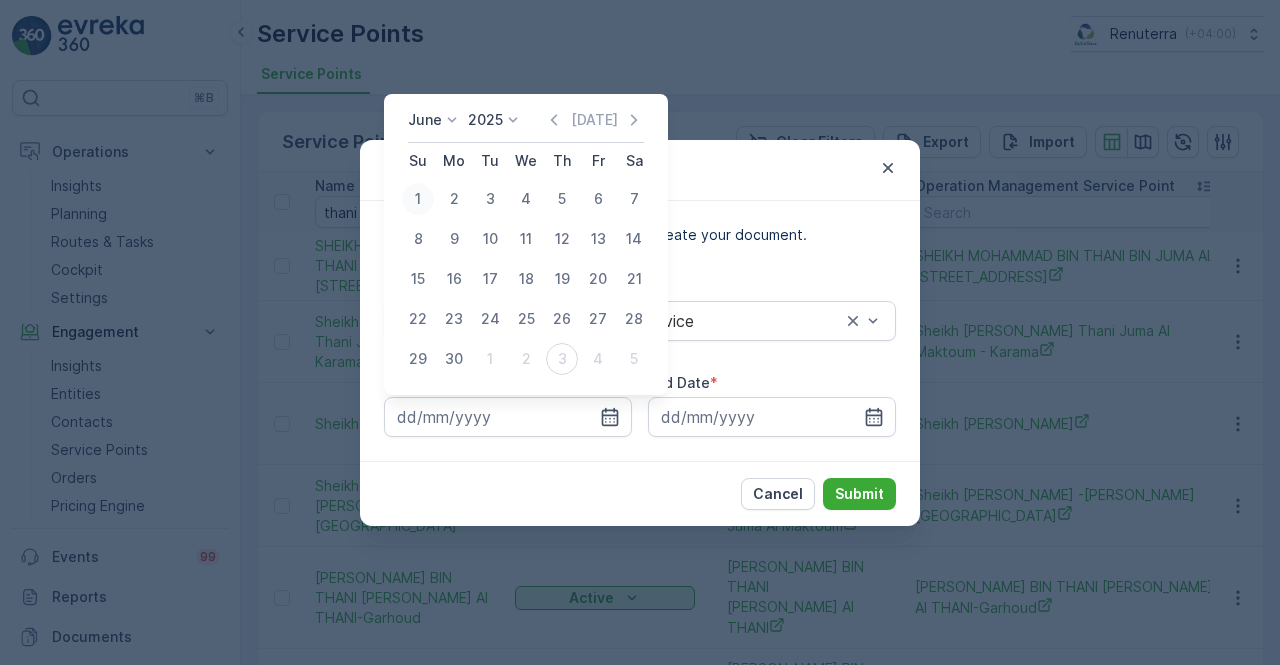 click on "1" at bounding box center [418, 199] 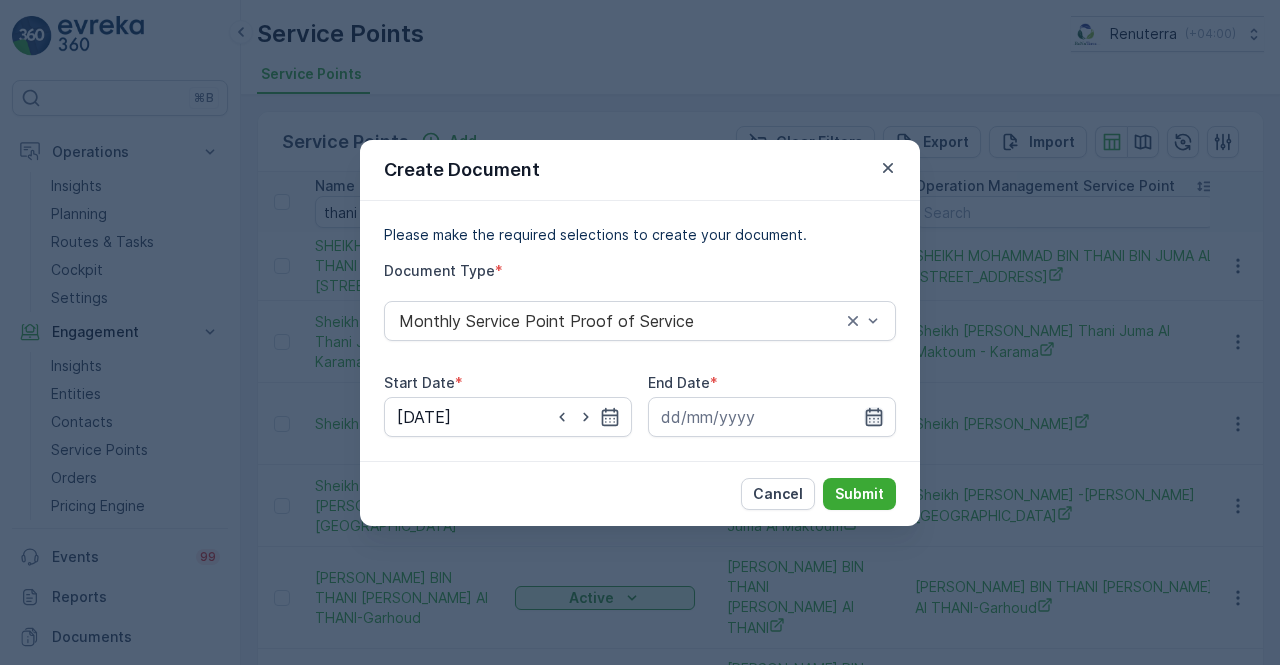 click 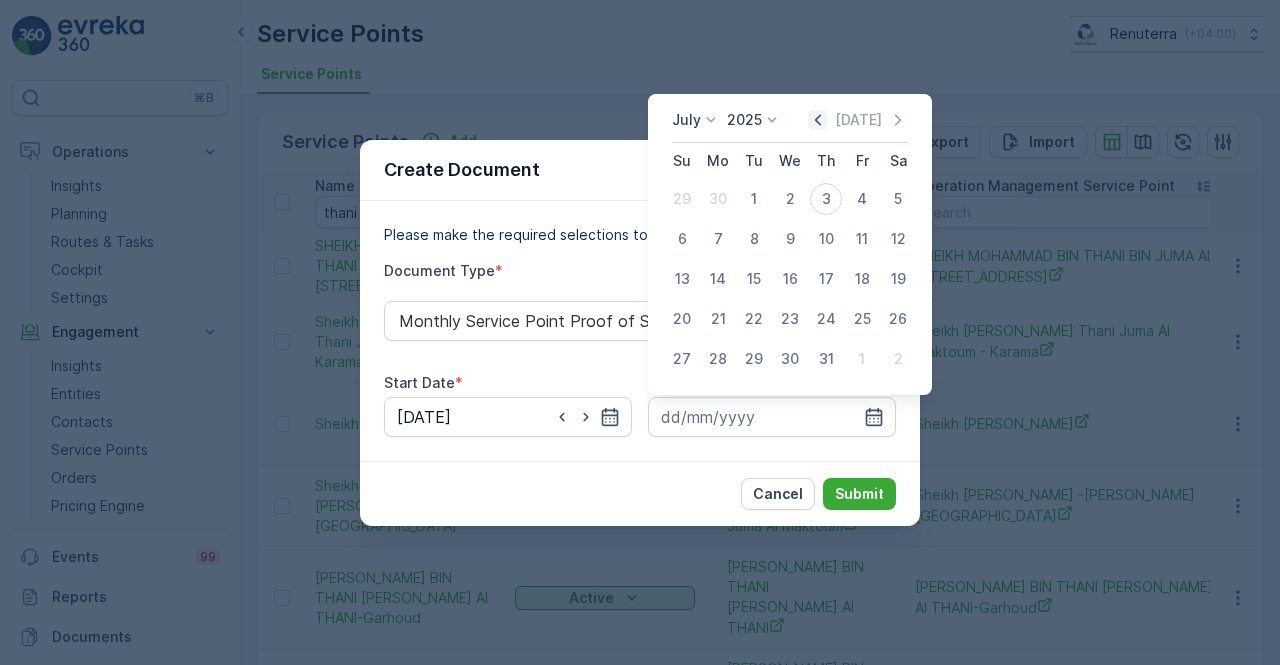 click 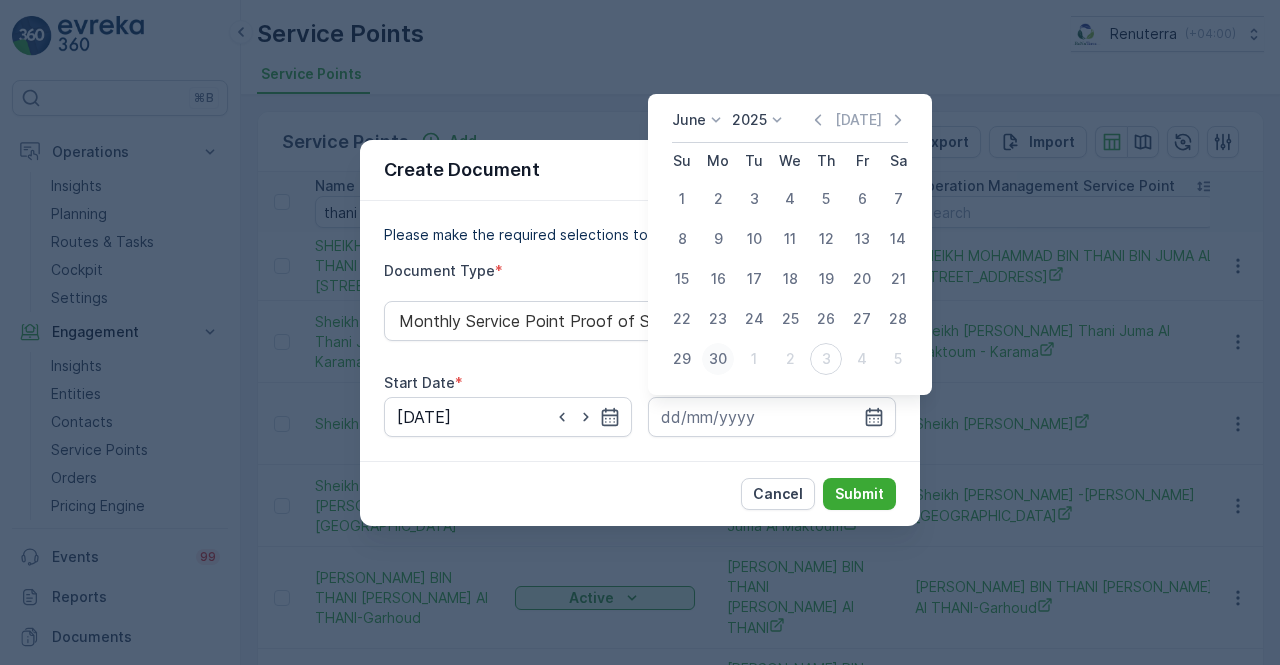 click on "30" at bounding box center [718, 359] 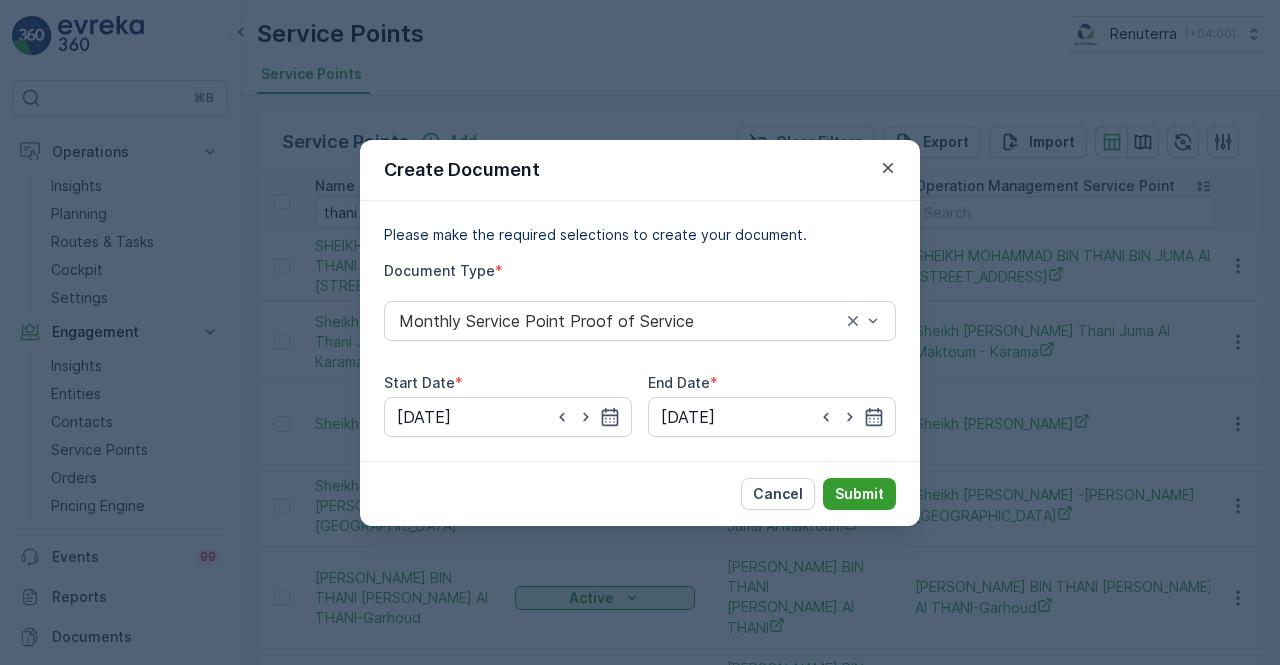 click on "Submit" at bounding box center [859, 494] 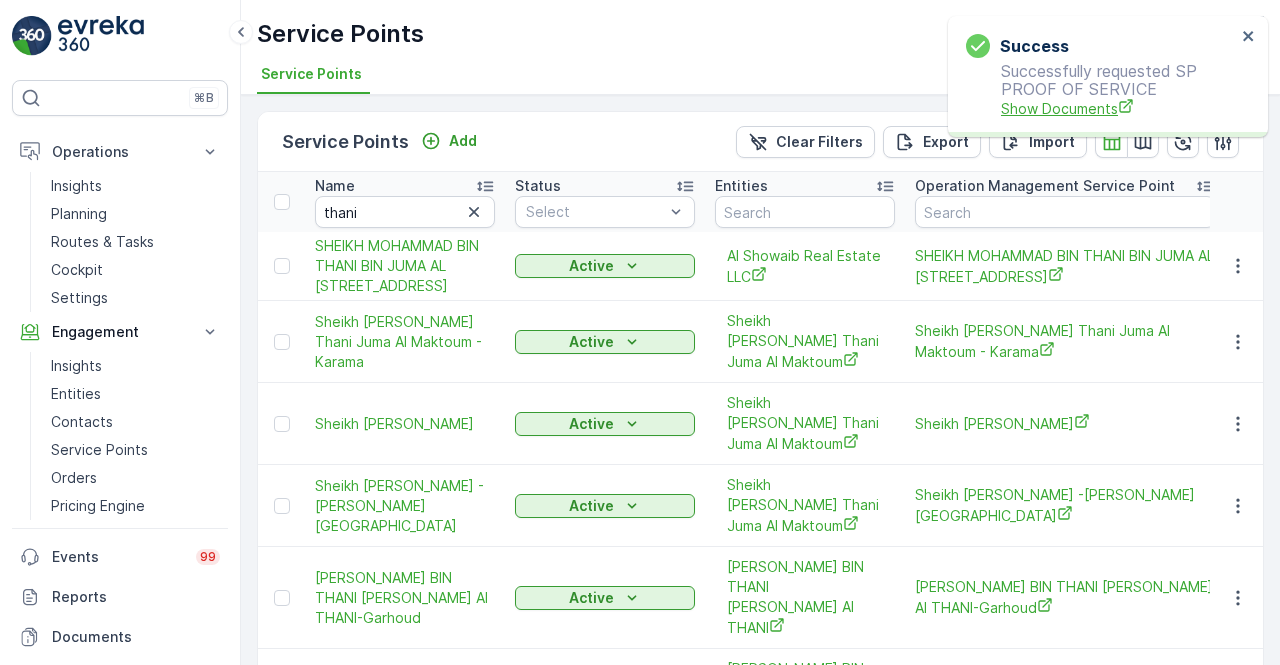 click on "Show Documents" at bounding box center (1118, 108) 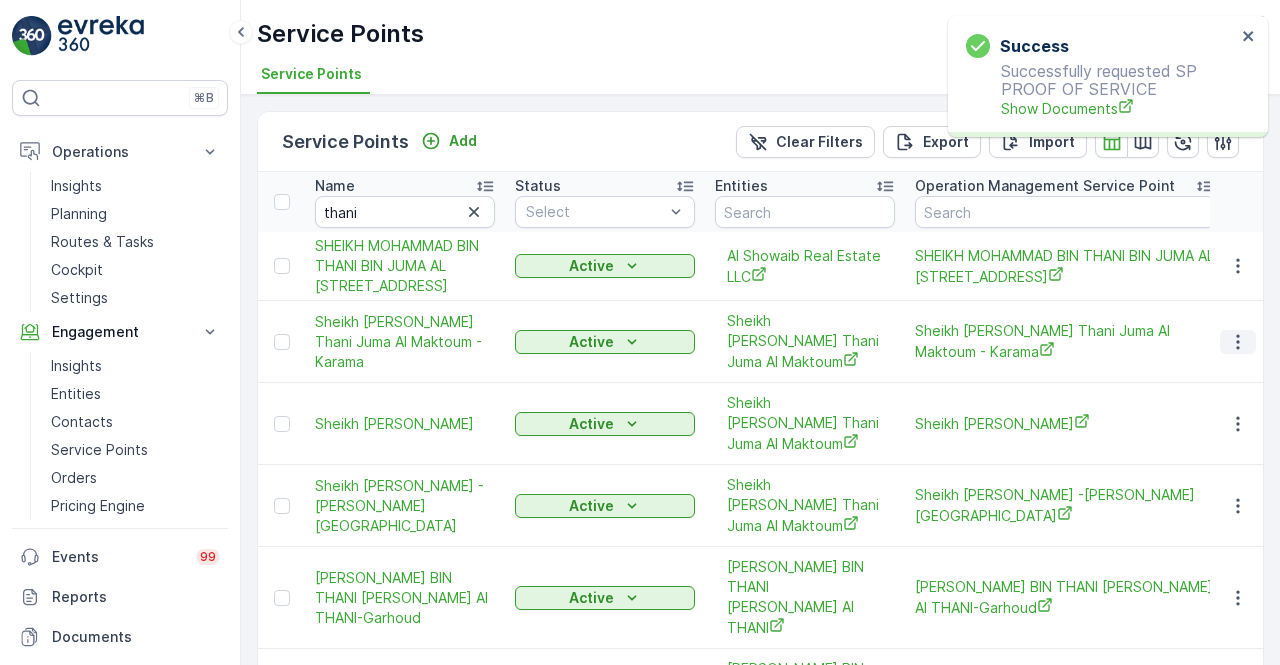 click 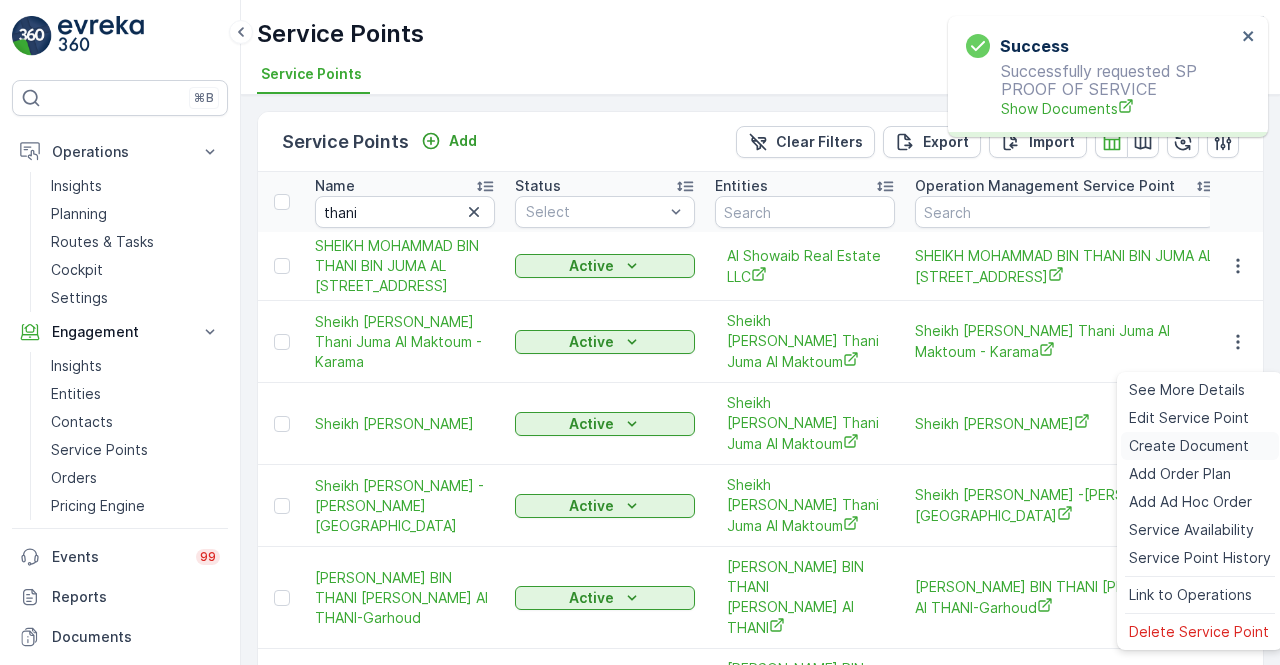 click on "Create Document" at bounding box center (1189, 446) 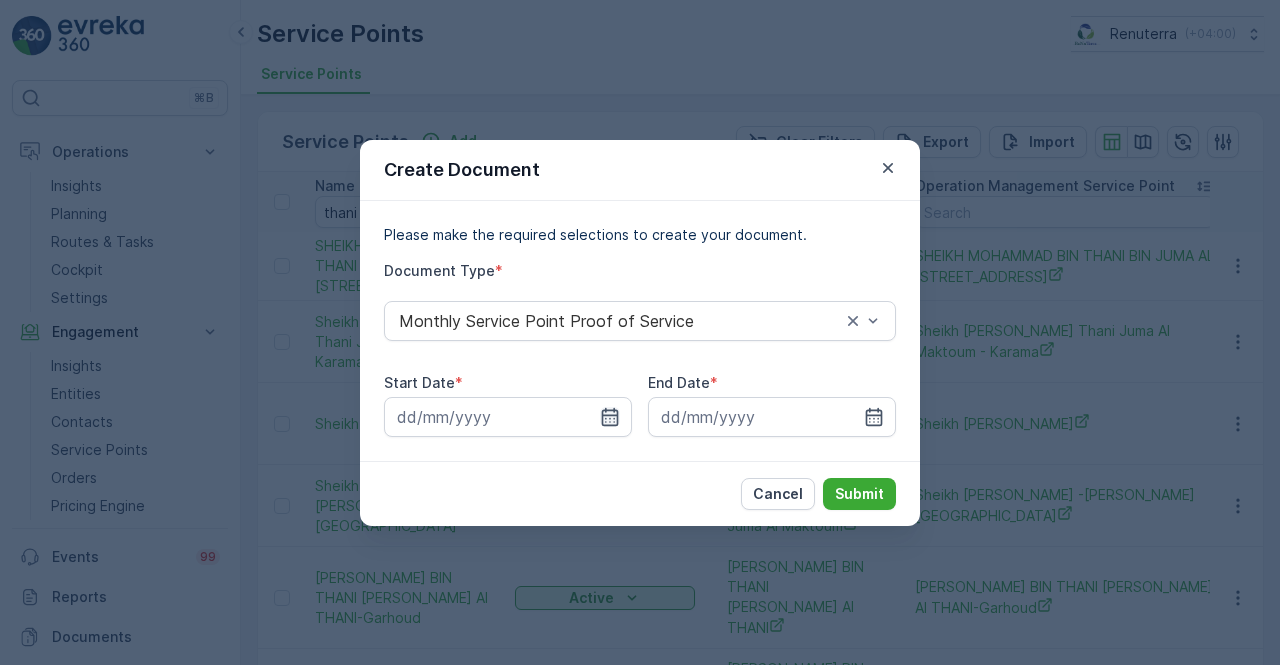 click 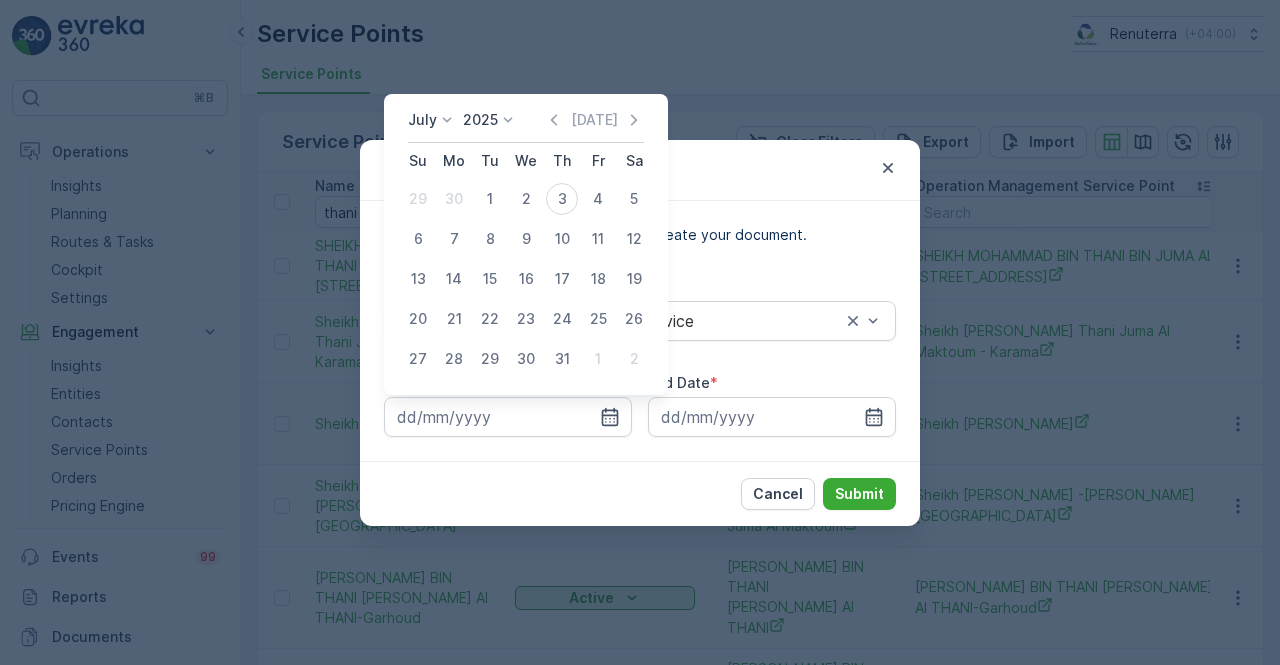 click on "July 2025 Today Su Mo Tu We Th Fr Sa 29 30 1 2 3 4 5 6 7 8 9 10 11 12 13 14 15 16 17 18 19 20 21 22 23 24 25 26 27 28 29 30 31 1 2" at bounding box center (526, 244) 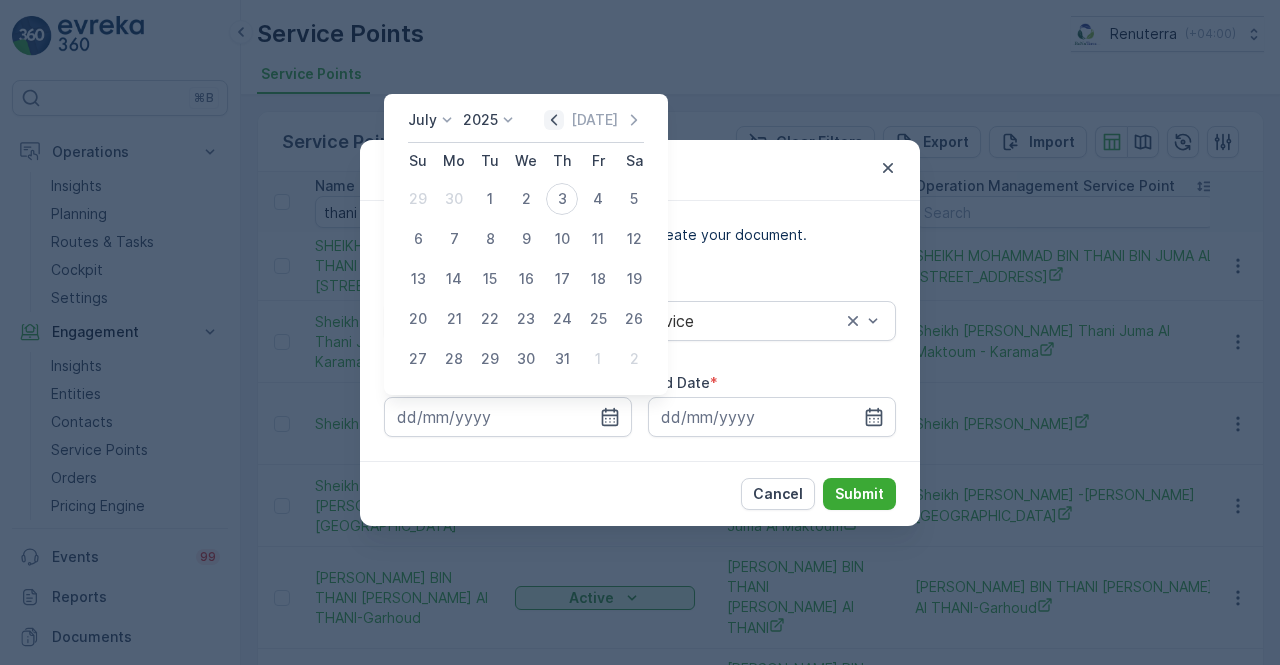 click 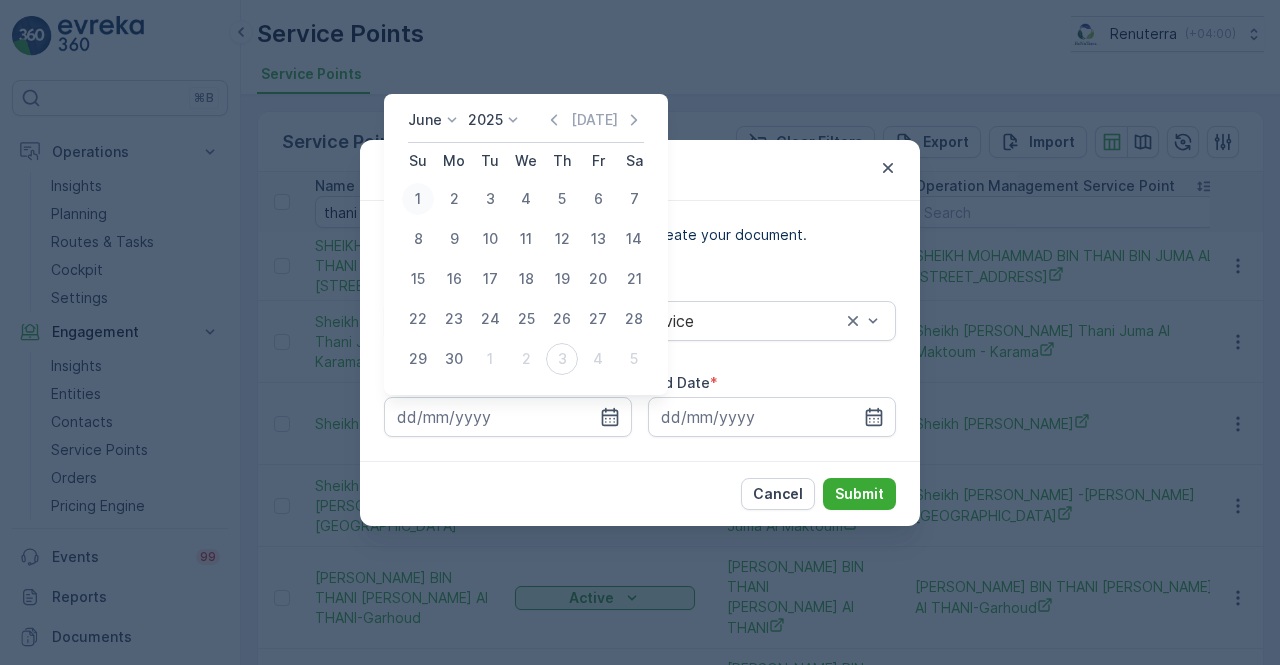 click on "1" at bounding box center (418, 199) 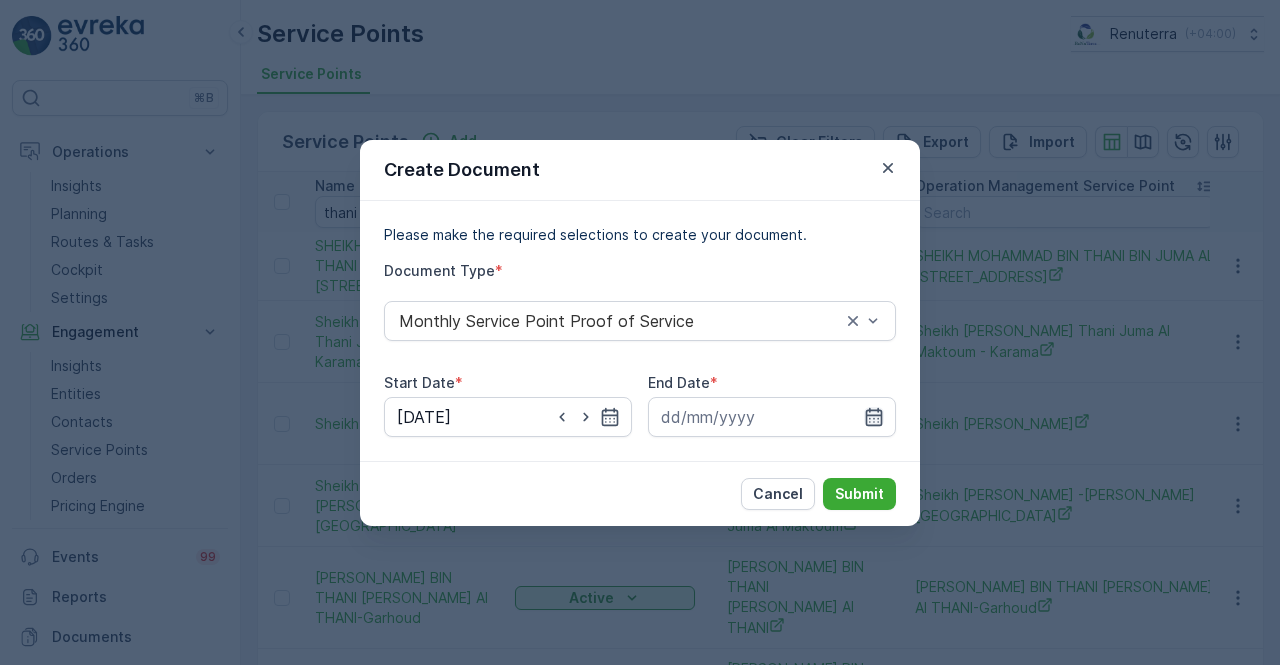click 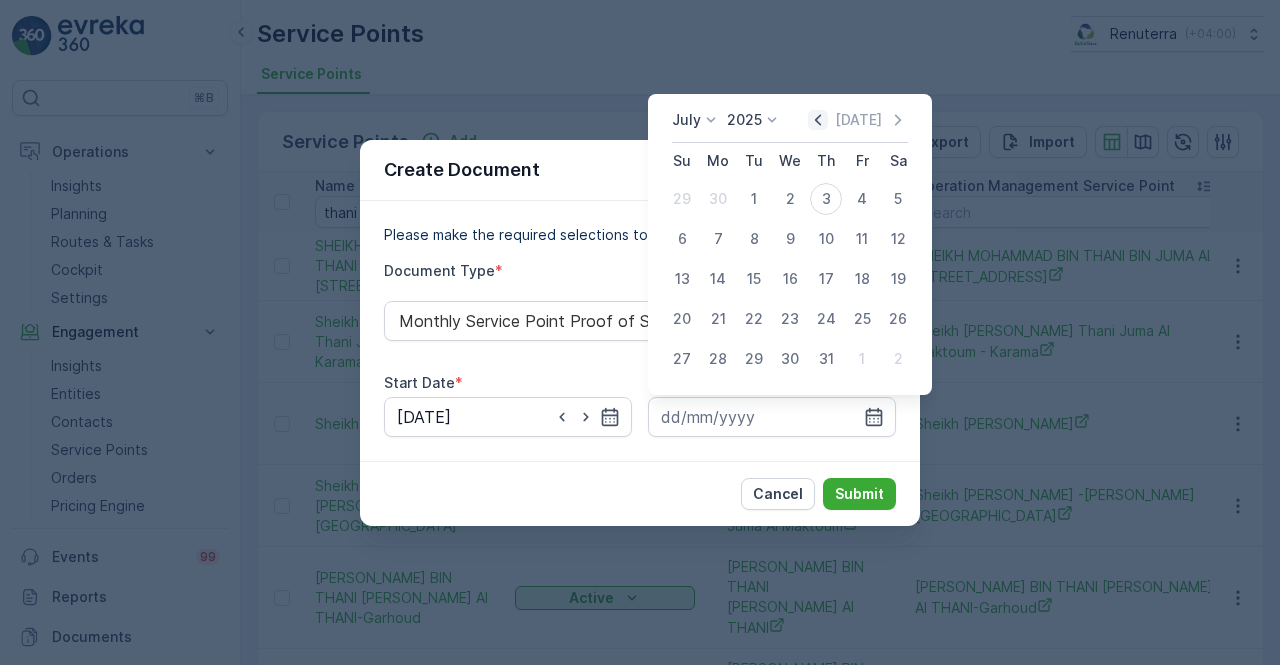 click 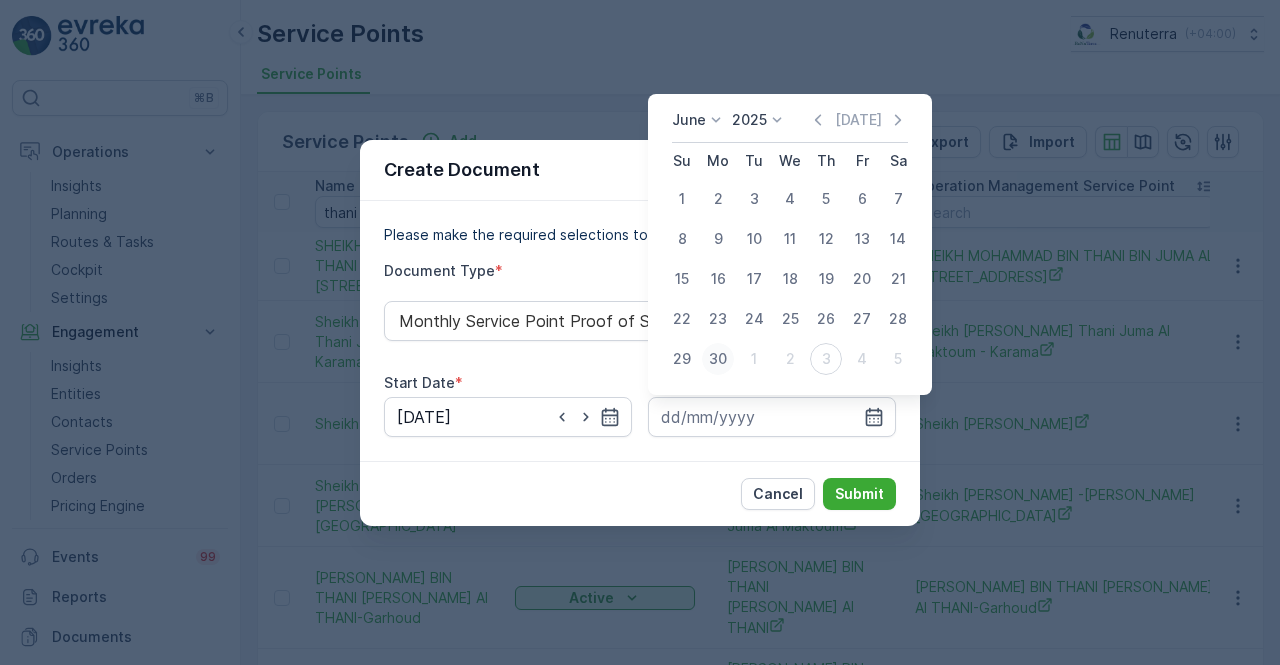 click on "30" at bounding box center (718, 359) 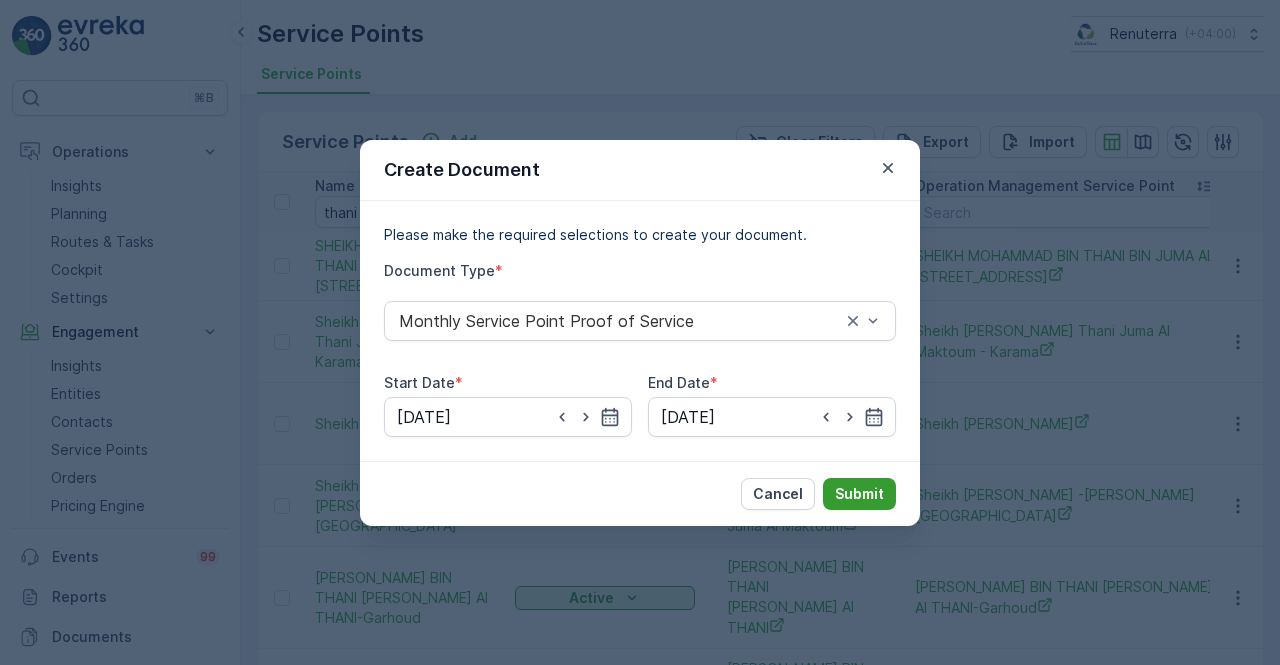 click on "Submit" at bounding box center [859, 494] 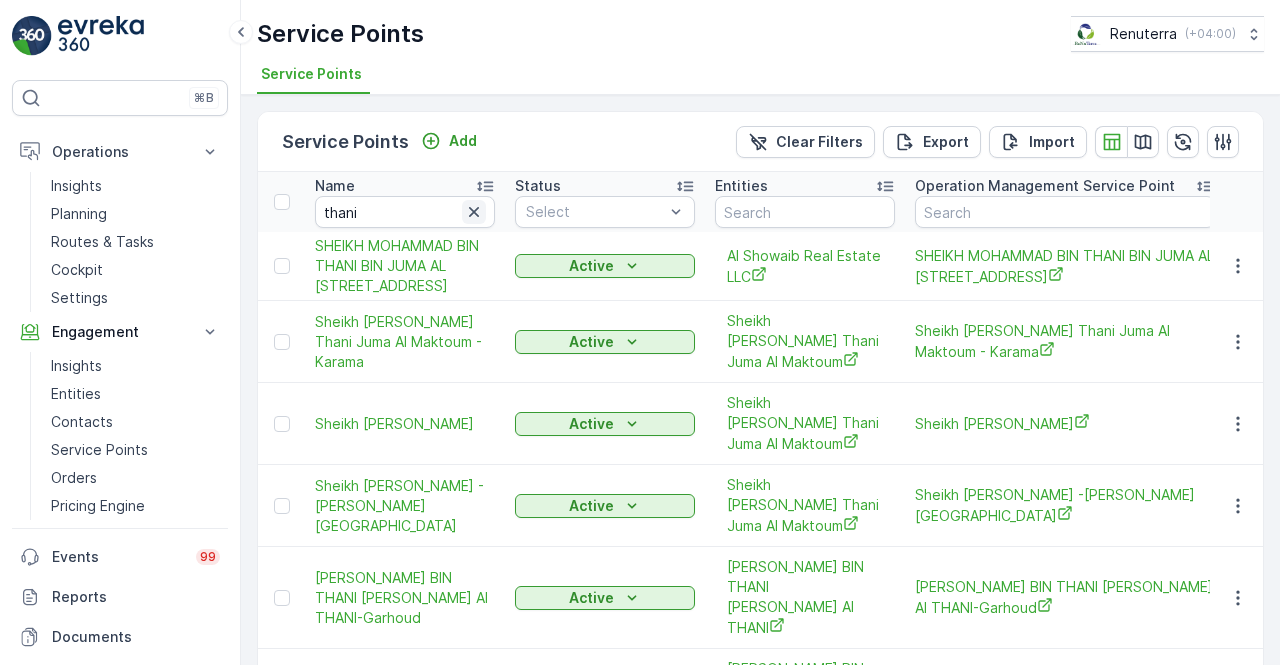 click 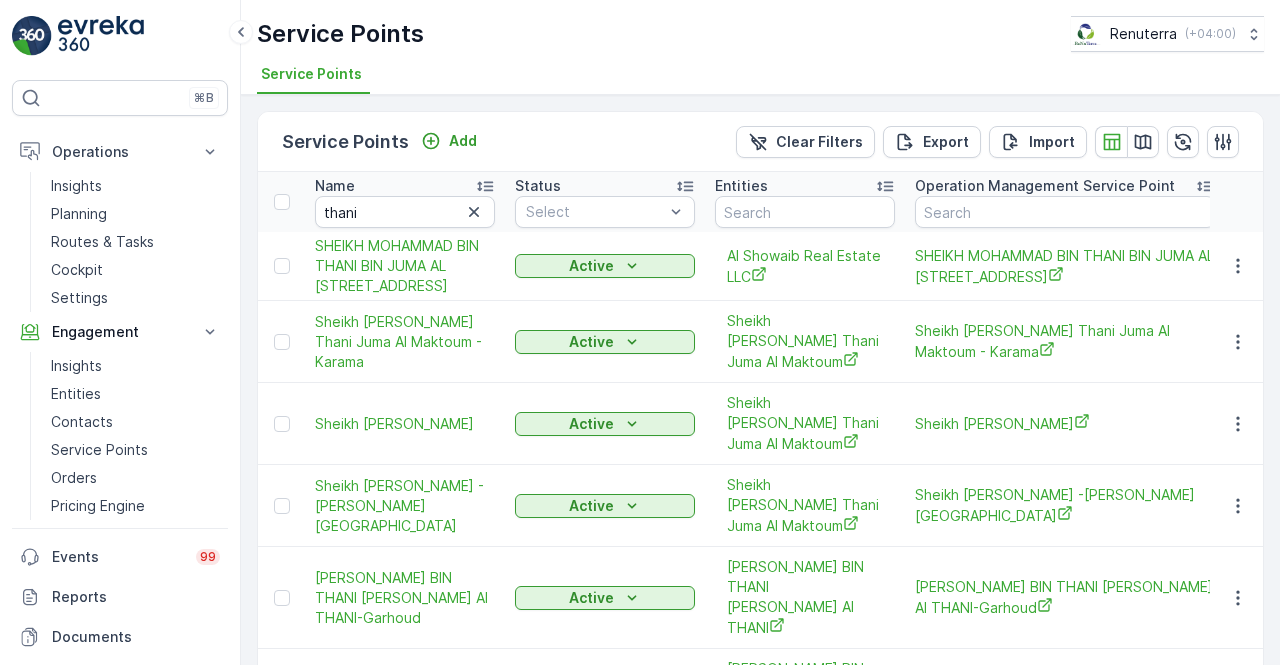 type 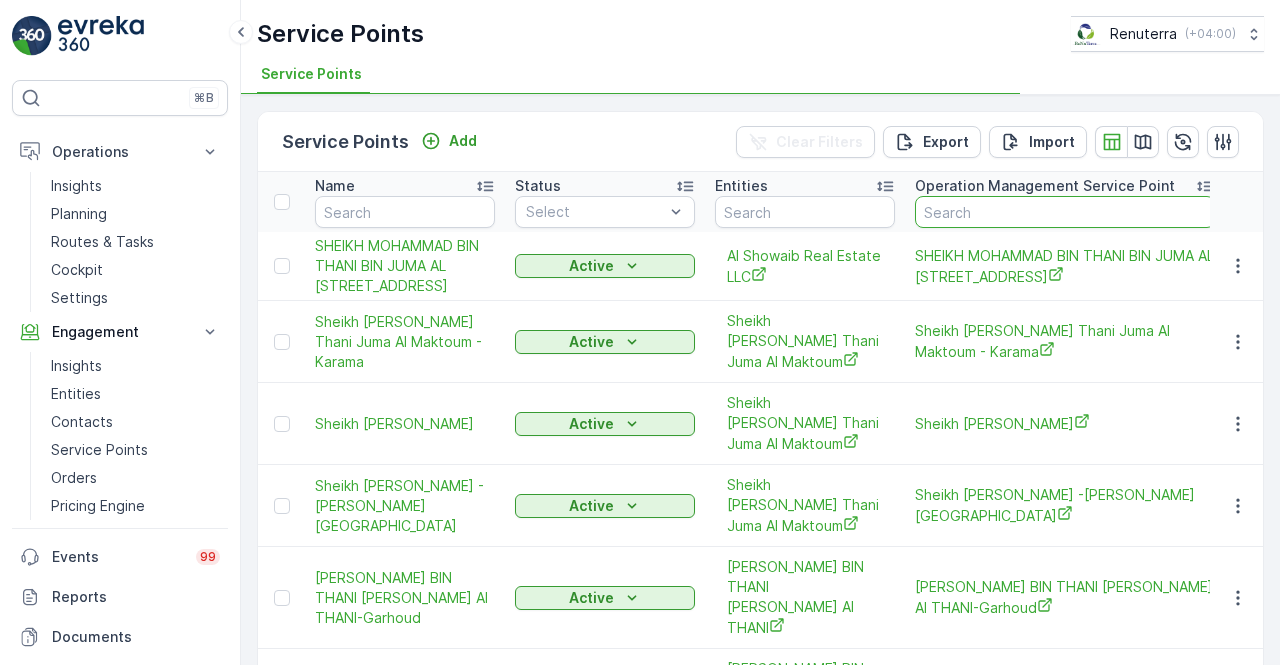 click at bounding box center (1065, 212) 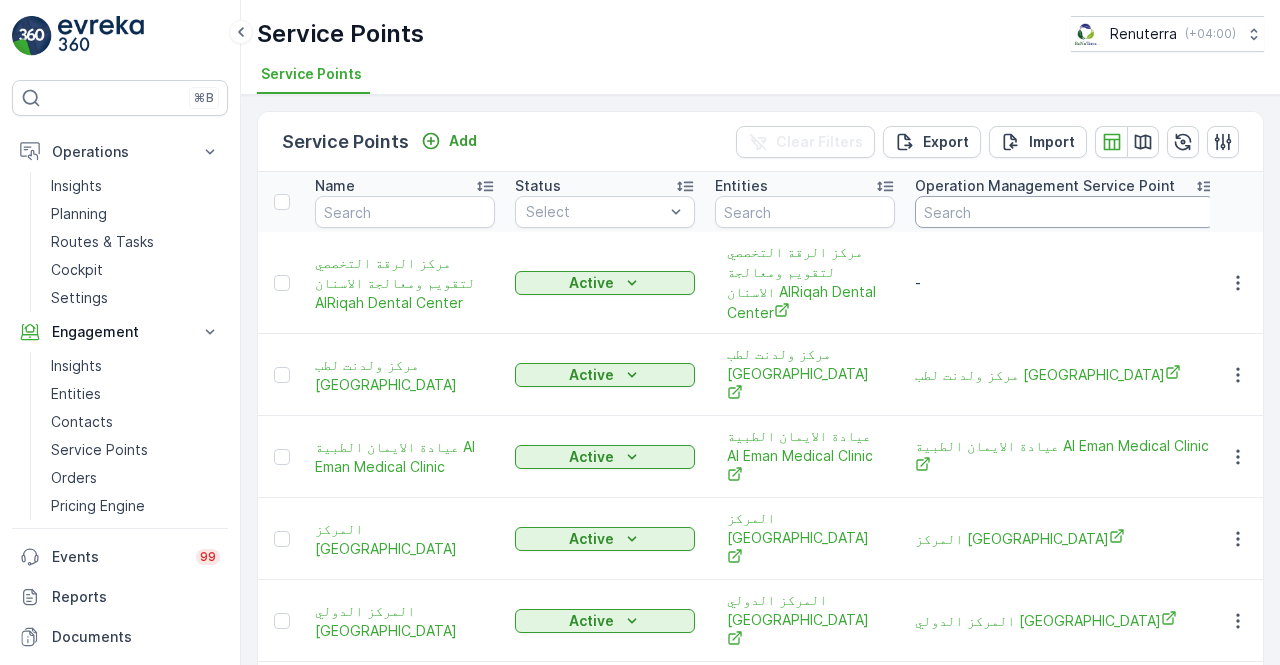 click at bounding box center (1065, 212) 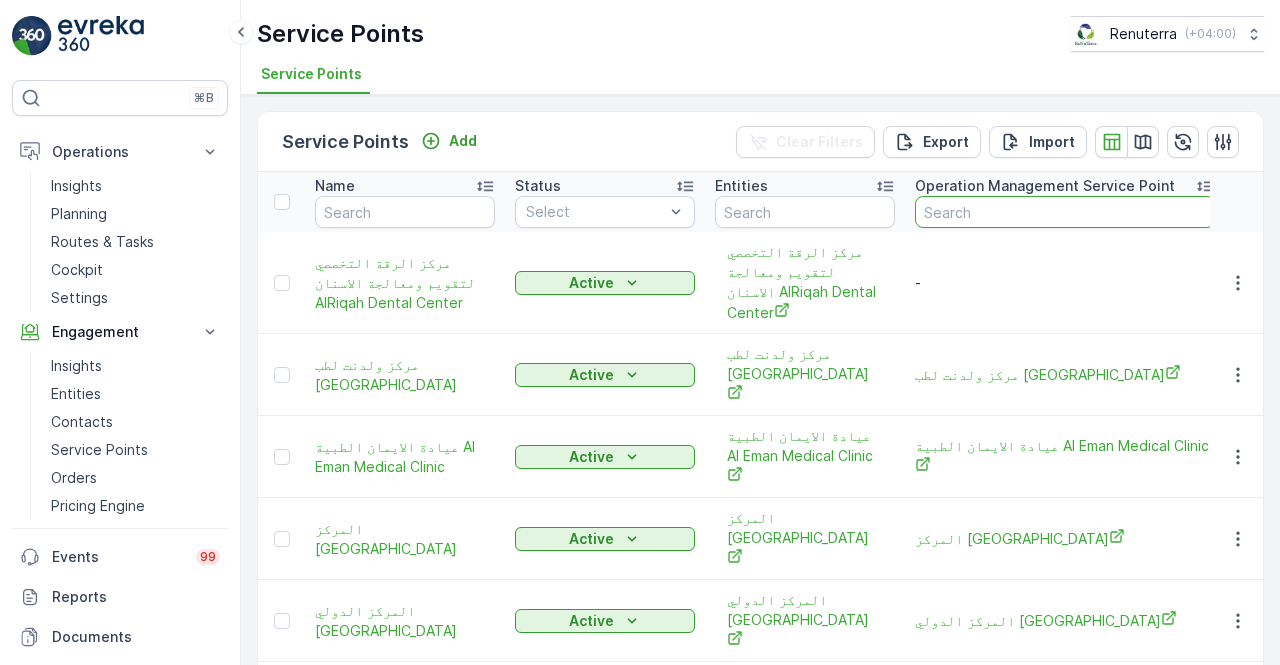type on "4" 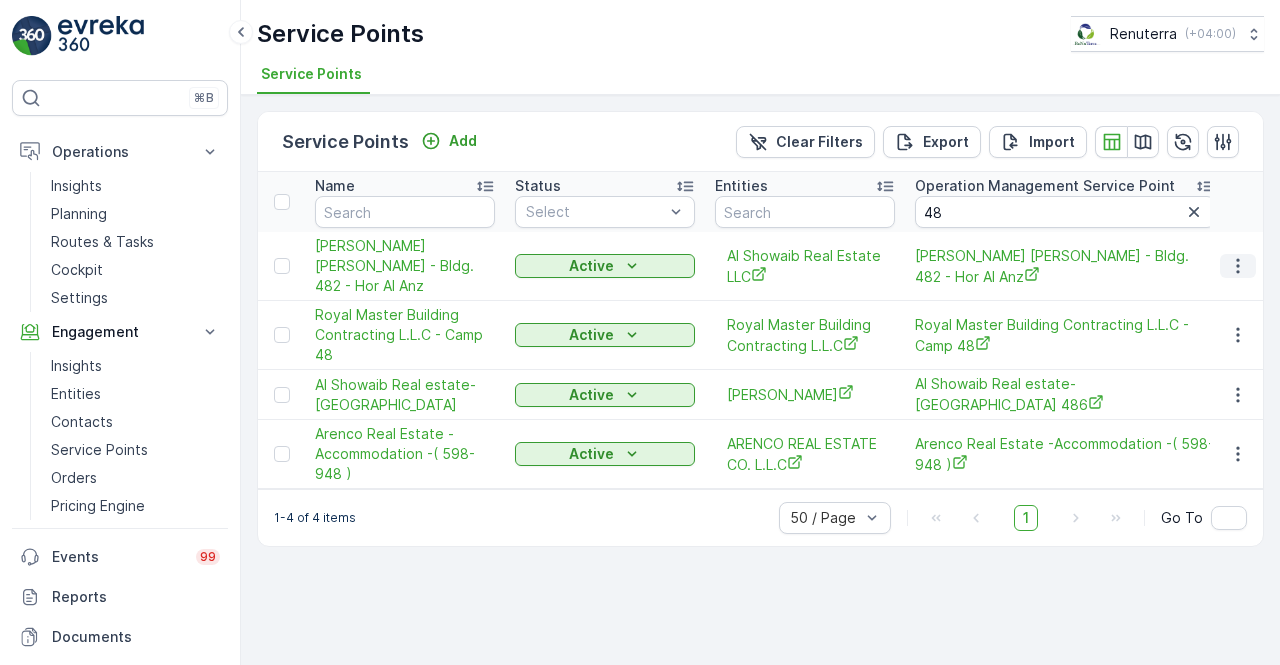 click 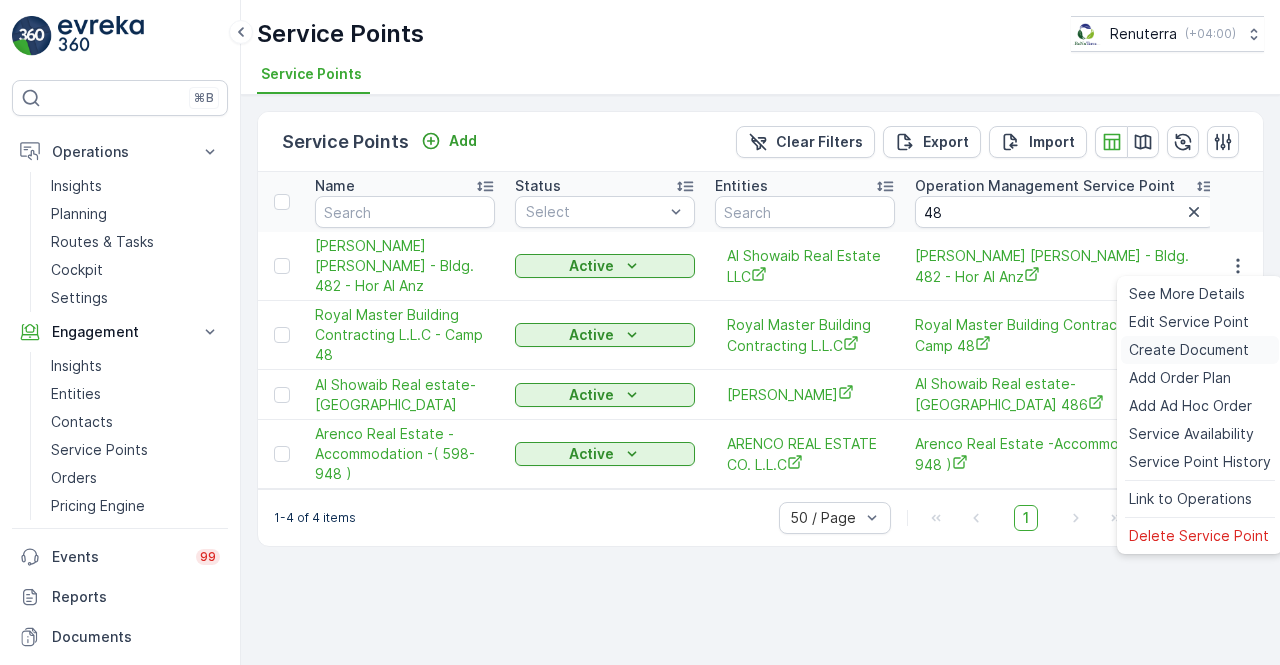 click on "Create Document" at bounding box center [1189, 350] 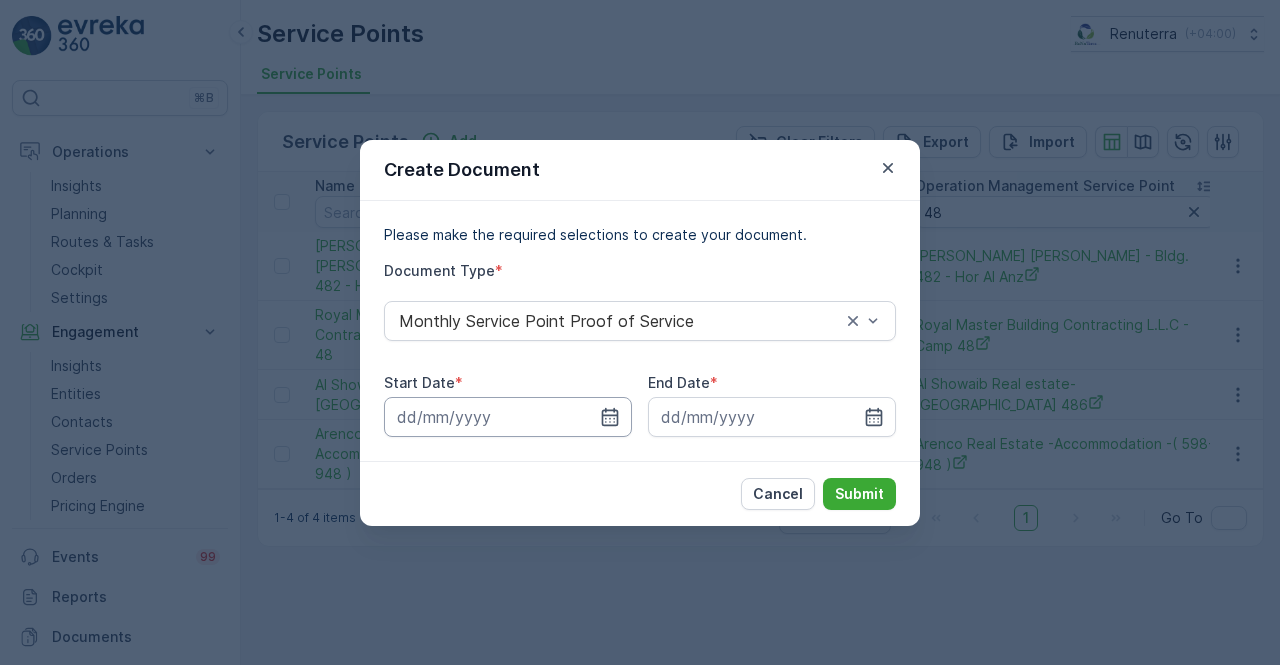 click at bounding box center [508, 417] 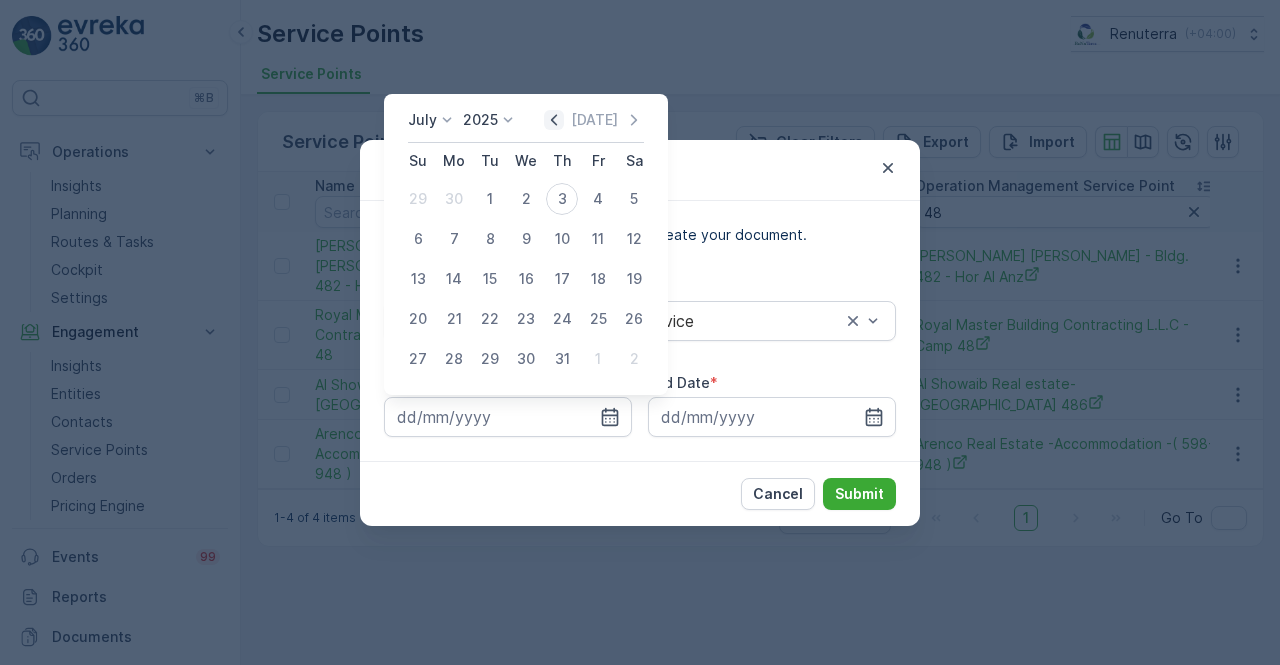 click 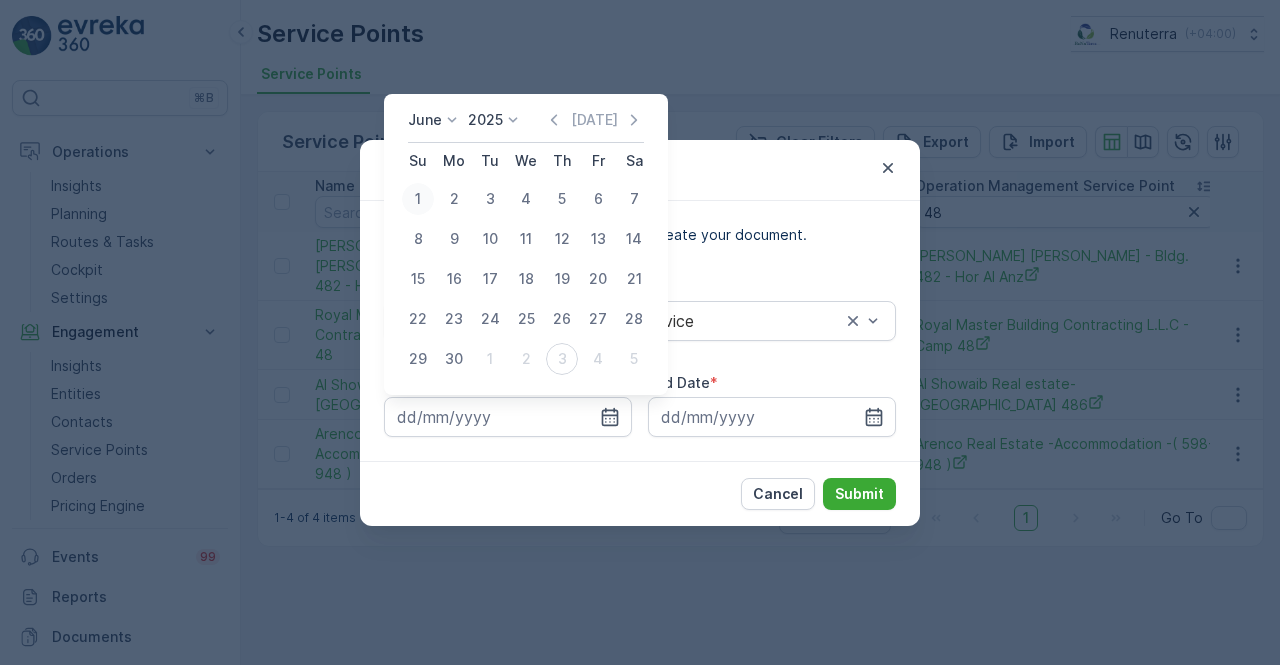 click on "1" at bounding box center (418, 199) 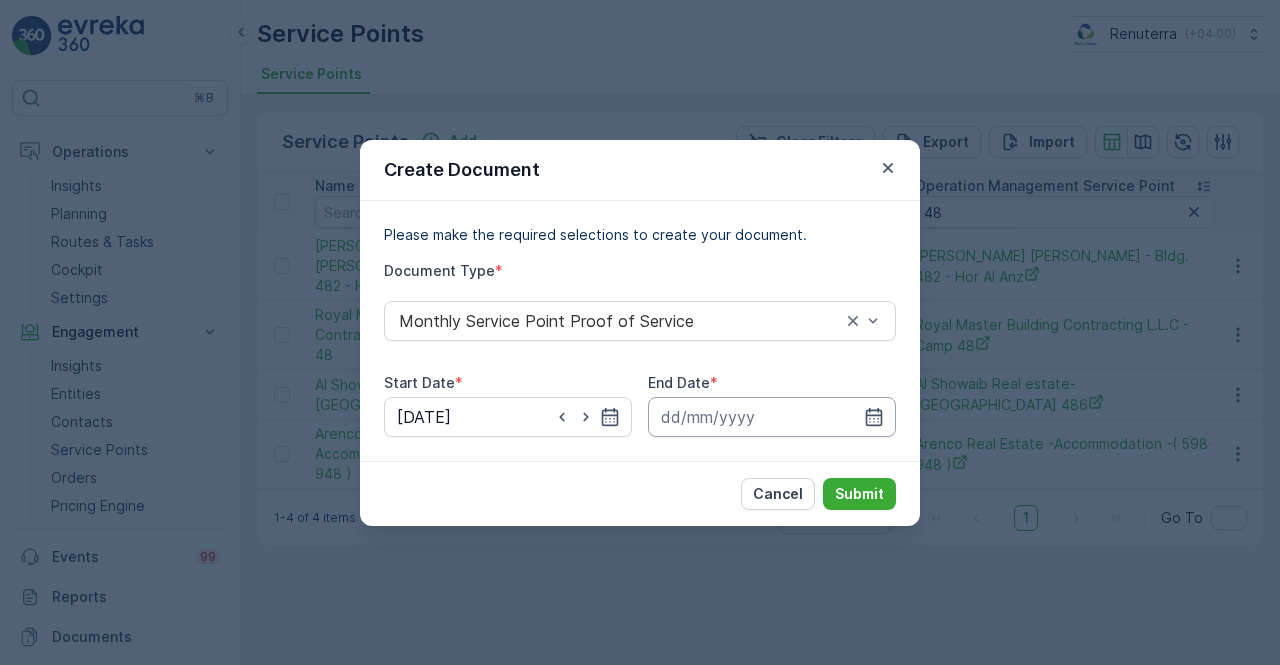 click at bounding box center (772, 417) 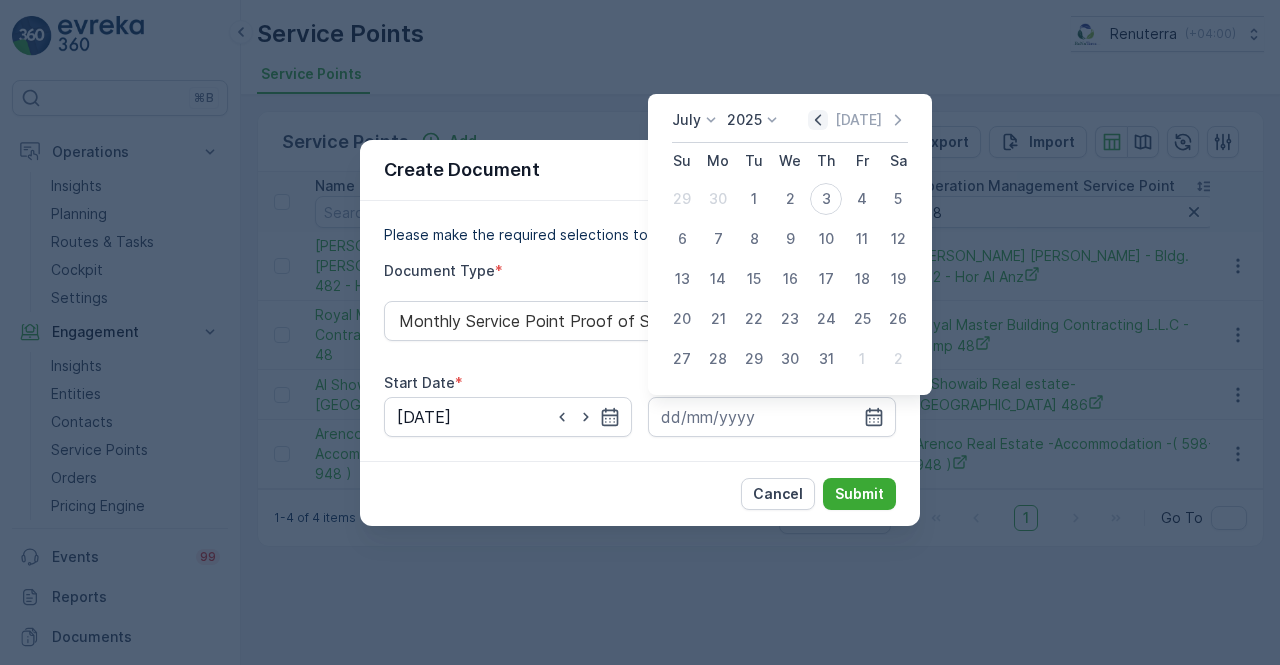 click 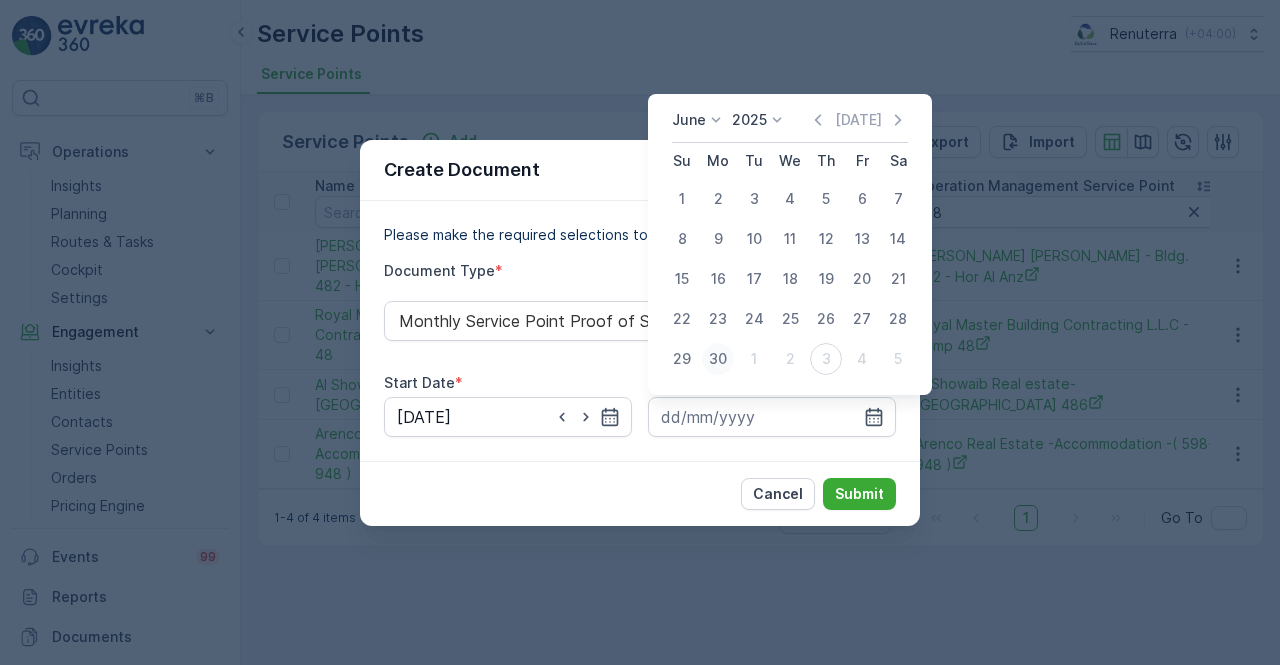 click on "30" at bounding box center (718, 359) 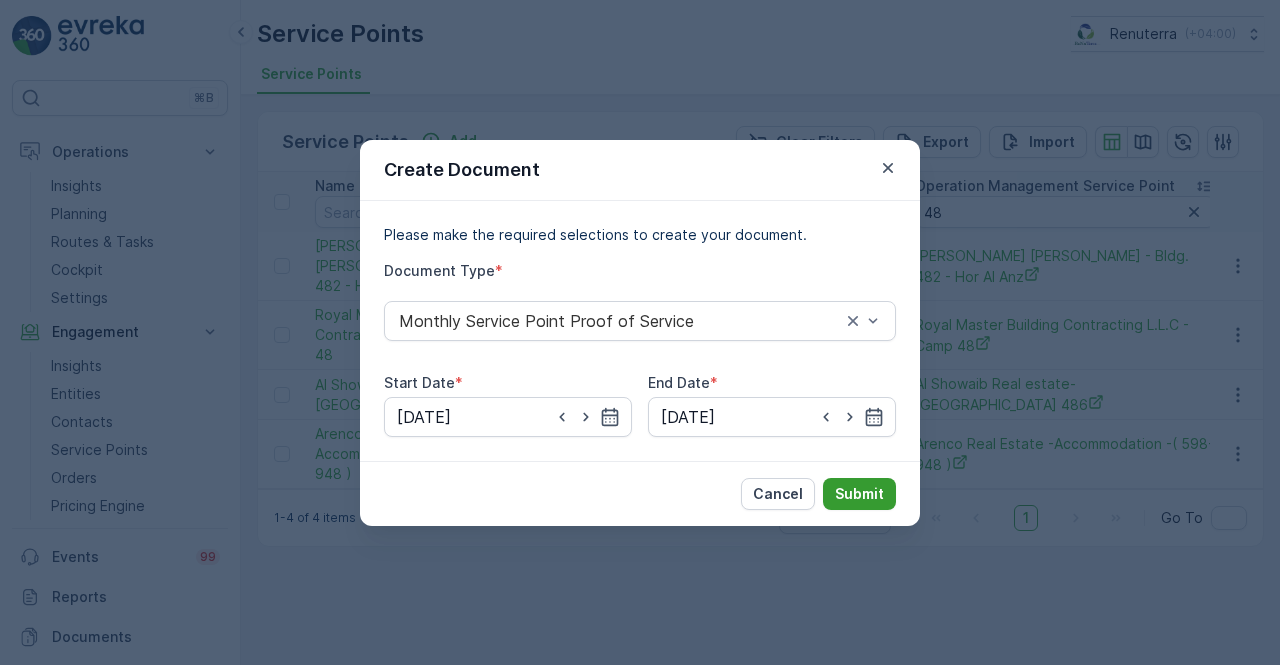 click on "Submit" at bounding box center (859, 494) 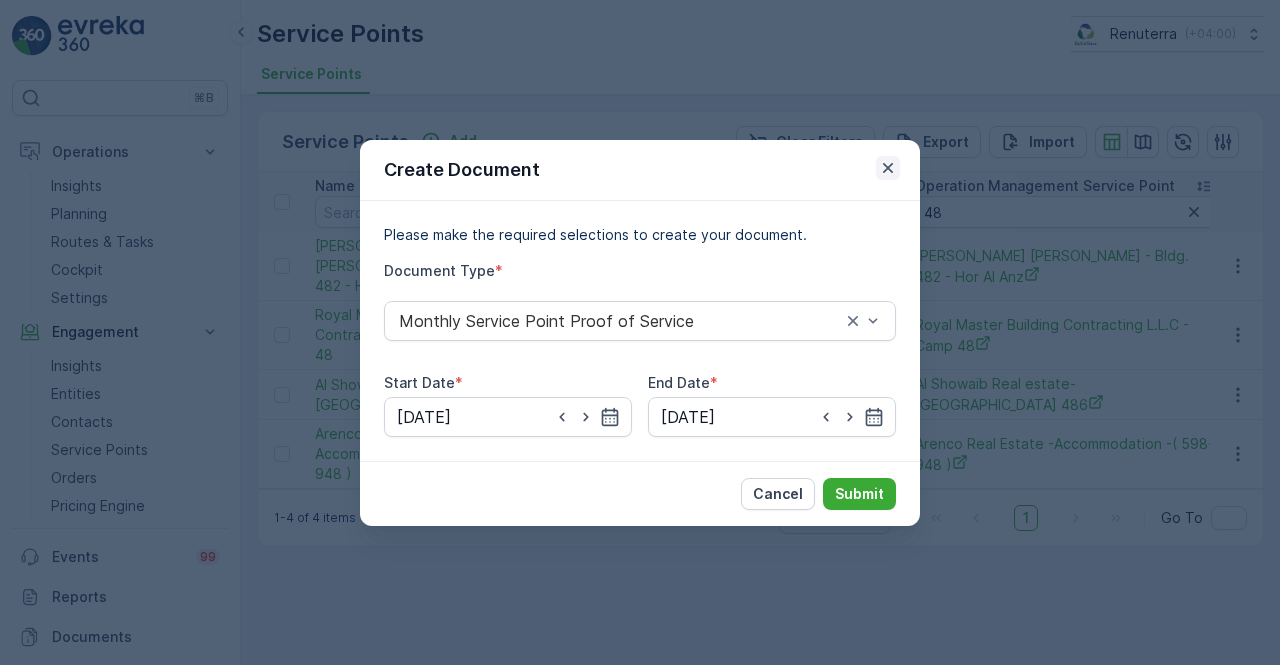 click at bounding box center [888, 168] 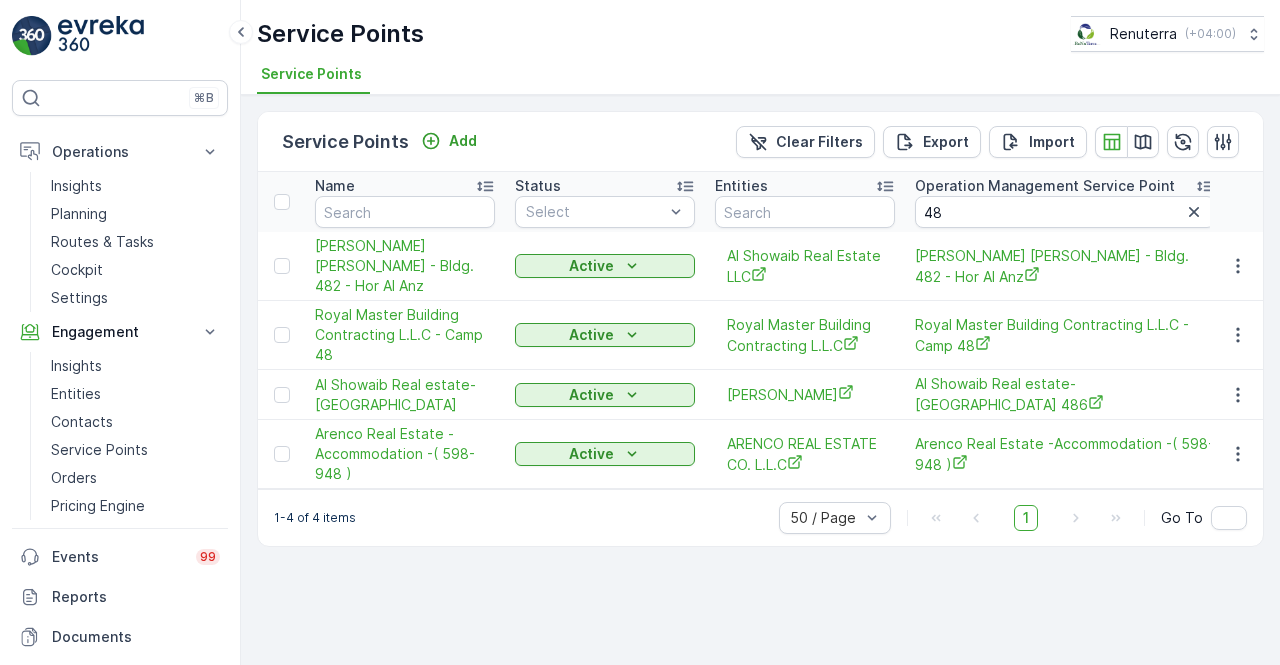 click on "1-4 of 4 items 50 / Page 1 Go To" at bounding box center [760, 517] 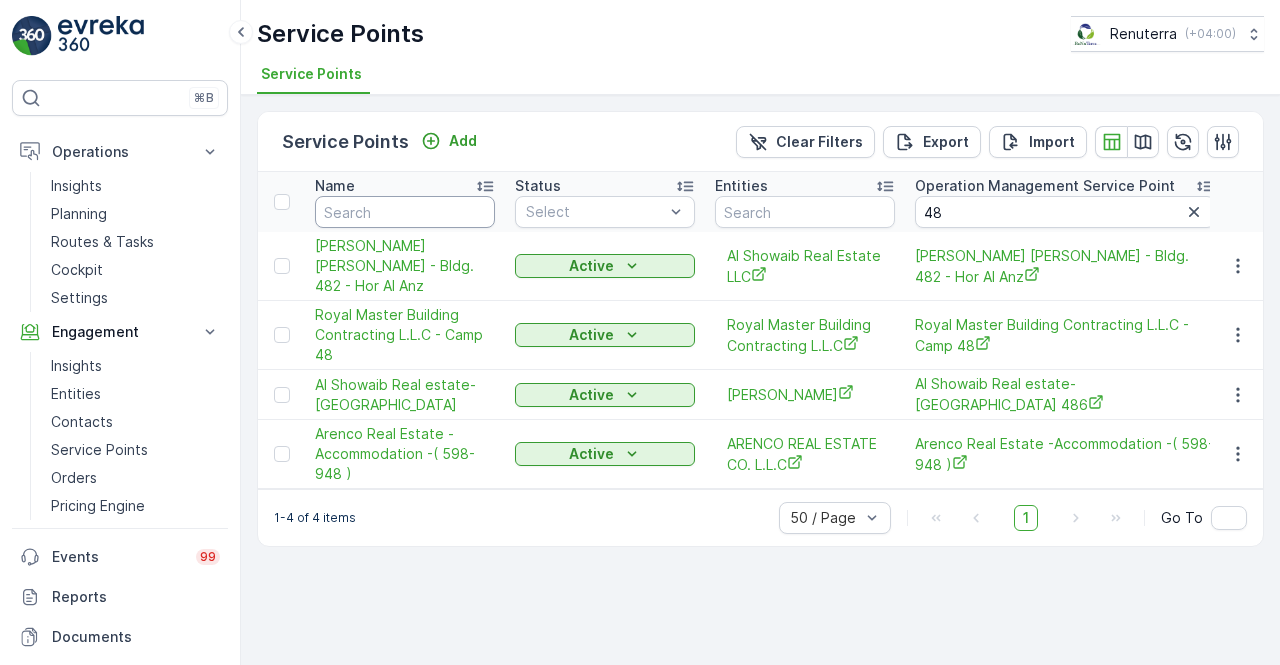 click at bounding box center (405, 212) 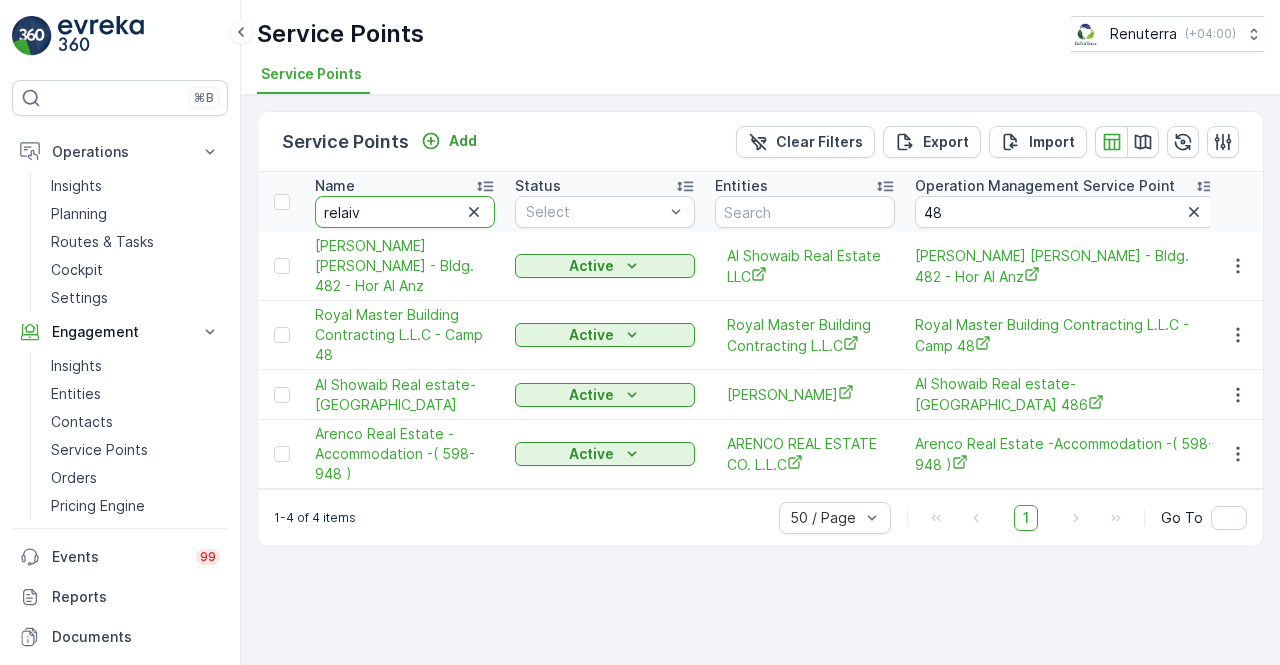 type on "relai" 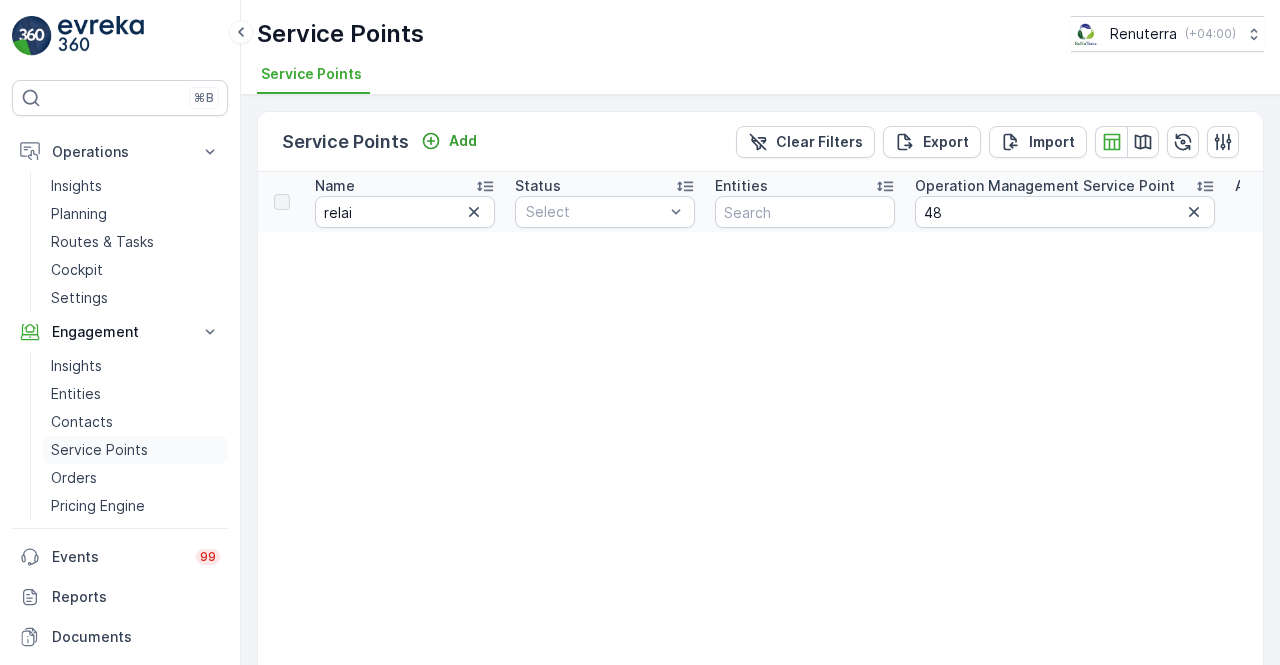 click on "Service Points" at bounding box center [99, 450] 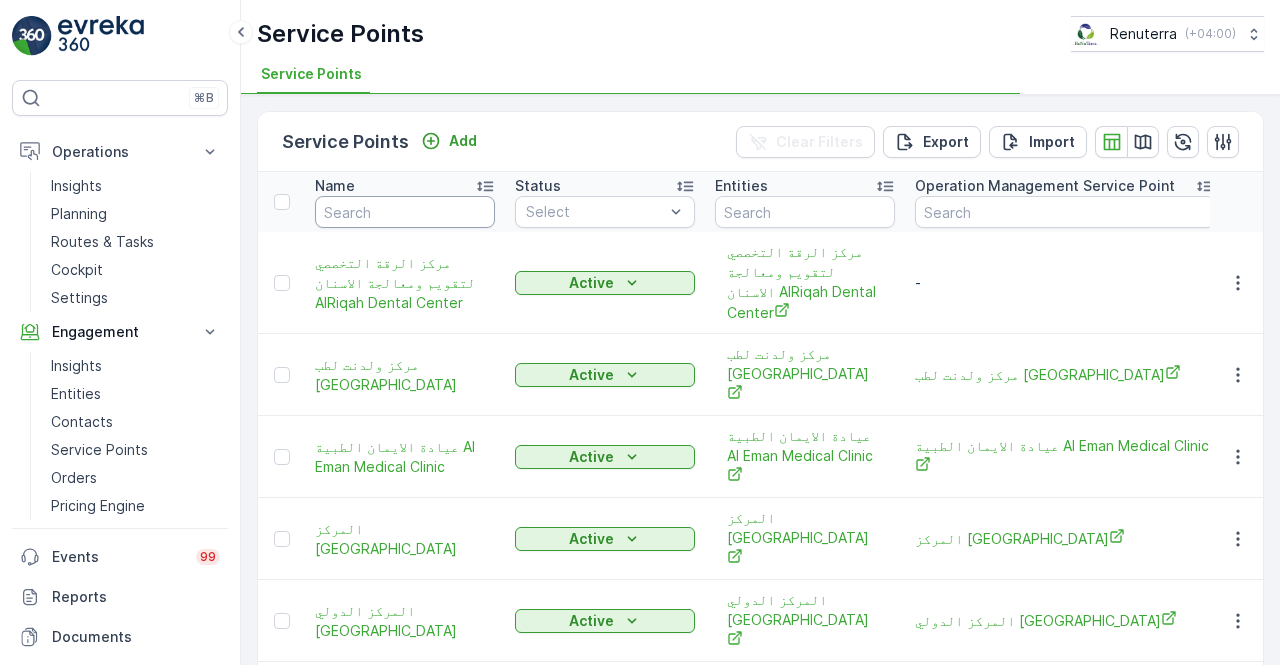 click at bounding box center [405, 212] 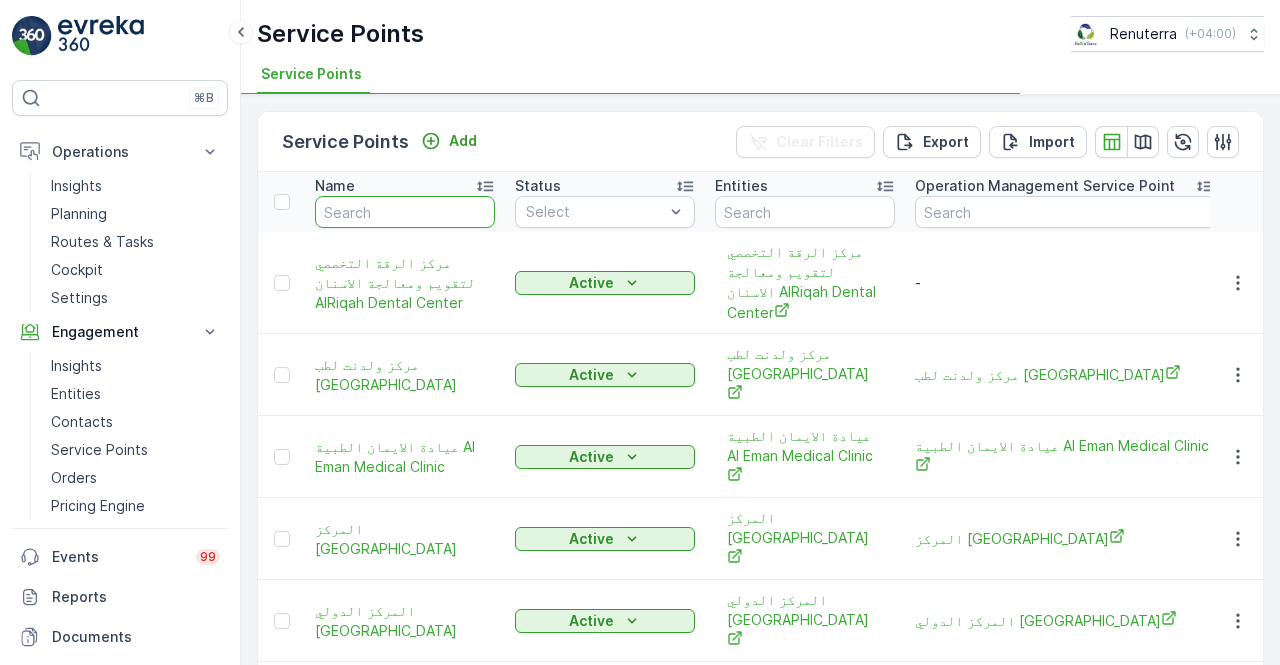 type on "r" 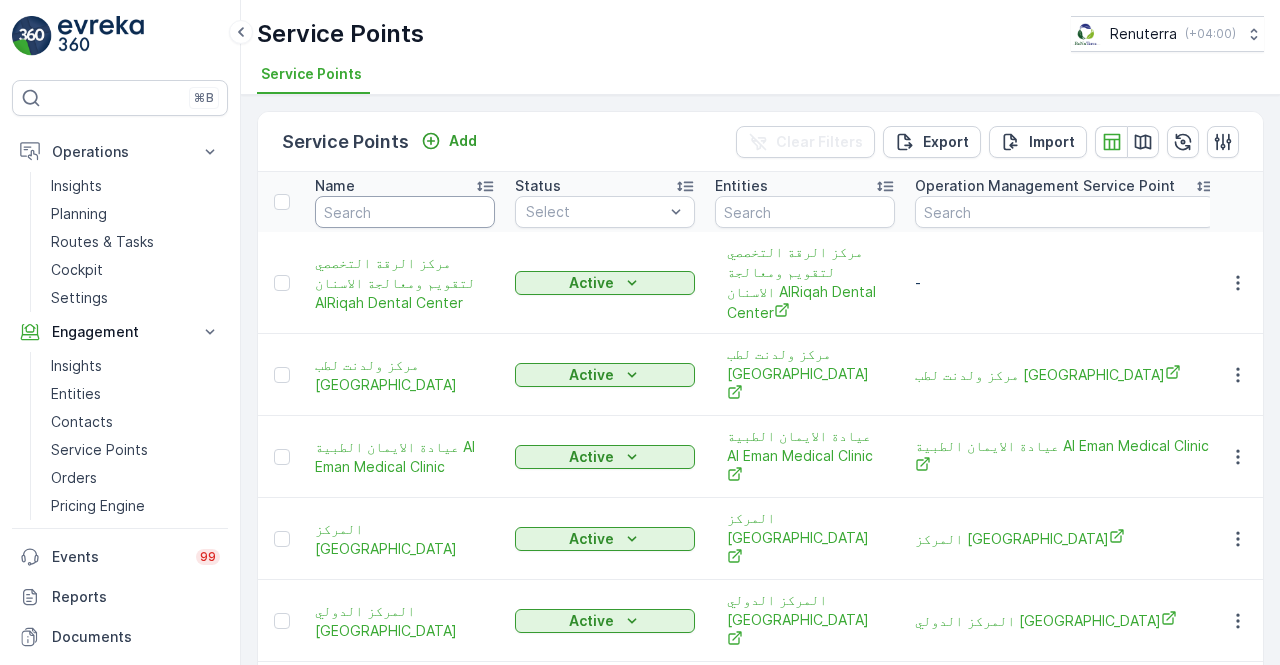 type 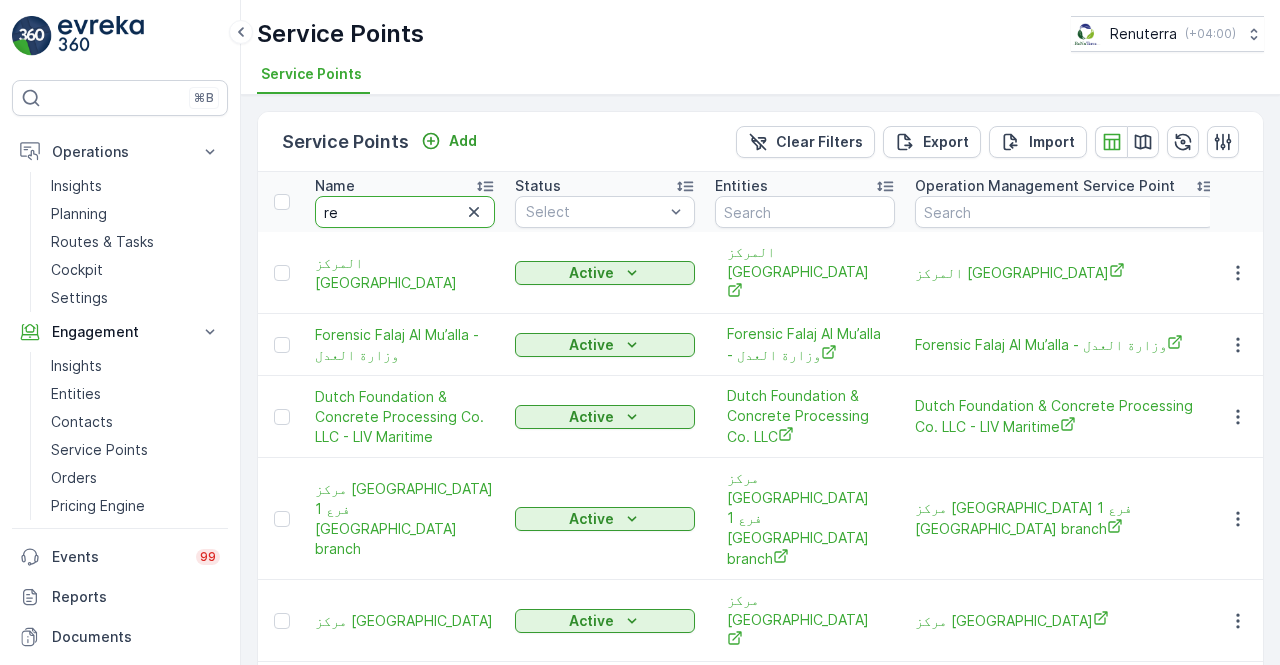 click on "re" at bounding box center (405, 212) 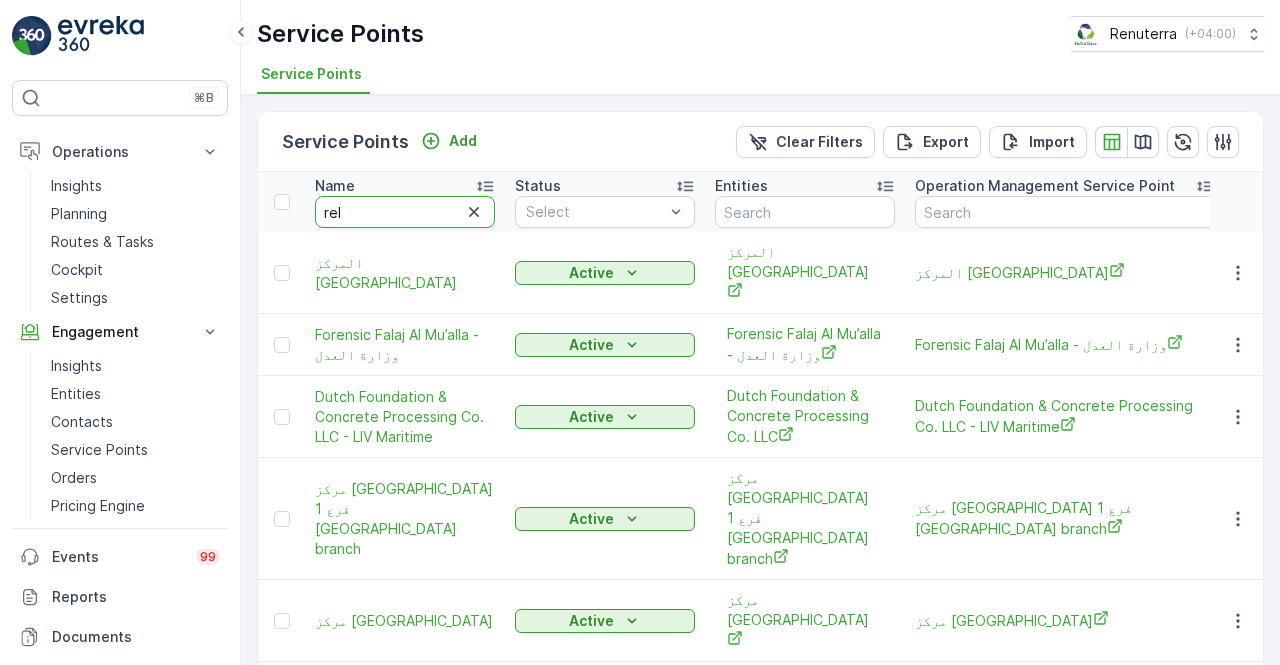 type on "reli" 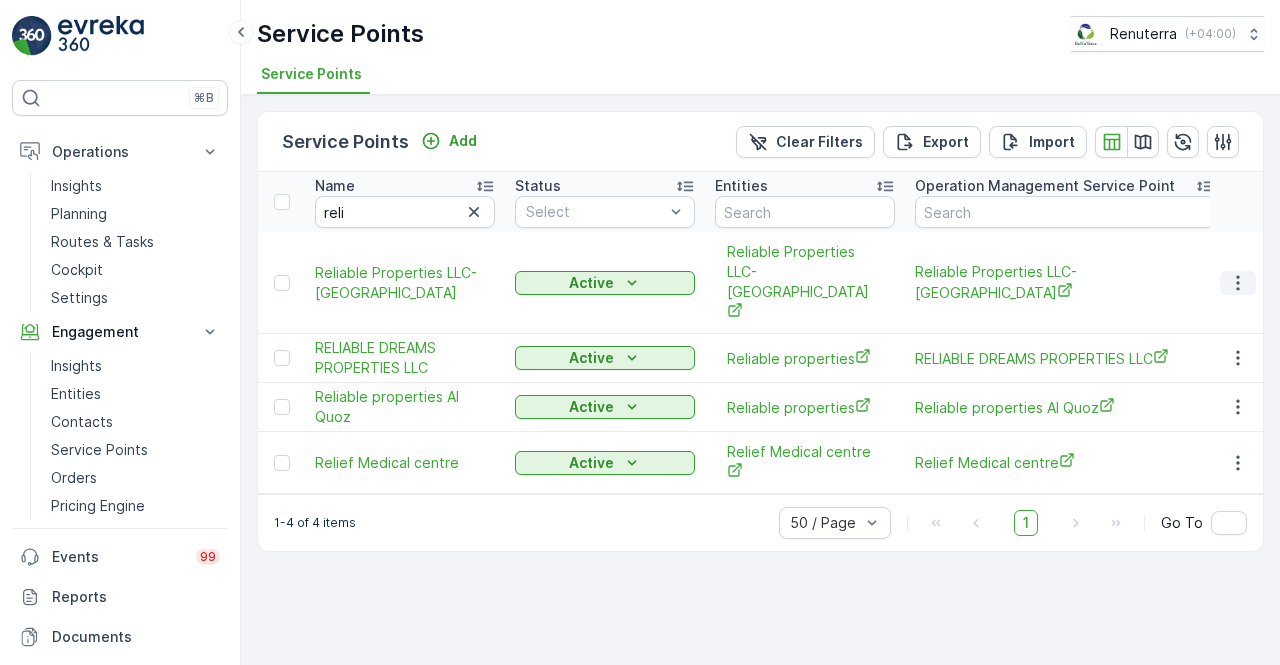 click 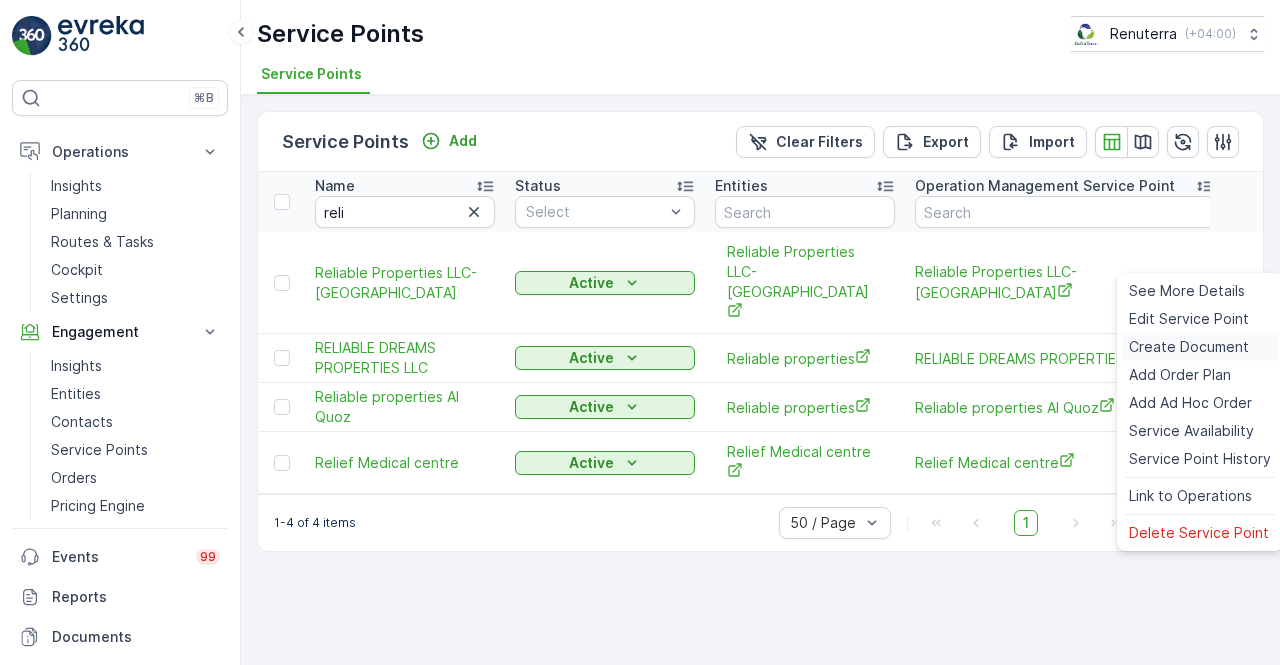 click on "Create Document" at bounding box center (1189, 347) 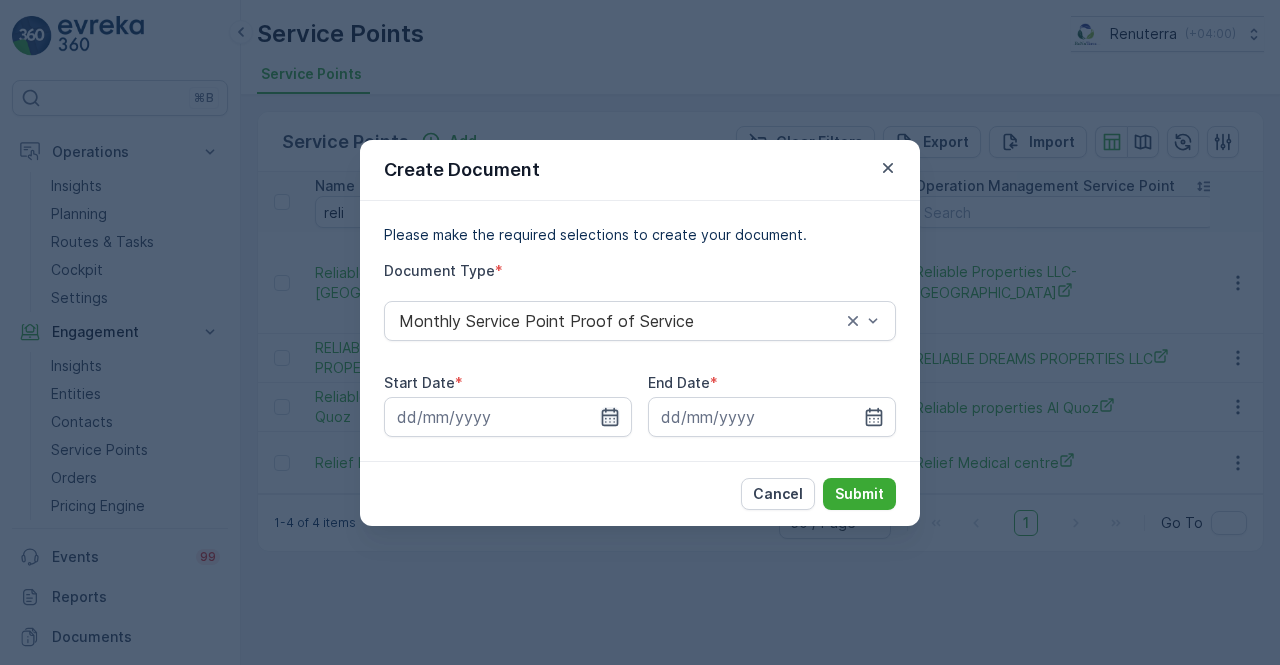 click 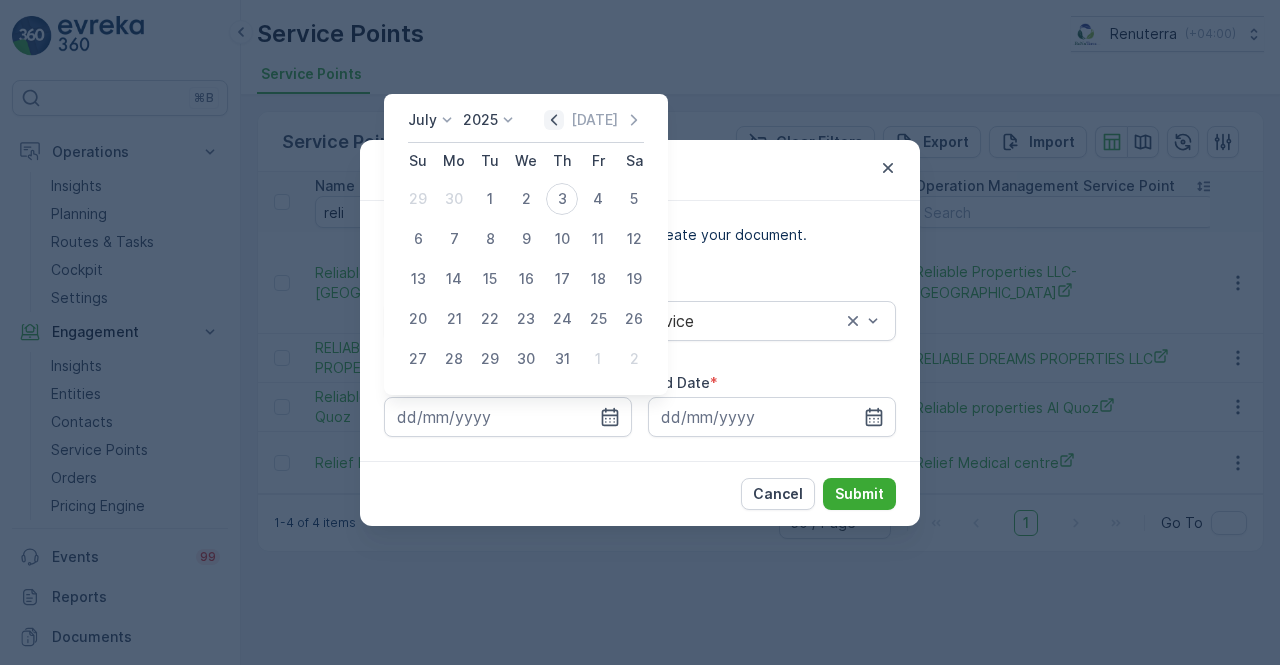 click 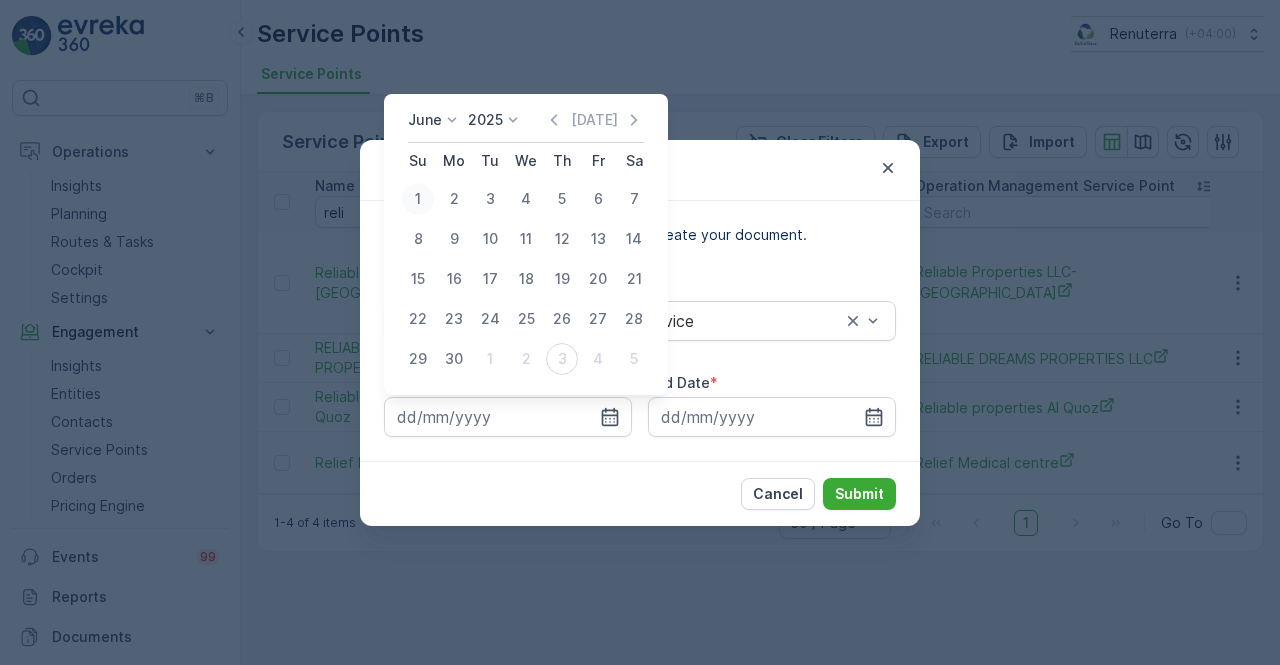 click on "1" at bounding box center (418, 199) 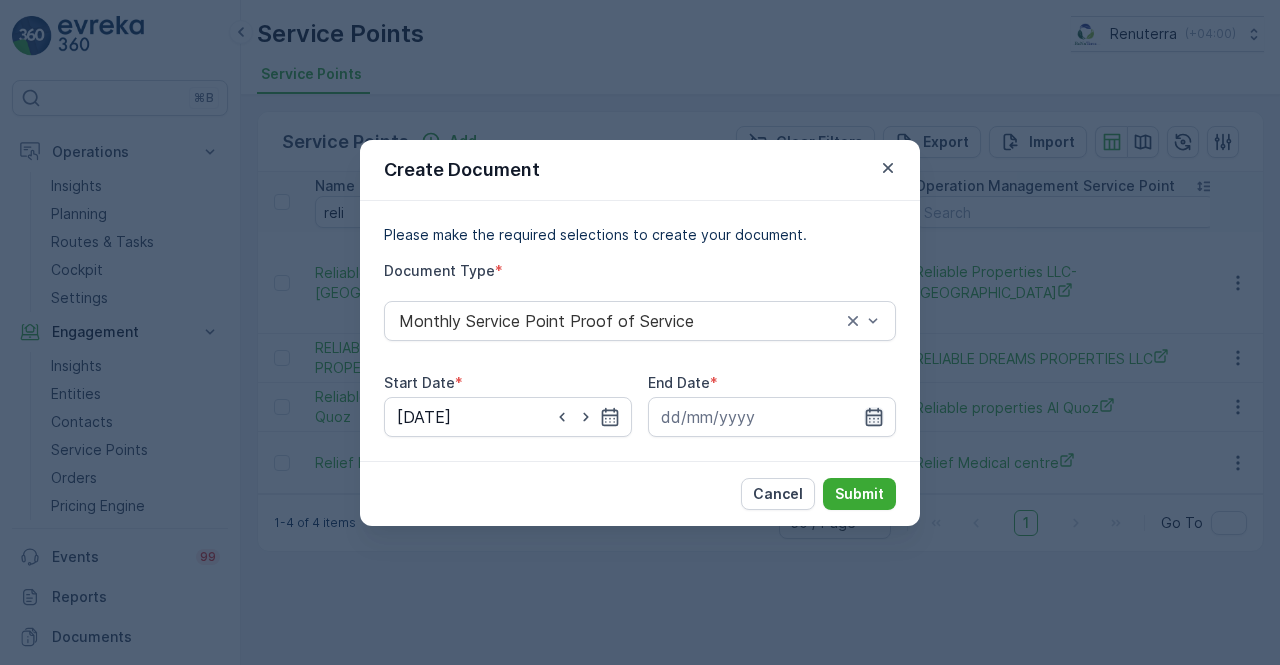 click 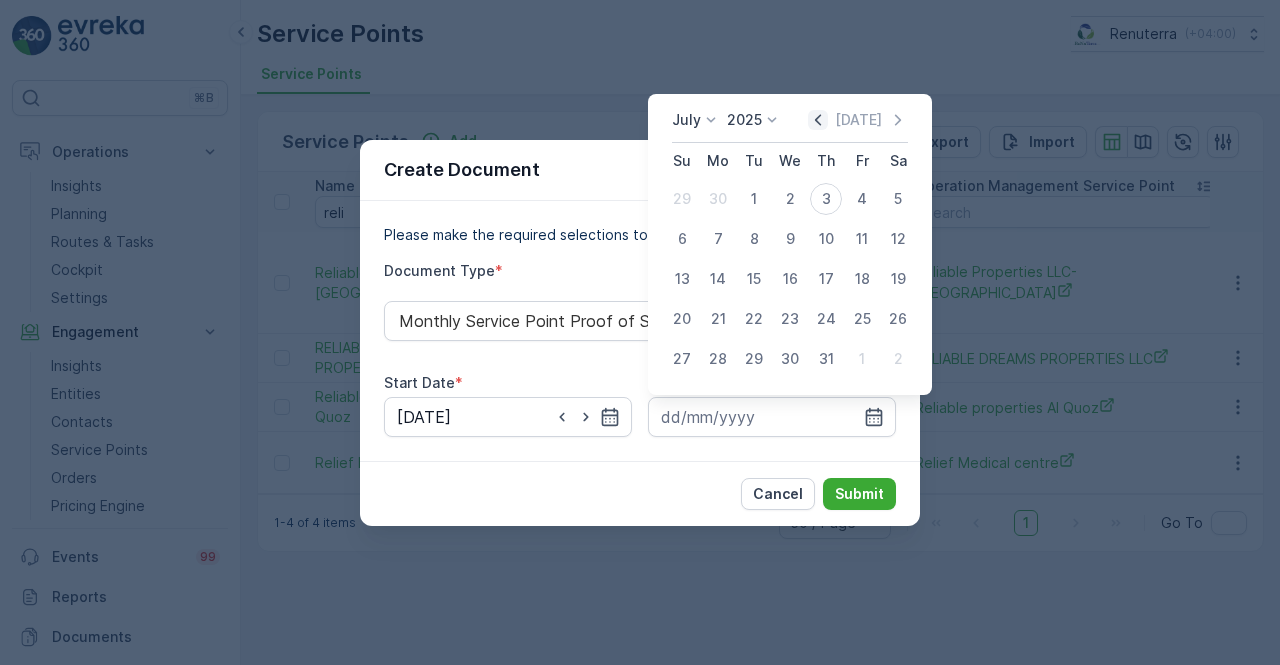click 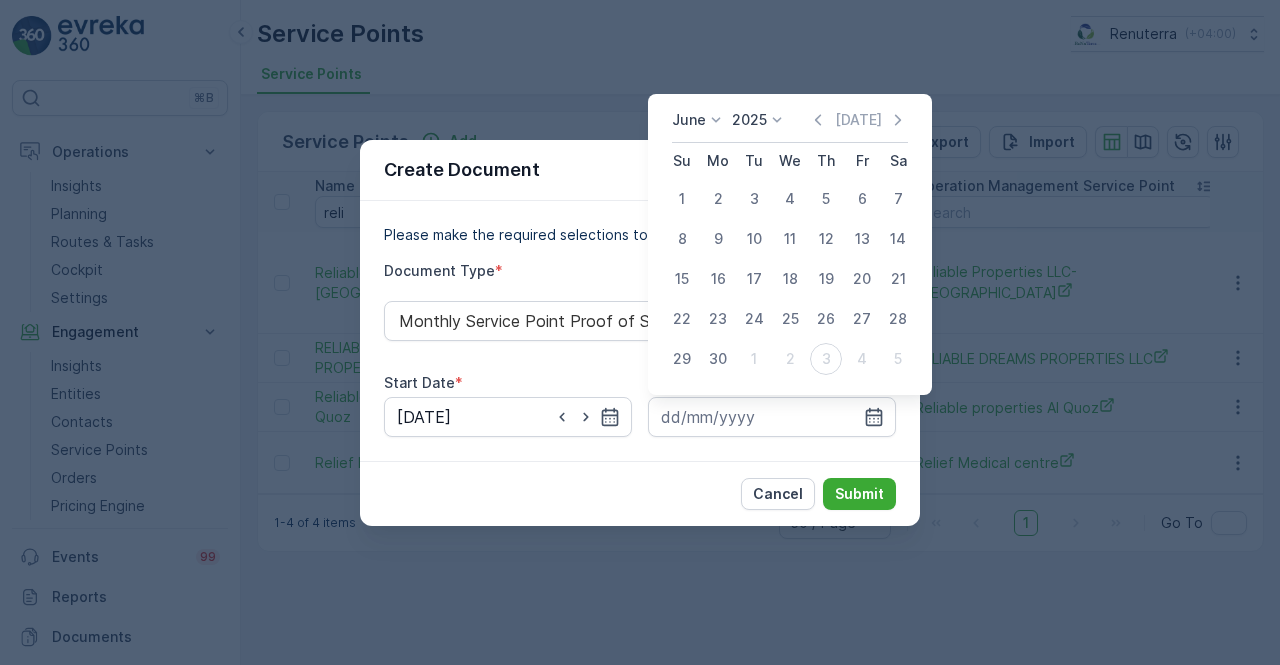 click on "30" at bounding box center [718, 359] 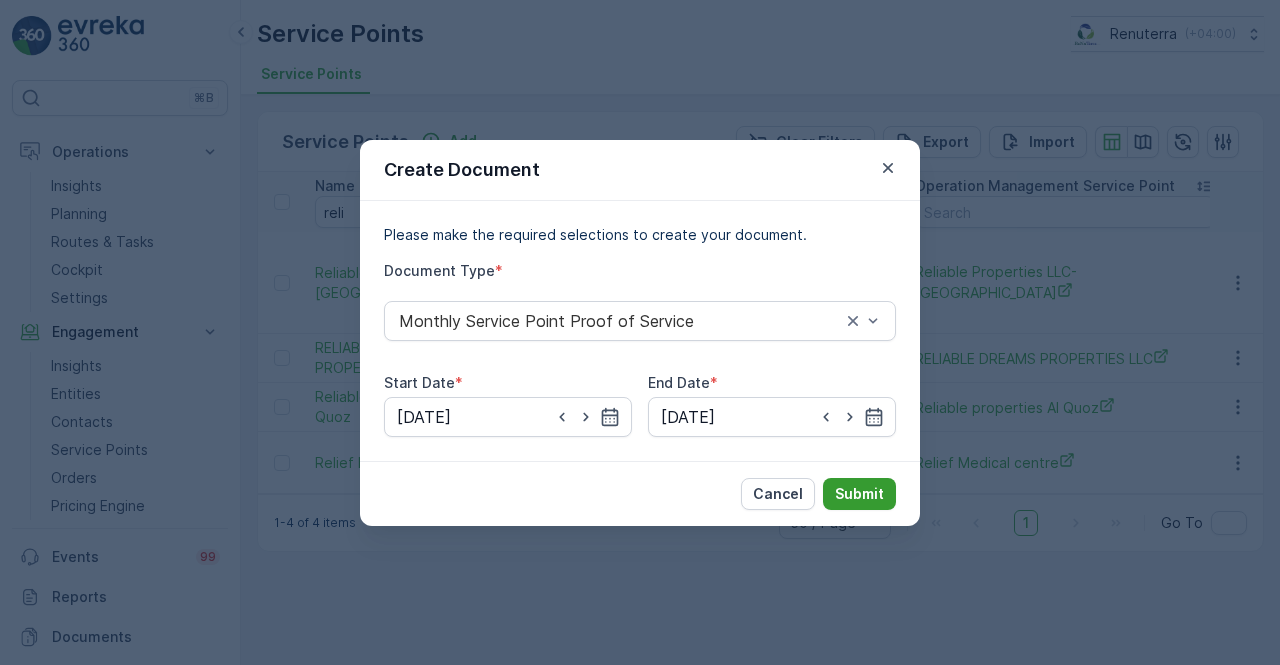 click on "Submit" at bounding box center [859, 494] 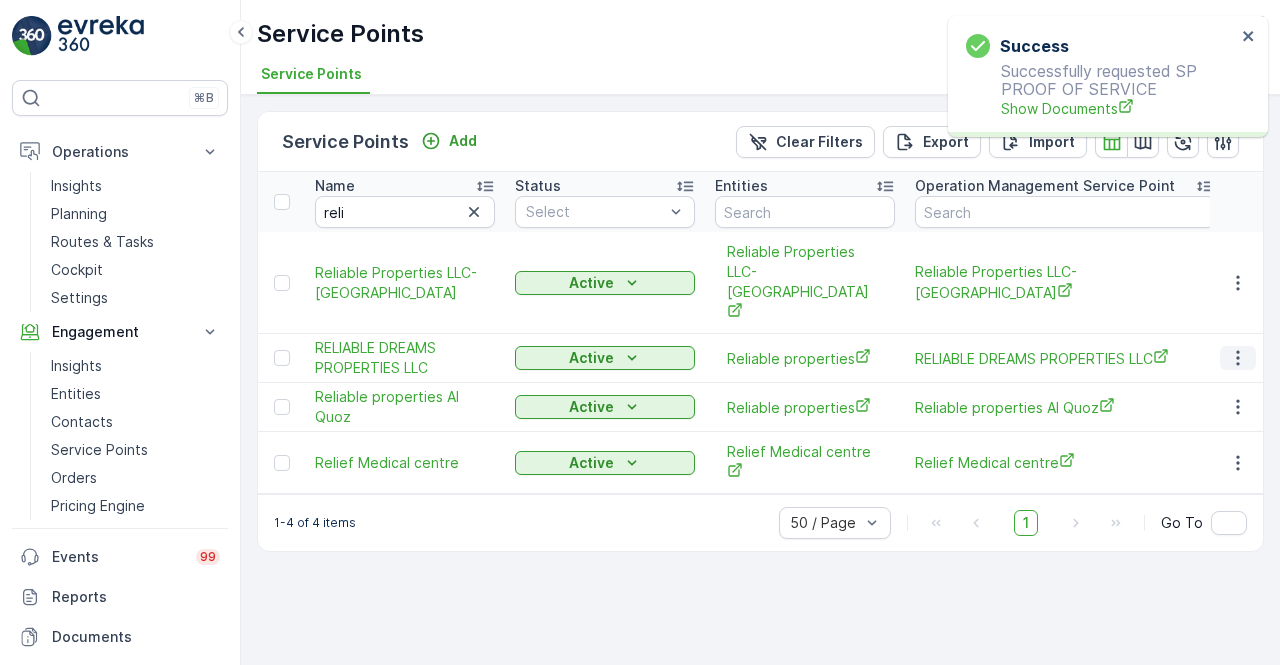 click 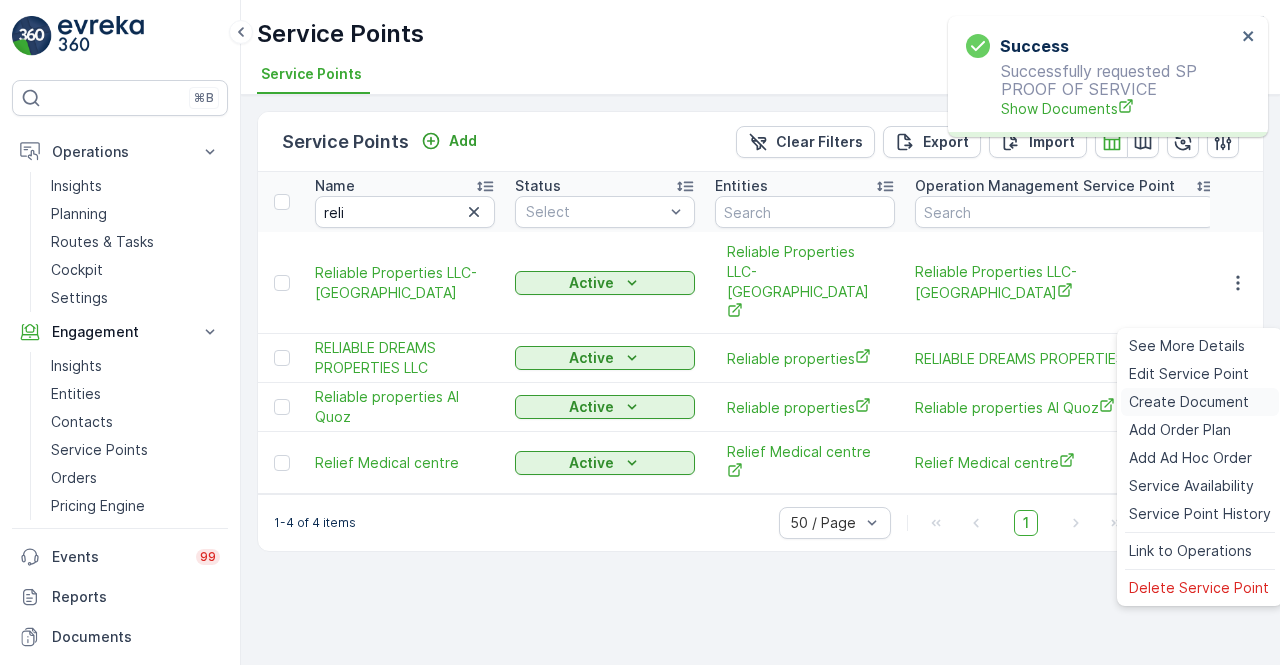 click on "Create Document" at bounding box center (1189, 402) 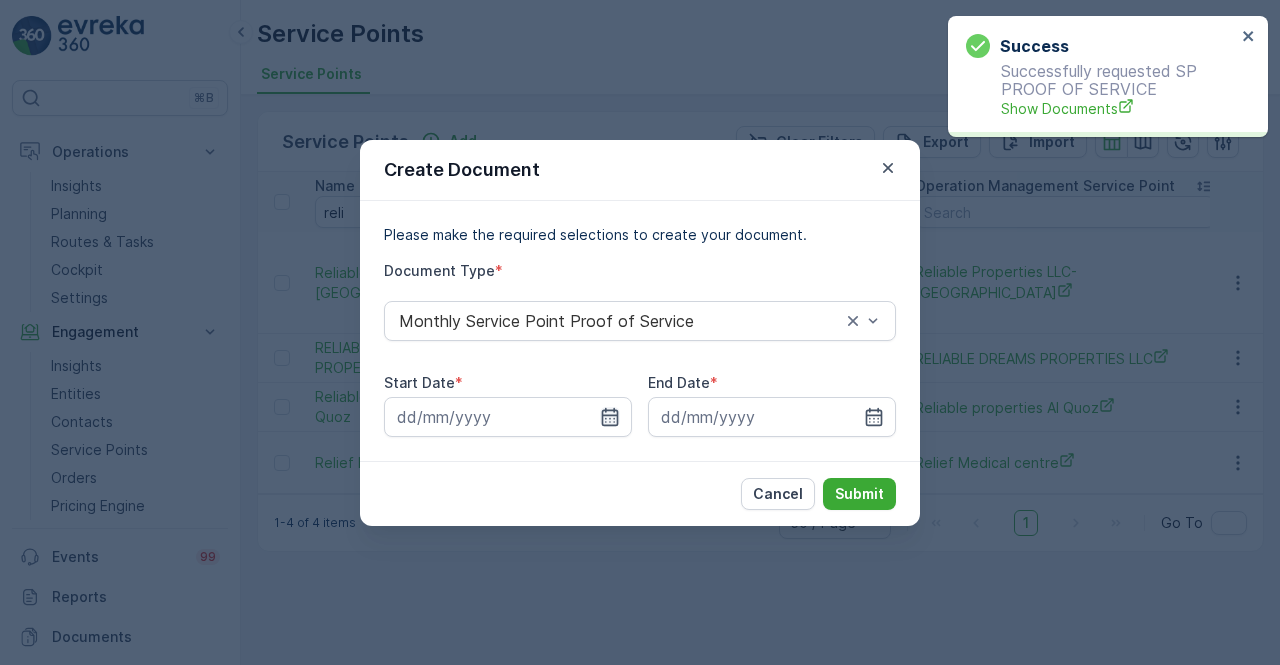 click 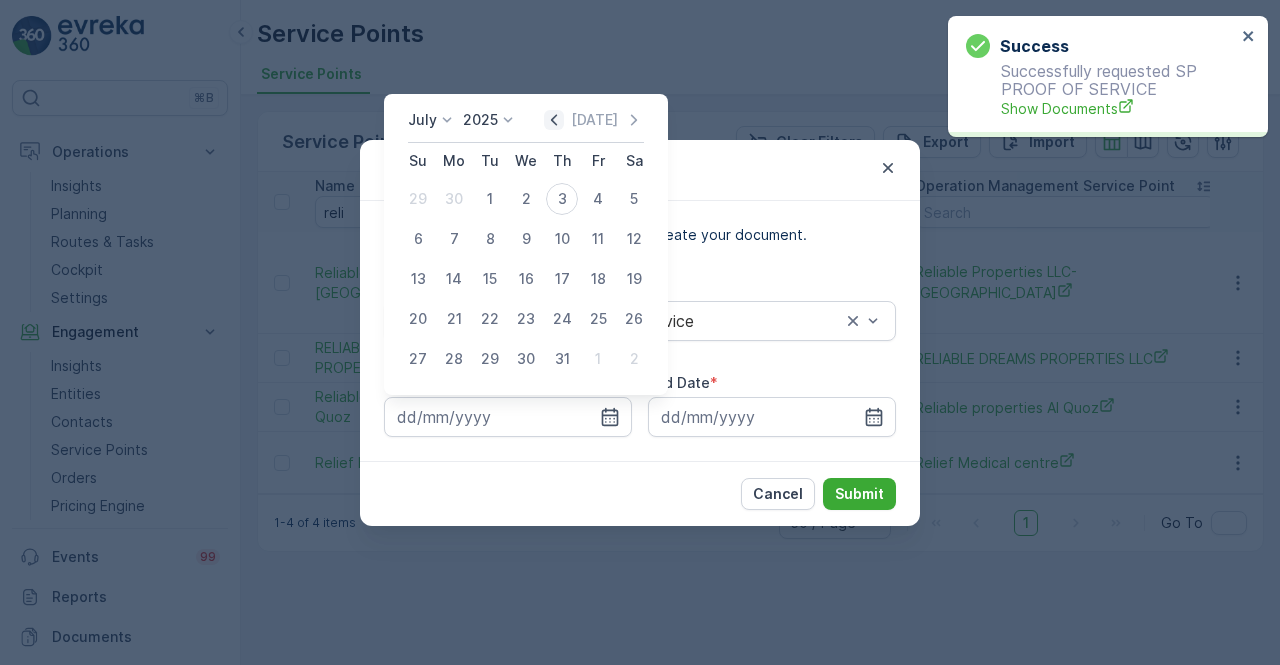 click 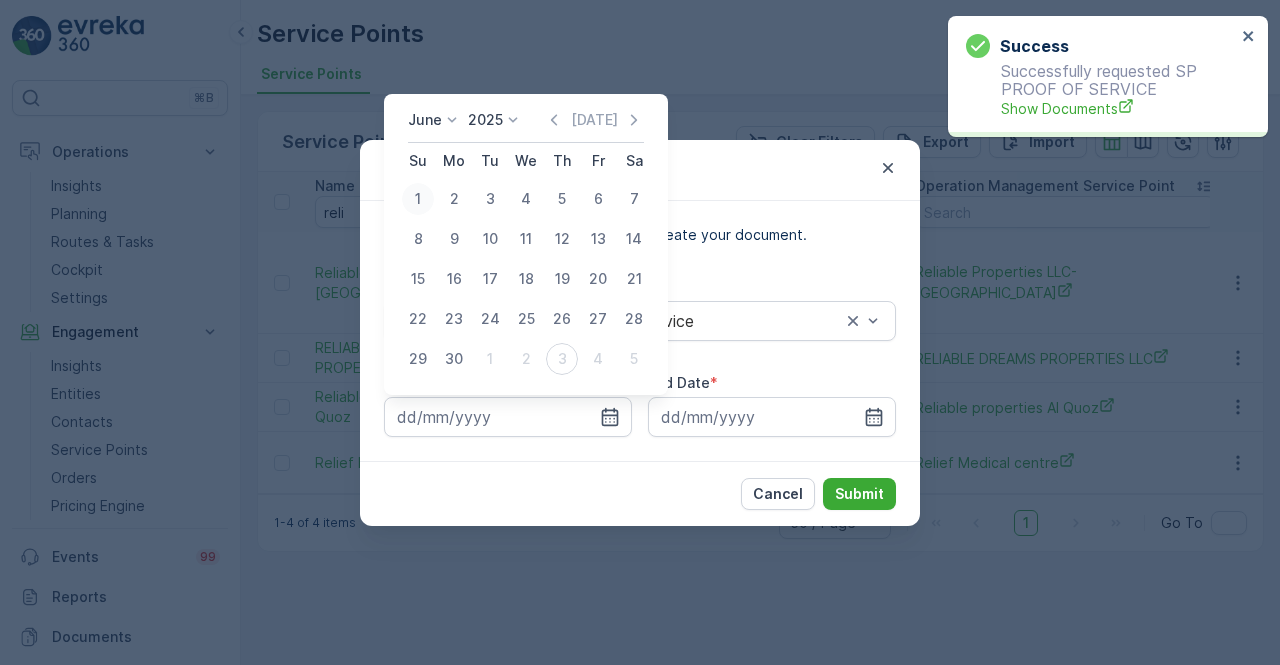 click on "1" at bounding box center (418, 199) 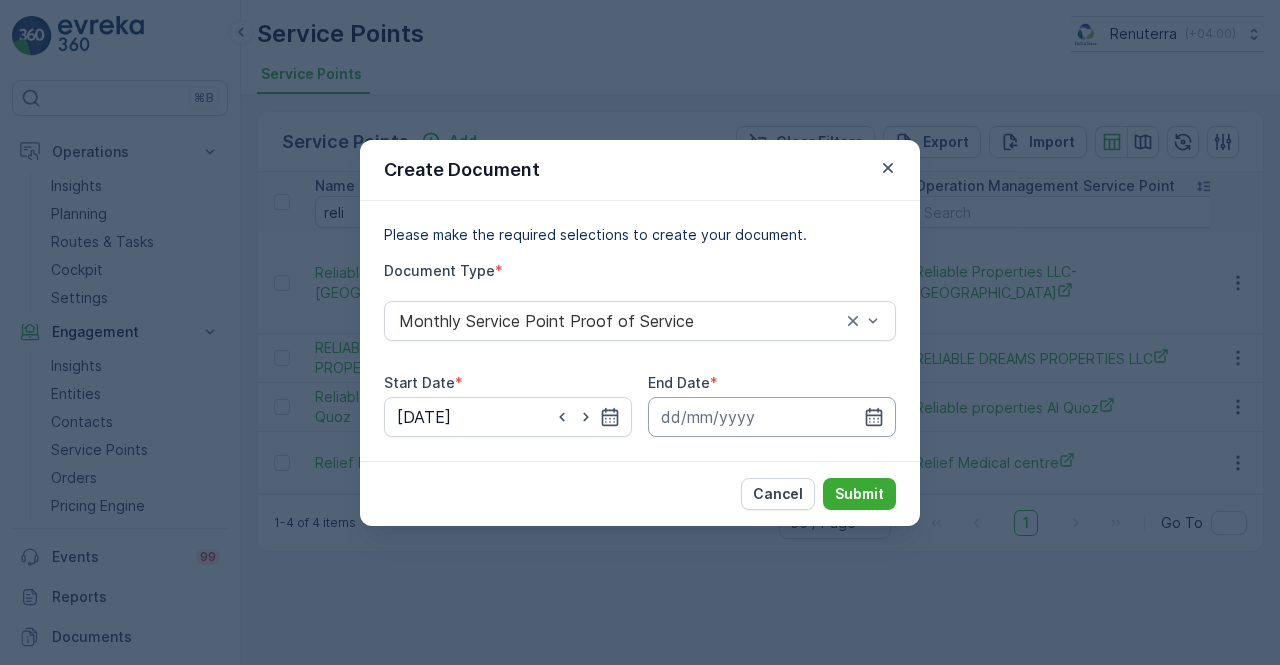 click at bounding box center [772, 417] 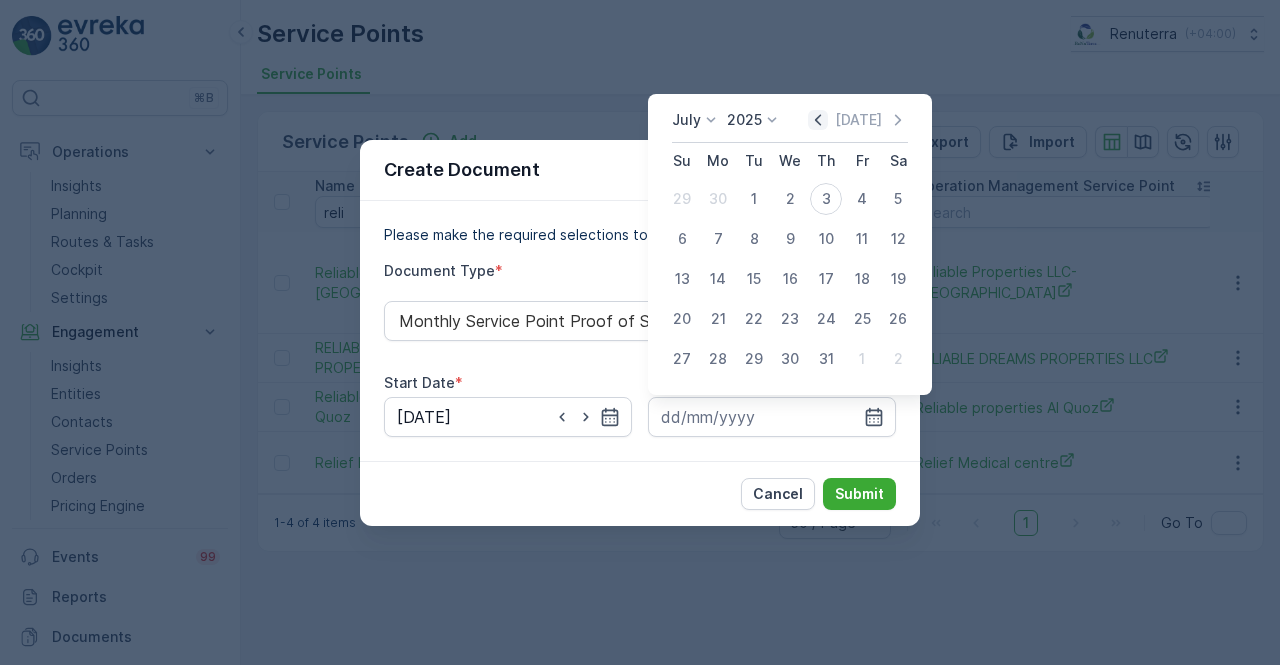 click 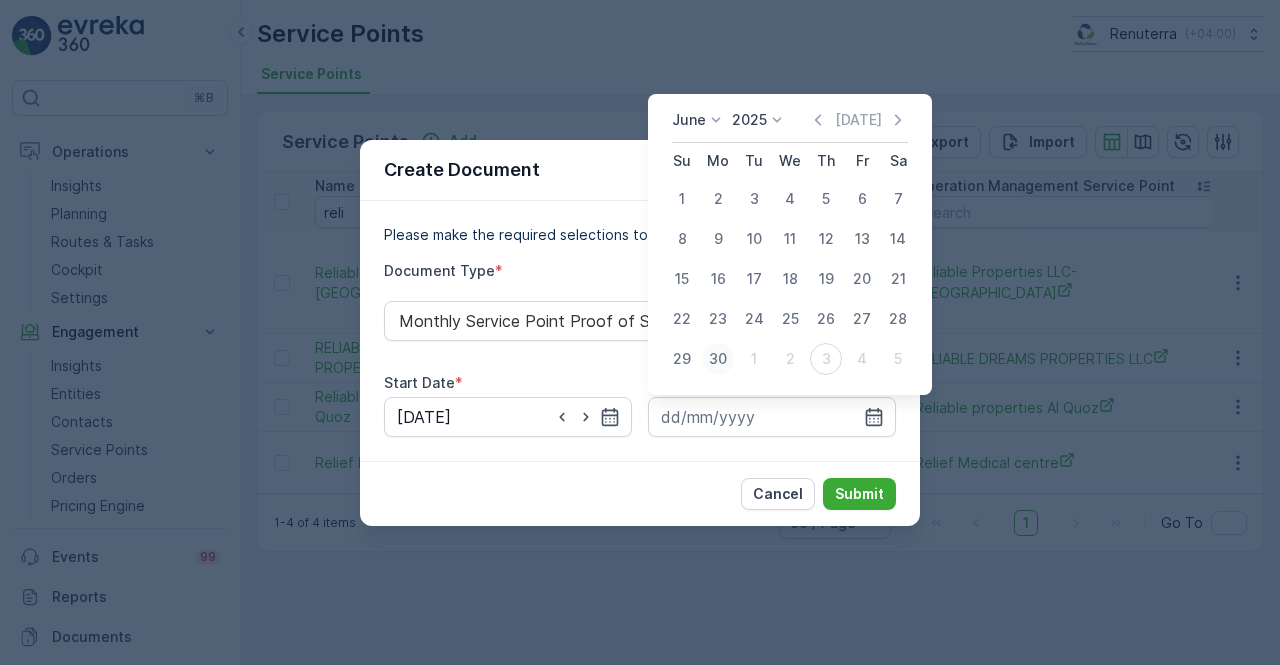 click on "30" at bounding box center [718, 359] 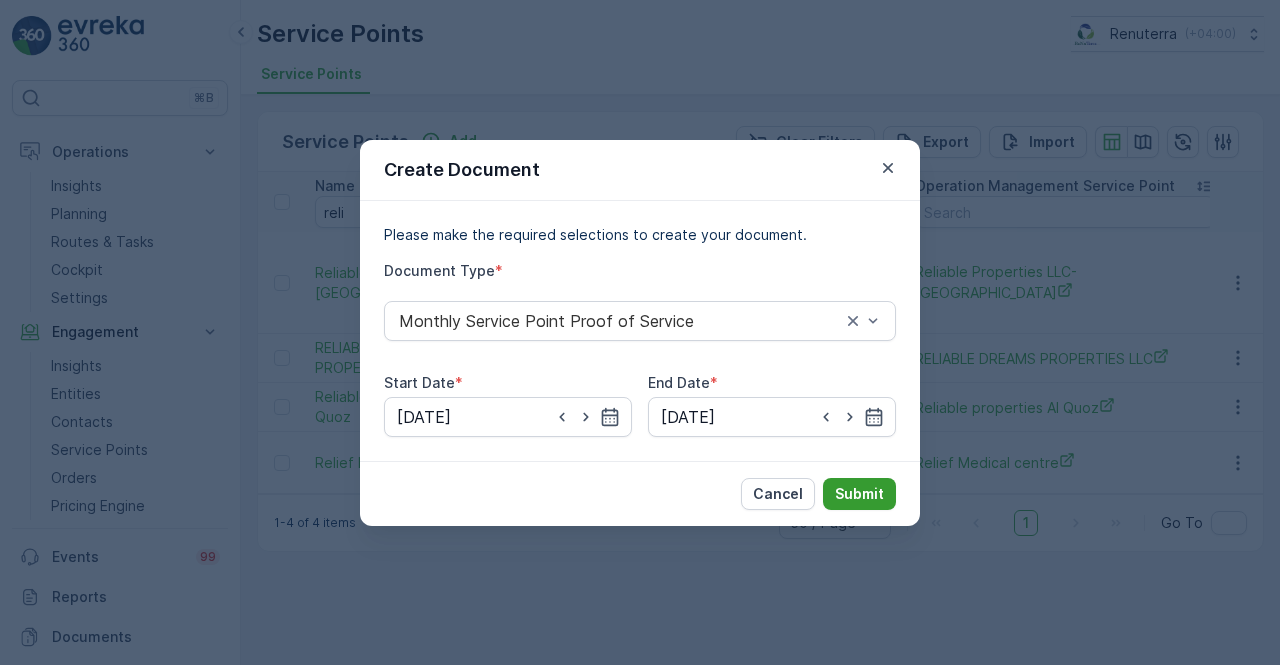 click on "Submit" at bounding box center (859, 494) 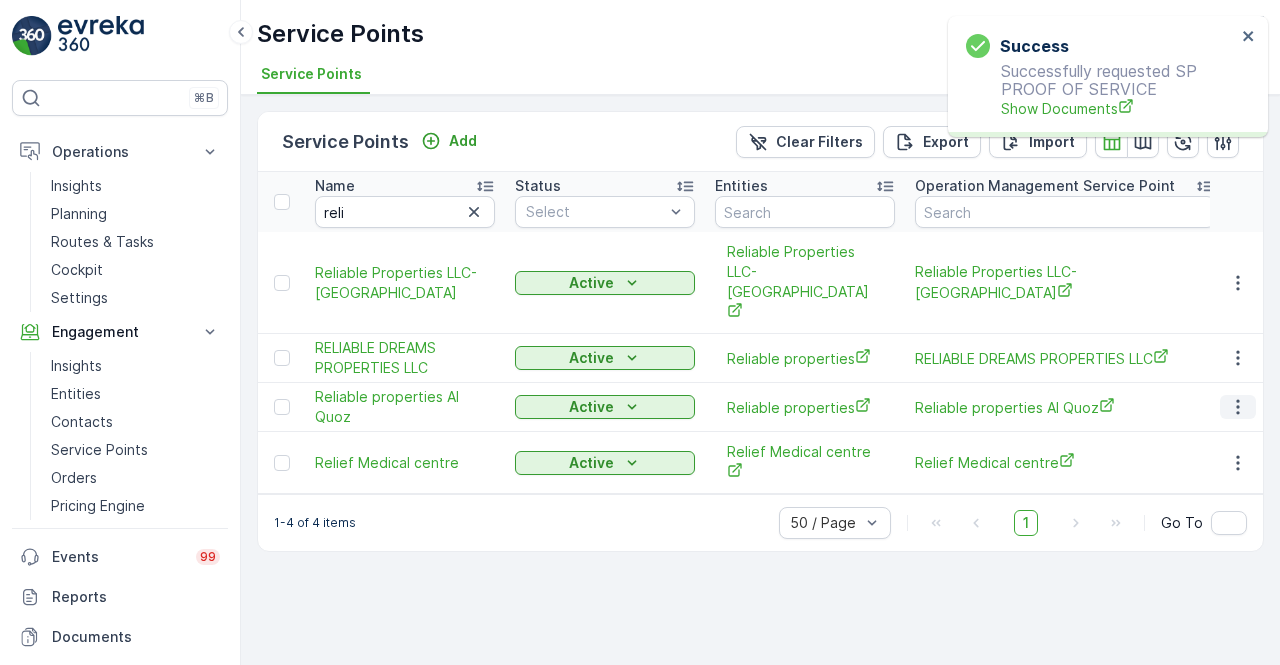 click 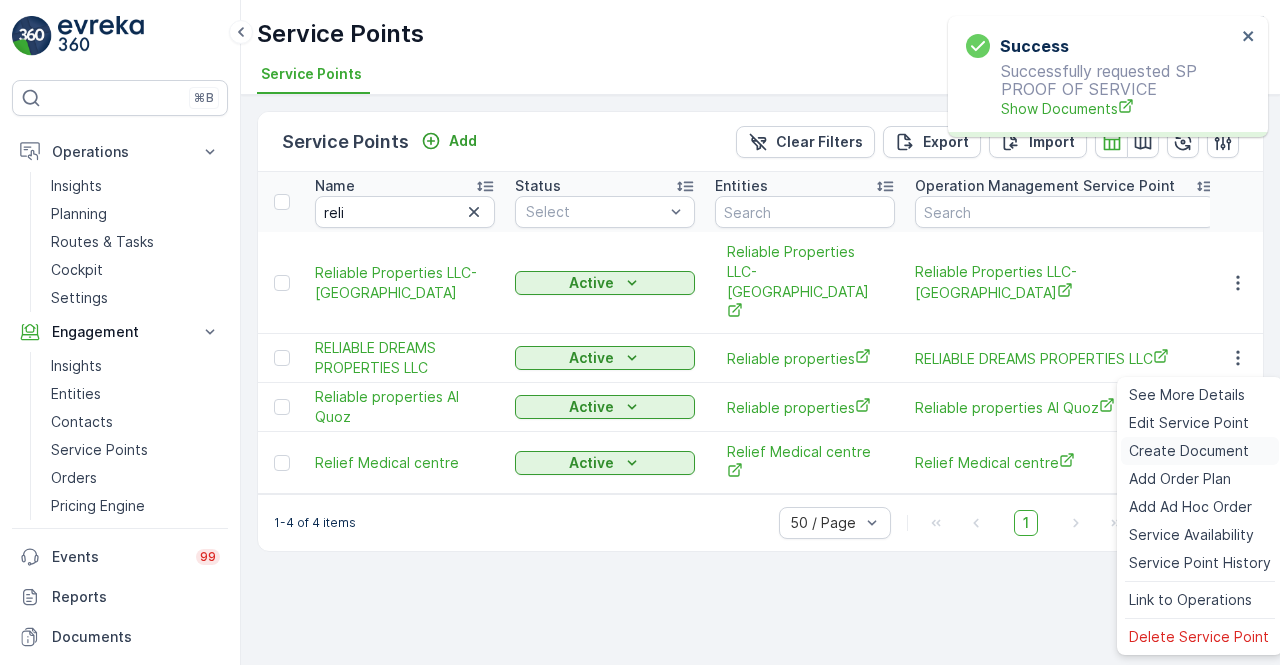 click on "Create Document" at bounding box center [1189, 451] 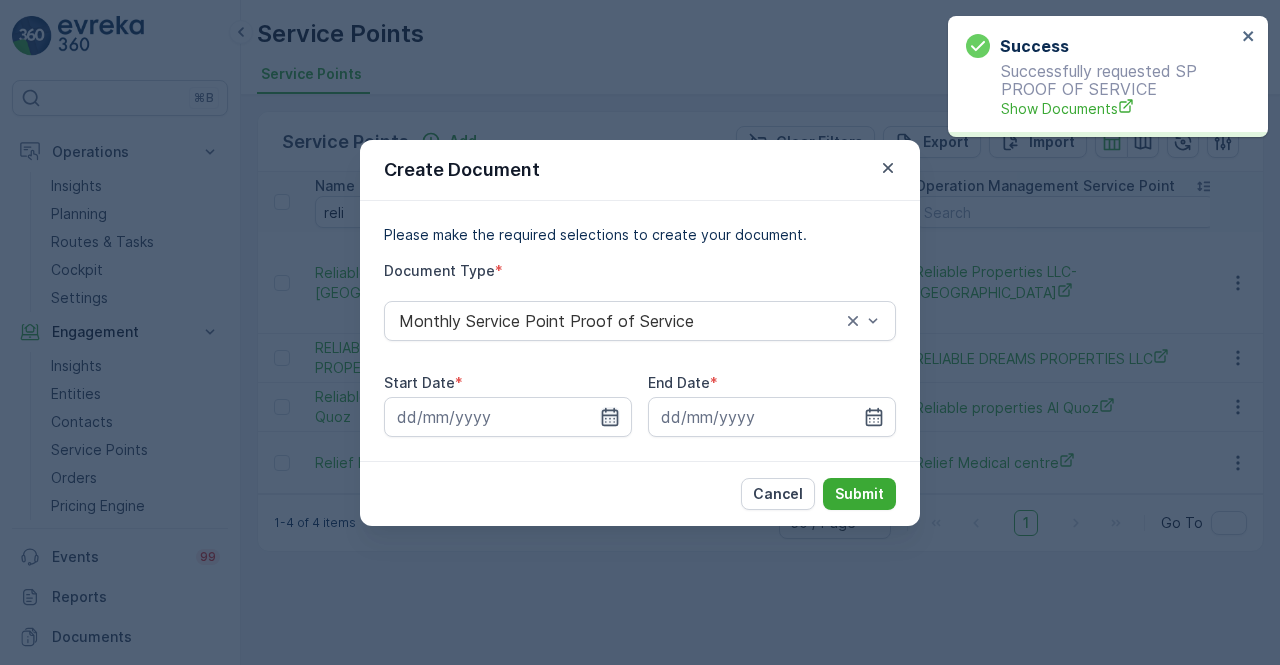 click 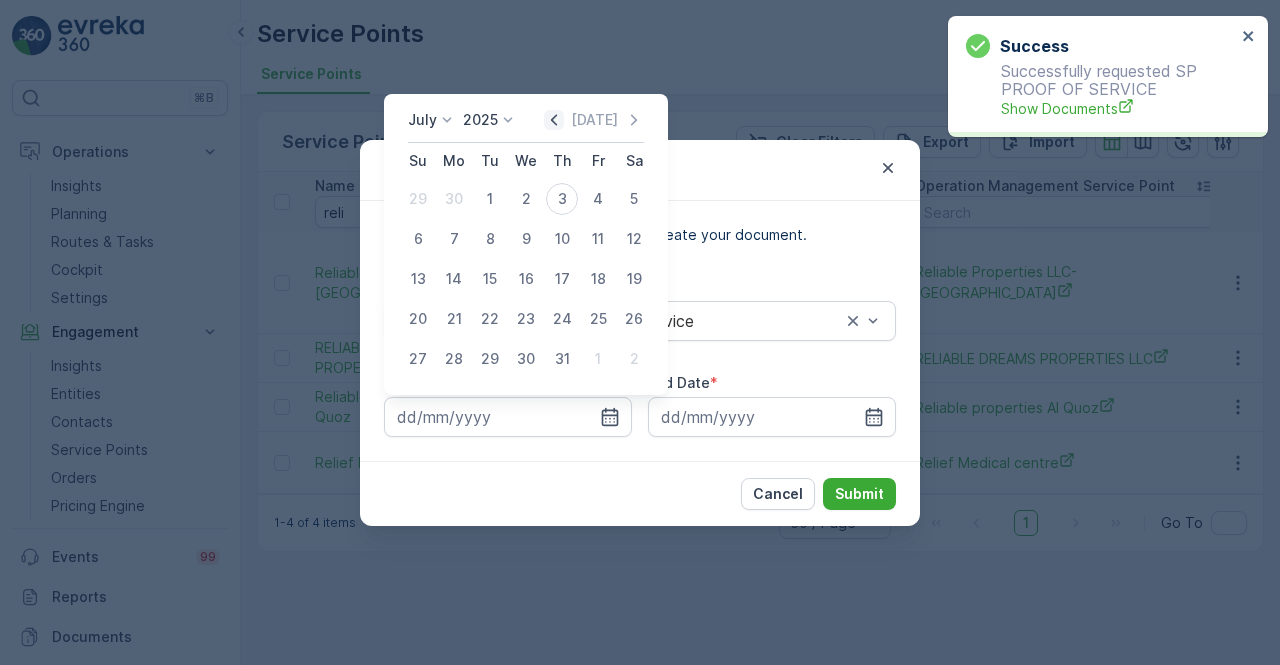 click 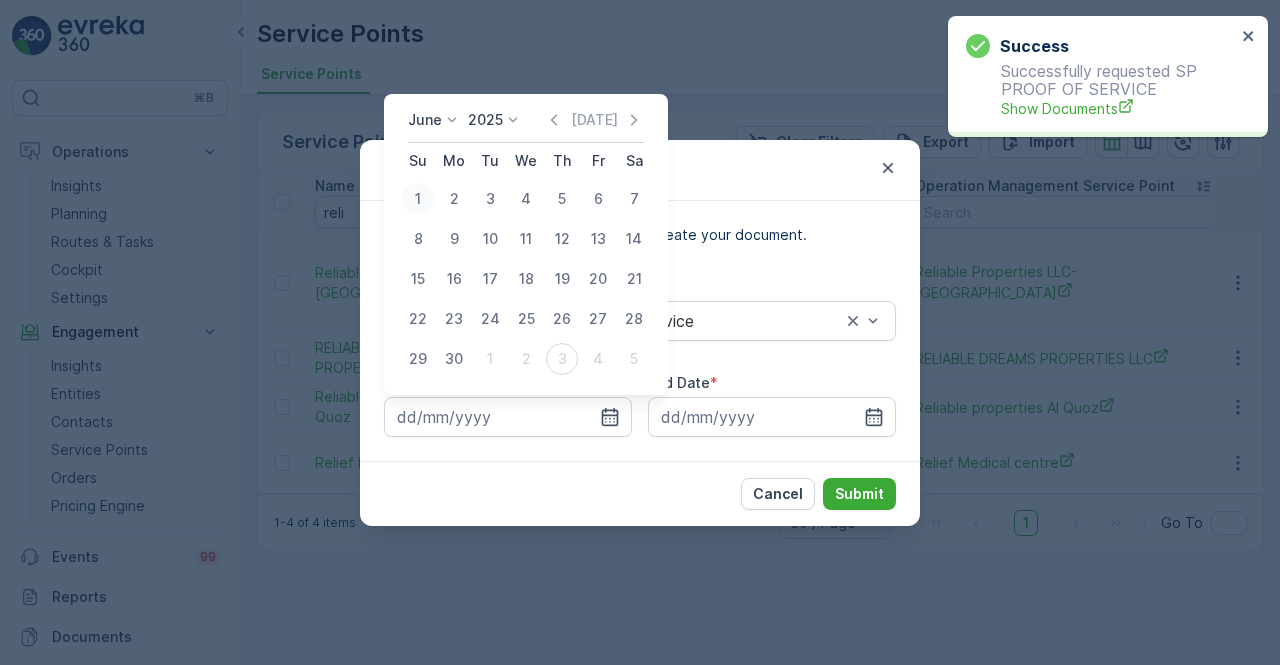 click on "1" at bounding box center (418, 199) 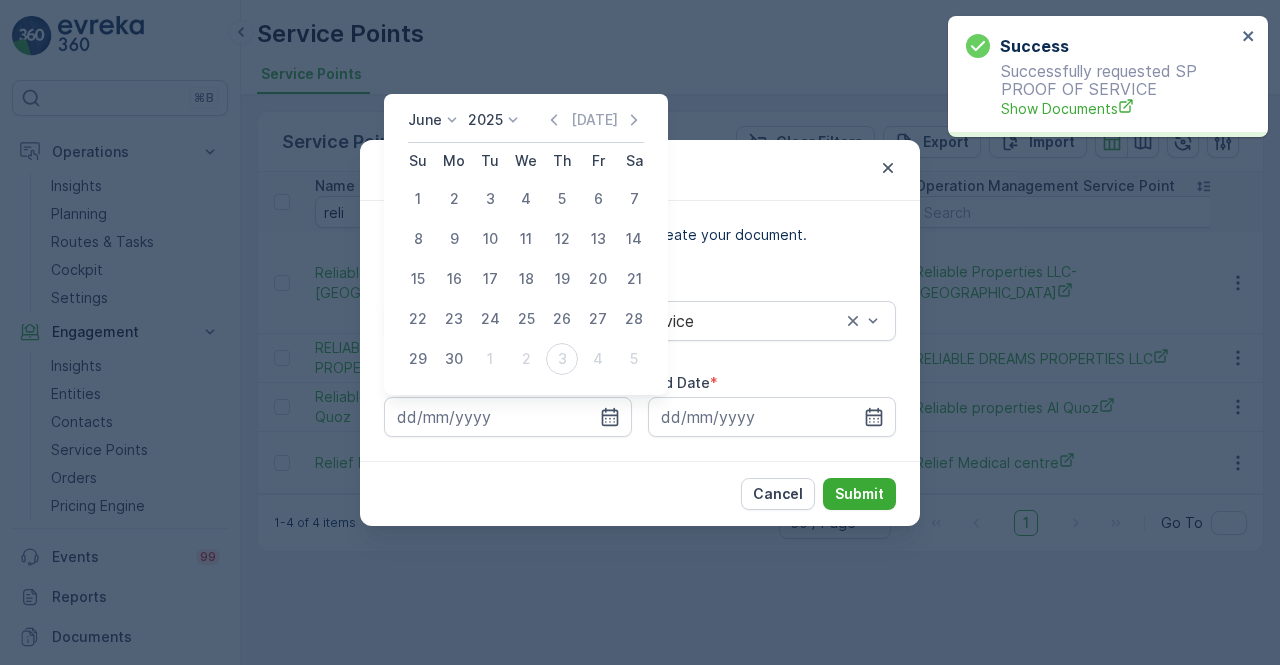 type on "01.06.2025" 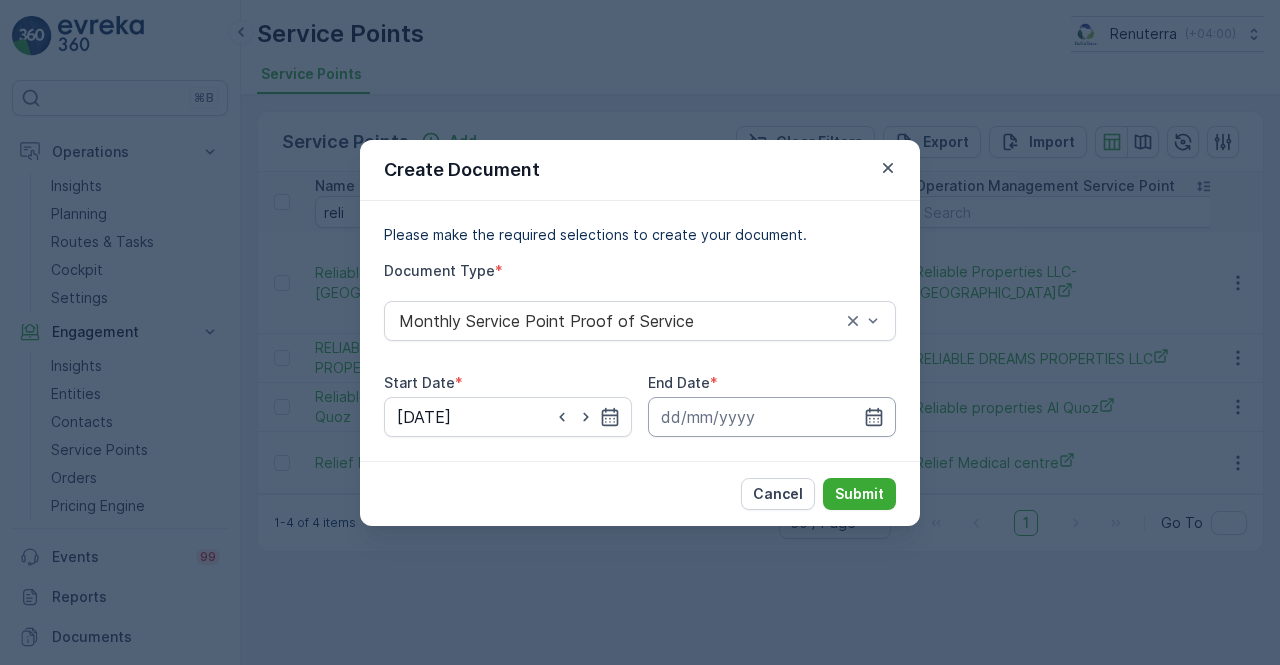 click at bounding box center (772, 417) 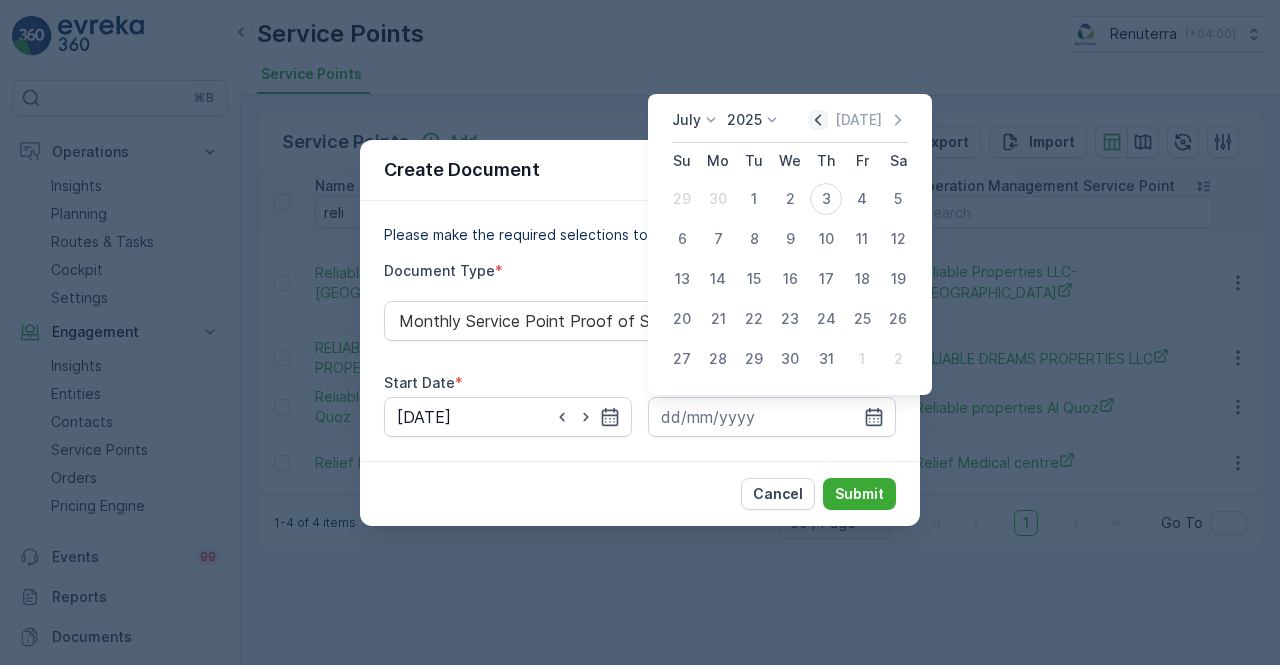 click 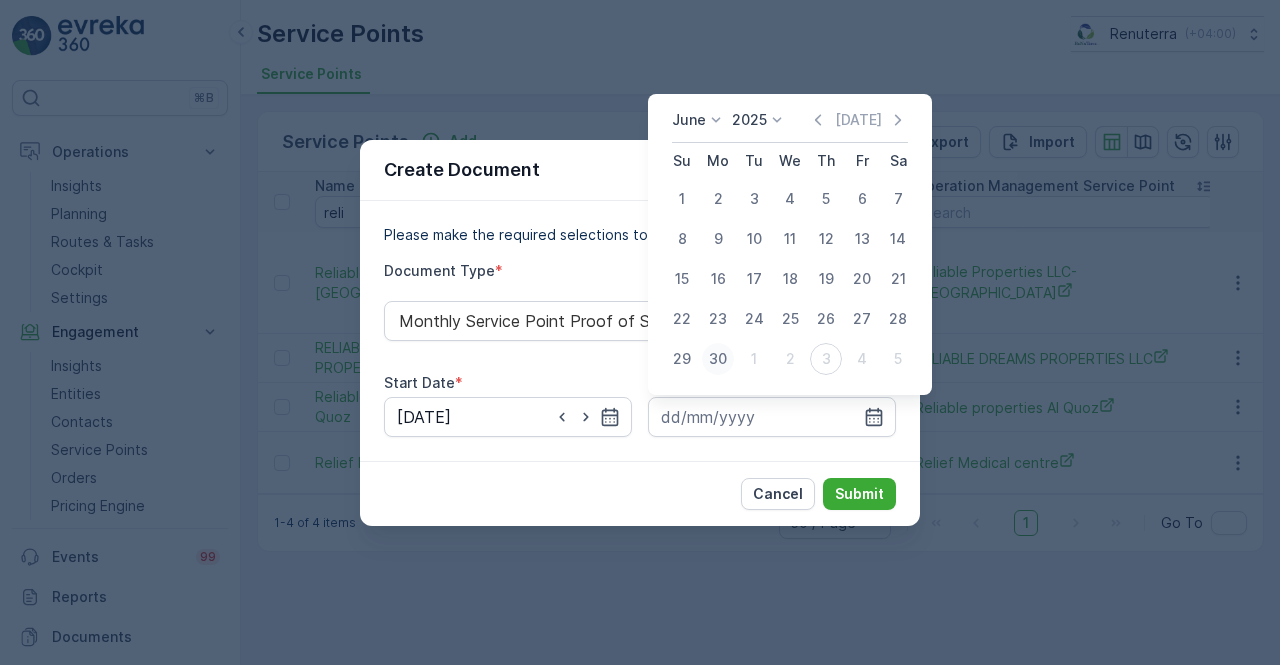 click on "30" at bounding box center [718, 359] 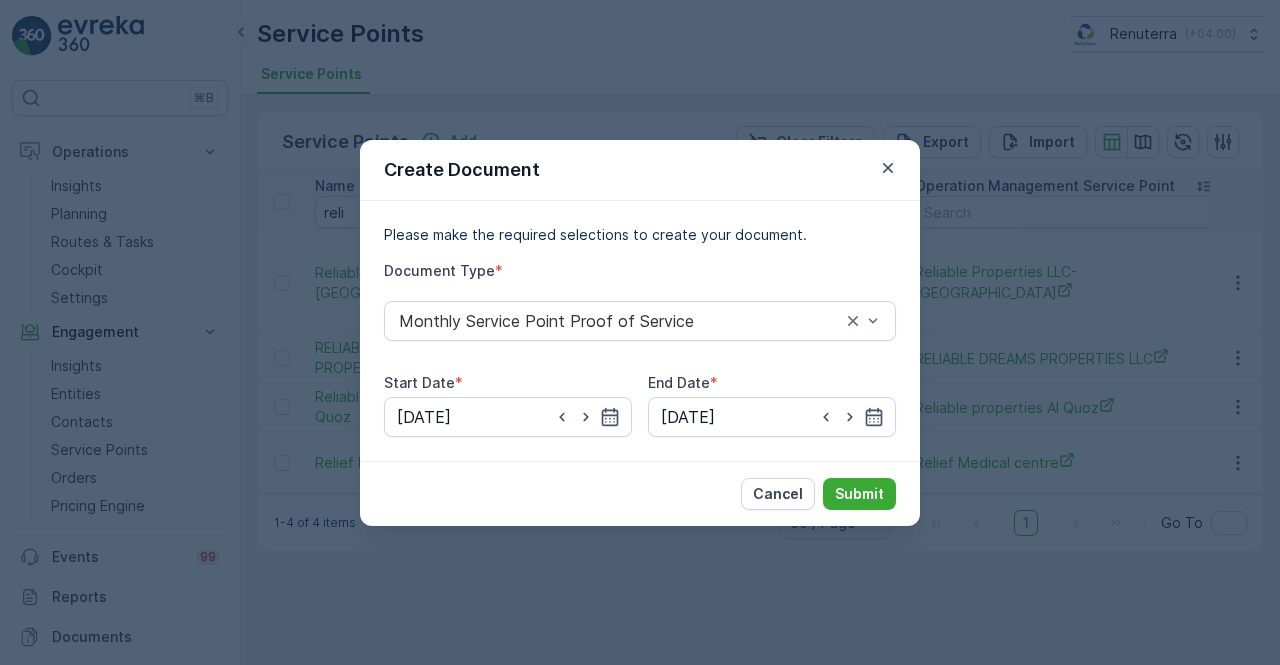 click on "Cancel Submit" at bounding box center (640, 493) 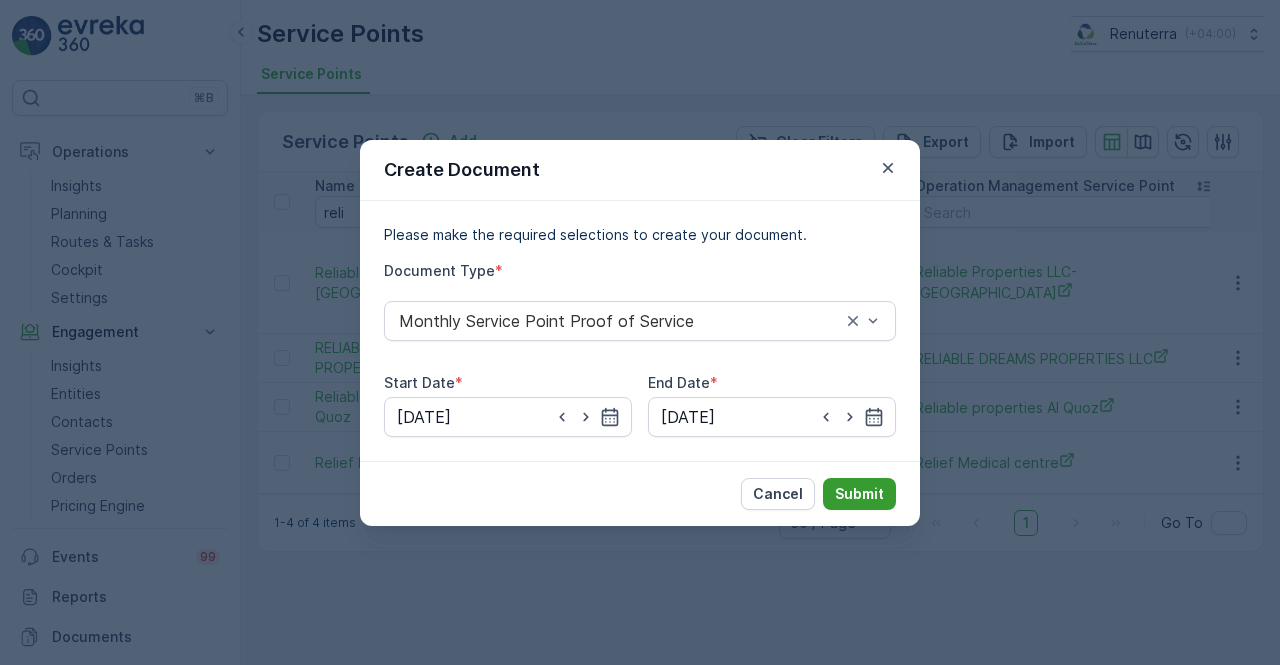 click on "Submit" at bounding box center [859, 494] 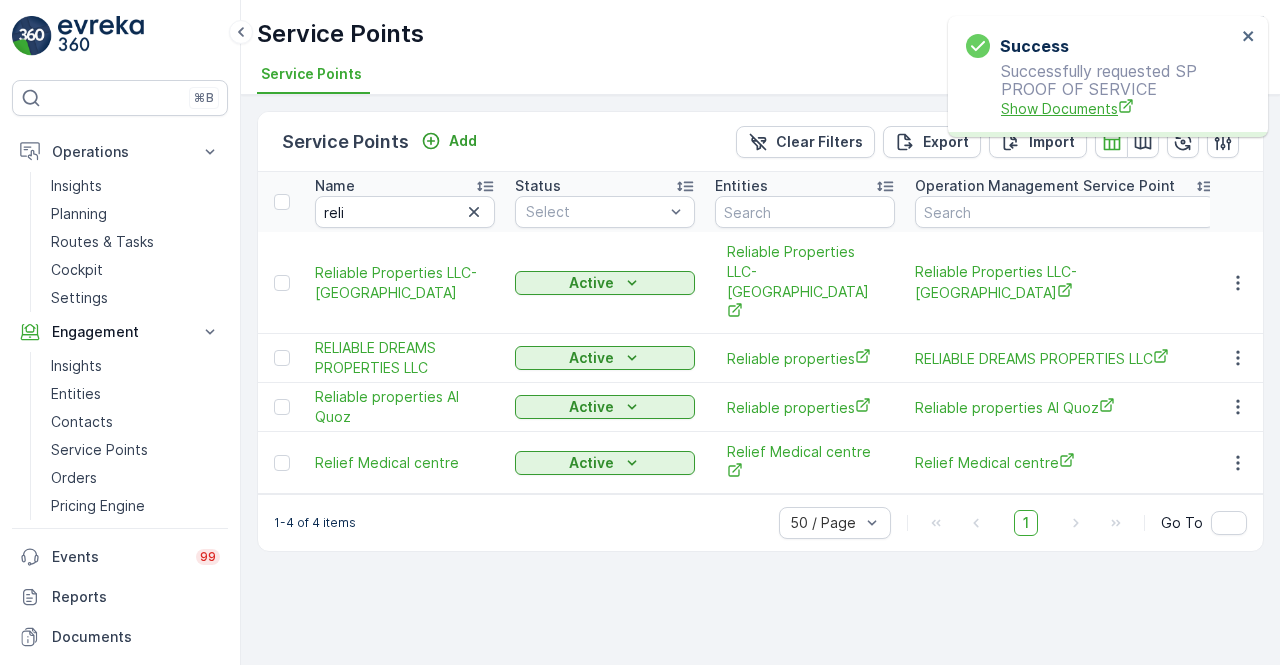 click on "Show Documents" at bounding box center (1118, 108) 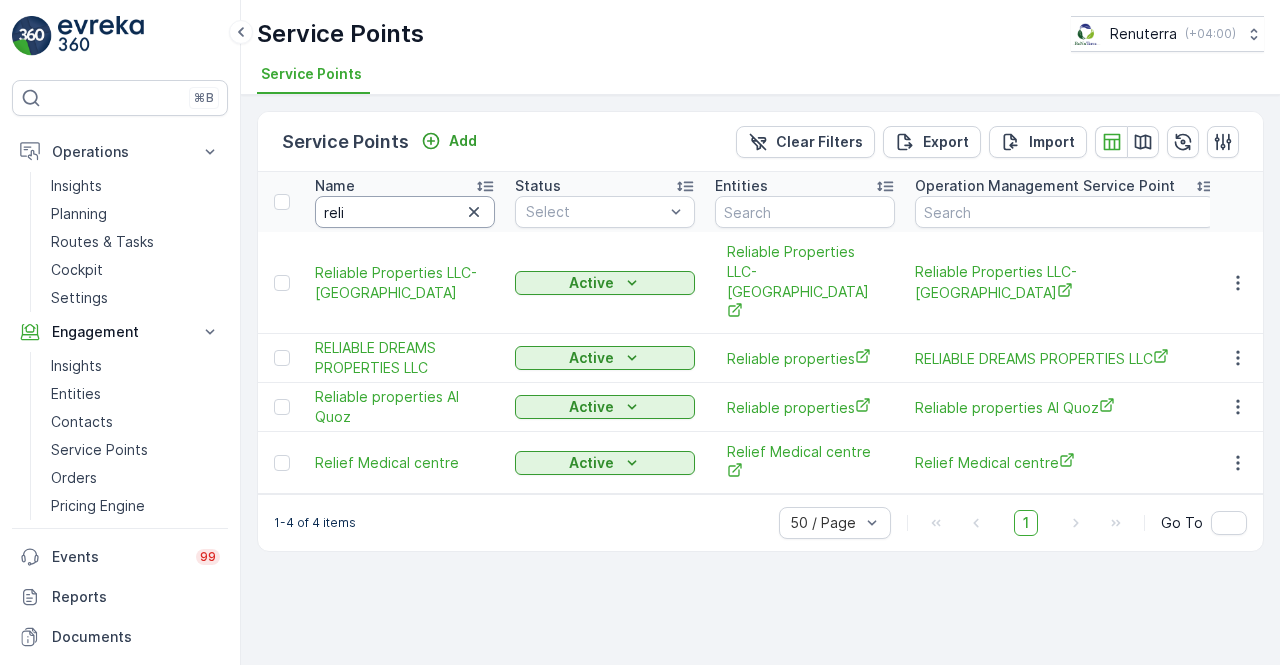 click on "reli" at bounding box center (405, 212) 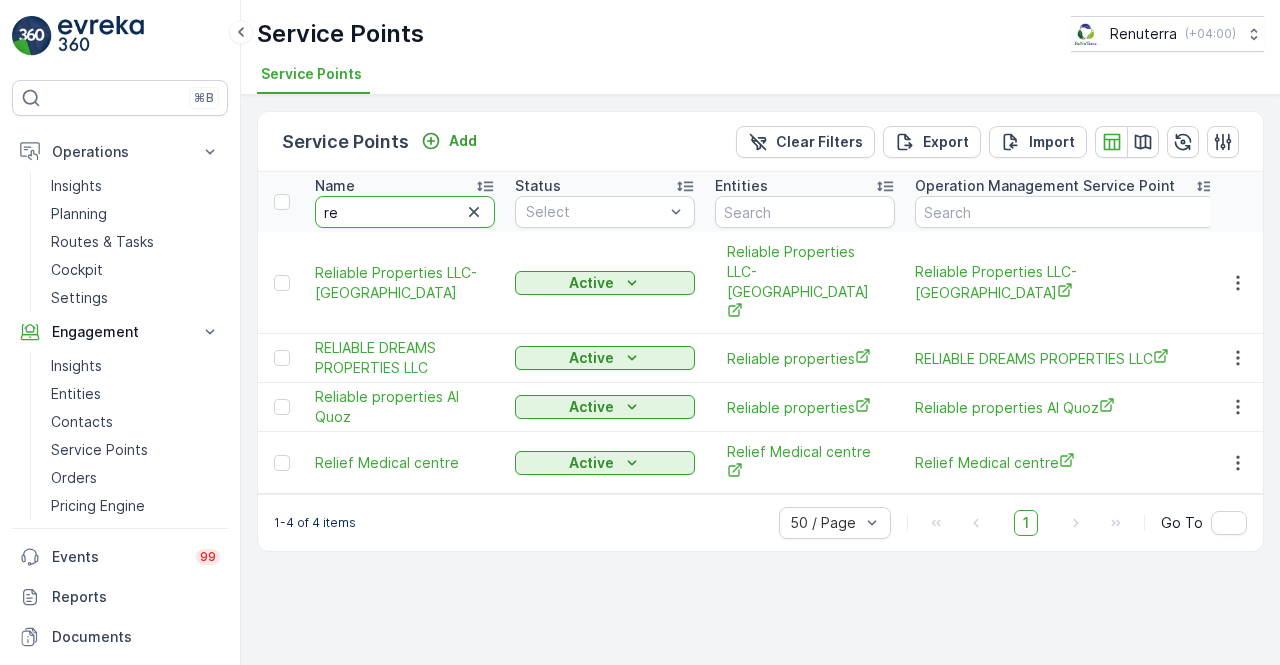 type on "r" 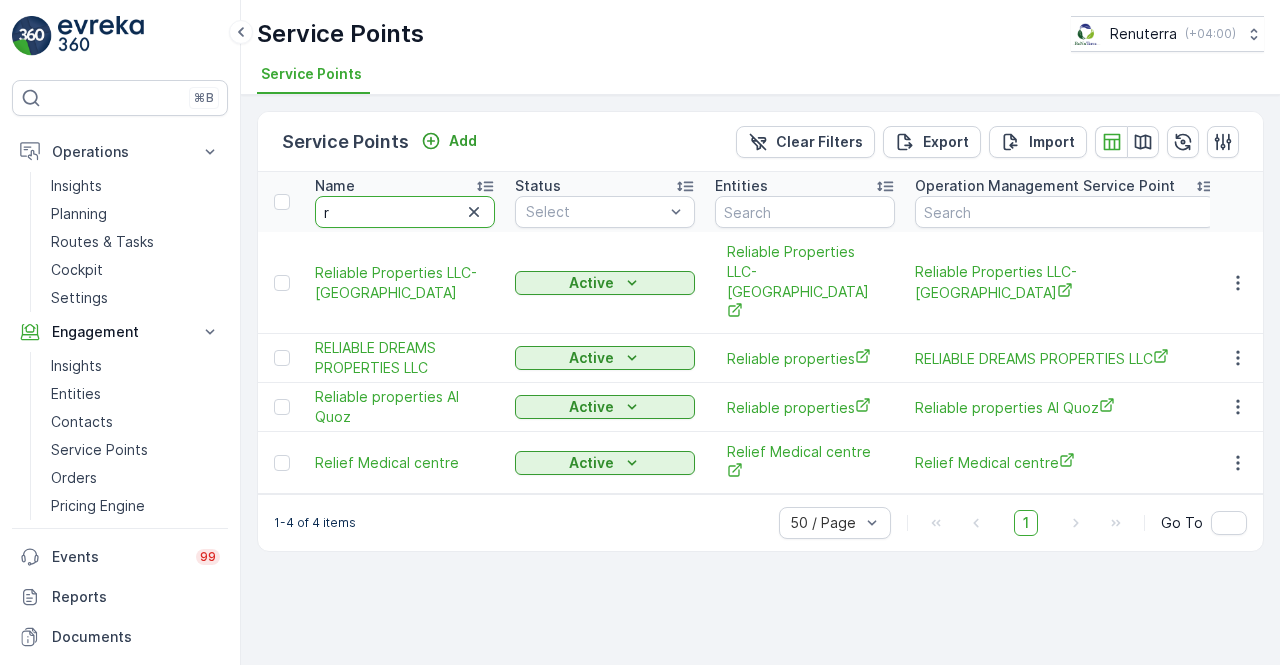 type 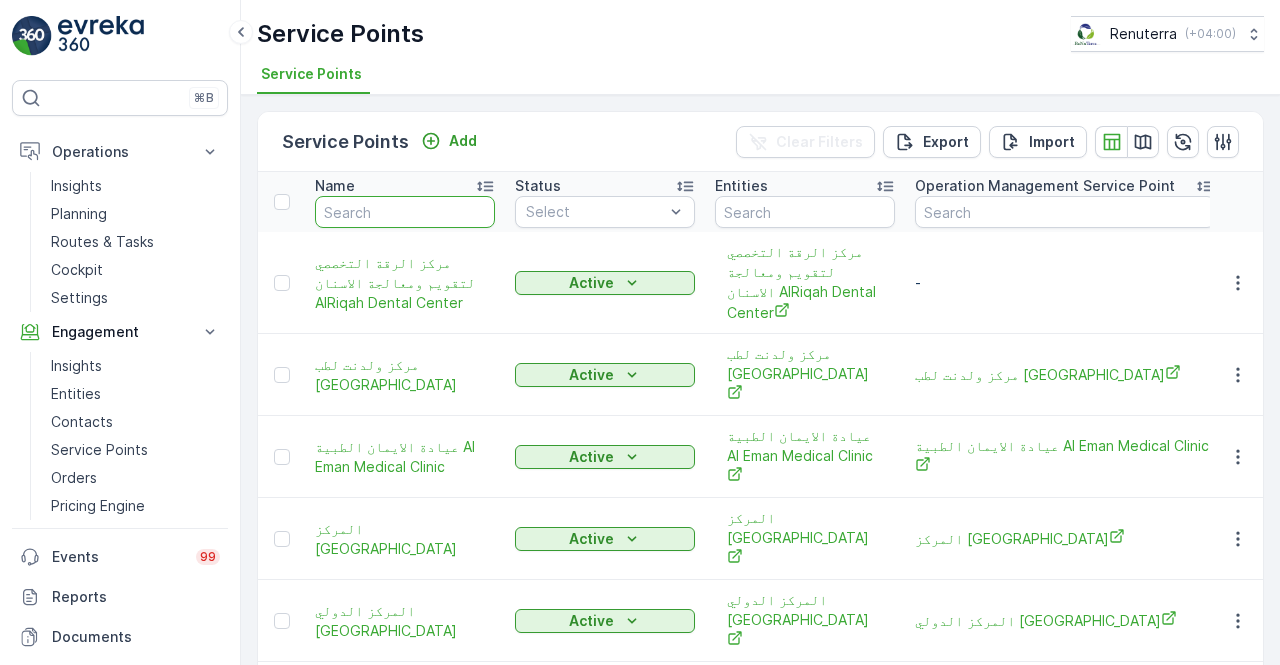 type on "t" 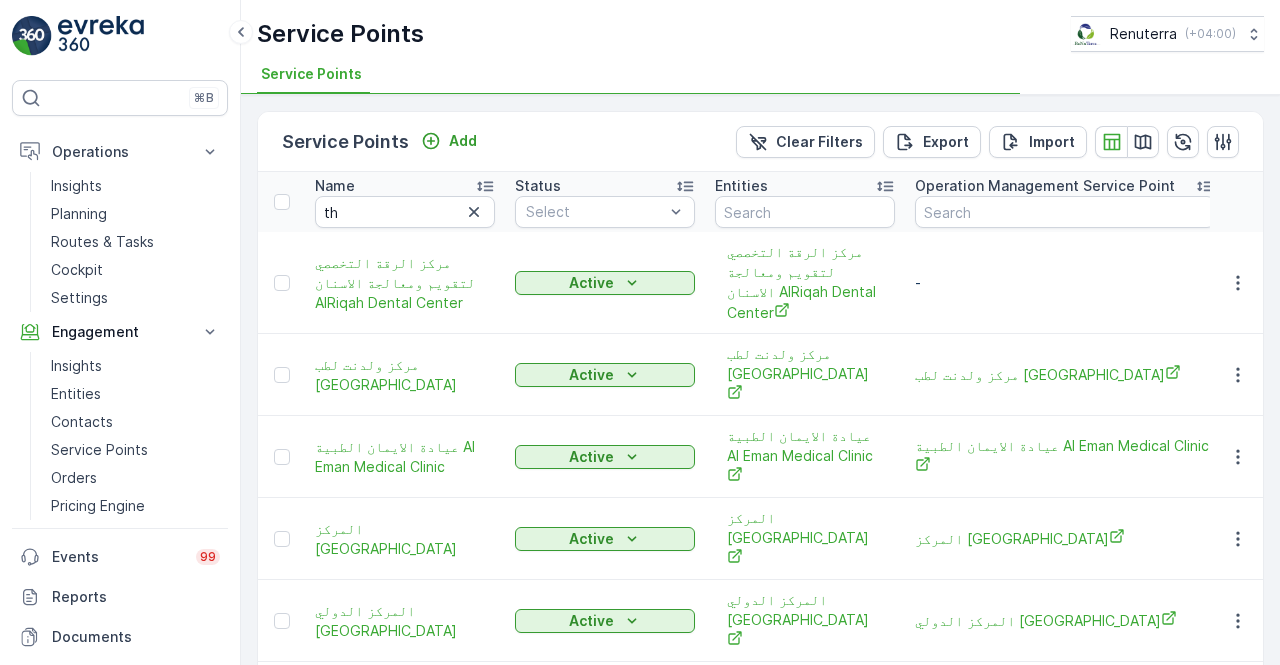 type on "t" 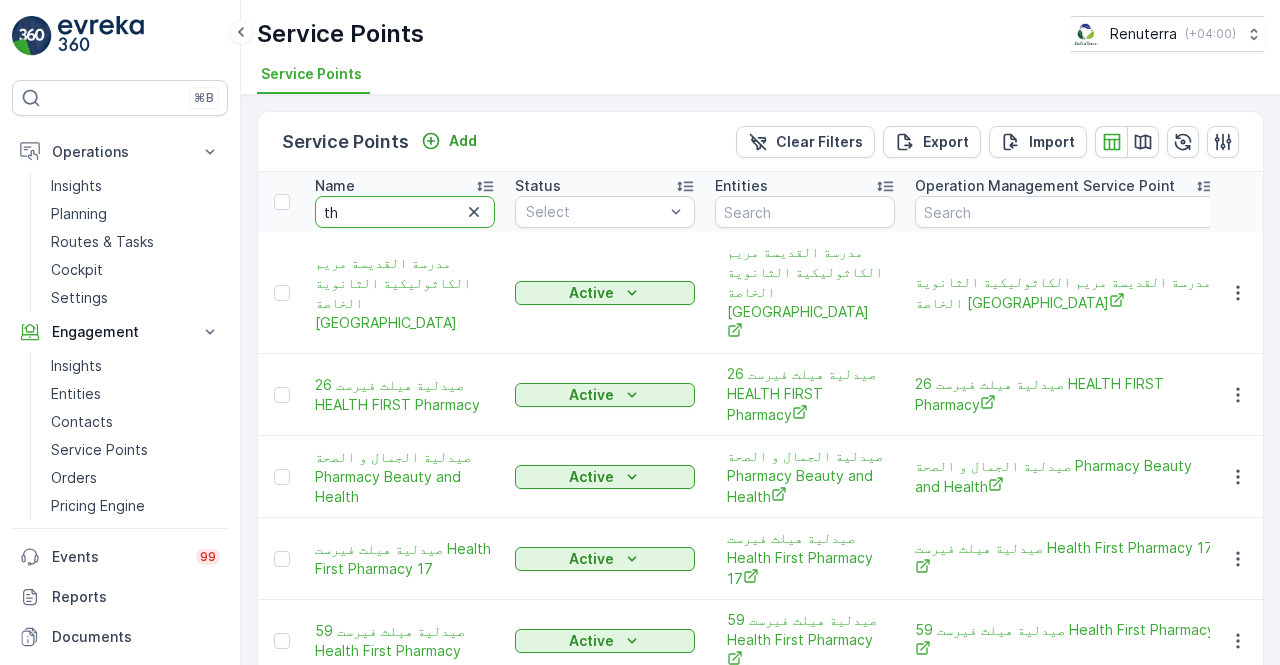 type on "tha" 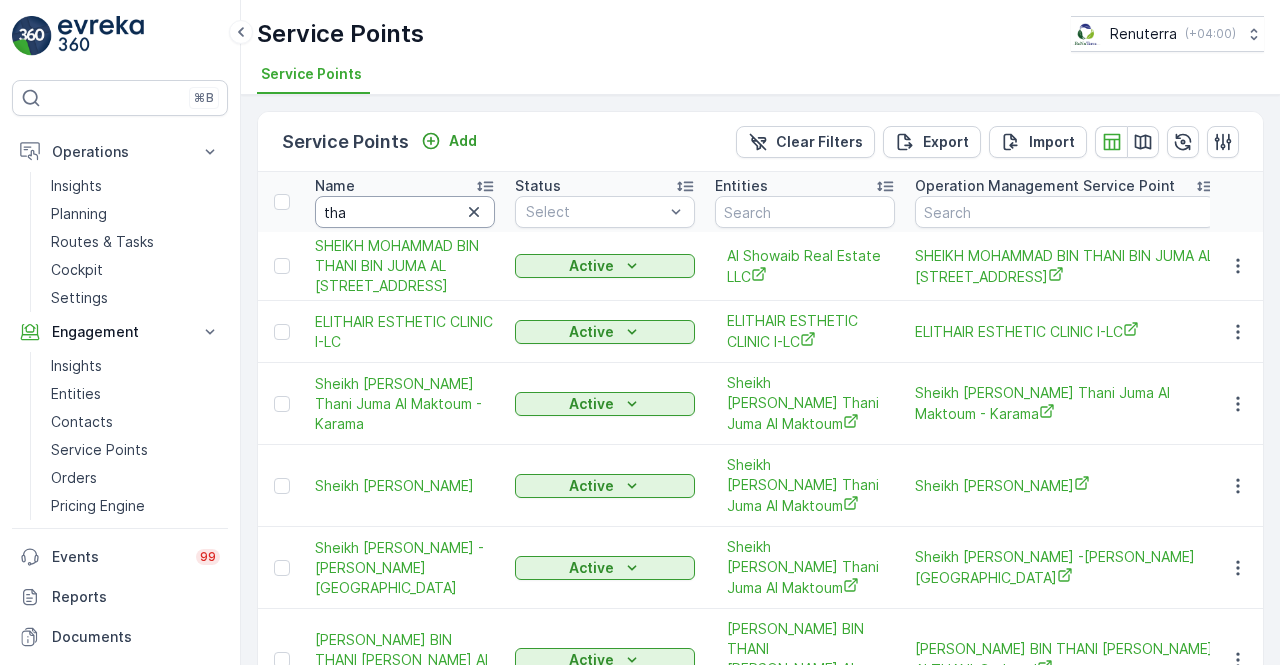 click on "tha" at bounding box center [405, 212] 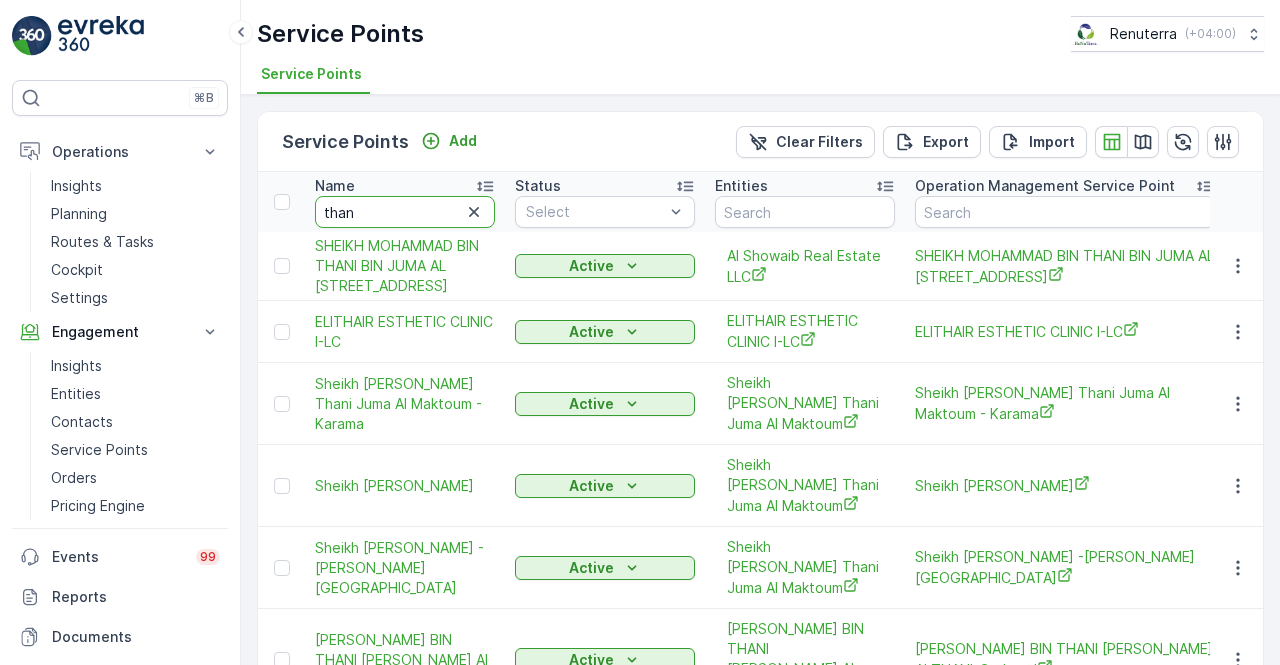 type on "thani" 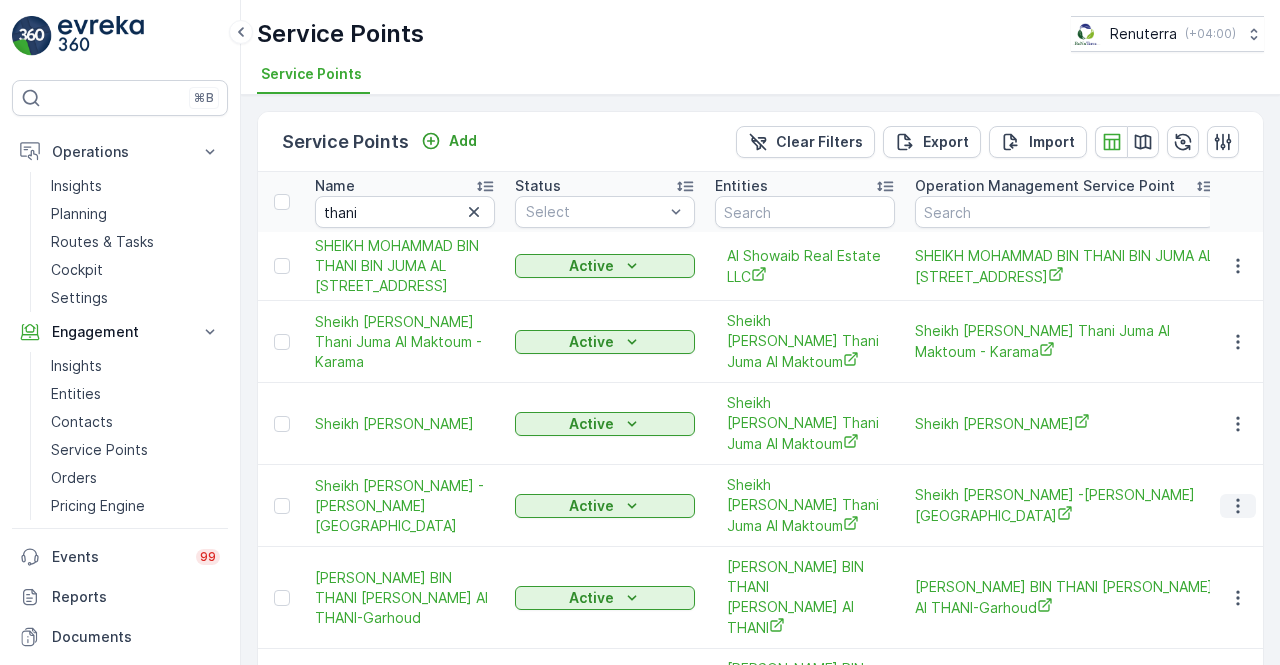 click 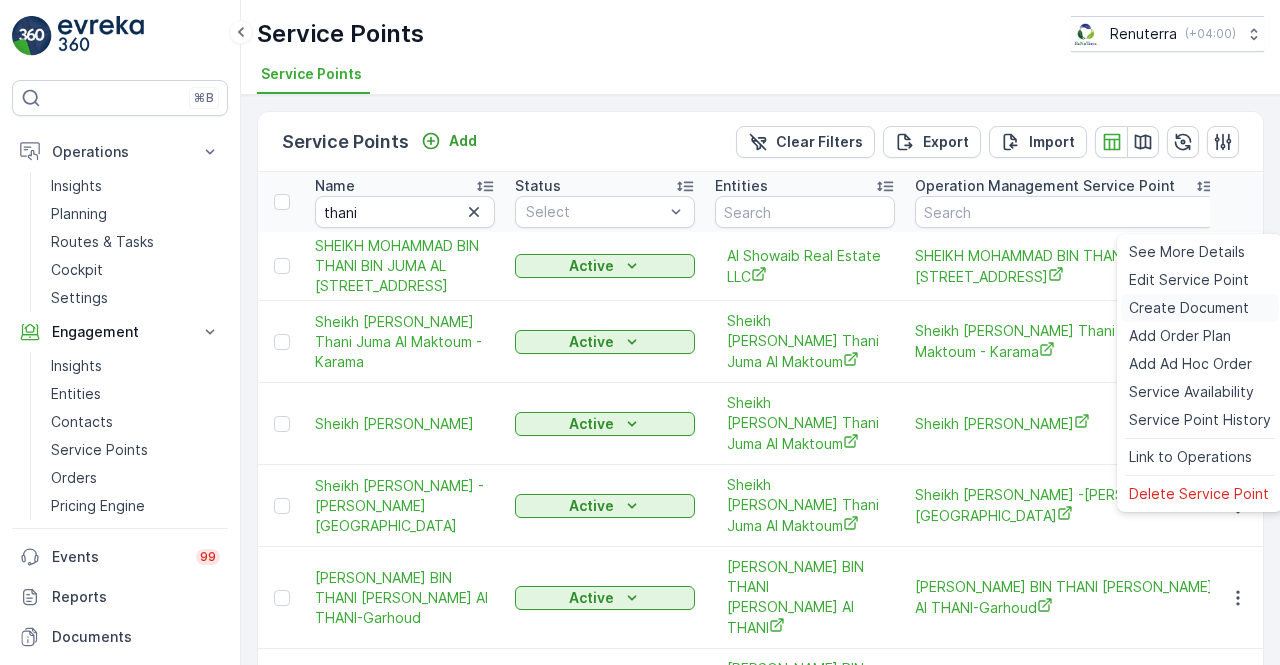 click on "Create Document" at bounding box center [1189, 308] 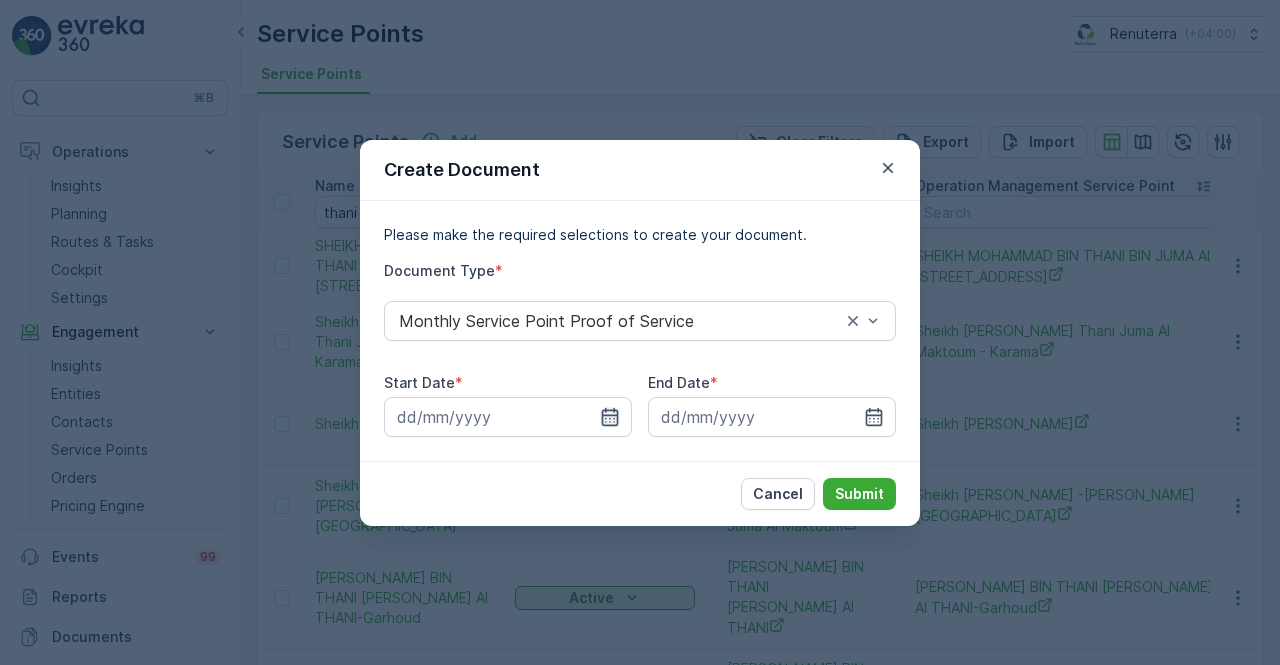 click 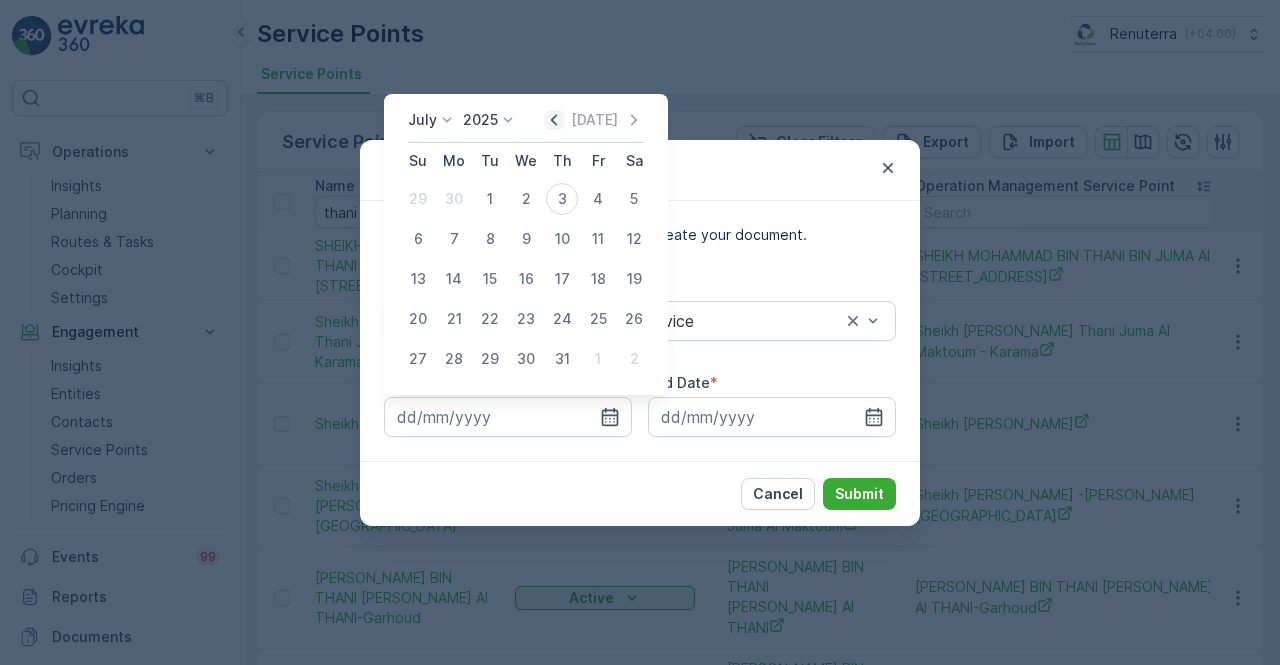 click 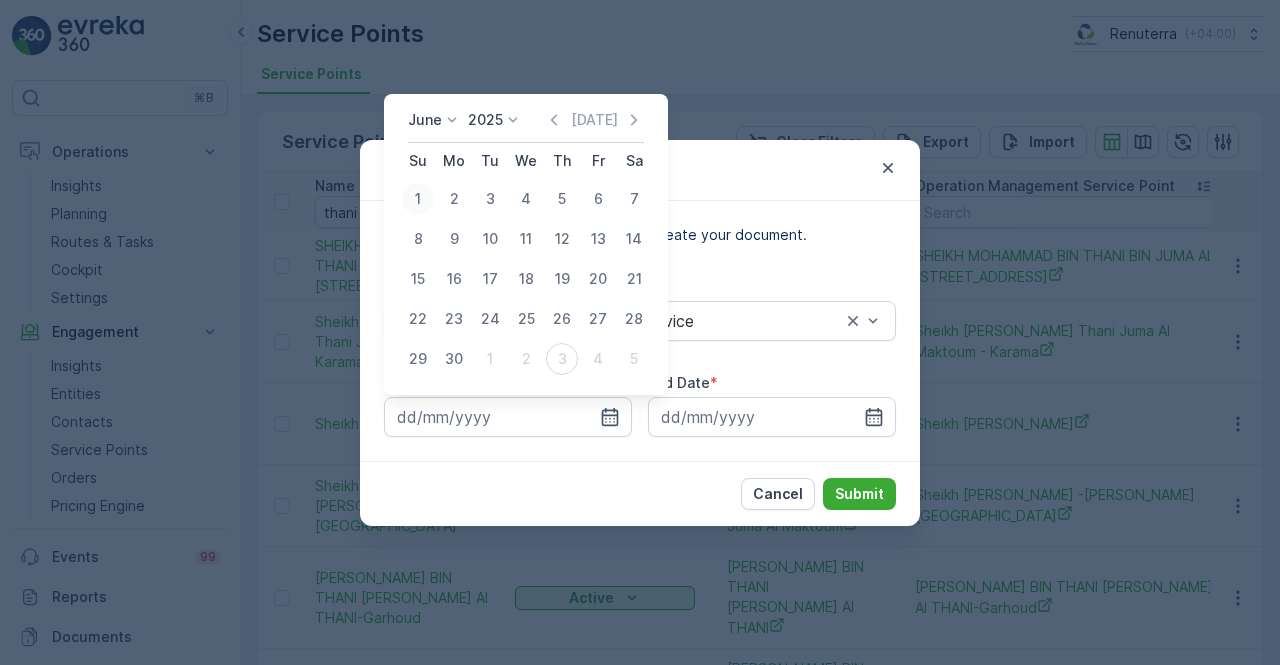 click on "1" at bounding box center [418, 199] 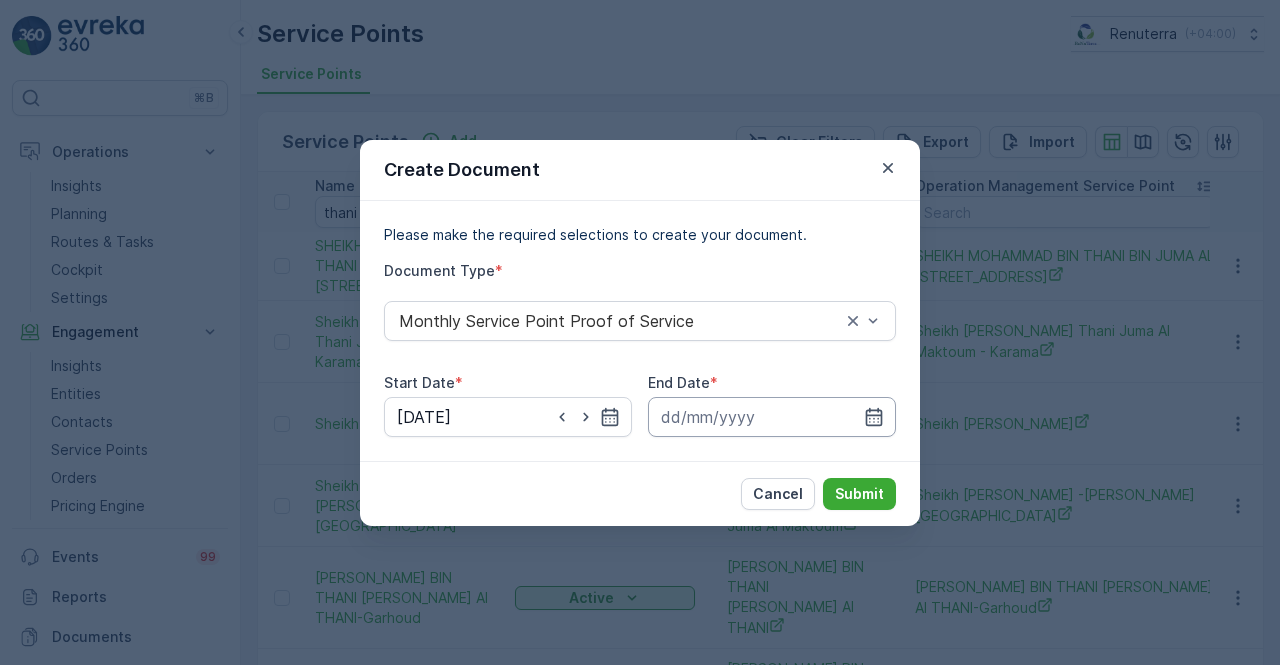 click at bounding box center (772, 417) 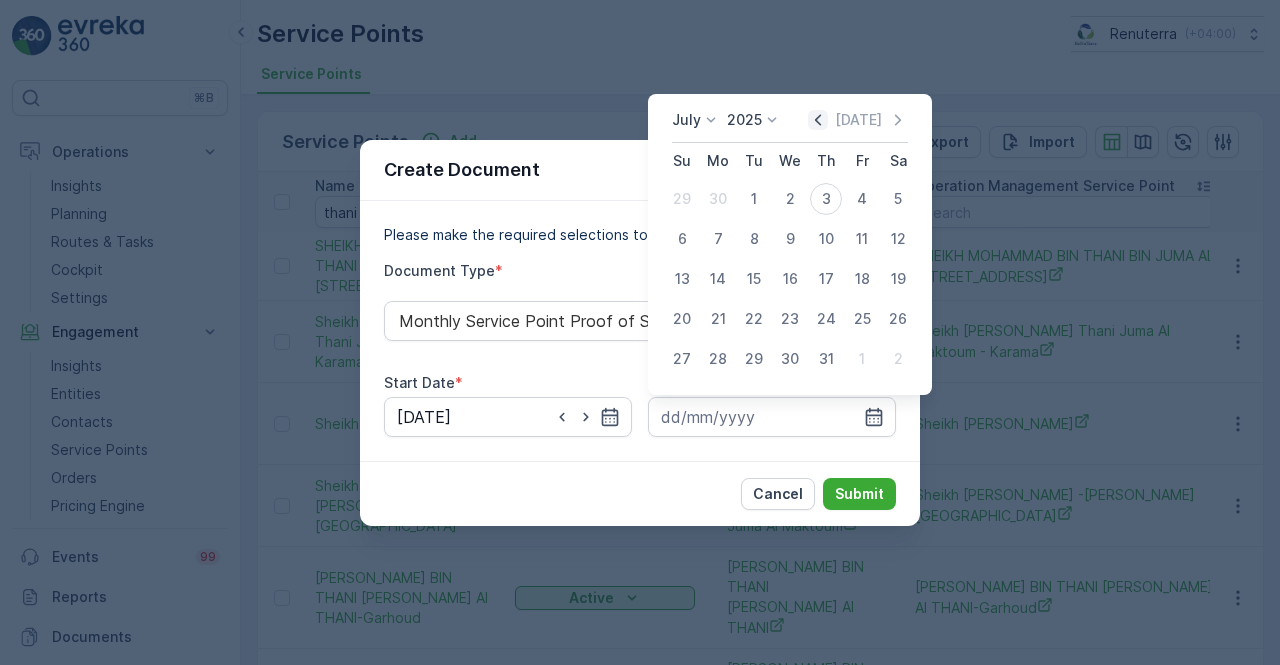 click 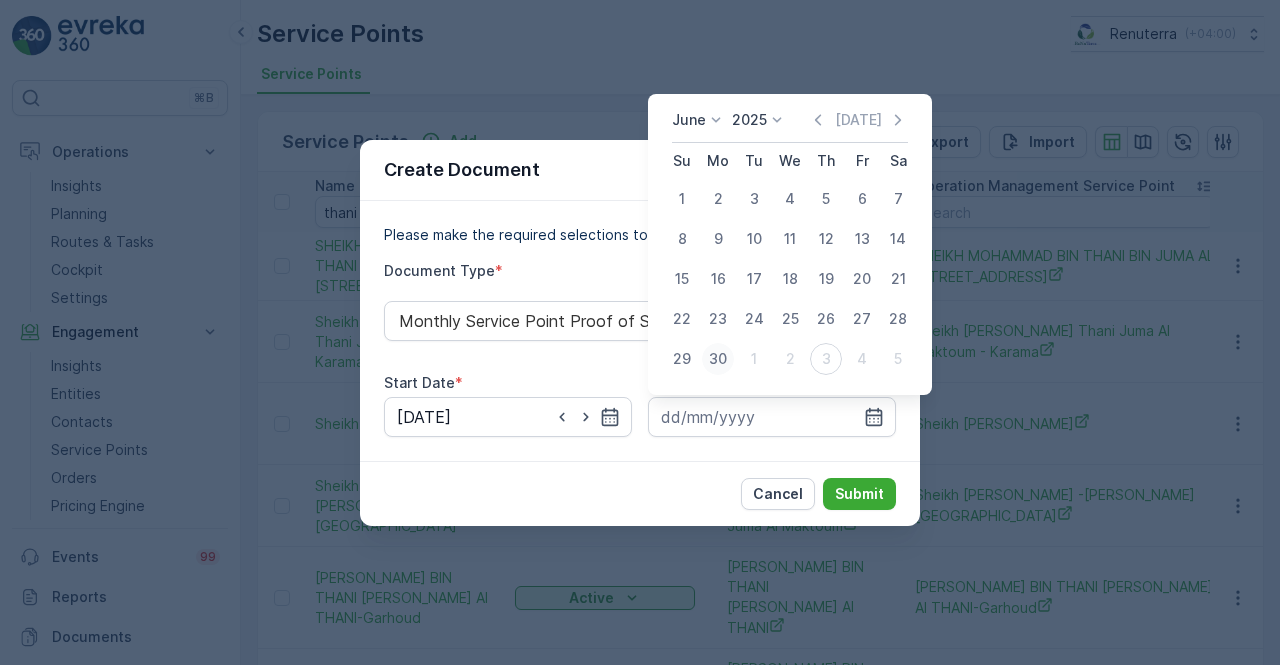 click on "30" at bounding box center (718, 359) 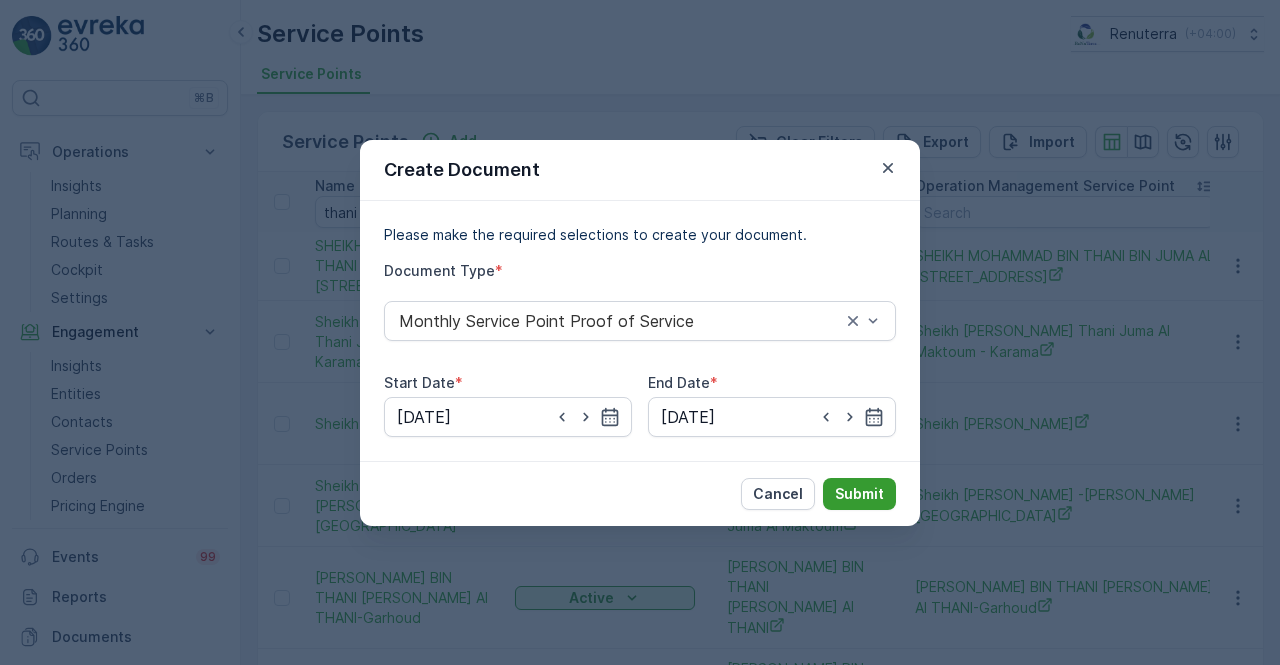 click on "Submit" at bounding box center (859, 494) 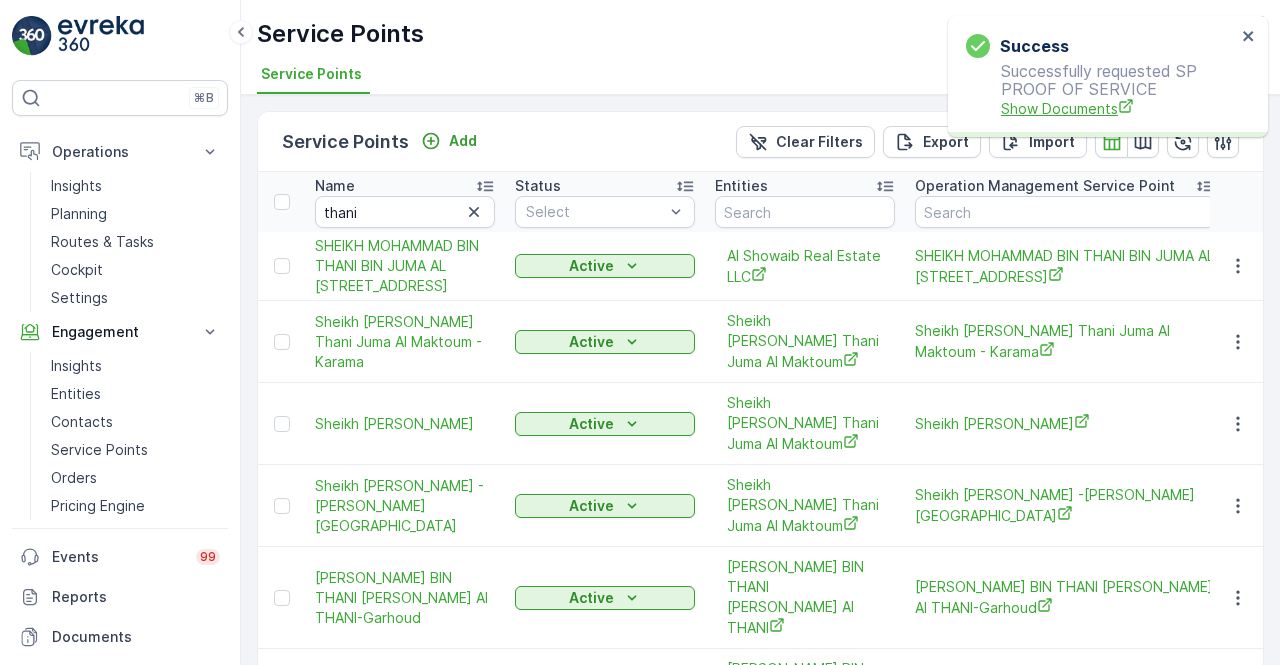 click on "Show Documents" at bounding box center [1118, 108] 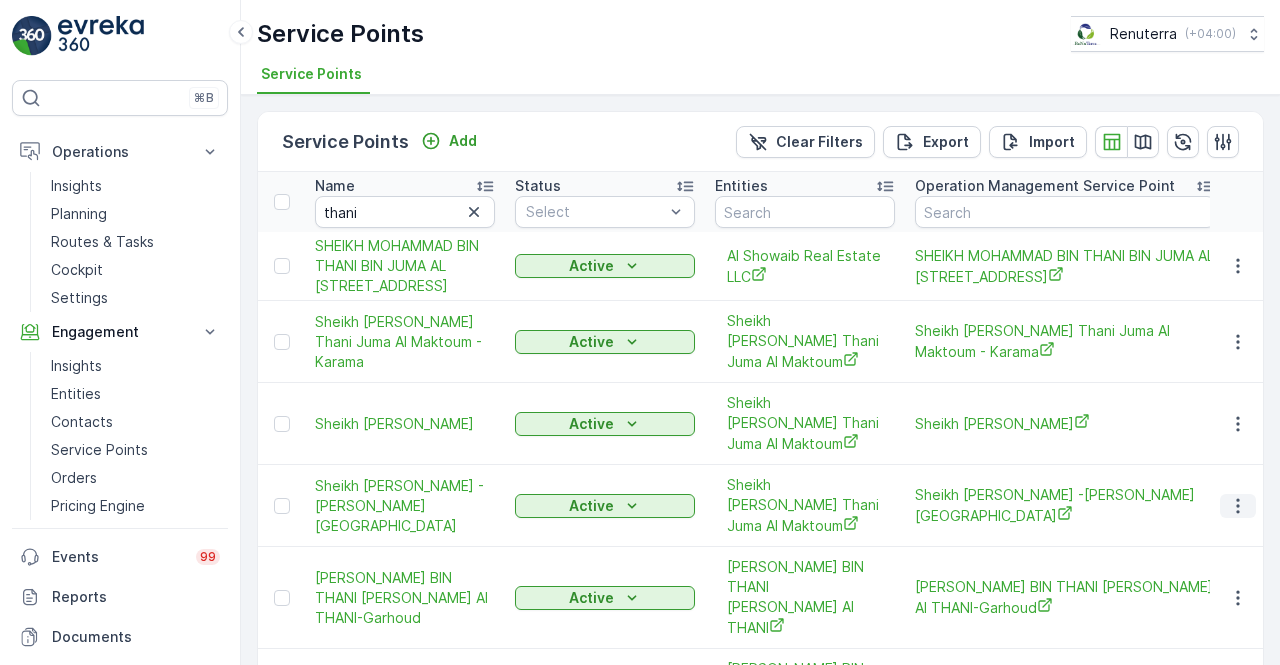 click 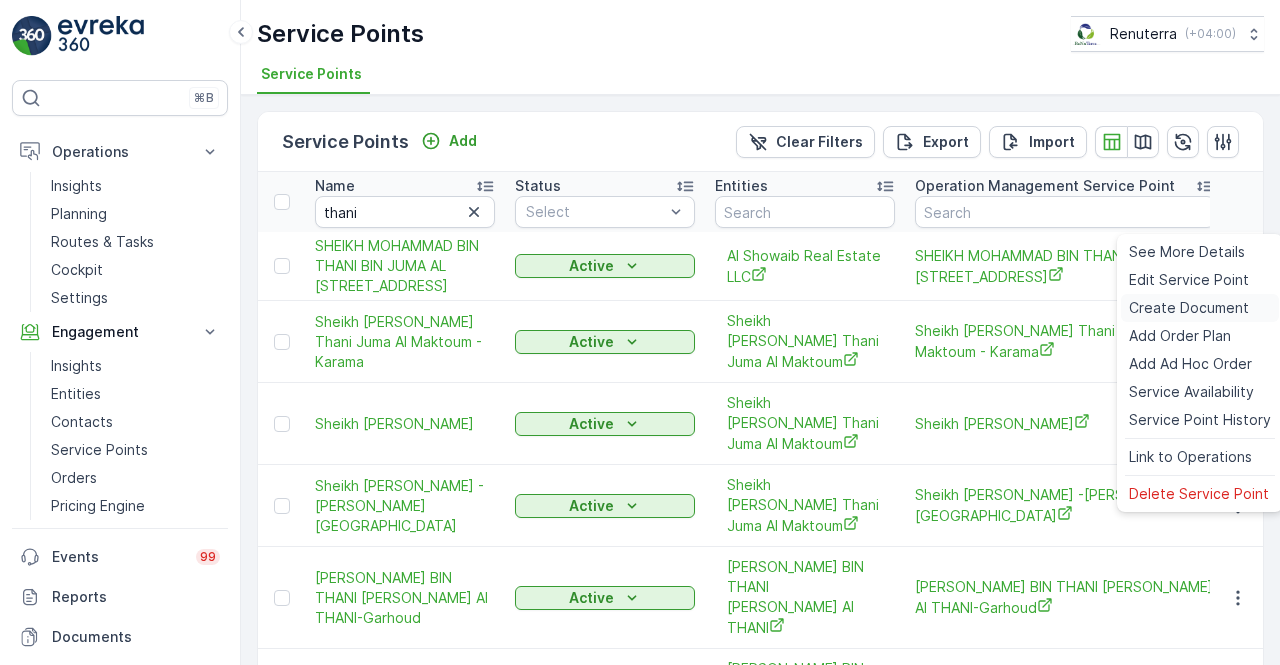 click on "Create Document" at bounding box center (1189, 308) 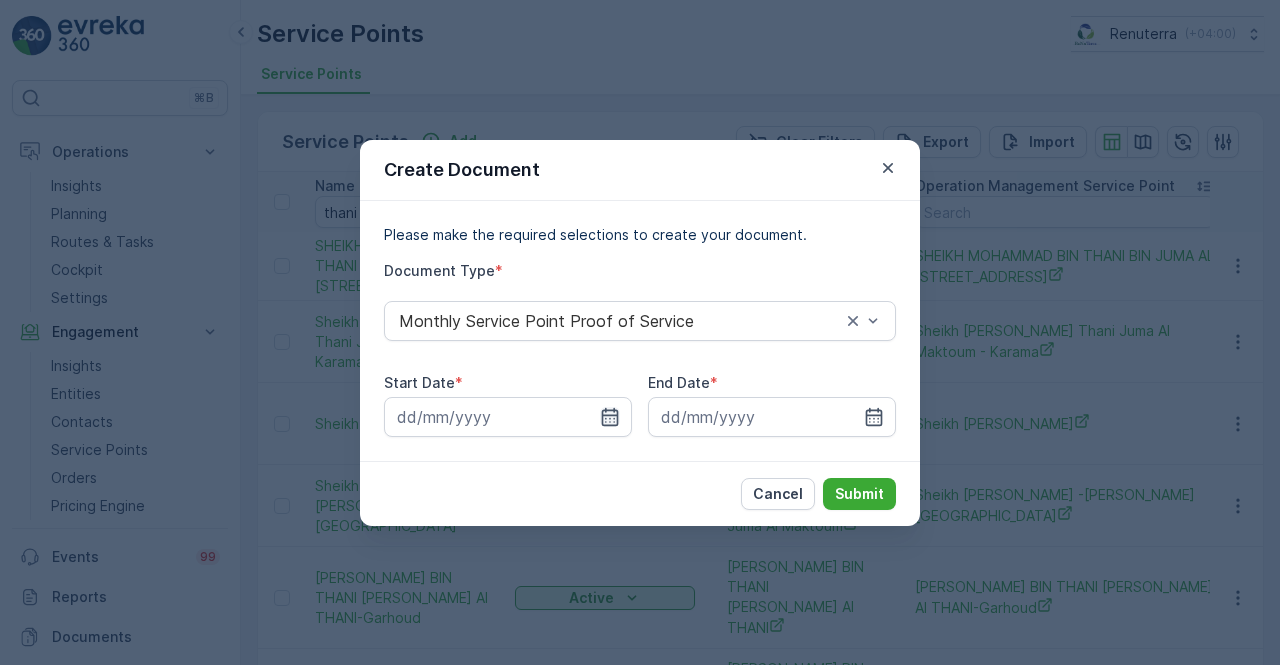 click 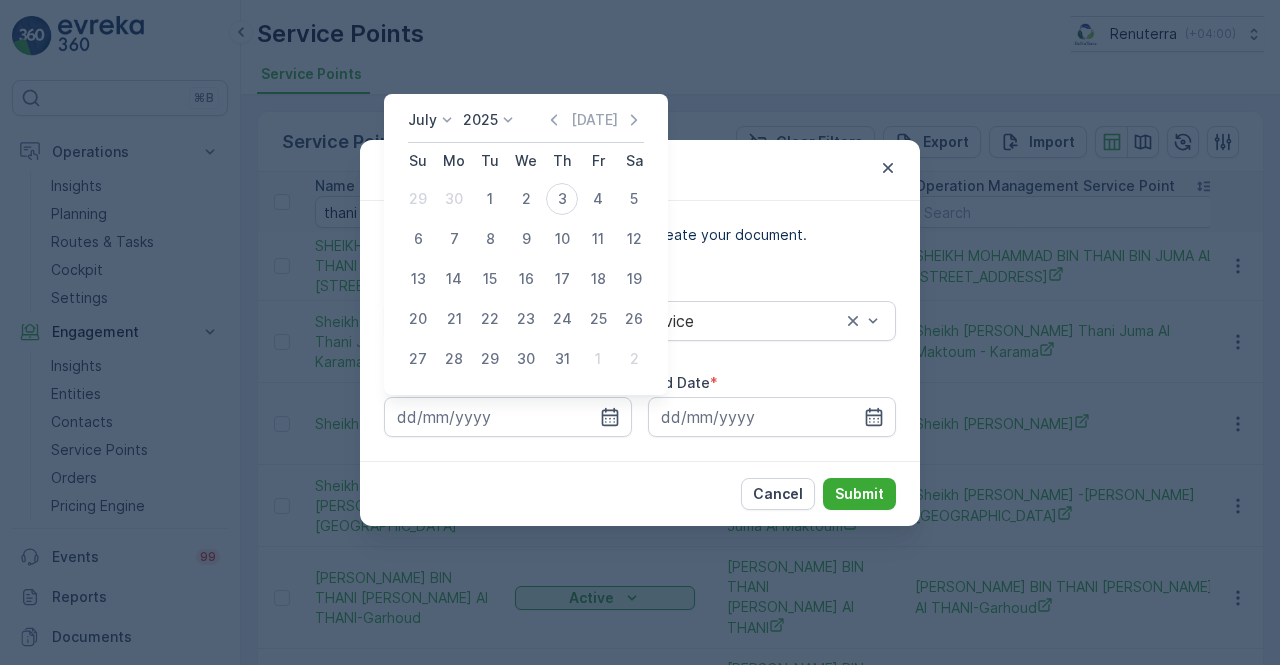 click on "Today" at bounding box center [594, 120] 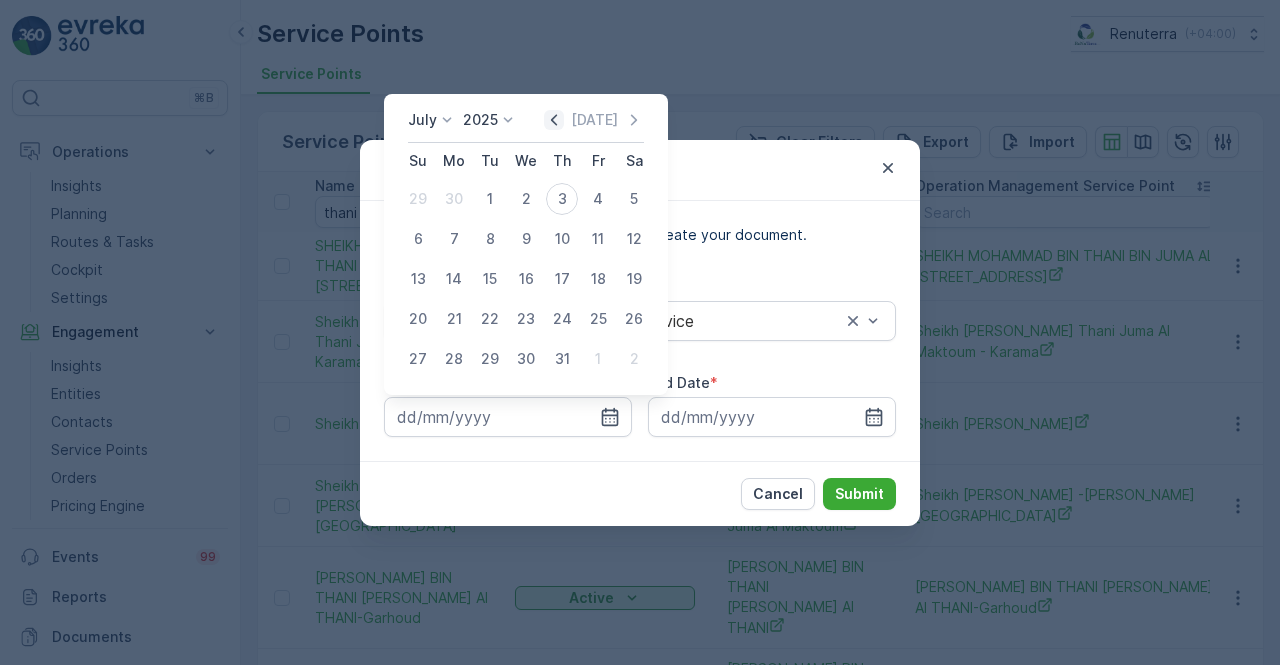 click 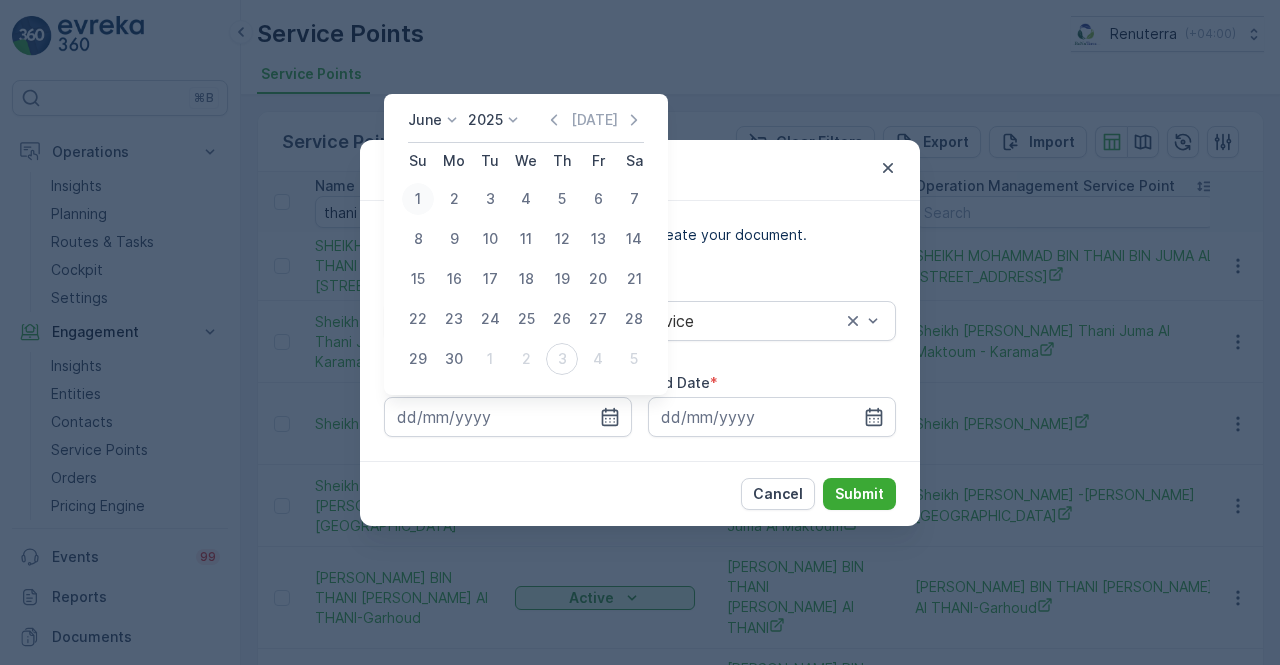 click on "1" at bounding box center [418, 199] 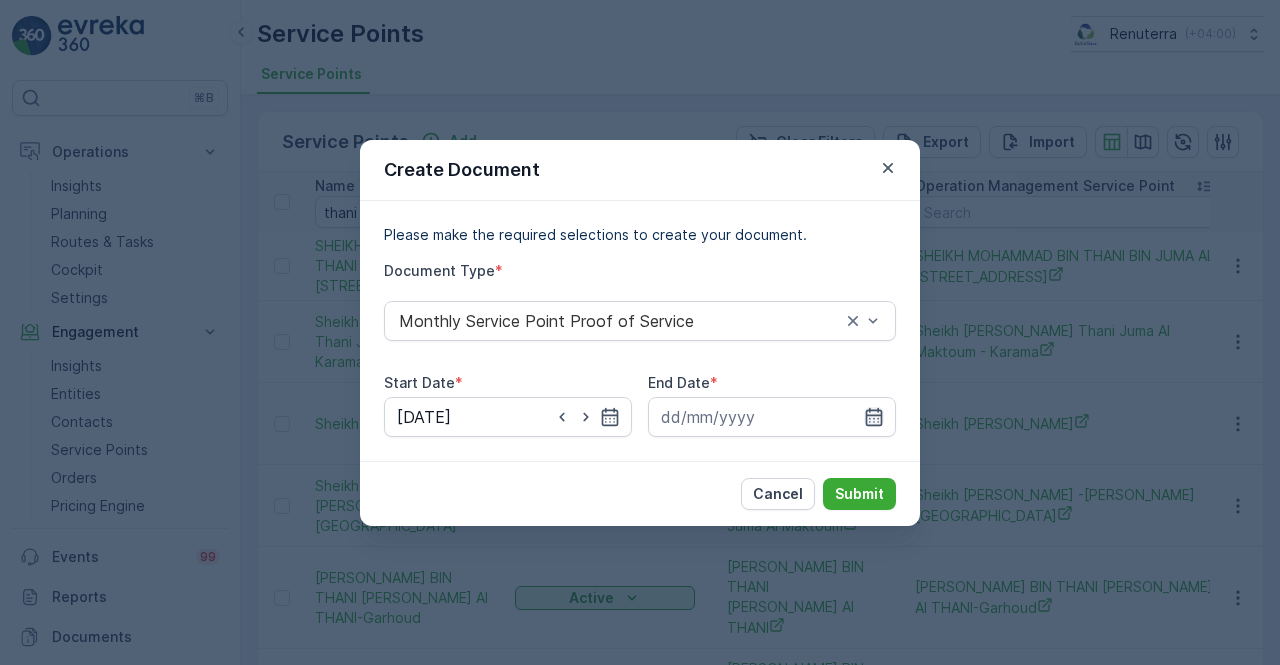 click 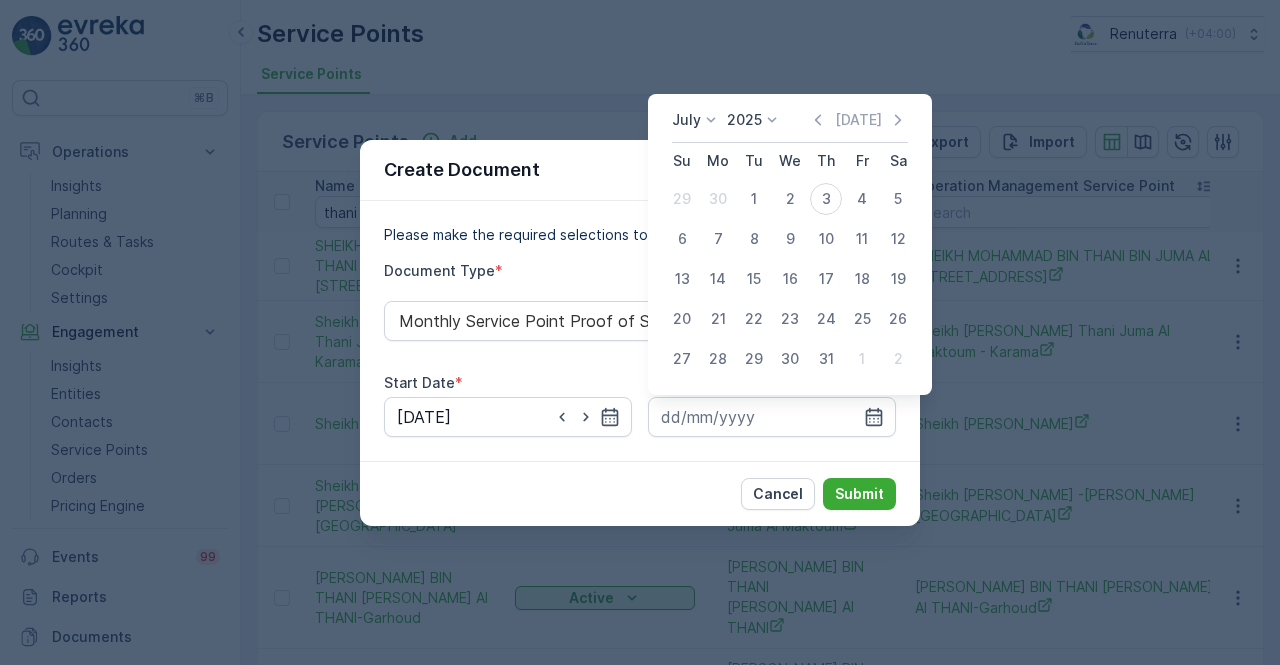 click on "Today" at bounding box center [858, 120] 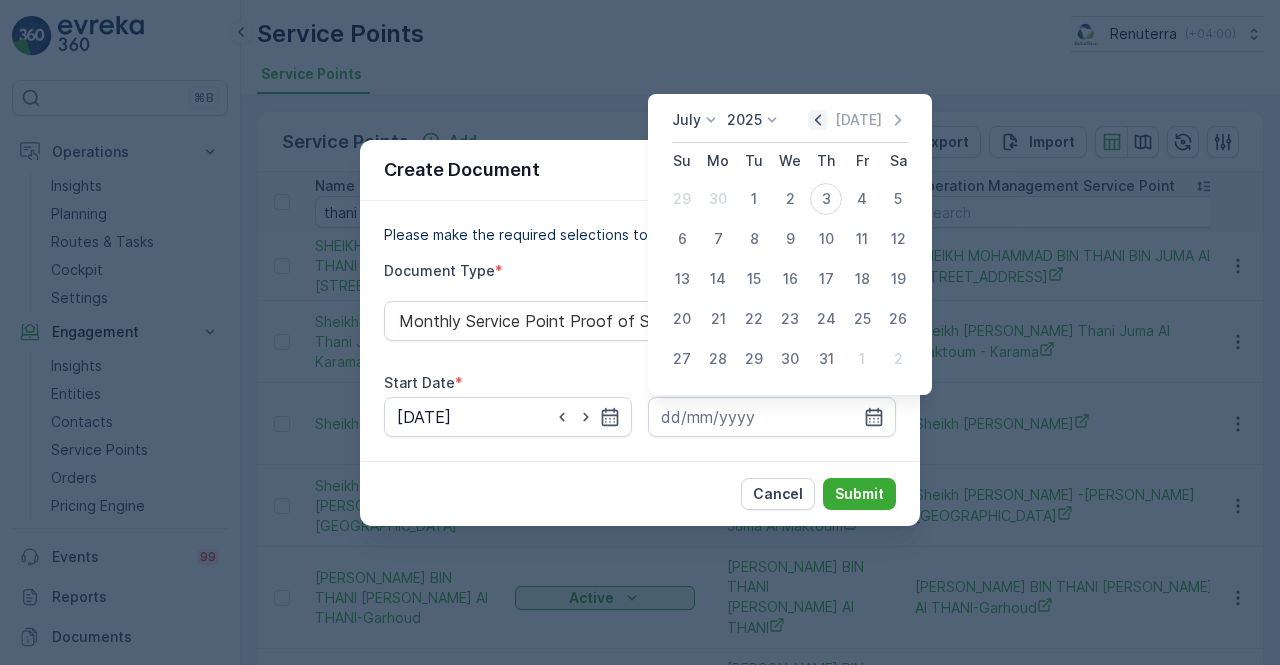 click 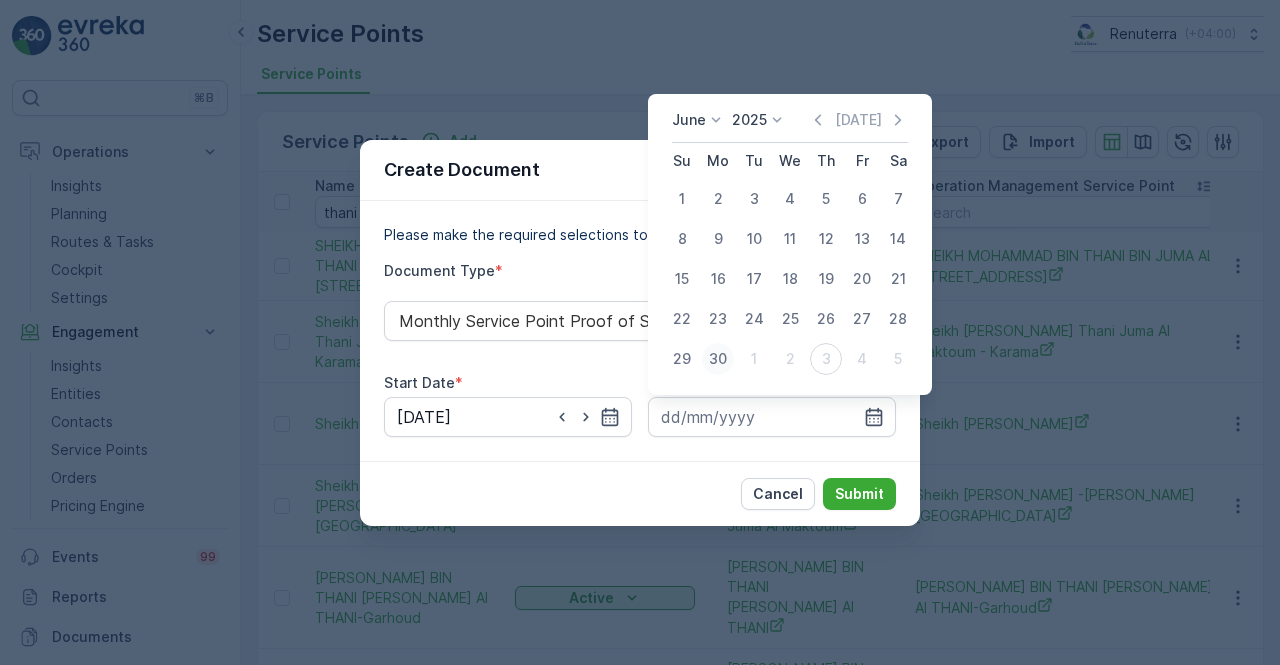 click on "30" at bounding box center [718, 359] 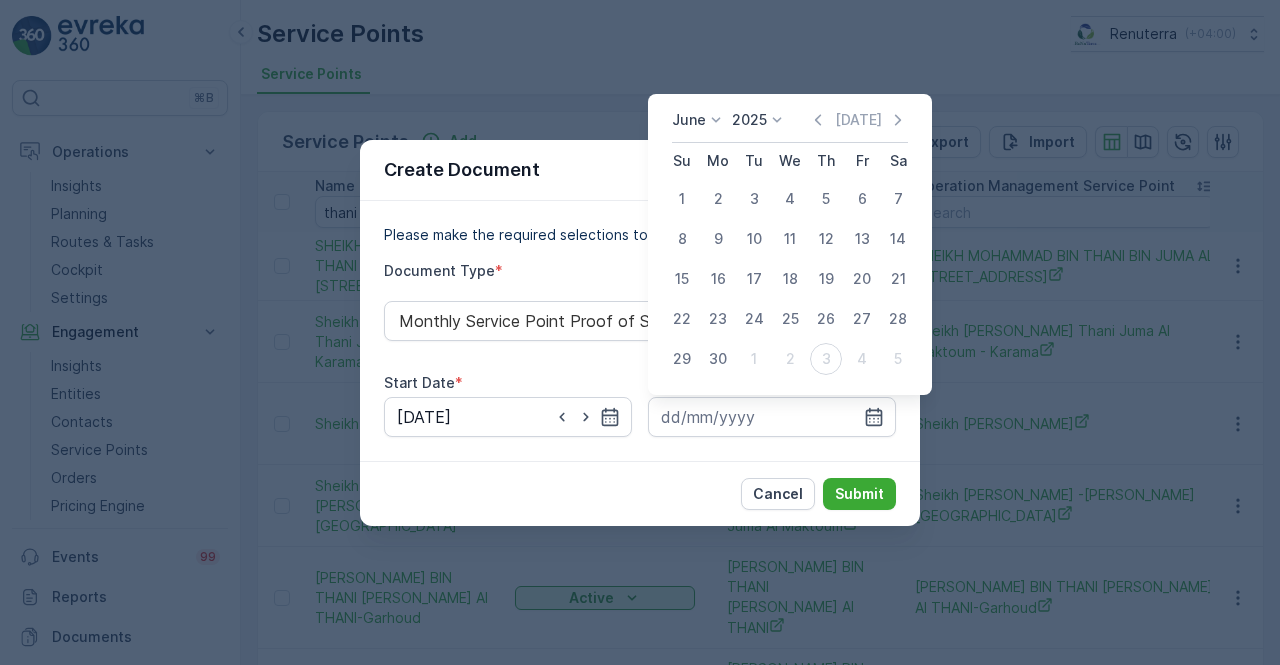 type on "30.06.2025" 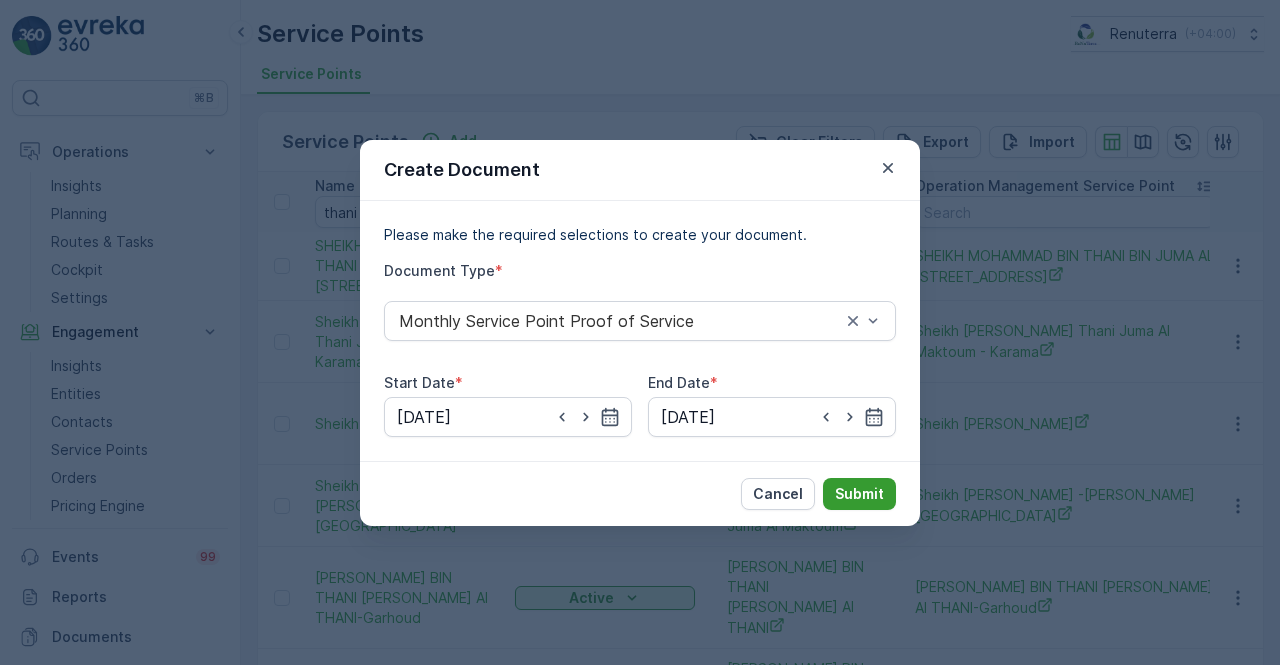 click on "Submit" at bounding box center (859, 494) 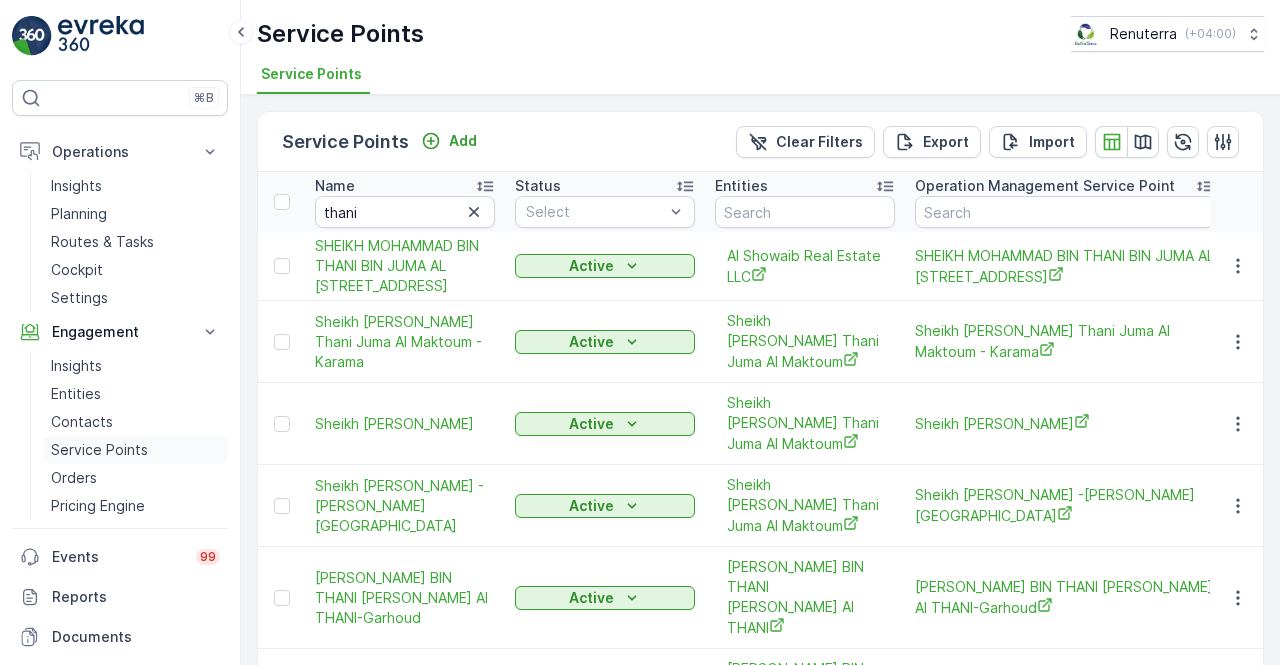 scroll, scrollTop: 88, scrollLeft: 0, axis: vertical 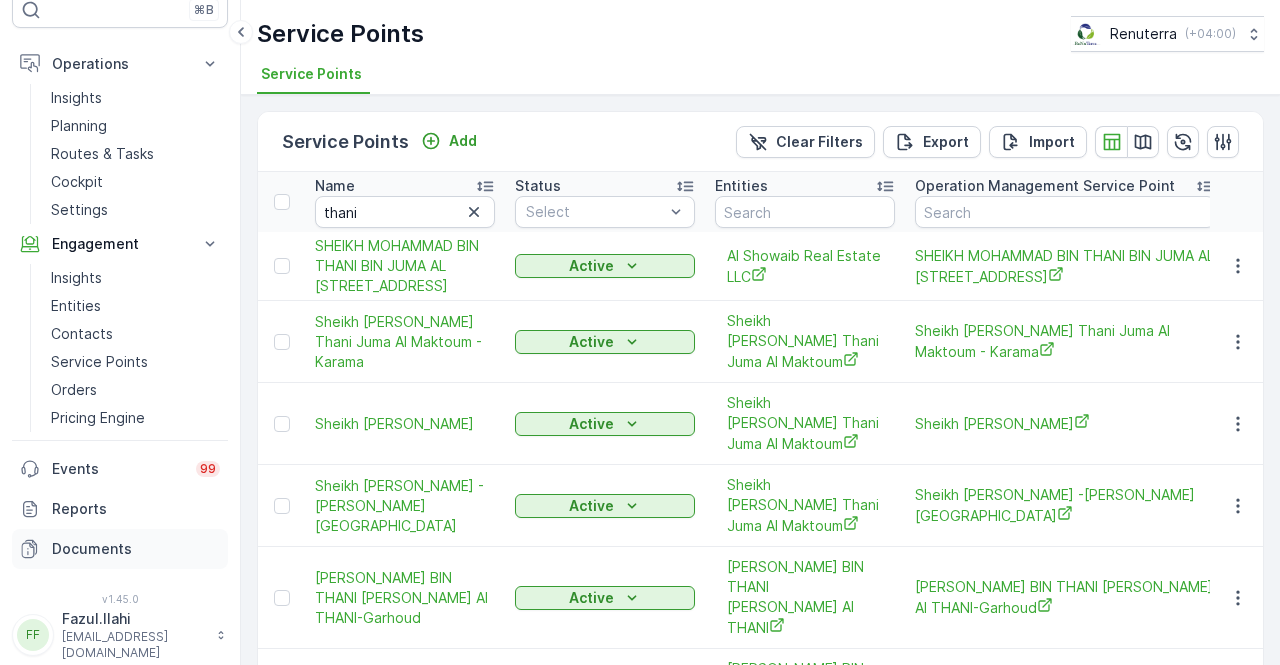 click on "Documents" at bounding box center [136, 549] 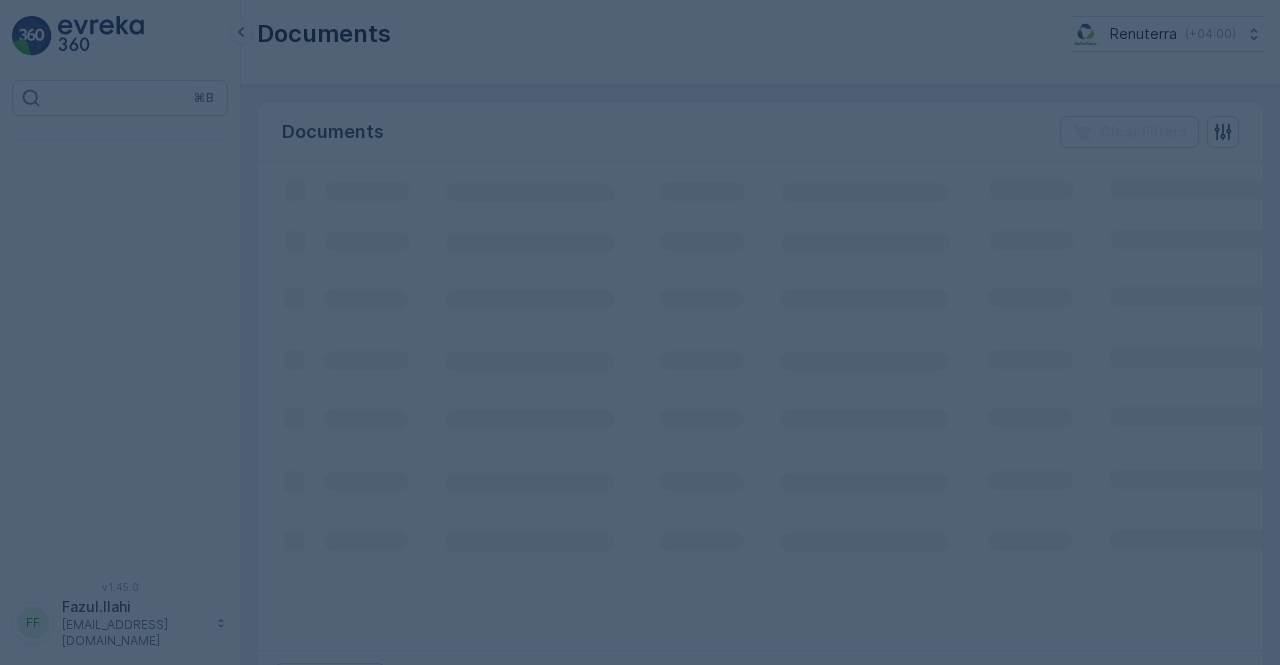 scroll, scrollTop: 0, scrollLeft: 0, axis: both 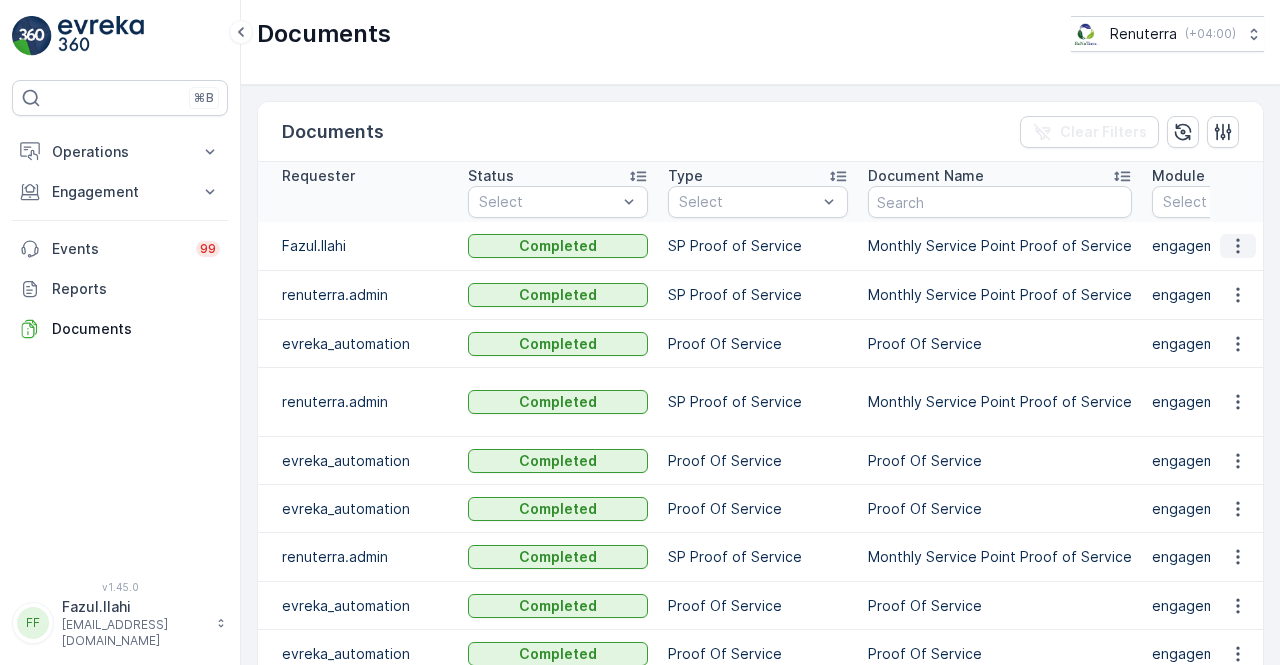 click 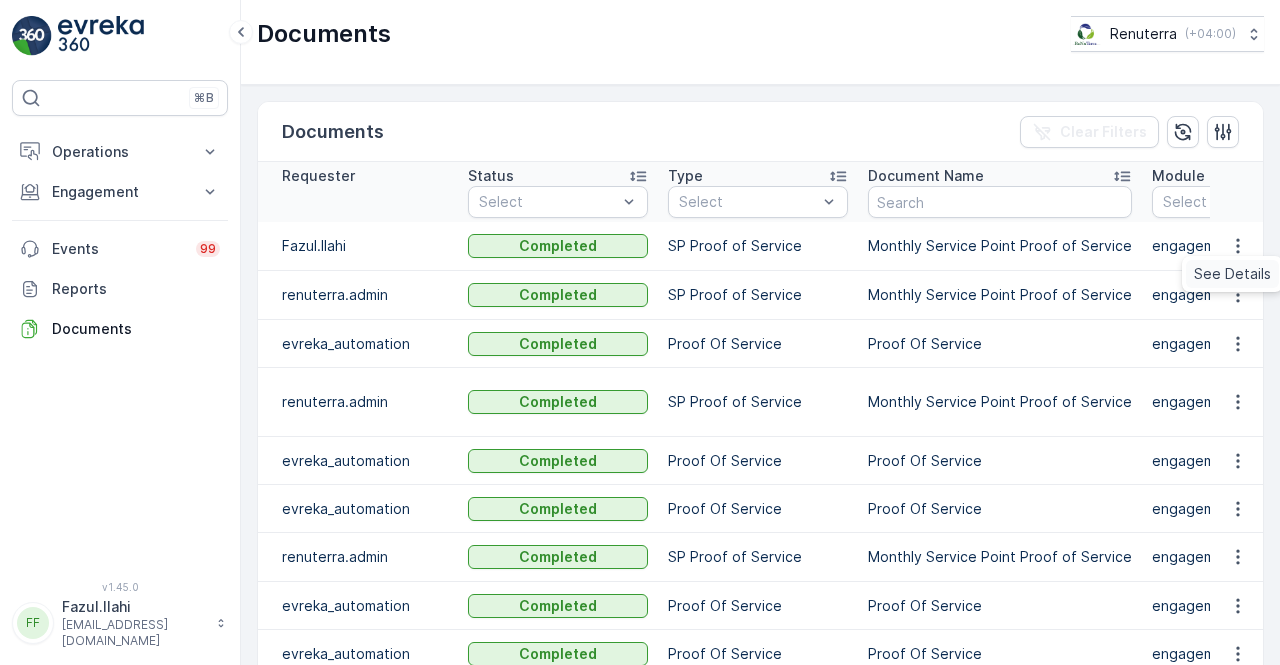 click on "See Details" at bounding box center [1232, 274] 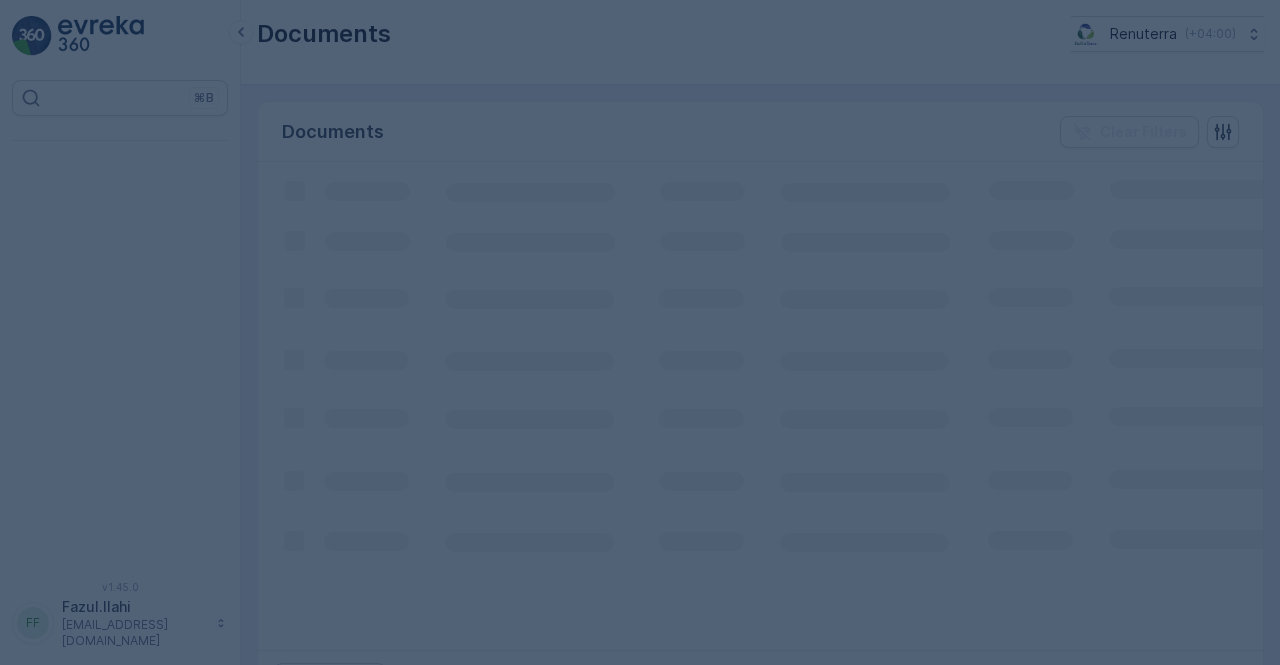 scroll, scrollTop: 0, scrollLeft: 0, axis: both 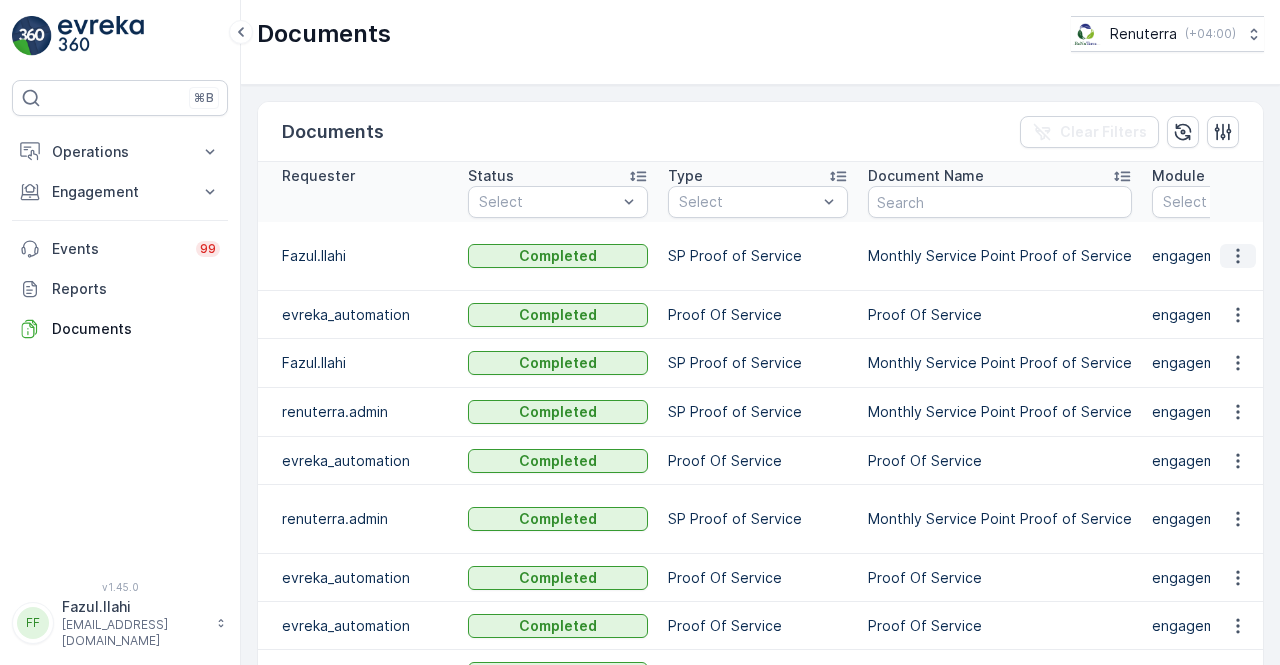click 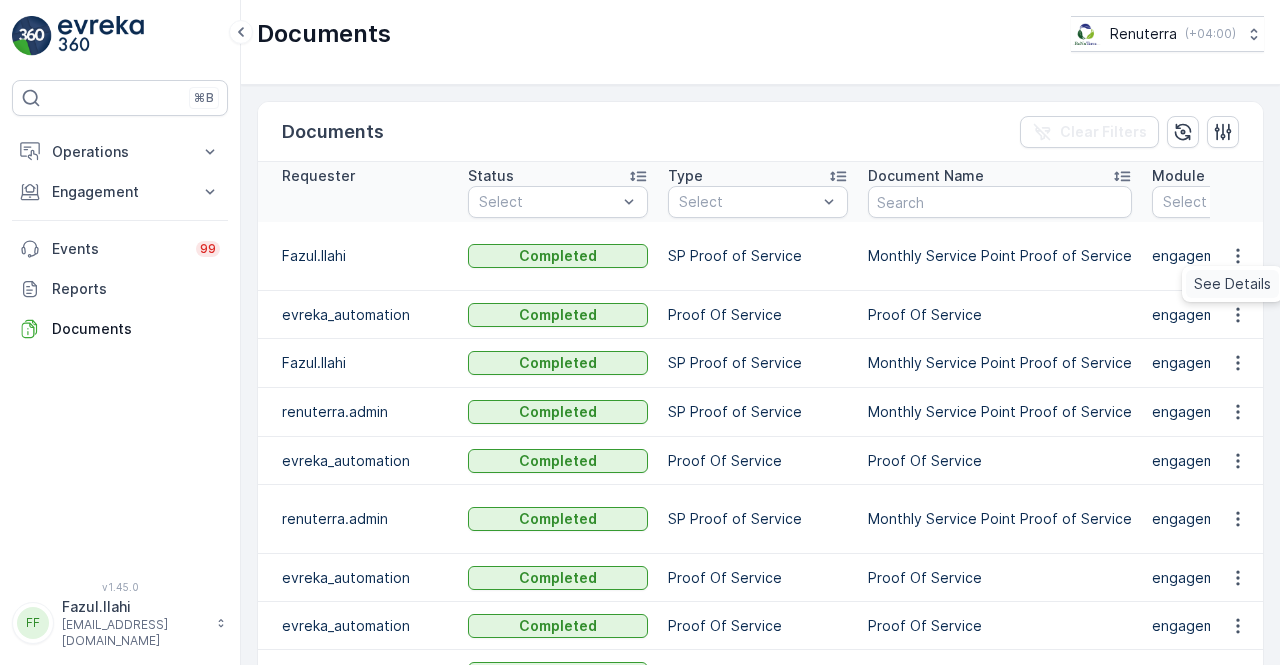 click on "See Details" at bounding box center [1232, 284] 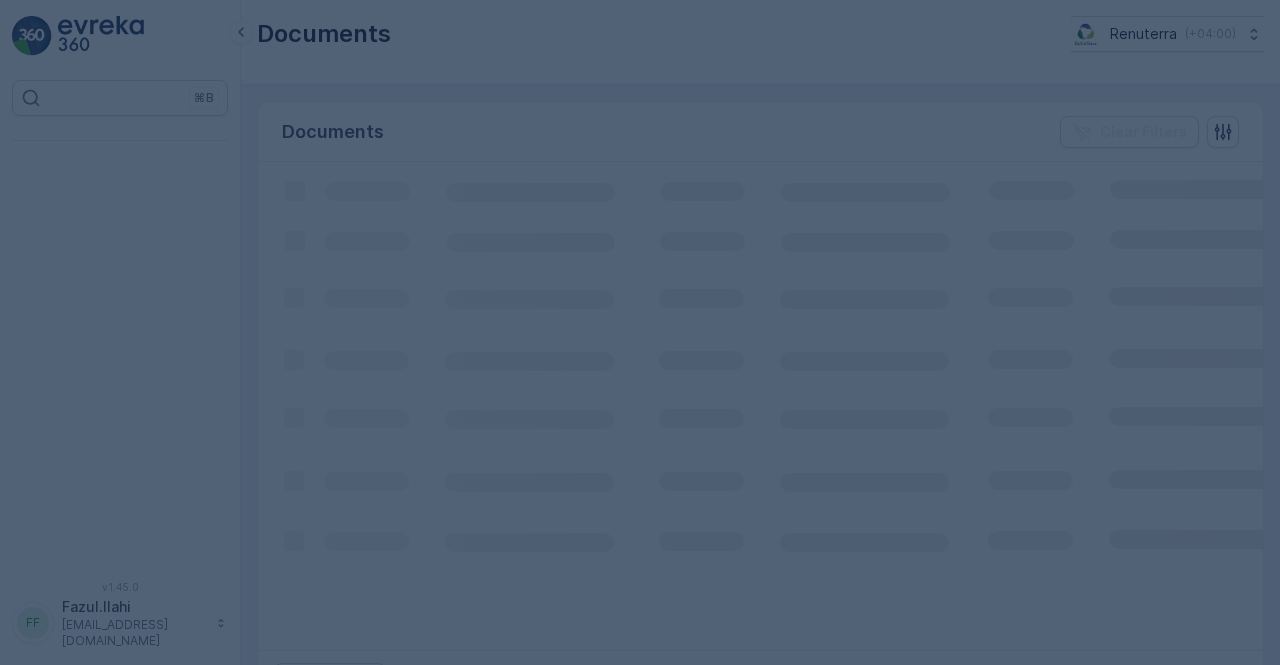 scroll, scrollTop: 0, scrollLeft: 0, axis: both 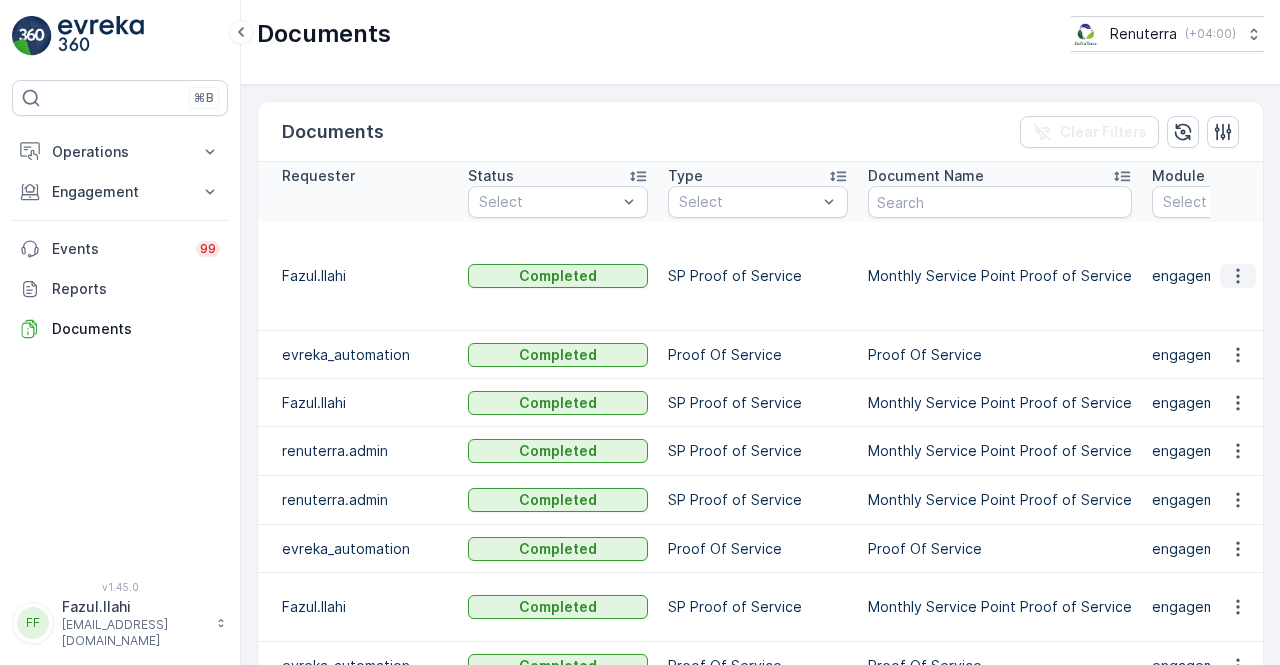 click 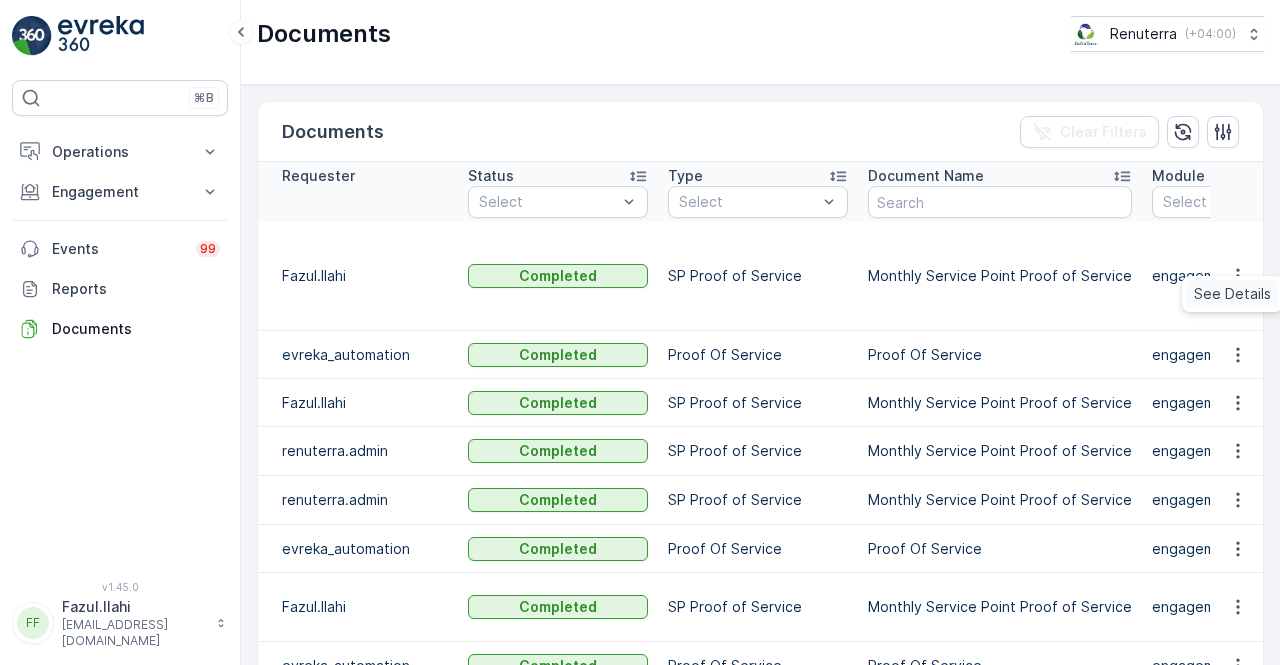 click on "See Details" at bounding box center [1232, 294] 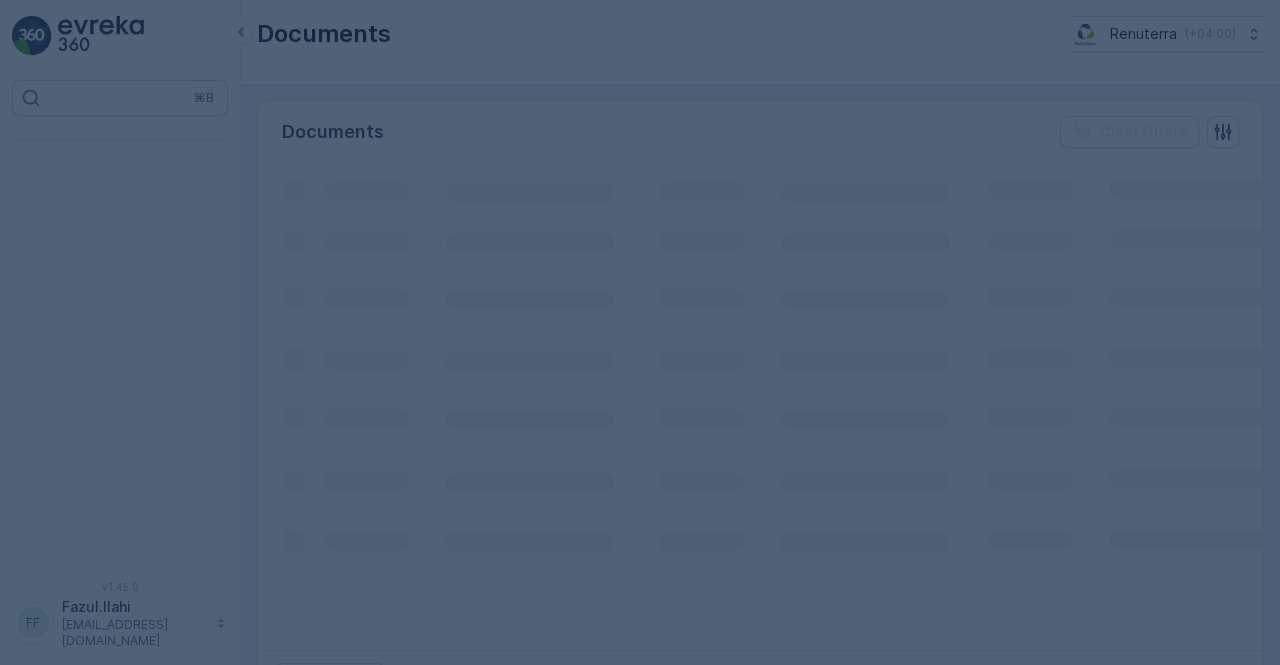 scroll, scrollTop: 0, scrollLeft: 0, axis: both 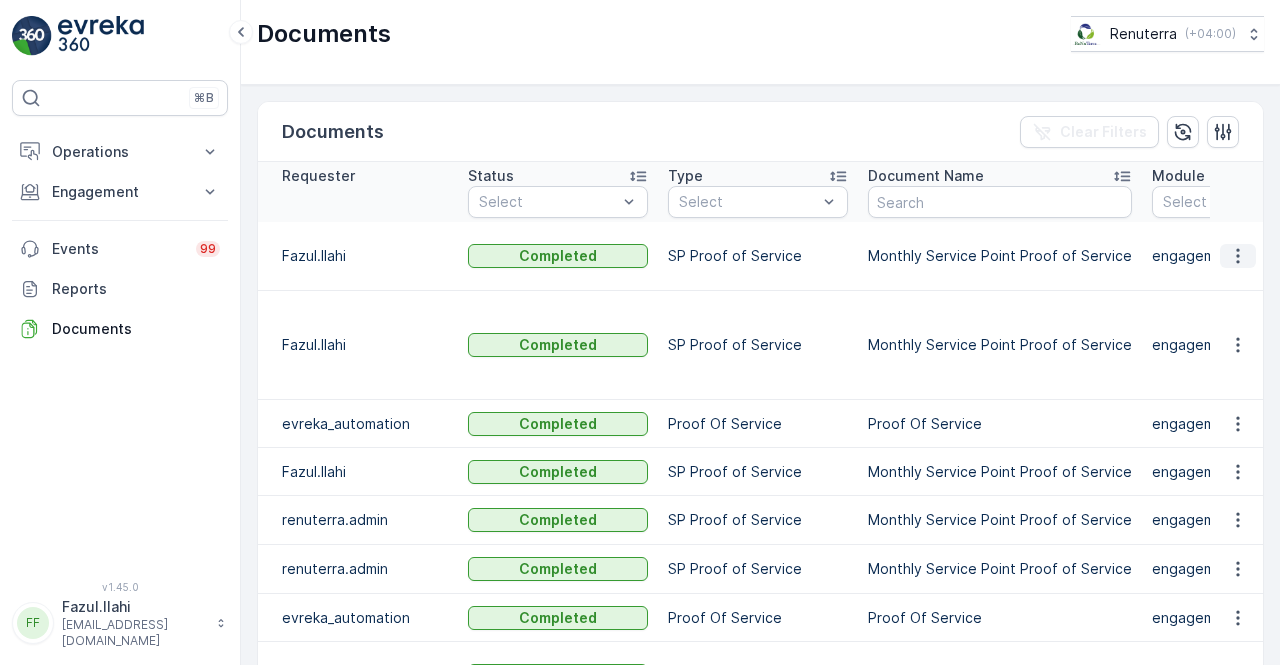 click at bounding box center [1238, 256] 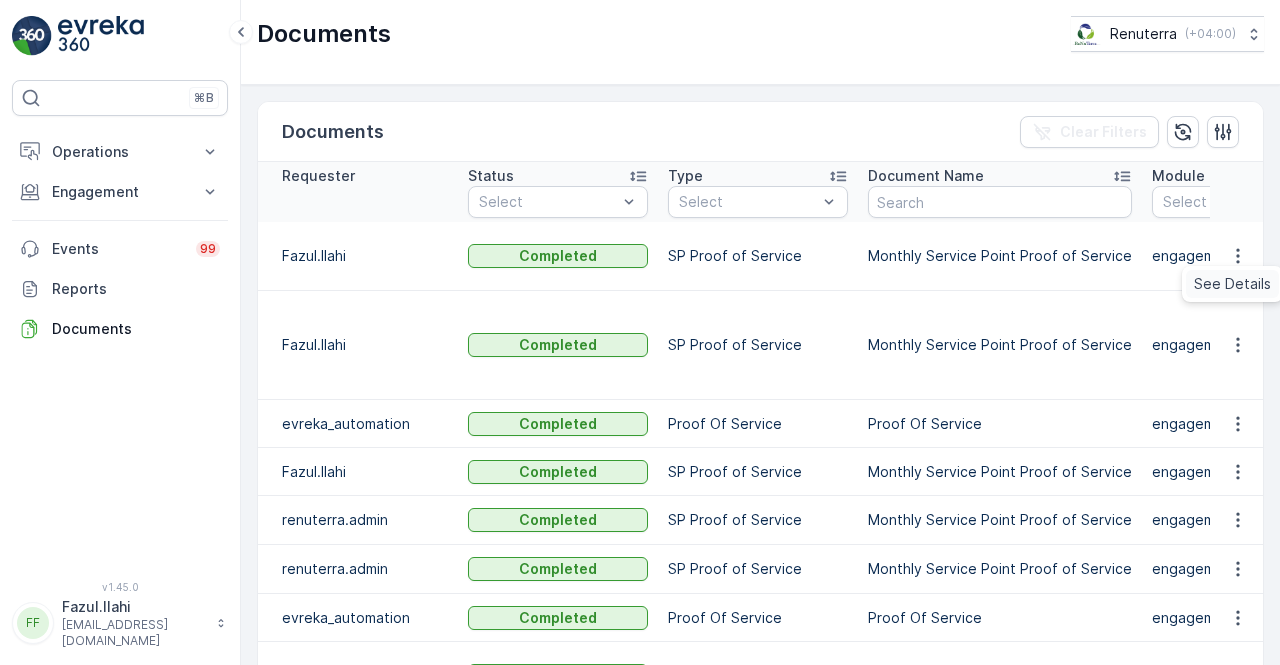 click on "See Details" at bounding box center [1232, 284] 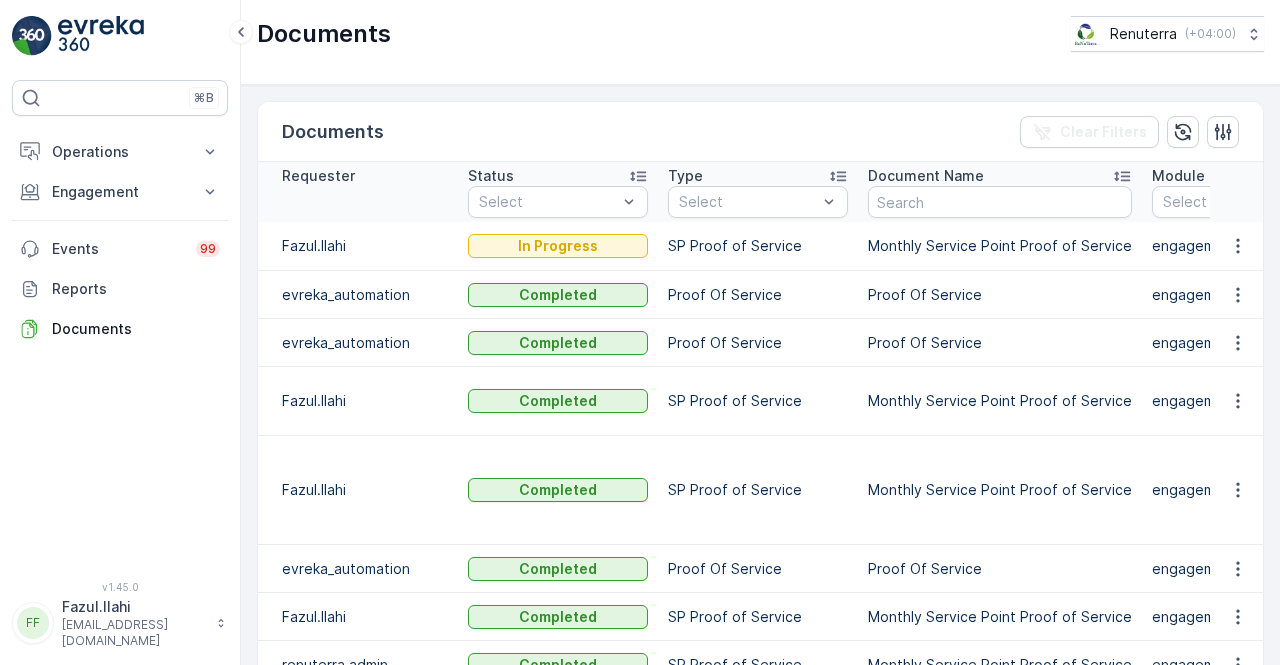 scroll, scrollTop: 0, scrollLeft: 0, axis: both 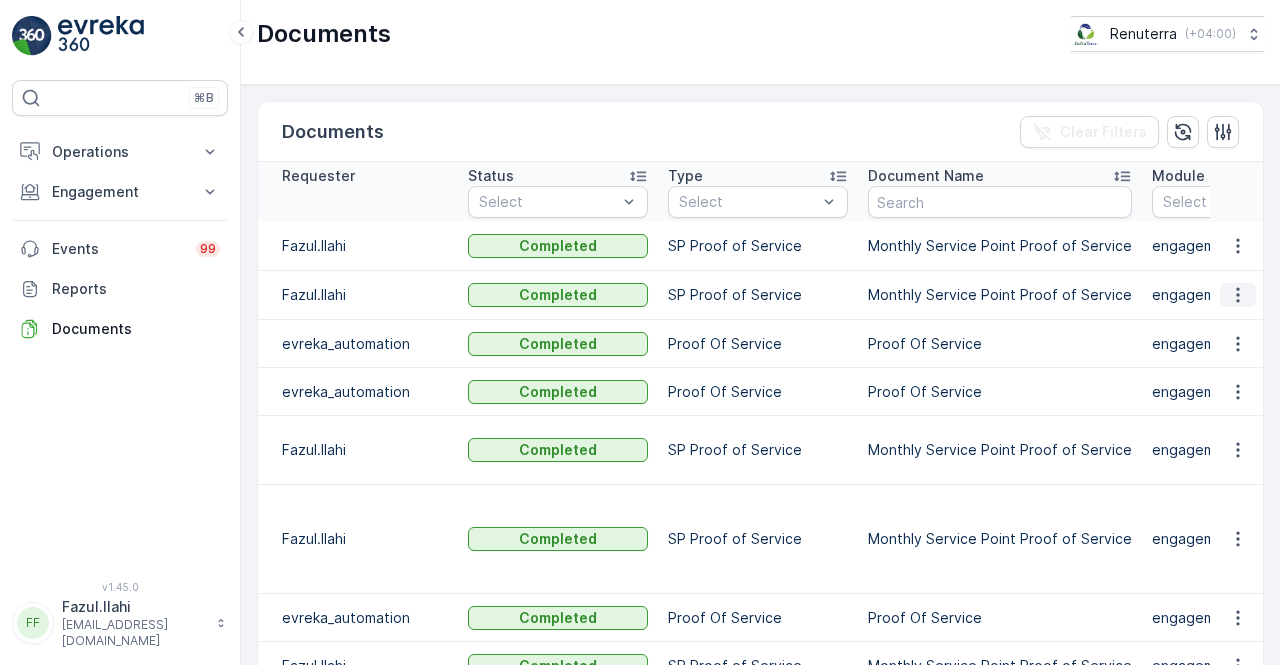 click 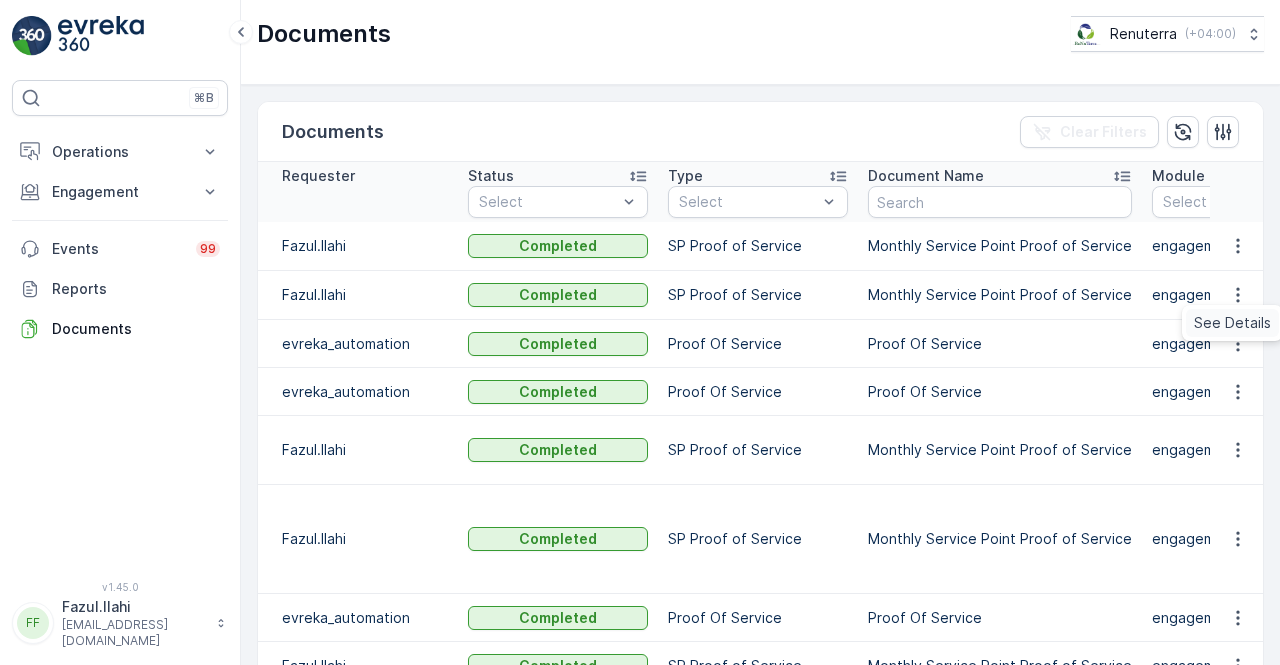 click on "See Details" at bounding box center [1232, 323] 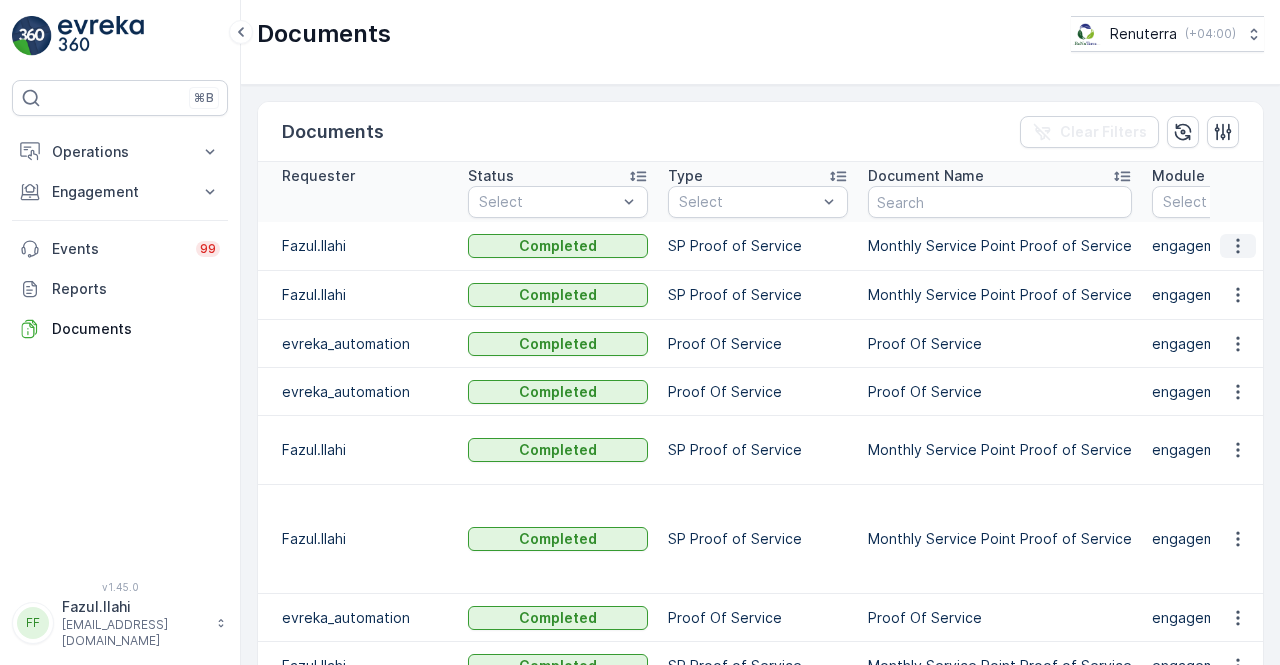 click 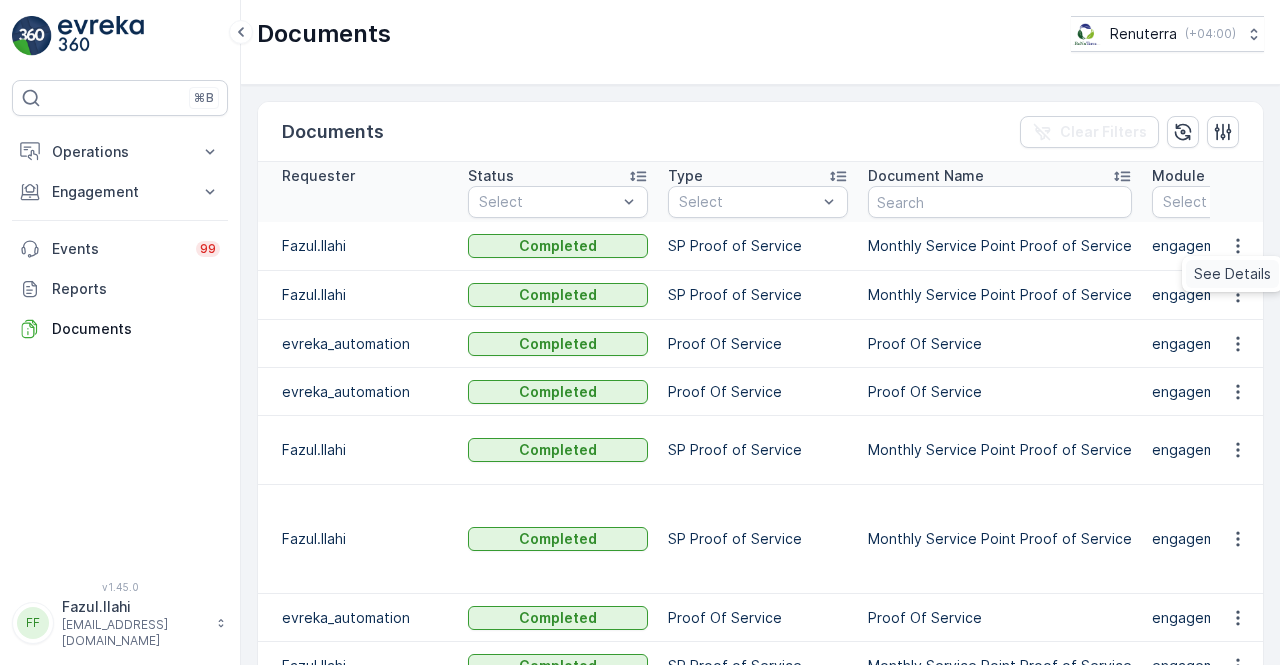 click on "See Details" at bounding box center (1232, 274) 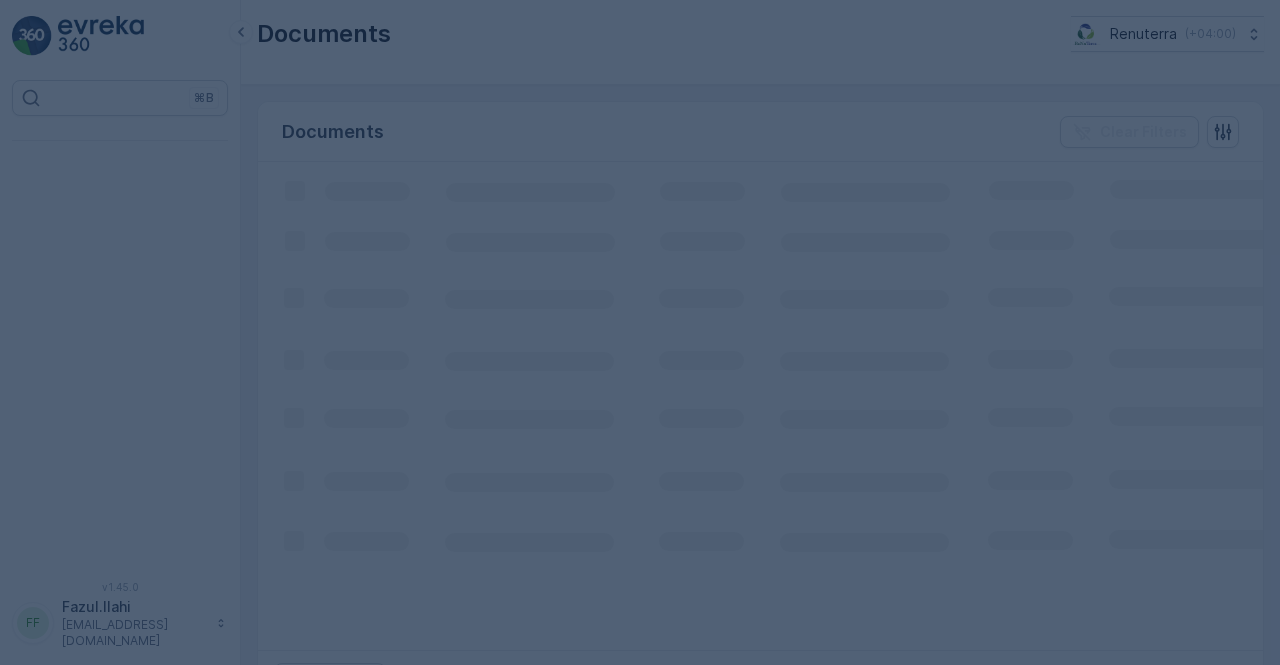 scroll, scrollTop: 0, scrollLeft: 0, axis: both 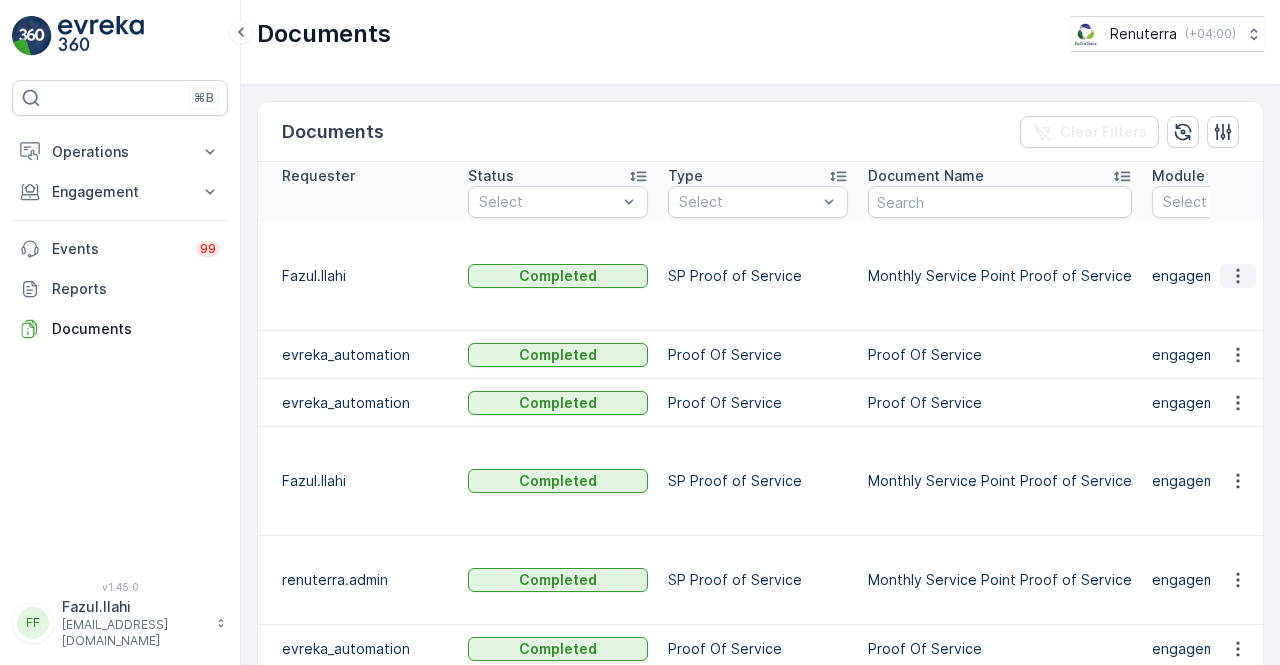 click 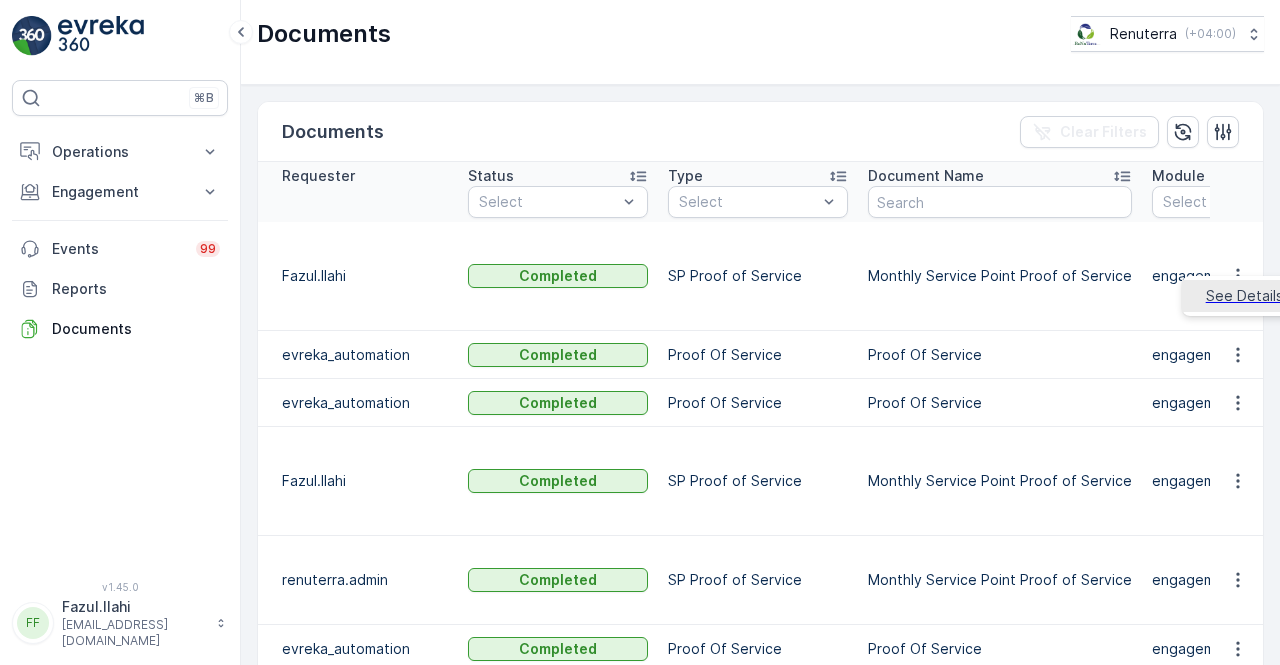 click on "See Details" at bounding box center (1244, 296) 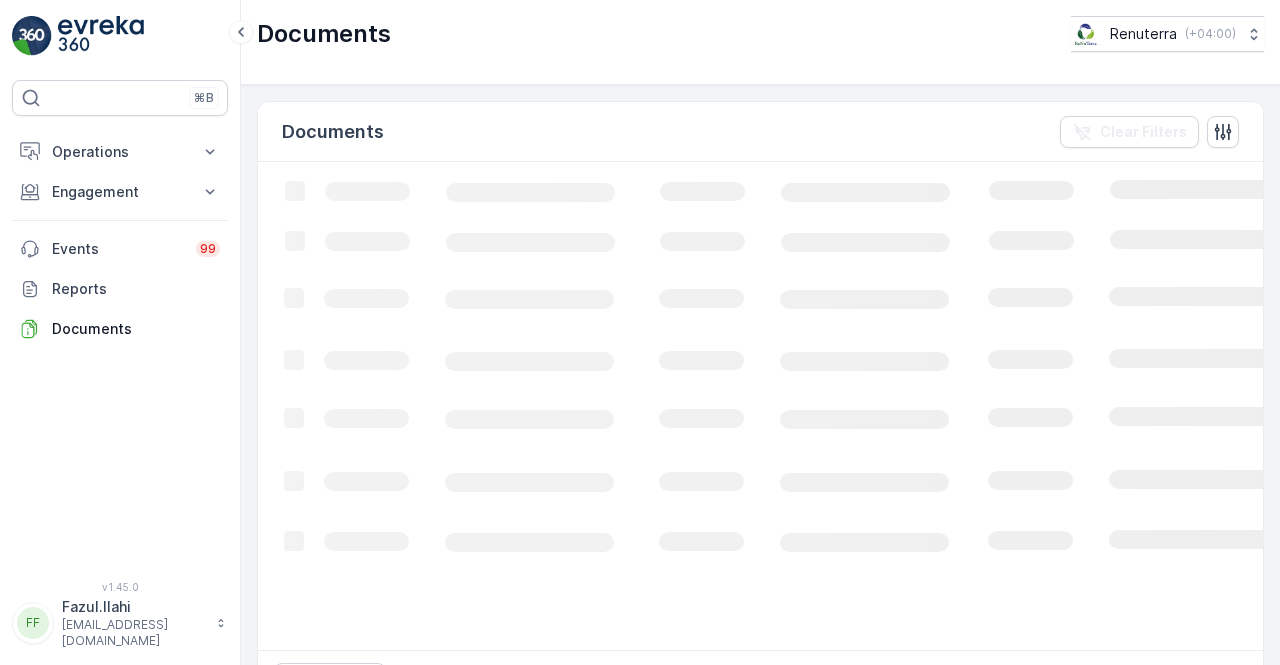 scroll, scrollTop: 0, scrollLeft: 0, axis: both 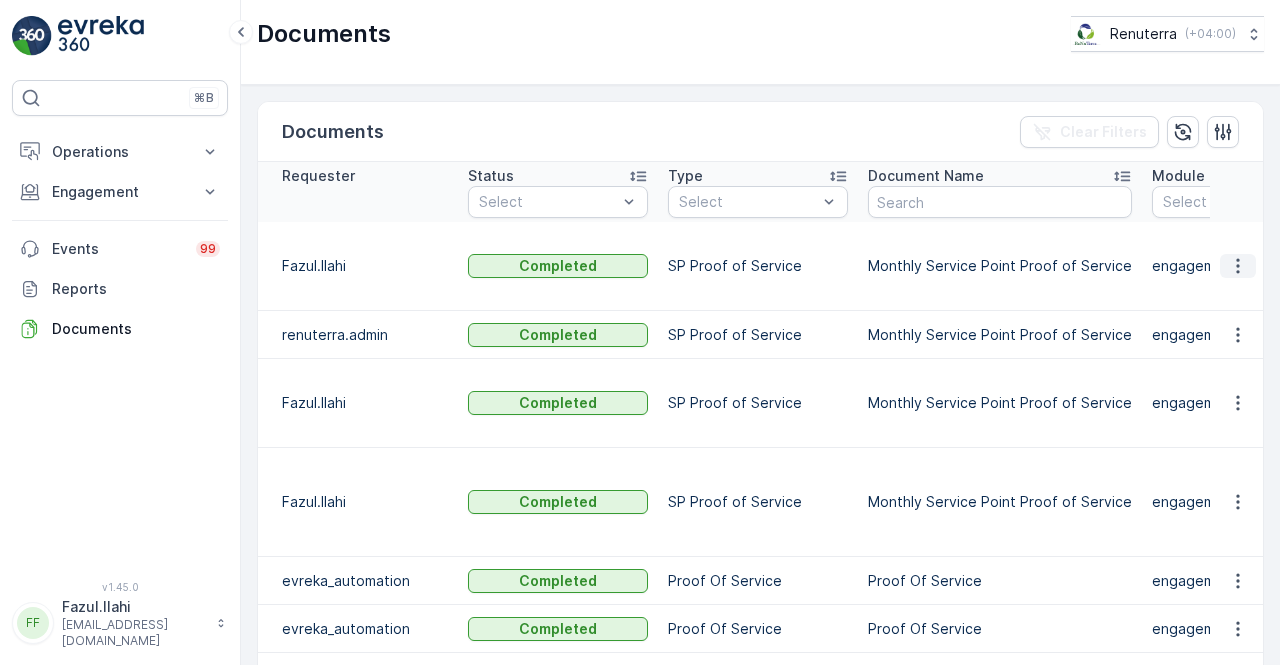 click at bounding box center (1238, 266) 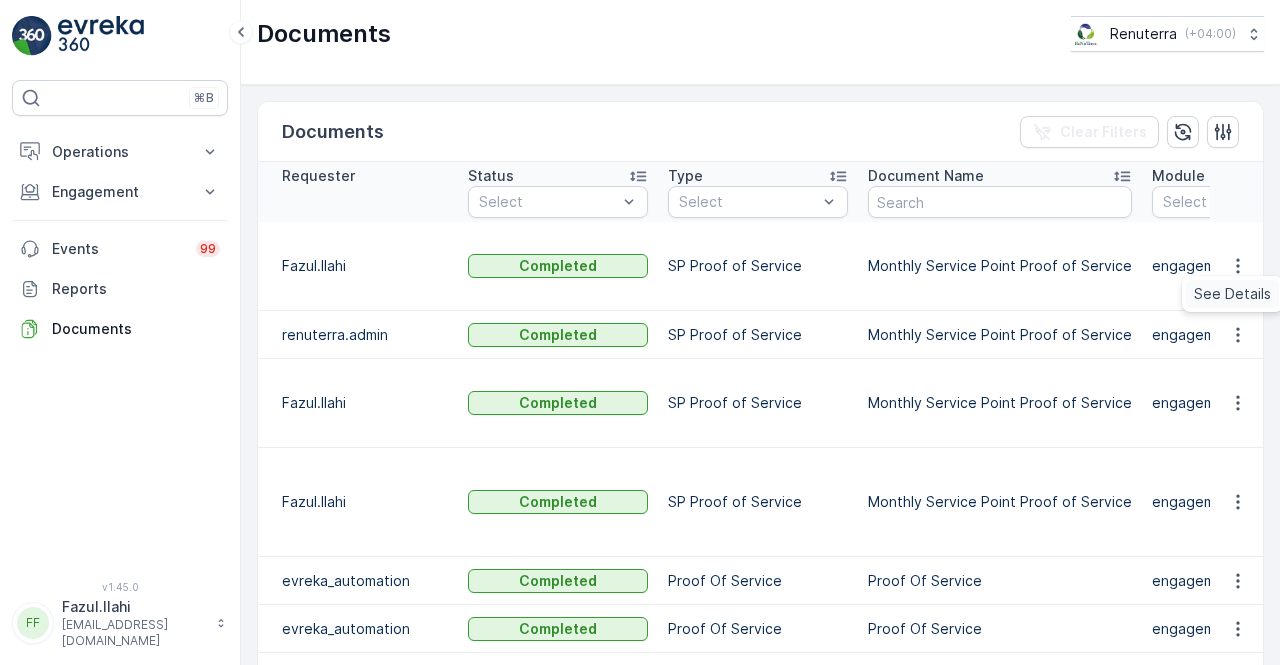 click on "See Details" at bounding box center (1232, 294) 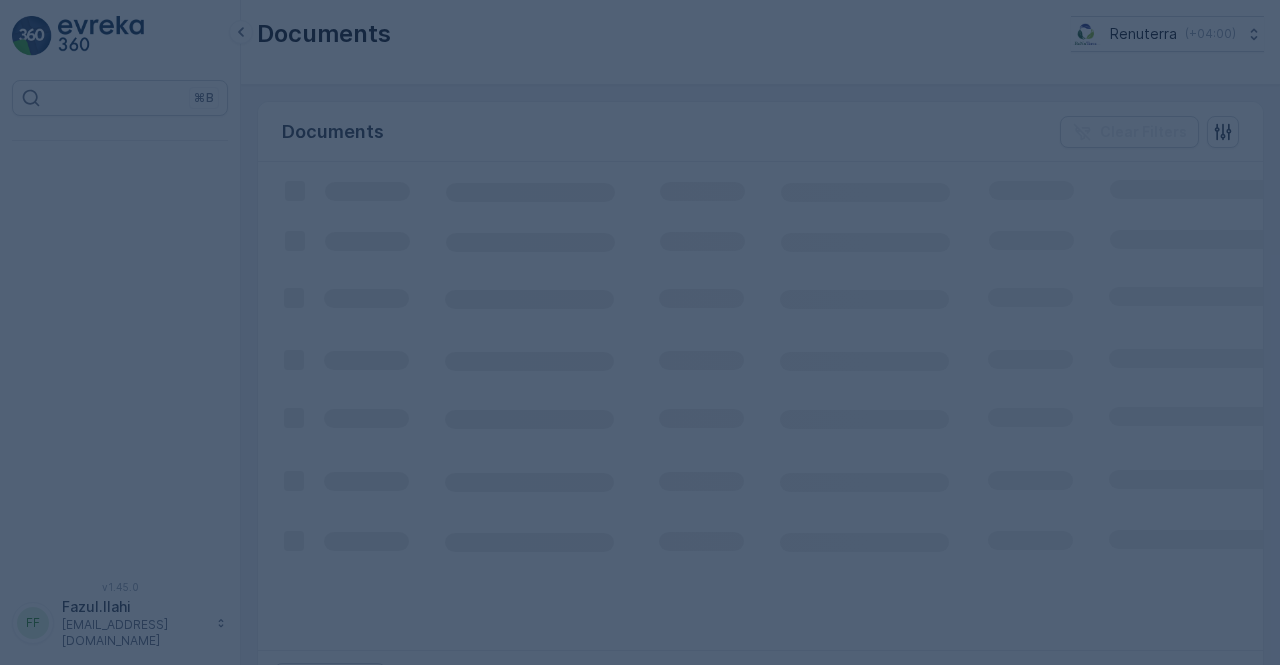 scroll, scrollTop: 0, scrollLeft: 0, axis: both 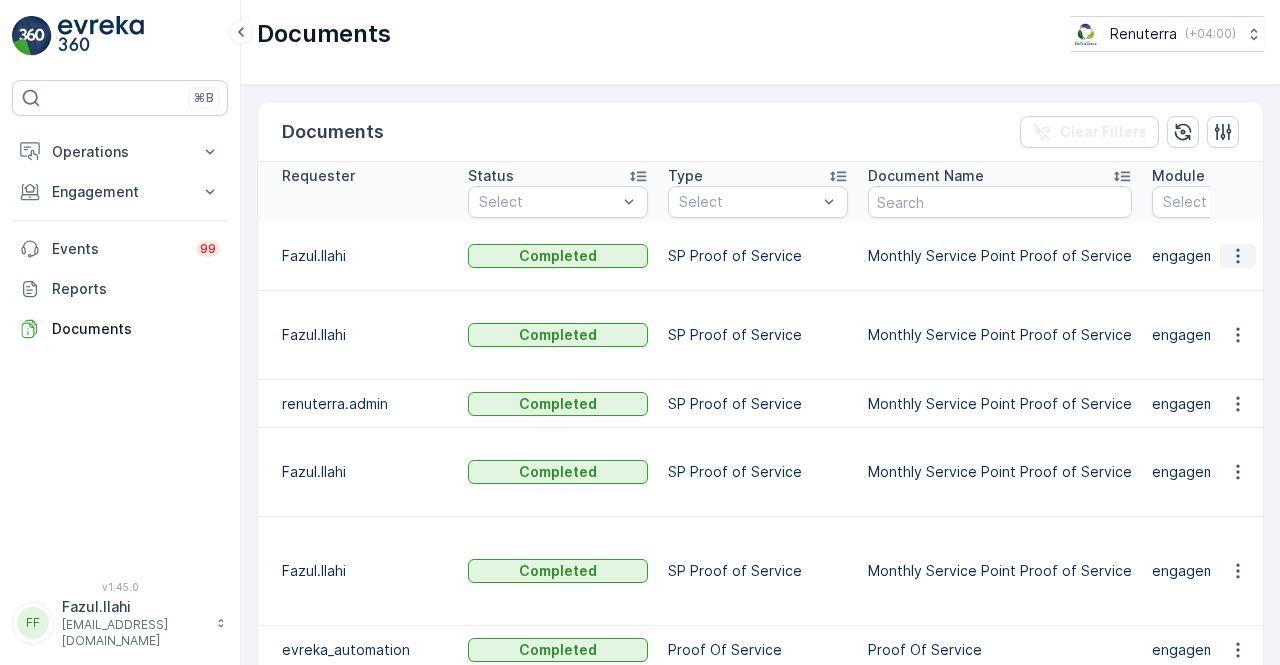 click at bounding box center (1238, 256) 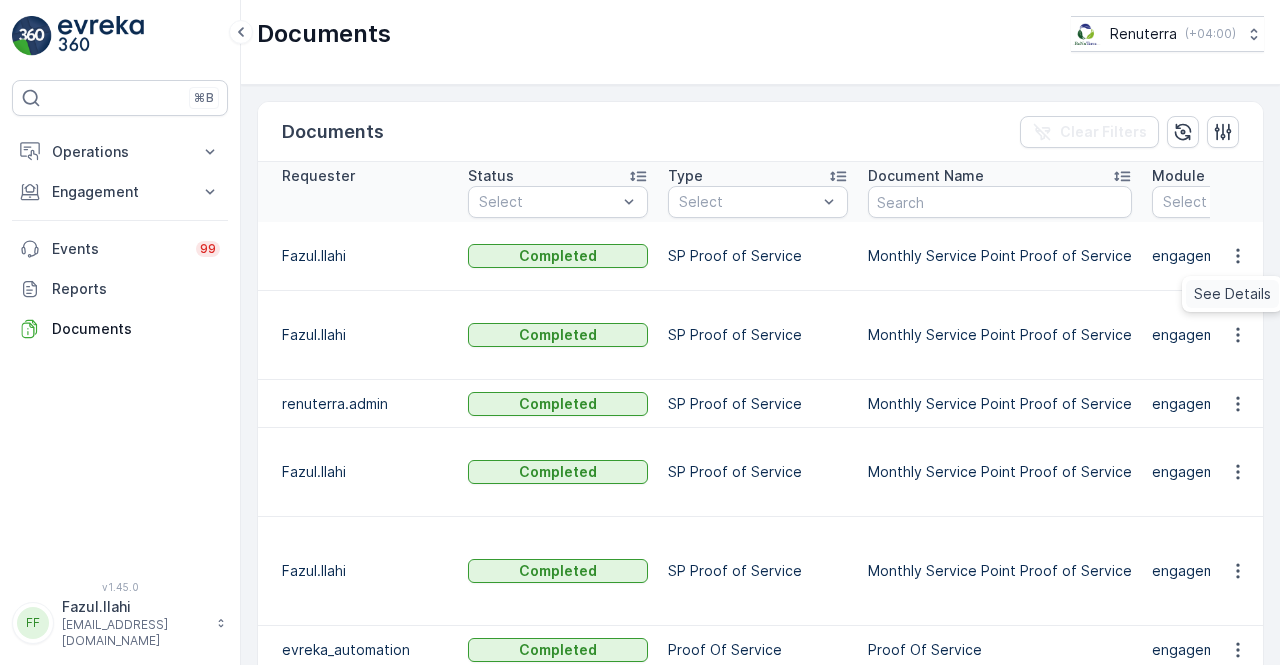click on "See Details" at bounding box center (1232, 294) 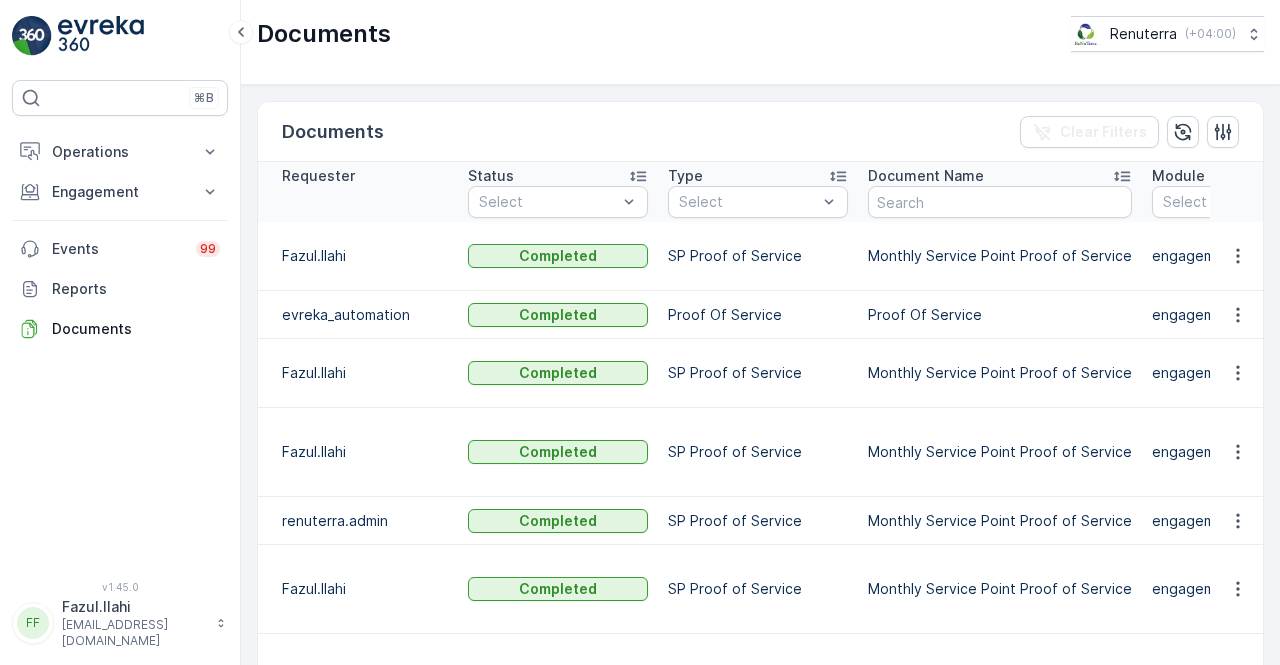 scroll, scrollTop: 0, scrollLeft: 0, axis: both 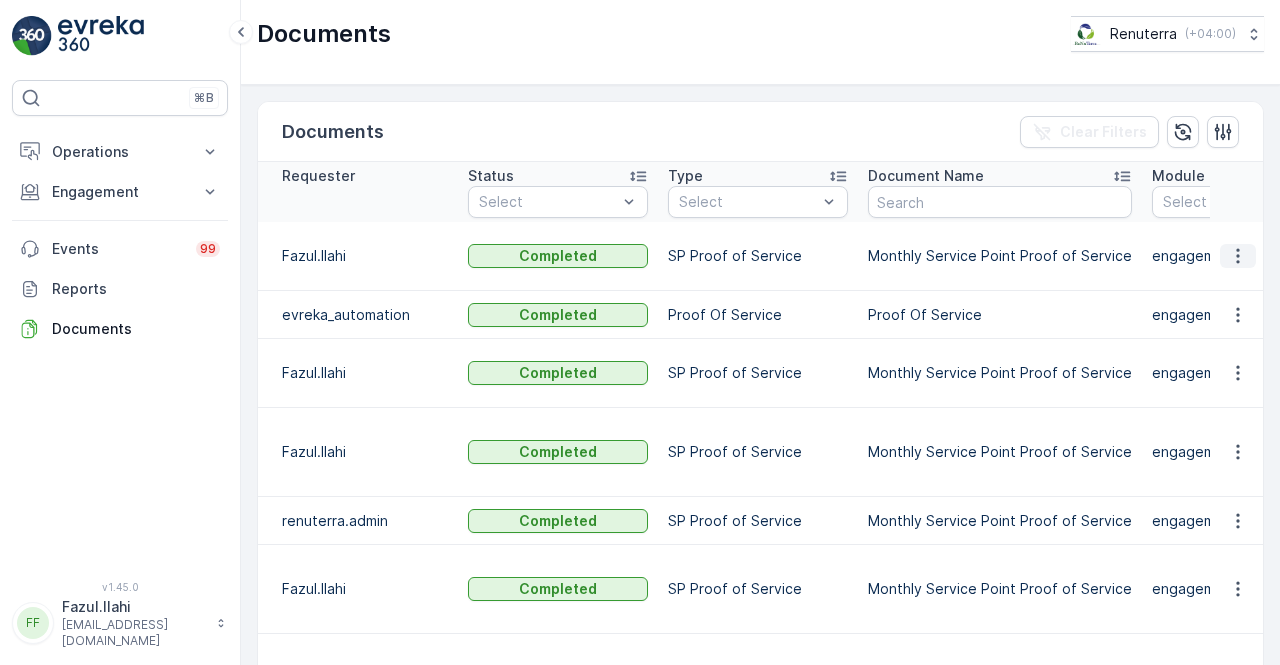 click 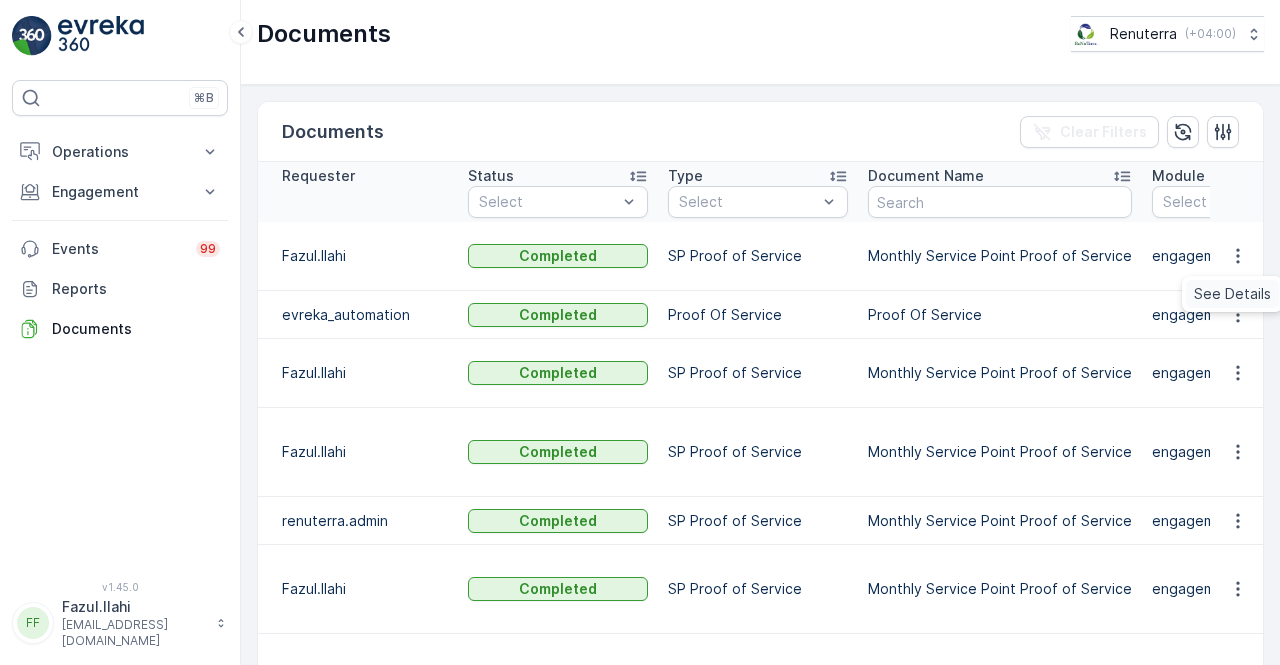 click on "See Details" at bounding box center [1232, 294] 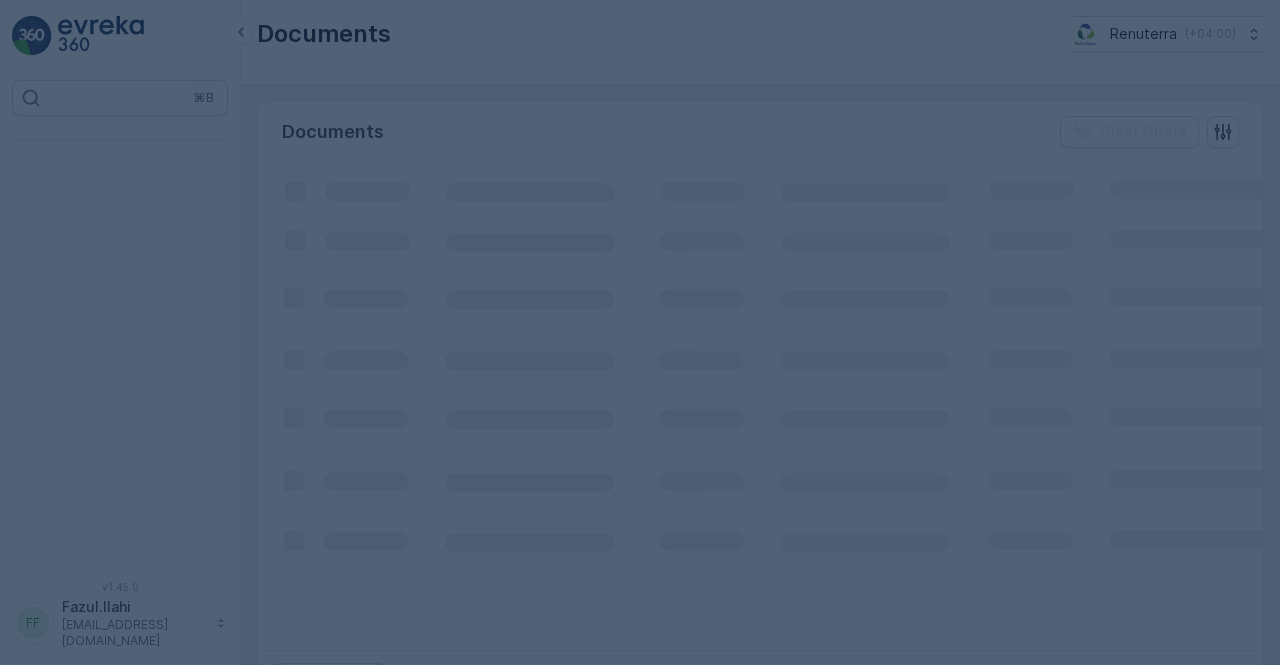 scroll, scrollTop: 0, scrollLeft: 0, axis: both 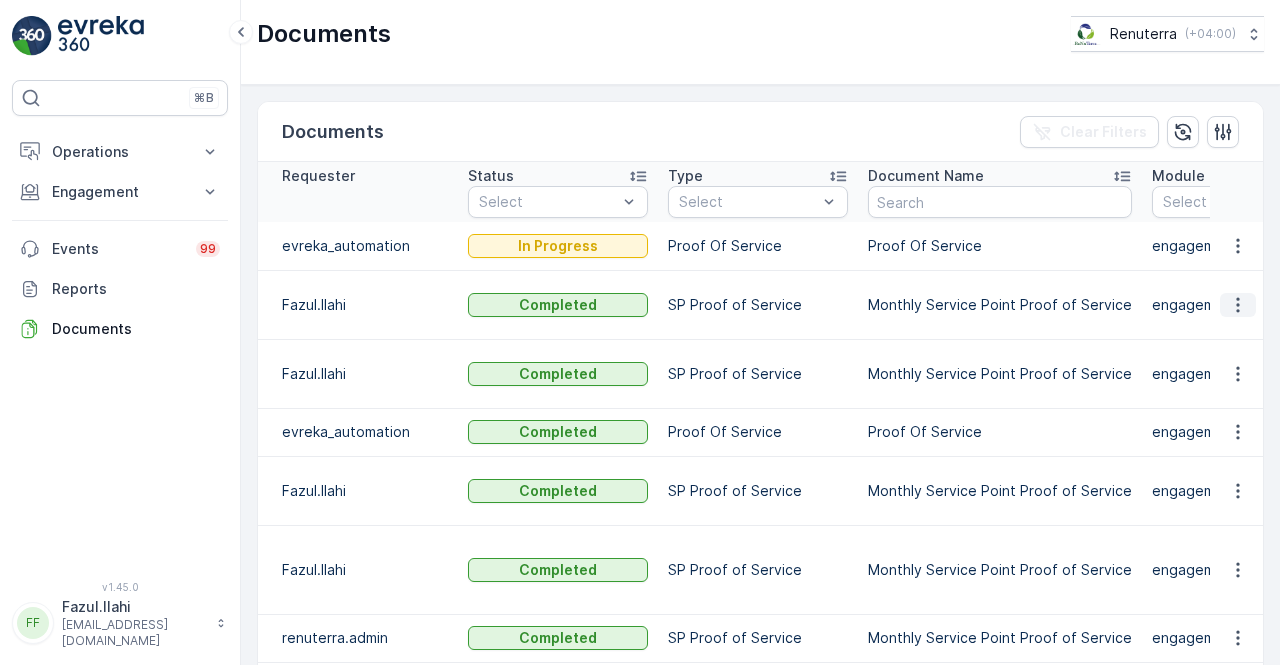 click 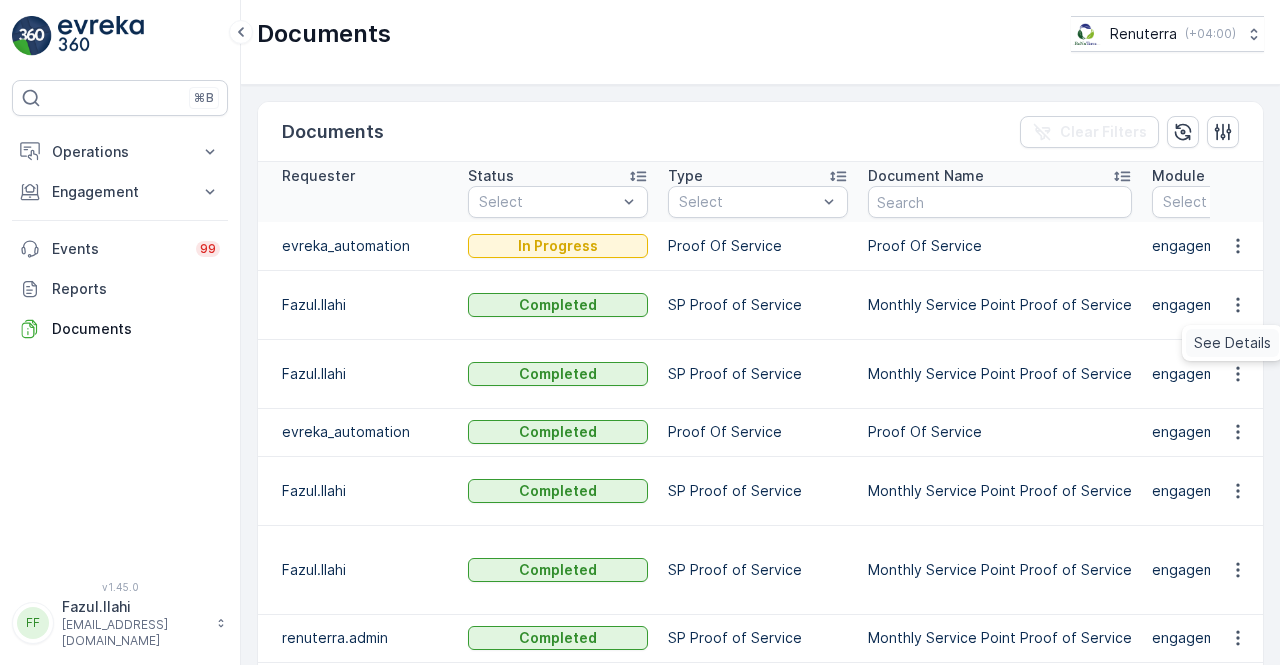 click on "See Details" at bounding box center (1232, 343) 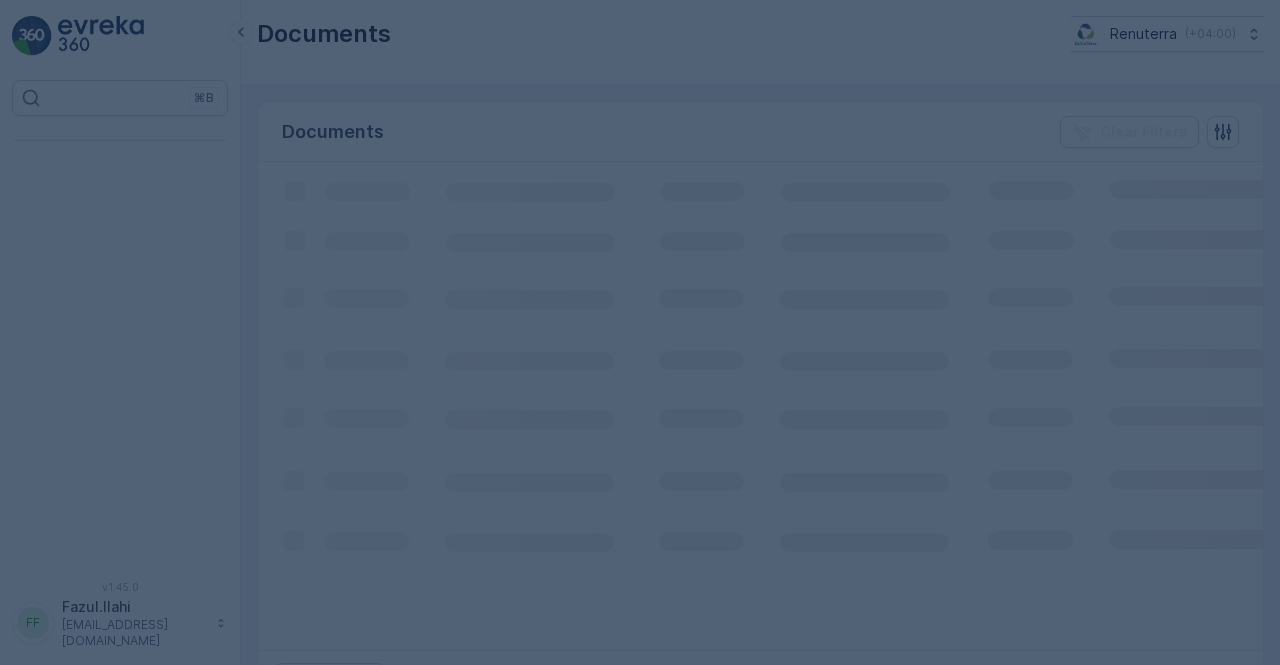 scroll, scrollTop: 0, scrollLeft: 0, axis: both 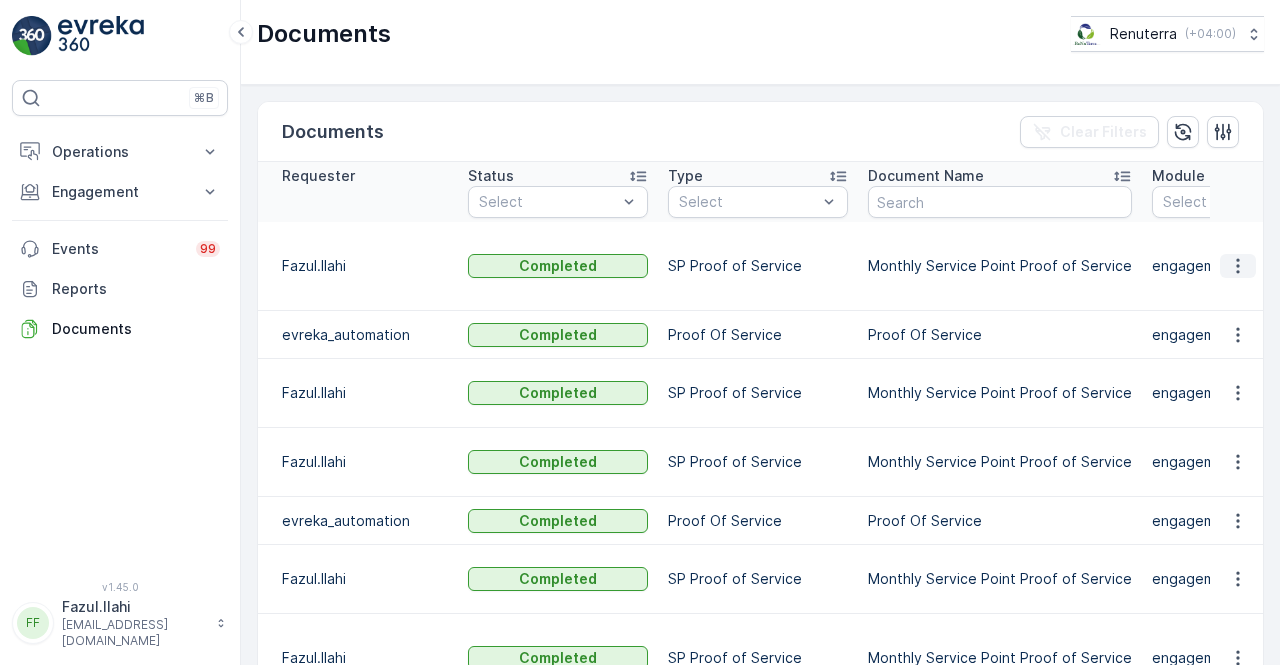 click 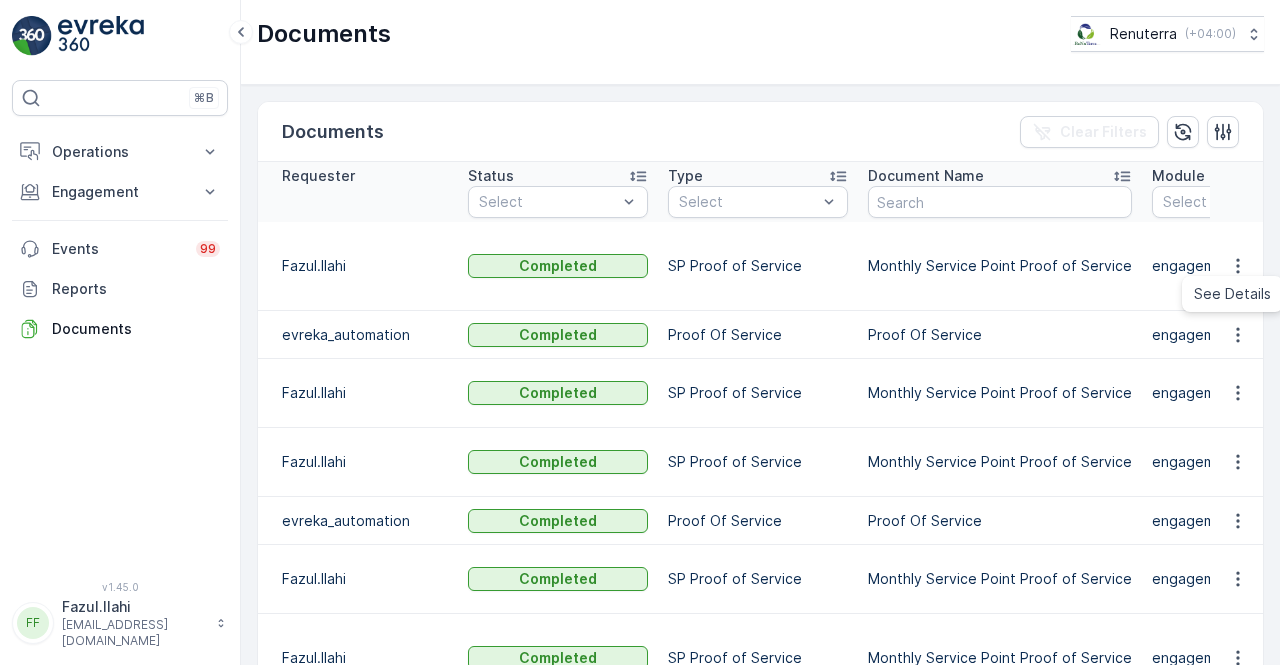 click on "See Details" at bounding box center (1232, 294) 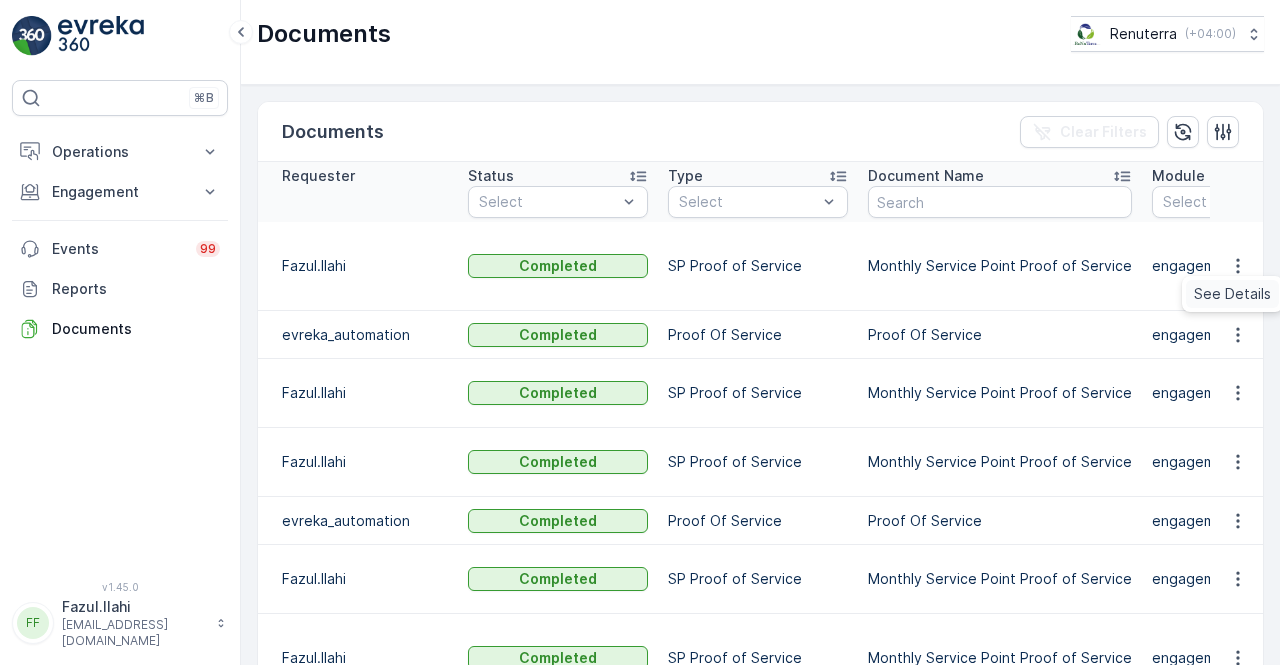 click on "See Details" at bounding box center (1232, 294) 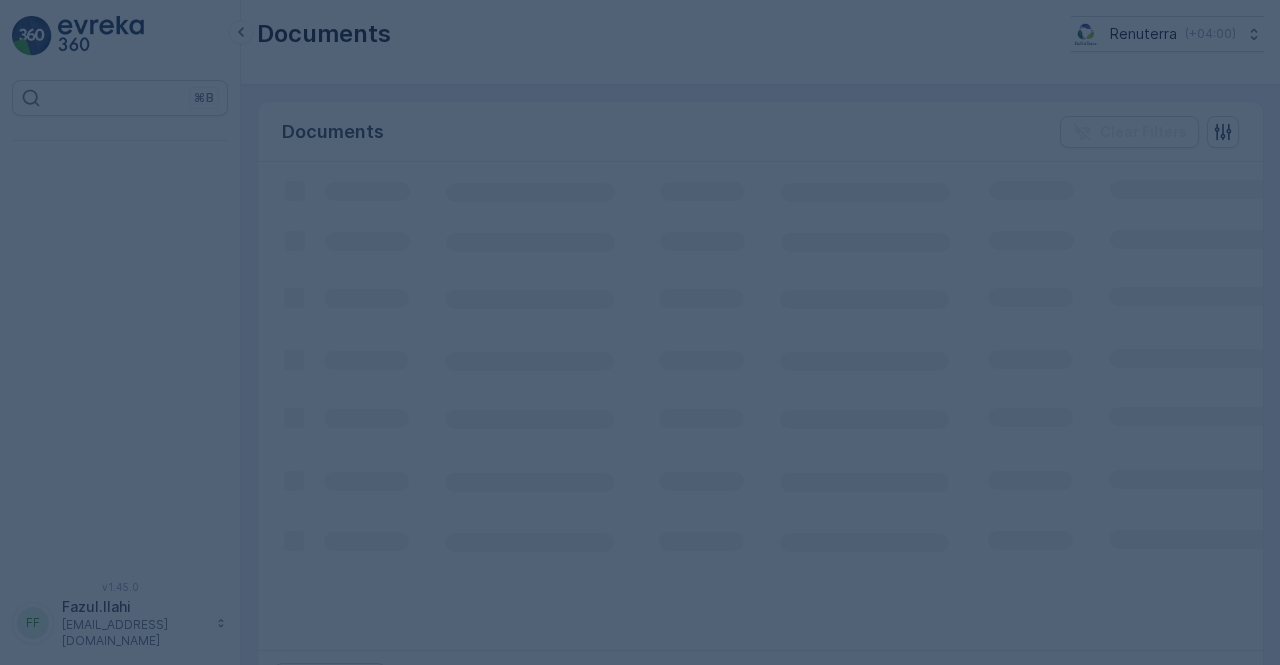 scroll, scrollTop: 0, scrollLeft: 0, axis: both 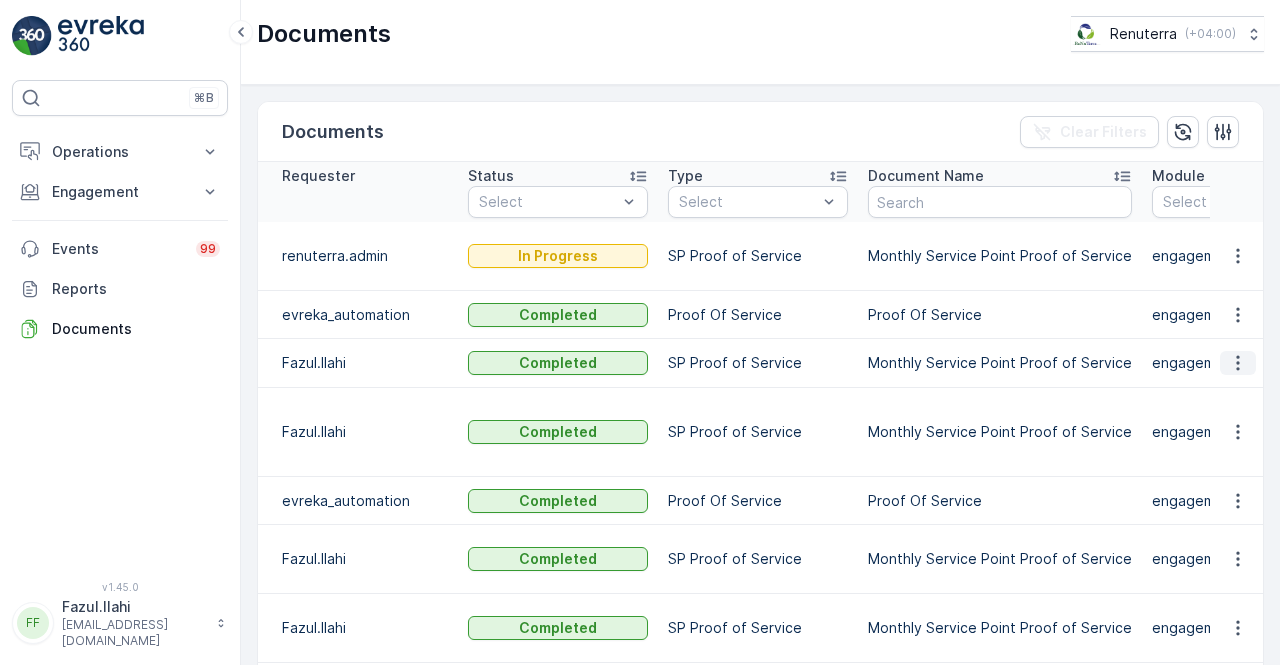 click 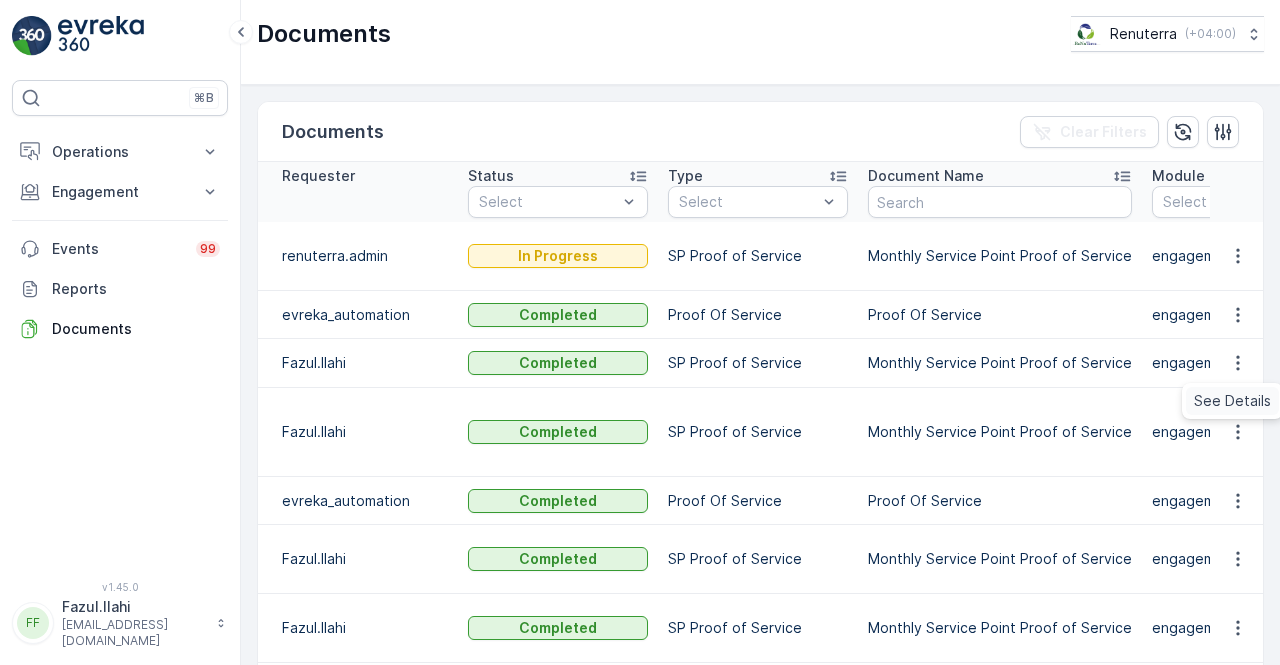 click on "See Details" at bounding box center [1232, 401] 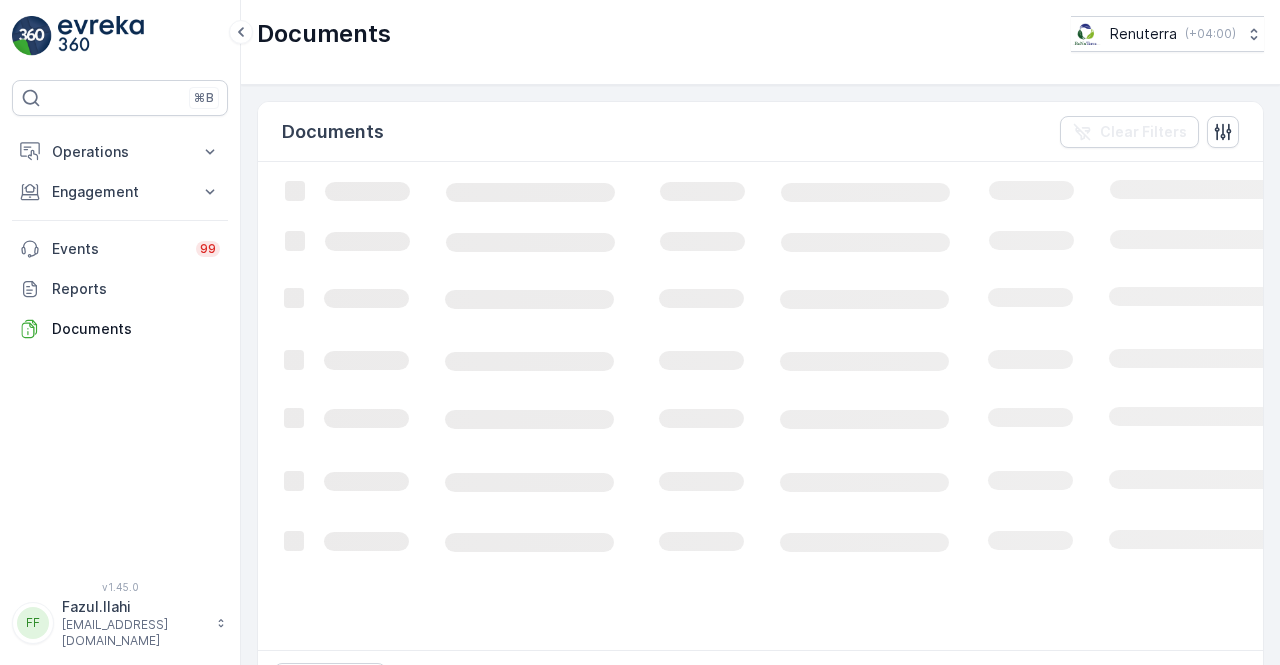 scroll, scrollTop: 0, scrollLeft: 0, axis: both 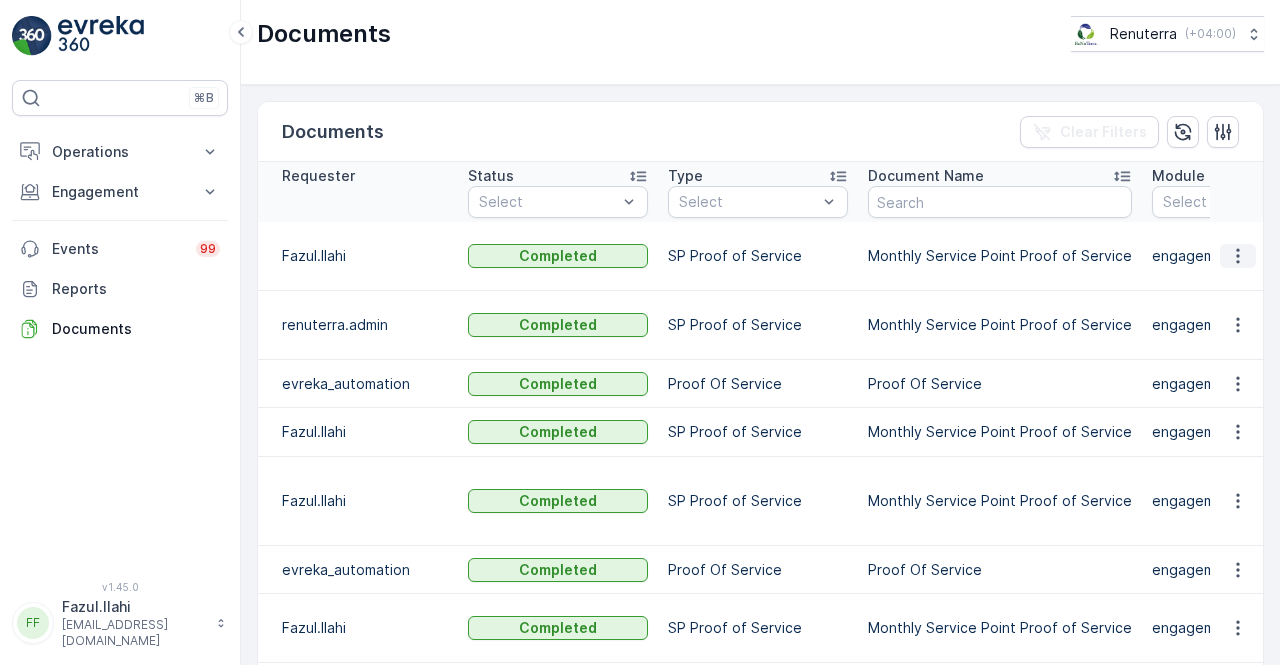 click at bounding box center [1238, 256] 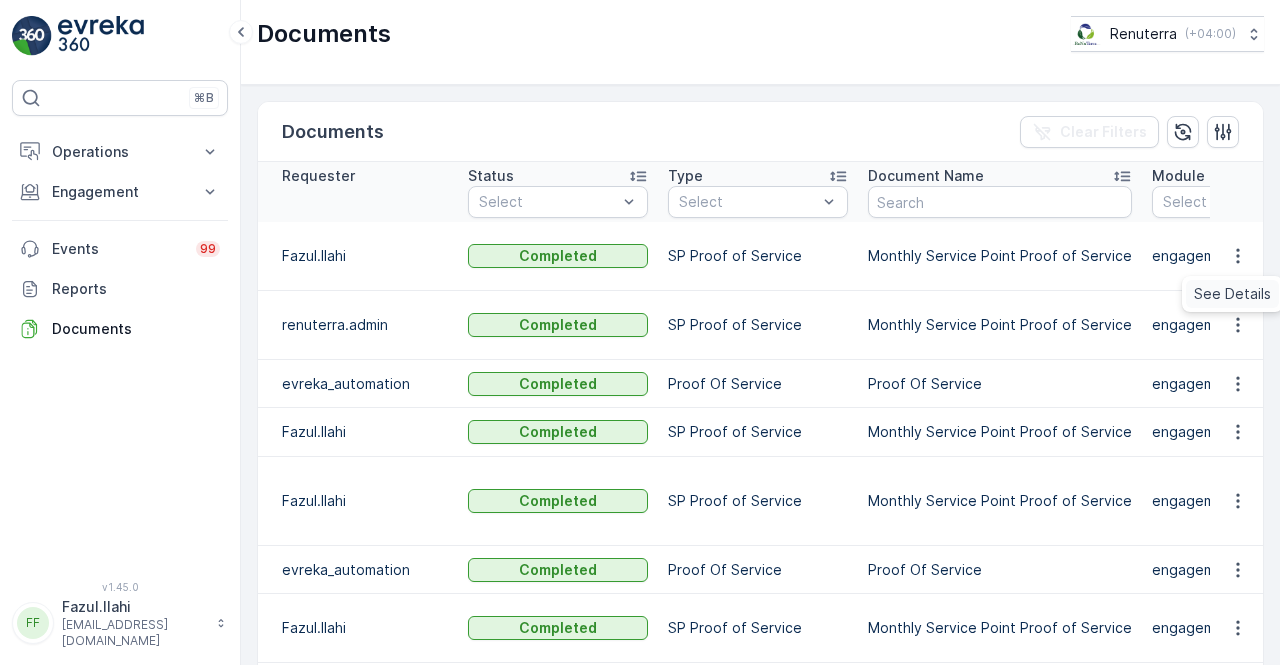 click on "See Details" at bounding box center [1232, 294] 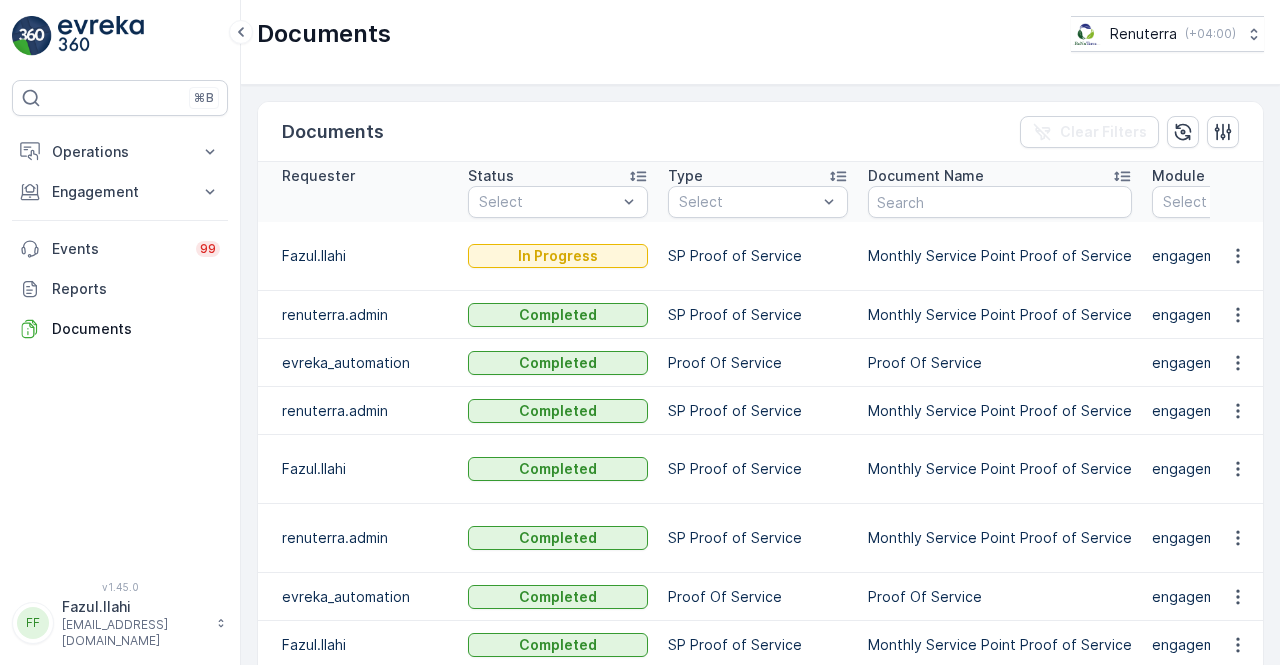 scroll, scrollTop: 0, scrollLeft: 0, axis: both 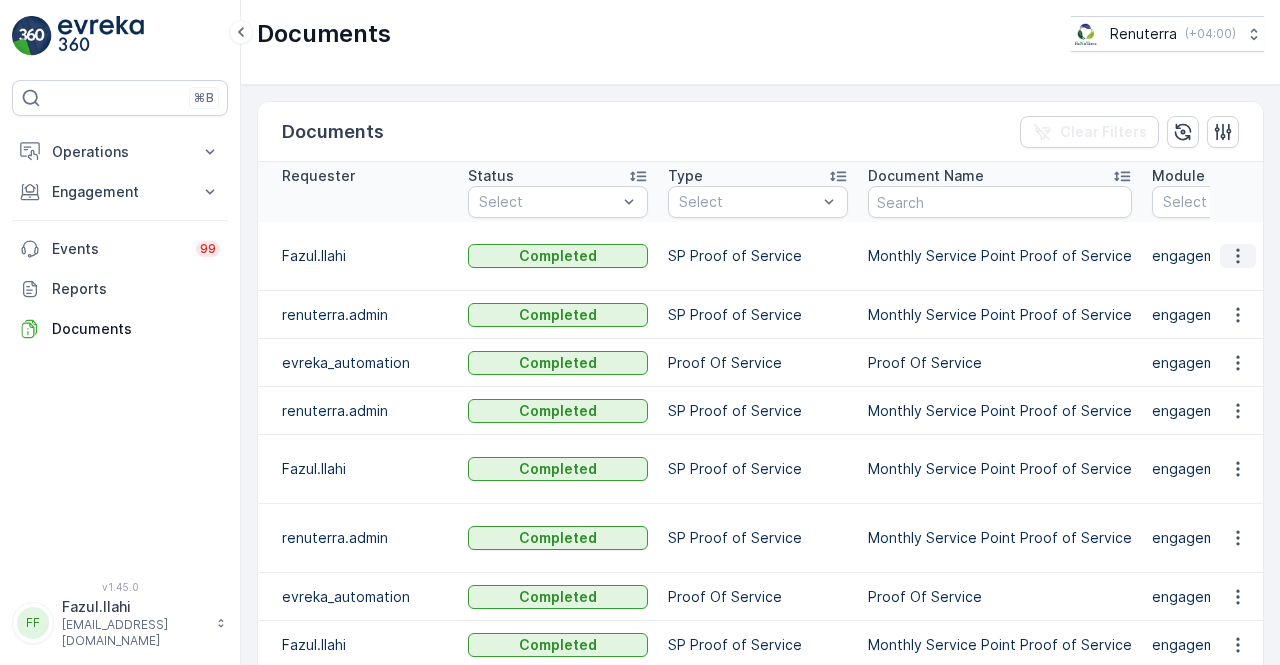 click 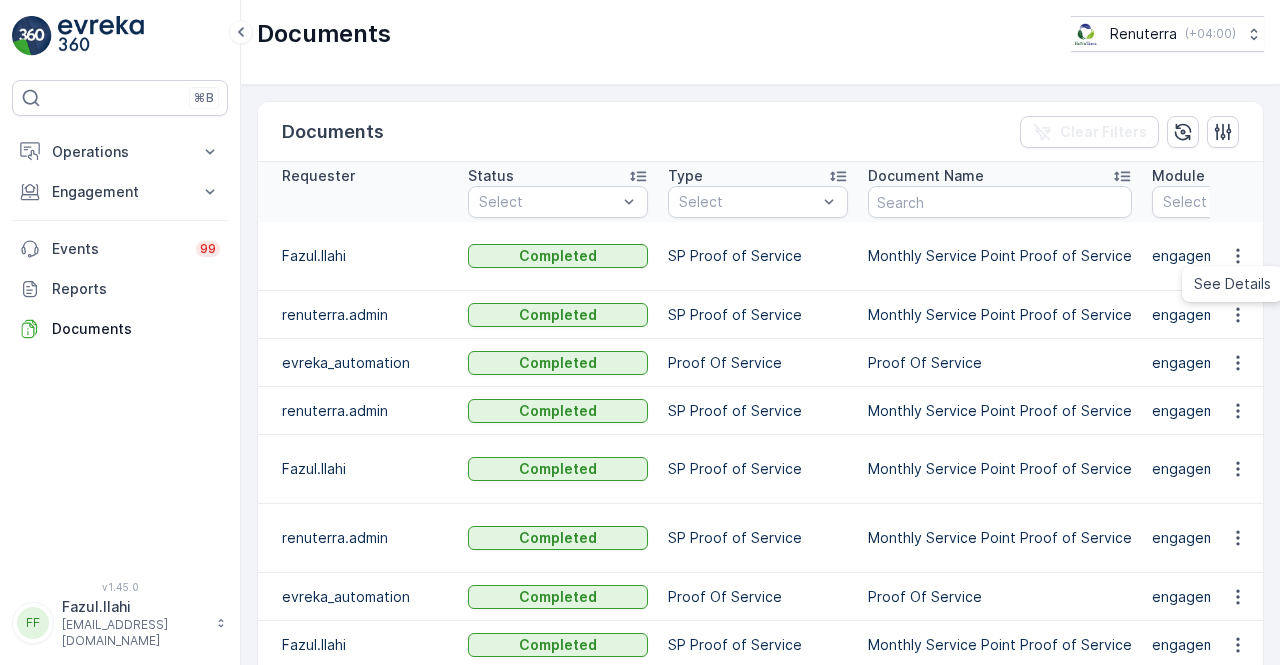 click on "See Details" at bounding box center (1232, 284) 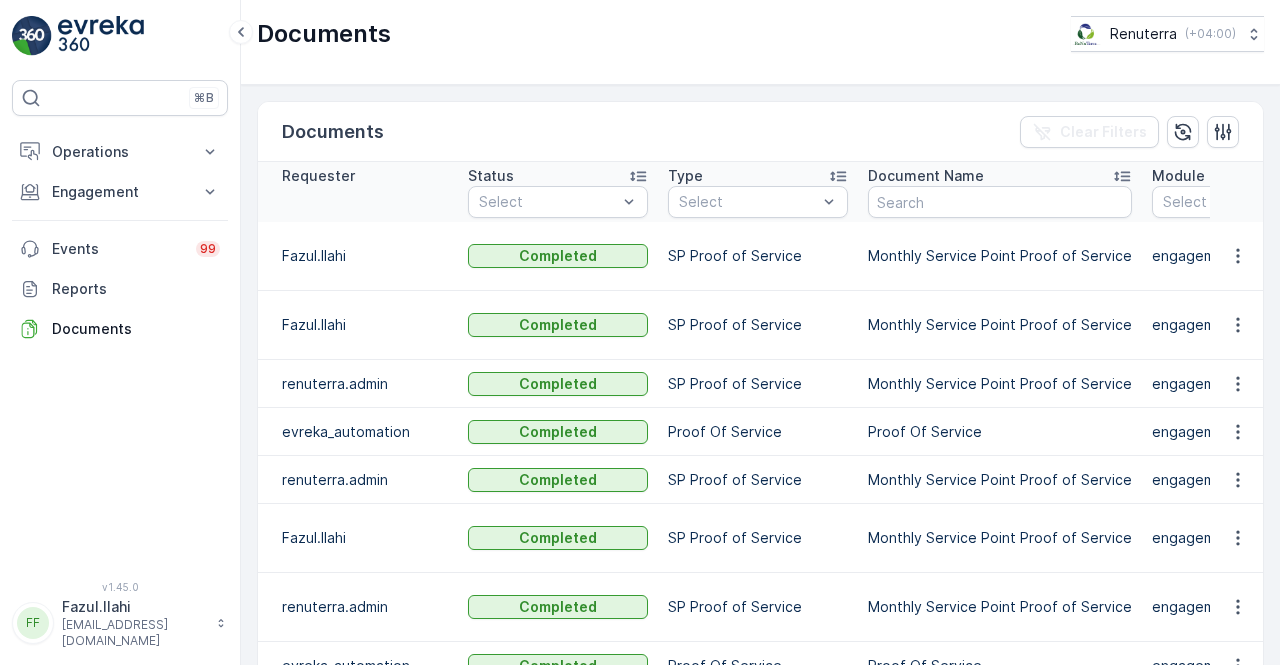 scroll, scrollTop: 0, scrollLeft: 0, axis: both 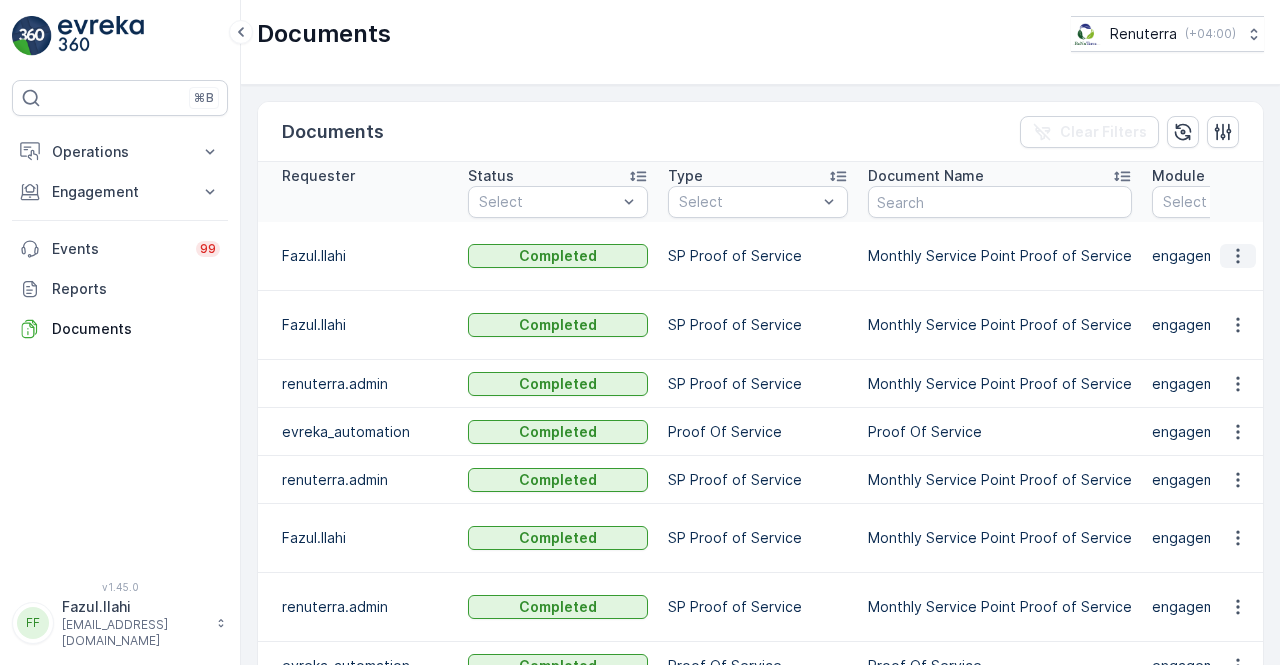 click 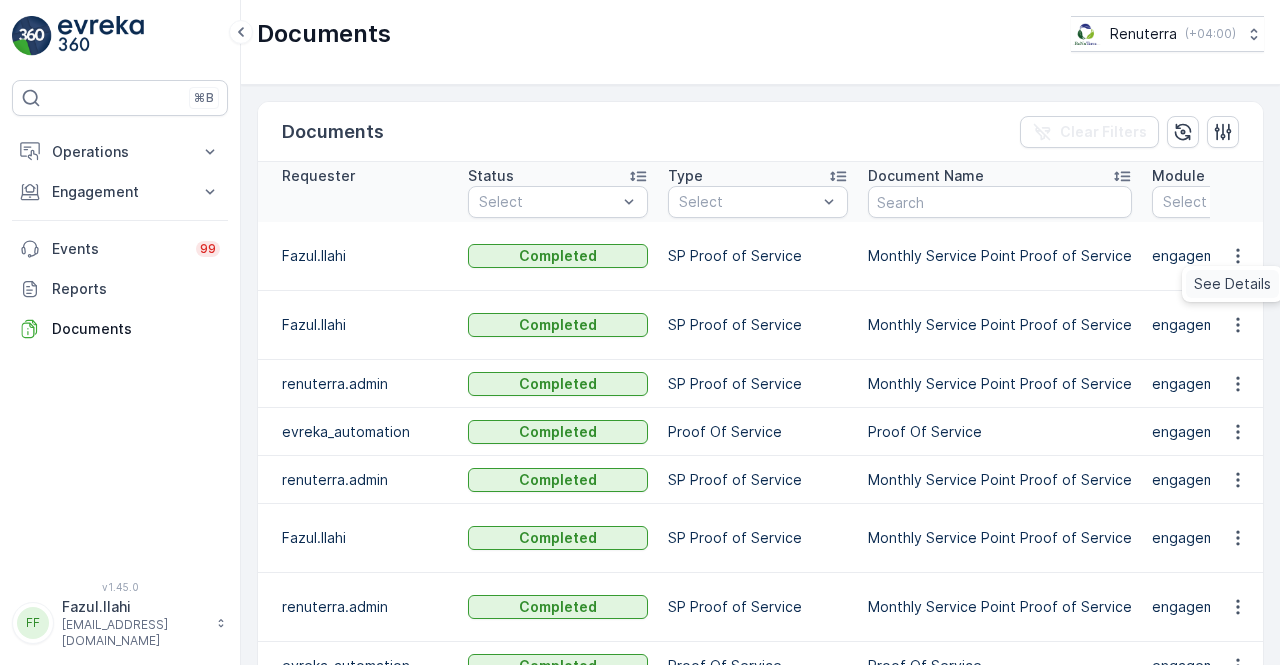 click on "See Details" at bounding box center [1232, 284] 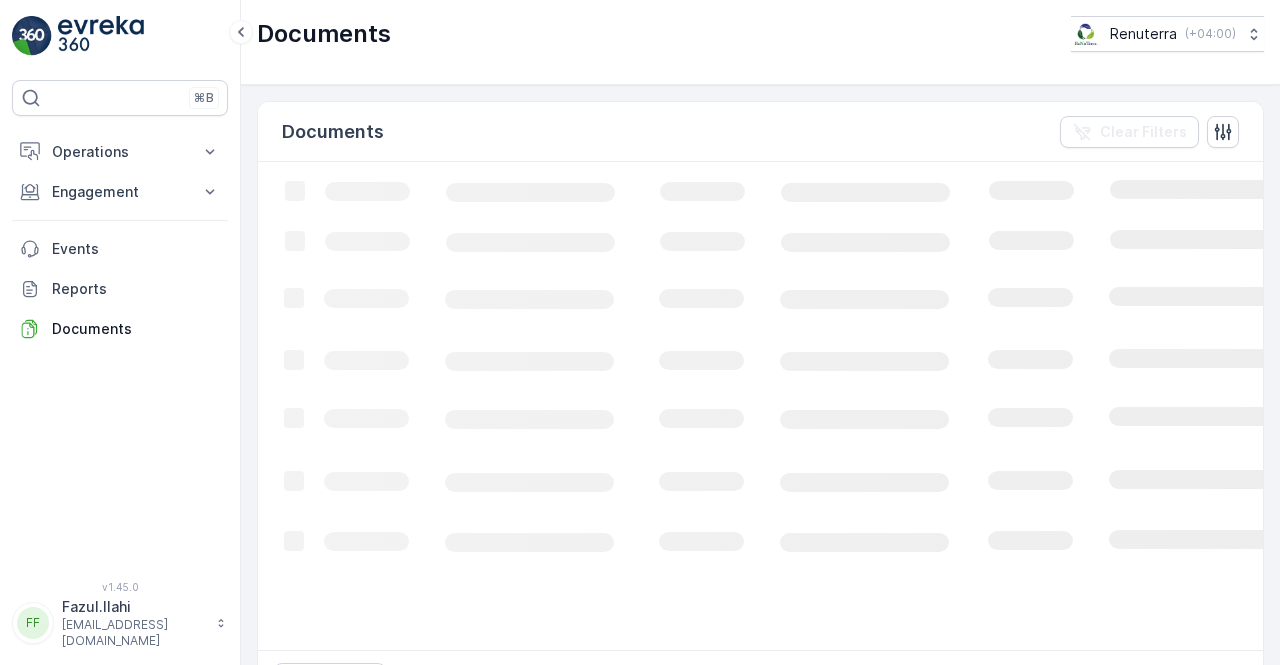 scroll, scrollTop: 0, scrollLeft: 0, axis: both 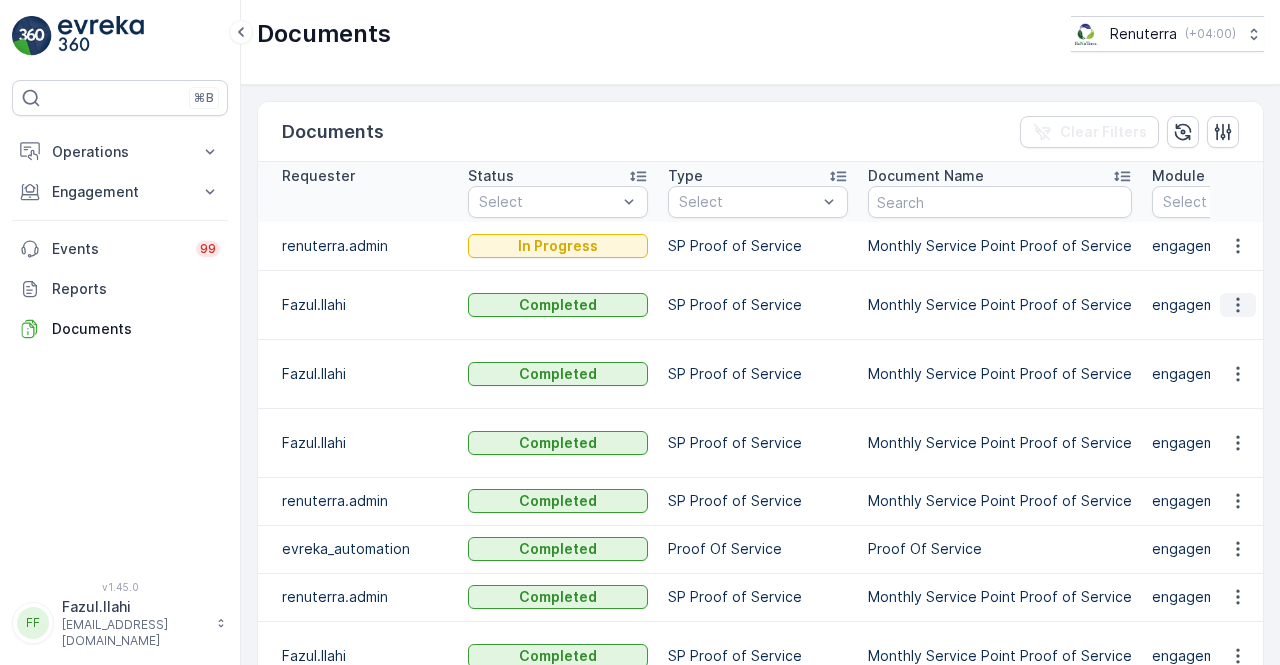click 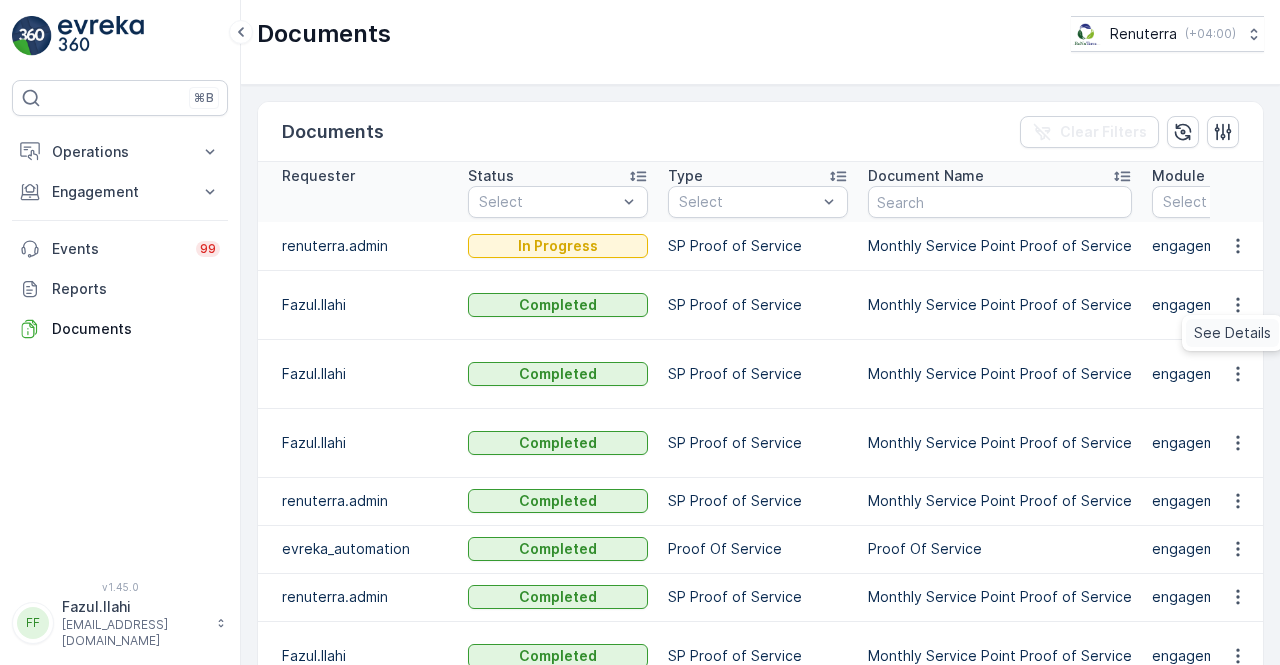 click on "See Details" at bounding box center (1232, 333) 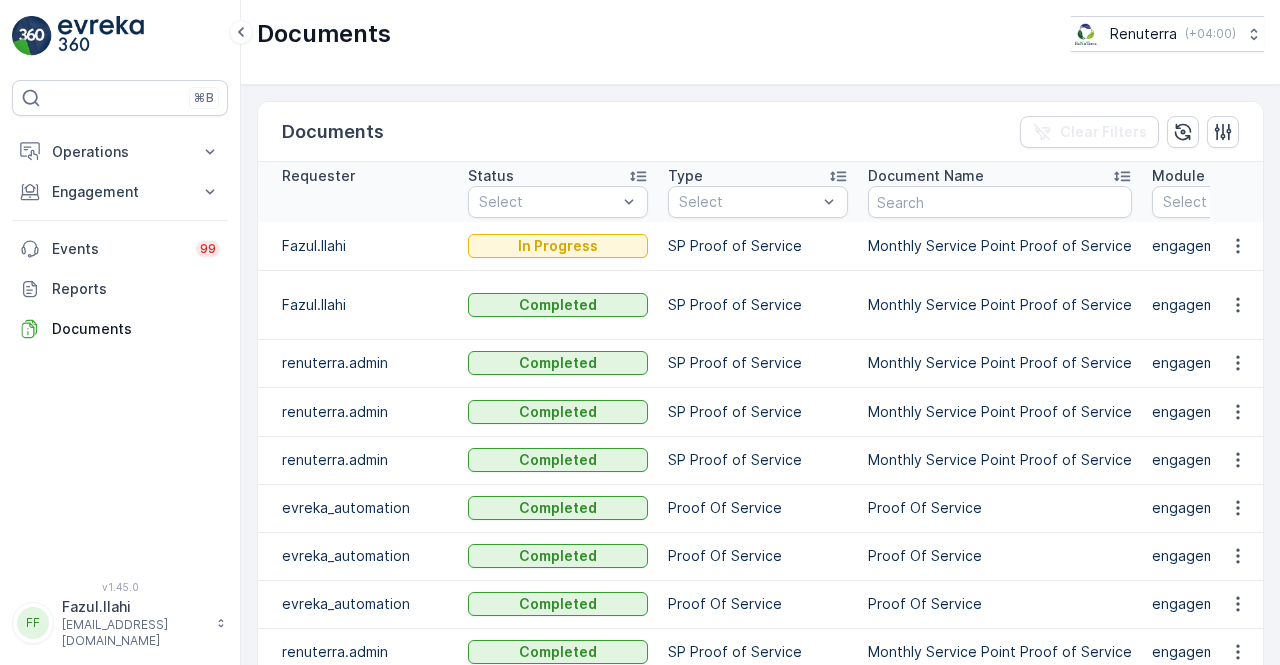 scroll, scrollTop: 0, scrollLeft: 0, axis: both 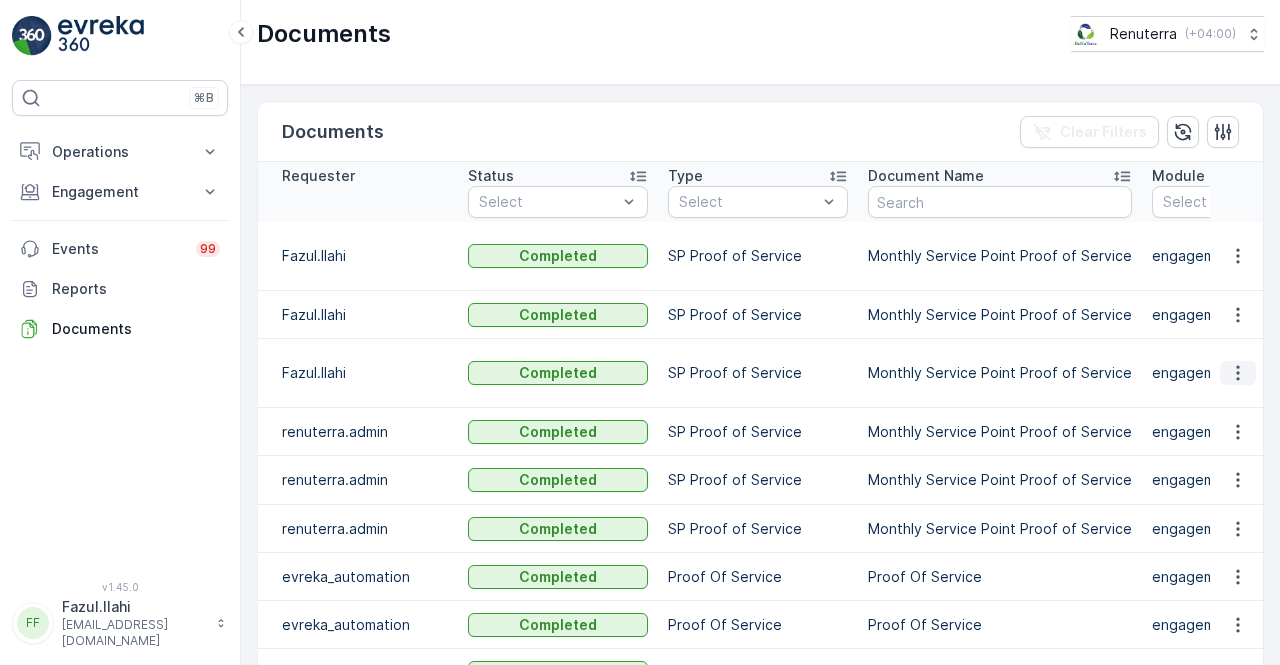 click 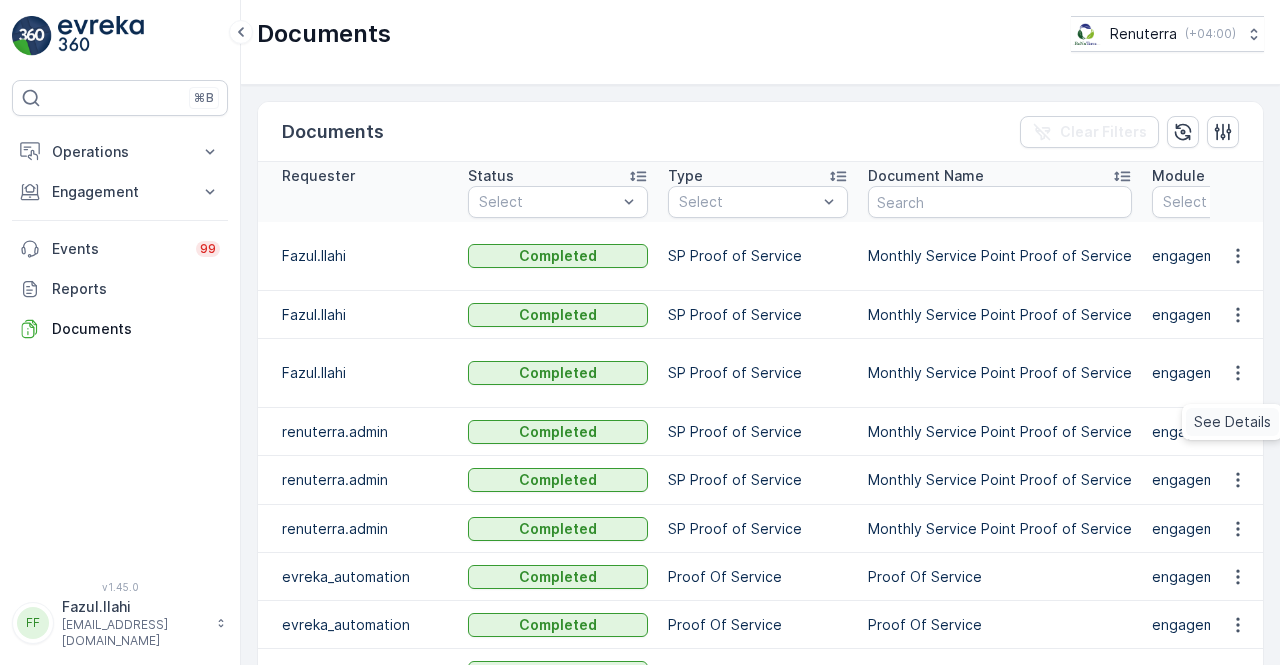 click on "See Details" at bounding box center [1232, 422] 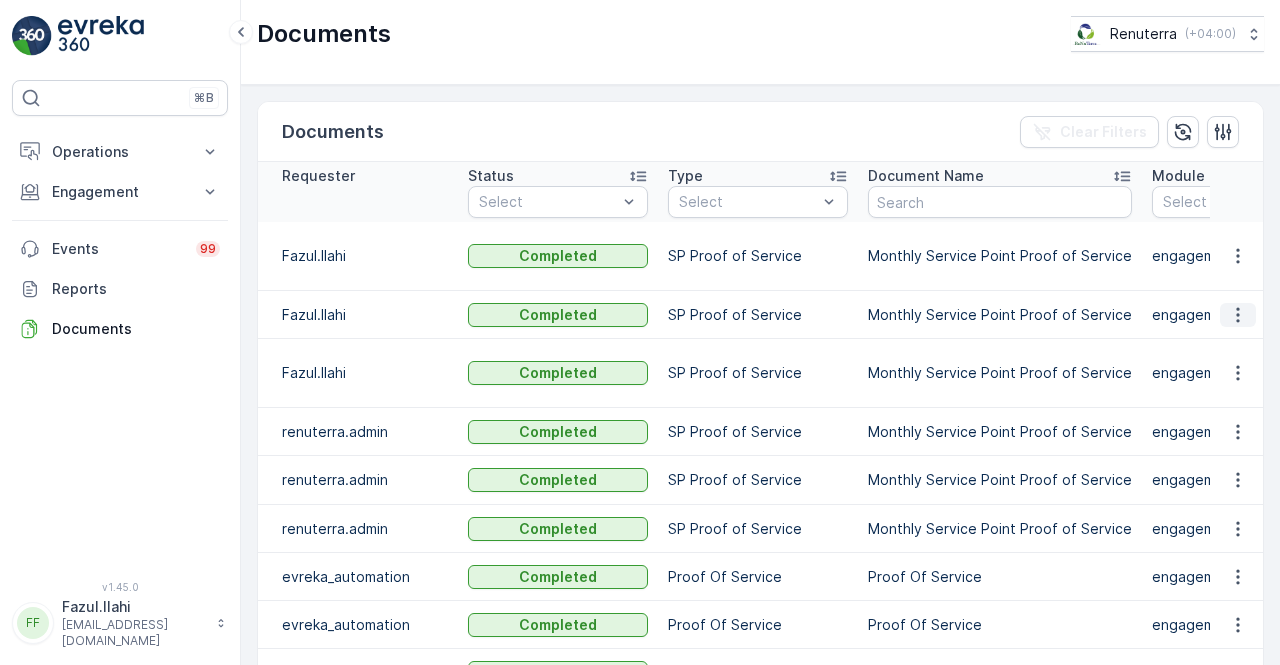 click 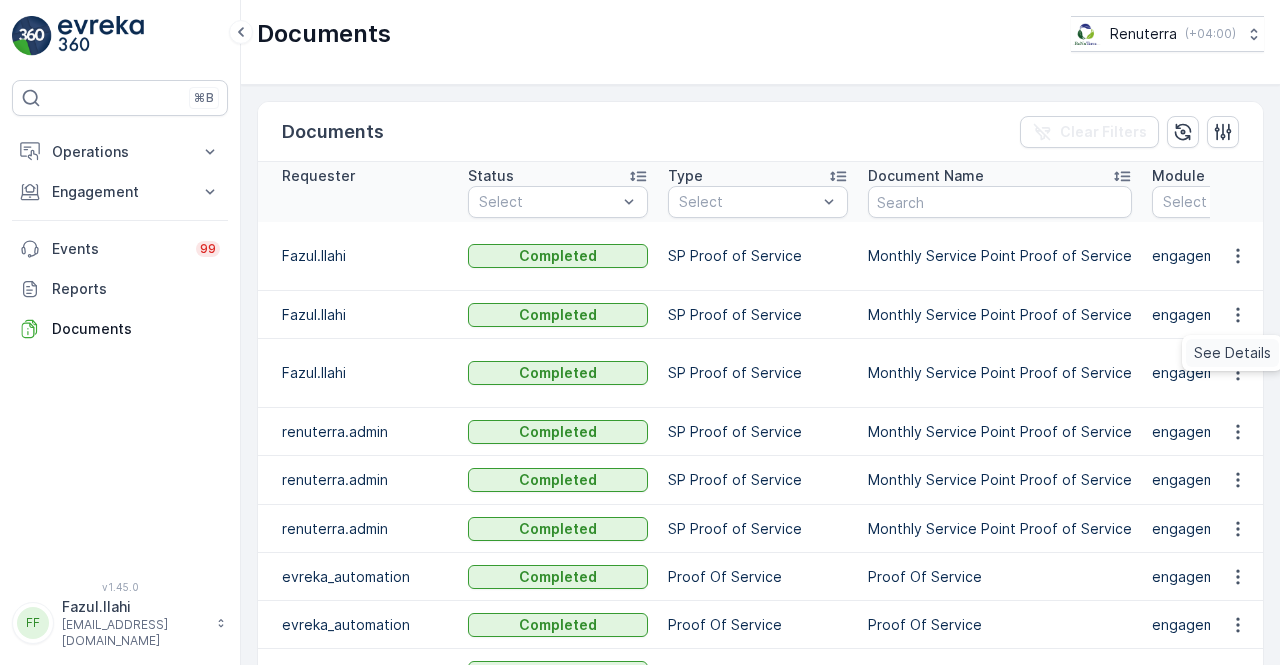 click on "See Details" at bounding box center (1232, 353) 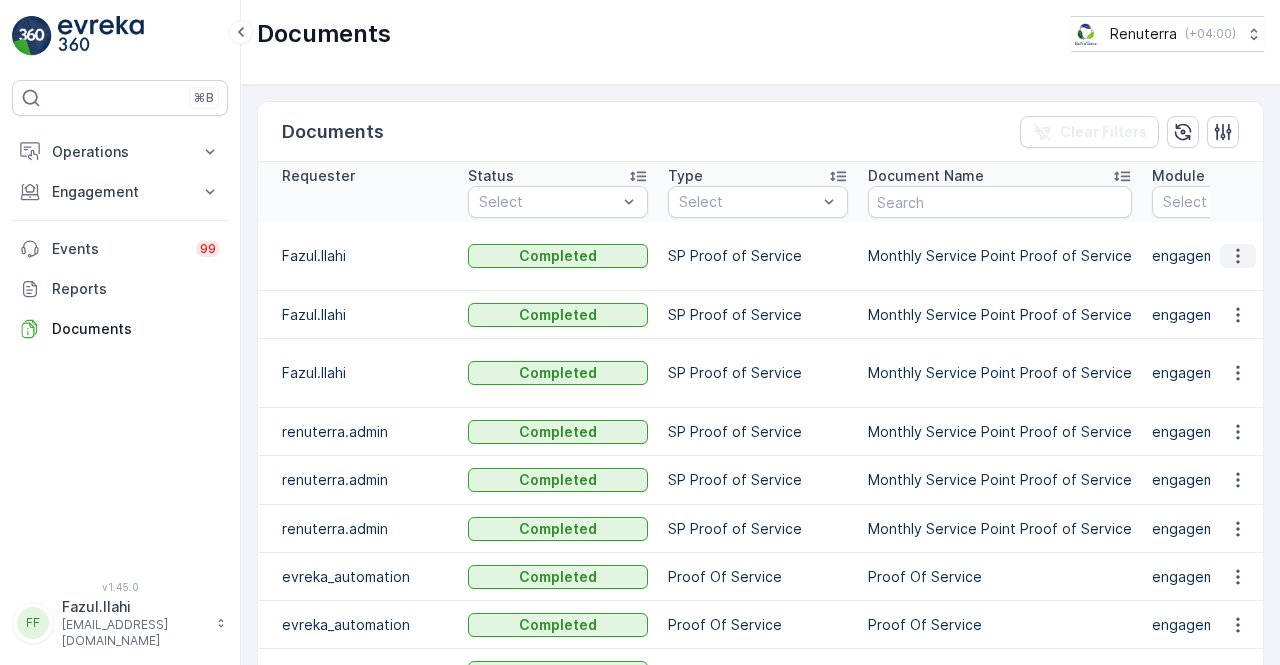click 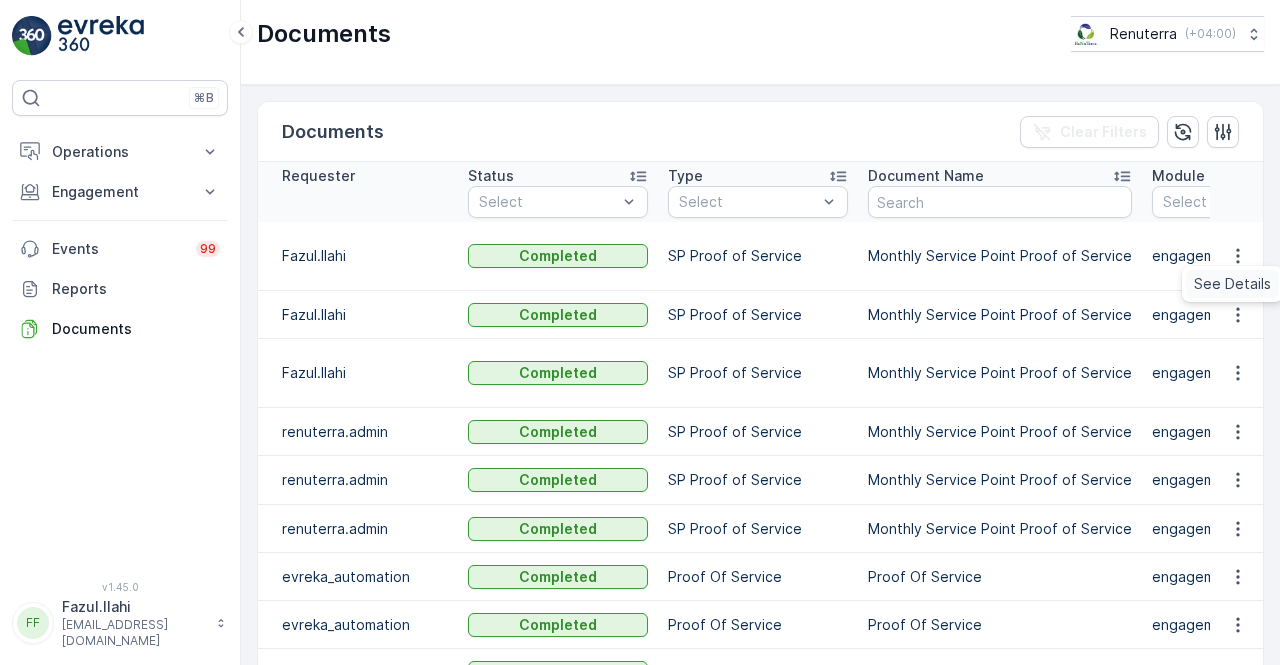 click on "See Details" at bounding box center [1232, 284] 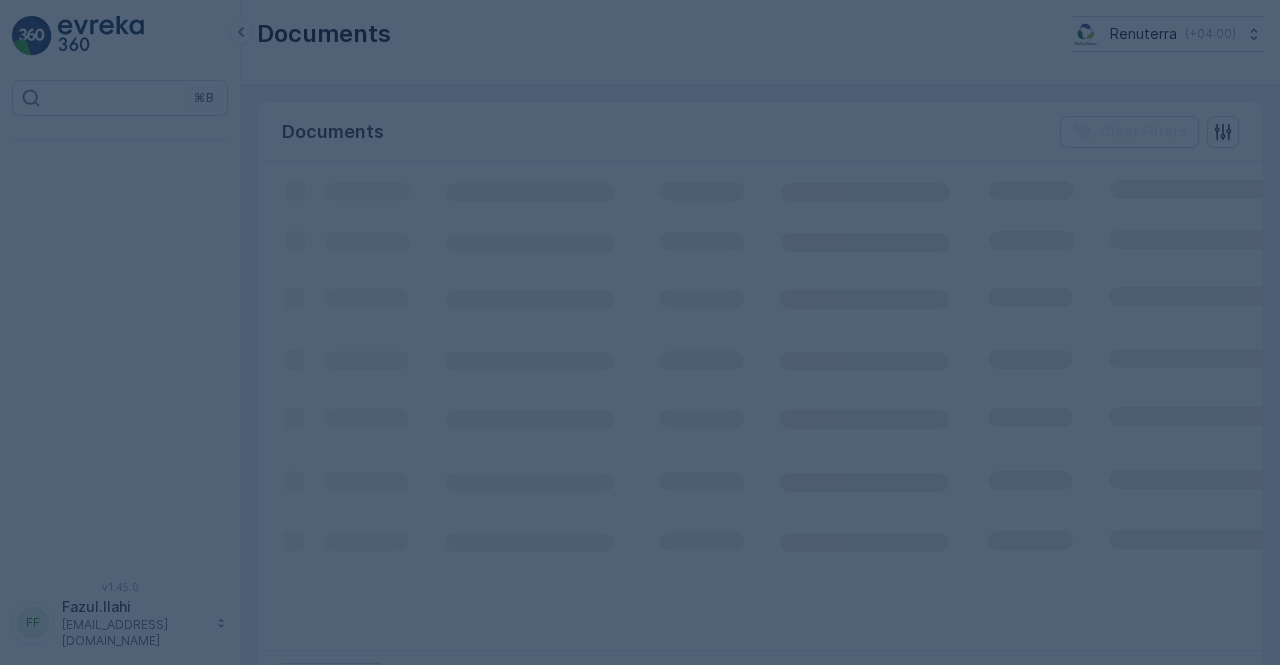 scroll, scrollTop: 0, scrollLeft: 0, axis: both 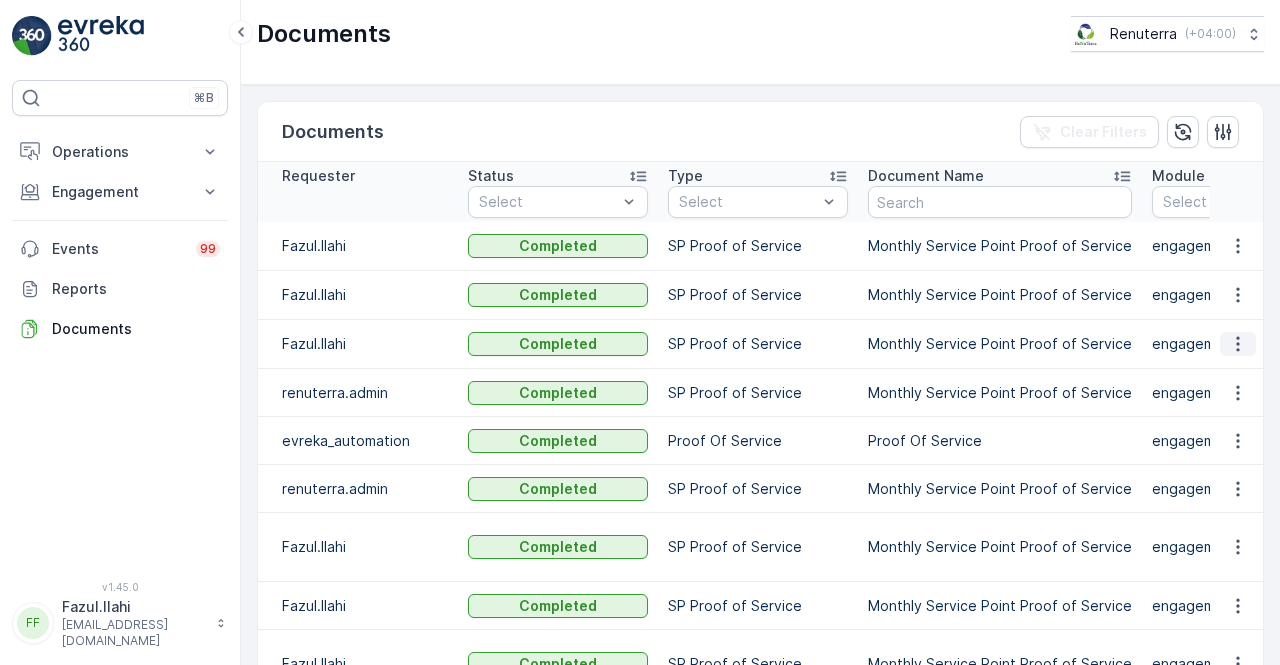 click 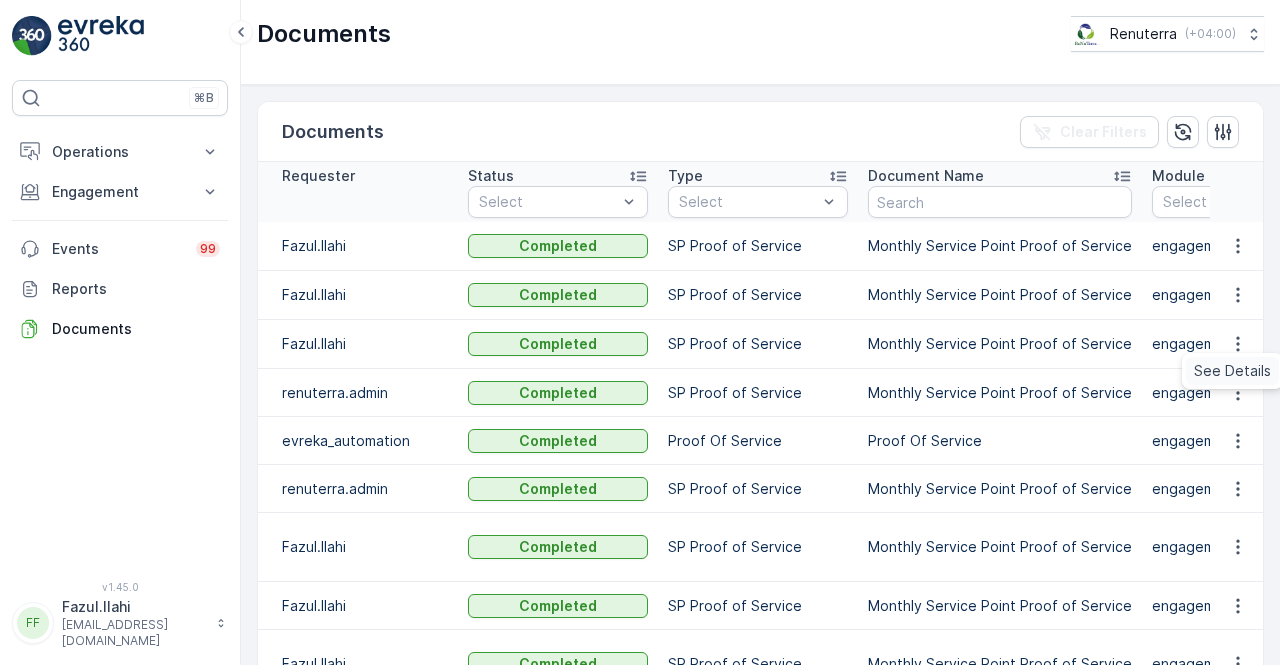 click on "See Details" at bounding box center (1232, 371) 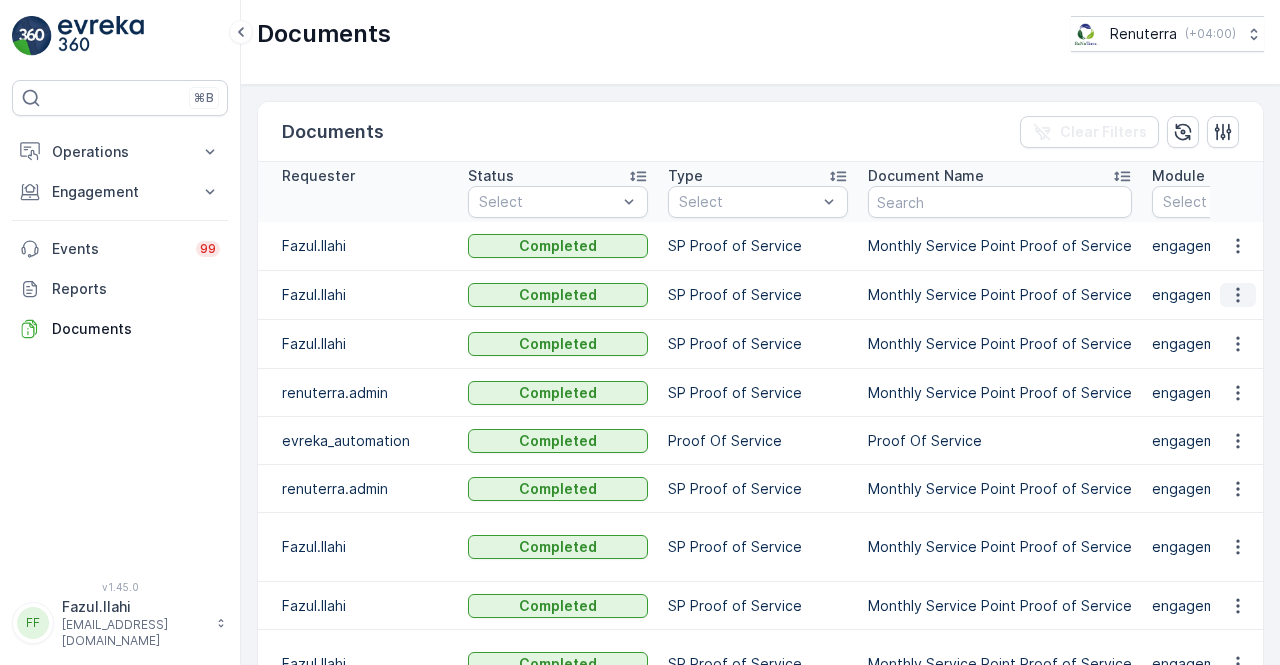 click 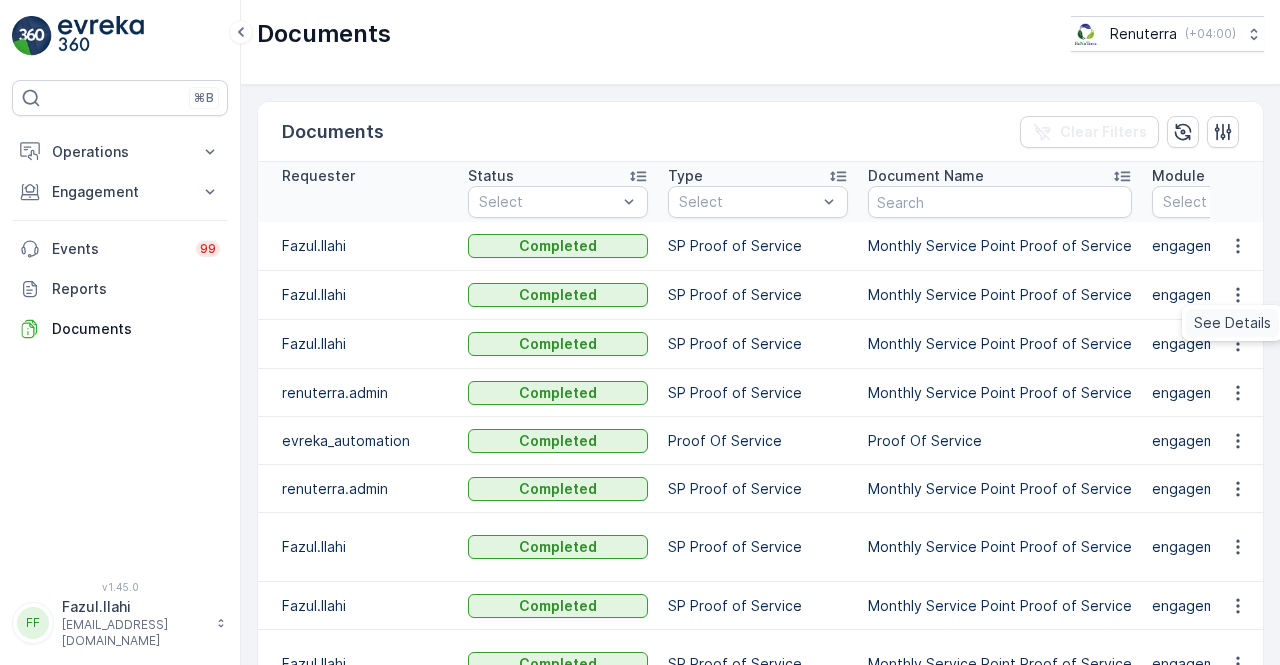 click on "See Details" at bounding box center (1232, 323) 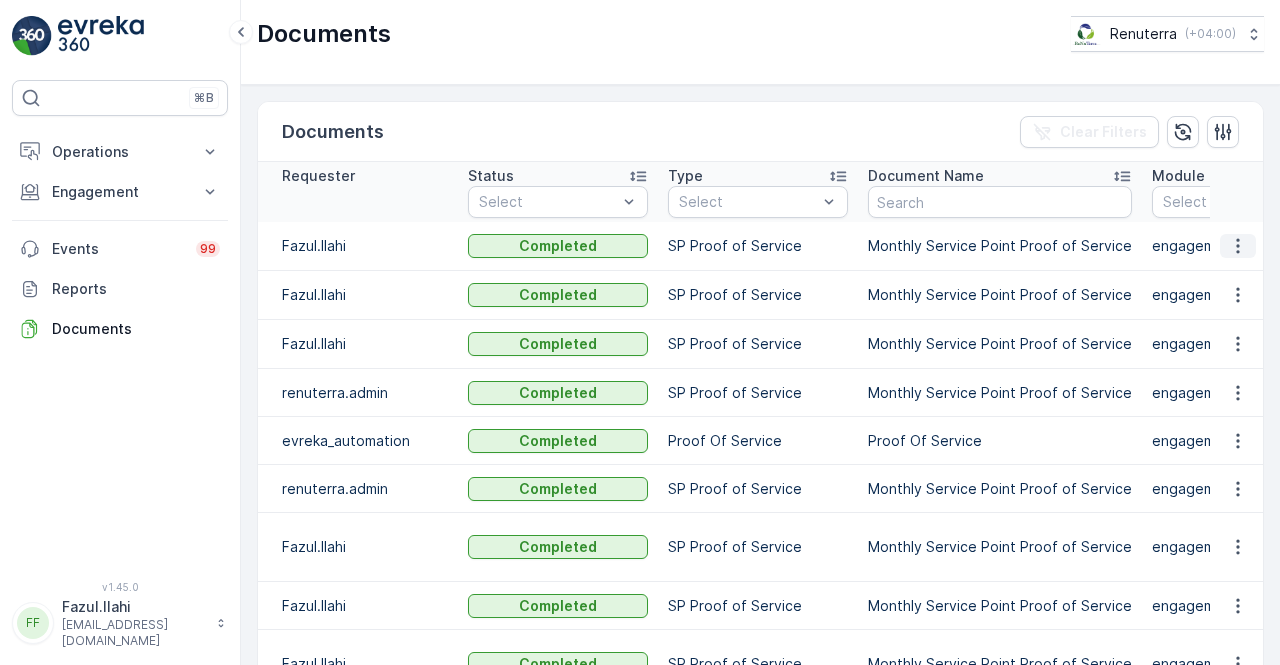 click 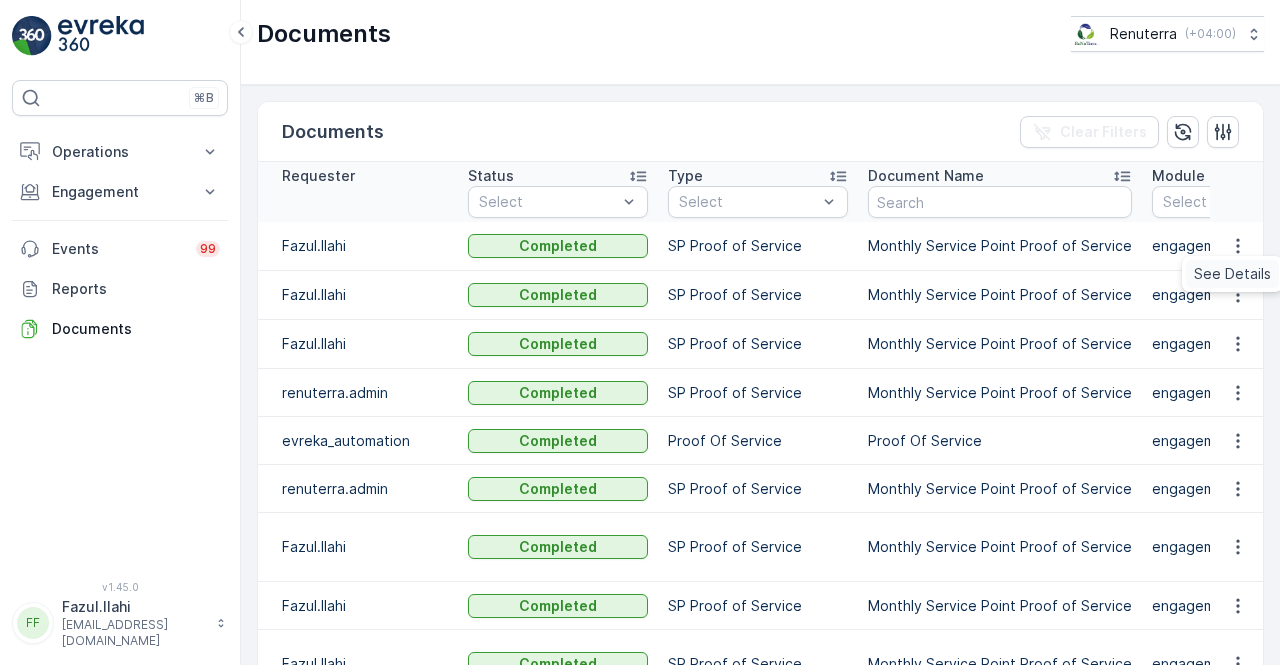 click on "See Details" at bounding box center (1232, 274) 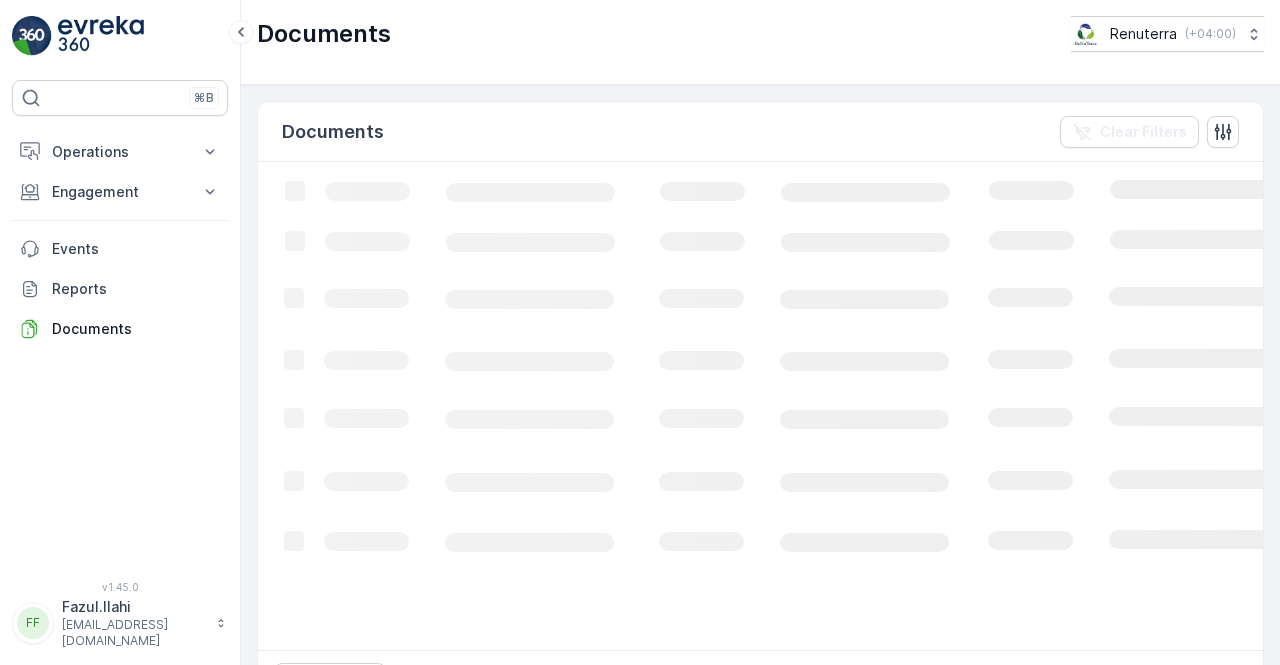 scroll, scrollTop: 0, scrollLeft: 0, axis: both 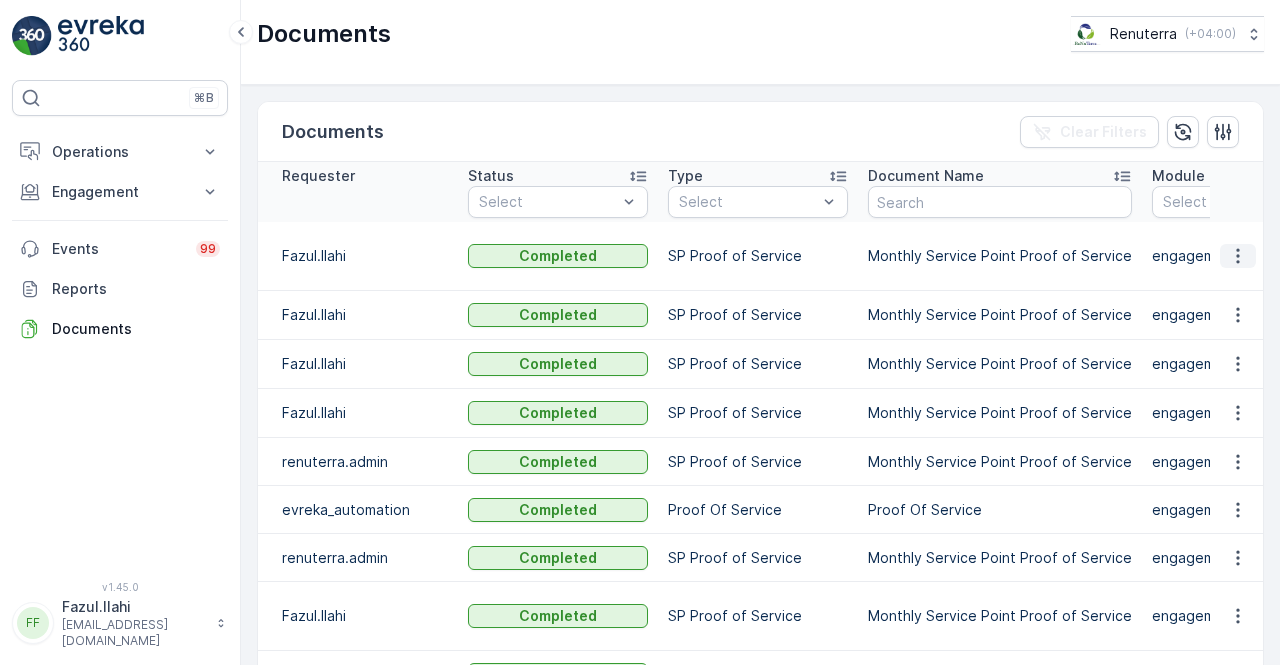 click 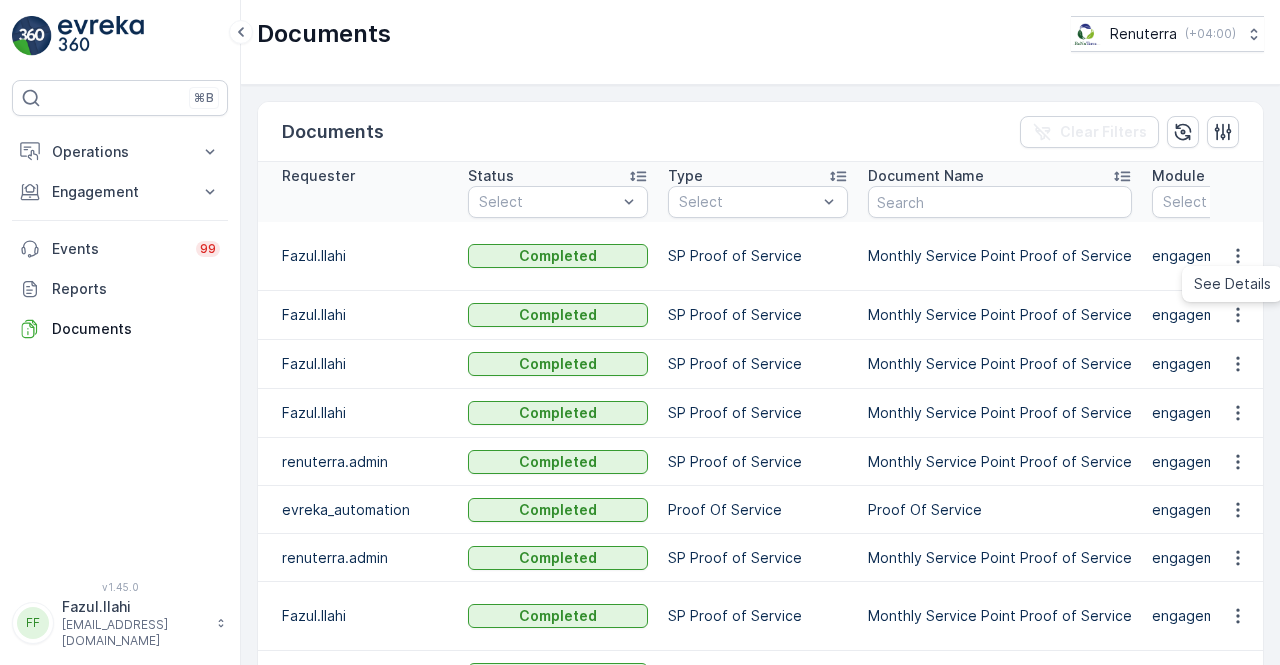 click on "See Details" at bounding box center (1232, 284) 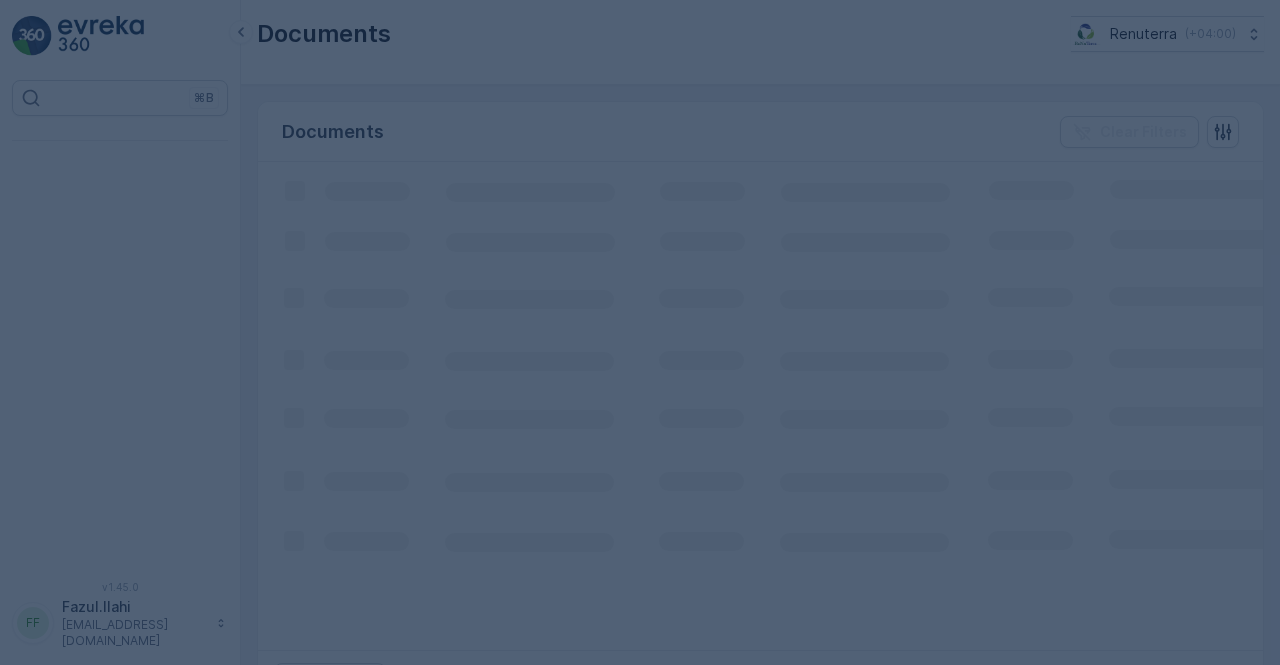 scroll, scrollTop: 0, scrollLeft: 0, axis: both 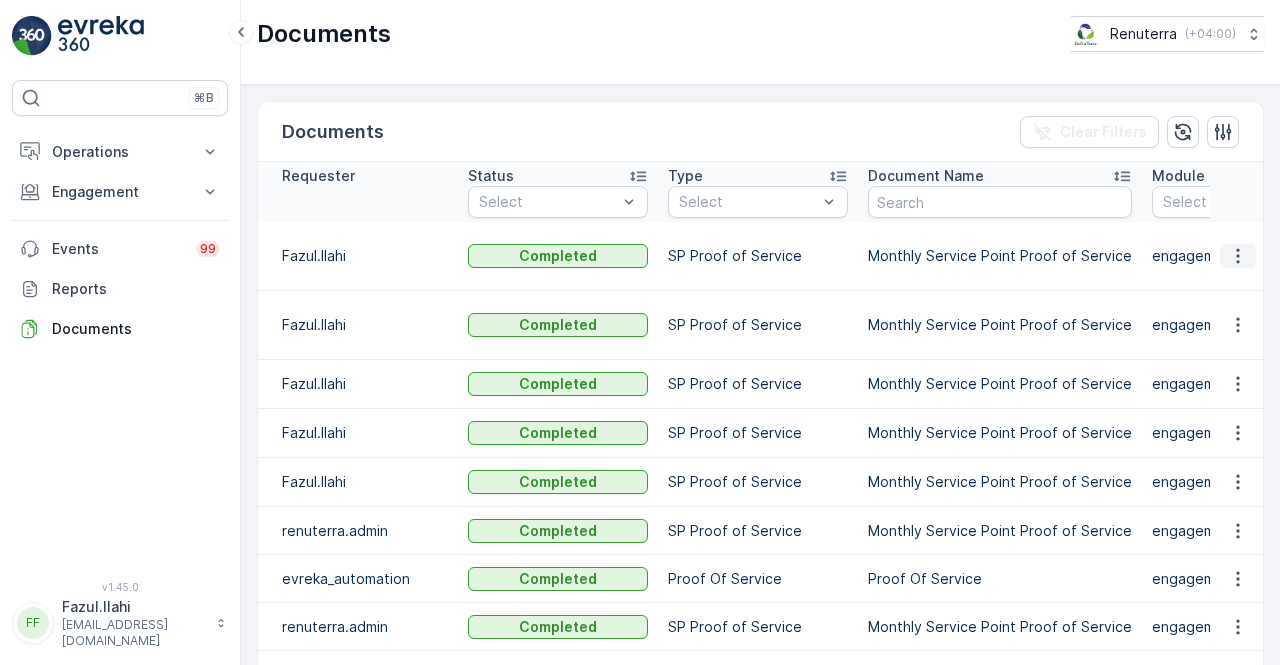 click at bounding box center (1238, 256) 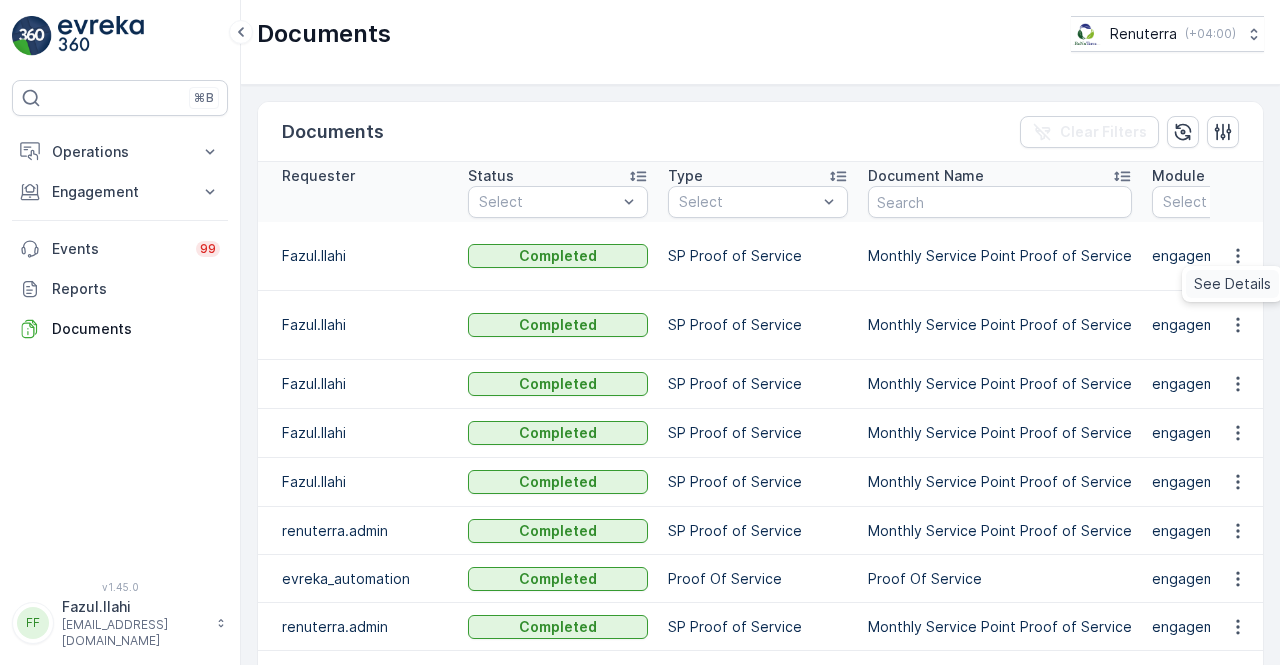 click on "See Details" at bounding box center (1232, 284) 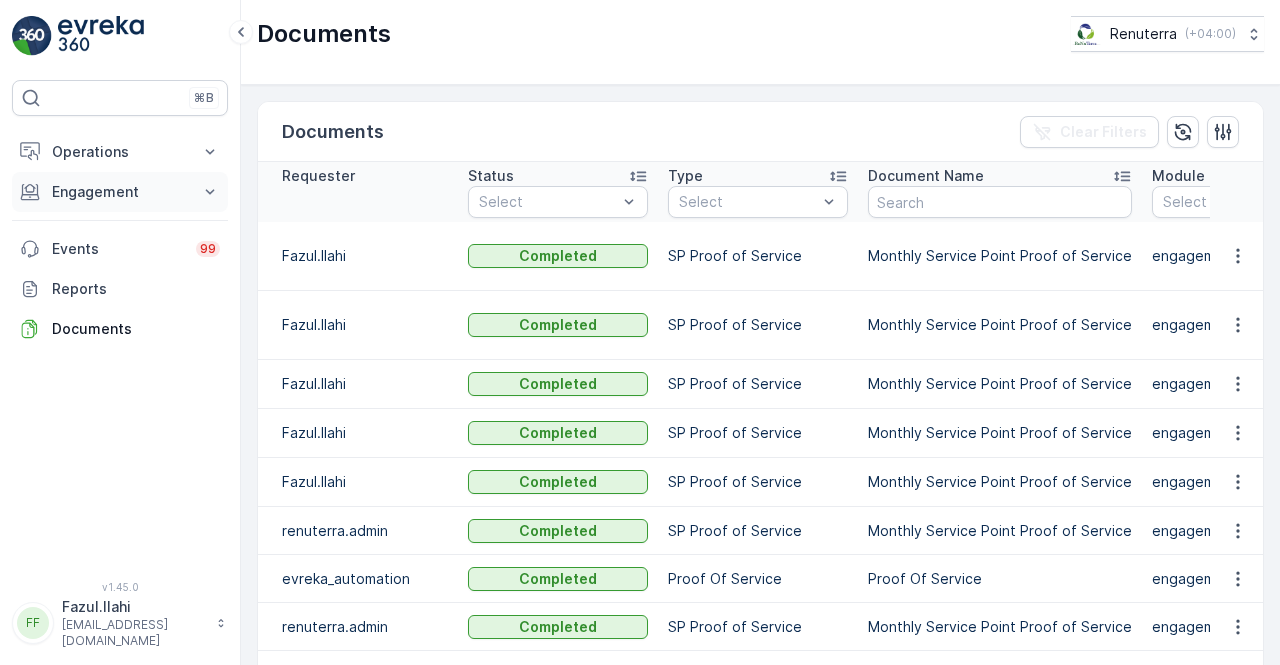 click on "Engagement" at bounding box center (120, 192) 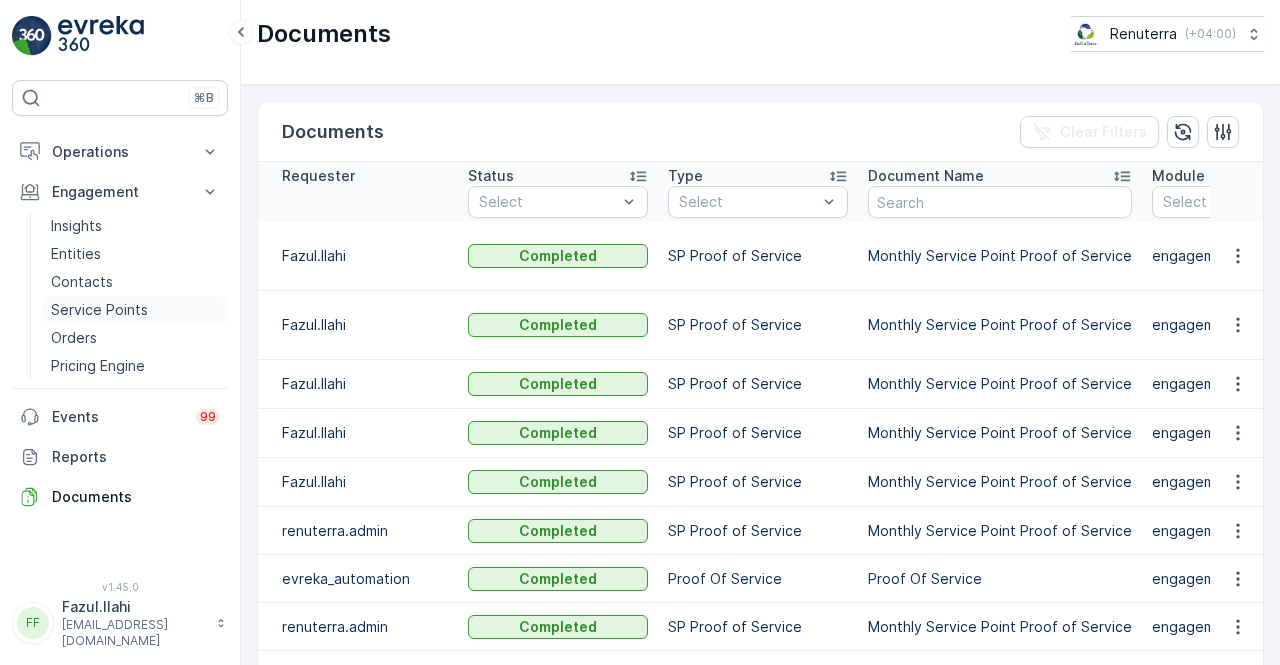 click on "Service Points" at bounding box center [135, 310] 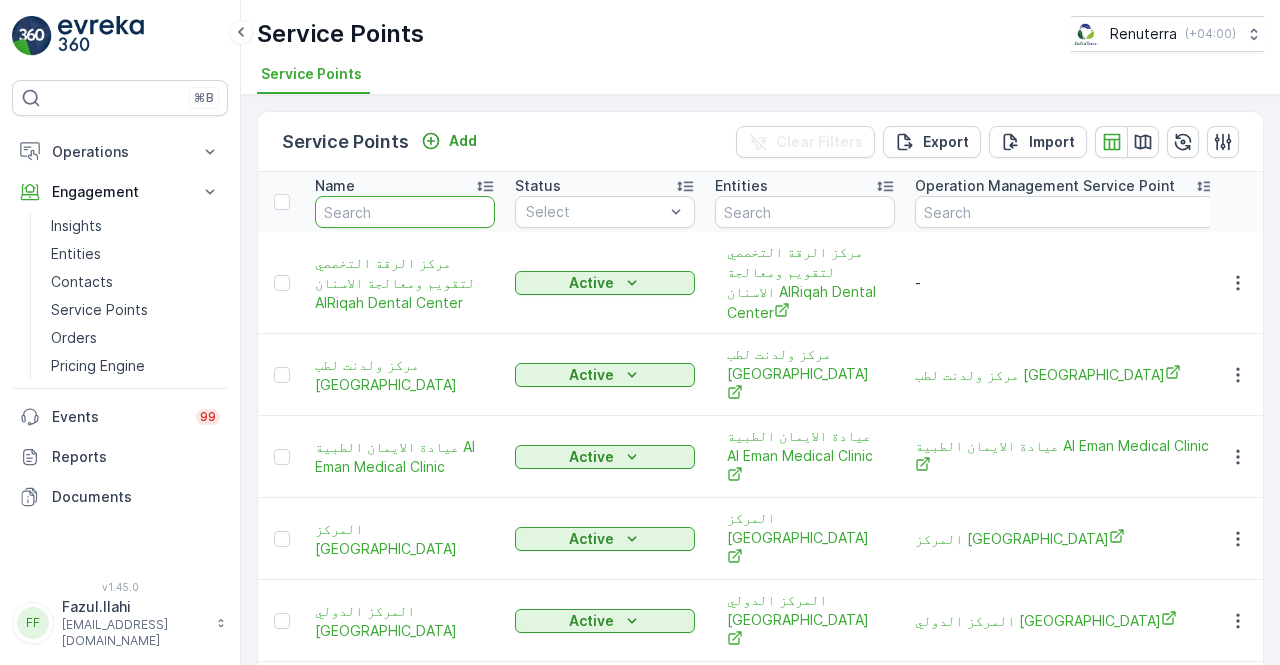 click at bounding box center (405, 212) 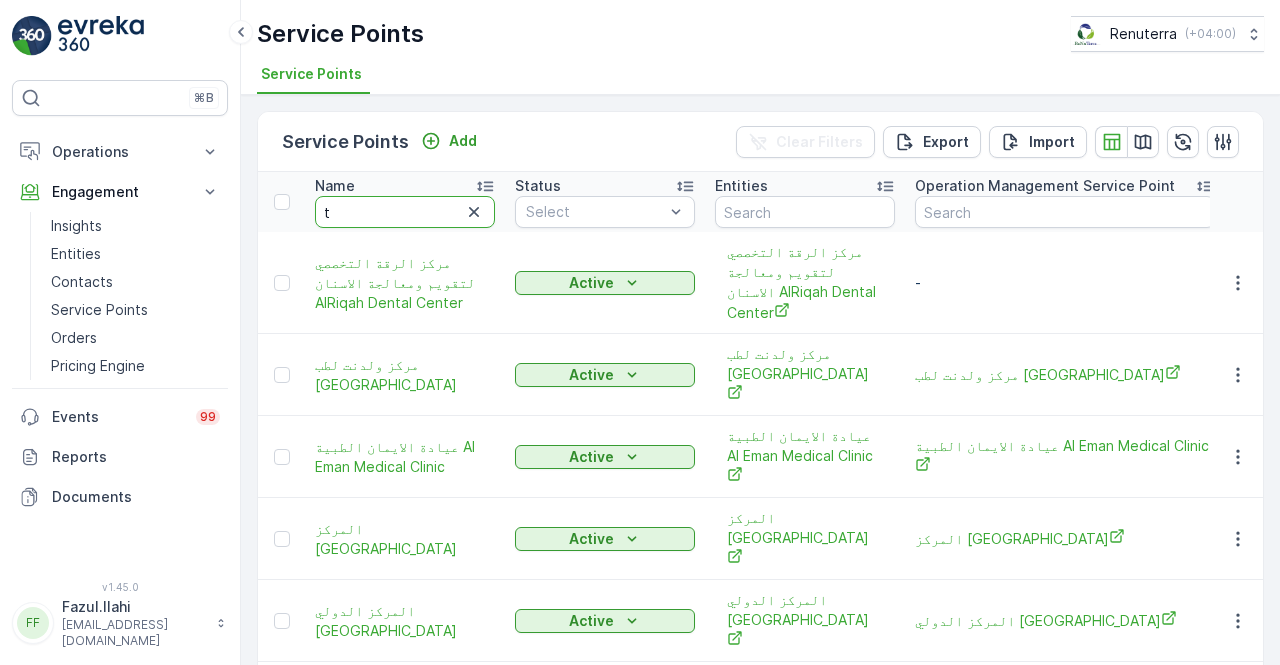 type on "th" 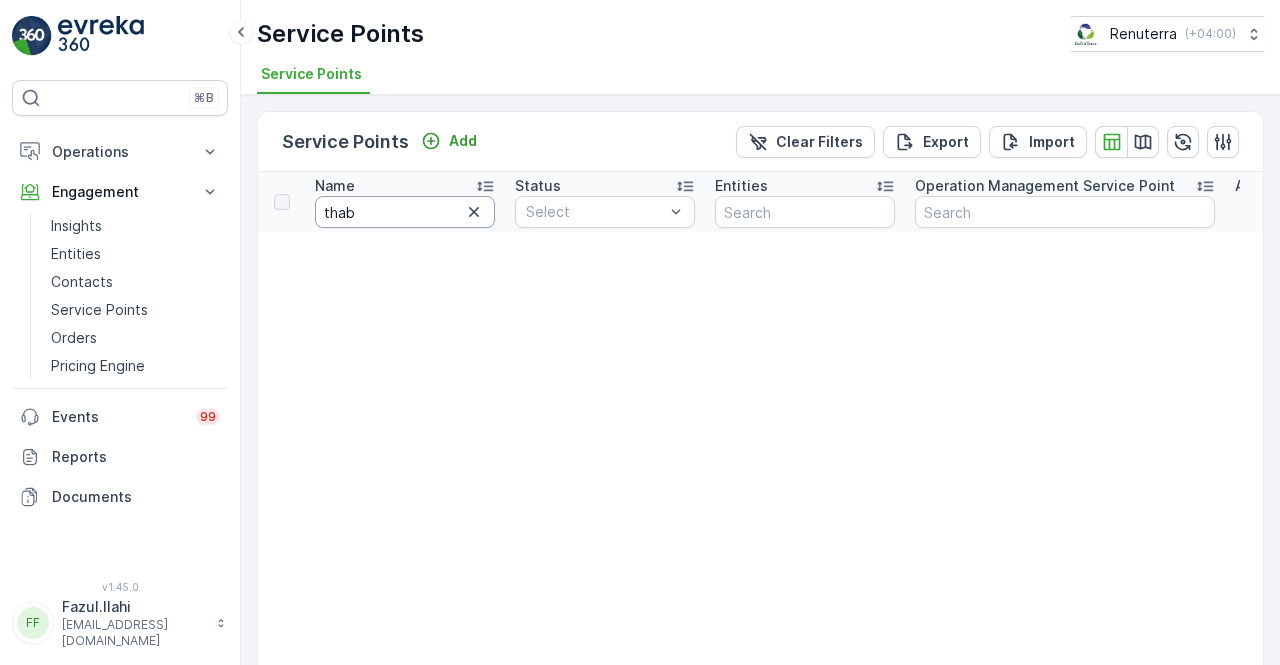 click on "thab" at bounding box center [405, 212] 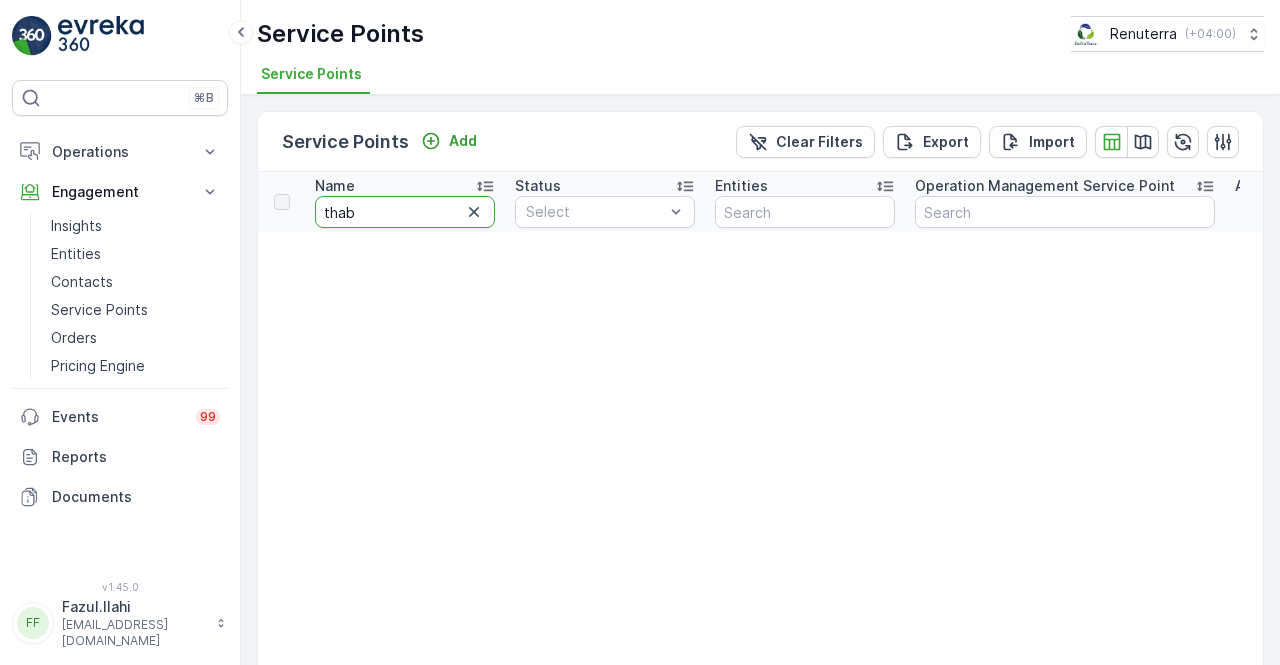 type on "tha" 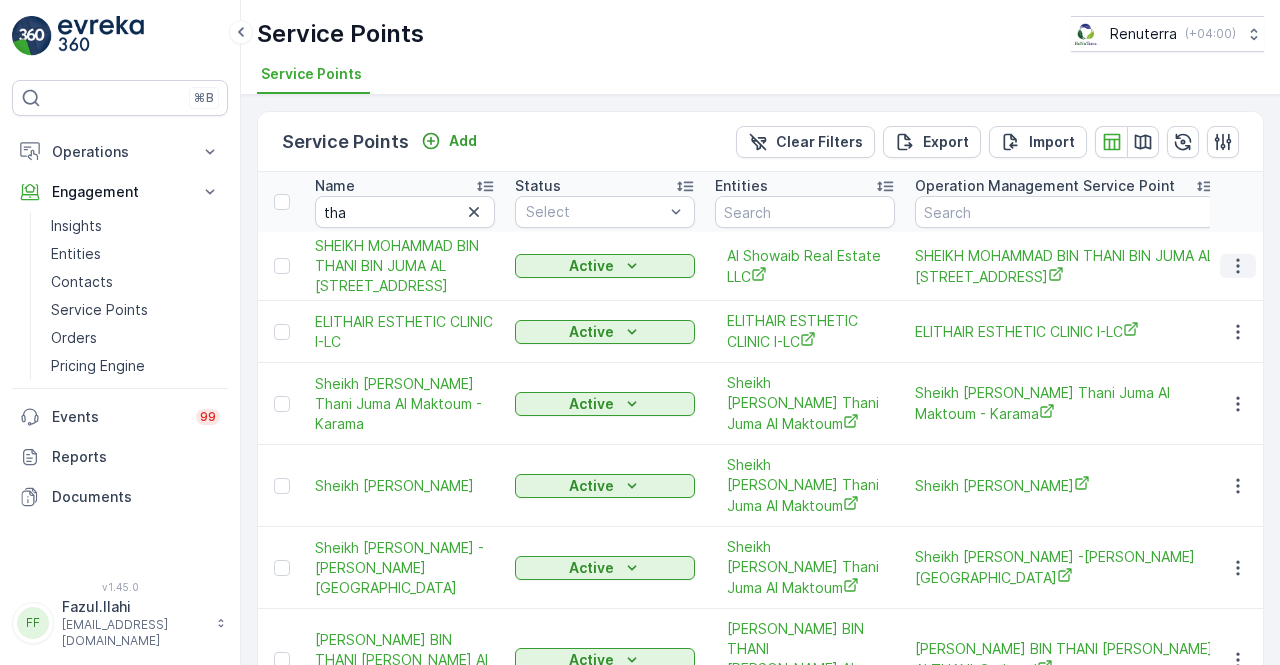 click 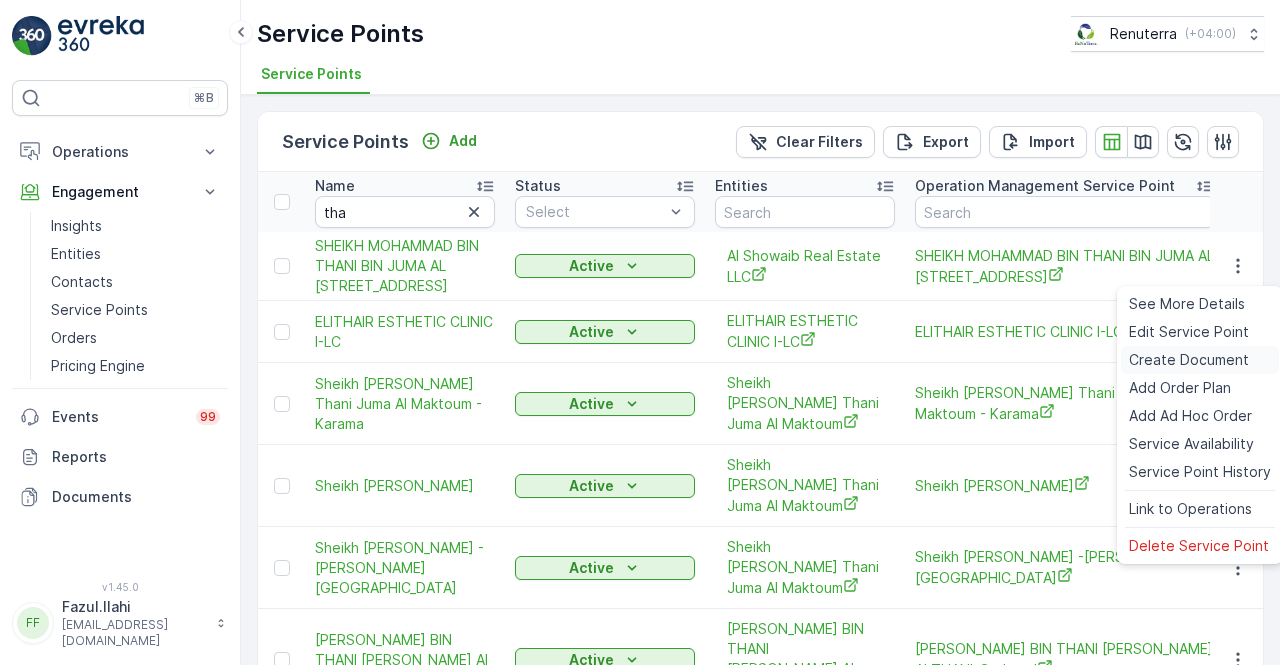 click on "Create Document" at bounding box center [1189, 360] 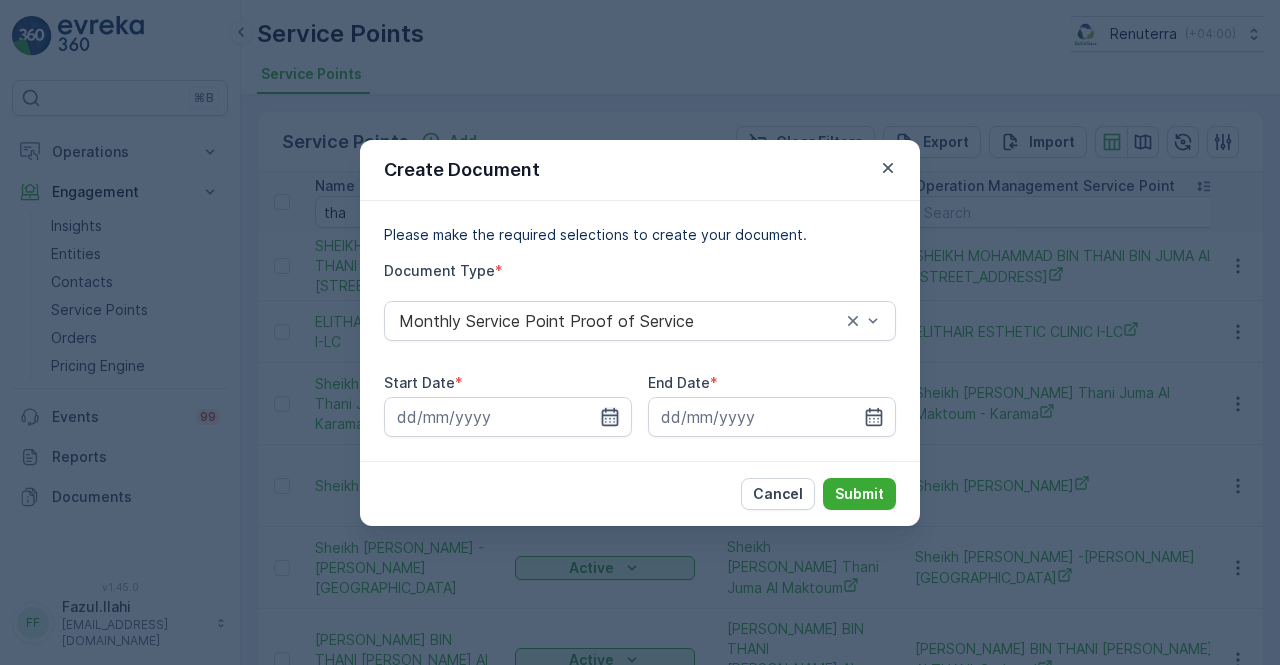 click 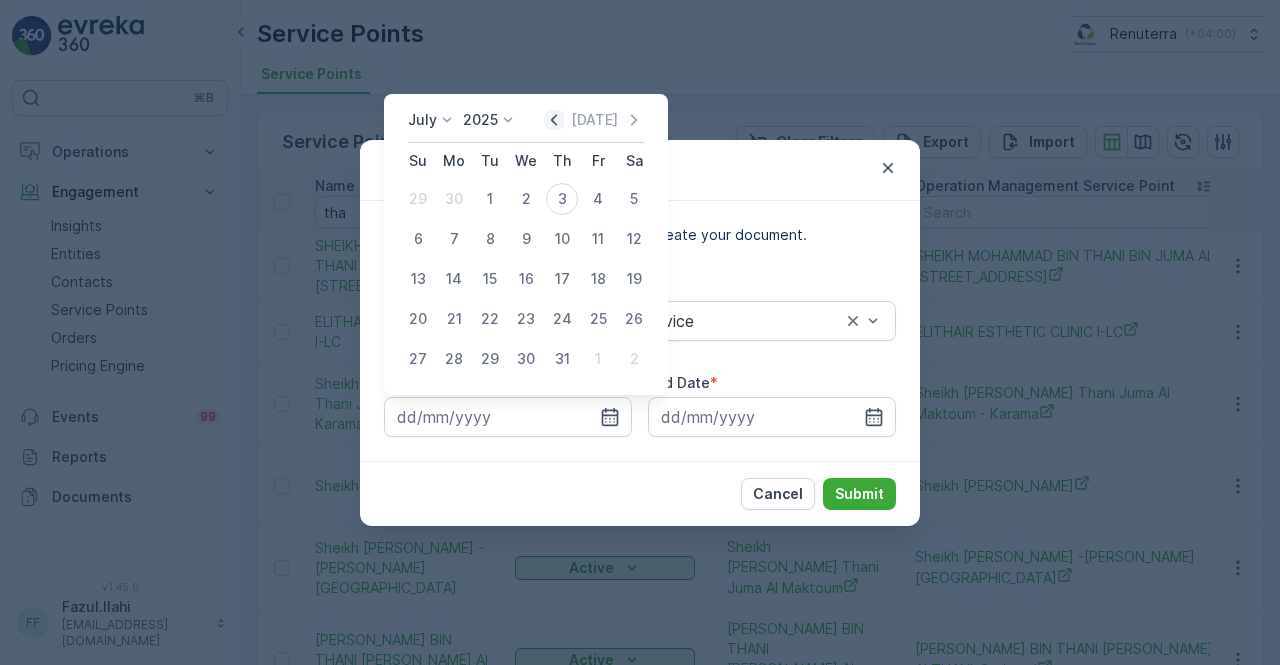 click 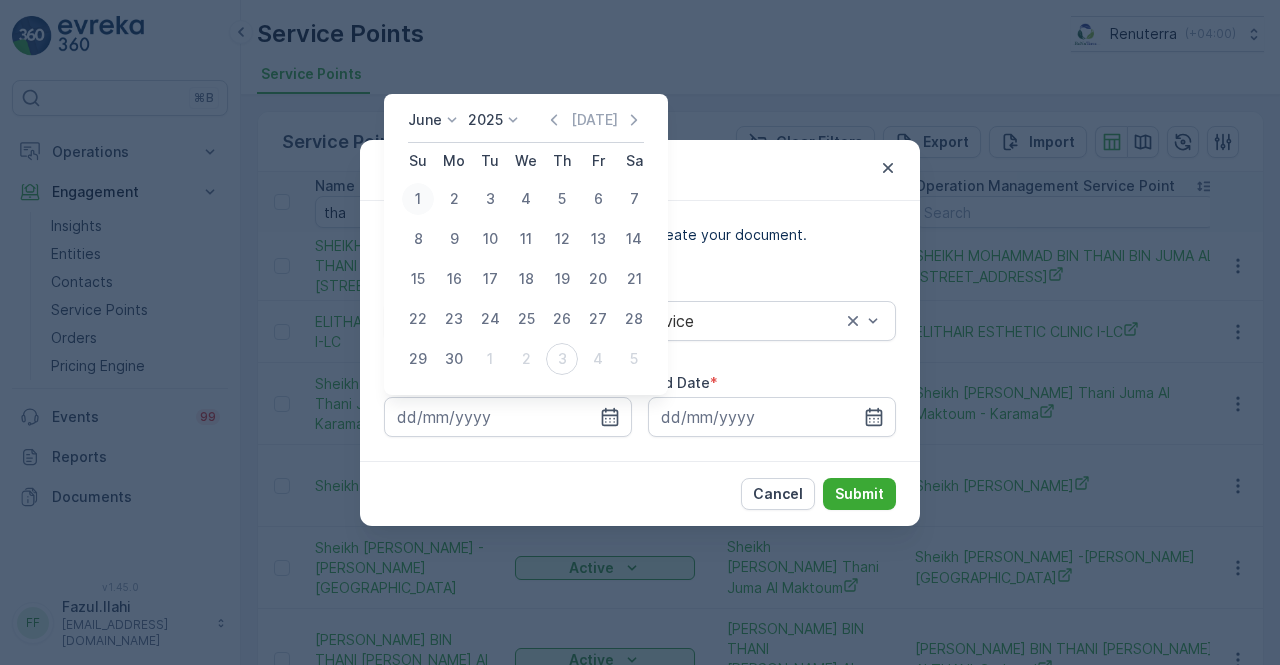 click on "1" at bounding box center (418, 199) 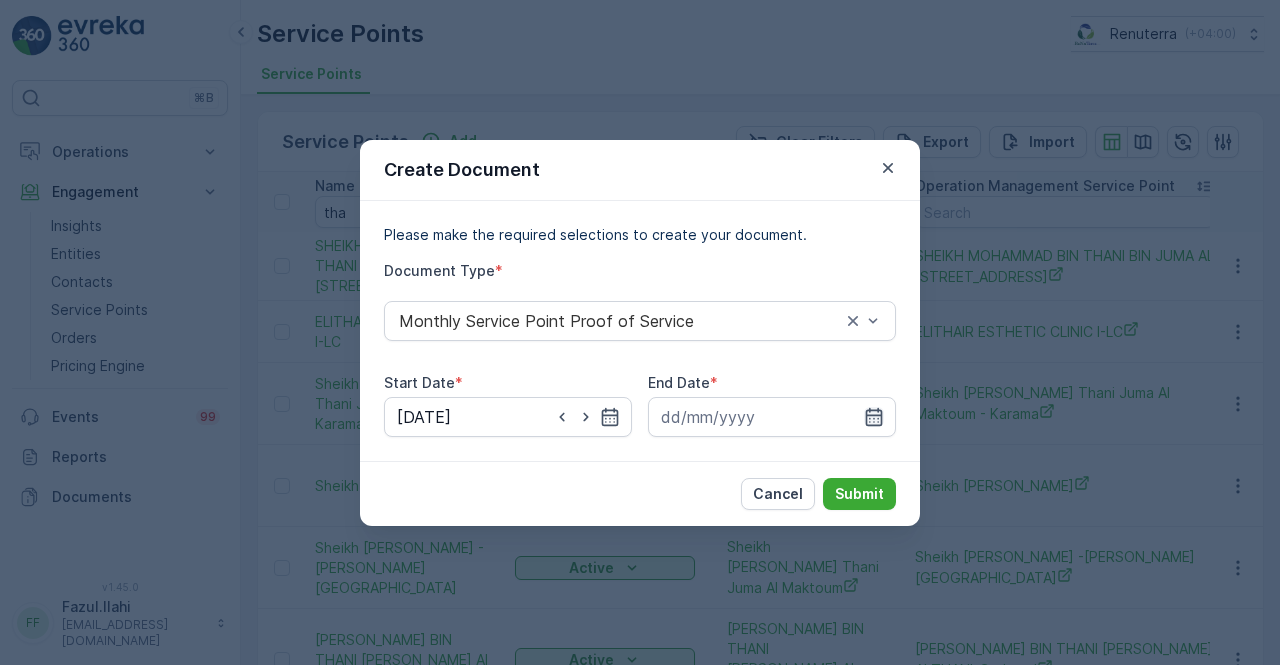 click 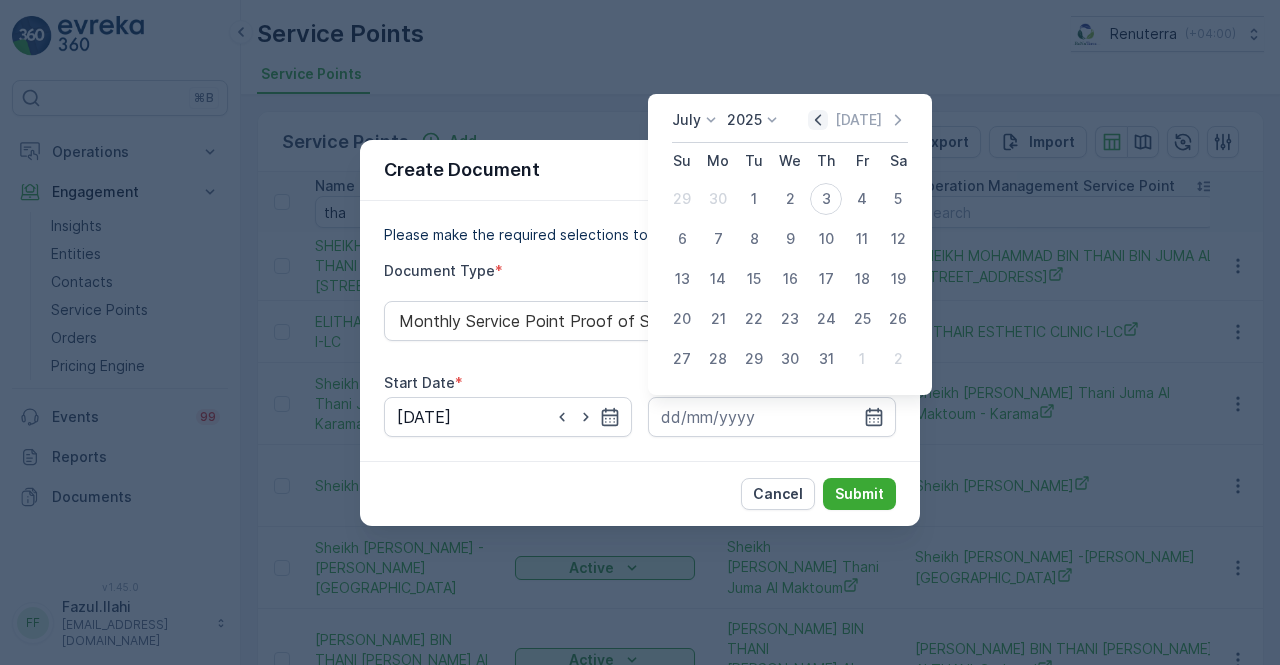click 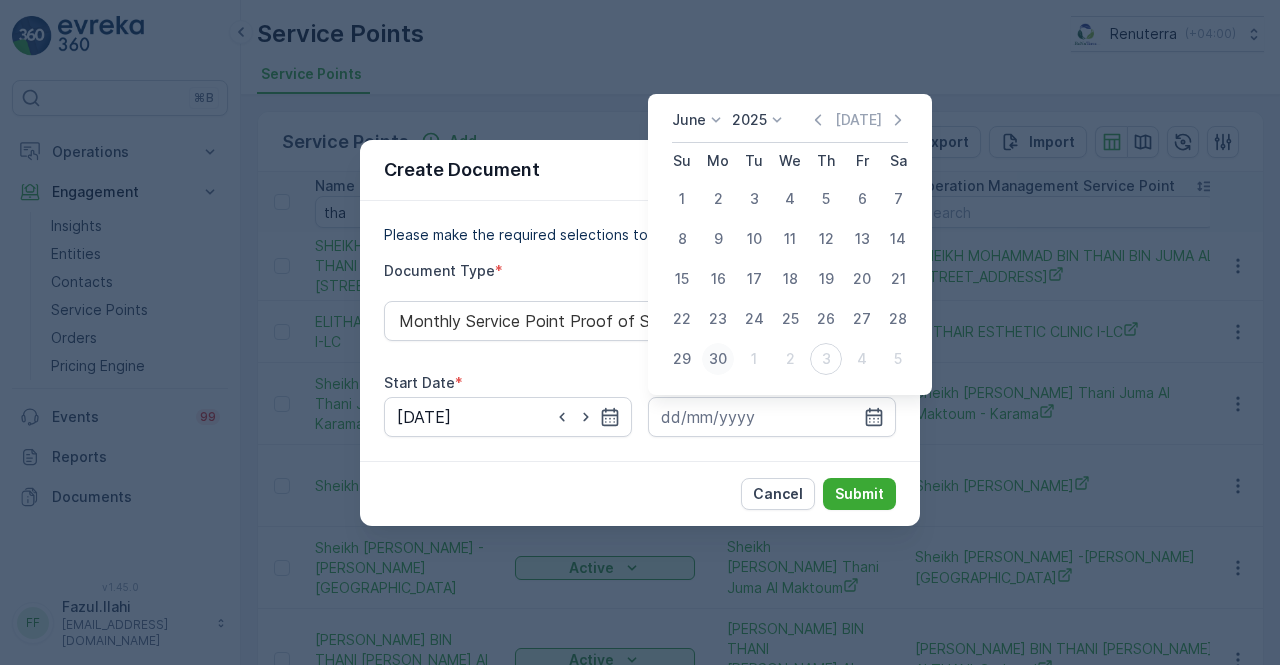 click on "30" at bounding box center (718, 359) 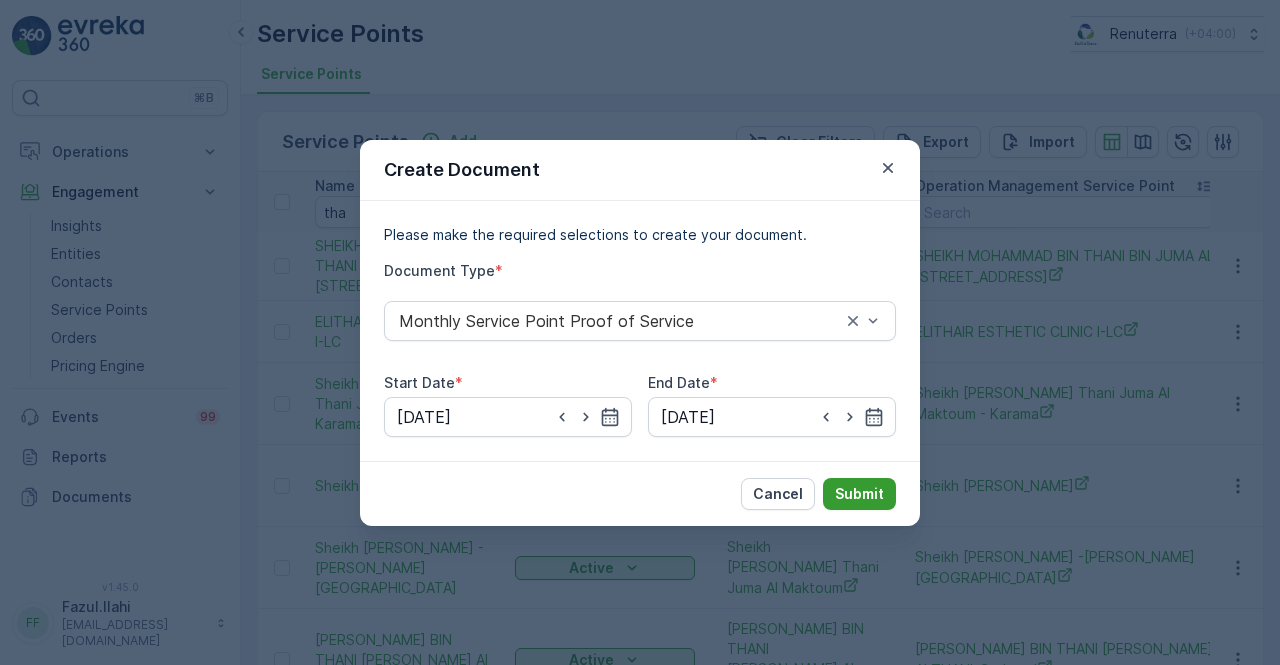 click on "Submit" at bounding box center [859, 494] 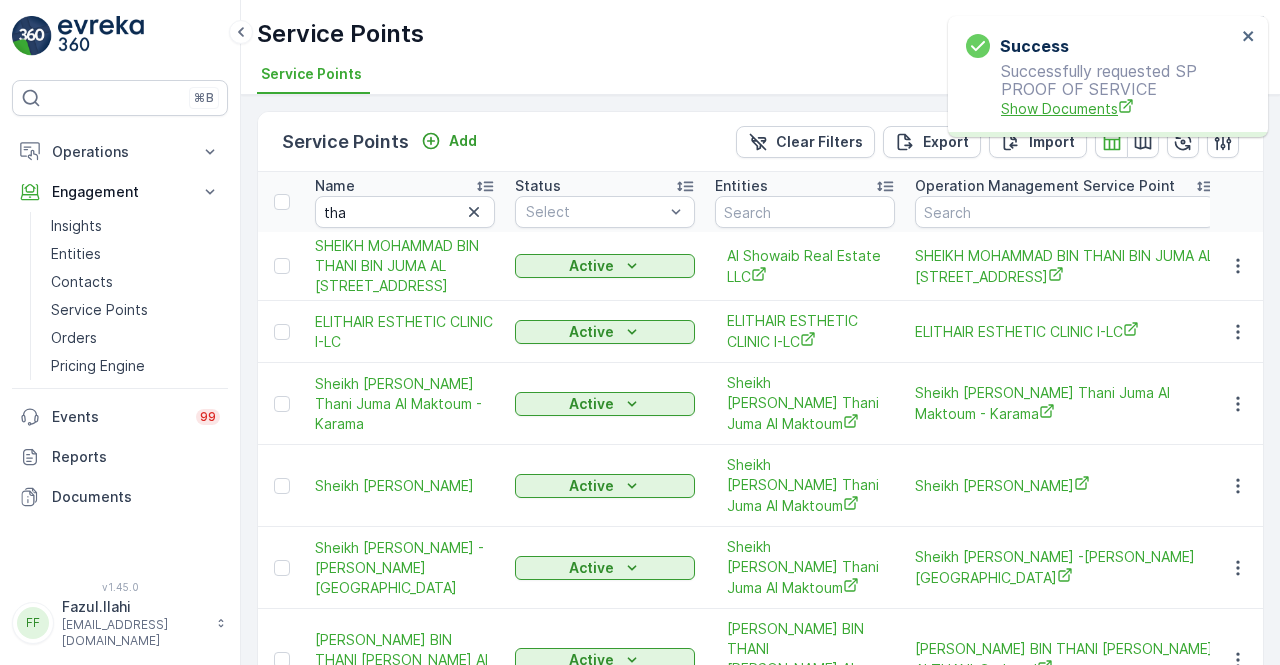 click on "Show Documents" at bounding box center (1118, 108) 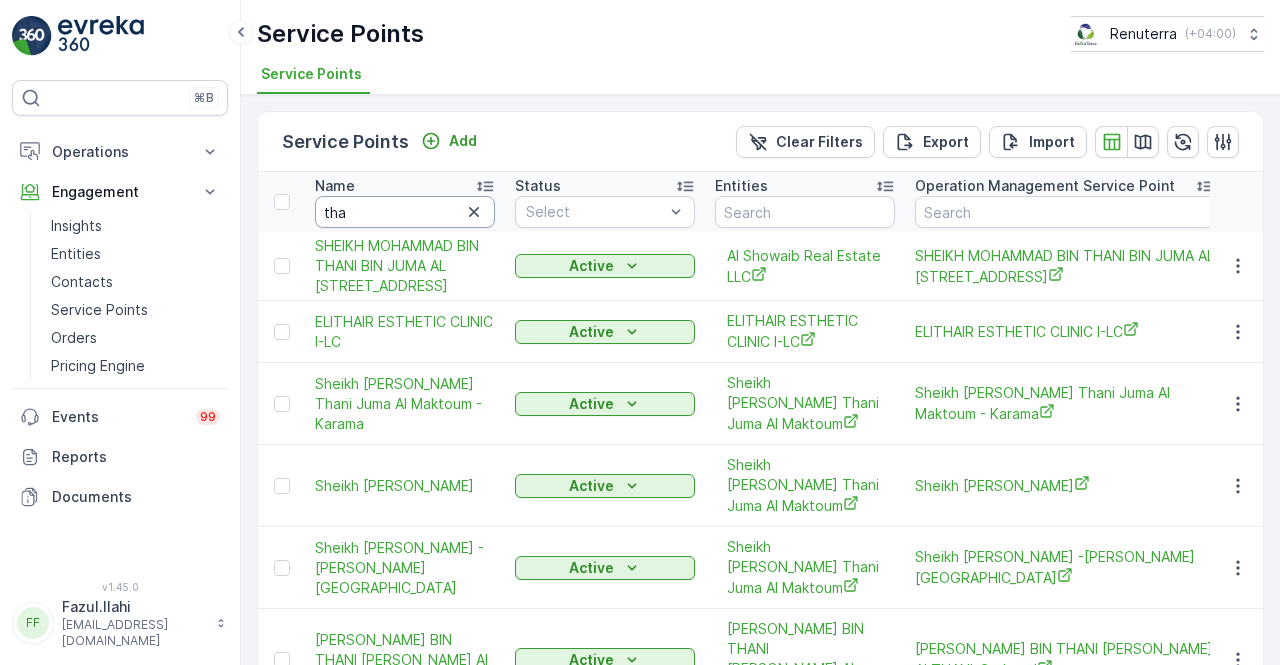 click on "tha" at bounding box center [405, 212] 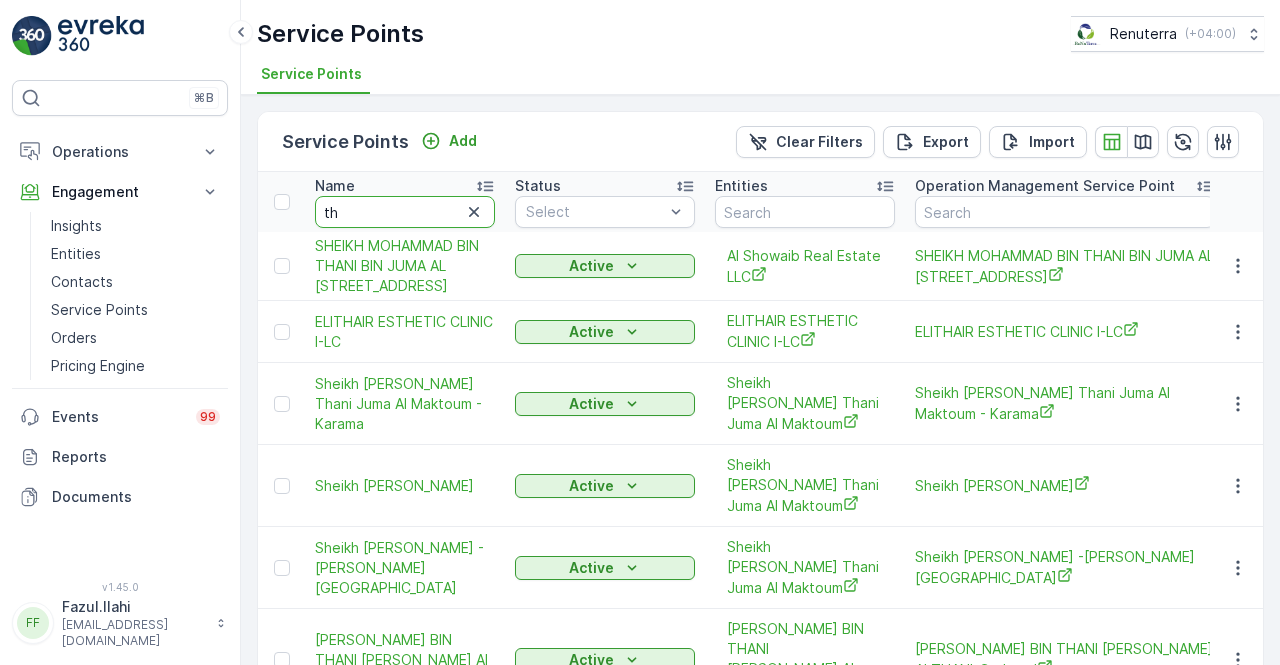 type on "t" 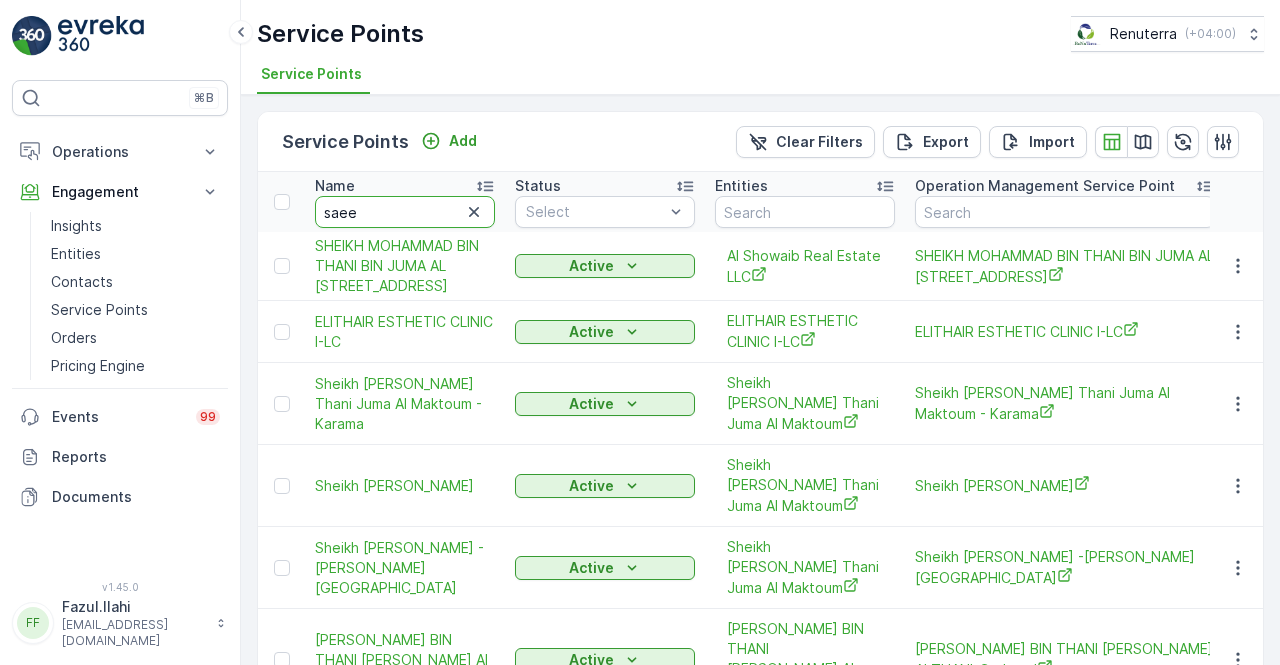 type on "saeed" 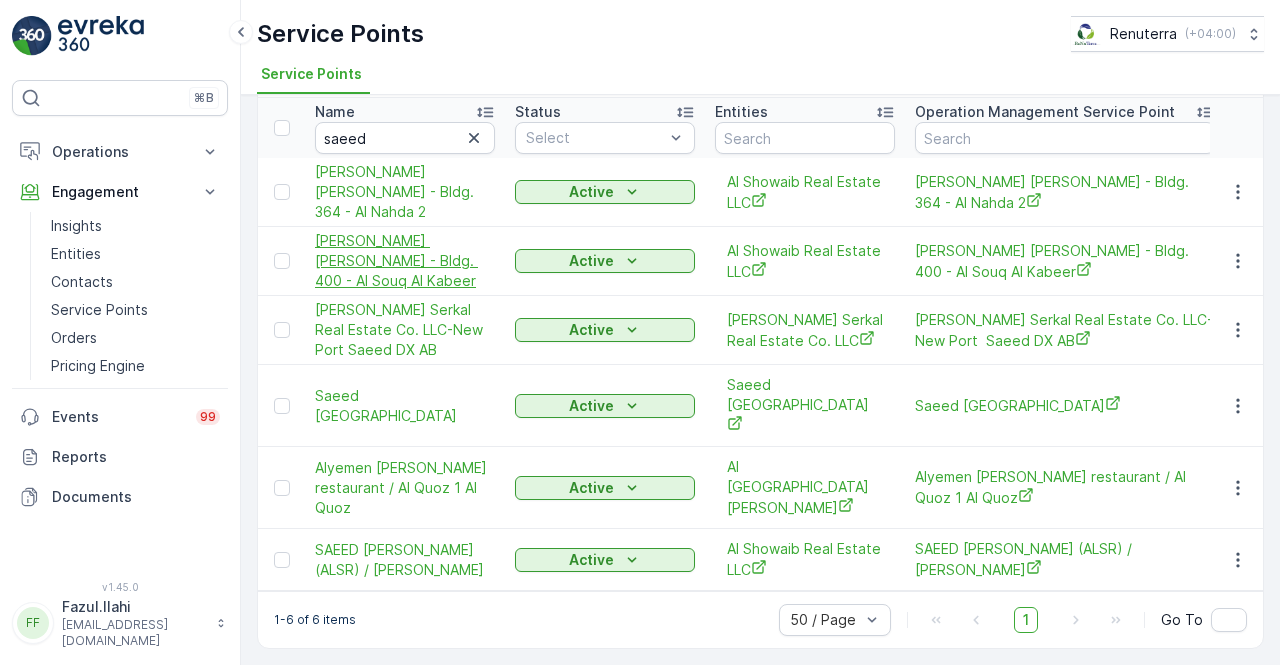 scroll, scrollTop: 0, scrollLeft: 0, axis: both 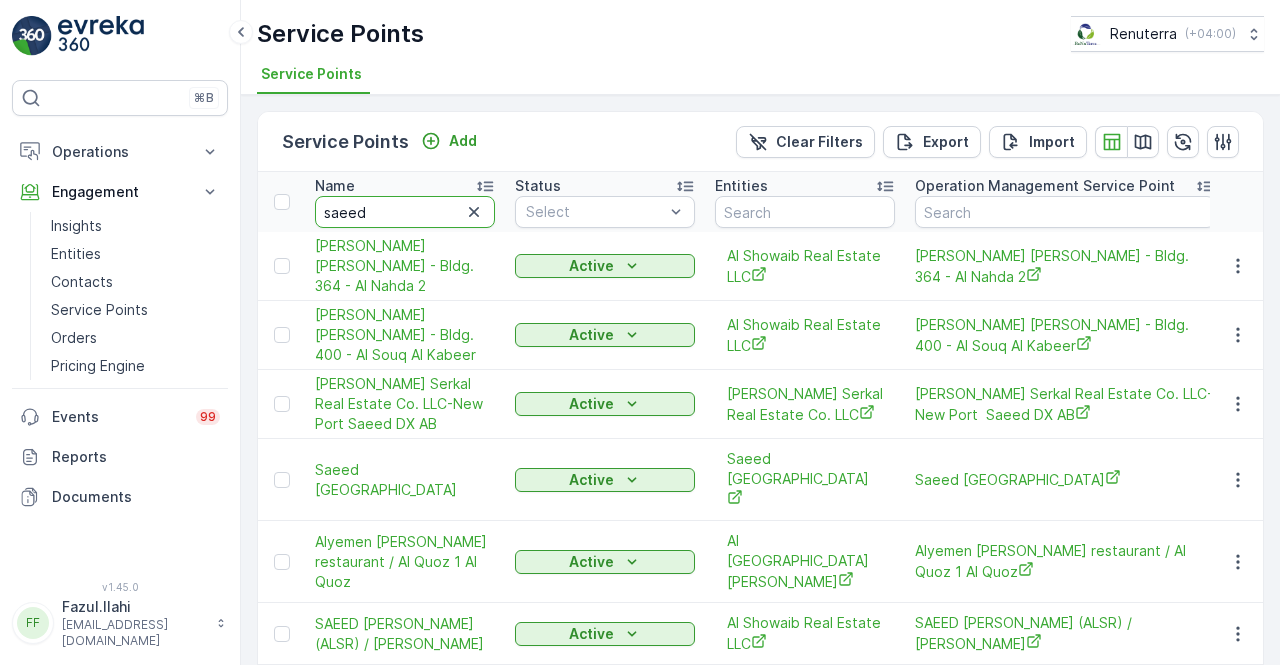 click on "saeed" at bounding box center [405, 212] 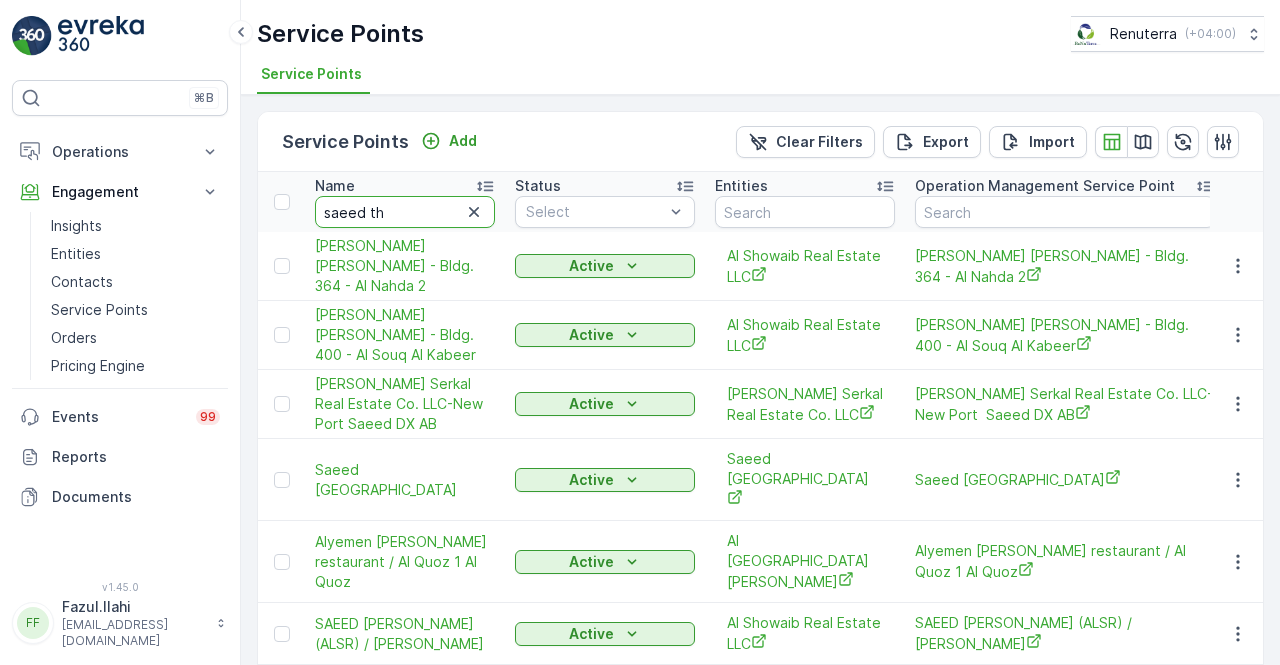 type on "saeed tha" 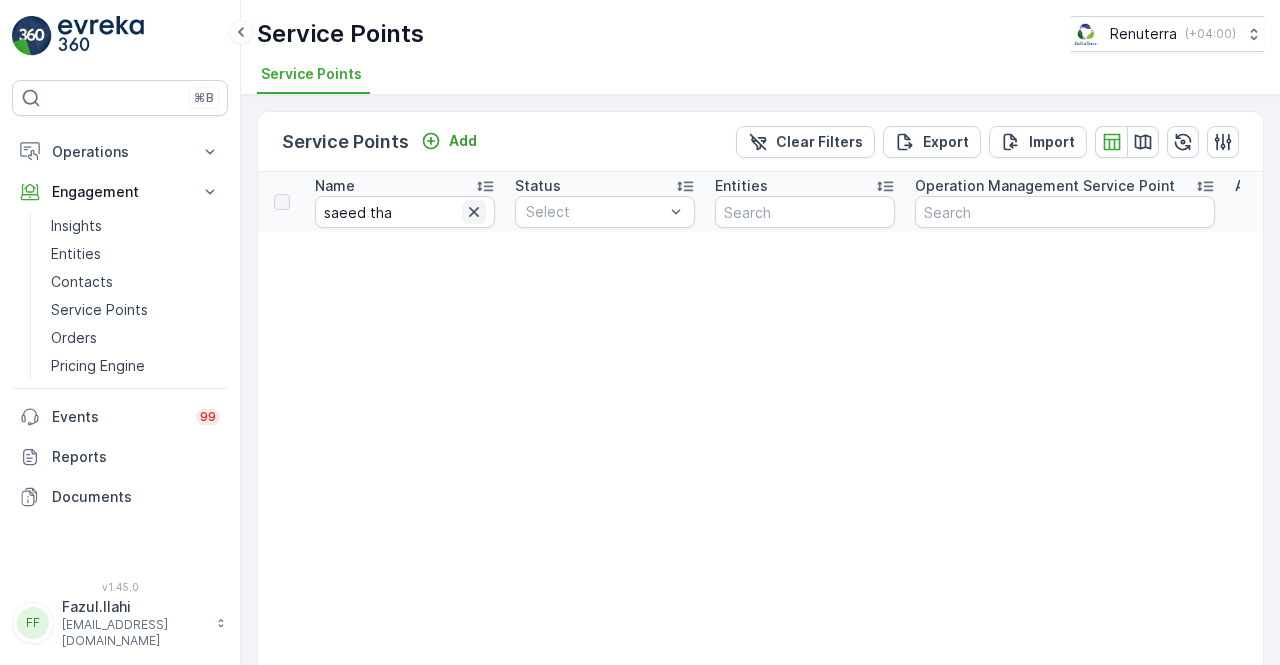 click 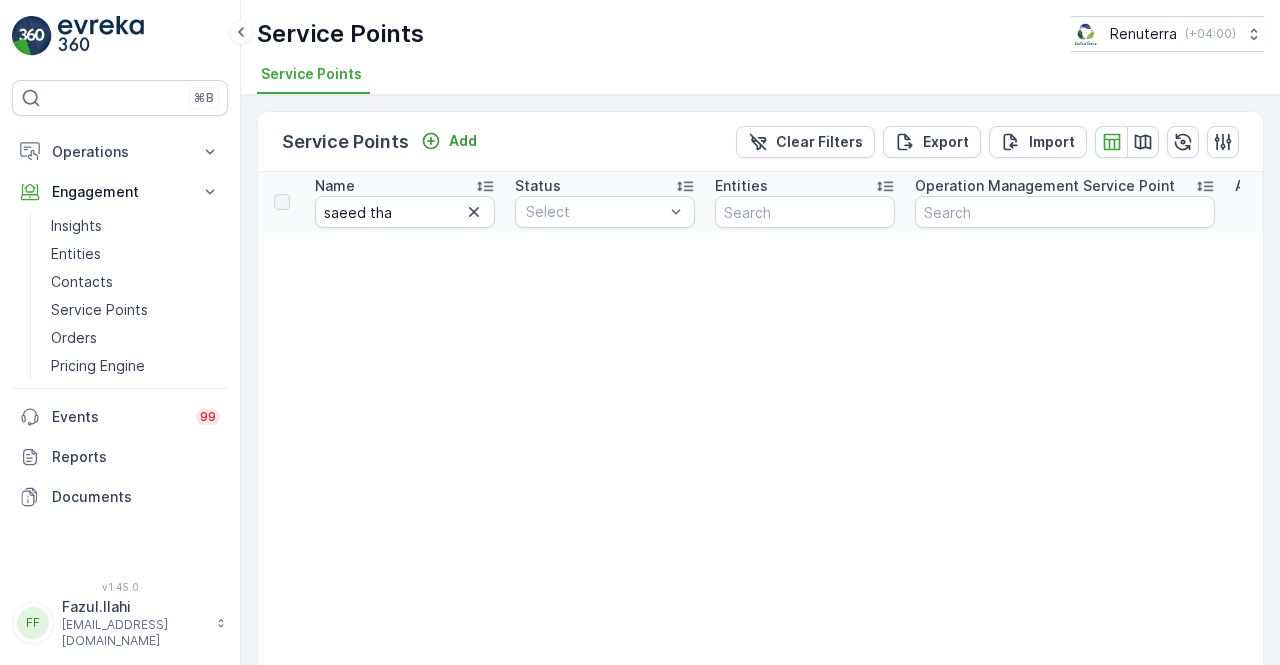 type 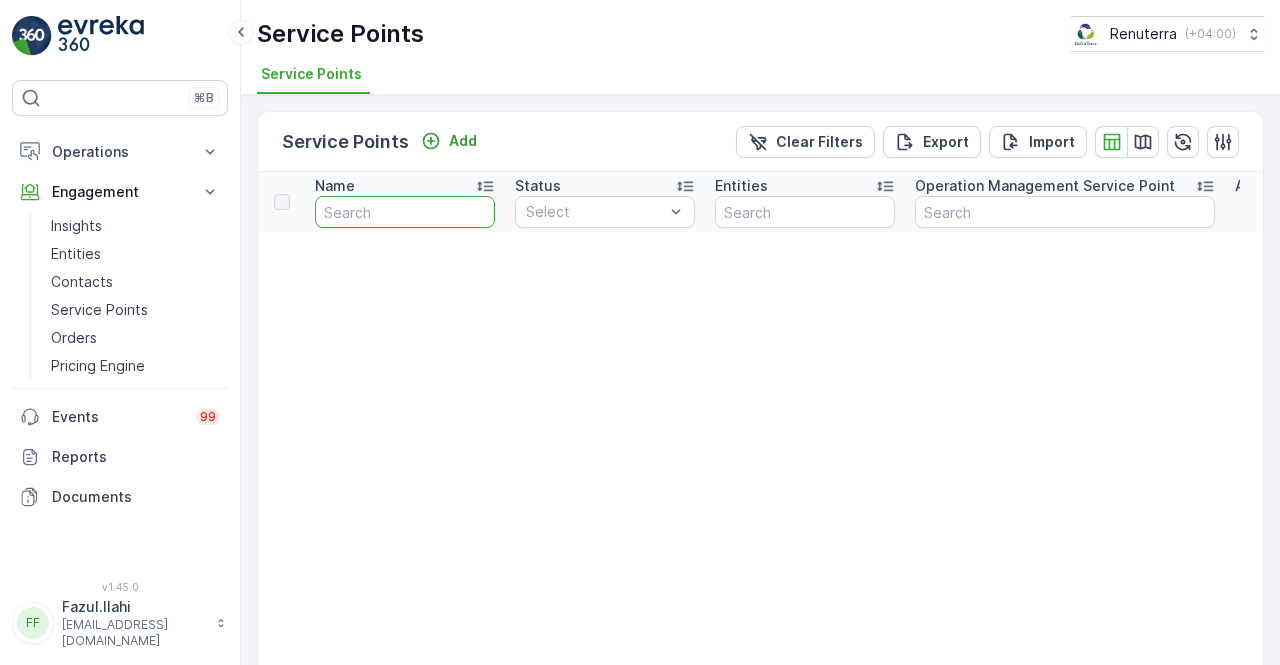 click at bounding box center [405, 212] 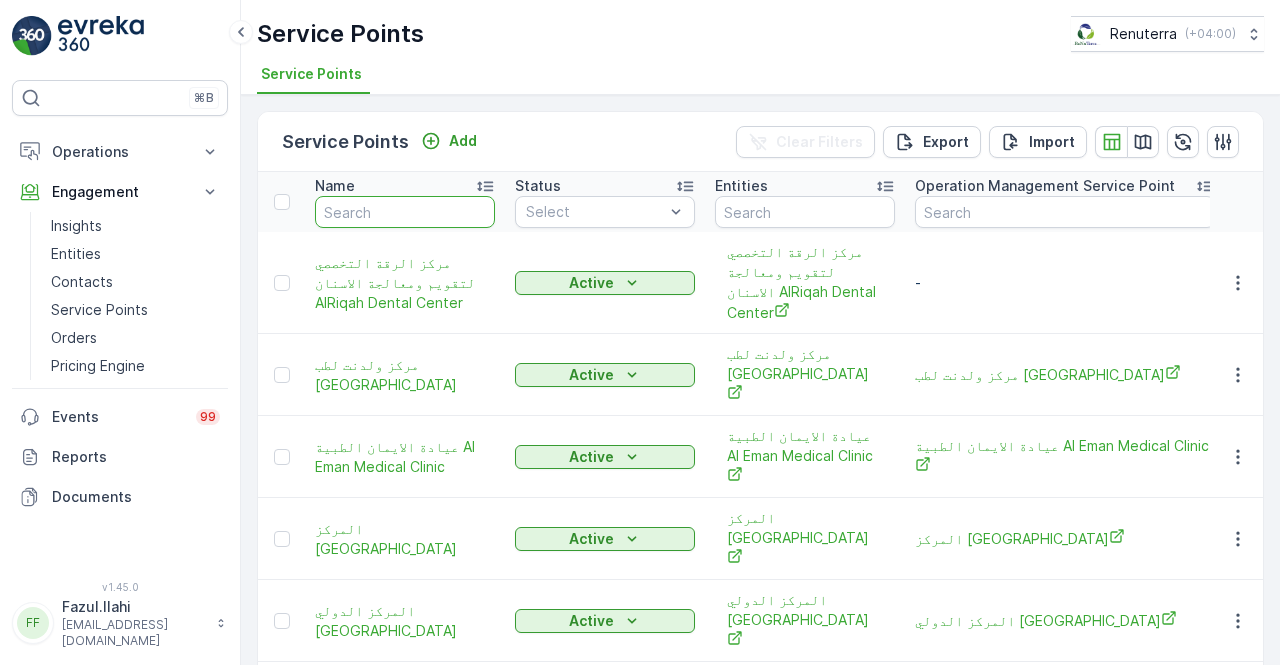 click at bounding box center [405, 212] 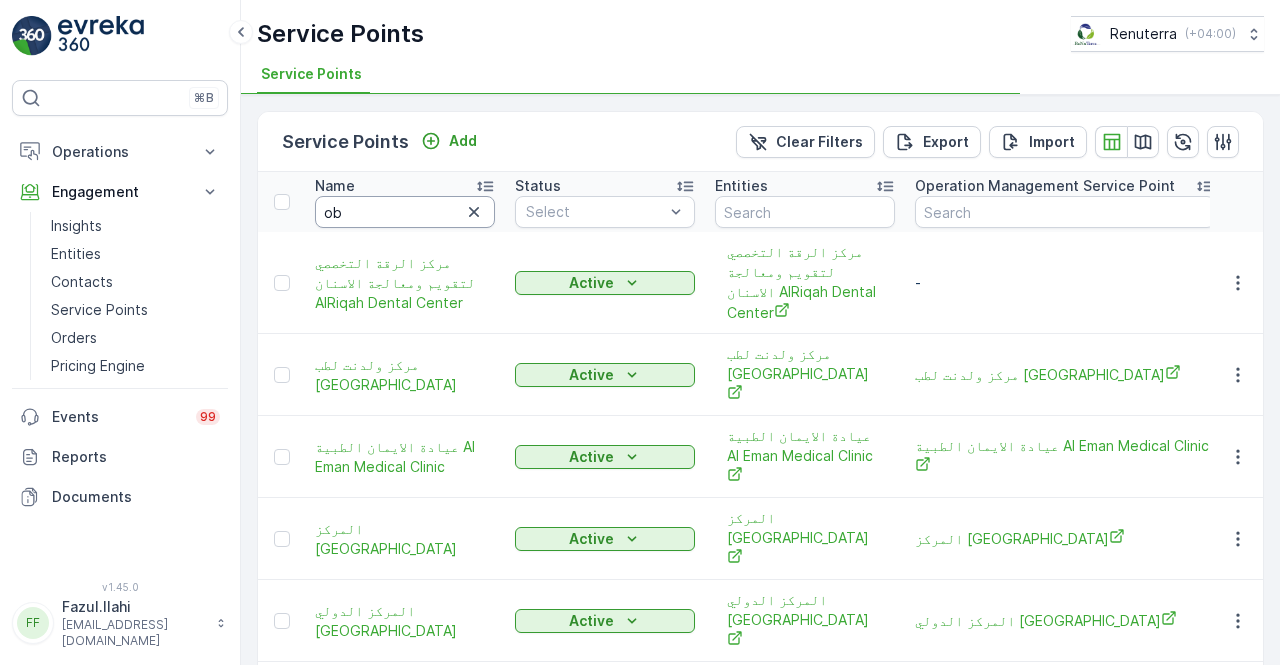 click on "ob" at bounding box center (405, 212) 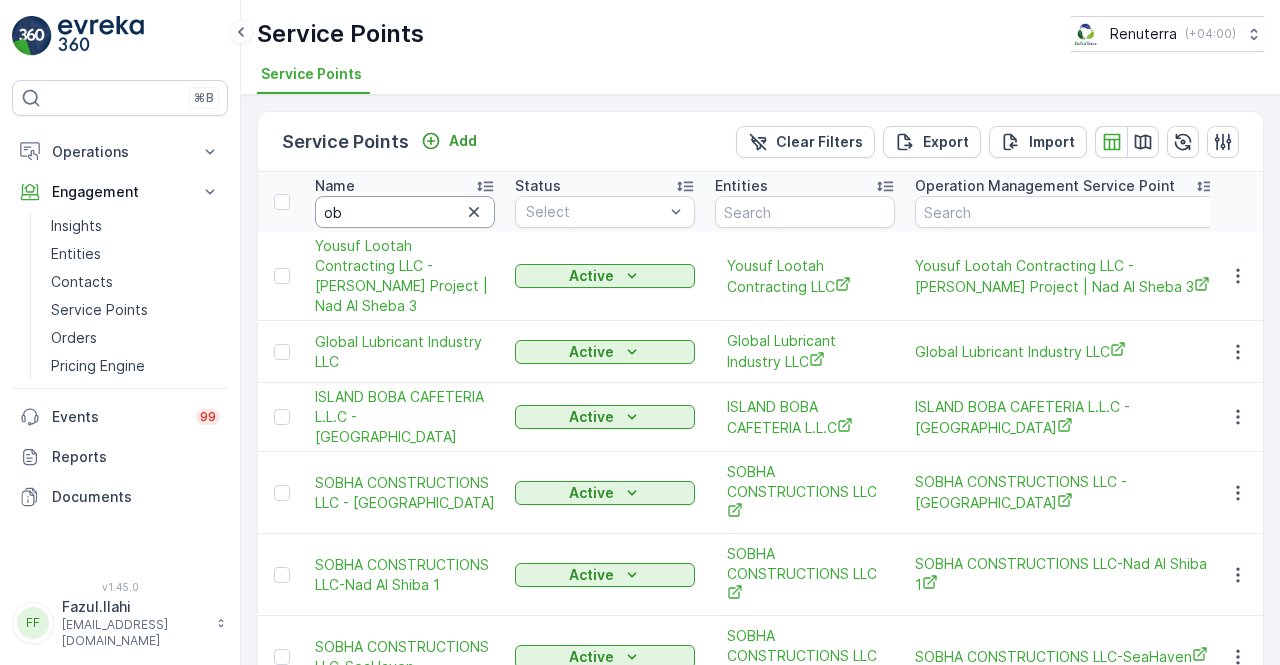 click on "ob" at bounding box center (405, 212) 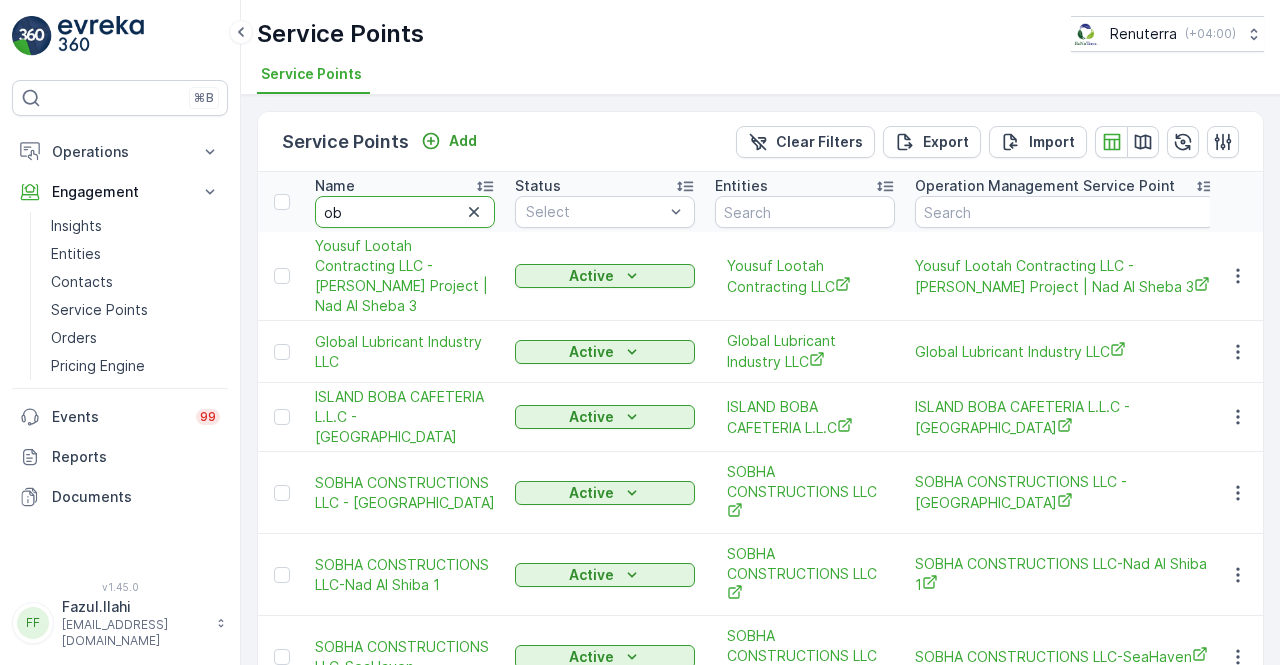 type on "oba" 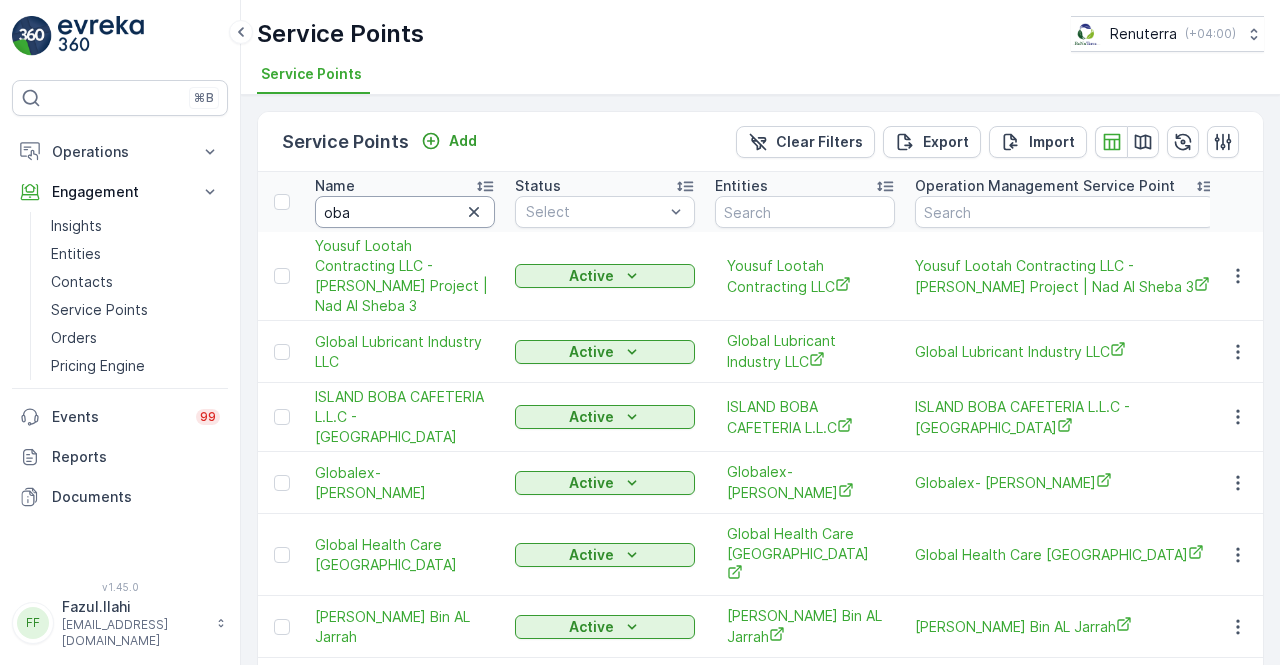 click on "oba" at bounding box center (405, 212) 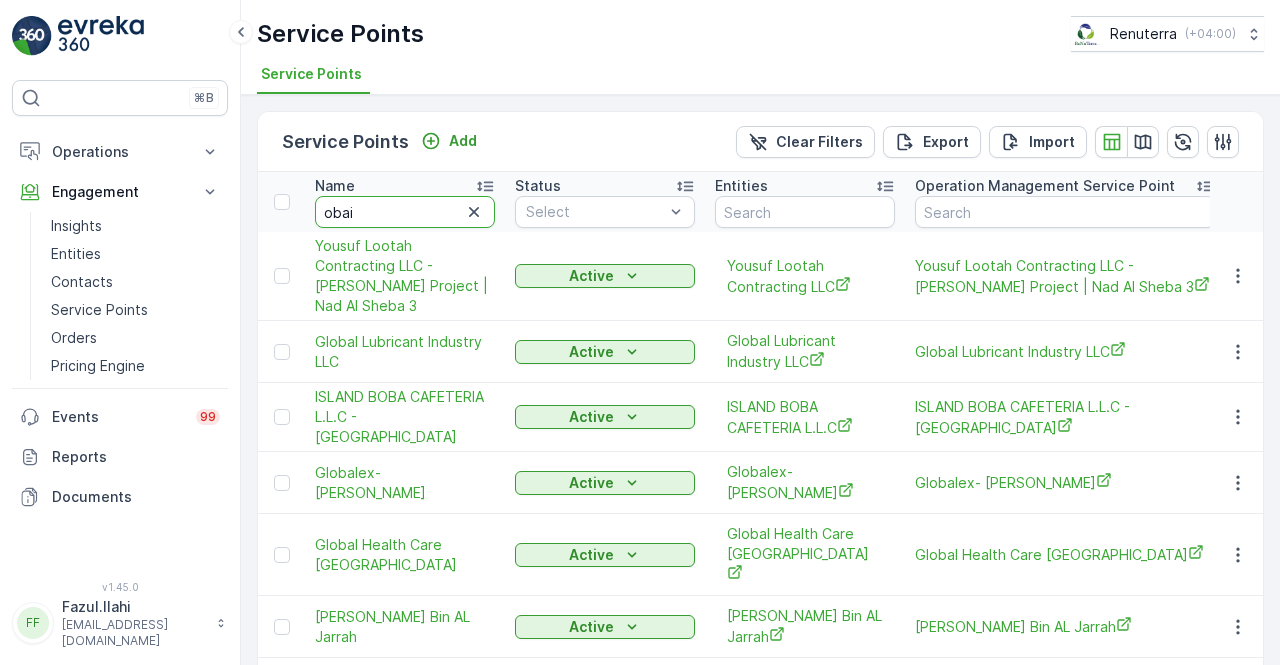 type on "obaid" 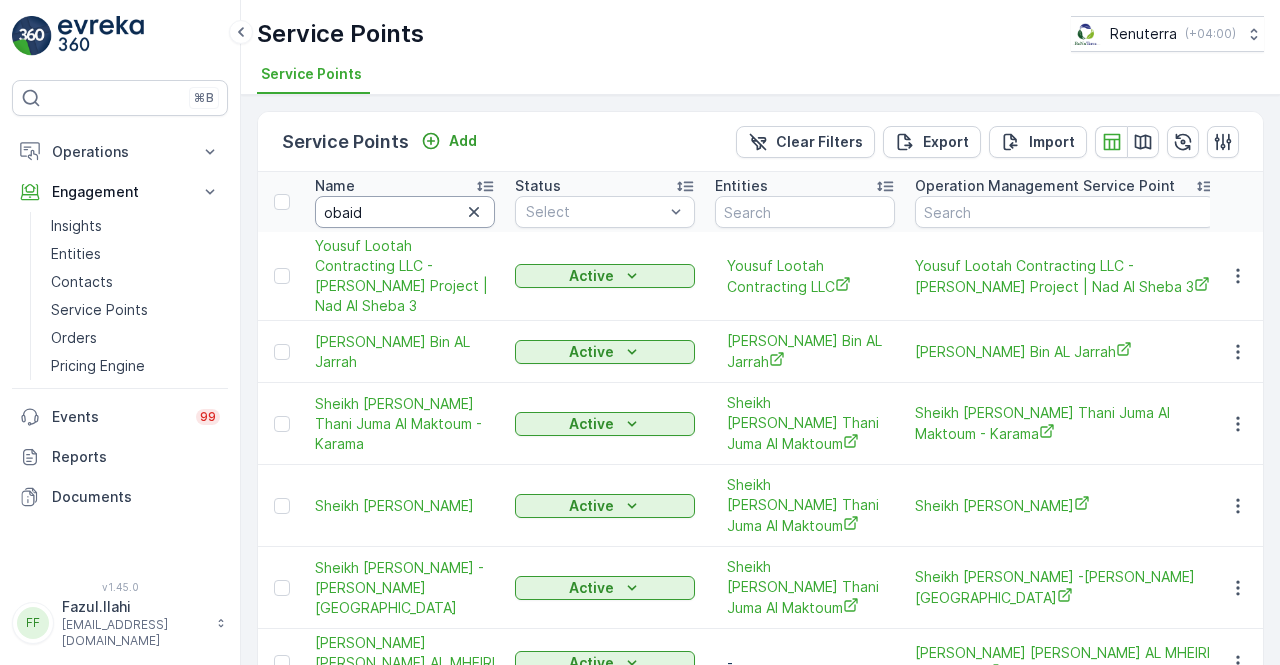 click on "obaid" at bounding box center [405, 212] 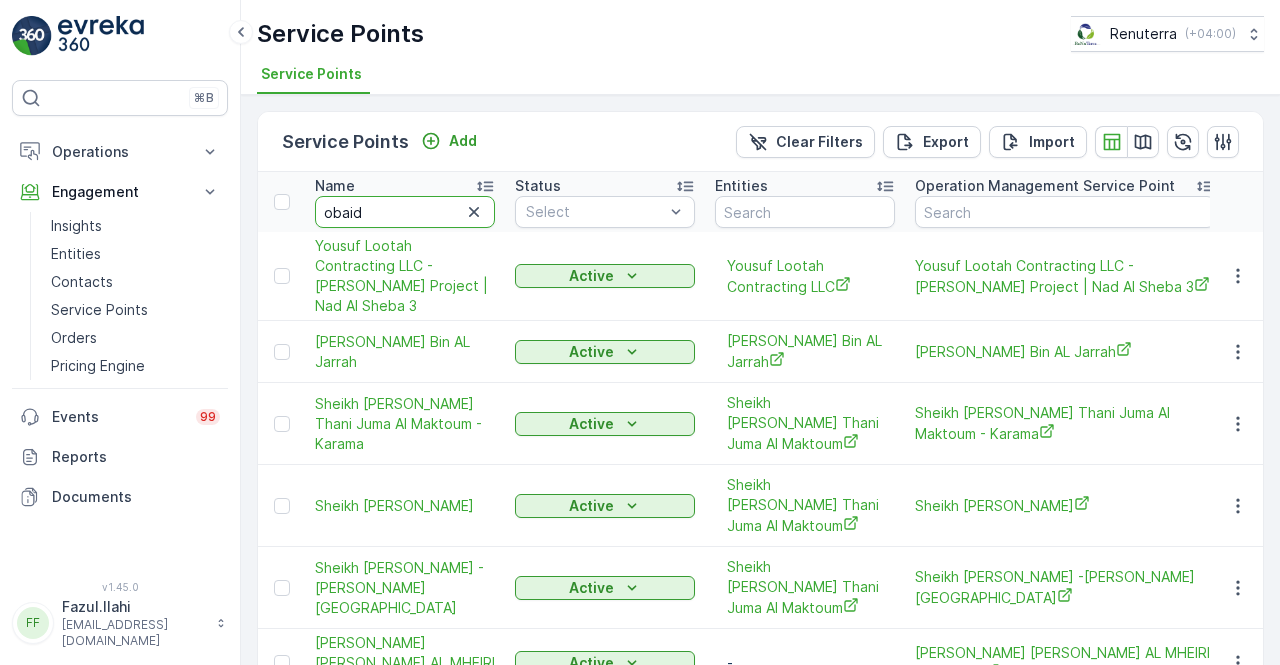 type on "obaid" 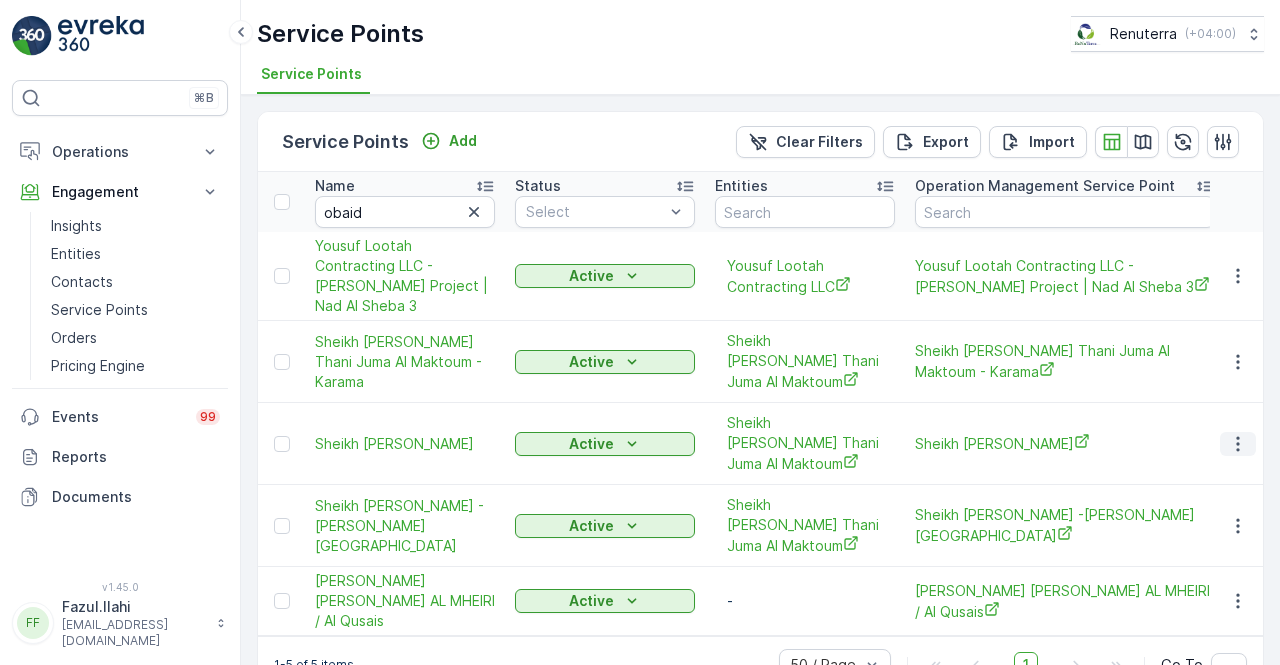 click 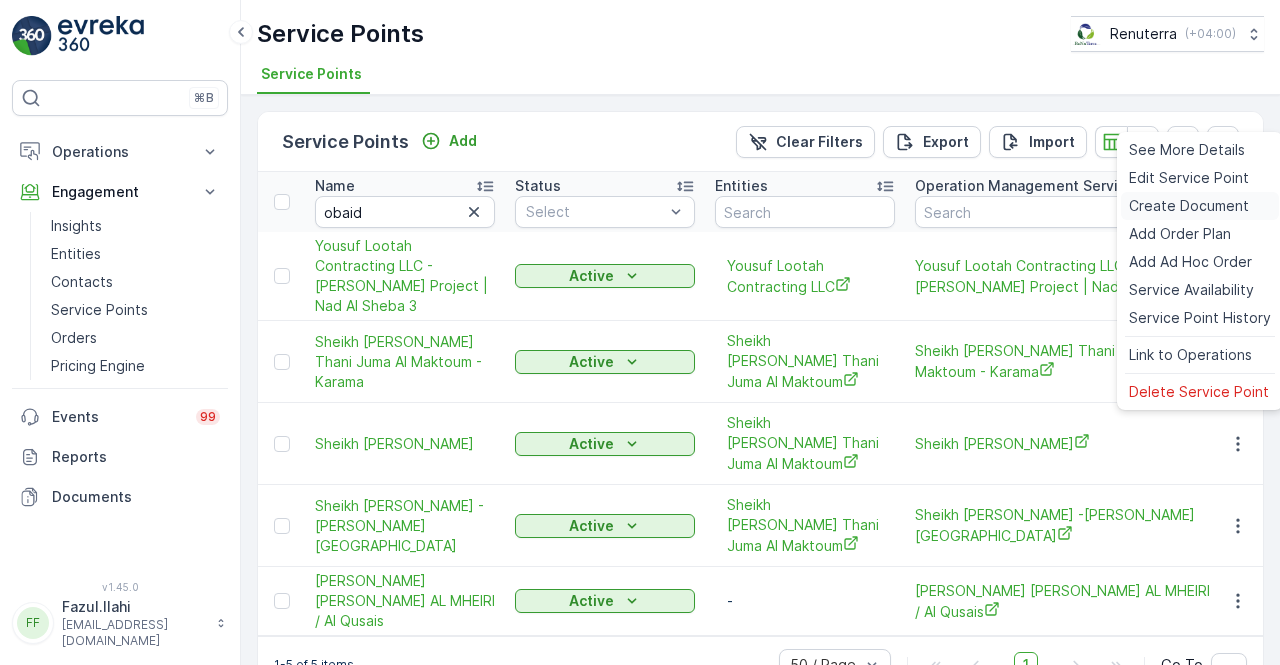 click on "Create Document" at bounding box center (1189, 206) 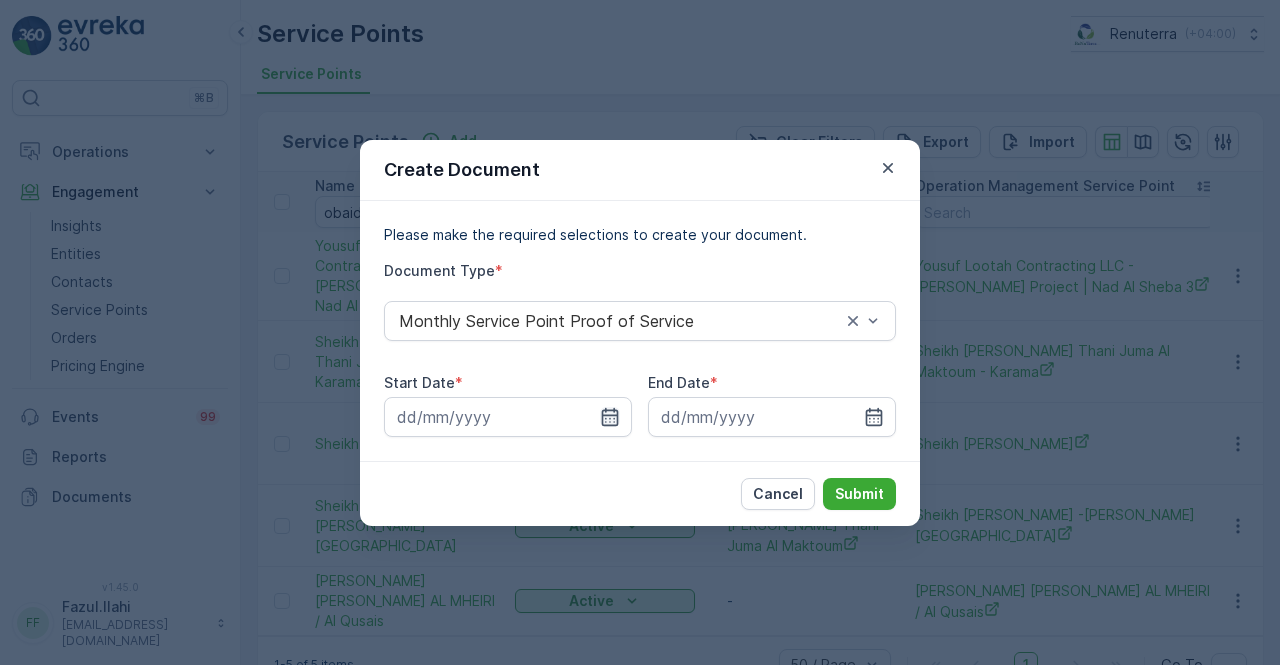 click 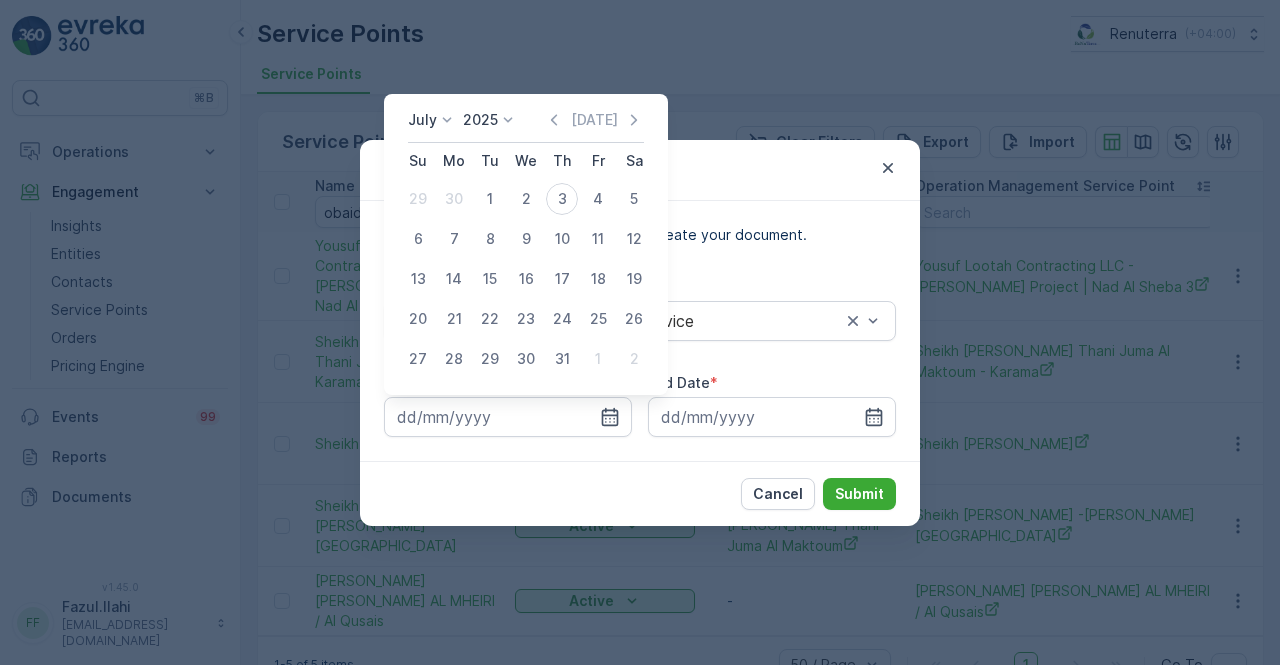 click on "July 2025 Today Su Mo Tu We Th Fr Sa 29 30 1 2 3 4 5 6 7 8 9 10 11 12 13 14 15 16 17 18 19 20 21 22 23 24 25 26 27 28 29 30 31 1 2" at bounding box center (526, 244) 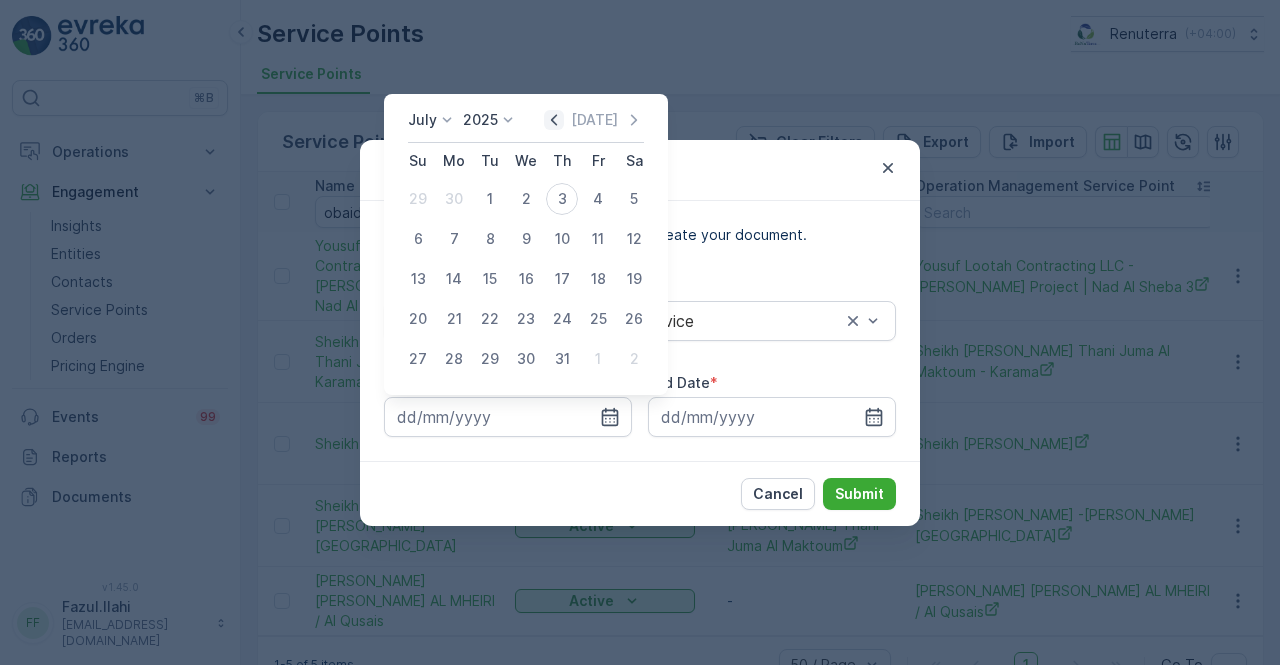 click 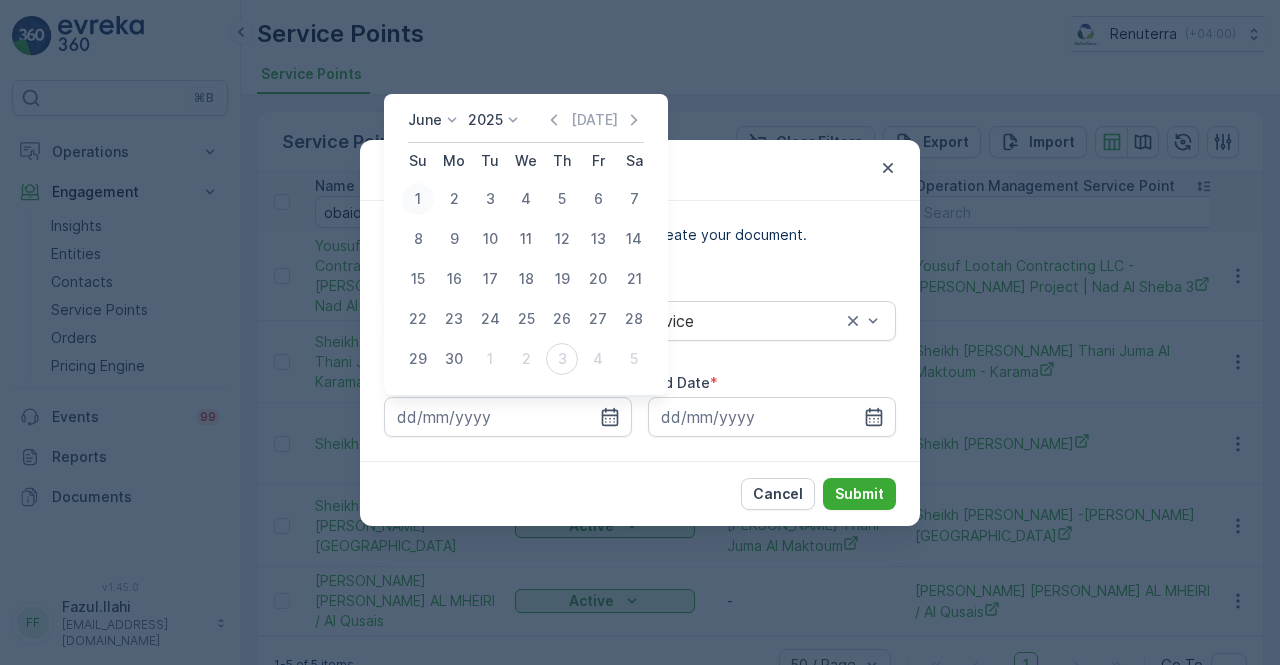 click on "1" at bounding box center [418, 199] 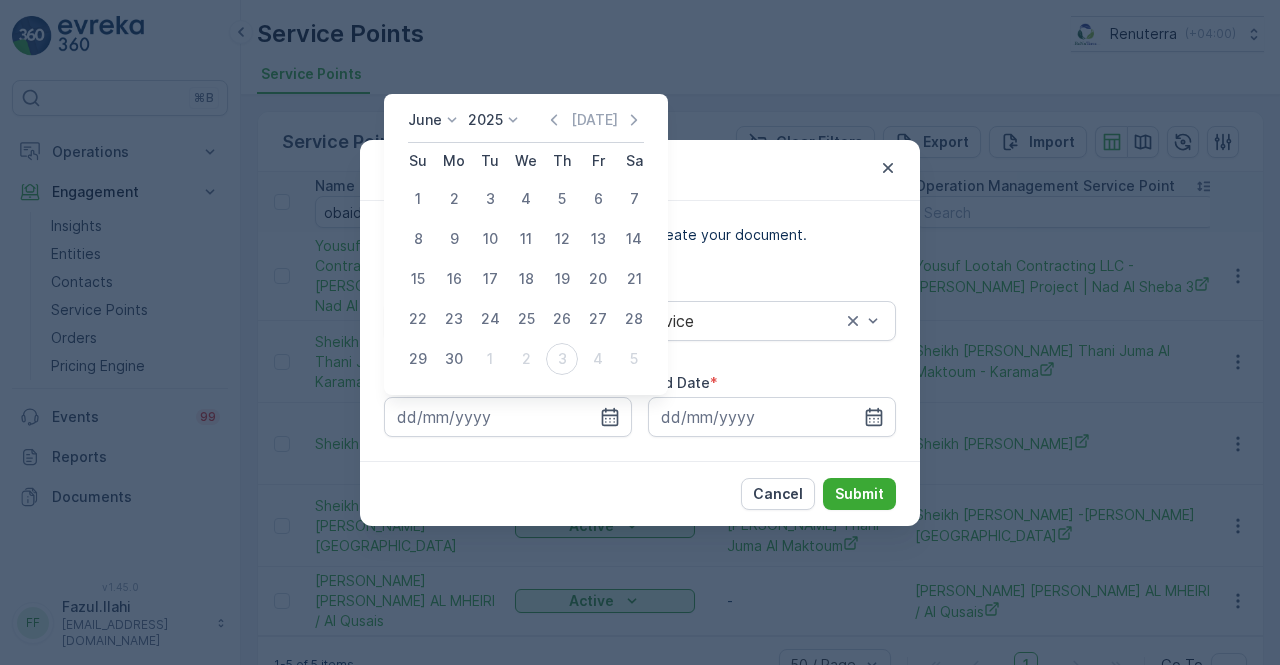 type on "01.06.2025" 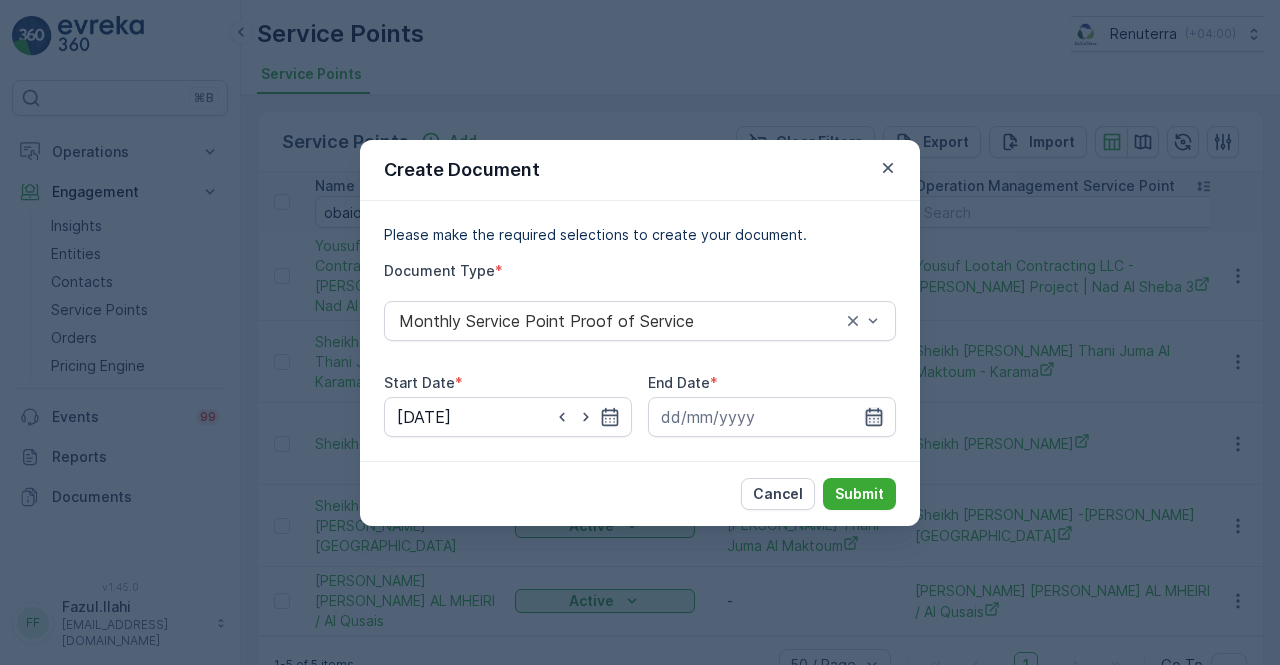 click 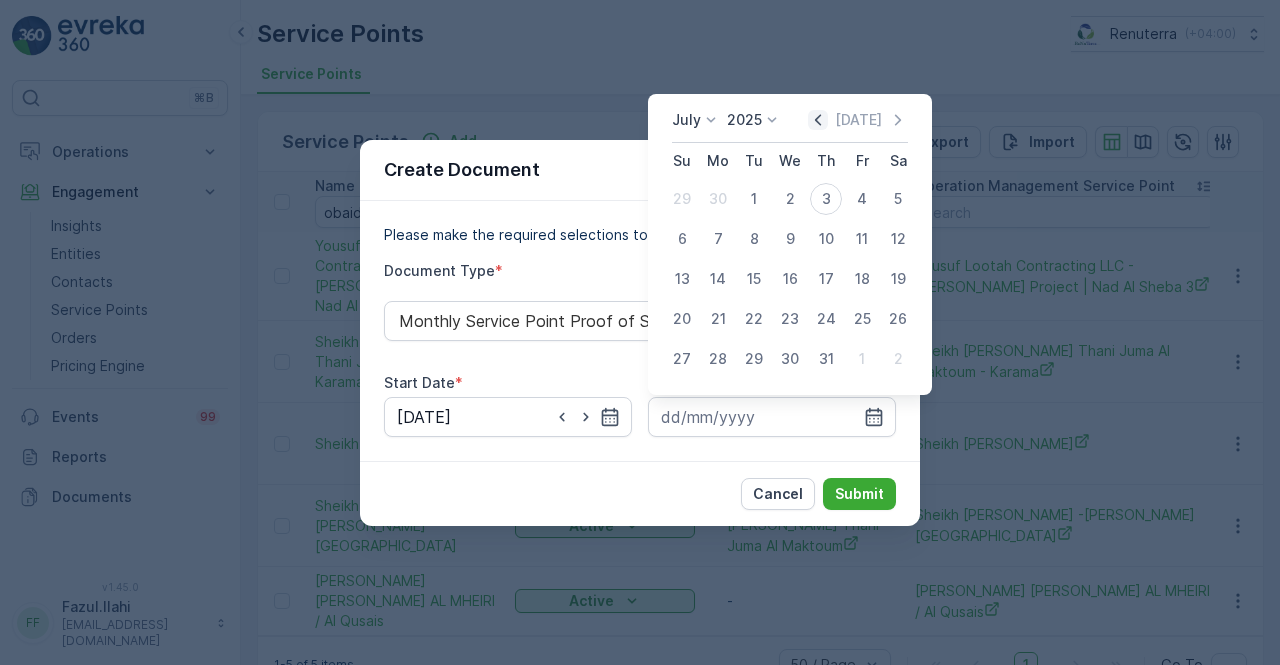 click 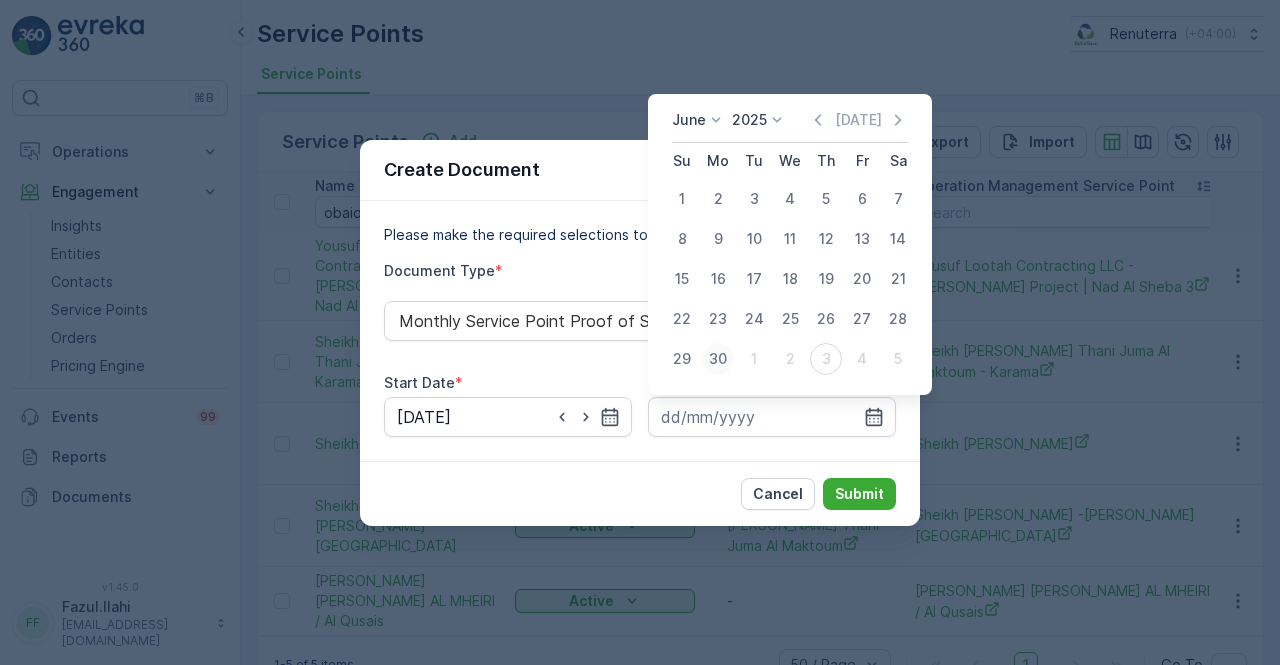 click on "30" at bounding box center [718, 359] 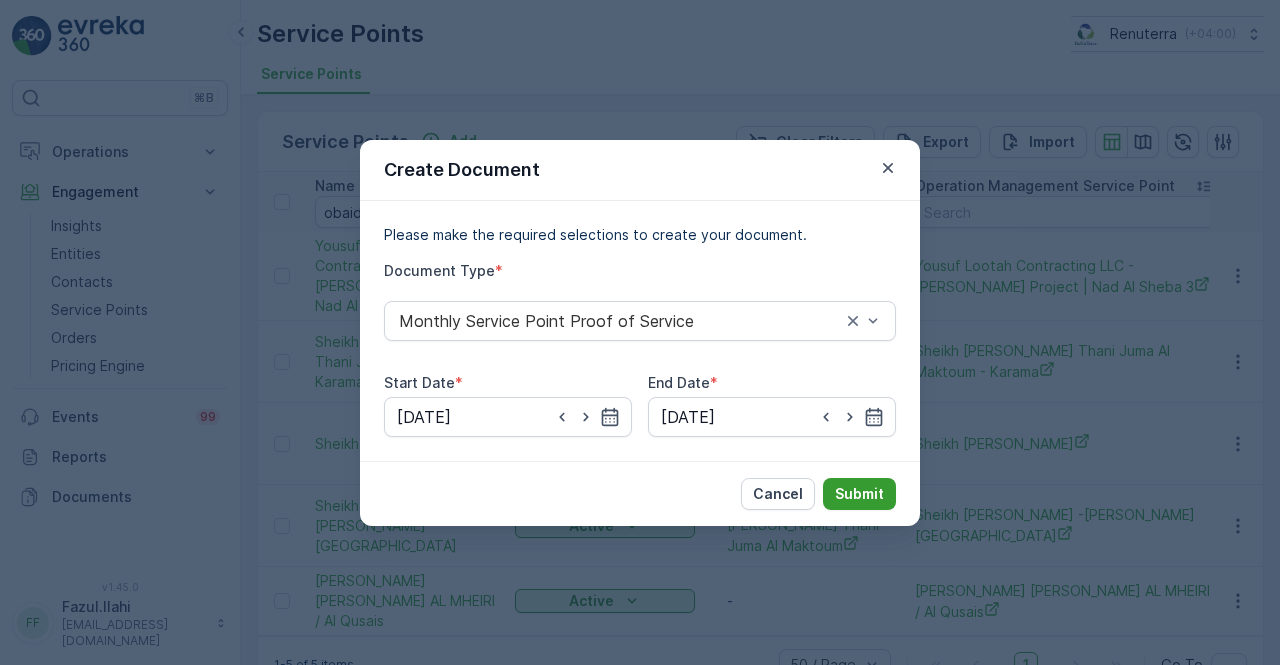 click on "Submit" at bounding box center (859, 494) 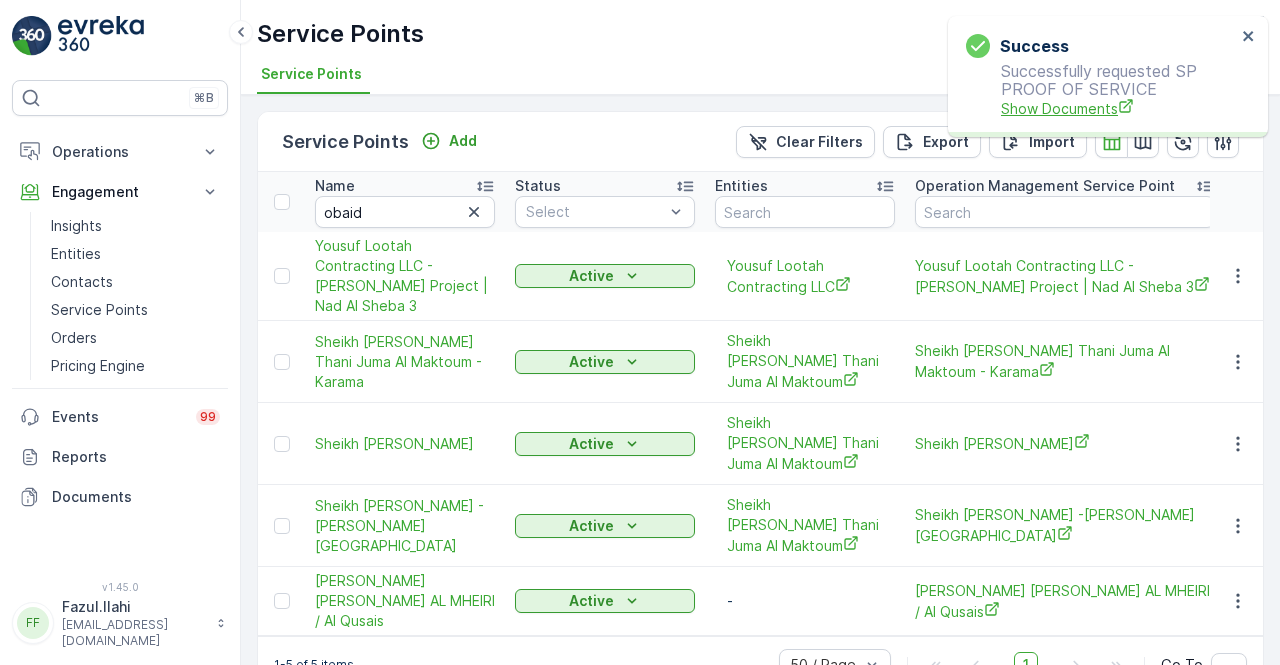 click on "Show Documents" at bounding box center [1118, 108] 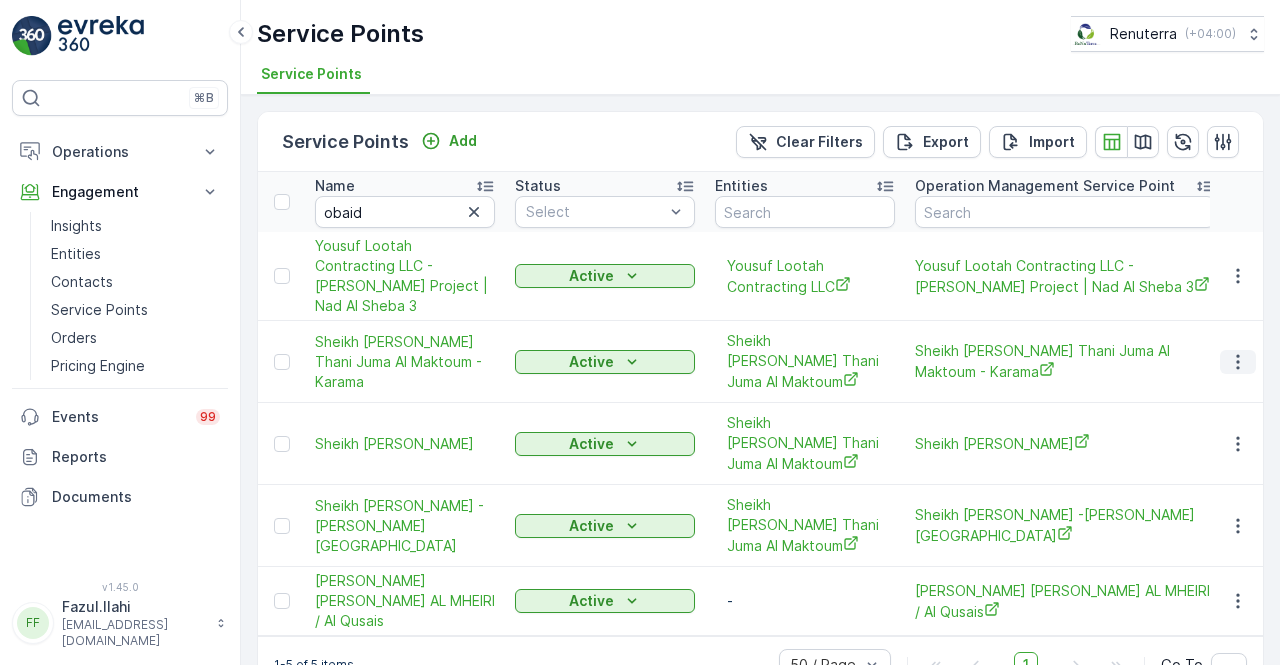 click 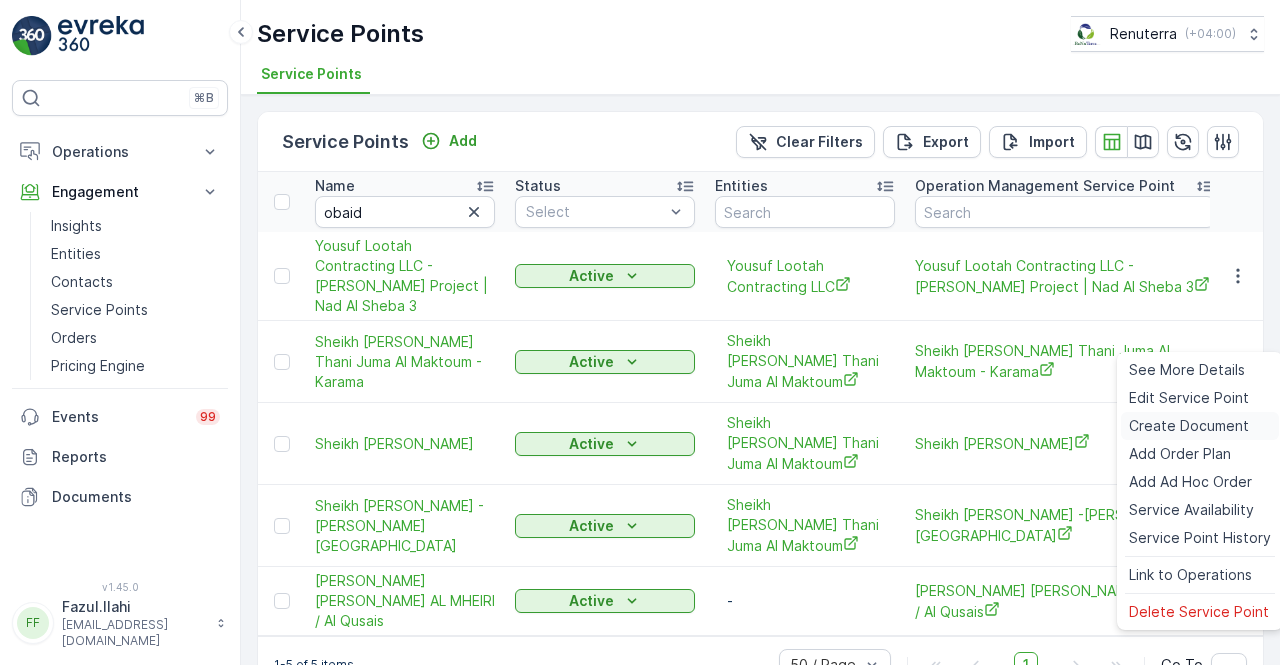 click on "Create Document" at bounding box center (1189, 426) 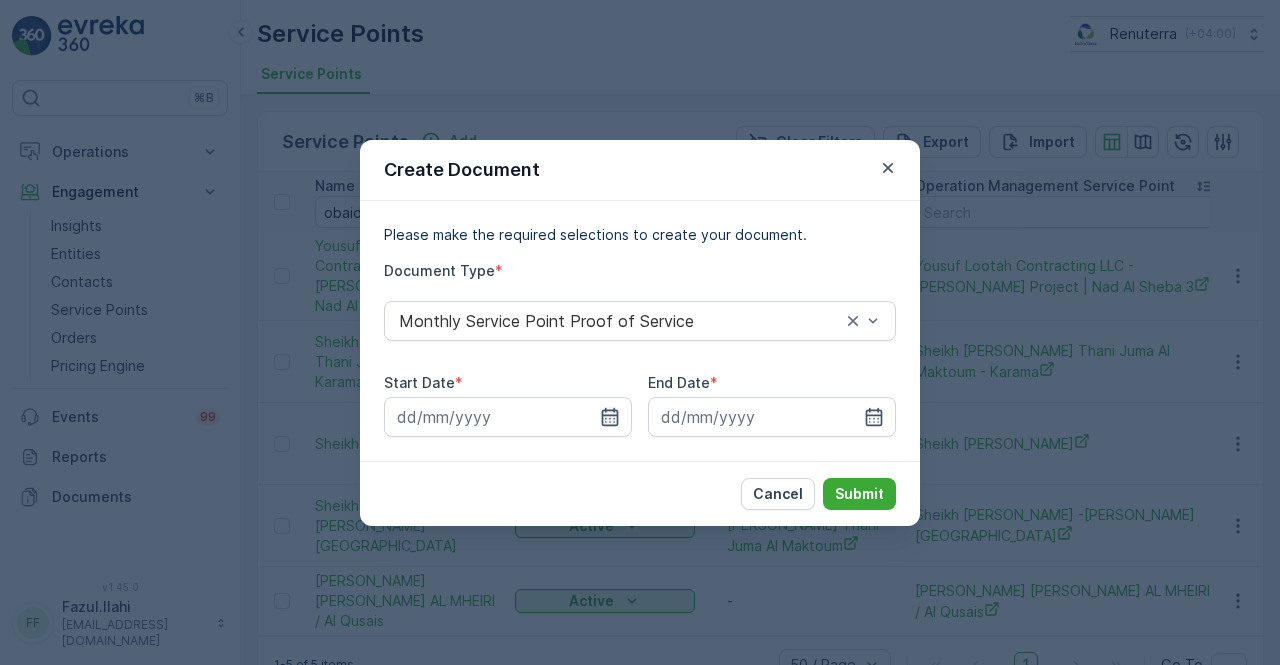 click 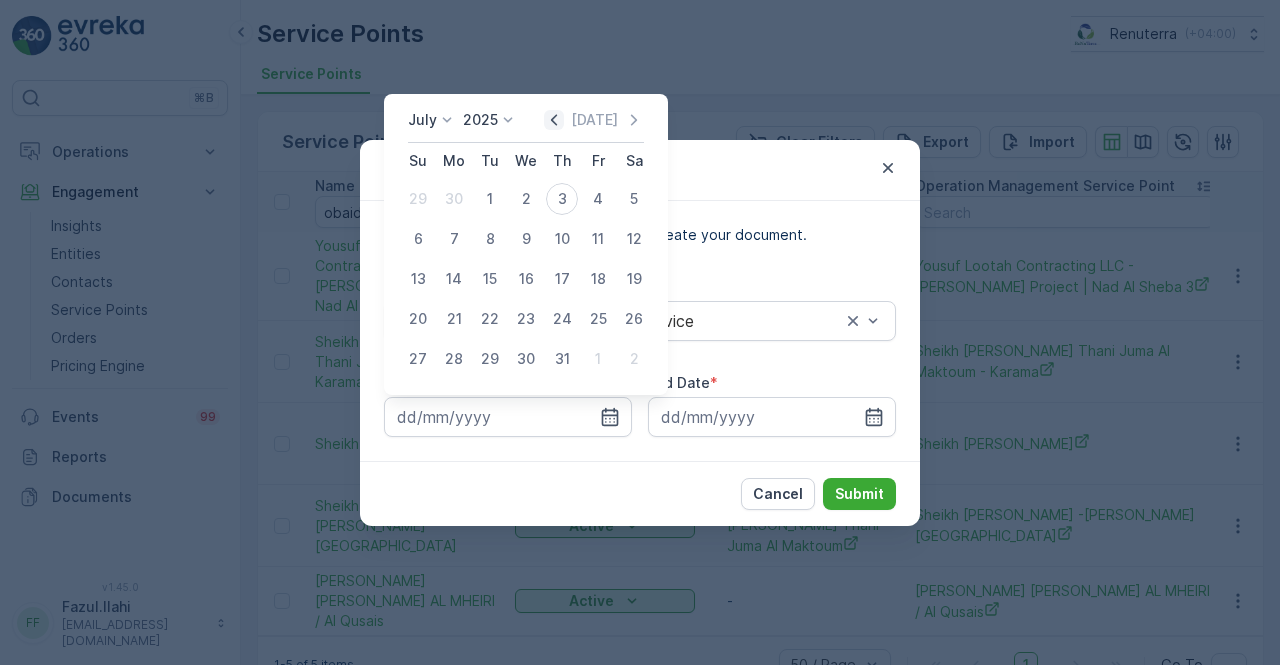 click 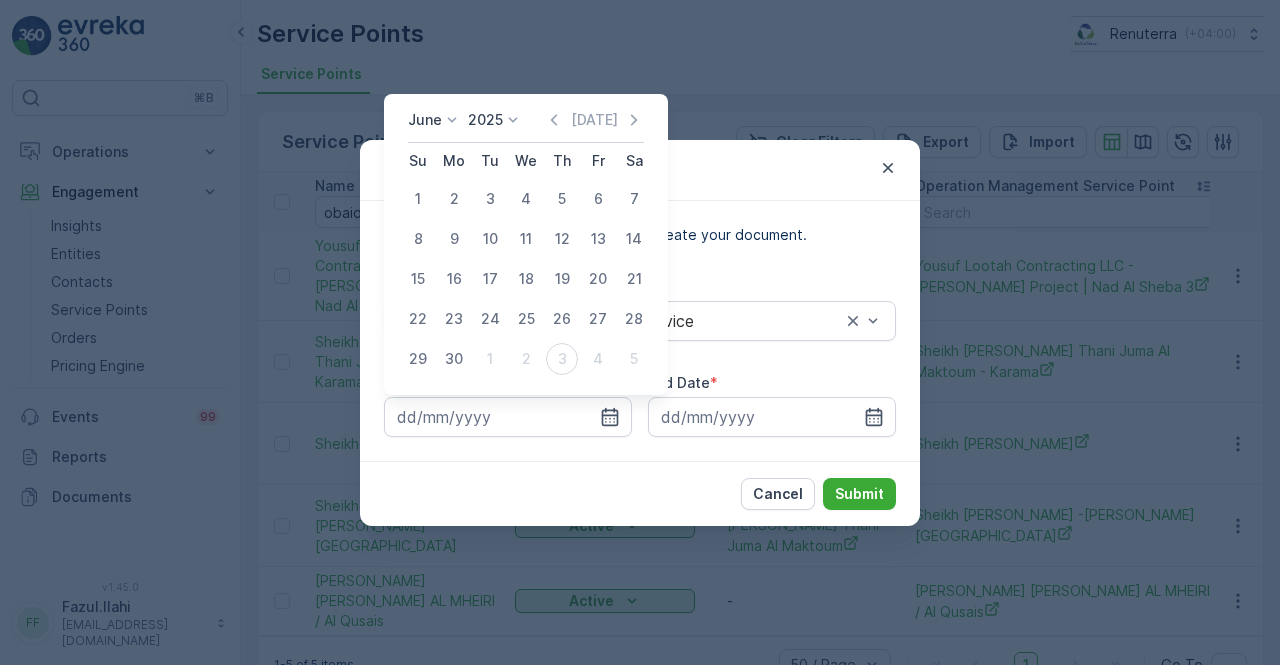 drag, startPoint x: 420, startPoint y: 190, endPoint x: 452, endPoint y: 212, distance: 38.832977 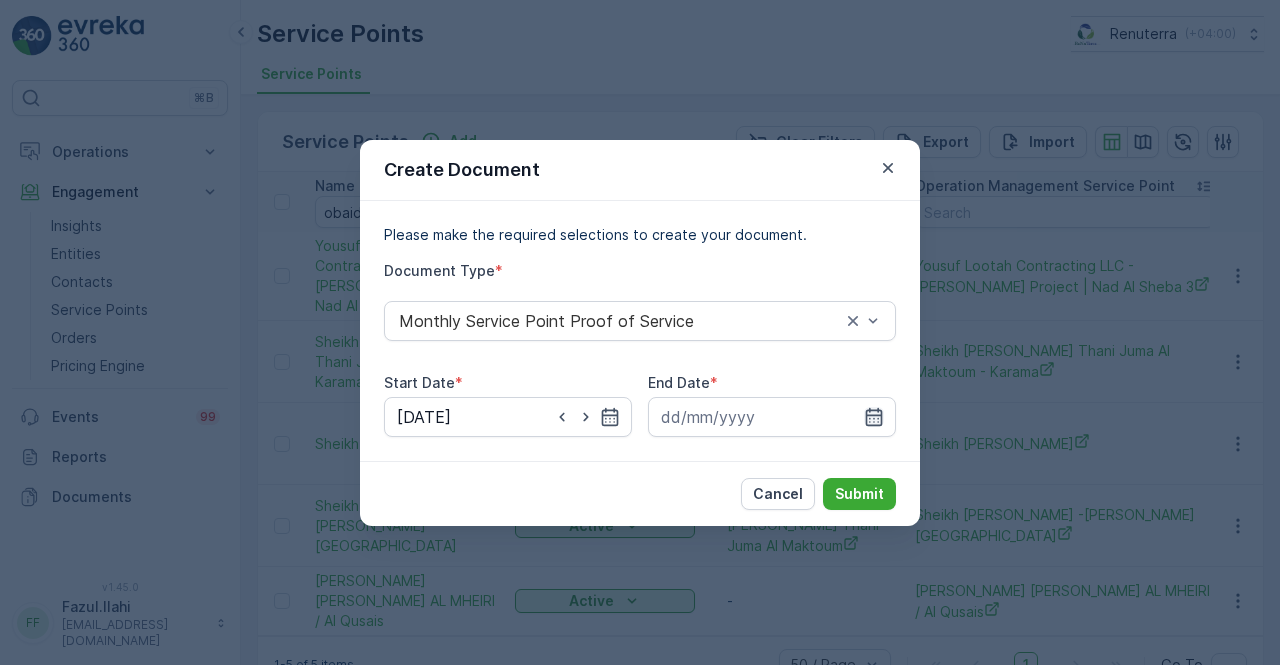 click 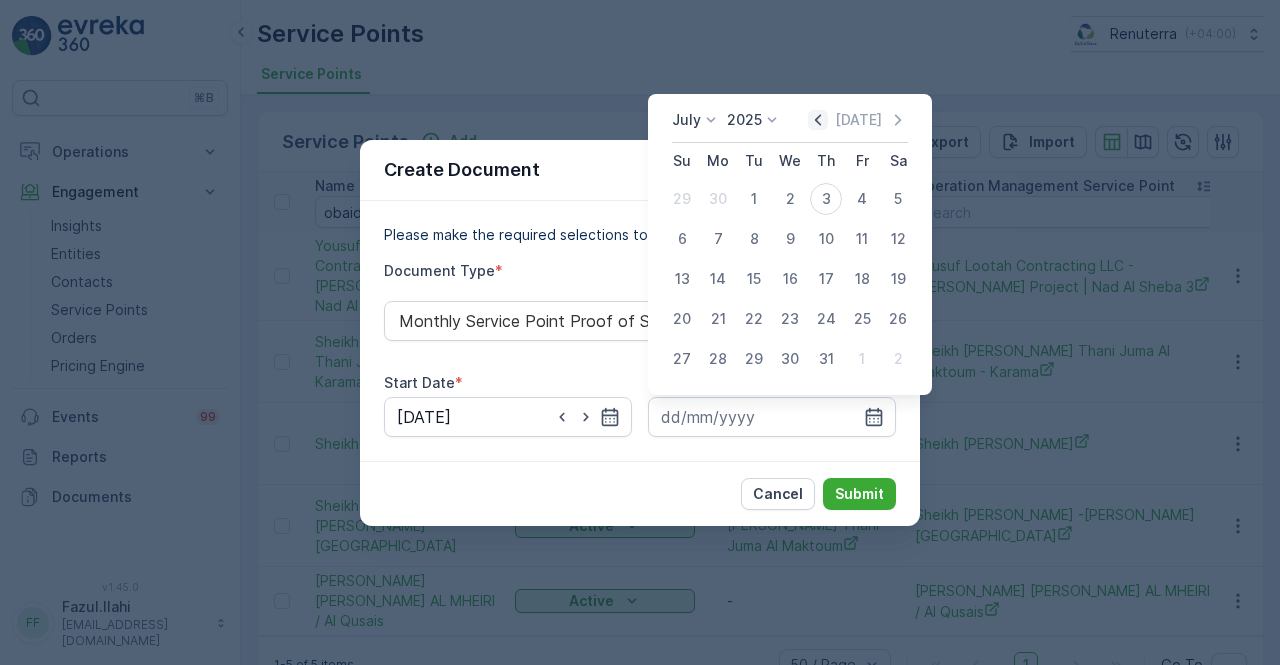 click 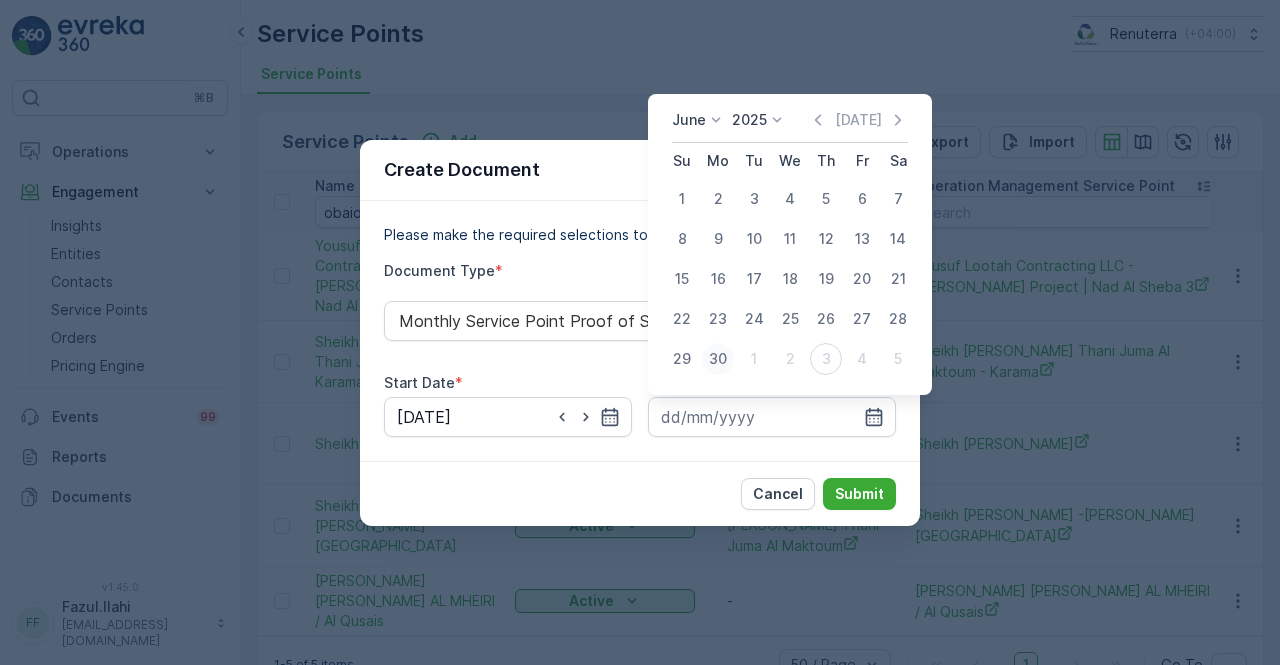 click on "30" at bounding box center (718, 359) 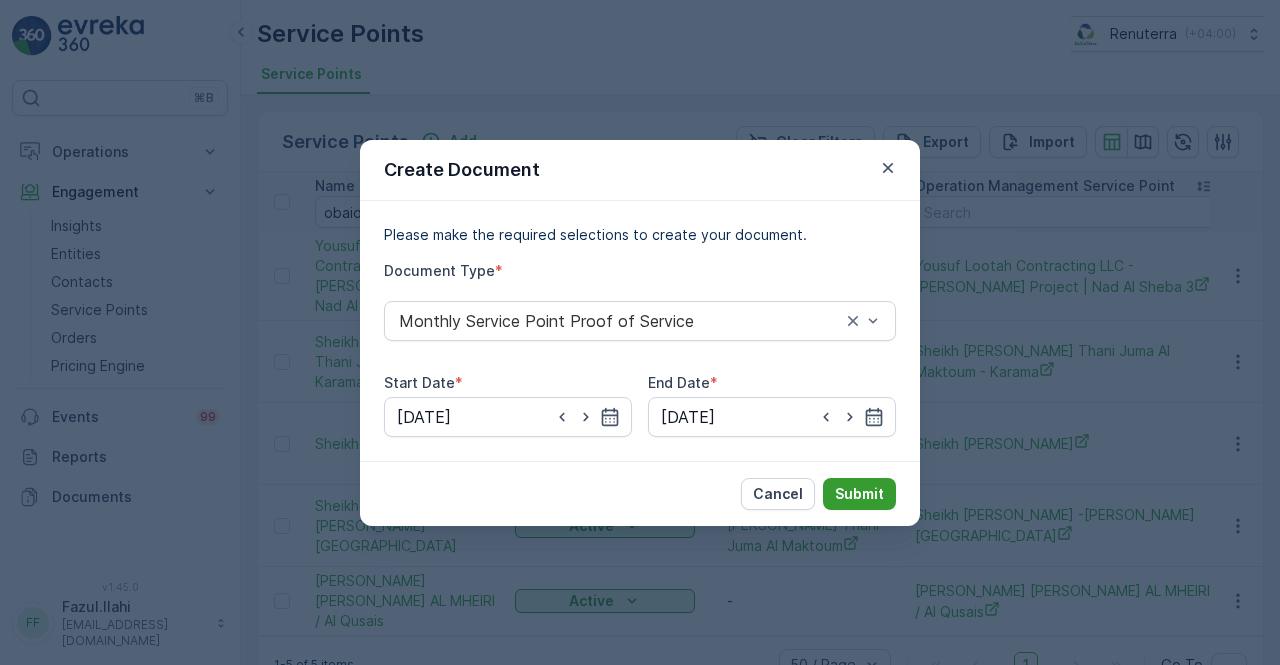 click on "Submit" at bounding box center [859, 494] 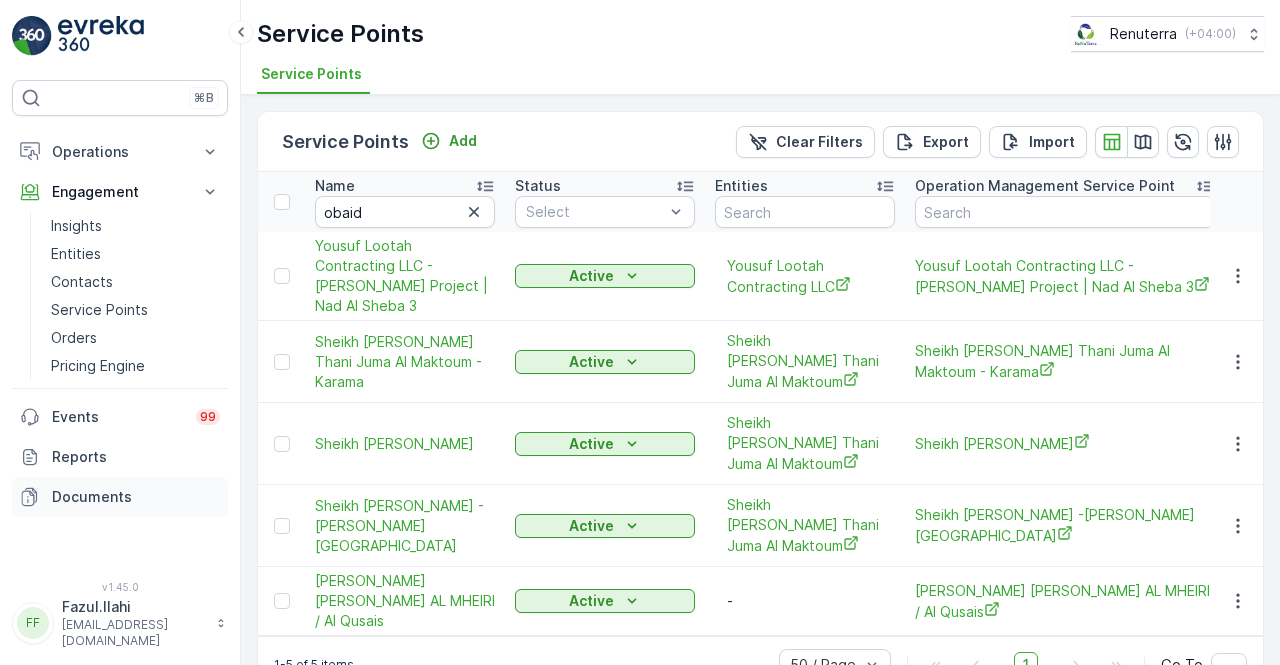click on "Documents" at bounding box center (136, 497) 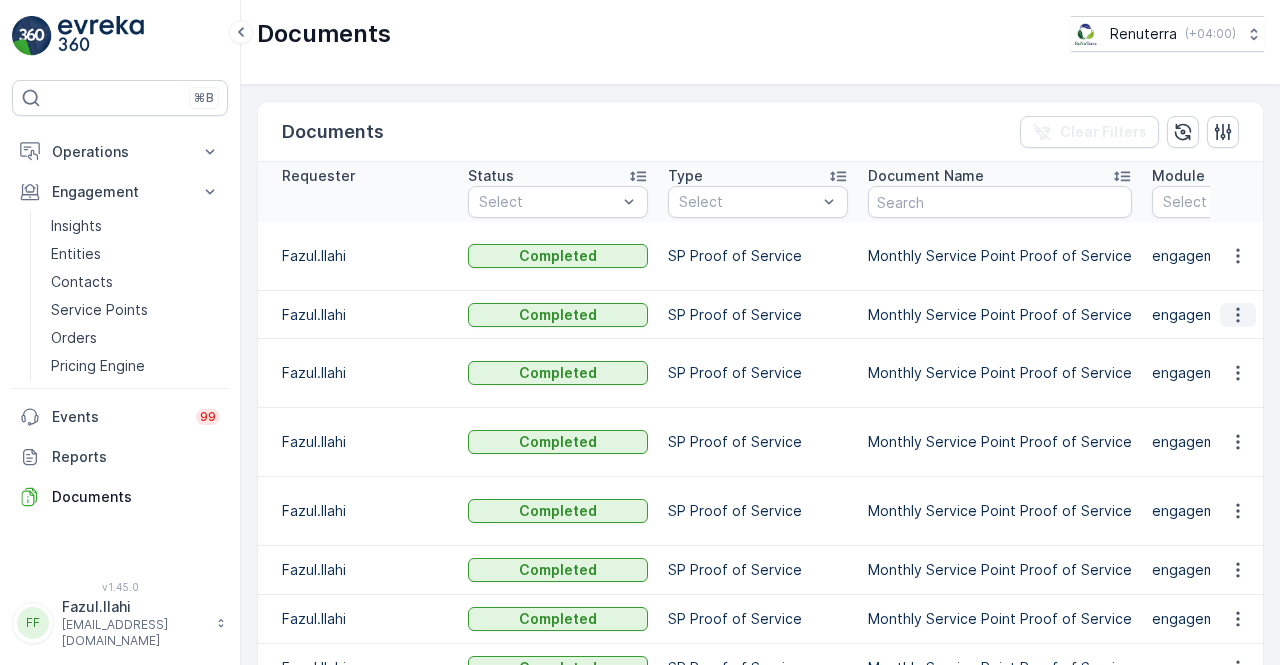 click 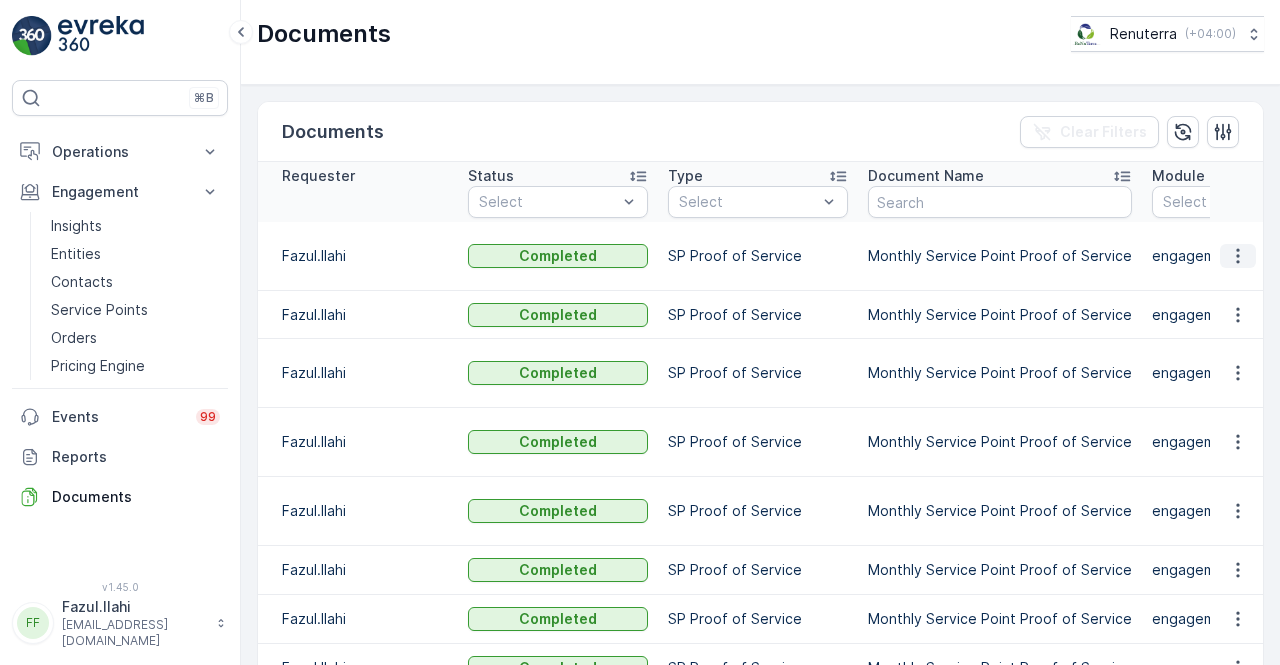 click 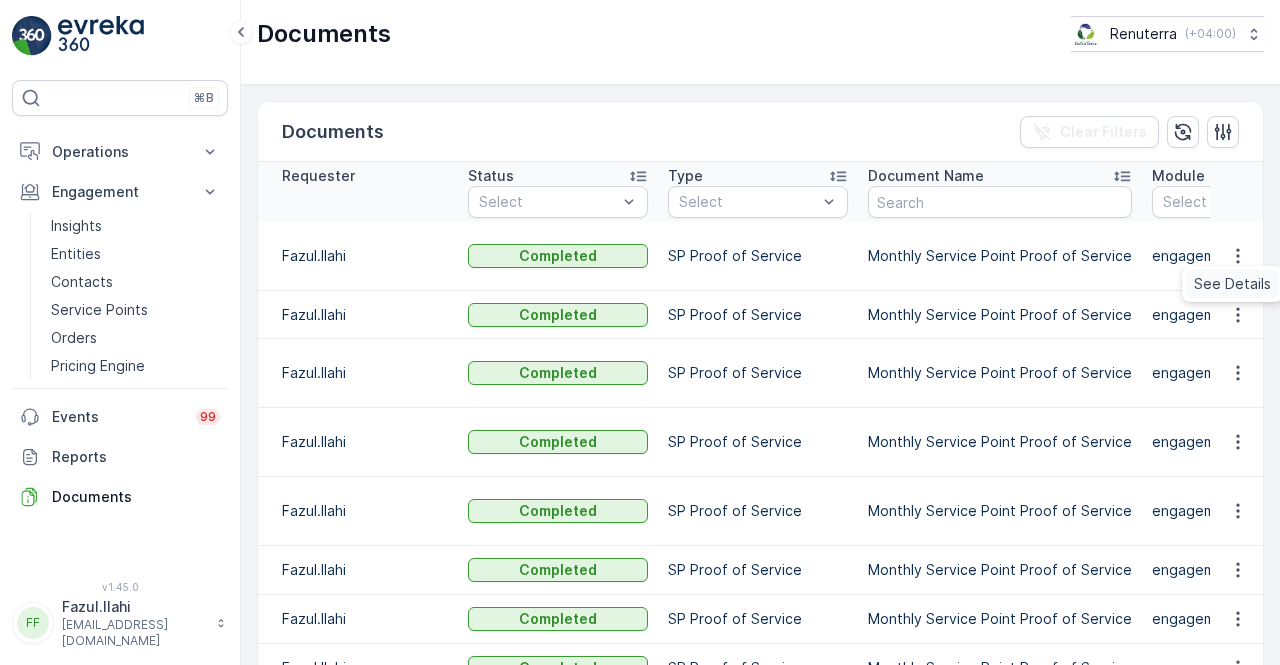 click on "See Details" at bounding box center [1232, 284] 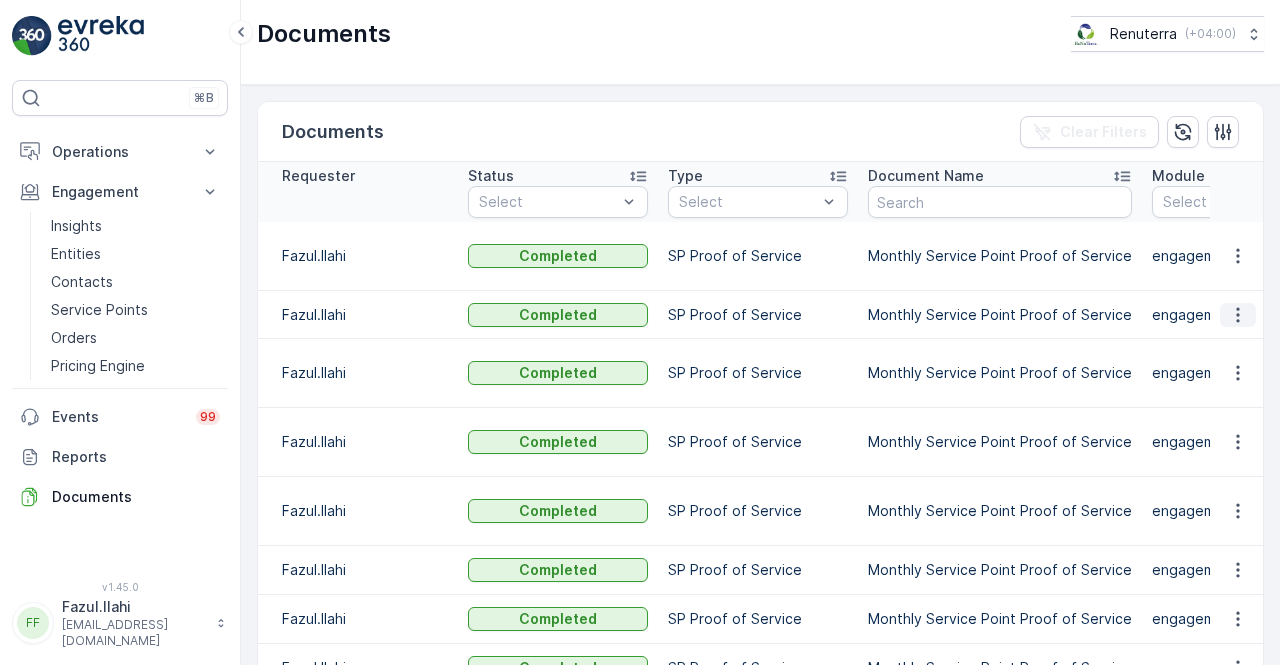click 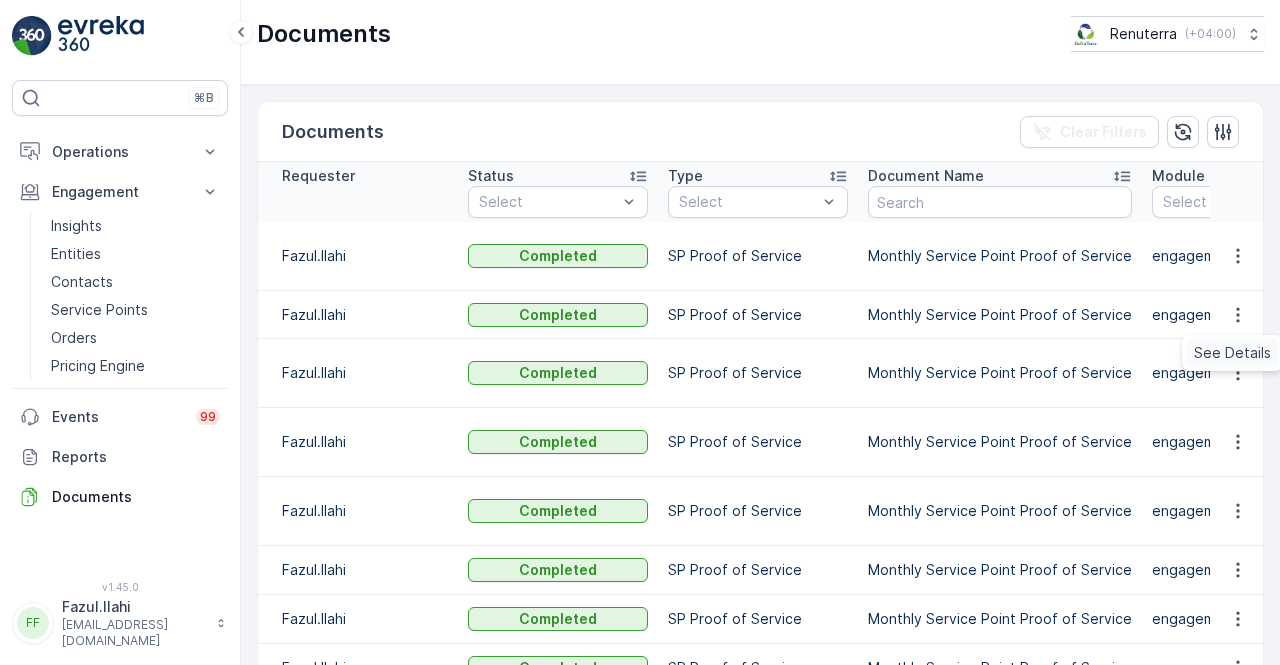 click on "See Details" at bounding box center (1232, 353) 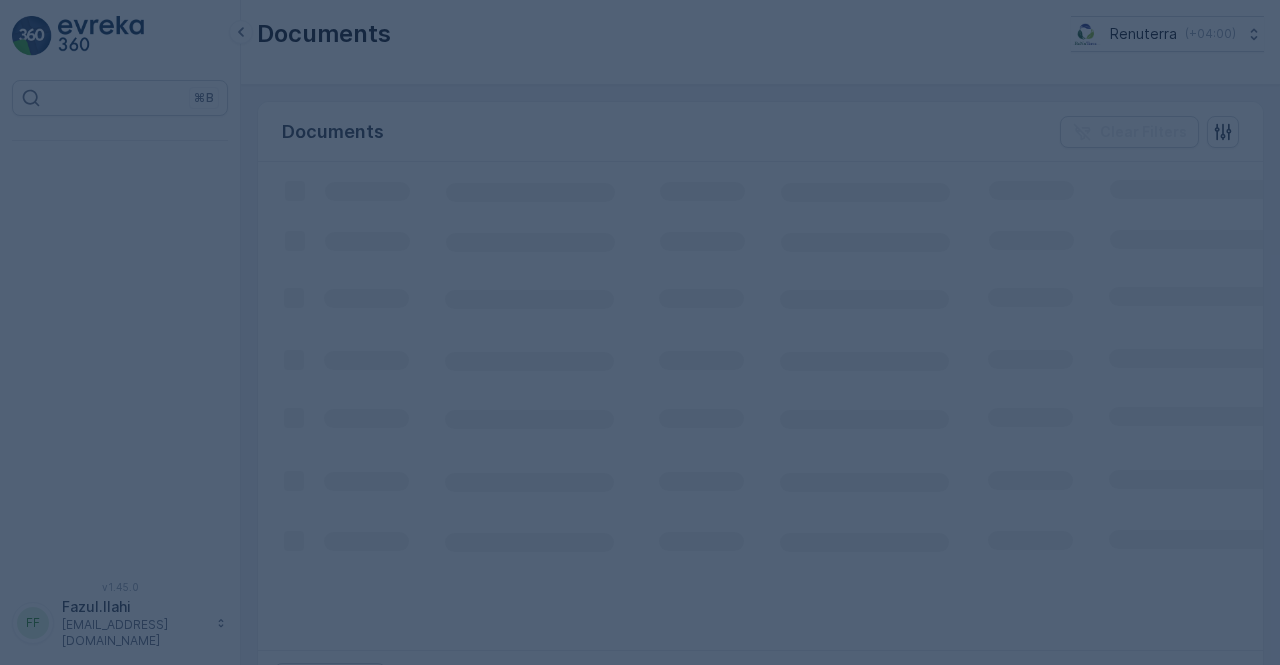 scroll, scrollTop: 0, scrollLeft: 0, axis: both 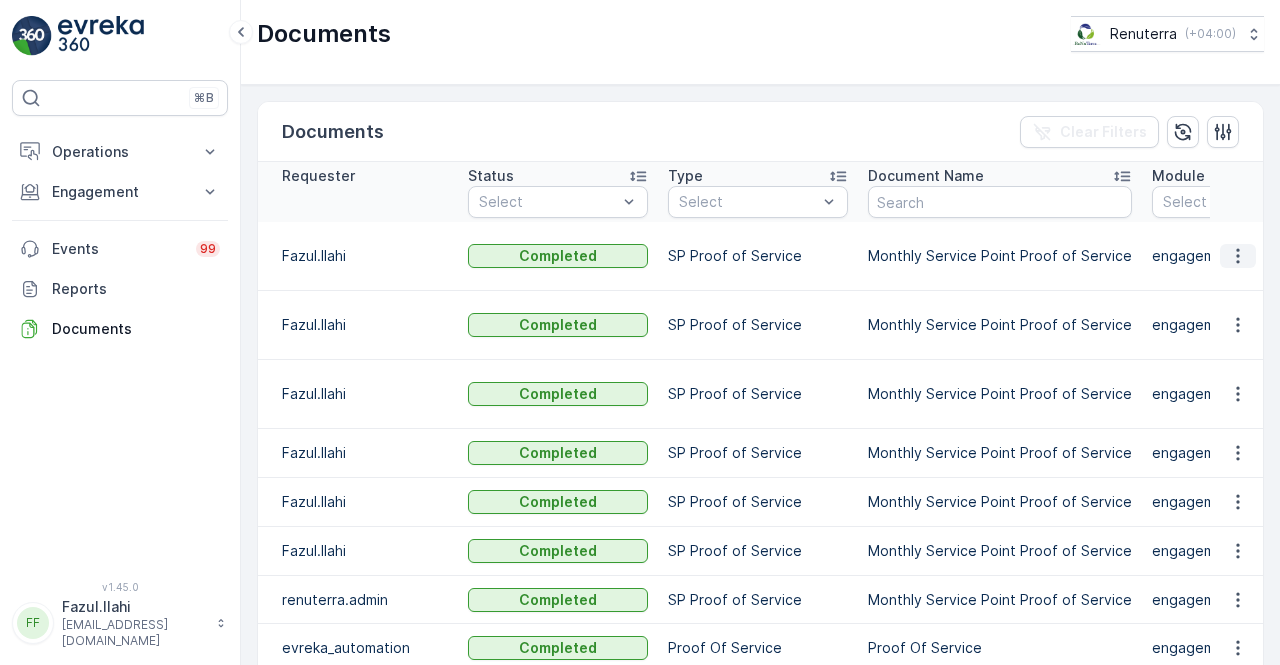 click 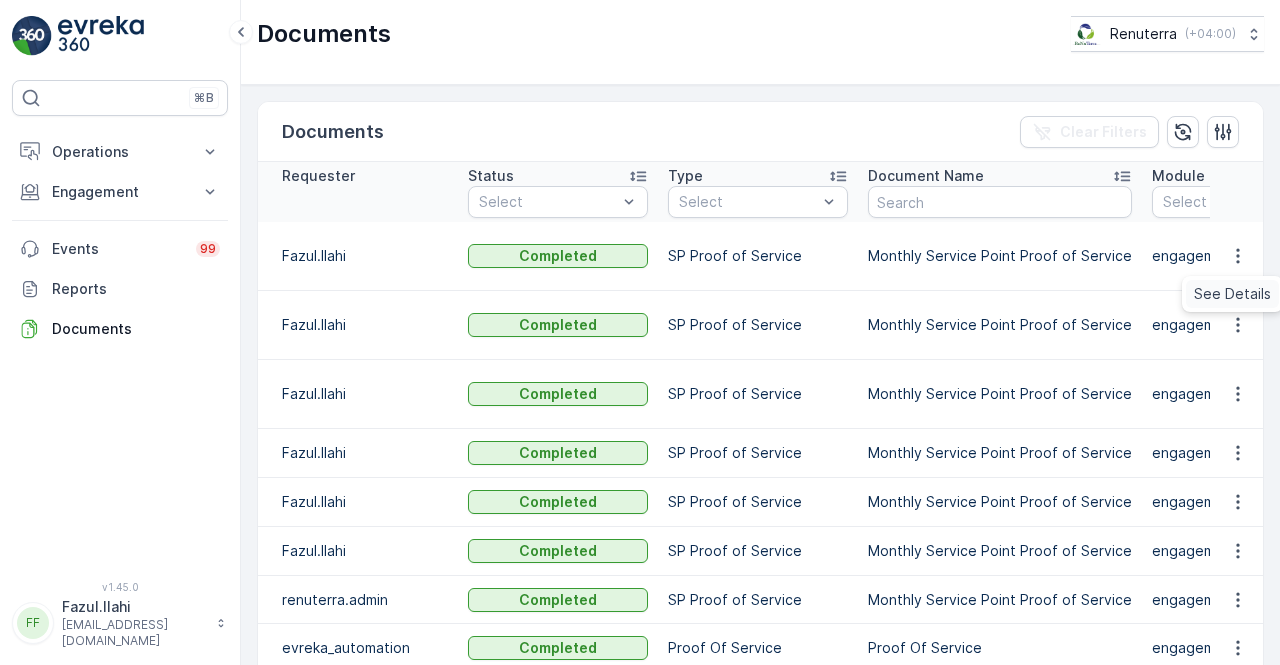 click on "See Details" at bounding box center [1232, 294] 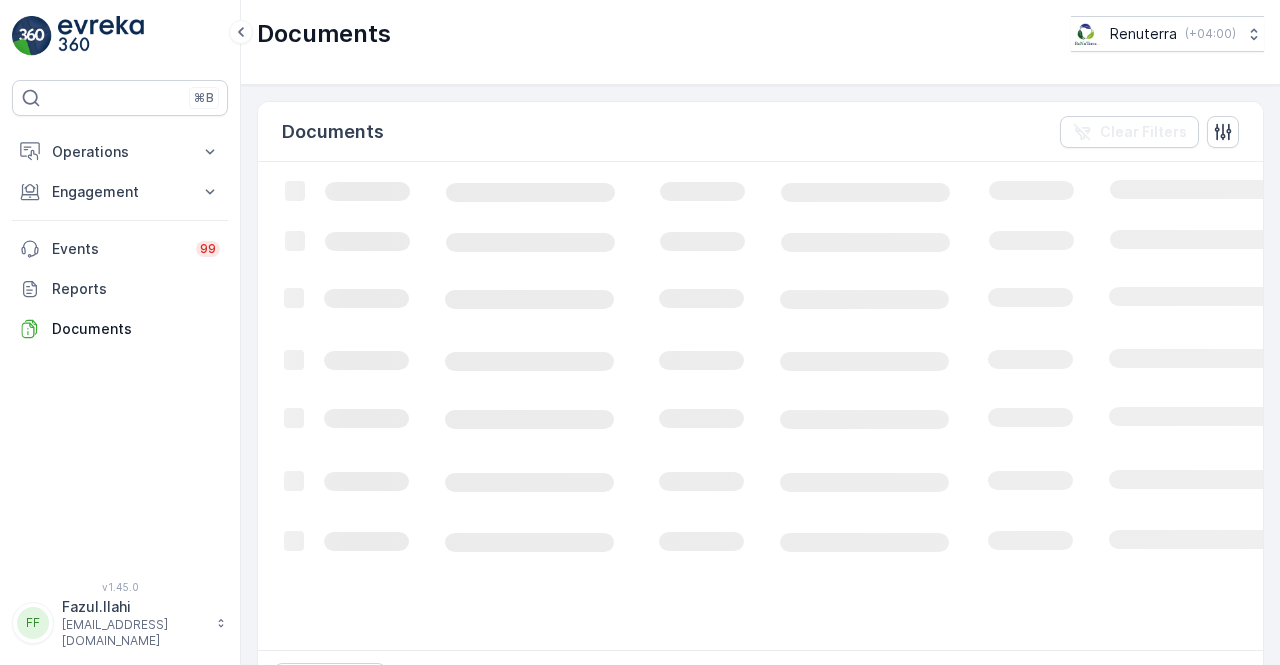 scroll, scrollTop: 0, scrollLeft: 0, axis: both 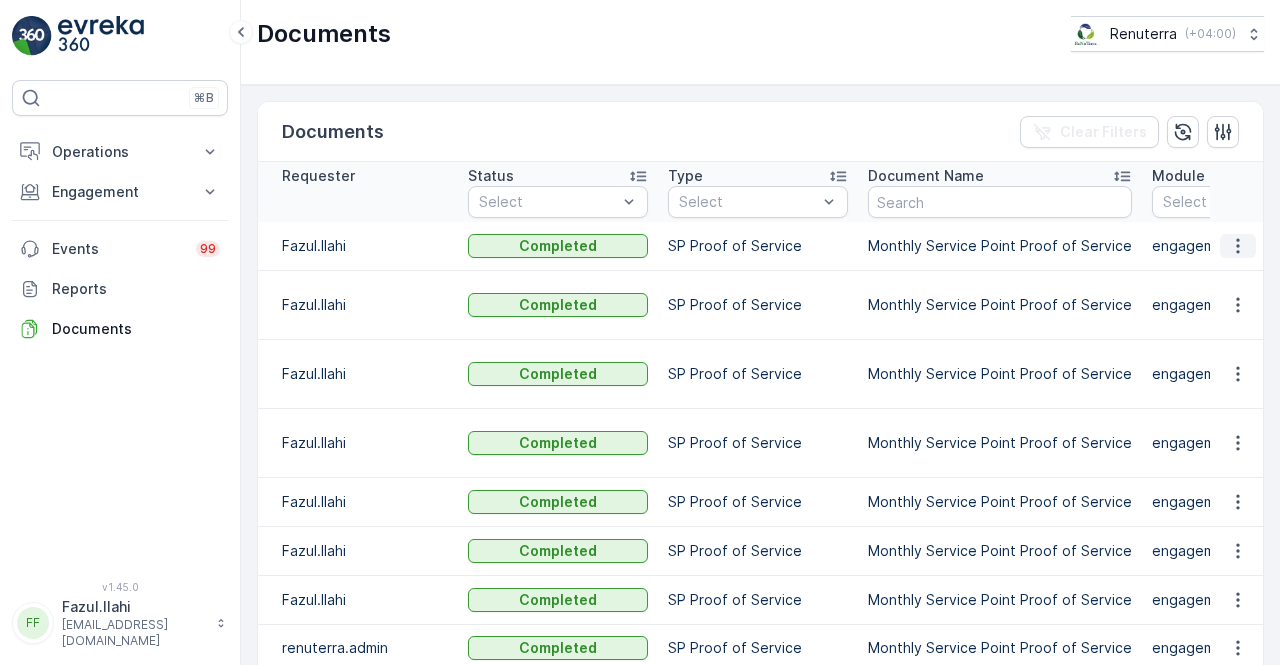 click 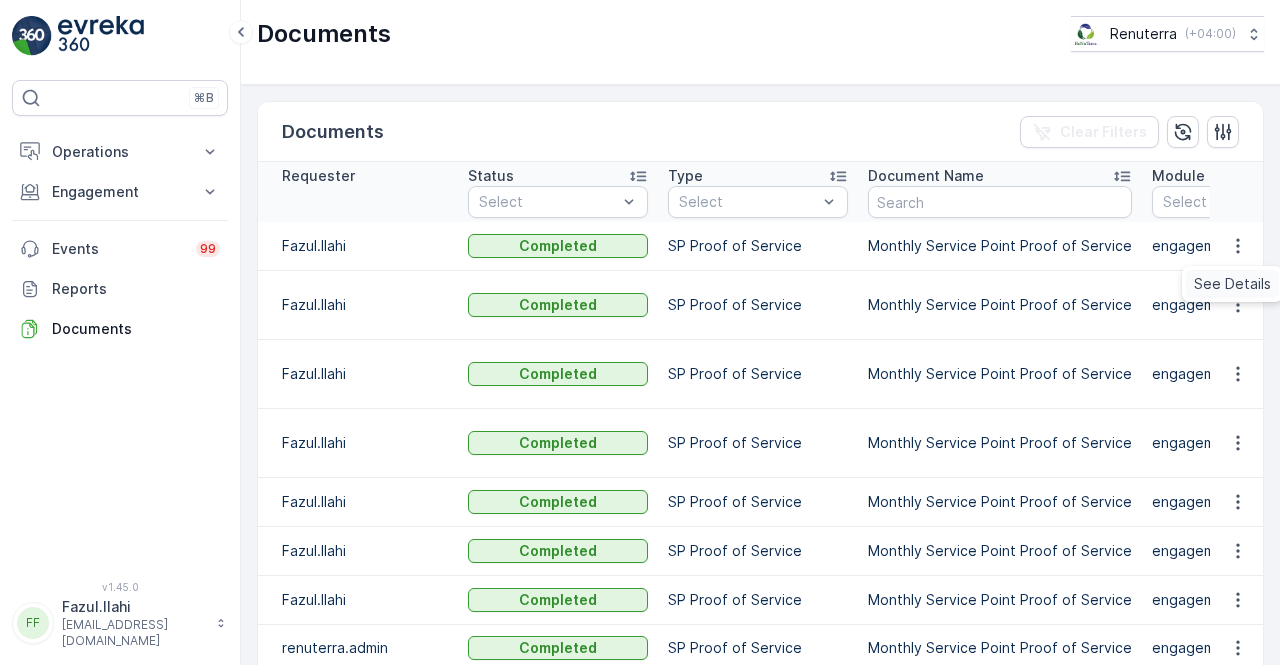 click on "See Details" at bounding box center (1232, 284) 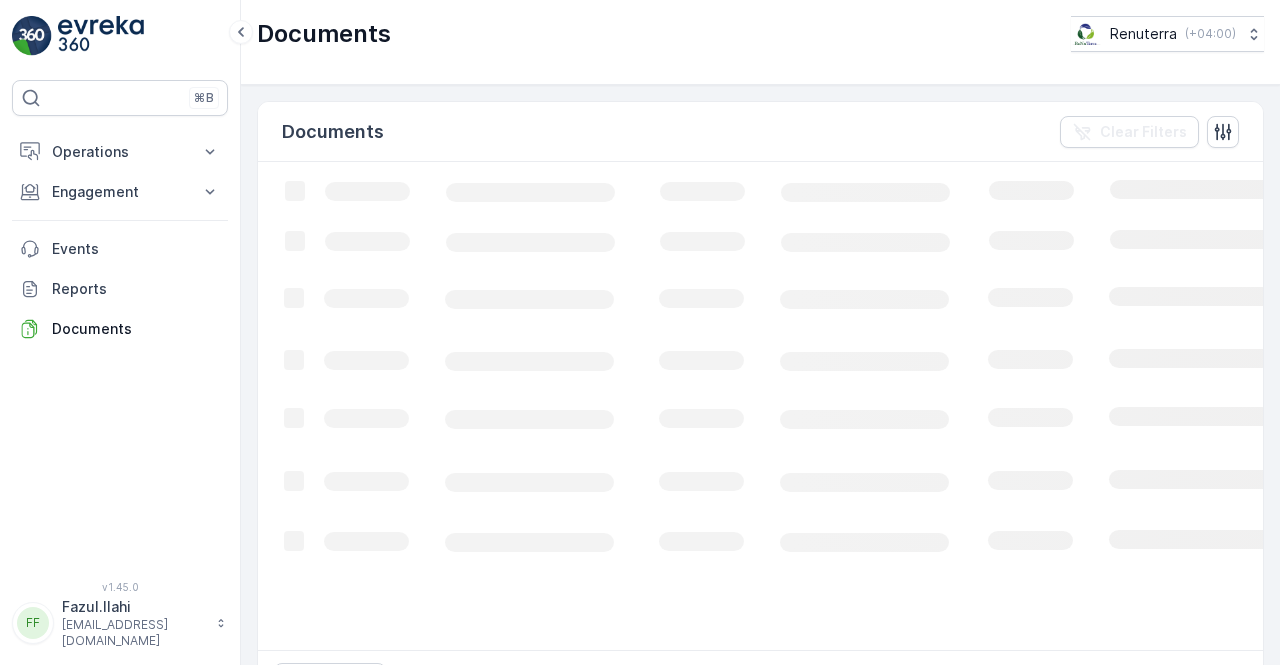 scroll, scrollTop: 0, scrollLeft: 0, axis: both 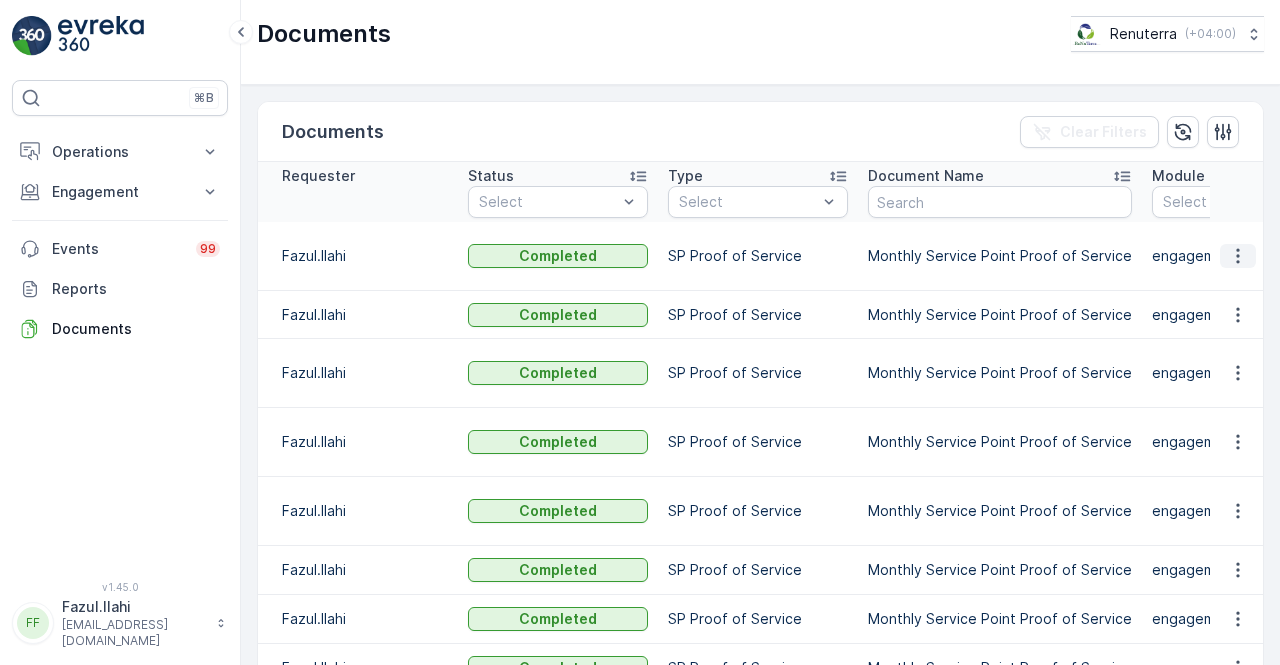 click at bounding box center (1238, 256) 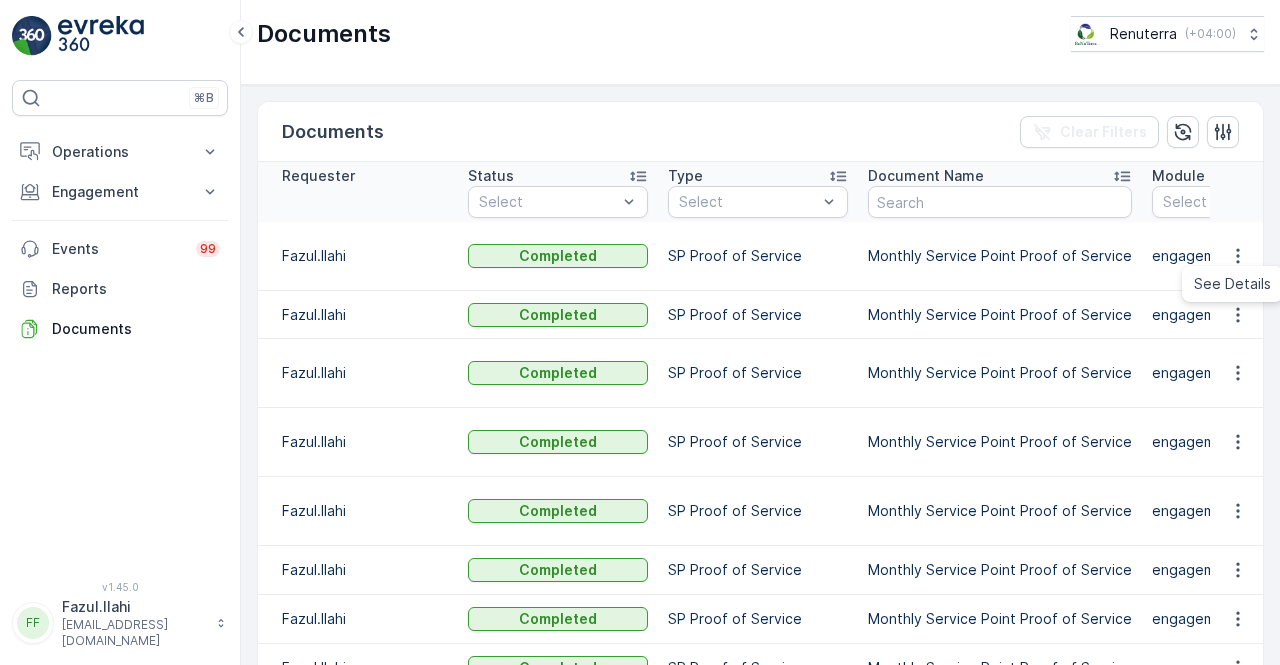 click on "See Details" at bounding box center (1232, 284) 